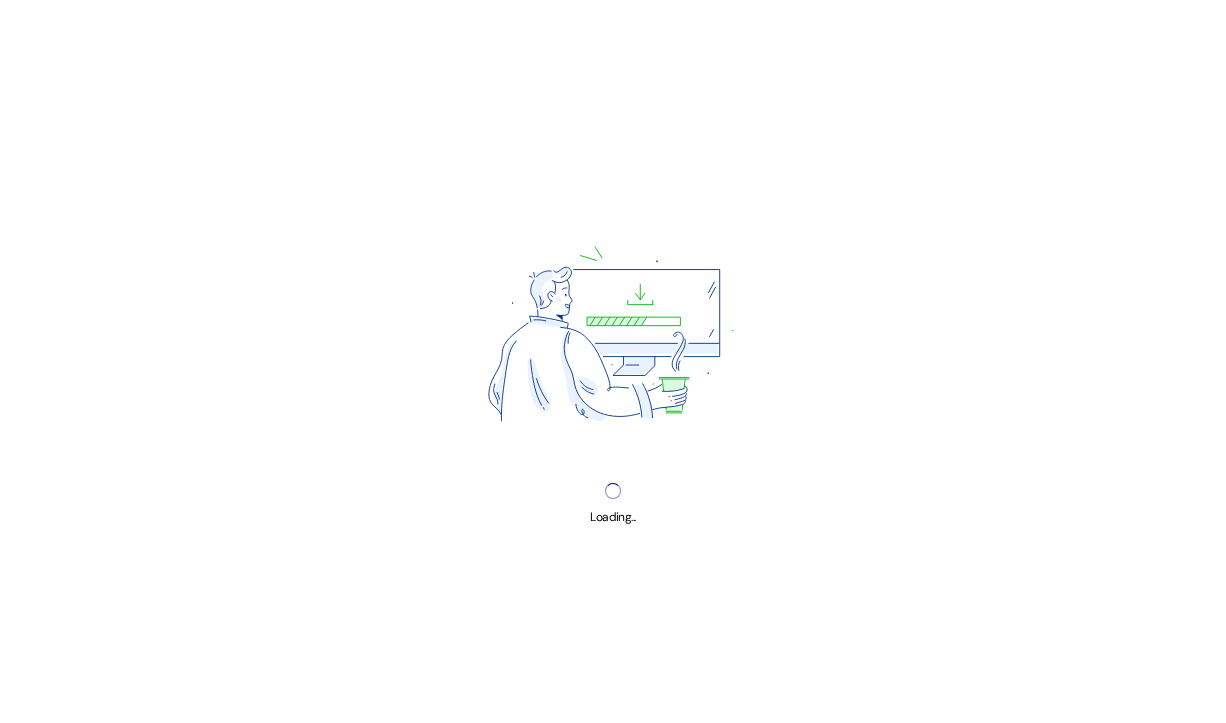 scroll, scrollTop: 0, scrollLeft: 0, axis: both 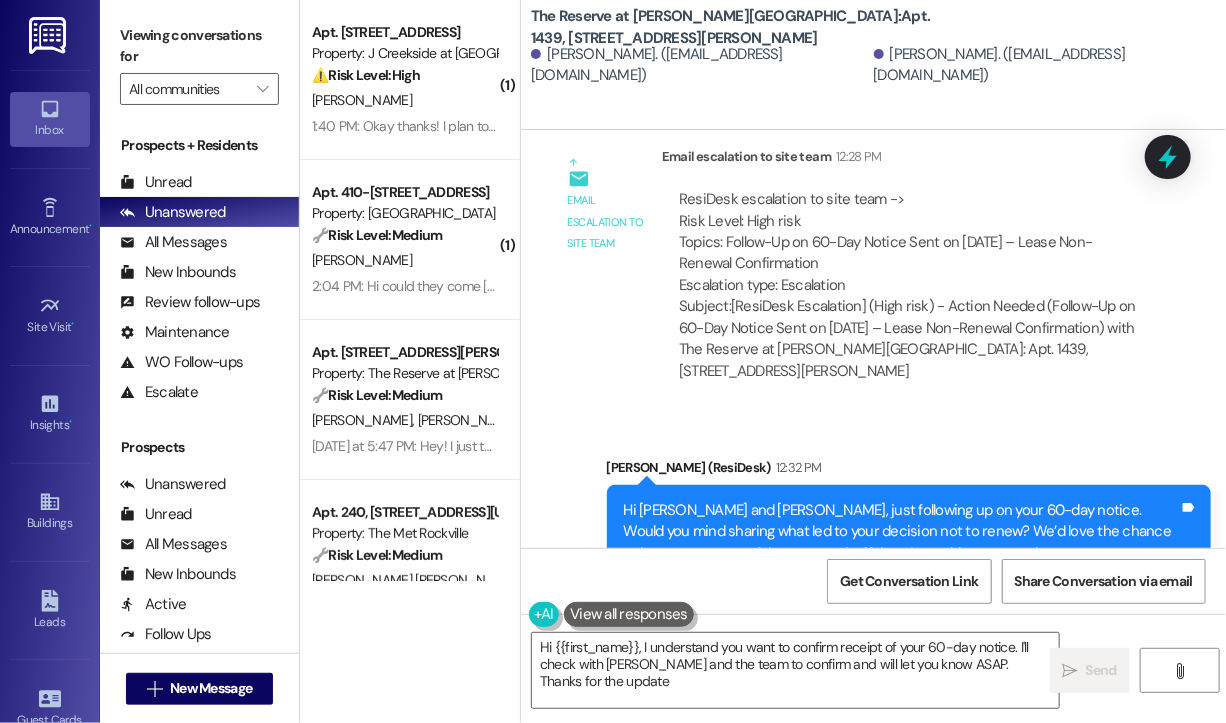 type on "Hi {{first_name}}, I understand you want to confirm receipt of your 60-day notice. I'll check with [PERSON_NAME] and the team to confirm and will let you know ASAP. Thanks for the update!" 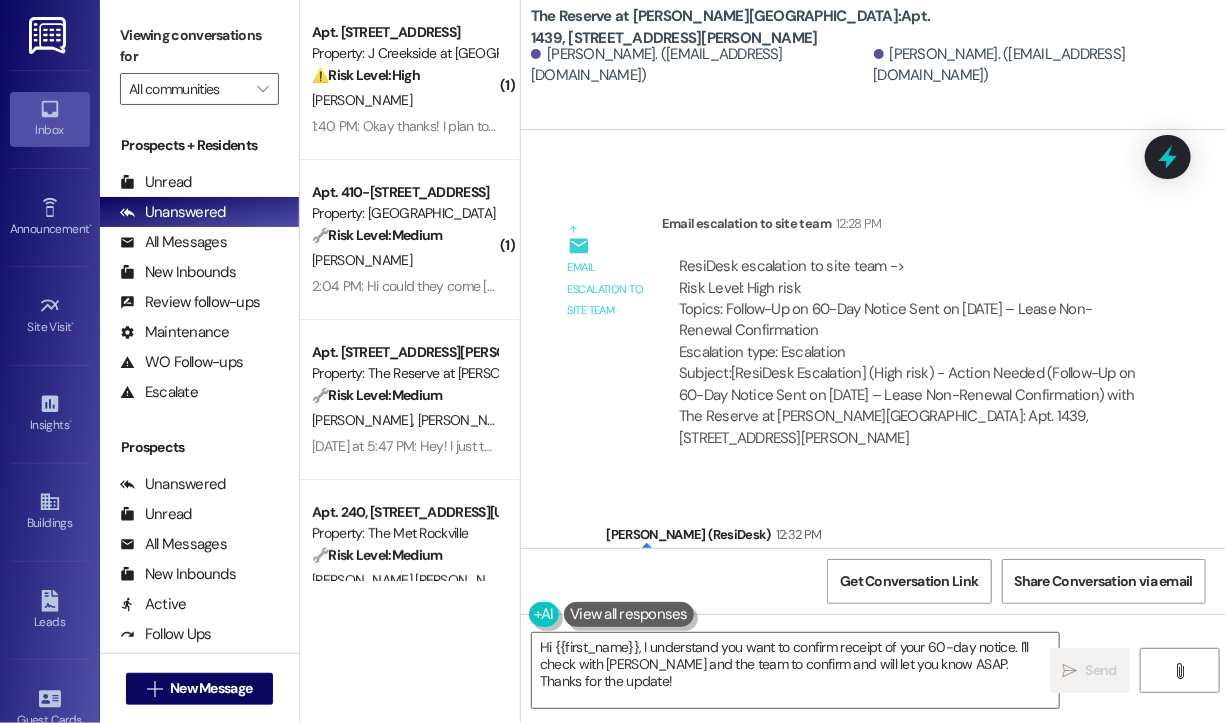 scroll, scrollTop: 9459, scrollLeft: 0, axis: vertical 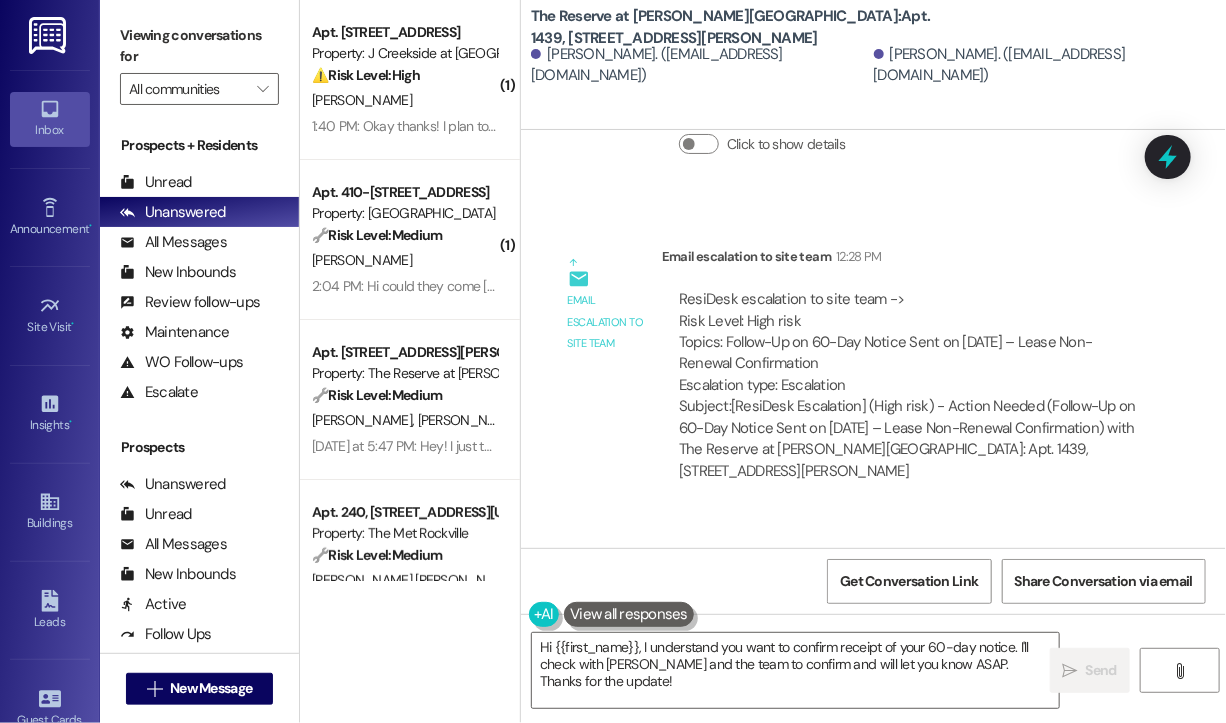 click on "Sent via SMS Jay  (ResiDesk) 12:32 PM Hi Irving and Lillian, just following up on your 60-day notice. Would you mind sharing what led to your decision not to renew? We’d love the chance to keep you as part of the community if there’s anything we can do. Tags and notes Tagged as:   Lease renewal Click to highlight conversations about Lease renewal" at bounding box center [873, 618] 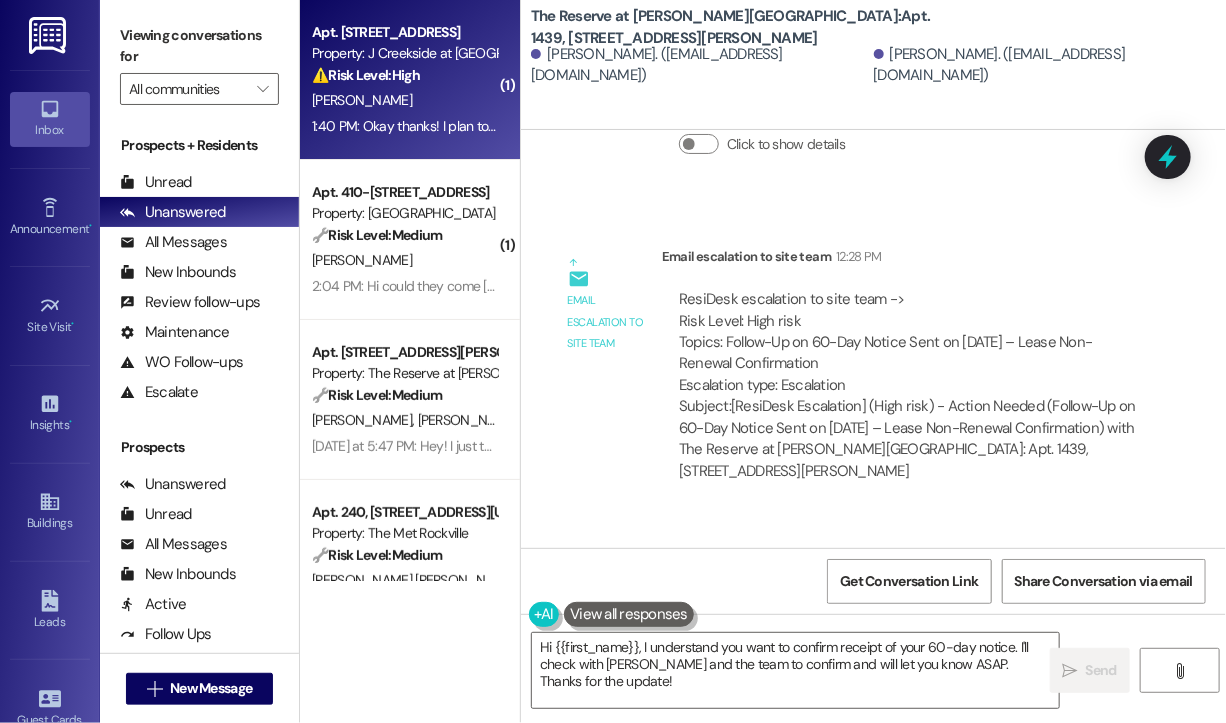 click on "C. Kenny" at bounding box center (404, 100) 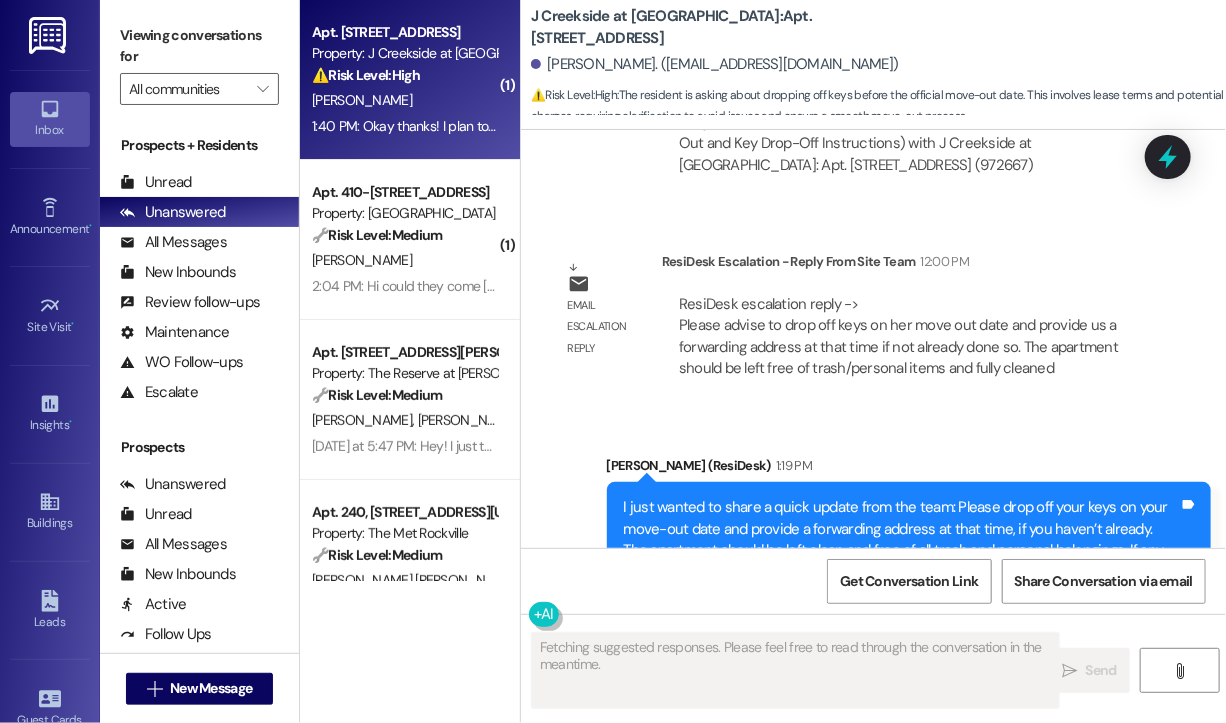 scroll, scrollTop: 21404, scrollLeft: 0, axis: vertical 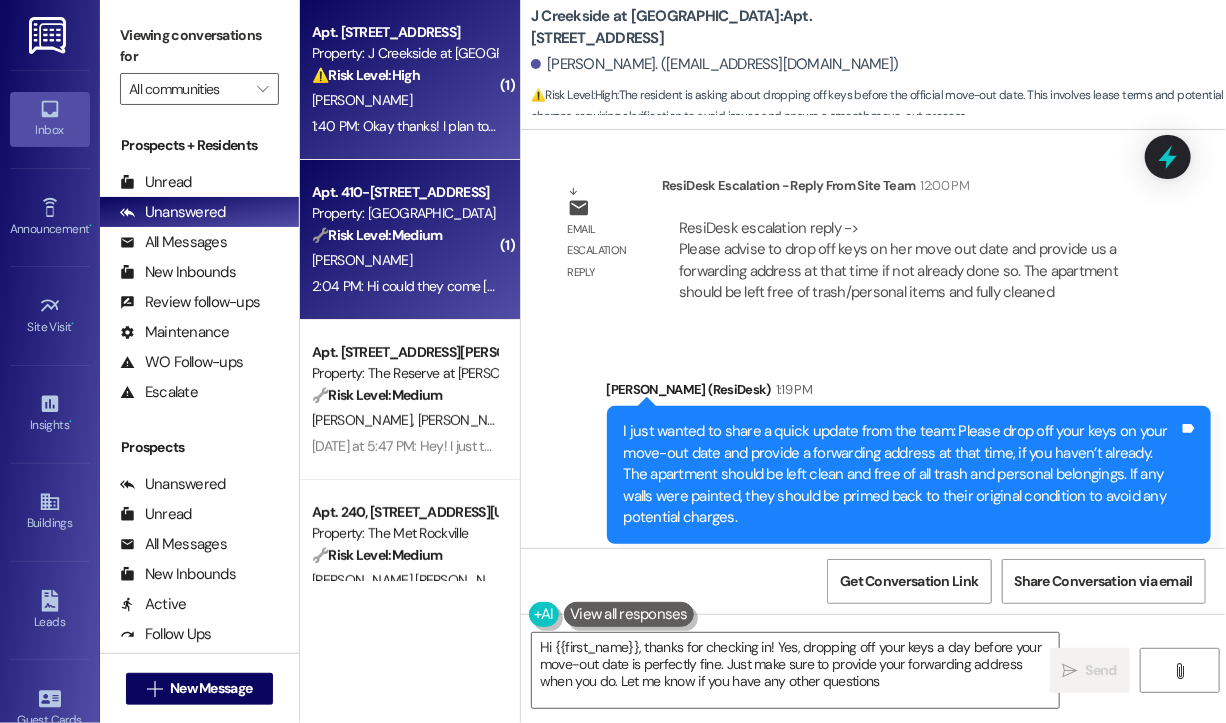 type on "Hi {{first_name}}, thanks for checking in! Yes, dropping off your keys a day before your move-out date is perfectly fine. Just make sure to provide your forwarding address when you do. Let me know if you have any other questions!" 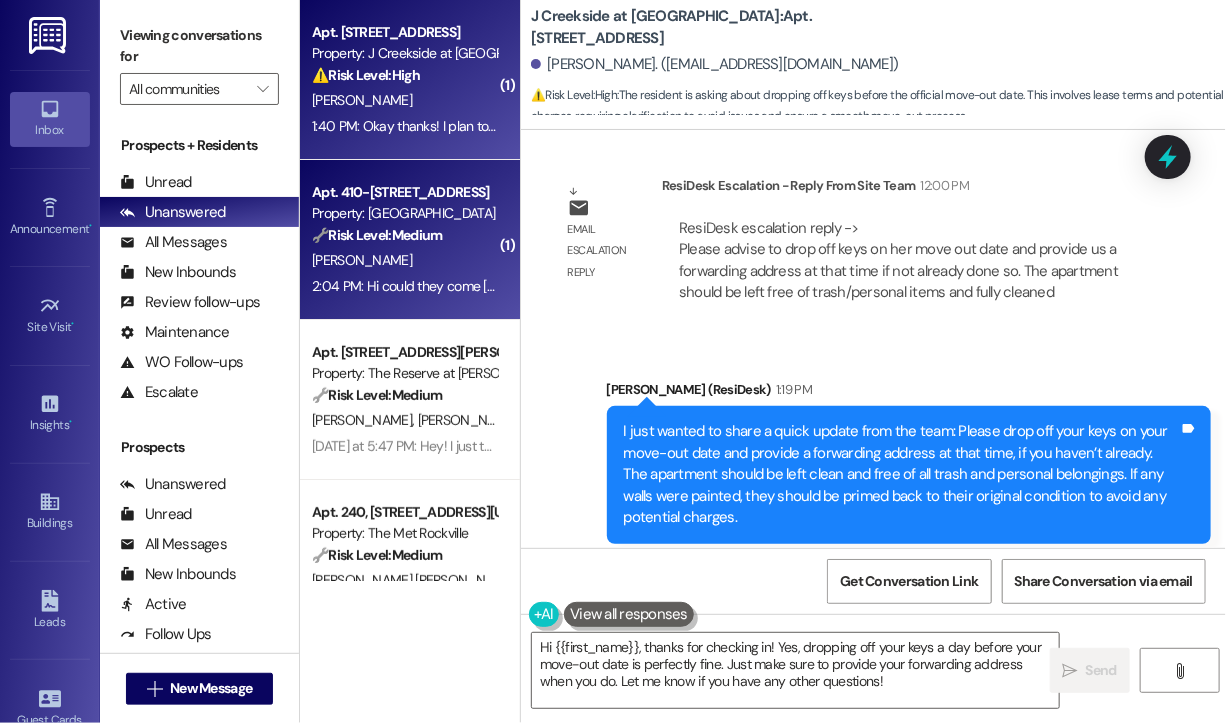 click on "K. Wu" at bounding box center (404, 260) 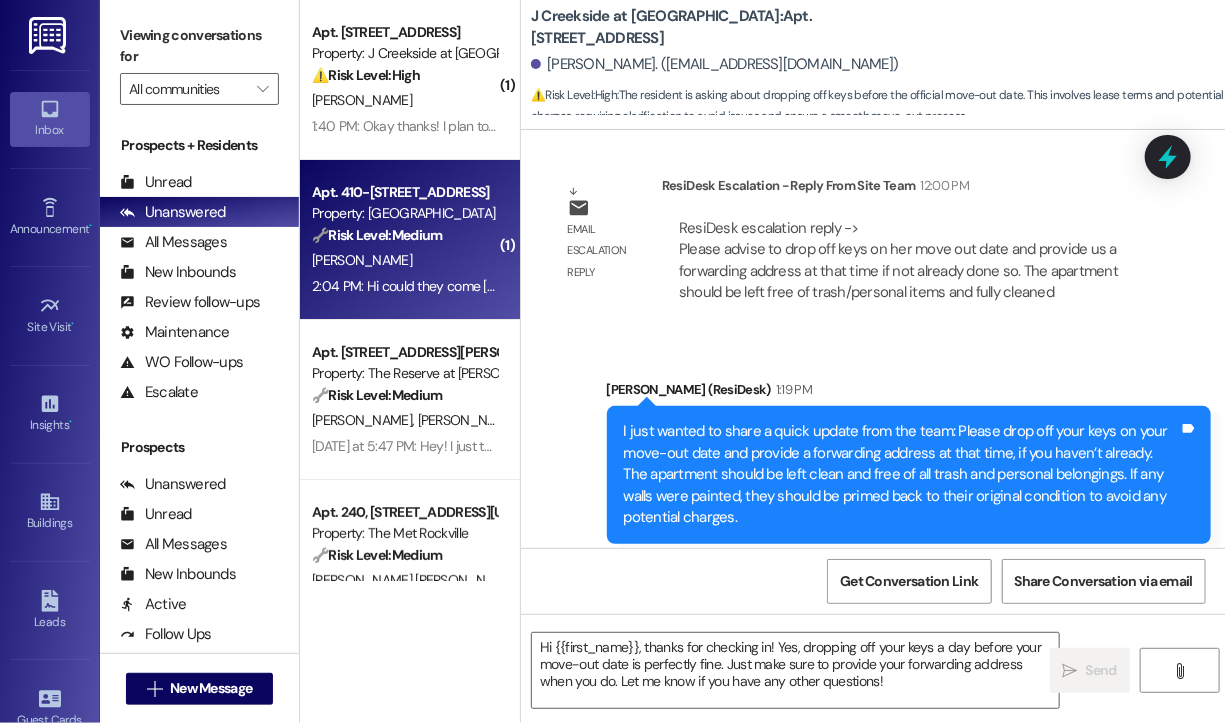 type on "Fetching suggested responses. Please feel free to read through the conversation in the meantime." 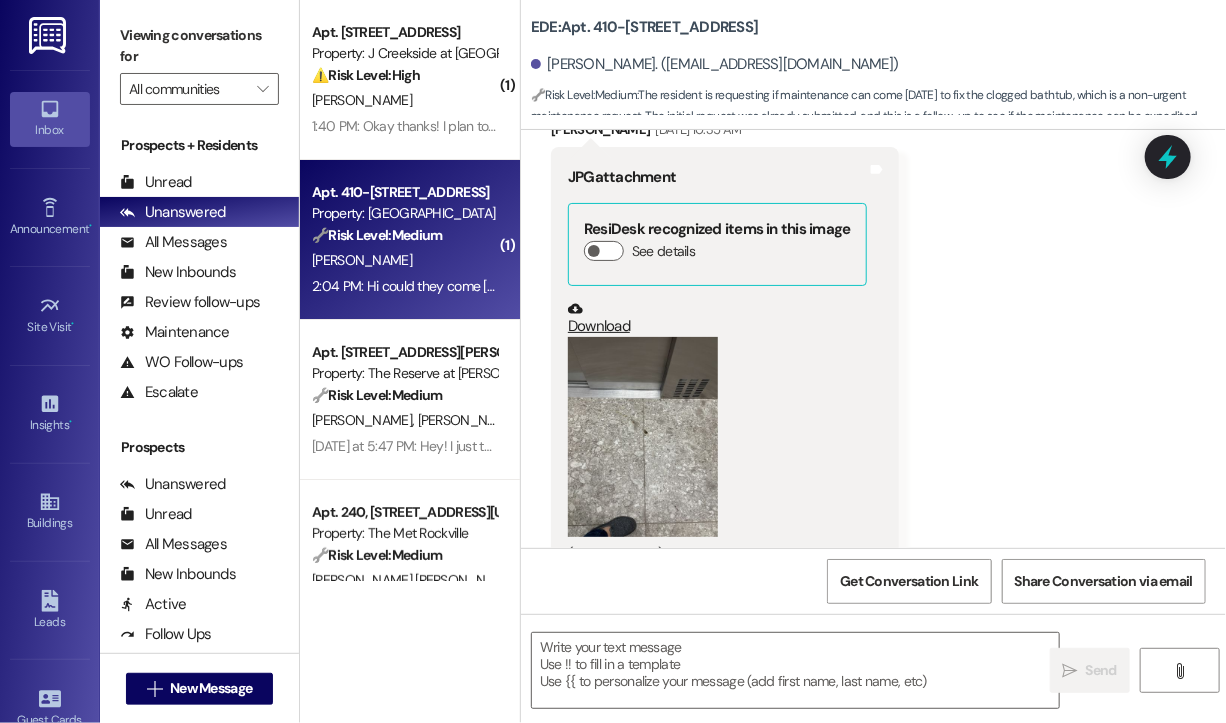 scroll, scrollTop: 8615, scrollLeft: 0, axis: vertical 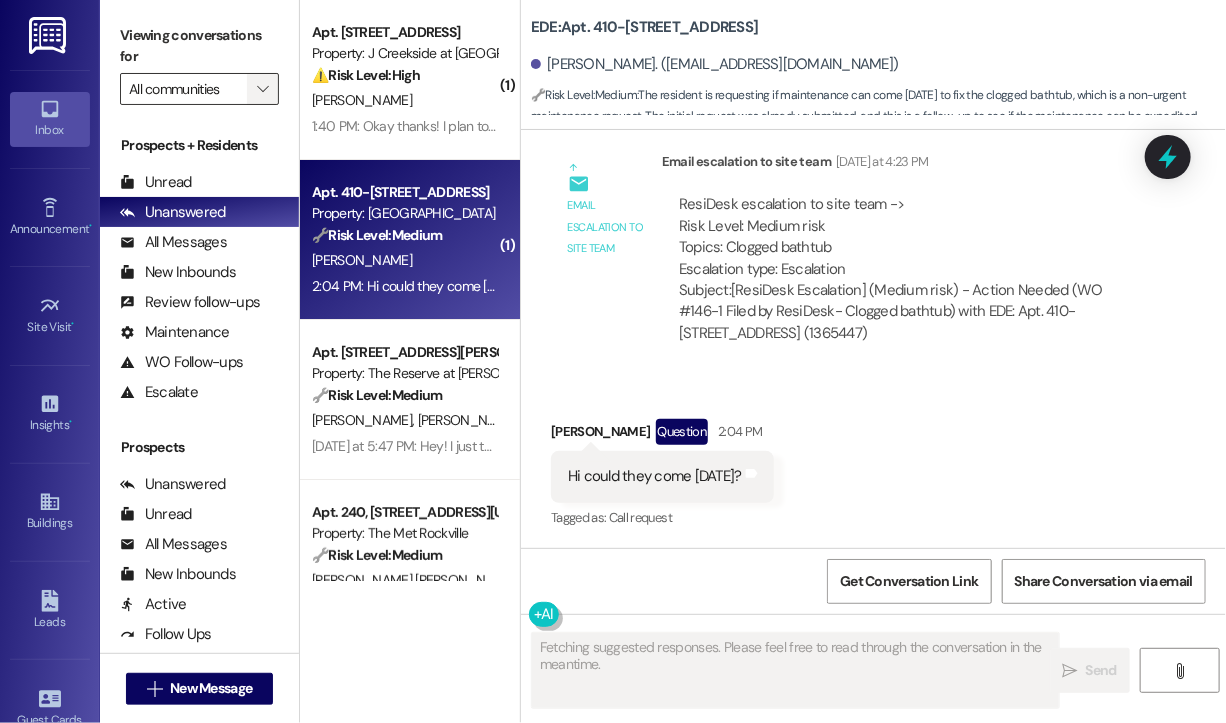 click on "" at bounding box center (262, 89) 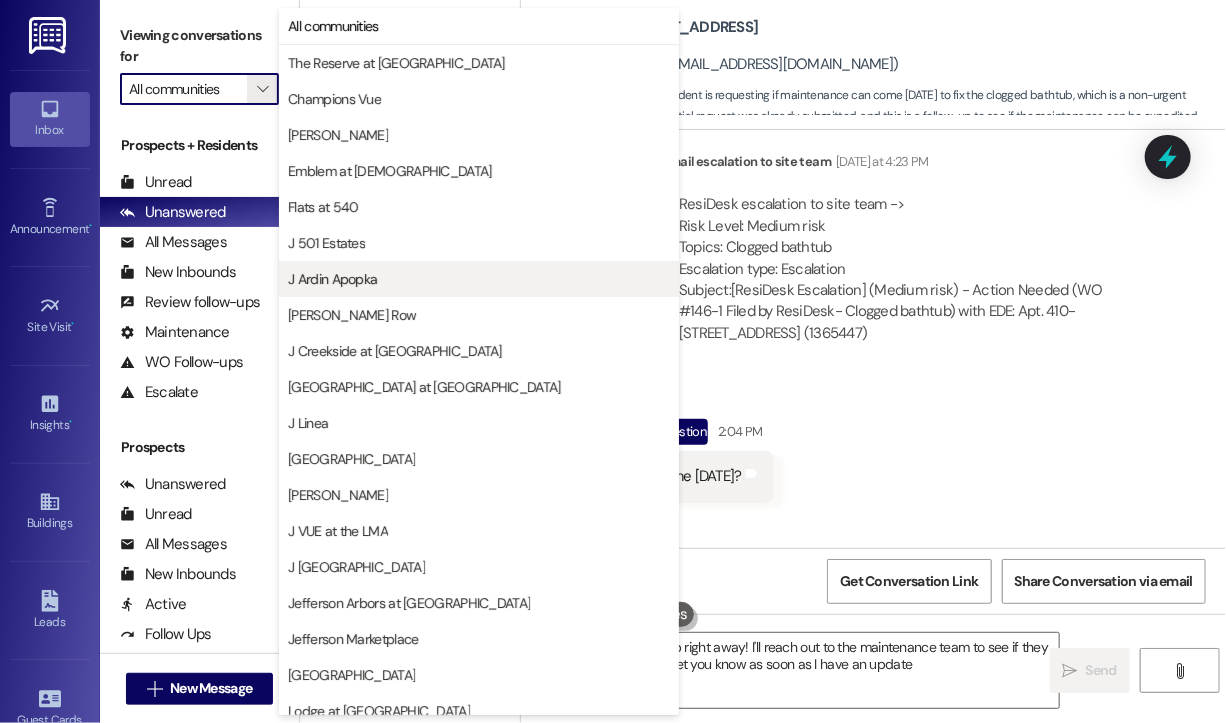type on "Hi {{first_name}}, I'll help right away! I'll reach out to the maintenance team to see if they can come by today. I'll let you know as soon as I have an update!" 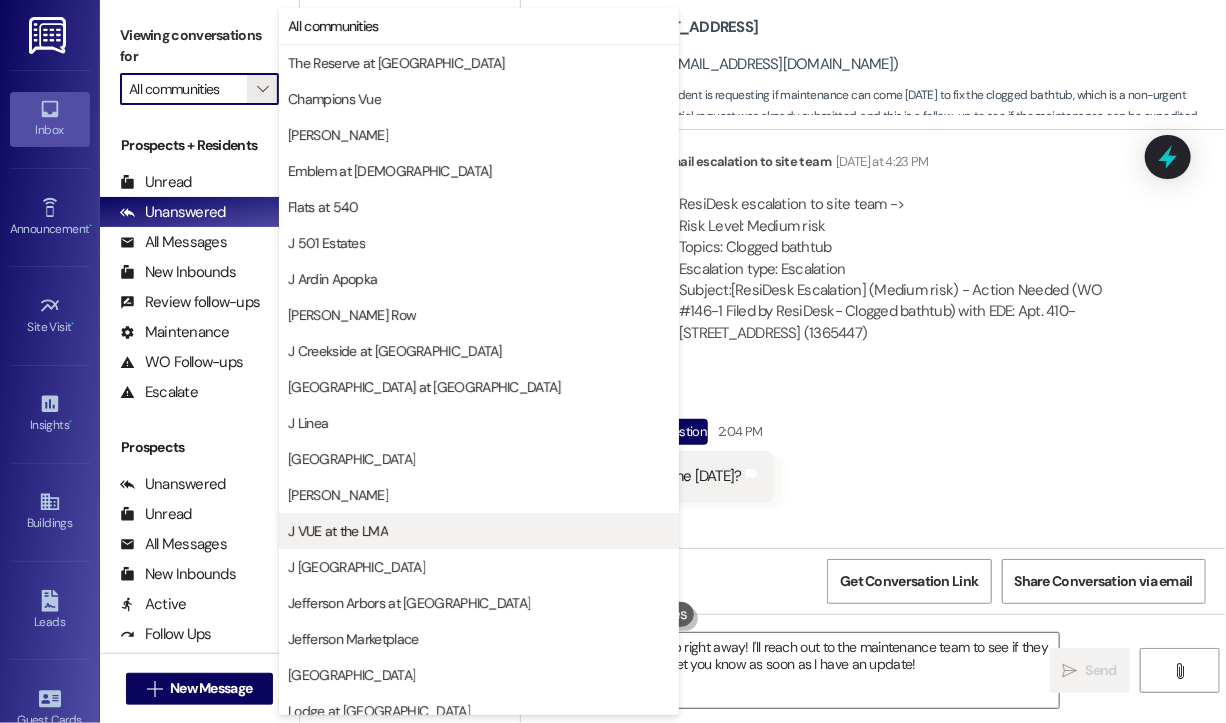 click on "J VUE at the LMA" at bounding box center (479, 531) 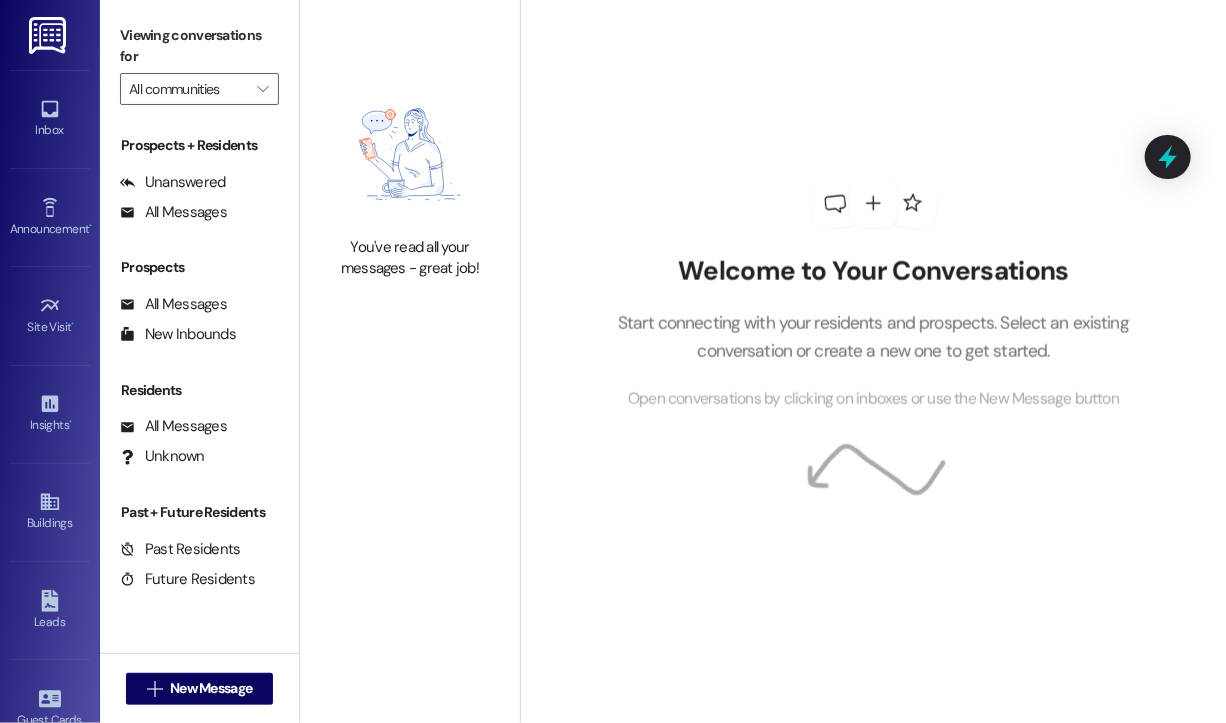 type on "J VUE at the LMA" 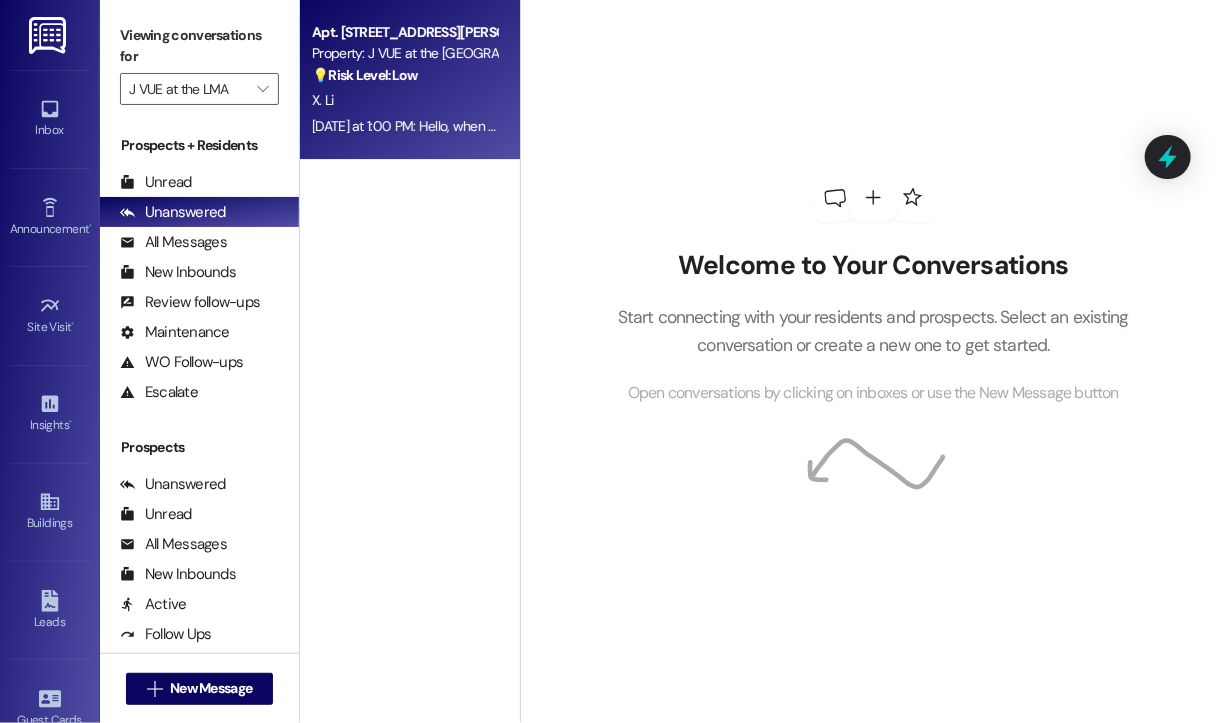 click on "X. Li" at bounding box center (404, 100) 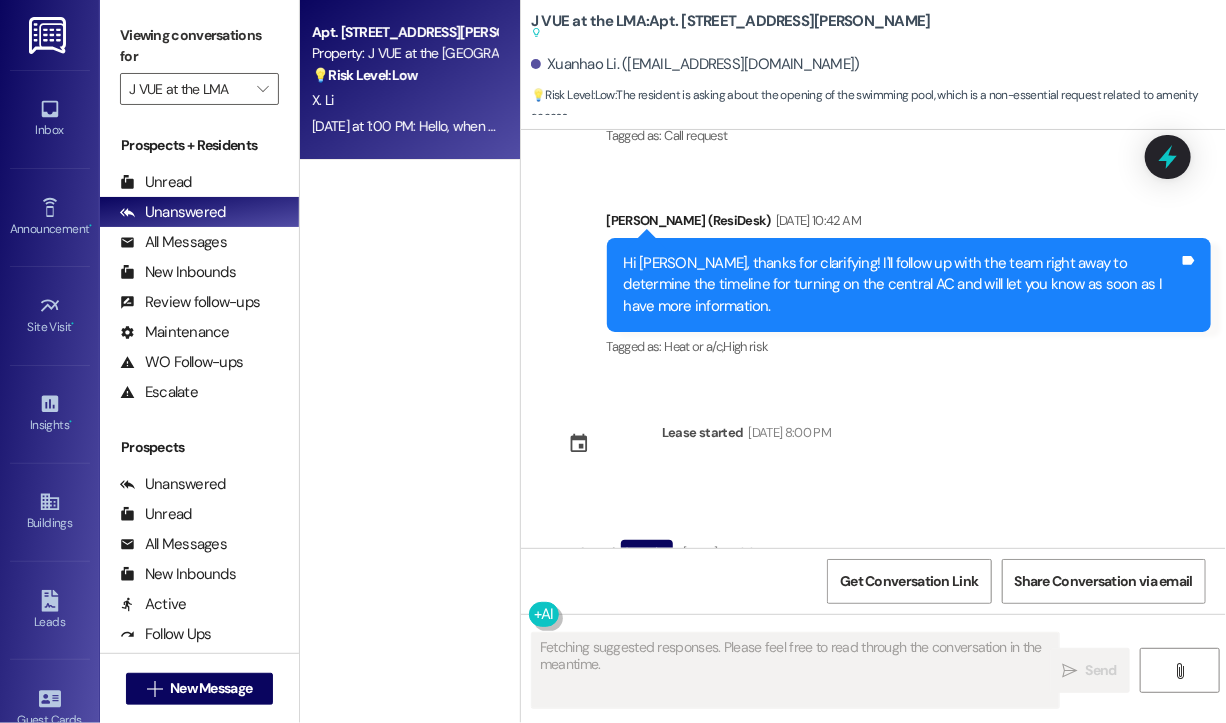 scroll, scrollTop: 17216, scrollLeft: 0, axis: vertical 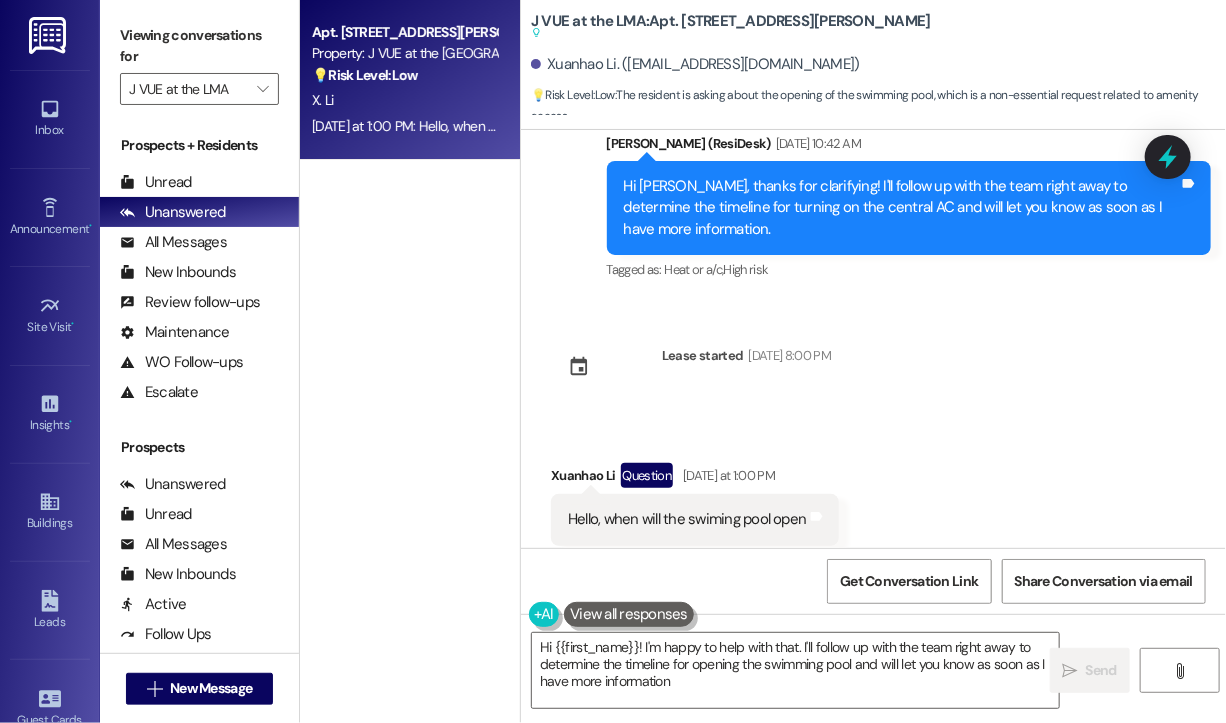 type on "Hi {{first_name}}! I'm happy to help with that. I'll follow up with the team right away to determine the timeline for opening the swimming pool and will let you know as soon as I have more information." 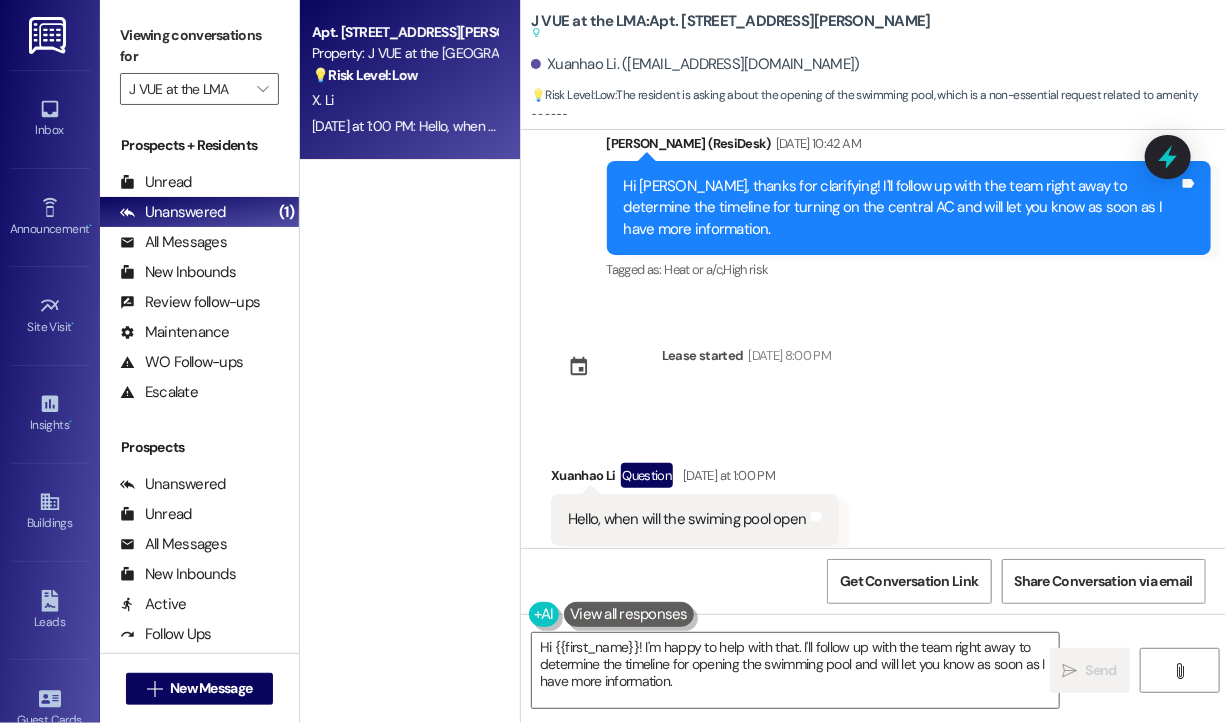 click on "Received via SMS Xuanhao Li Question Yesterday at 1:00 PM Hello, when will the swiming pool open Tags and notes Tagged as:   Amenities ,  Click to highlight conversations about Amenities Pool Click to highlight conversations about Pool" at bounding box center (873, 504) 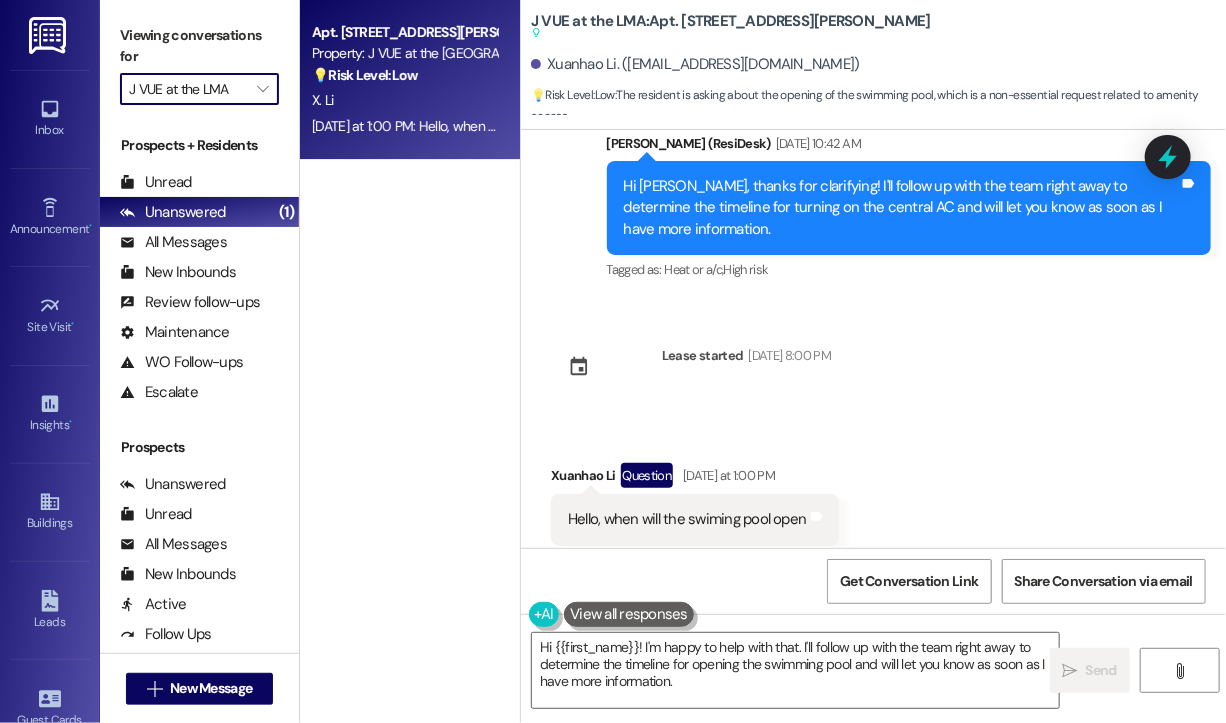 click on "J VUE at the LMA" at bounding box center (188, 89) 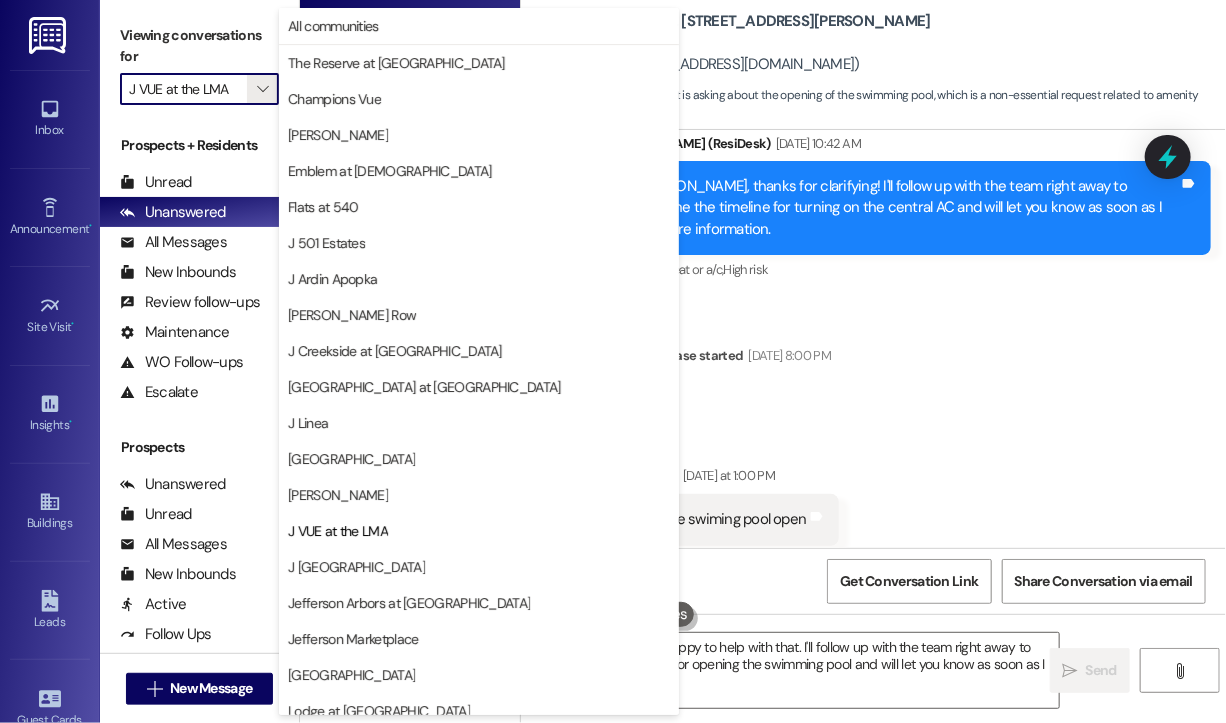 scroll, scrollTop: 301, scrollLeft: 0, axis: vertical 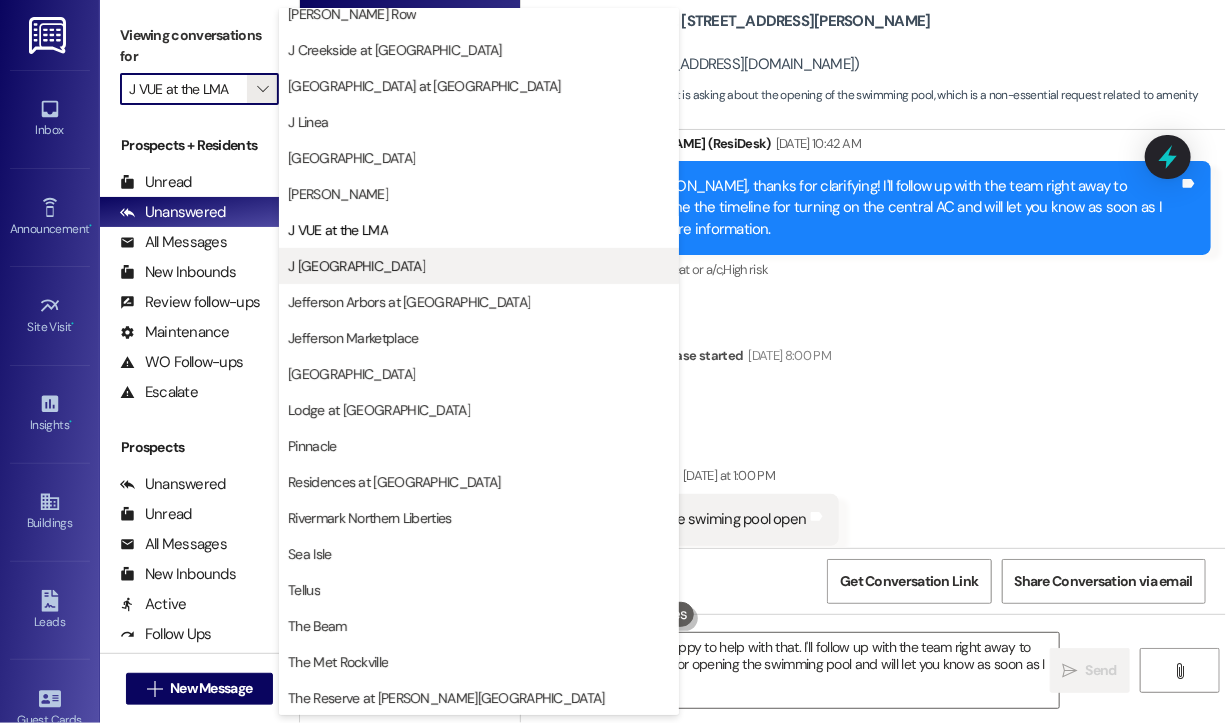 click on "J [GEOGRAPHIC_DATA]" at bounding box center [356, 266] 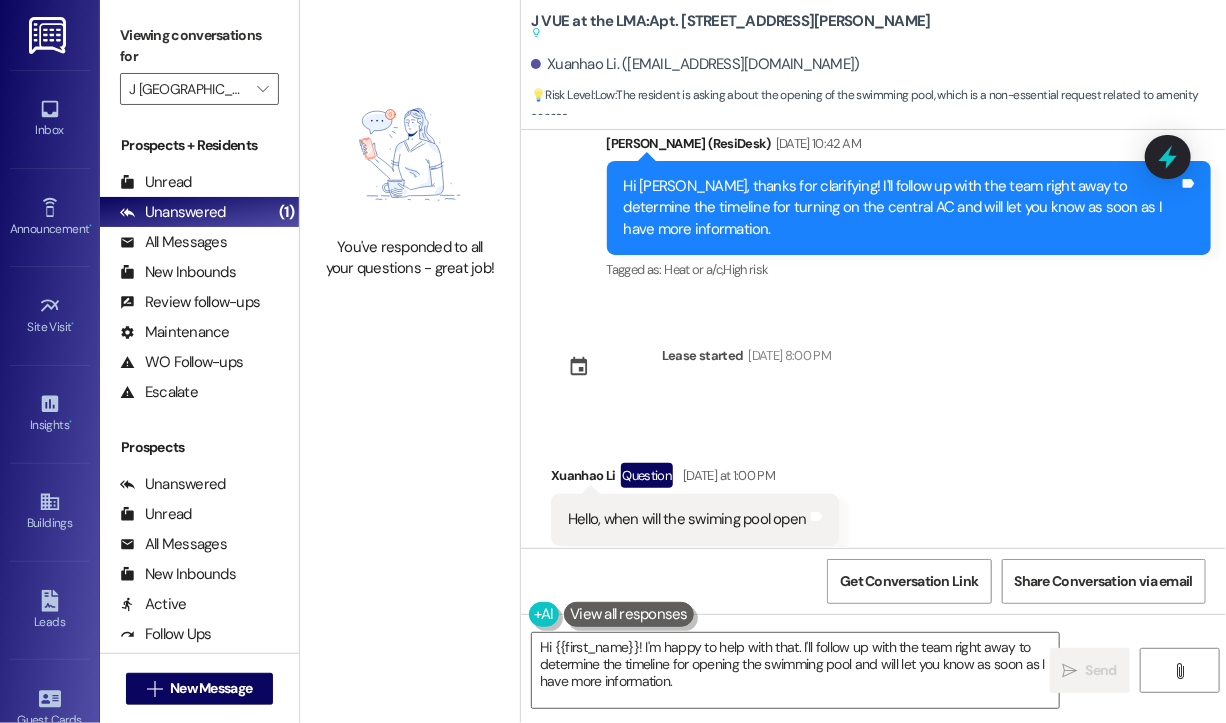 click on "You've responded to all your questions - great job!" at bounding box center (410, 361) 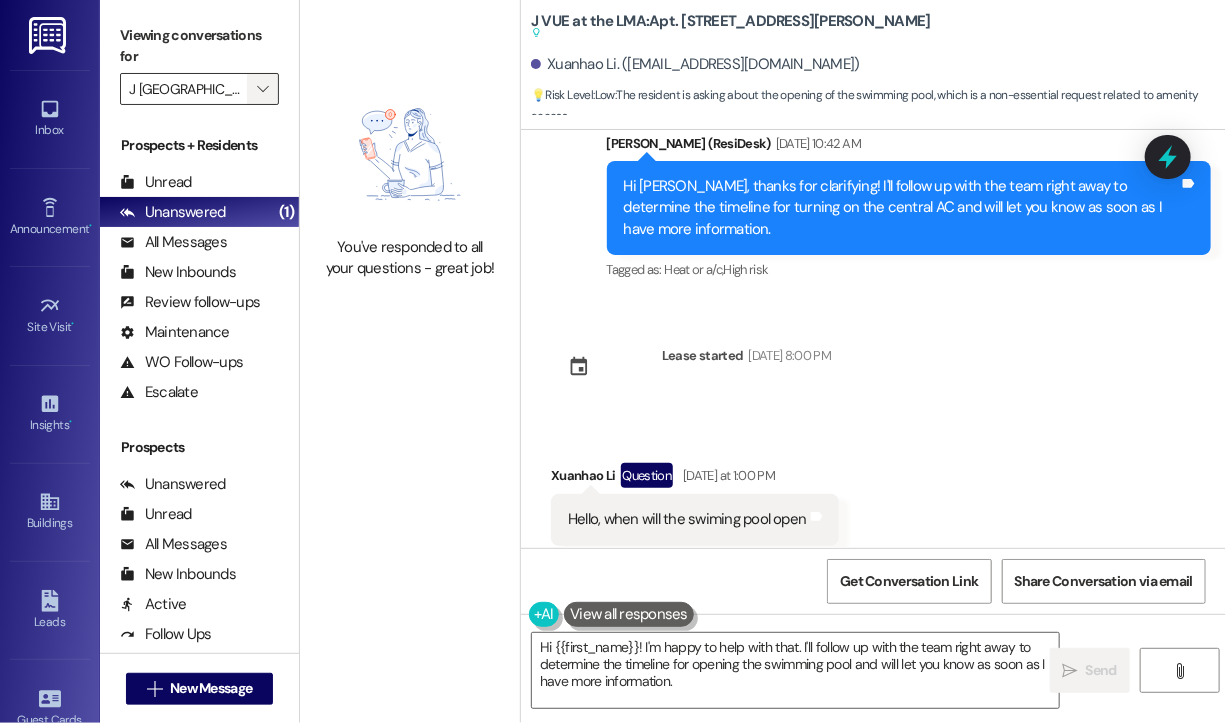 click on "" at bounding box center (262, 89) 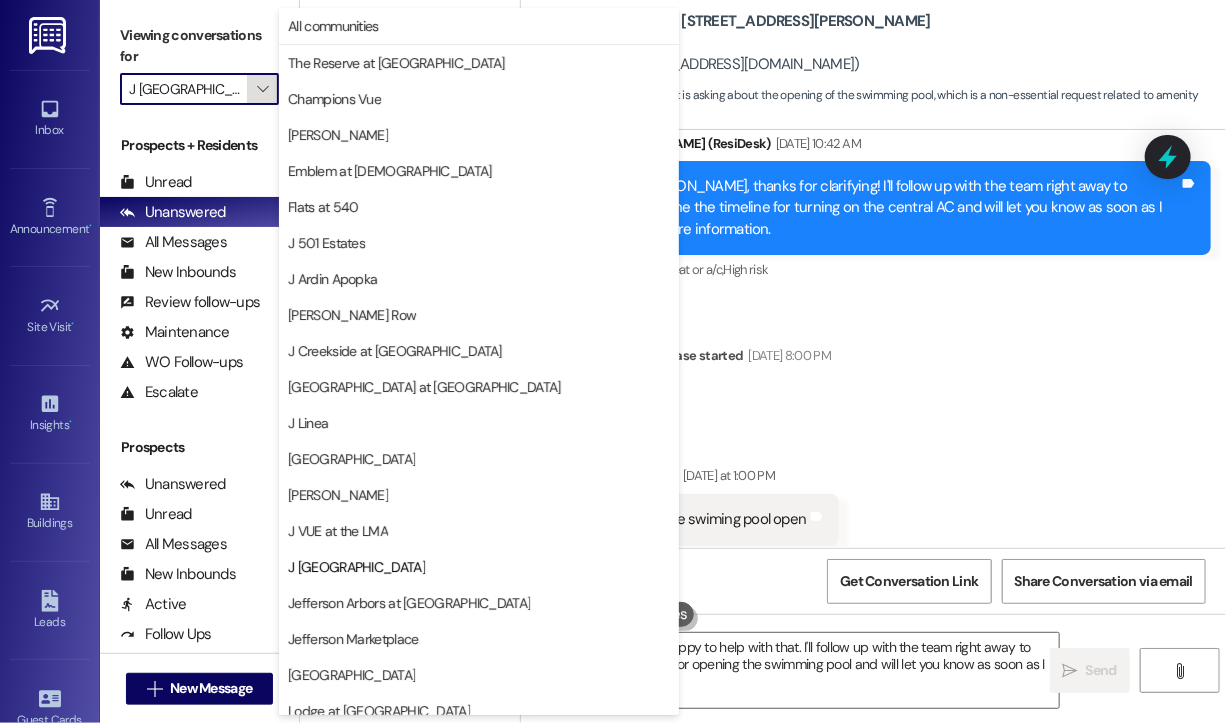 scroll, scrollTop: 301, scrollLeft: 0, axis: vertical 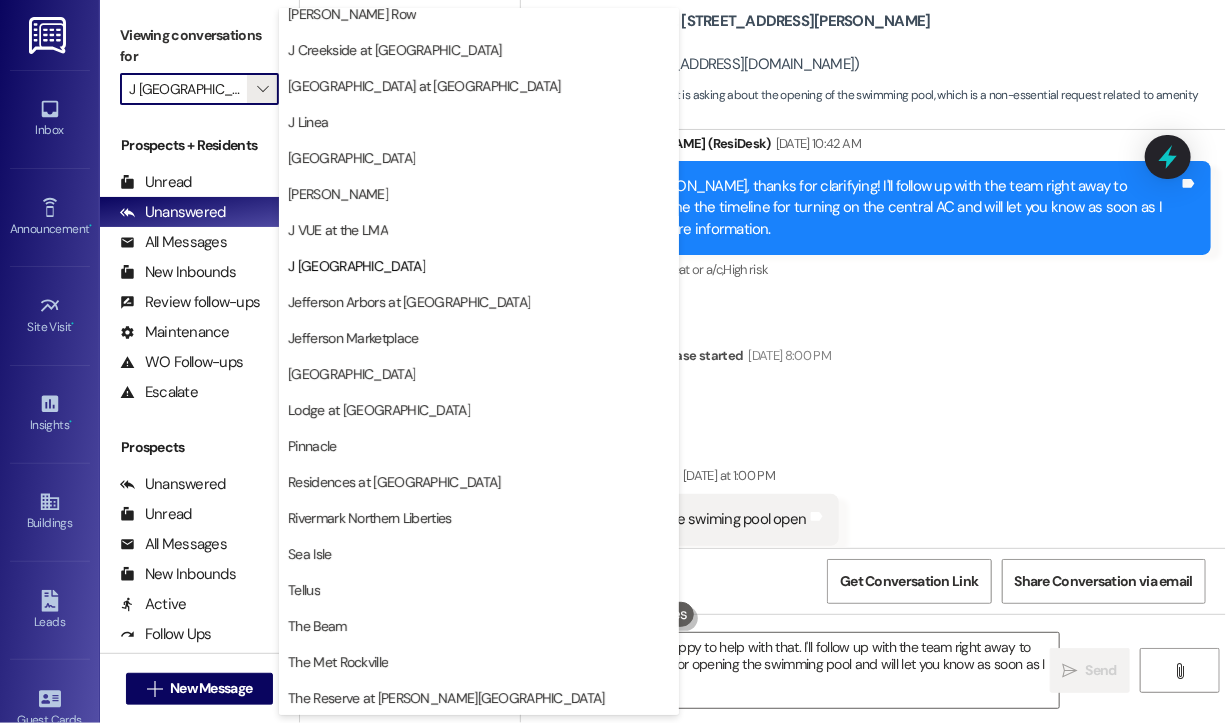 click on "Jefferson Arbors at [GEOGRAPHIC_DATA]" at bounding box center [409, 302] 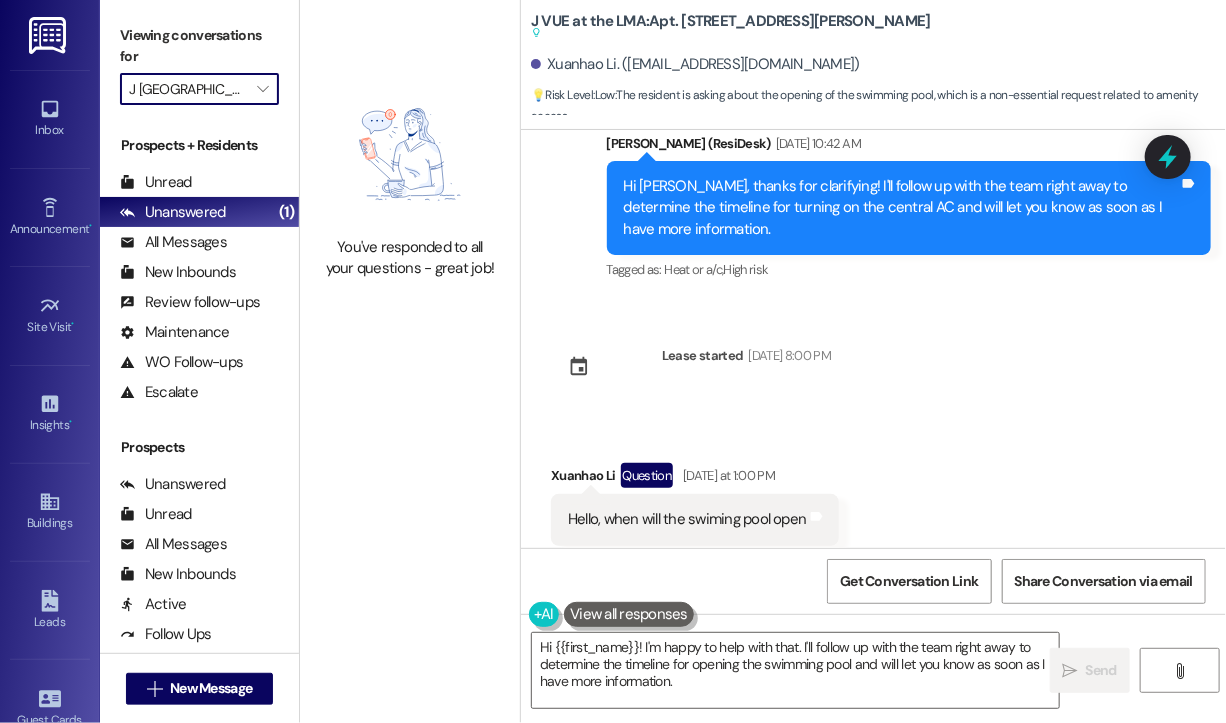 type on "Jefferson Arbors at [GEOGRAPHIC_DATA]" 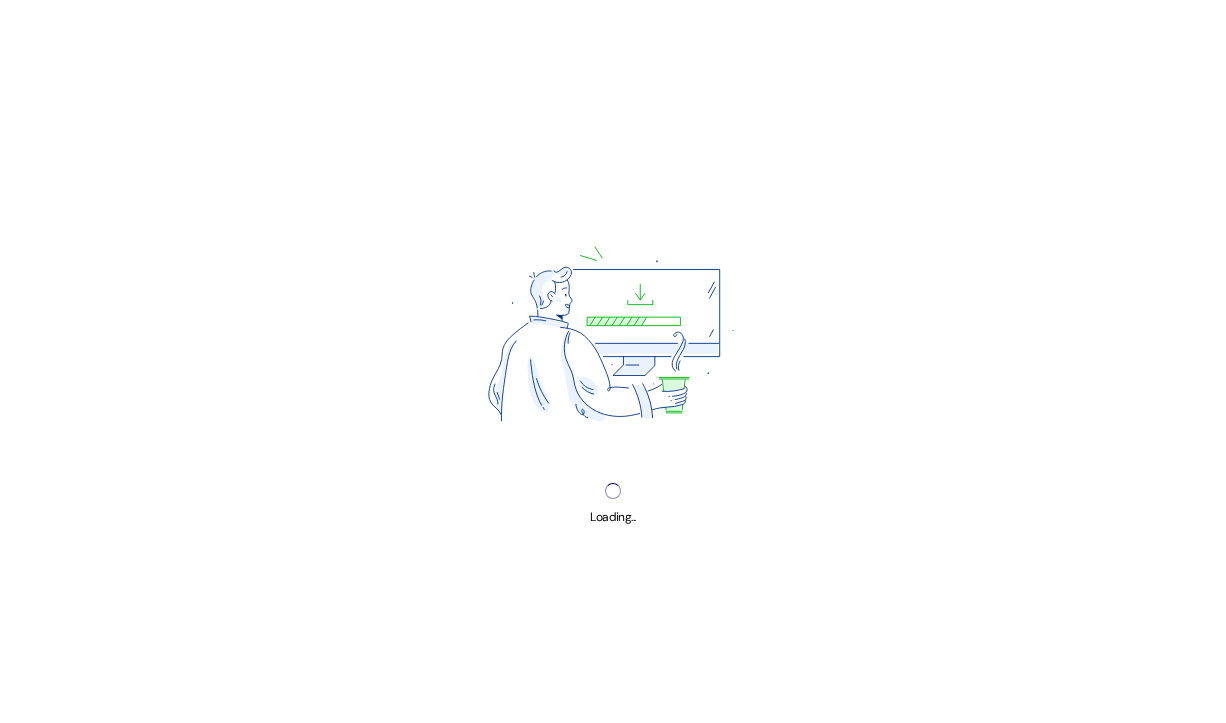 scroll, scrollTop: 0, scrollLeft: 0, axis: both 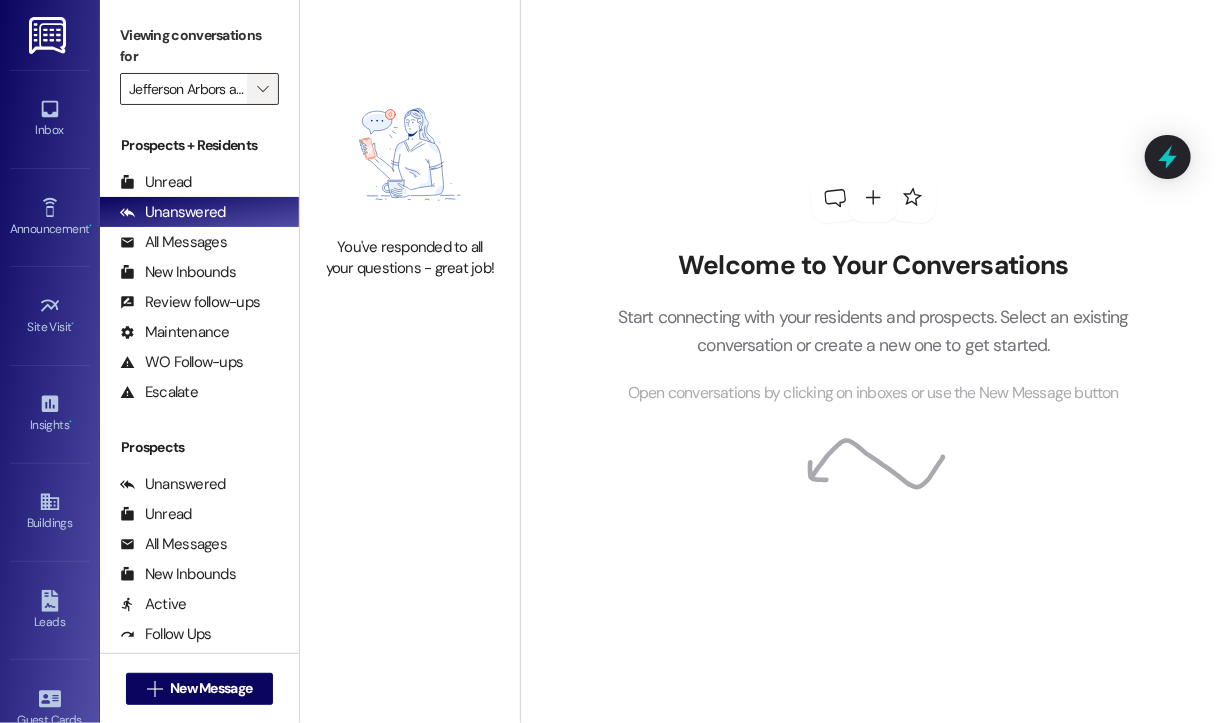 click on "" at bounding box center [262, 89] 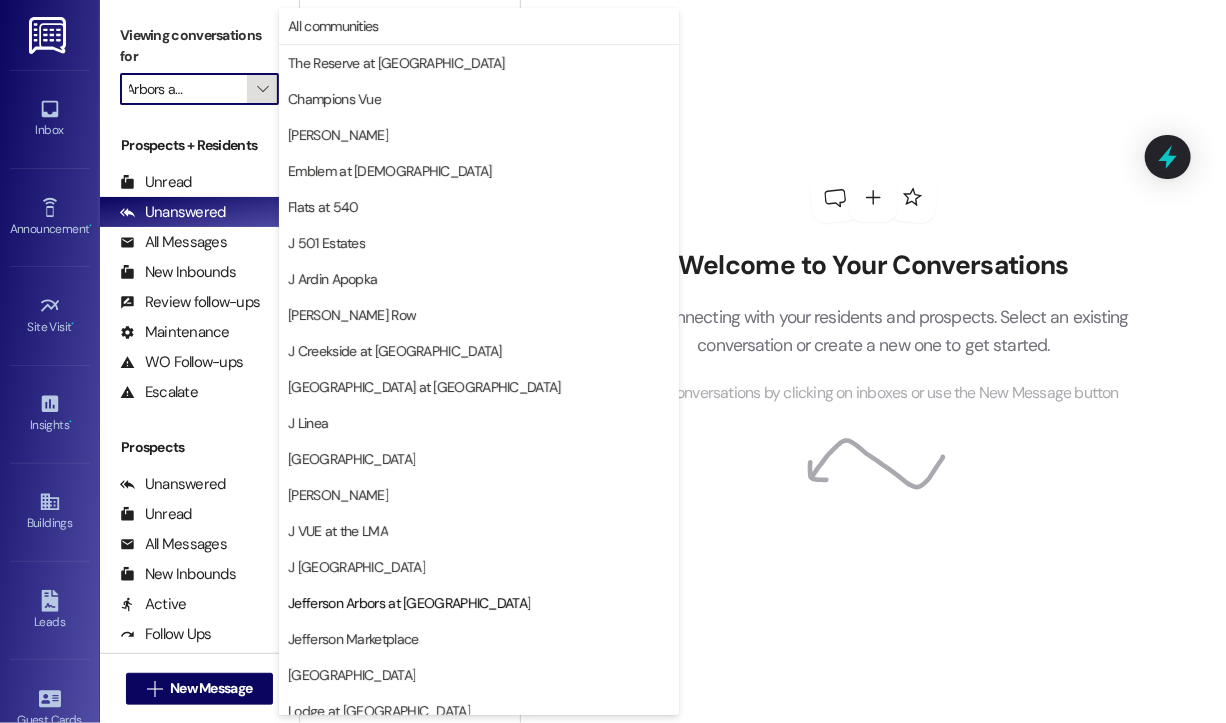 scroll, scrollTop: 301, scrollLeft: 0, axis: vertical 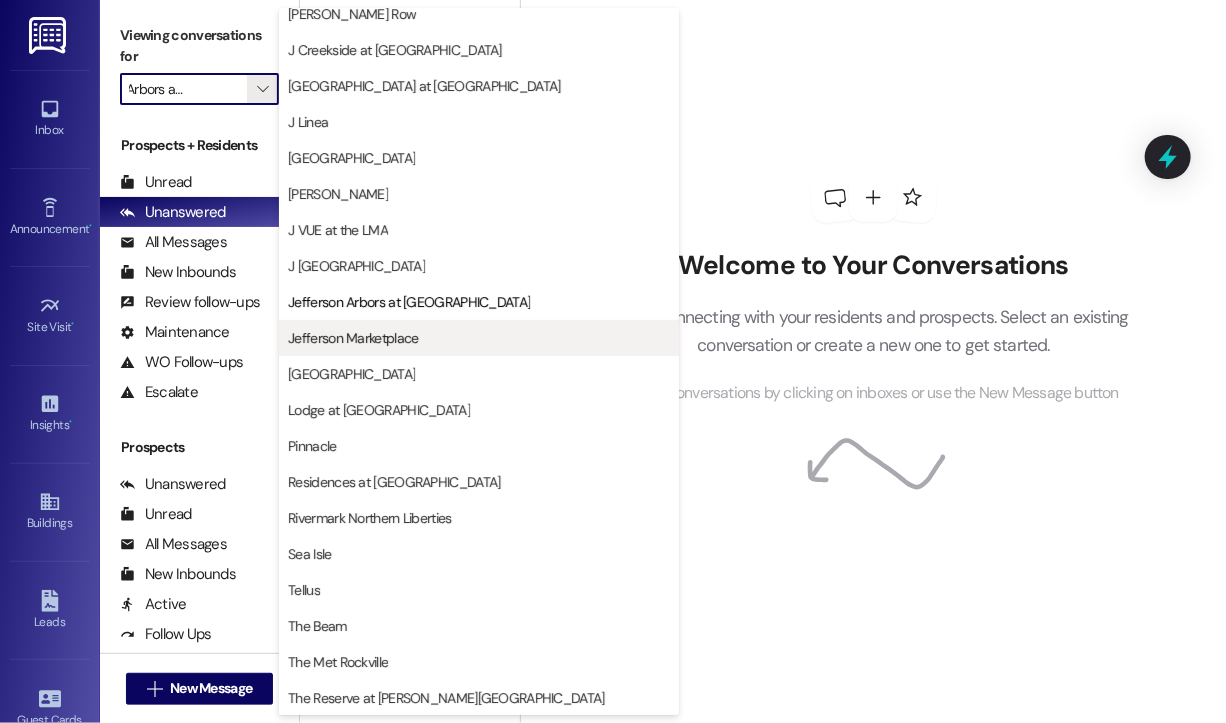 click on "Jefferson Marketplace" at bounding box center [353, 338] 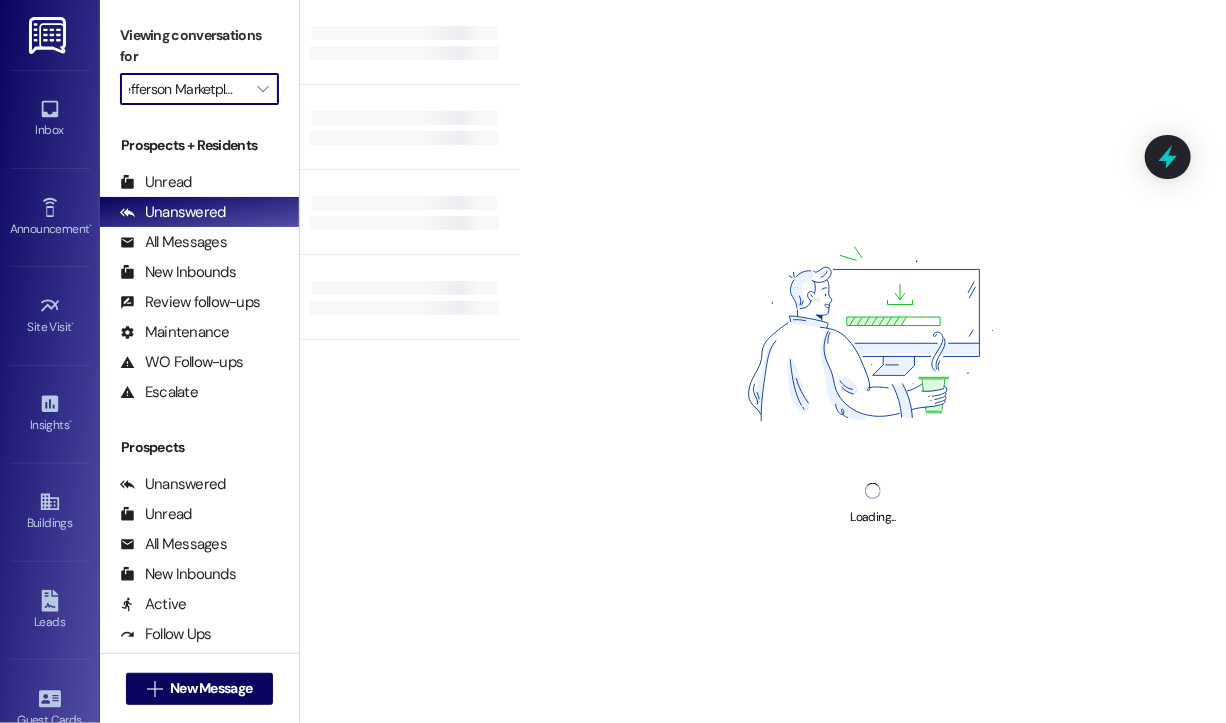 scroll, scrollTop: 0, scrollLeft: 11, axis: horizontal 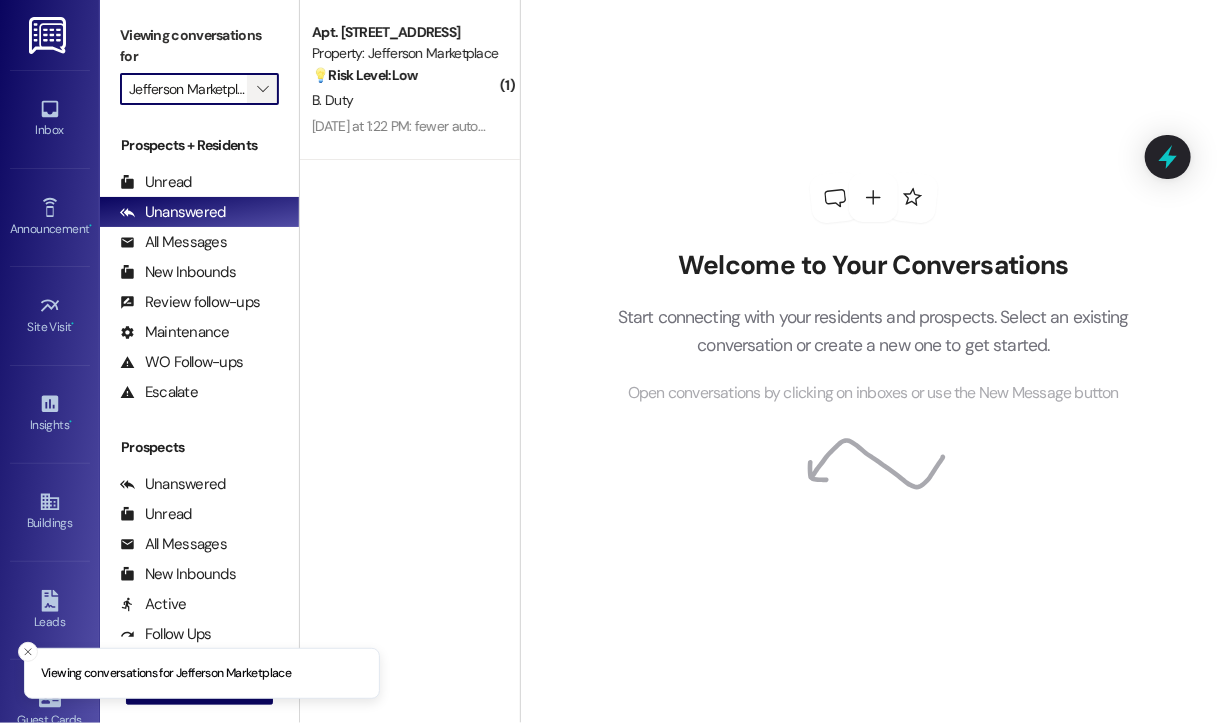 click on "" at bounding box center [262, 89] 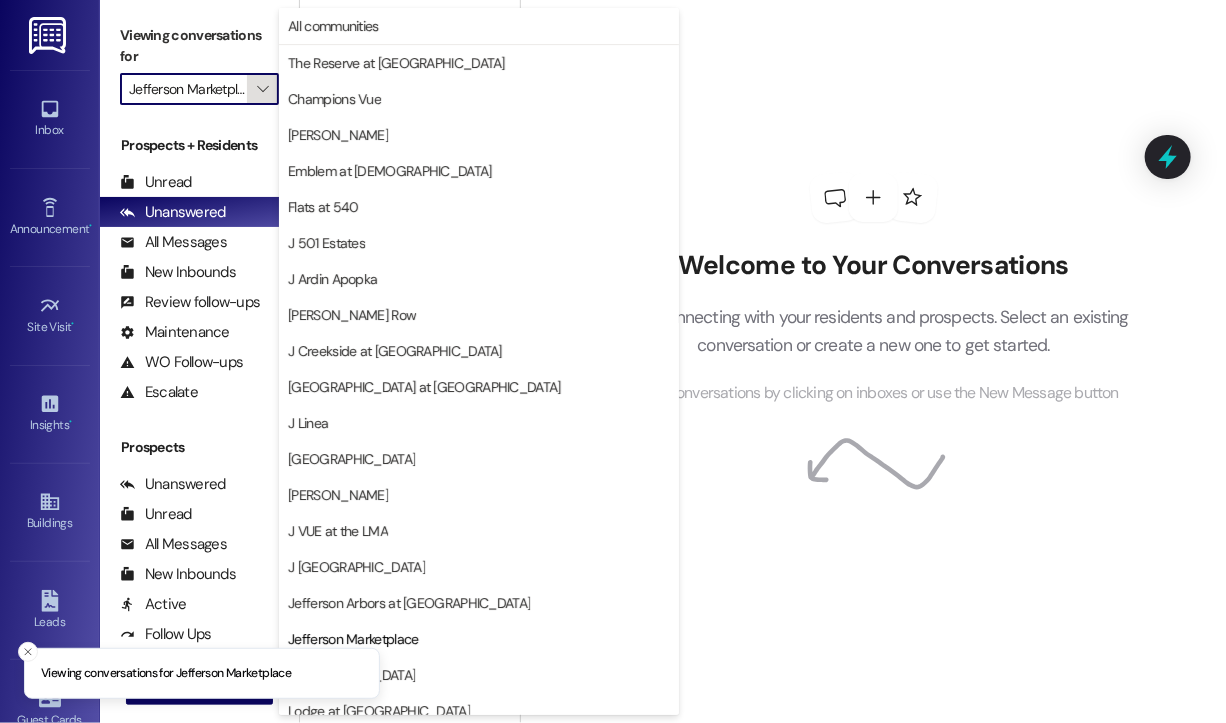 scroll, scrollTop: 0, scrollLeft: 11, axis: horizontal 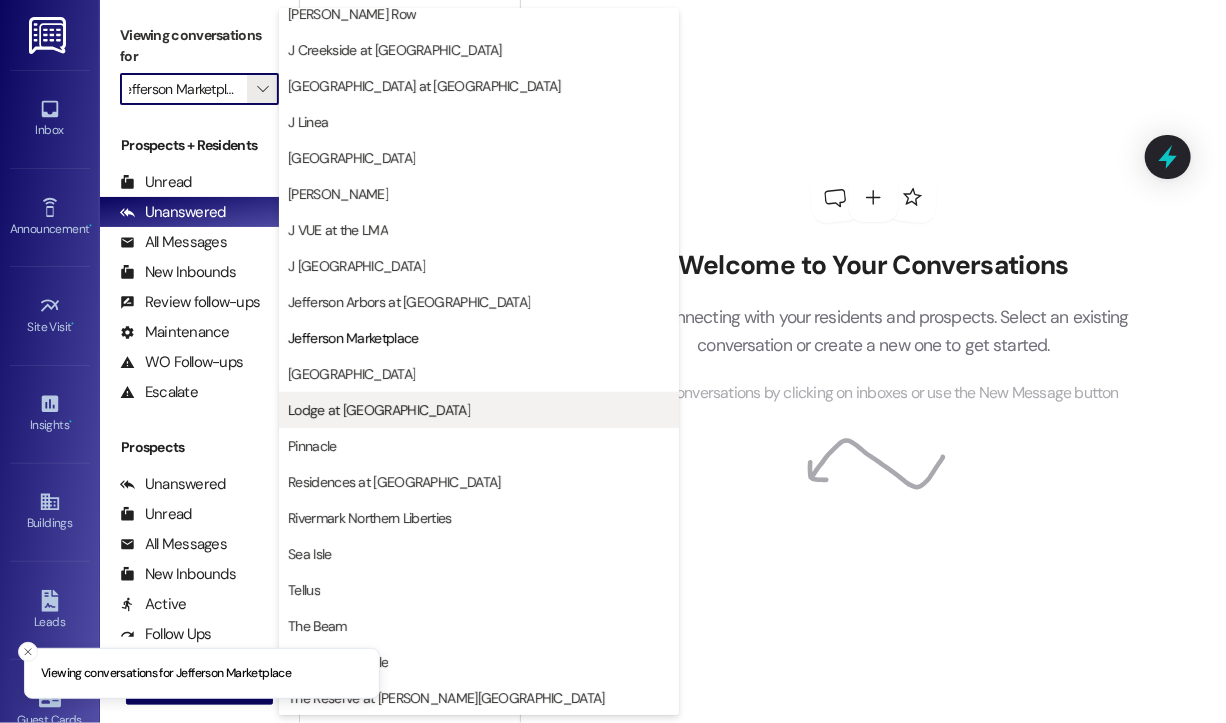 click on "Lodge at [GEOGRAPHIC_DATA]" at bounding box center [379, 410] 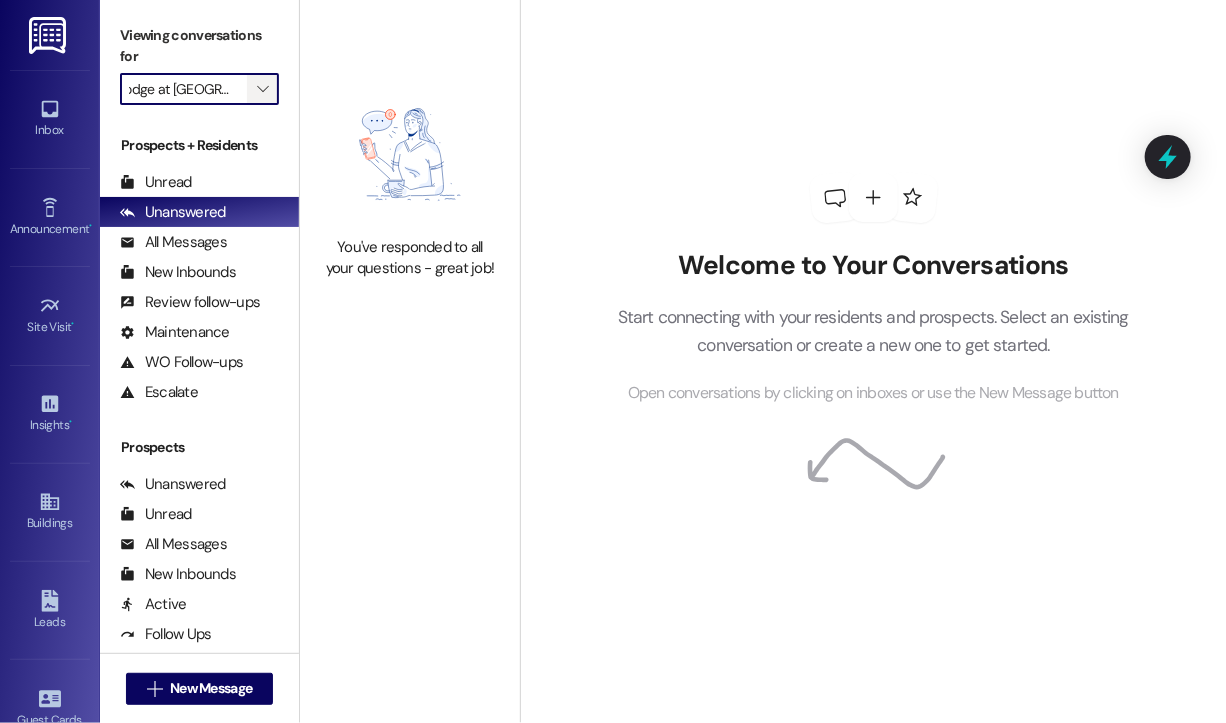 click on "" at bounding box center [262, 89] 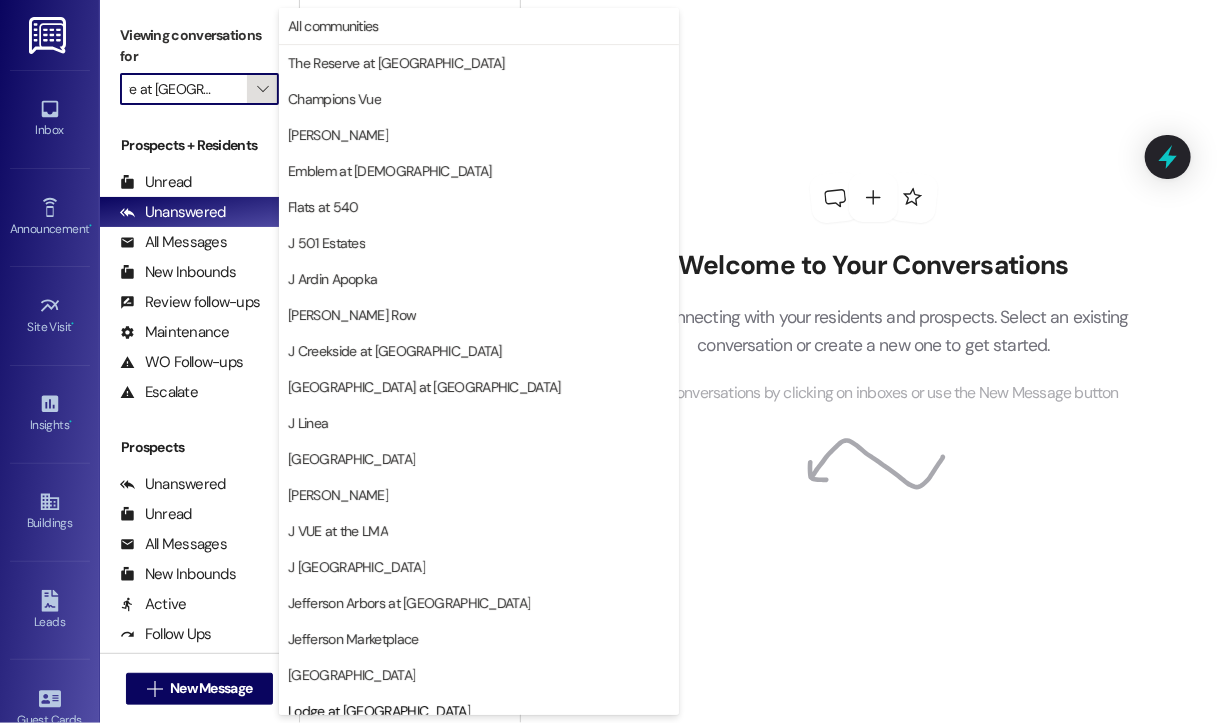 scroll, scrollTop: 0, scrollLeft: 29, axis: horizontal 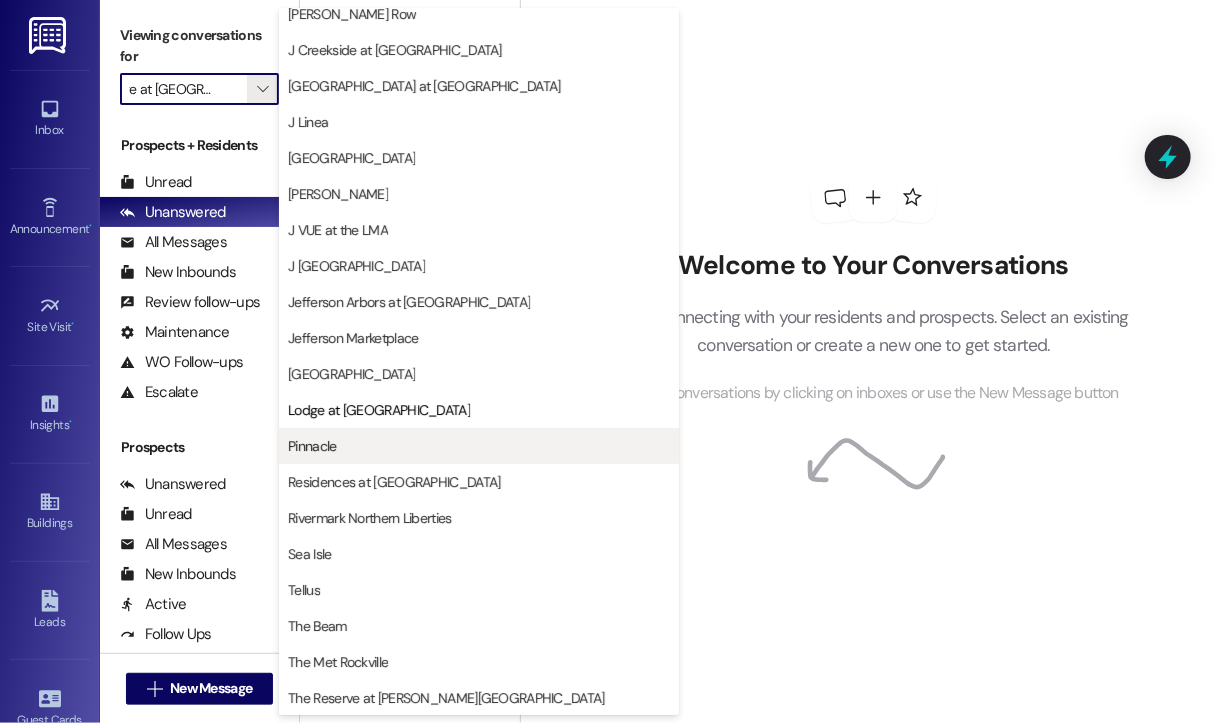 click on "Pinnacle" at bounding box center (479, 446) 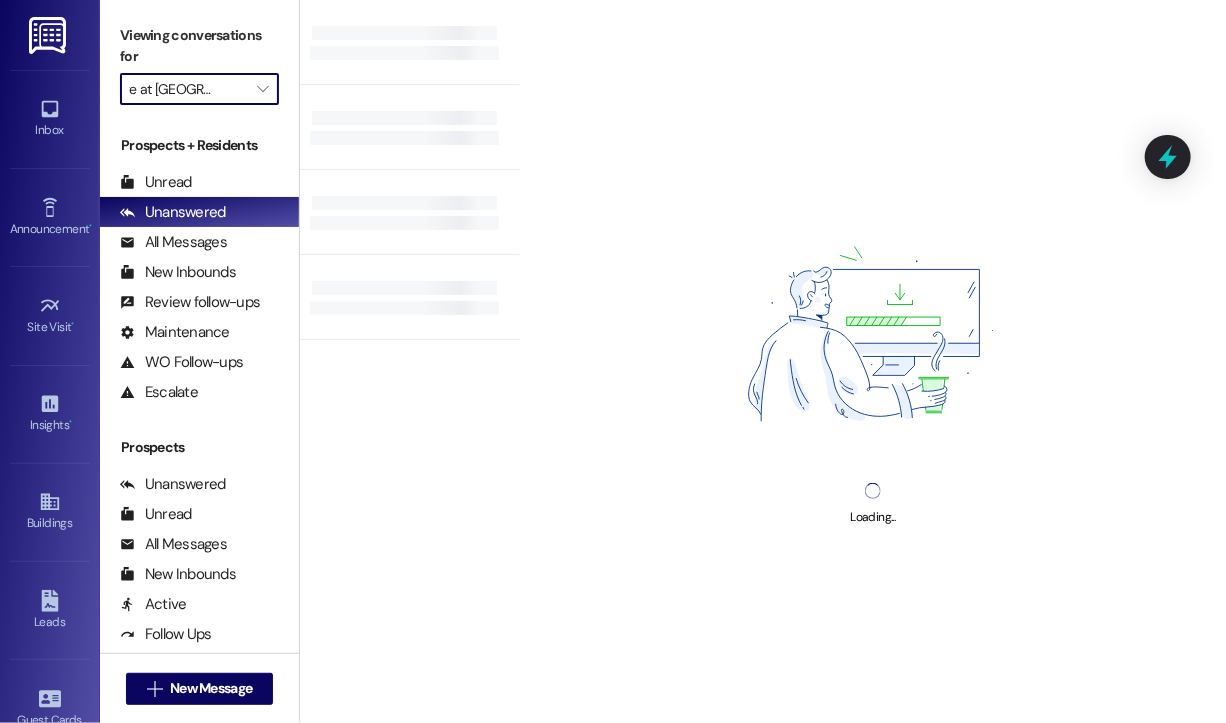 type on "Pinnacle" 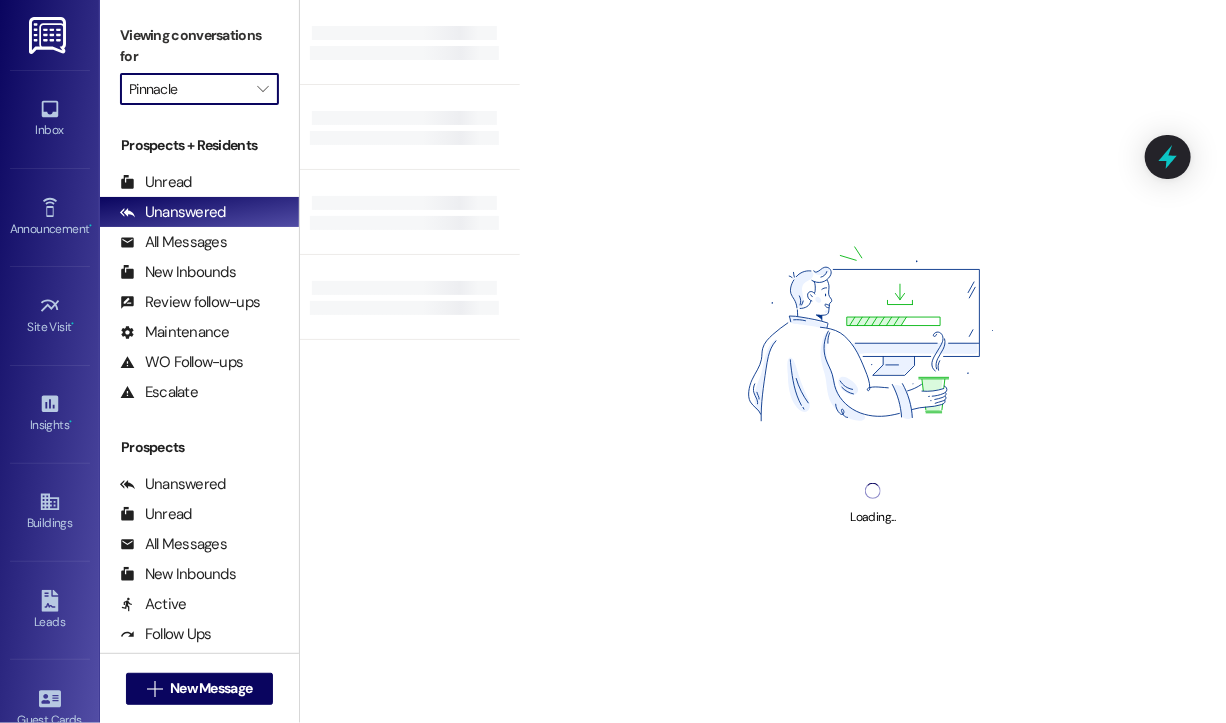 scroll, scrollTop: 0, scrollLeft: 0, axis: both 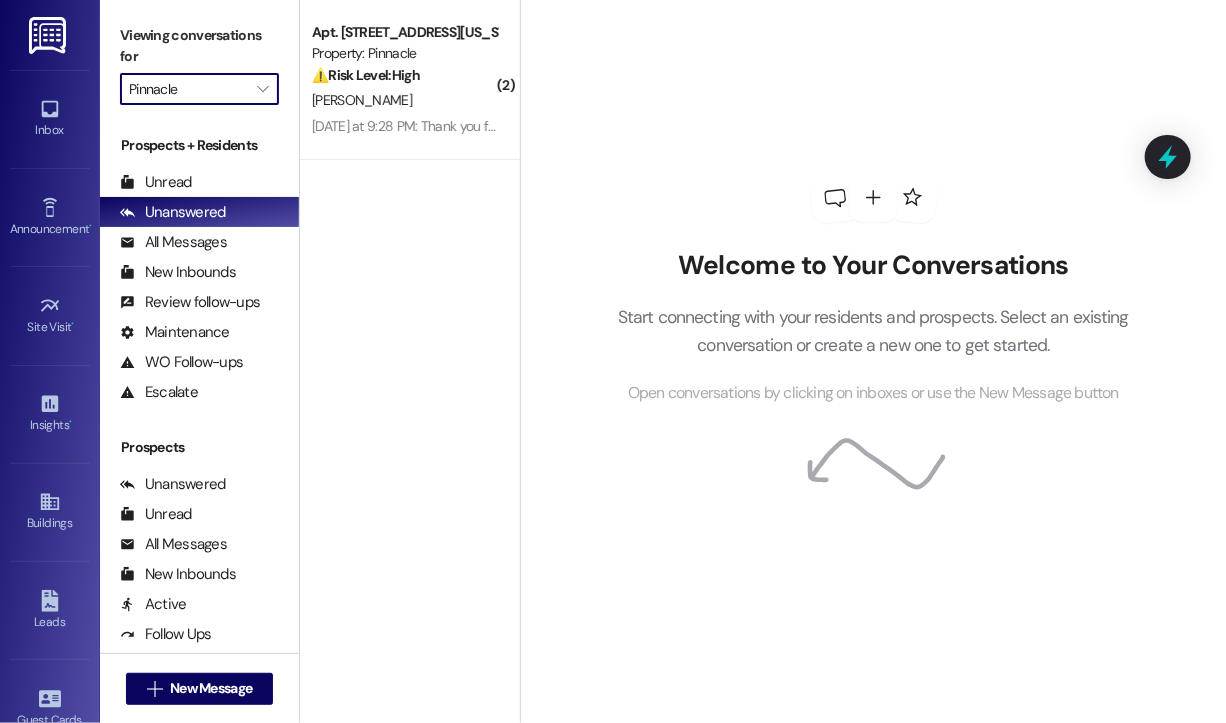 click on "( 2 ) Apt. [STREET_ADDRESS][US_STATE] Property: Pinnacle ⚠️  Risk Level:  High The resident is reporting a failure in package handling procedures (concierge not signing/calling) and expresses concern about future deliveries and potential return to sender. The resident also indicates the concierge desk is unattended during business hours. This represents a service failure and potential security risk, requiring prompt attention to prevent recurrence. [PERSON_NAME] [DATE] at 9:28 PM: Thank you for your message. Our offices are currently closed, but we will contact you when we resume operations. For emergencies, please contact your emergency number [PHONE_NUMBER]. [DATE] at 9:28 PM: Thank you for your message. Our offices are currently closed, but we will contact you when we resume operations. For emergencies, please contact your emergency number [PHONE_NUMBER]." at bounding box center (410, 290) 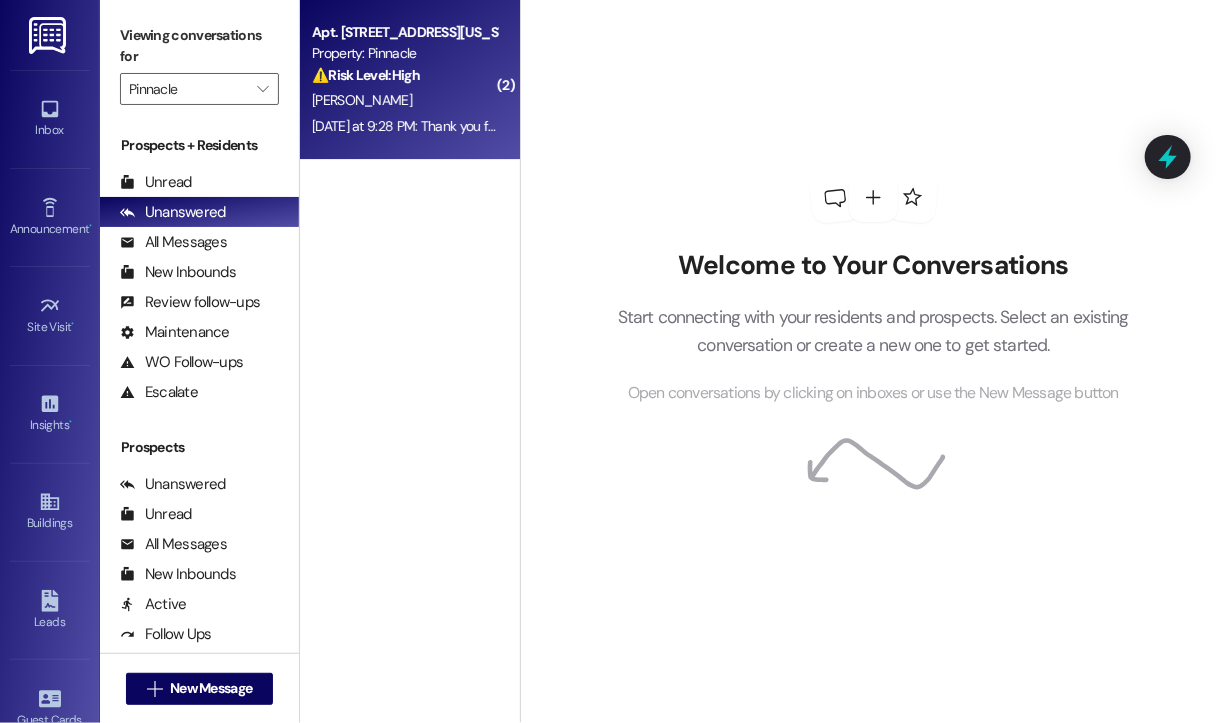 click on "[PERSON_NAME]" at bounding box center (404, 100) 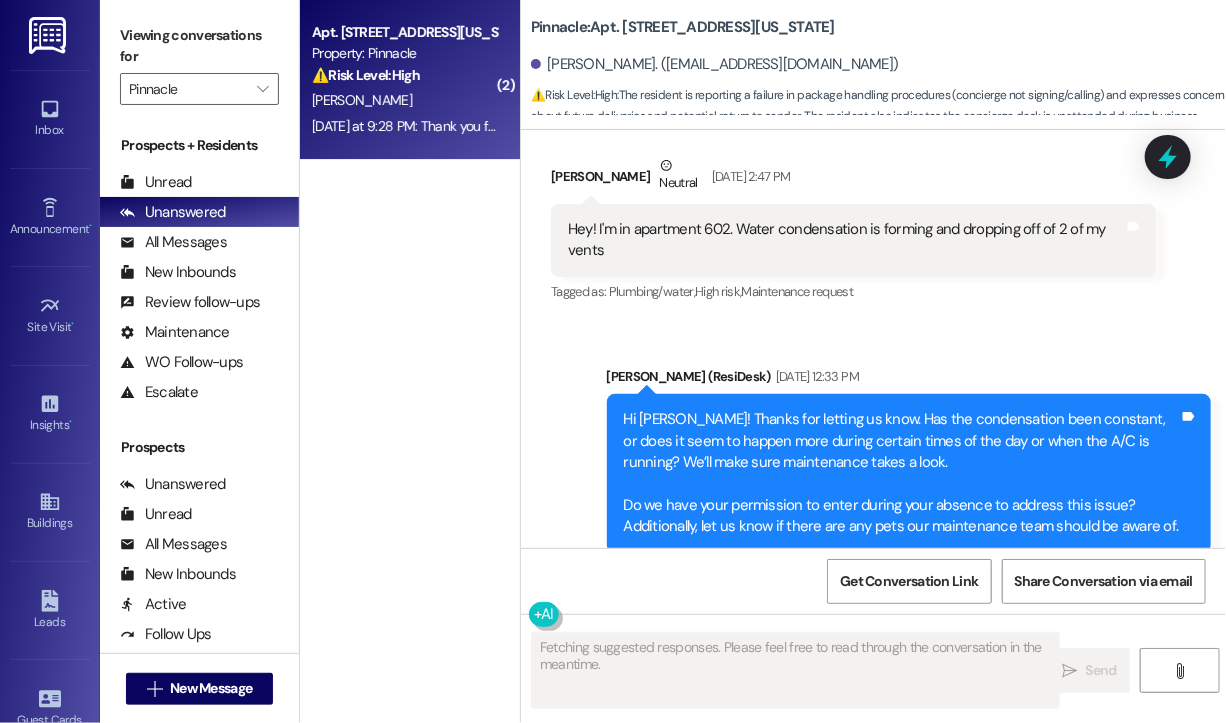 scroll, scrollTop: 9272, scrollLeft: 0, axis: vertical 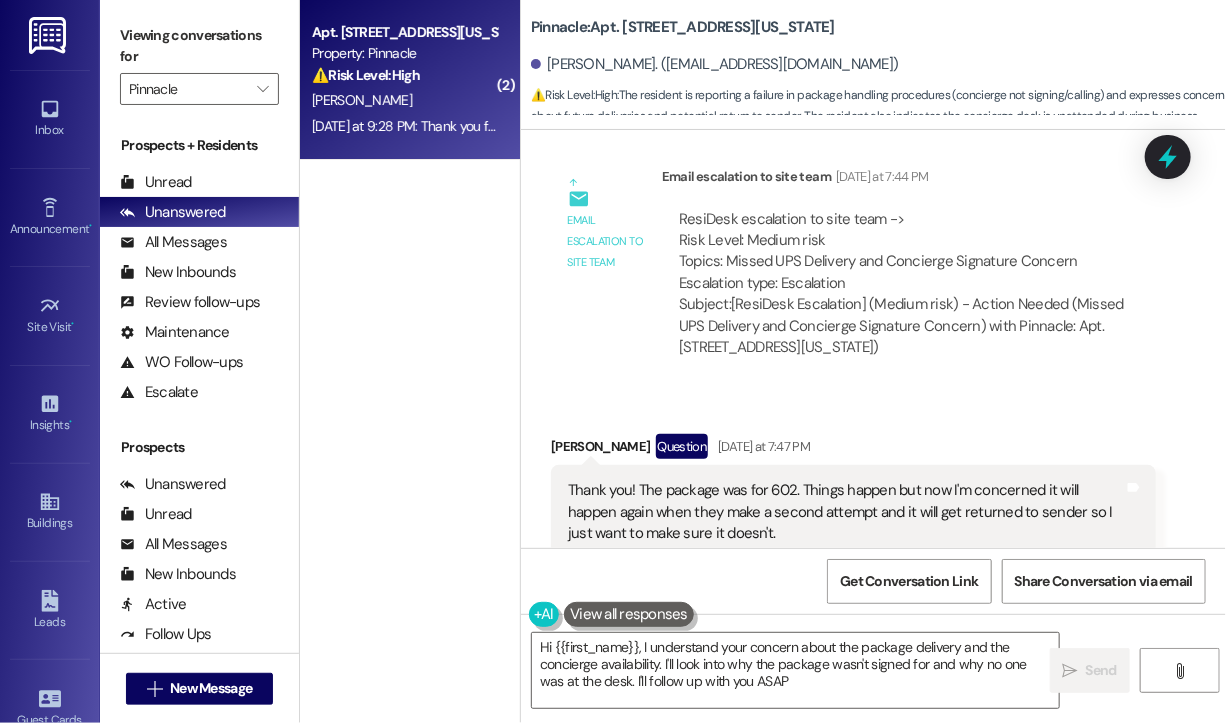type on "Hi {{first_name}}, I understand your concern about the package delivery and the concierge availability. I'll look into why the package wasn't signed for and why no one was at the desk. I'll follow up with you ASAP!" 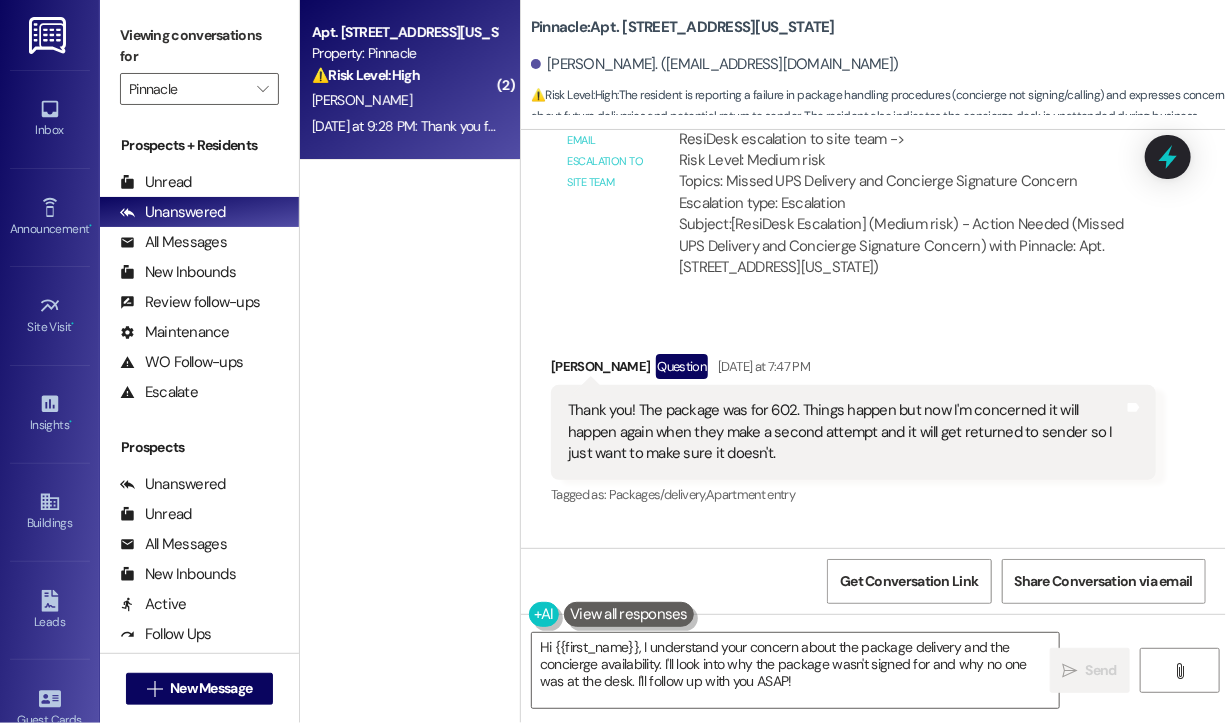 scroll, scrollTop: 9372, scrollLeft: 0, axis: vertical 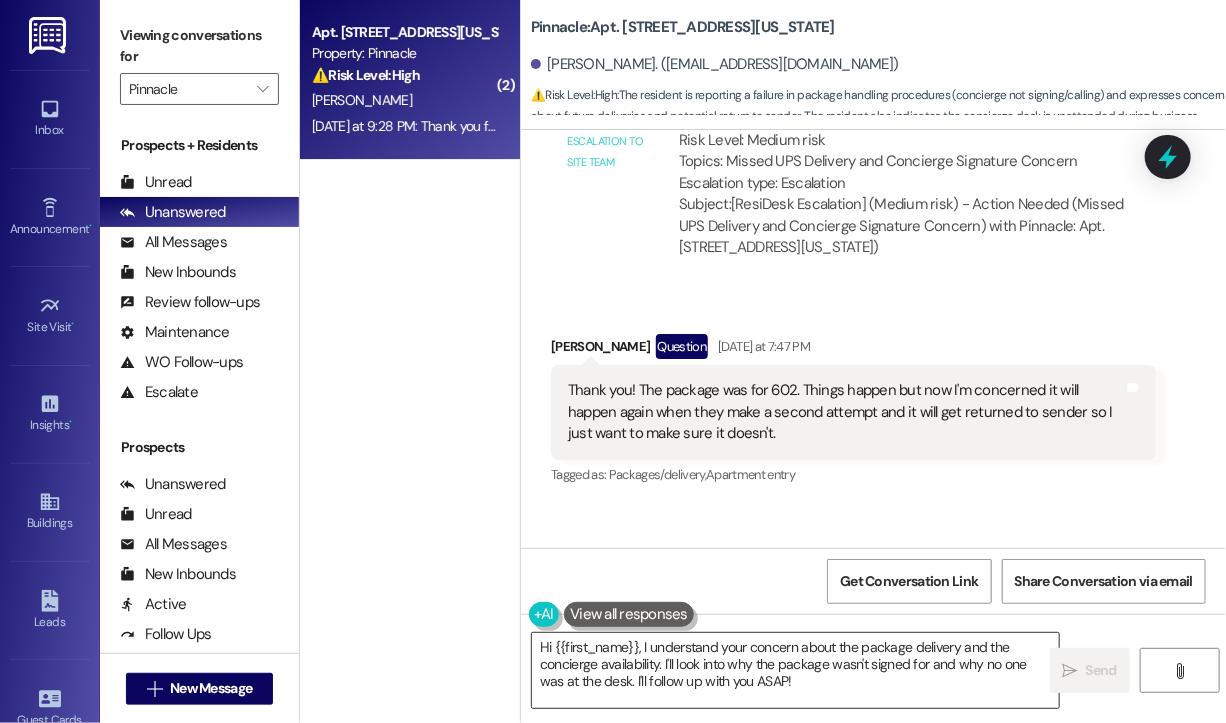 click on "Hi {{first_name}}, I understand your concern about the package delivery and the concierge availability. I'll look into why the package wasn't signed for and why no one was at the desk. I'll follow up with you ASAP!" at bounding box center (795, 670) 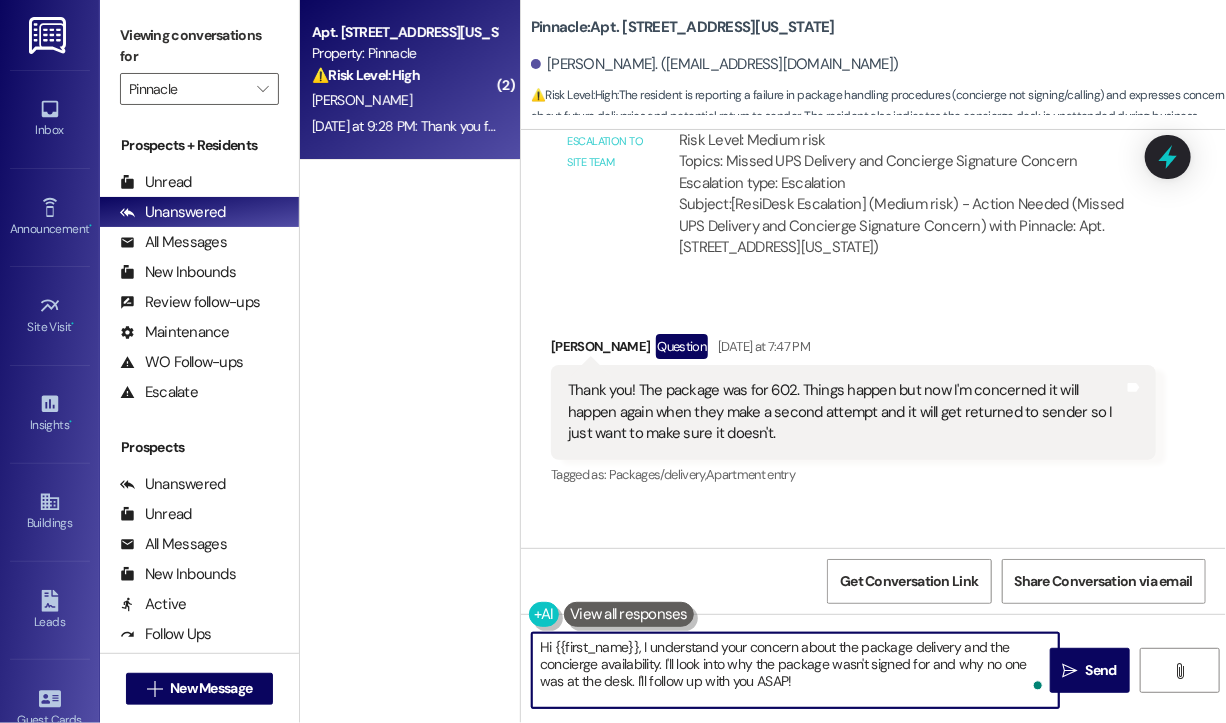 click on "Hi {{first_name}}, I understand your concern about the package delivery and the concierge availability. I'll look into why the package wasn't signed for and why no one was at the desk. I'll follow up with you ASAP!" at bounding box center (795, 670) 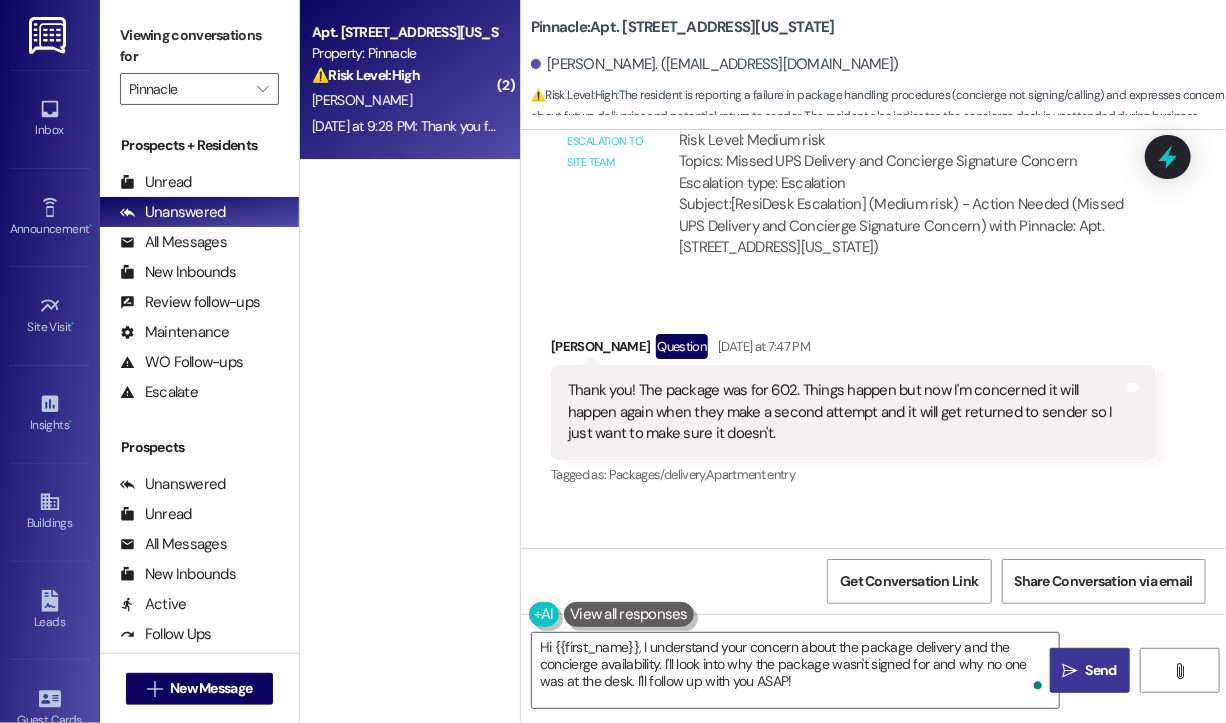 click on " Send" at bounding box center [1090, 670] 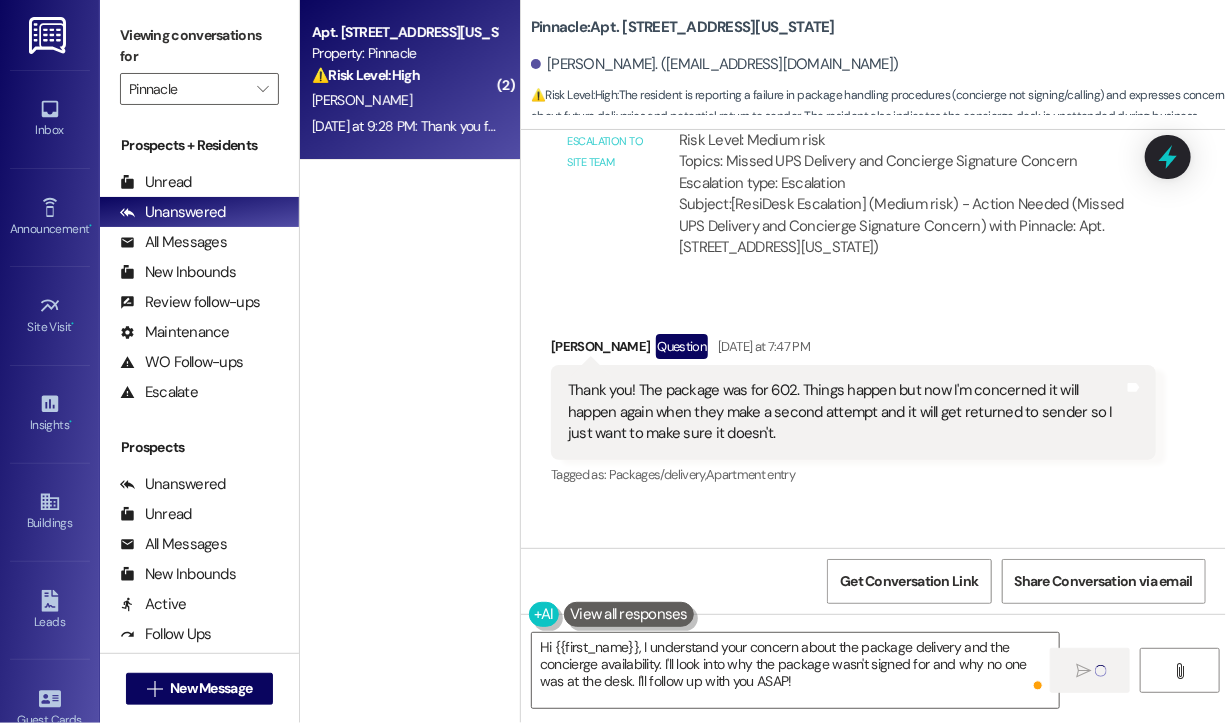 type 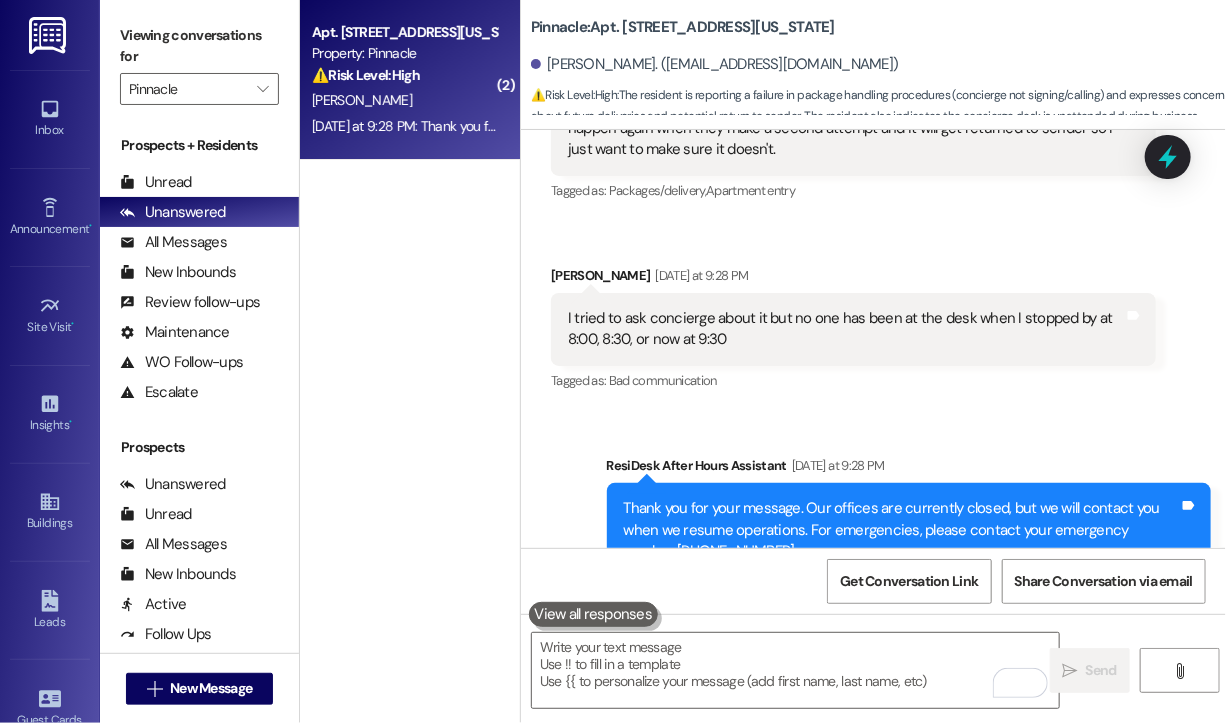 scroll, scrollTop: 9742, scrollLeft: 0, axis: vertical 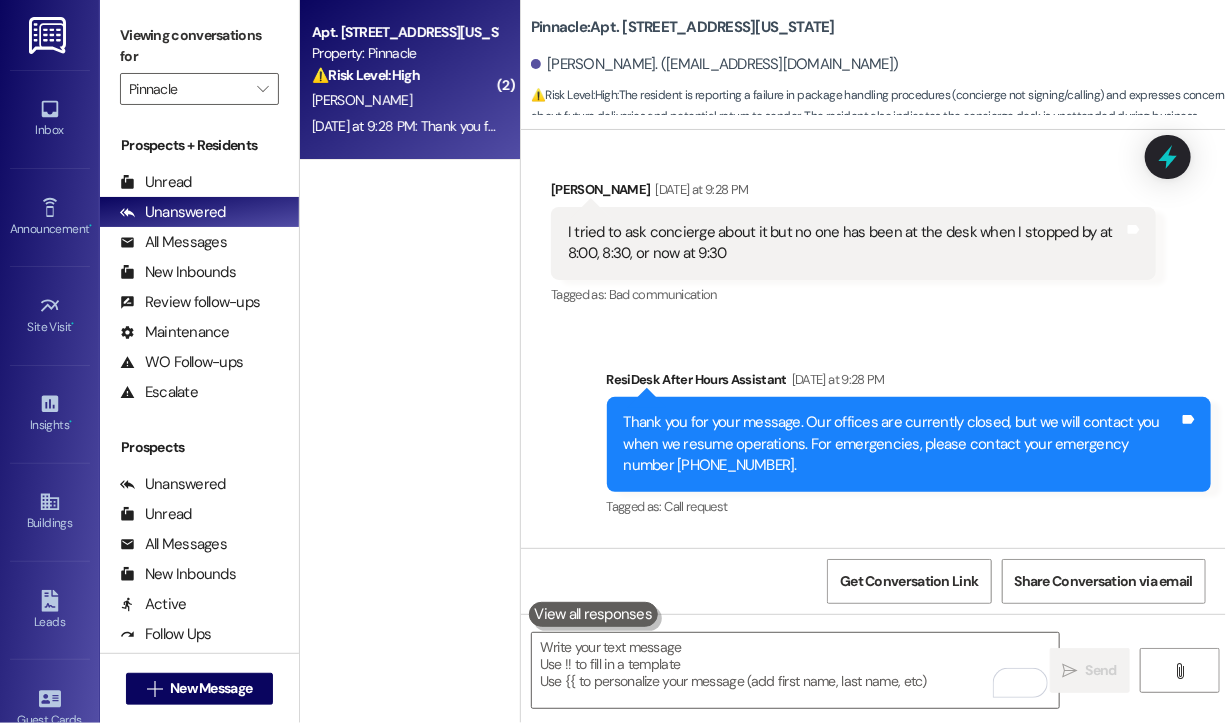 click on "( 2 ) Apt. [STREET_ADDRESS][US_STATE] Property: Pinnacle ⚠️  Risk Level:  High The resident is reporting a failure in package handling procedures (concierge not signing/calling) and expresses concern about future deliveries and potential return to sender. The resident also indicates the concierge desk is unattended during business hours. This represents a service failure and potential security risk, requiring prompt attention to prevent recurrence. [PERSON_NAME] [DATE] at 9:28 PM: Thank you for your message. Our offices are currently closed, but we will contact you when we resume operations. For emergencies, please contact your emergency number [PHONE_NUMBER]. [DATE] at 9:28 PM: Thank you for your message. Our offices are currently closed, but we will contact you when we resume operations. For emergencies, please contact your emergency number [PHONE_NUMBER]." at bounding box center [410, 290] 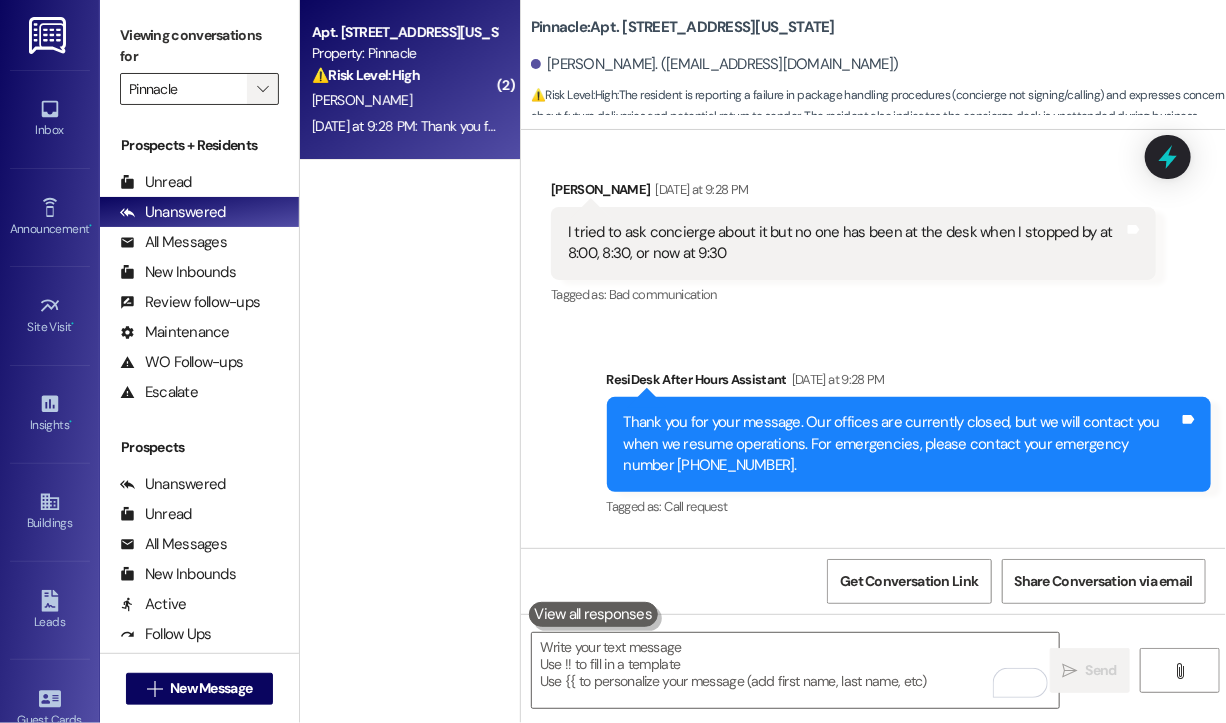 click on "" at bounding box center (262, 89) 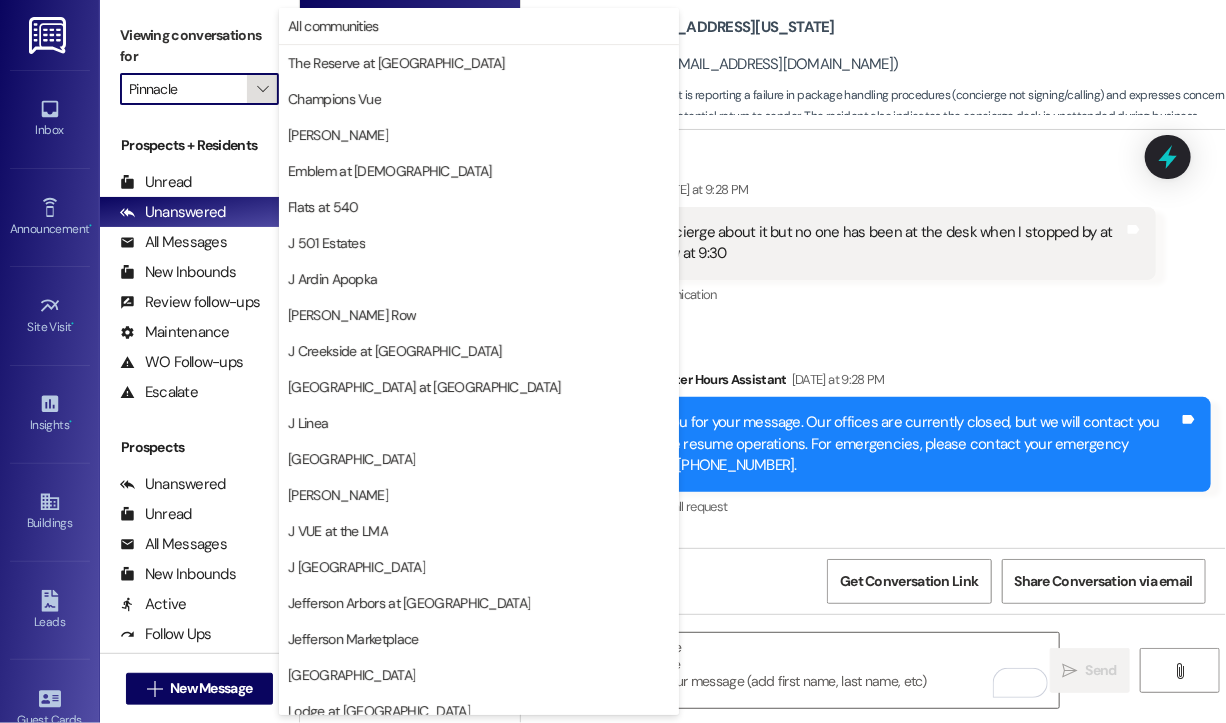 scroll, scrollTop: 301, scrollLeft: 0, axis: vertical 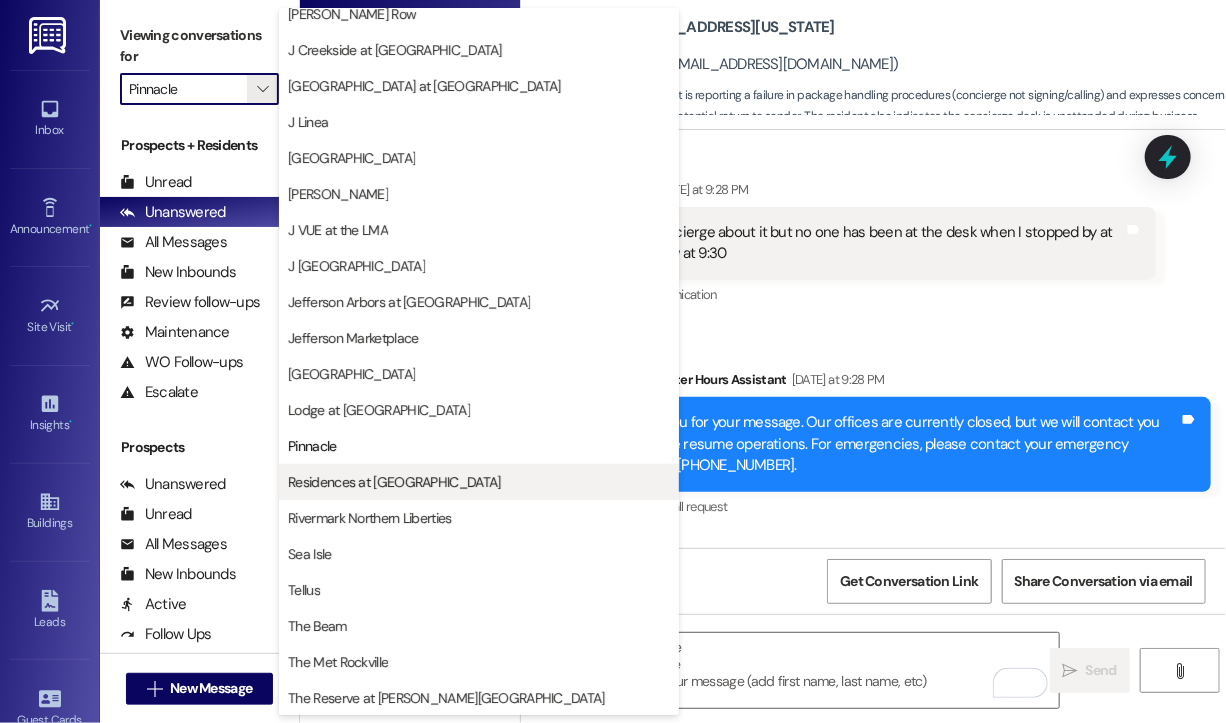 click on "Residences at [GEOGRAPHIC_DATA]" at bounding box center [394, 482] 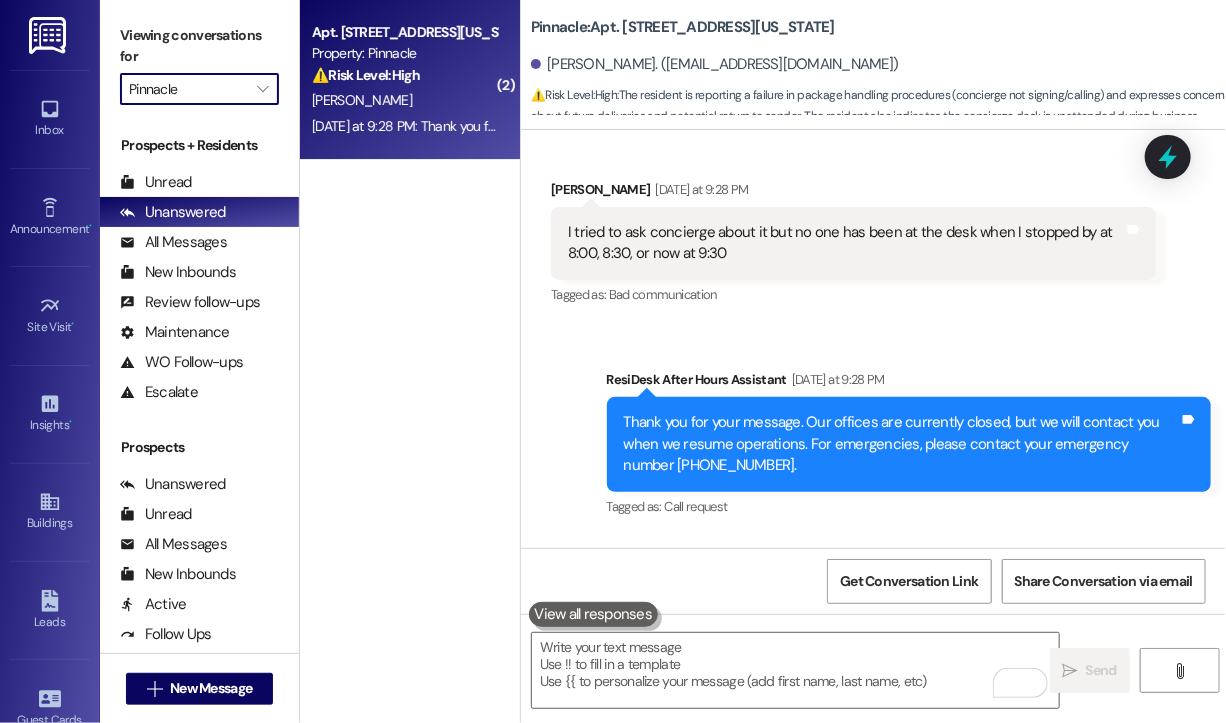 type on "Residences at [GEOGRAPHIC_DATA]" 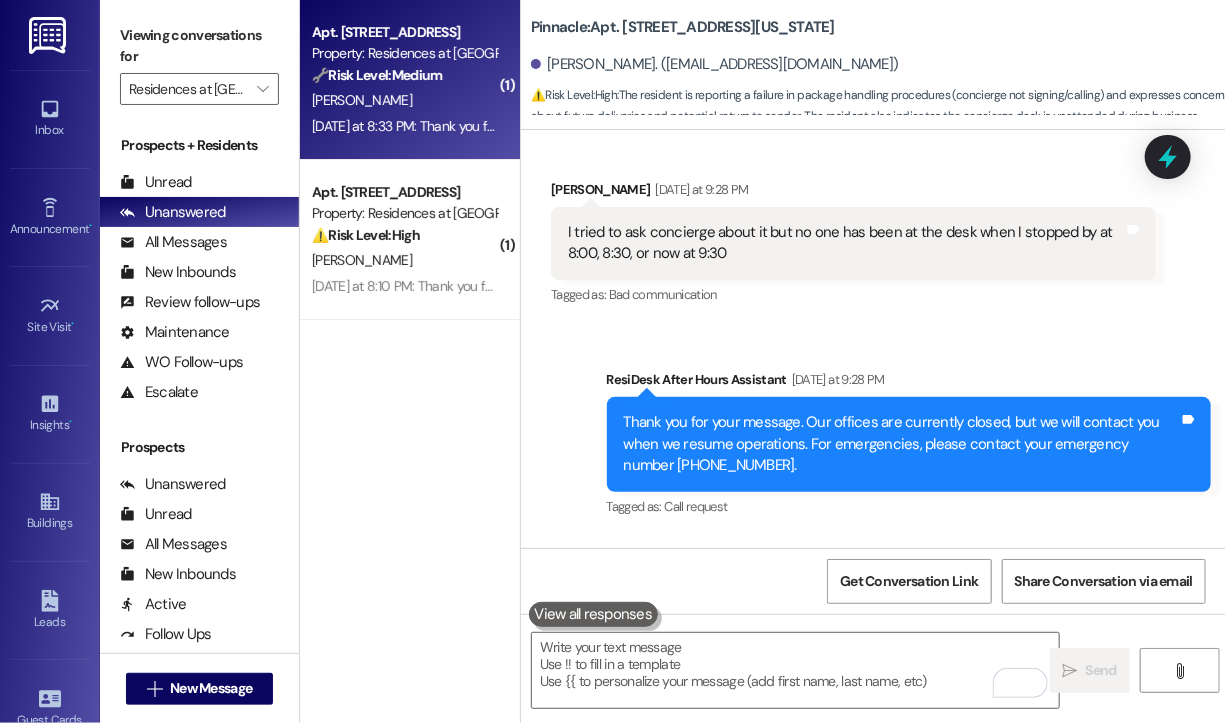 click on "[DATE] at 8:33 PM: Thank you for your message. Our offices are currently closed, but we will contact you when we resume operations. For emergencies, please contact your emergency number [PHONE_NUMBER] [DATE] at 8:33 PM: Thank you for your message. Our offices are currently closed, but we will contact you when we resume operations. For emergencies, please contact your emergency number [PHONE_NUMBER]" at bounding box center (924, 126) 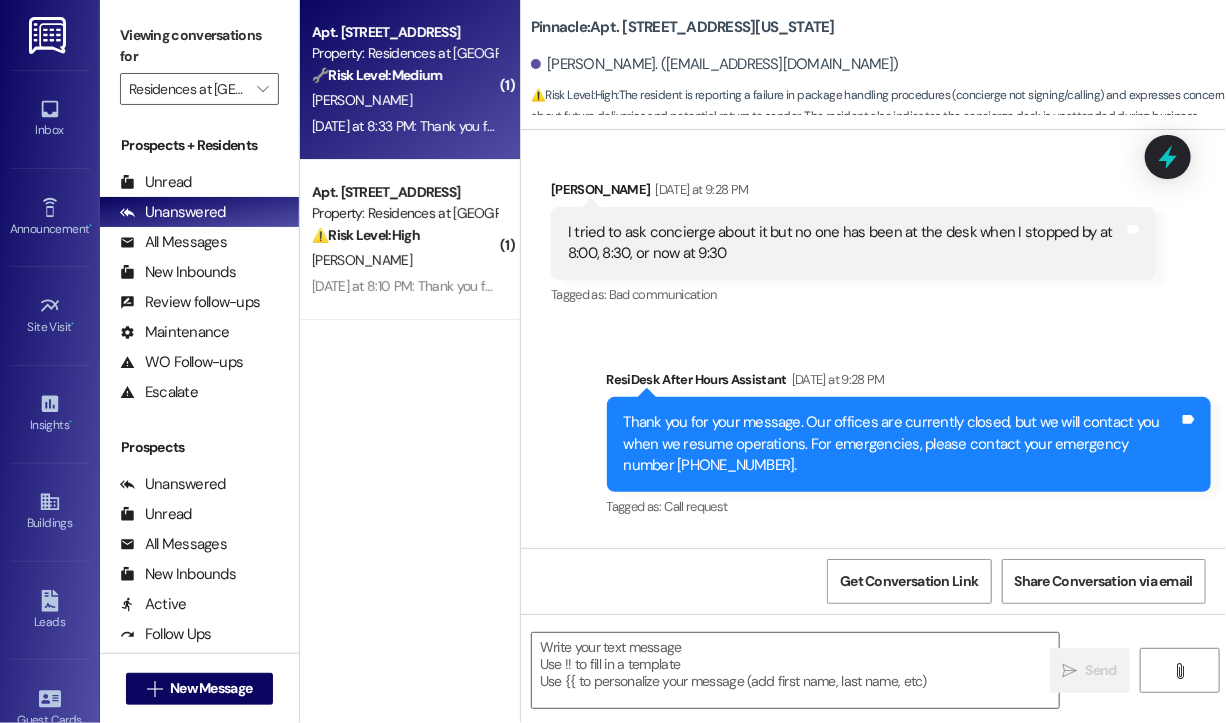 type on "Fetching suggested responses. Please feel free to read through the conversation in the meantime." 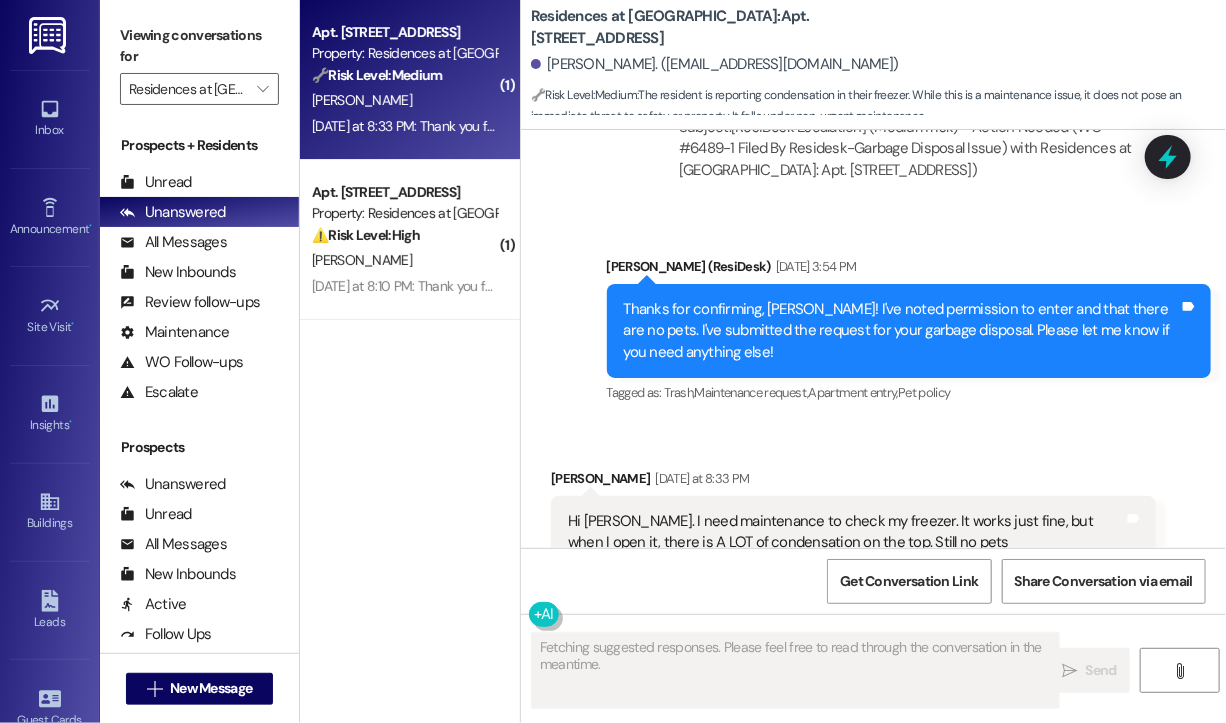 scroll, scrollTop: 12272, scrollLeft: 0, axis: vertical 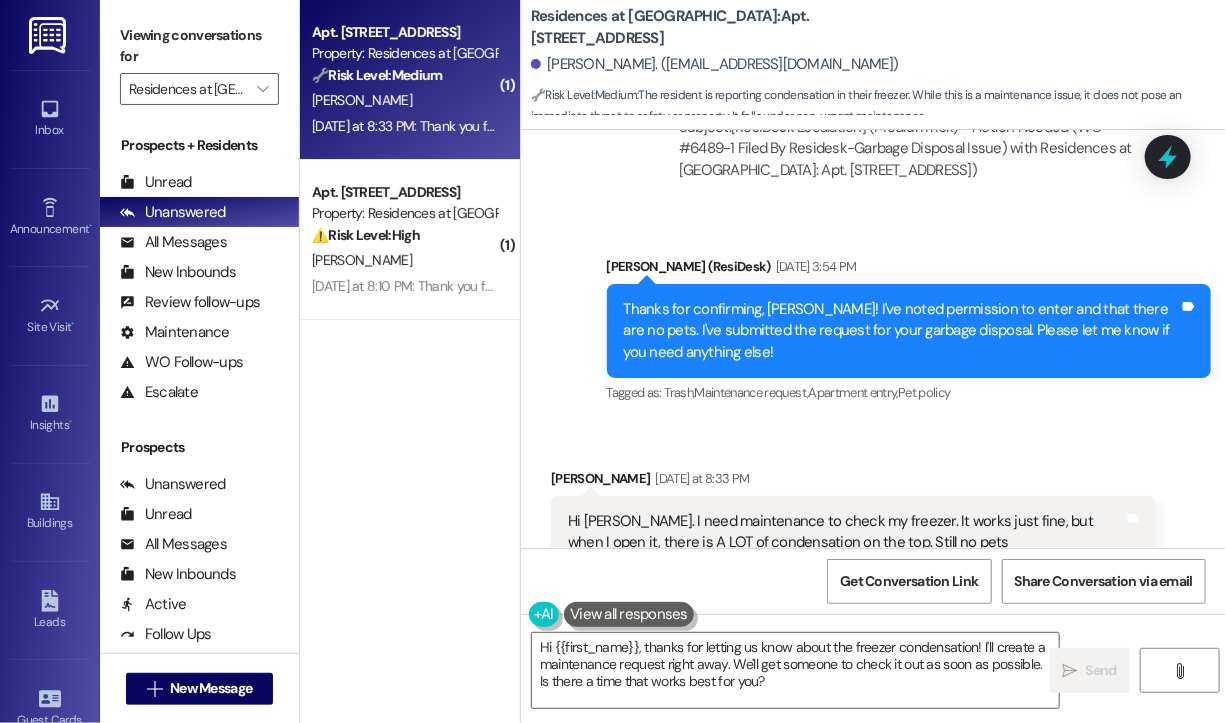 click on "Hi [PERSON_NAME]. I need maintenance to check my freezer. It works just fine, but when I open it, there is A LOT of condensation on the top. Still no pets" at bounding box center [846, 532] 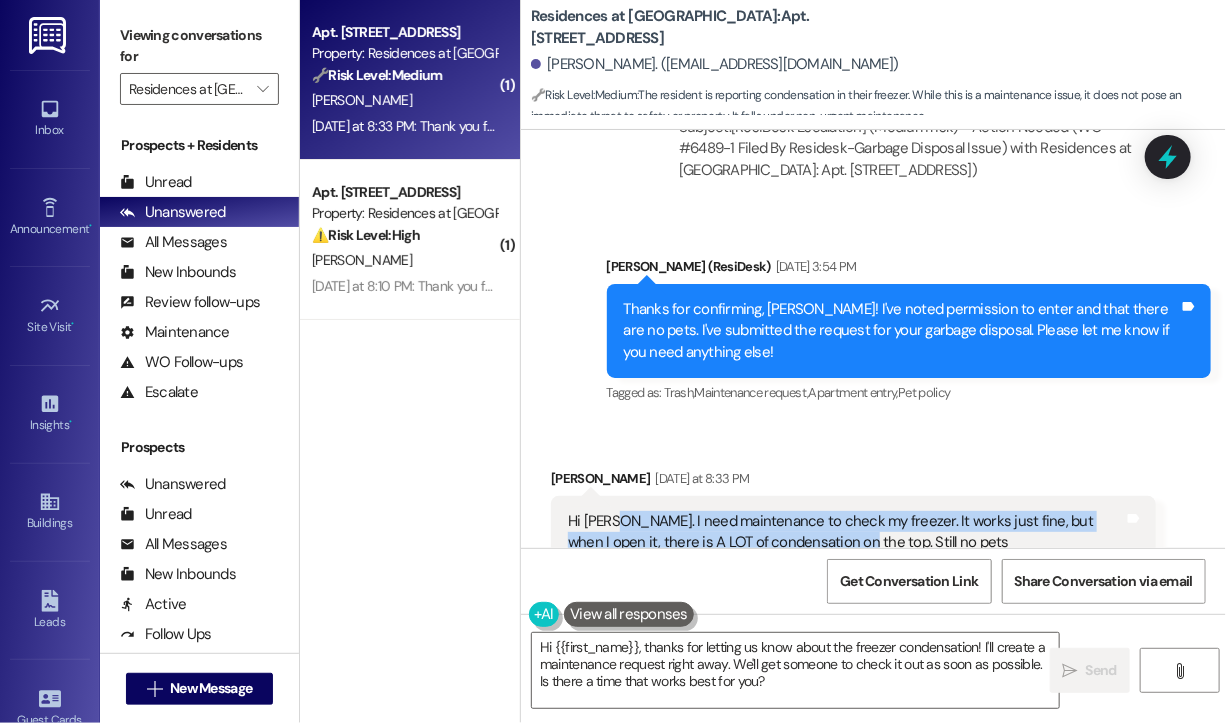 drag, startPoint x: 832, startPoint y: 475, endPoint x: 608, endPoint y: 459, distance: 224.5707 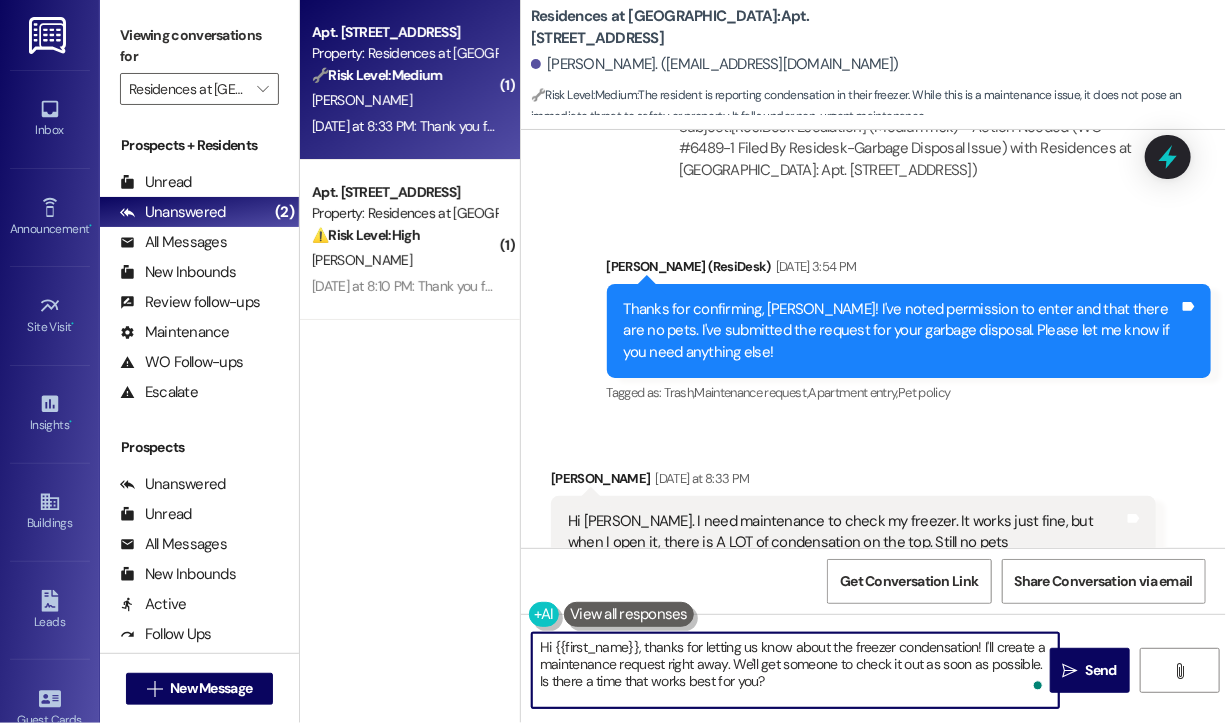 drag, startPoint x: 812, startPoint y: 690, endPoint x: 640, endPoint y: 629, distance: 182.49658 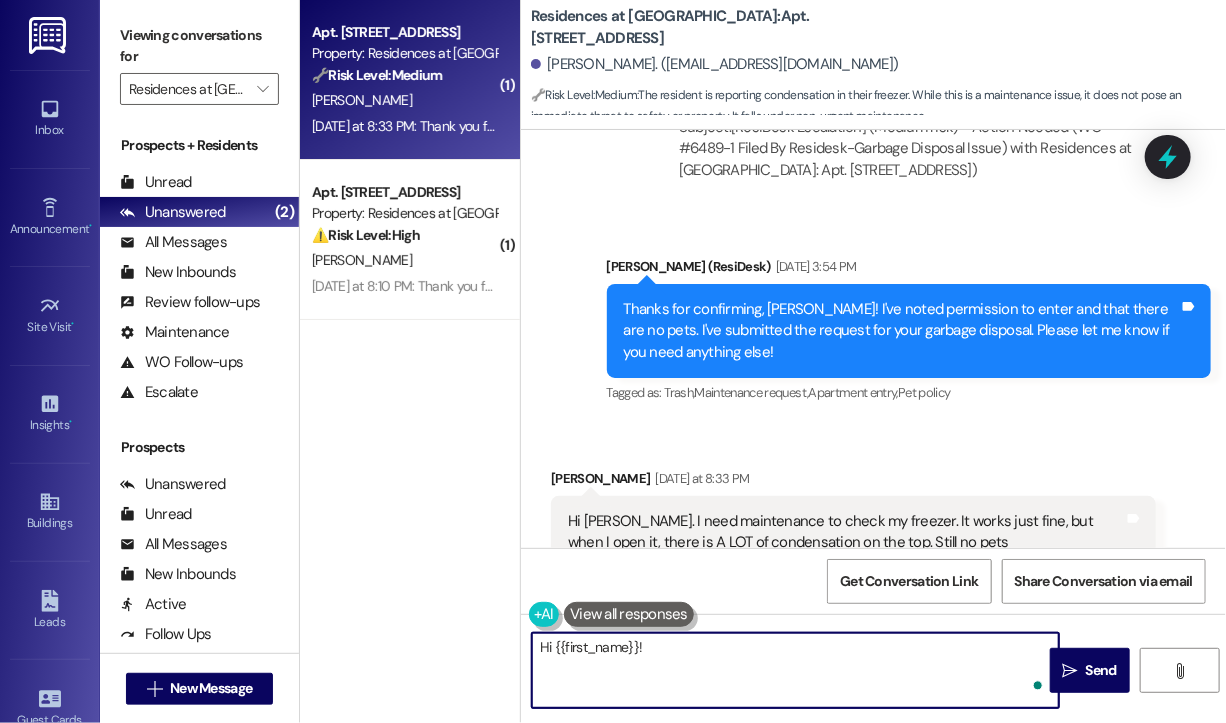 paste on "Thanks for reaching out! Just to help maintenance prepare, has this been happening consistently or did it just start recently? And is the freezer packed full or does it have some open space inside? Do we have your permission to enter during your absence to check this?" 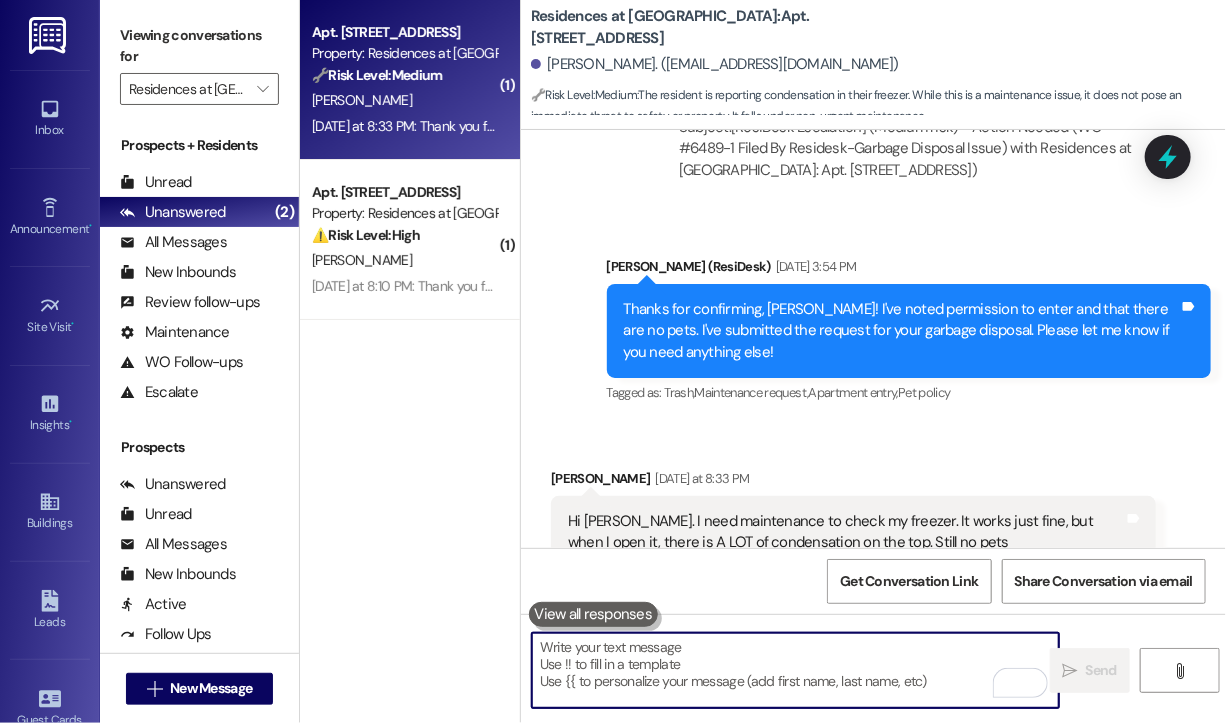 scroll, scrollTop: 12688, scrollLeft: 0, axis: vertical 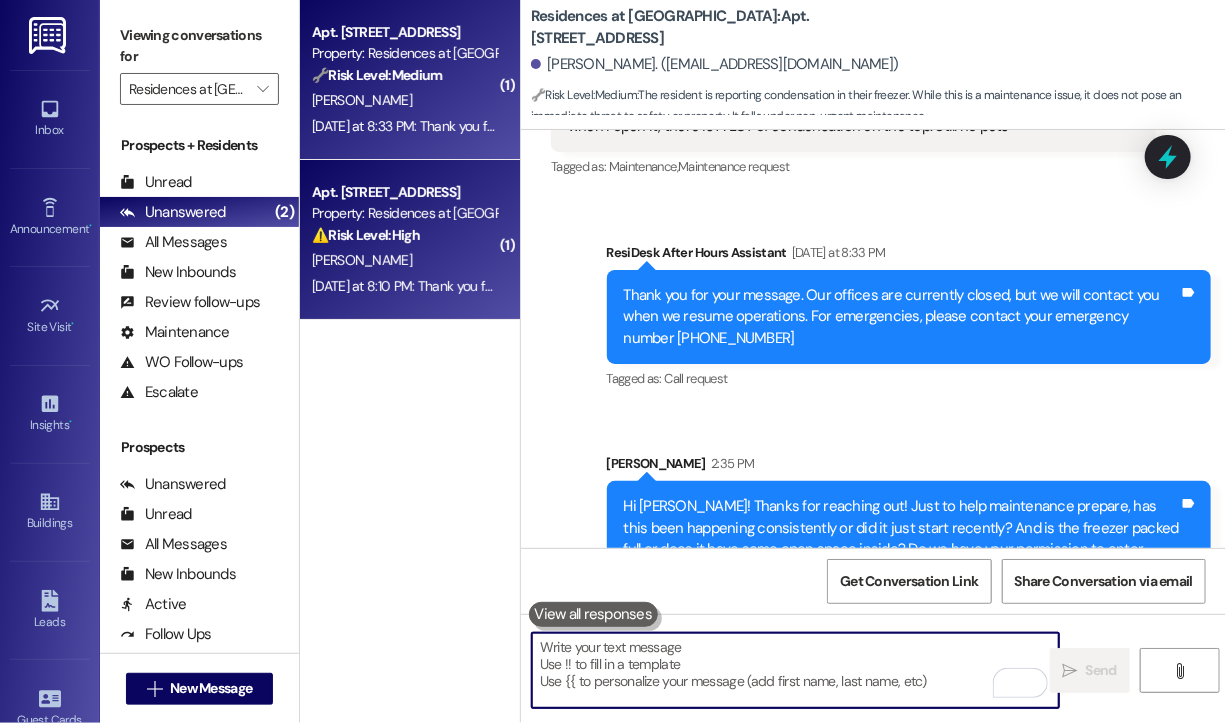 type 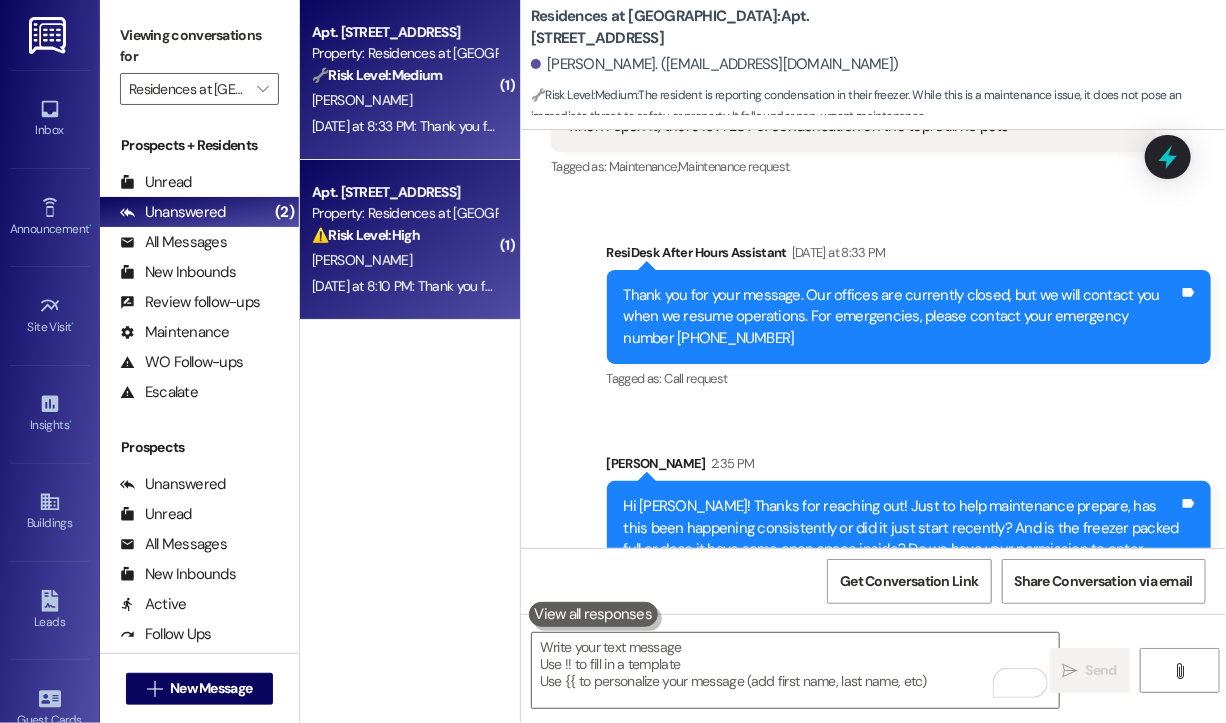 click on "Yesterday at 8:10 PM: Thank you for your message. Our offices are currently closed, but we will contact you when we resume operations. For emergencies, please contact your emergency number 833-410-1745 Yesterday at 8:10 PM: Thank you for your message. Our offices are currently closed, but we will contact you when we resume operations. For emergencies, please contact your emergency number 833-410-1745" at bounding box center [923, 286] 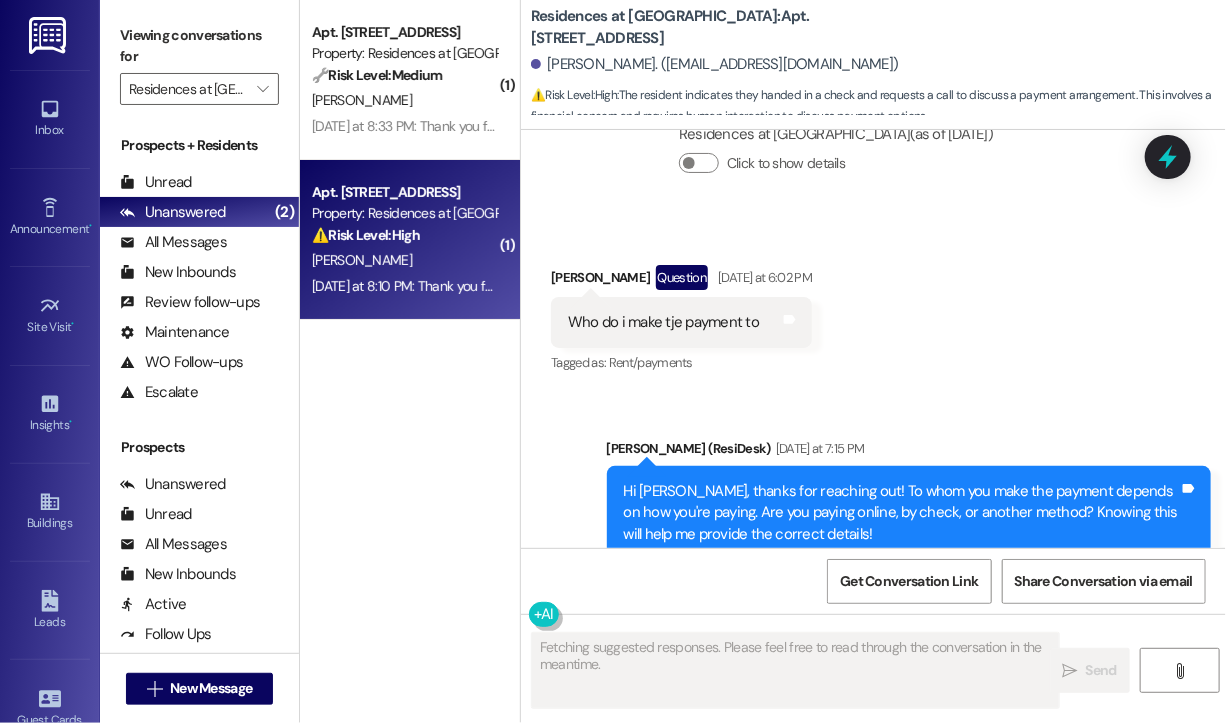 scroll, scrollTop: 5032, scrollLeft: 0, axis: vertical 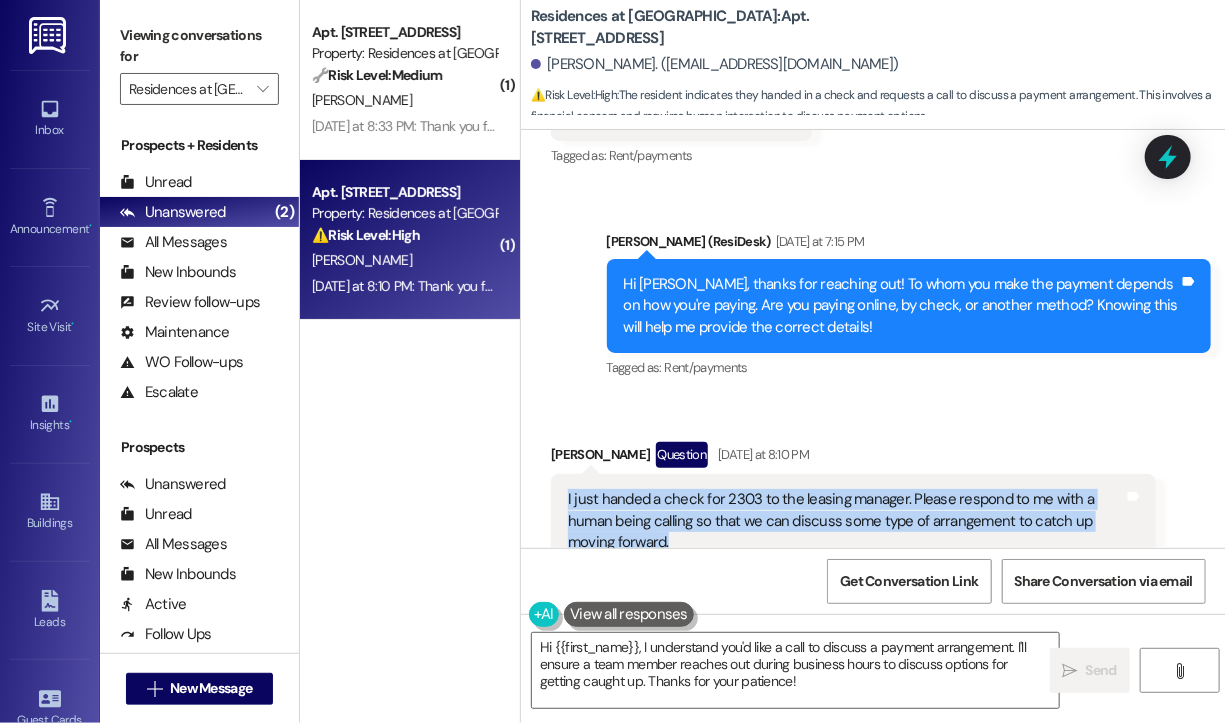drag, startPoint x: 721, startPoint y: 482, endPoint x: 563, endPoint y: 437, distance: 164.2833 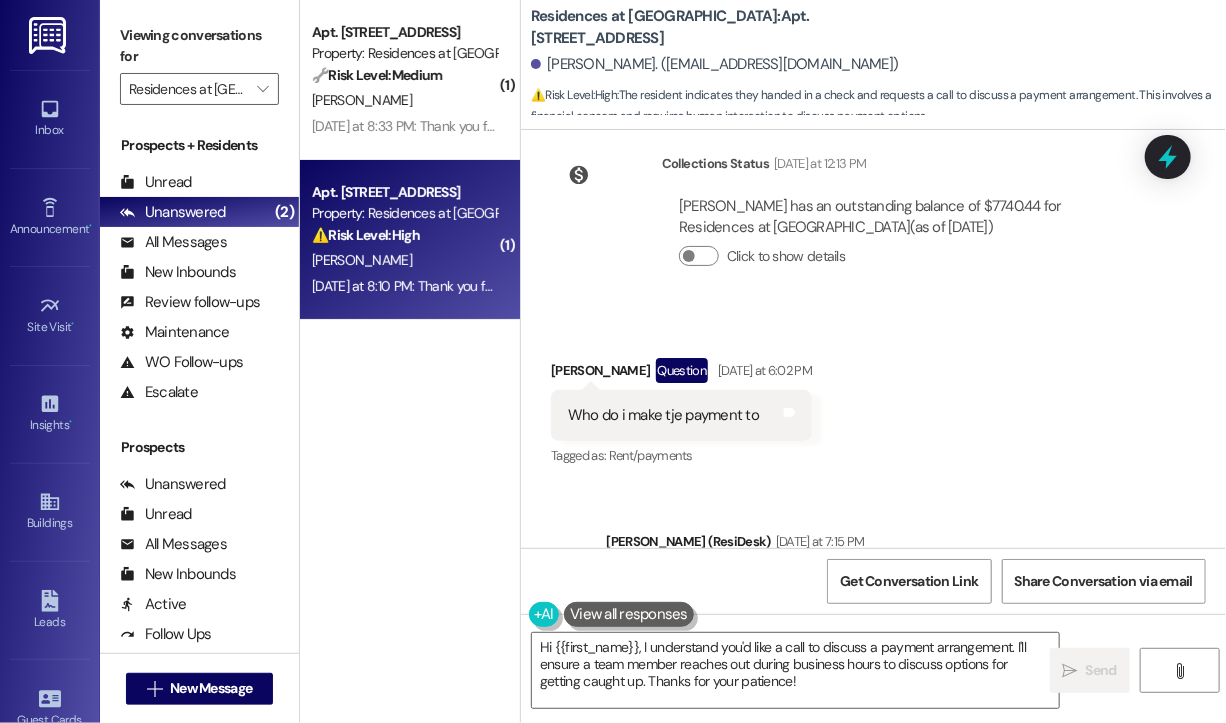 scroll, scrollTop: 5232, scrollLeft: 0, axis: vertical 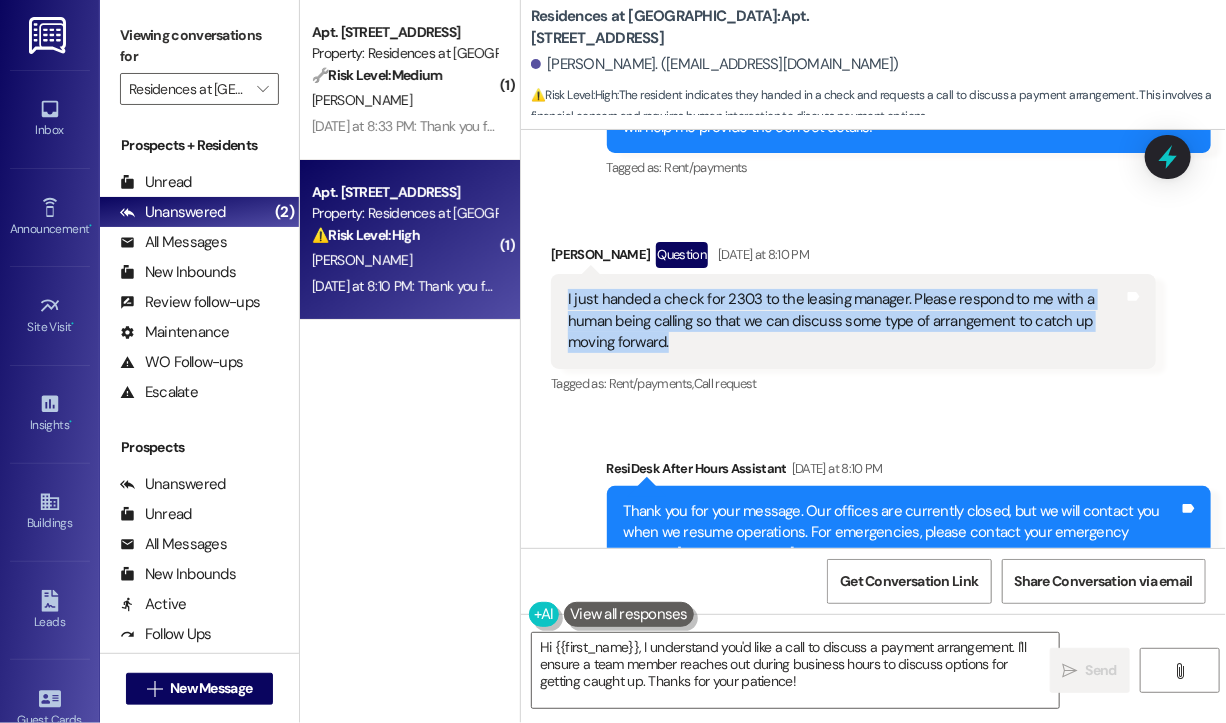 copy on "I just handed a check for 2303 to the leasing manager.   Please respond to me with a human being calling so that we can discuss some type of arrangement to catch up moving forward." 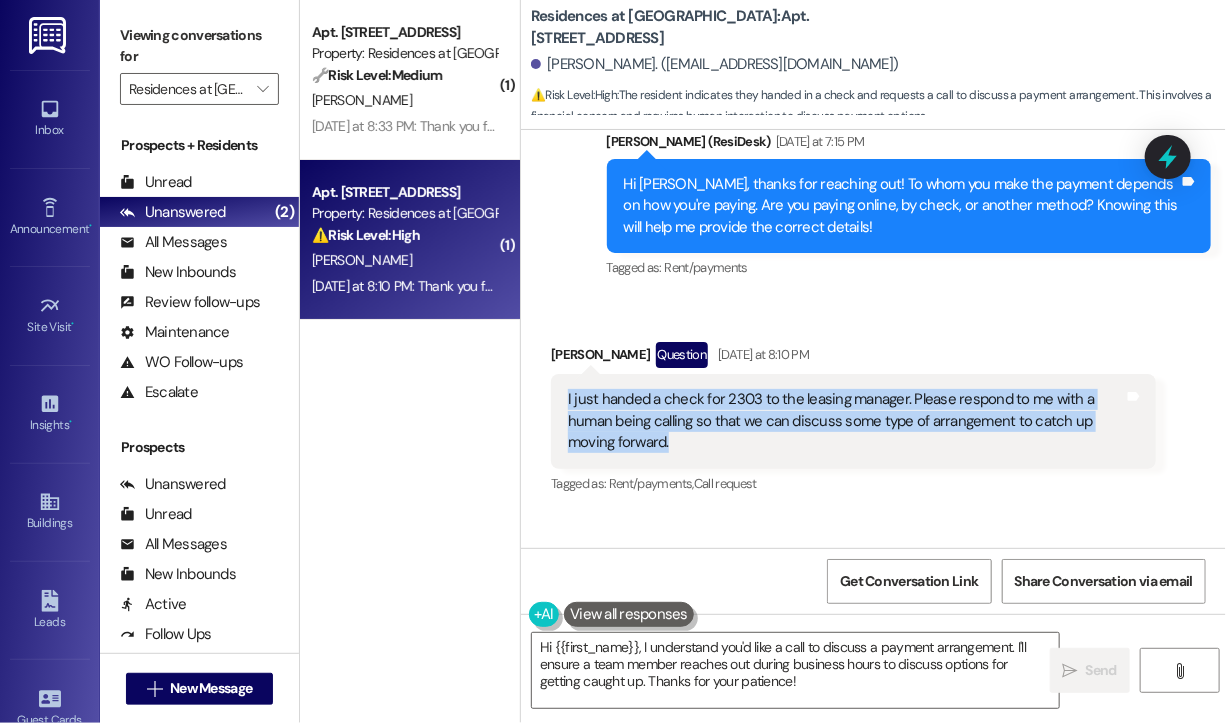 scroll, scrollTop: 5132, scrollLeft: 0, axis: vertical 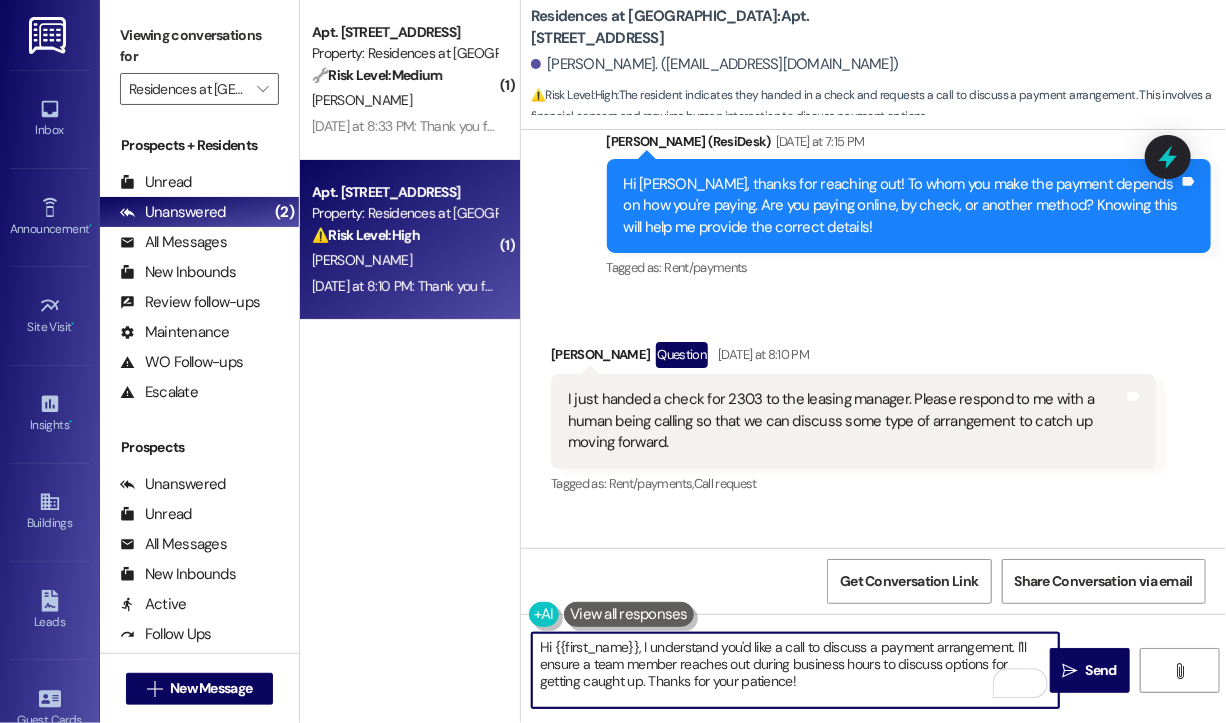 drag, startPoint x: 814, startPoint y: 682, endPoint x: 637, endPoint y: 641, distance: 181.68654 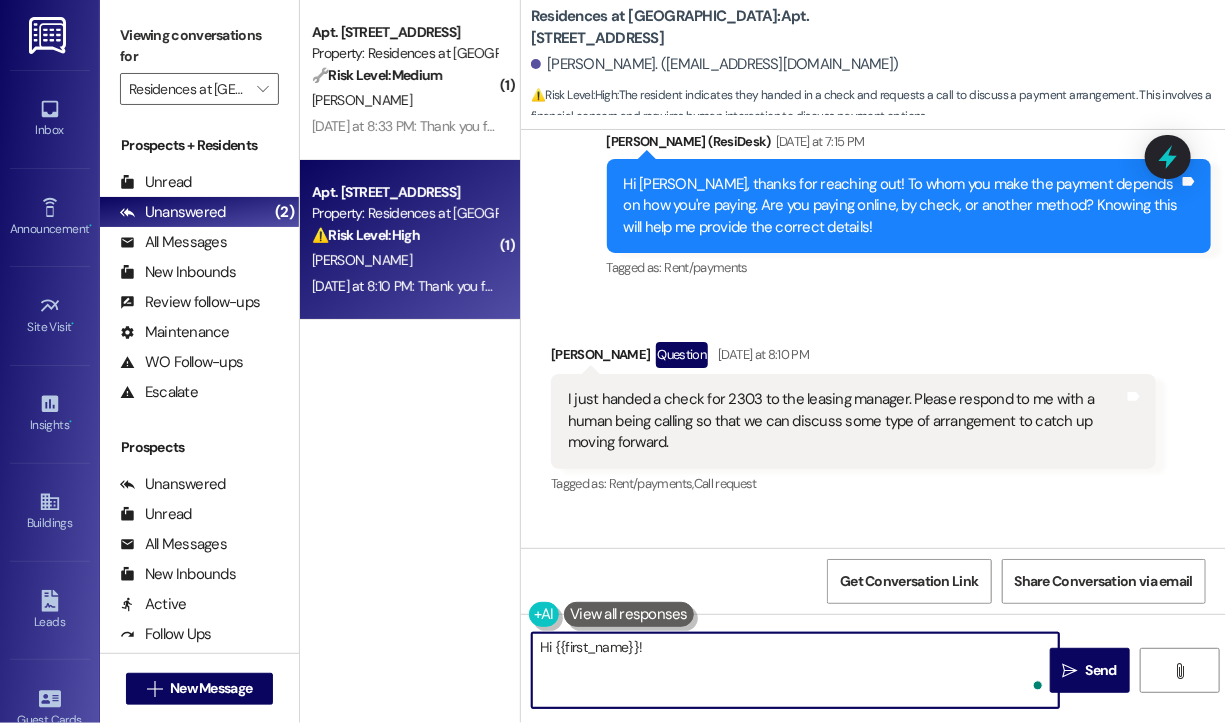 paste on "Thanks for the update. Just to clarify—are you looking to set up a payment plan for the remaining balance? Did you happen to speak with the leasing manager about this when you handed over the check? We want to make sure the right team member follows up. What’s the best time for a quick call?" 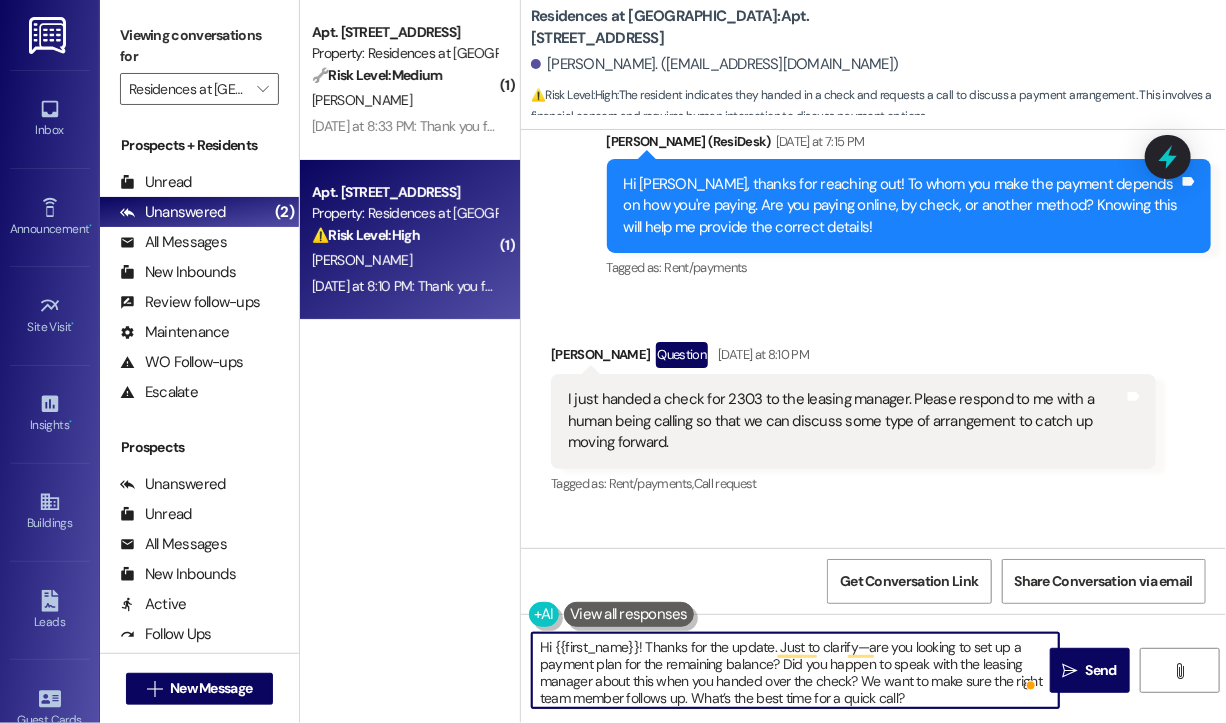 scroll, scrollTop: 4, scrollLeft: 0, axis: vertical 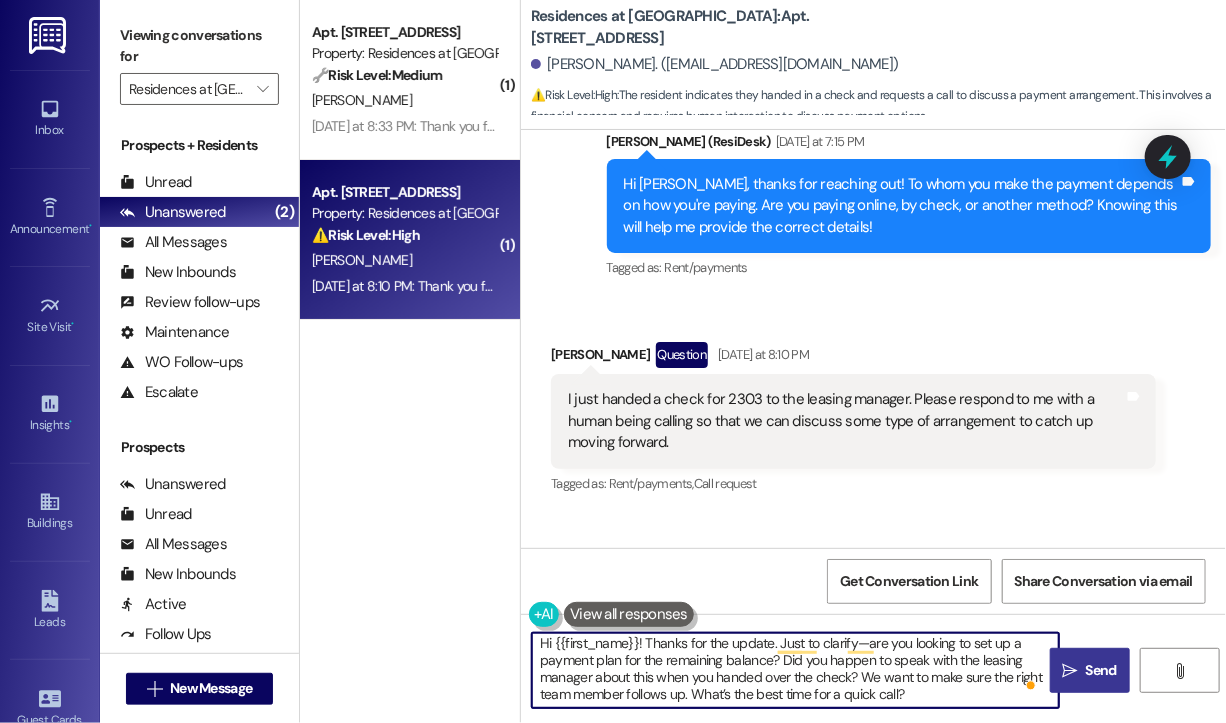 type on "Hi {{first_name}}! Thanks for the update. Just to clarify—are you looking to set up a payment plan for the remaining balance? Did you happen to speak with the leasing manager about this when you handed over the check? We want to make sure the right team member follows up. What’s the best time for a quick call?" 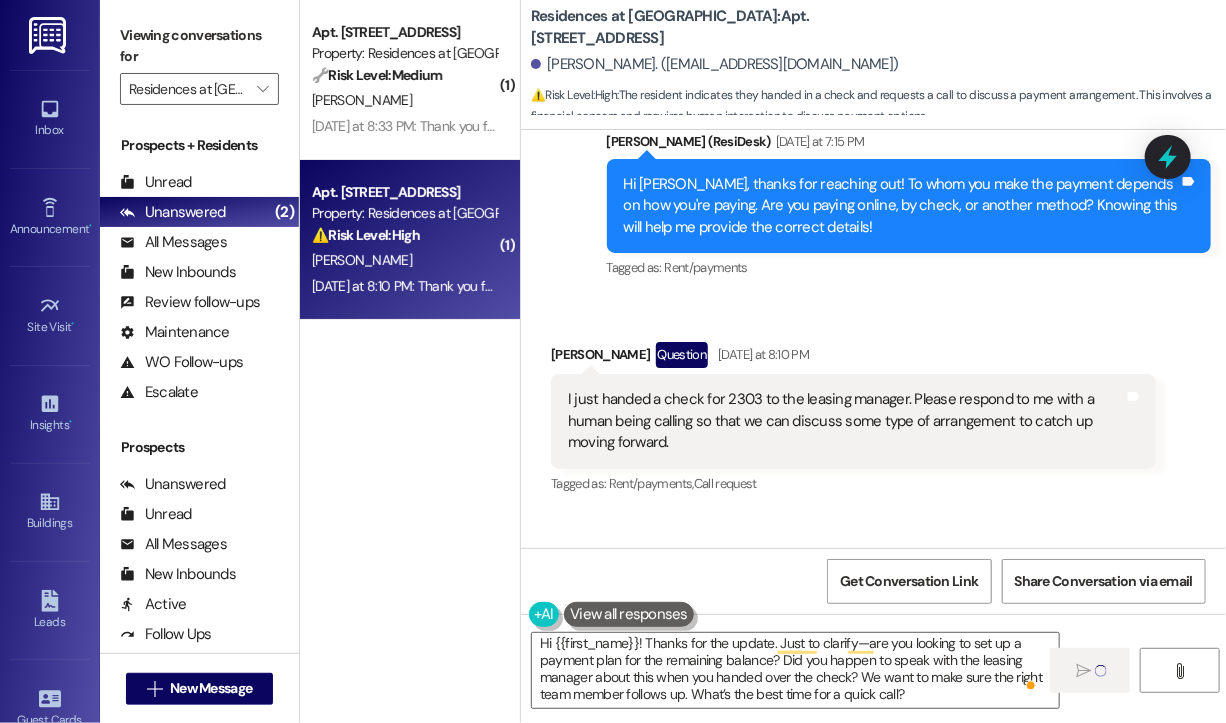 type 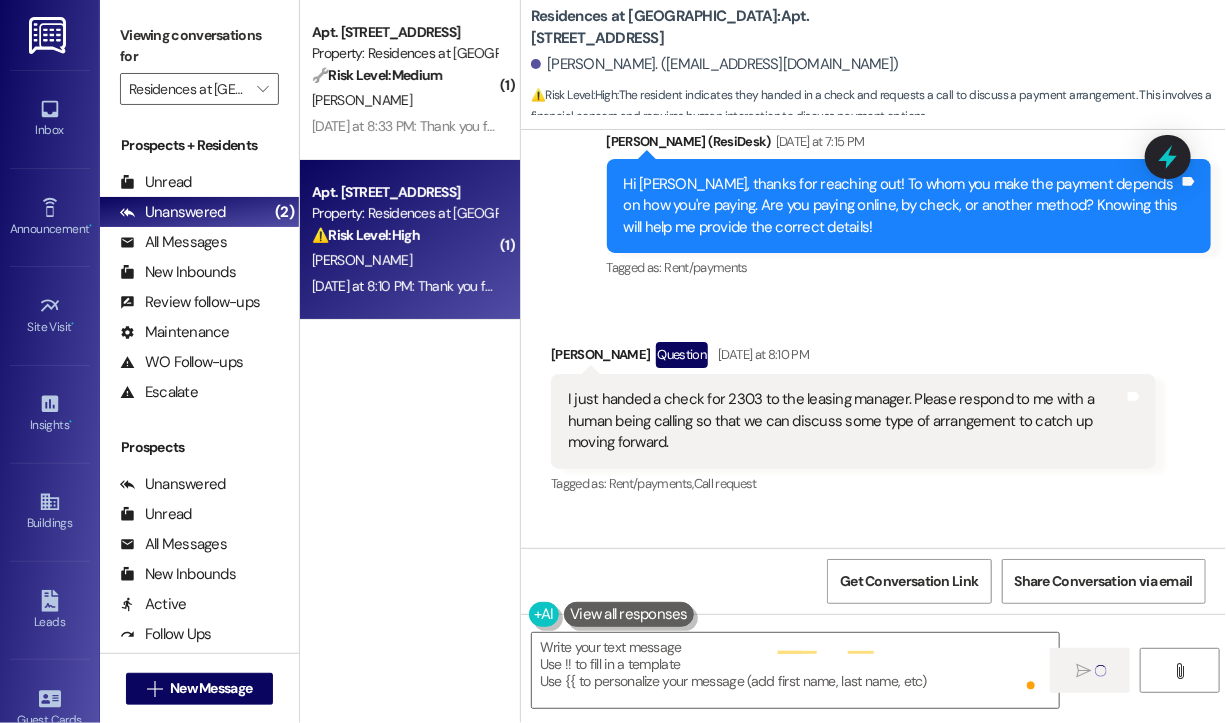 scroll, scrollTop: 0, scrollLeft: 0, axis: both 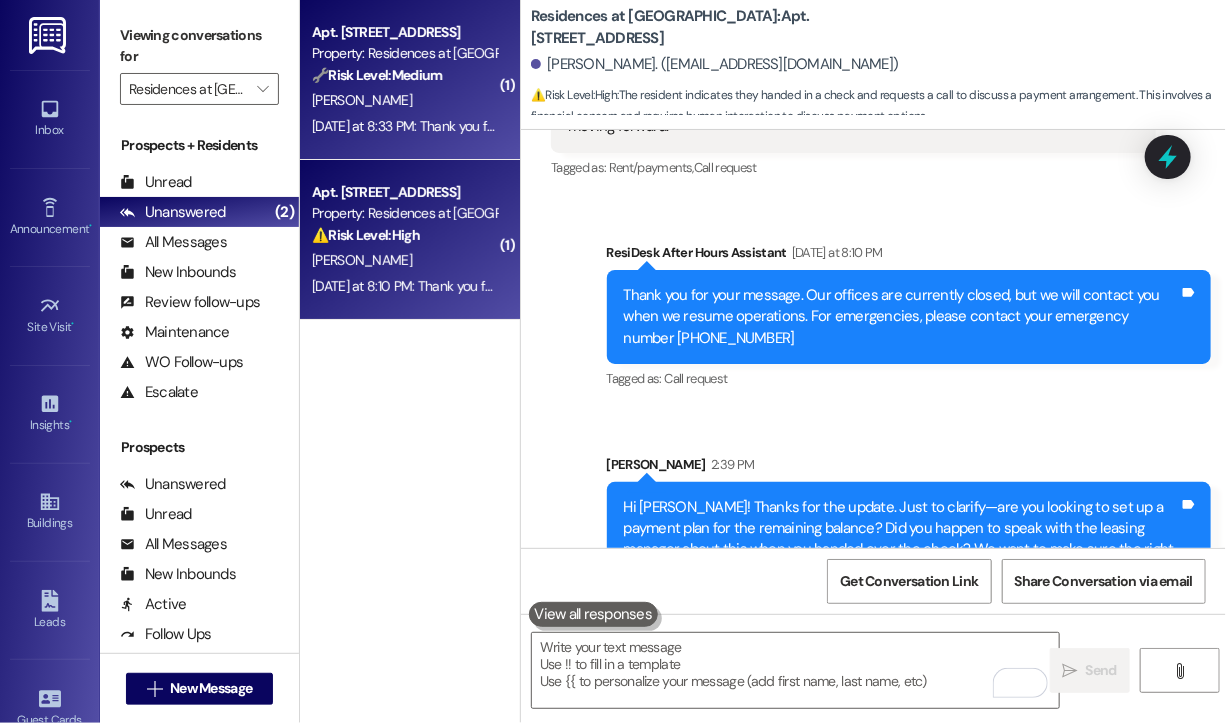 click on "Yesterday at 8:33 PM: Thank you for your message. Our offices are currently closed, but we will contact you when we resume operations. For emergencies, please contact your emergency number 833-410-1745 Yesterday at 8:33 PM: Thank you for your message. Our offices are currently closed, but we will contact you when we resume operations. For emergencies, please contact your emergency number 833-410-1745" at bounding box center [924, 126] 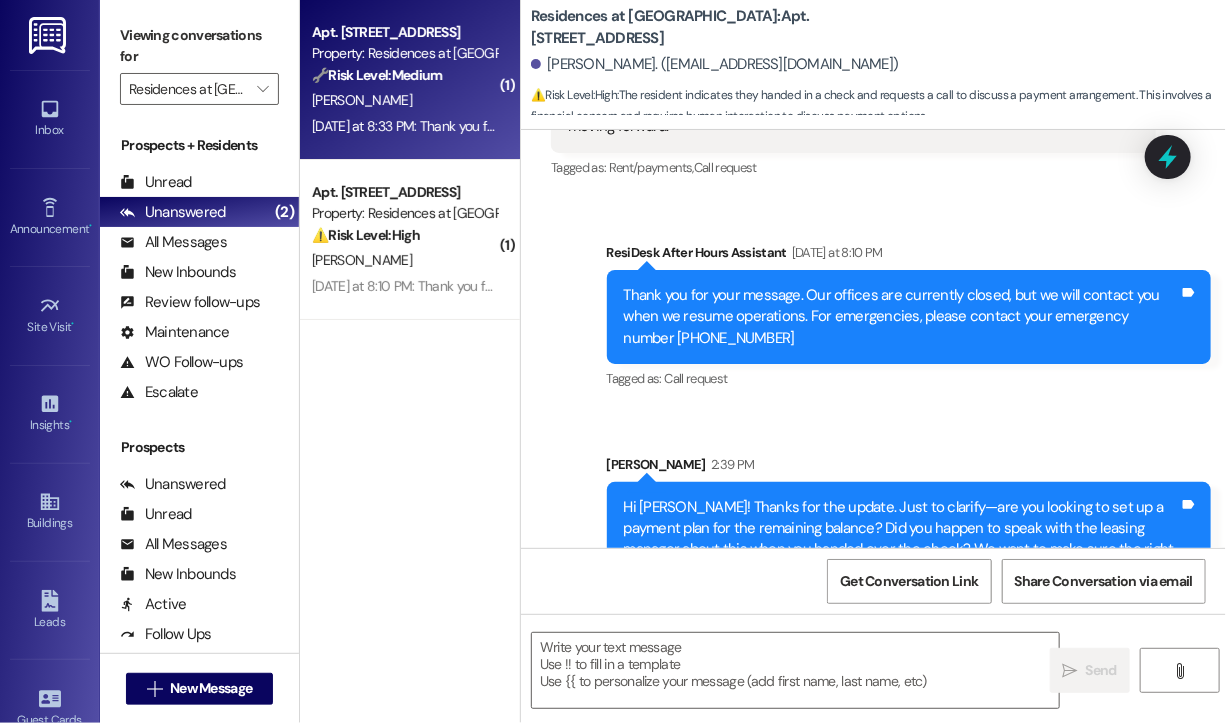 type on "Fetching suggested responses. Please feel free to read through the conversation in the meantime." 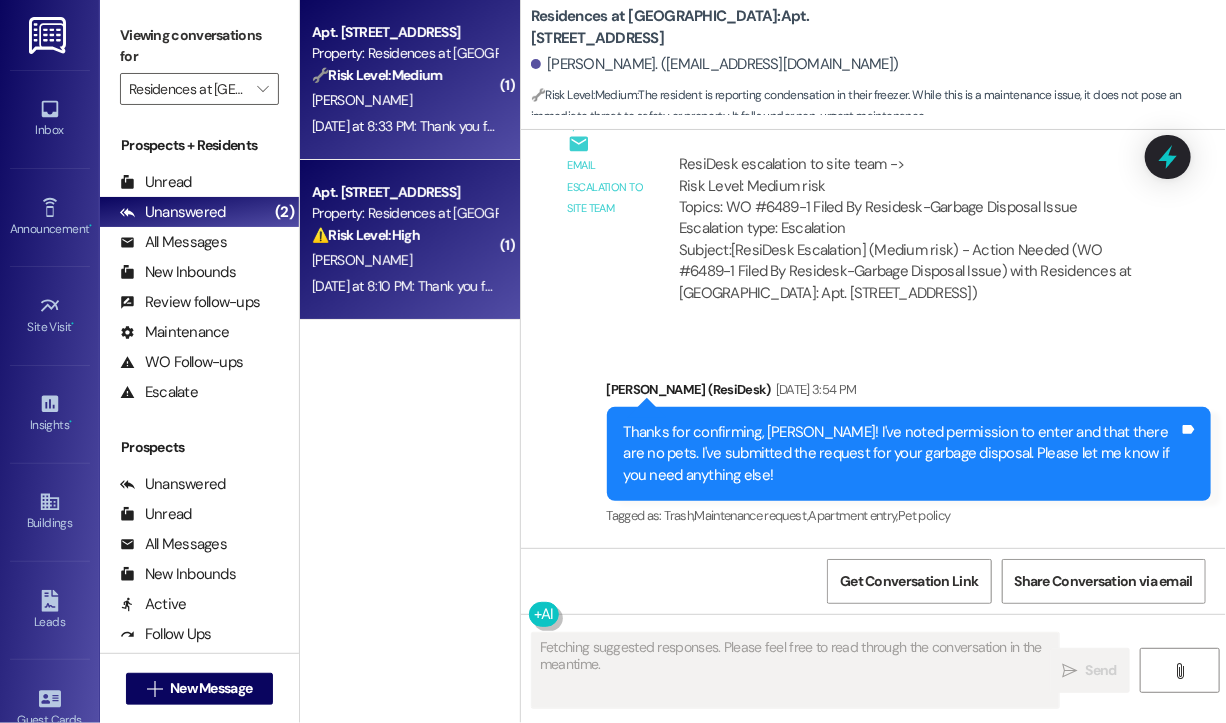 scroll, scrollTop: 12272, scrollLeft: 0, axis: vertical 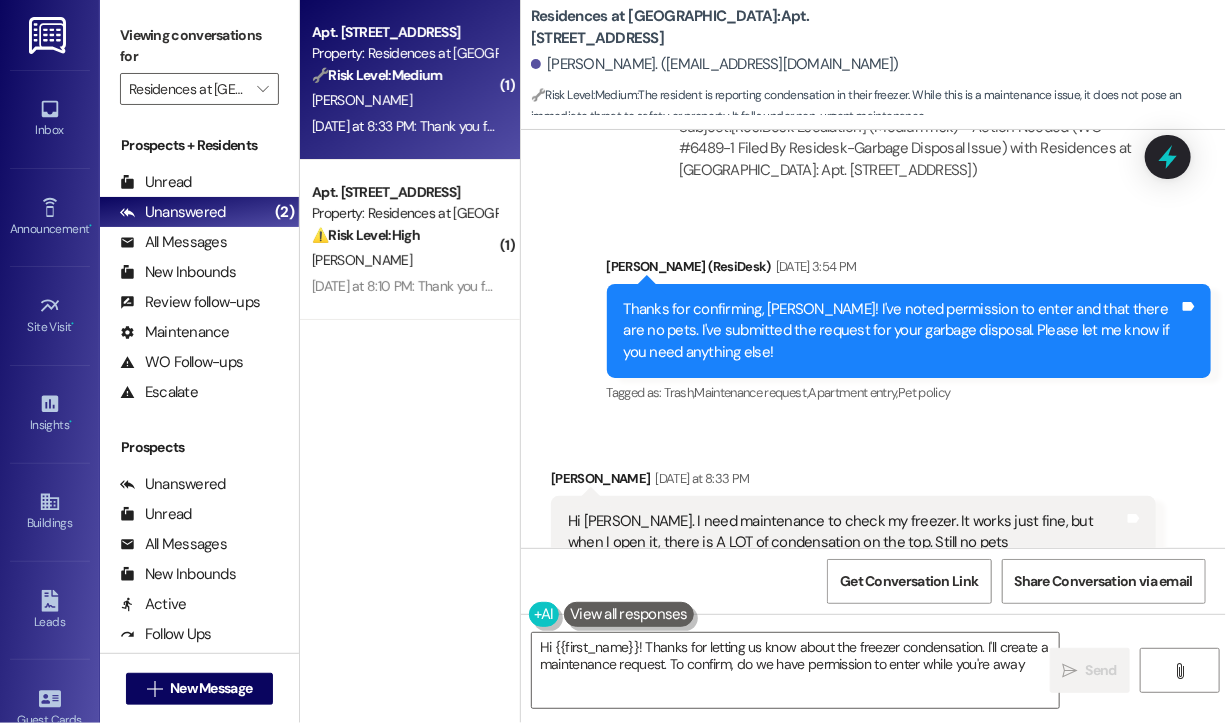 type on "Hi {{first_name}}! Thanks for letting us know about the freezer condensation. I'll create a maintenance request. To confirm, do we have permission to enter while you're away?" 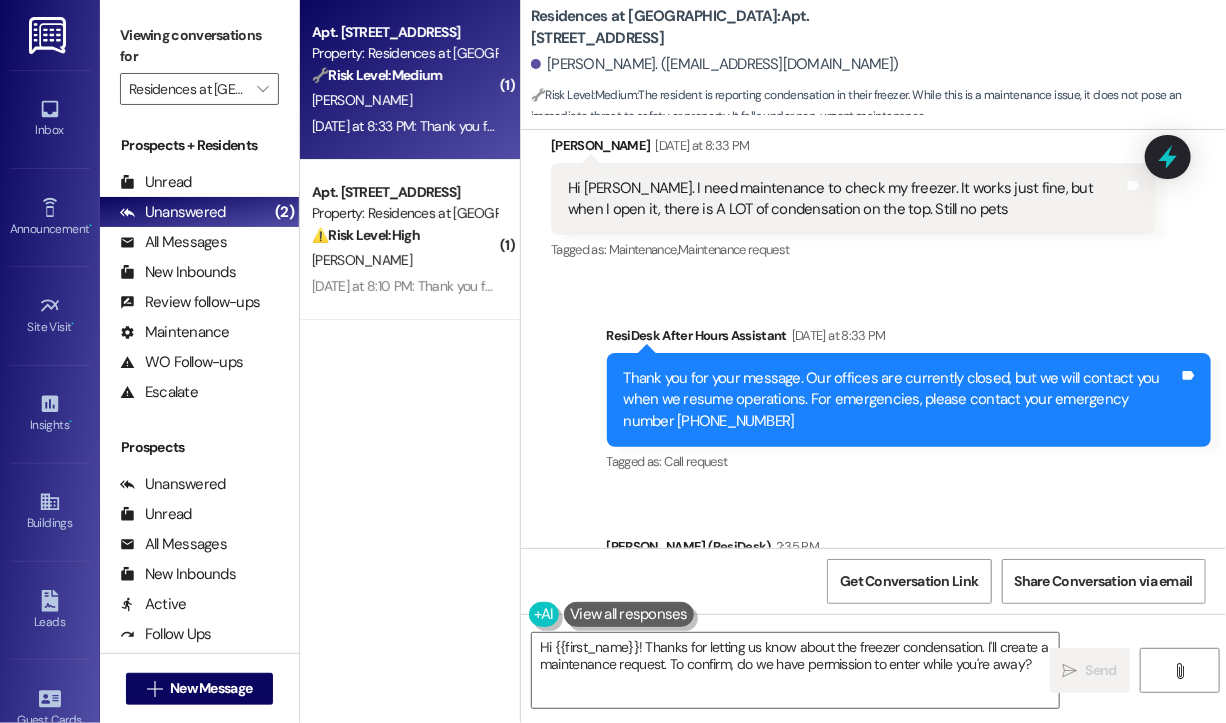 scroll, scrollTop: 12672, scrollLeft: 0, axis: vertical 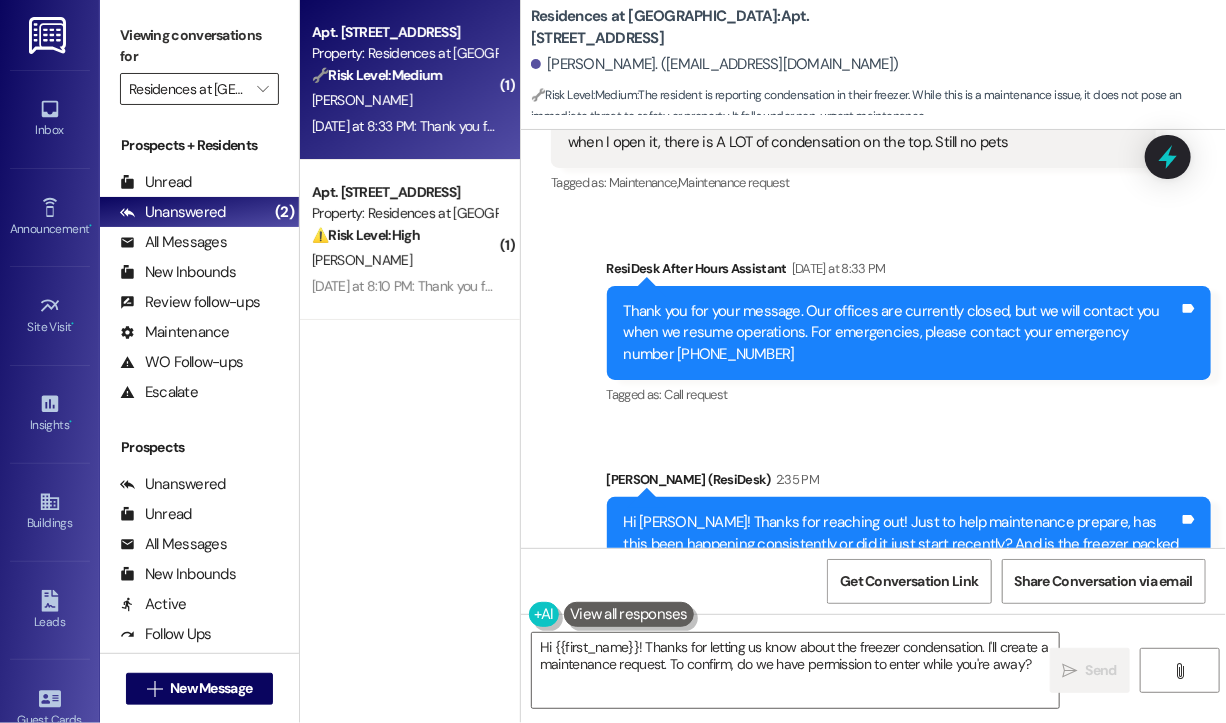 click on "Residences at Annapolis Junction" at bounding box center [188, 89] 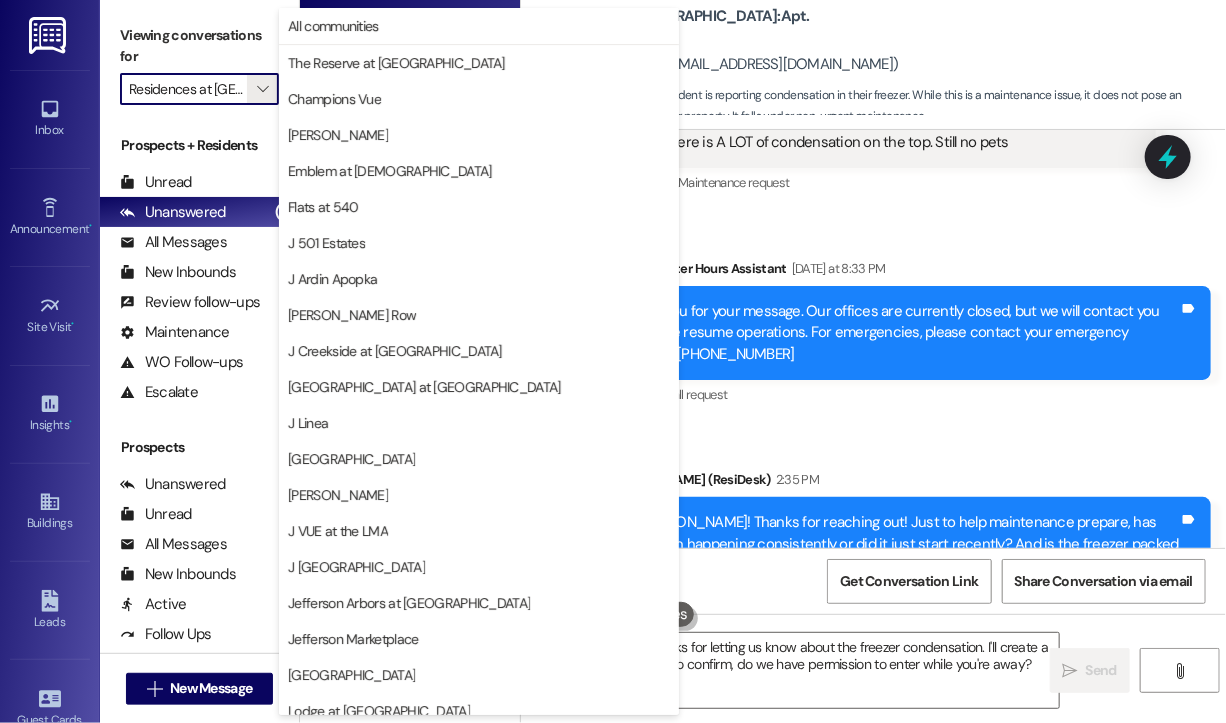 scroll, scrollTop: 301, scrollLeft: 0, axis: vertical 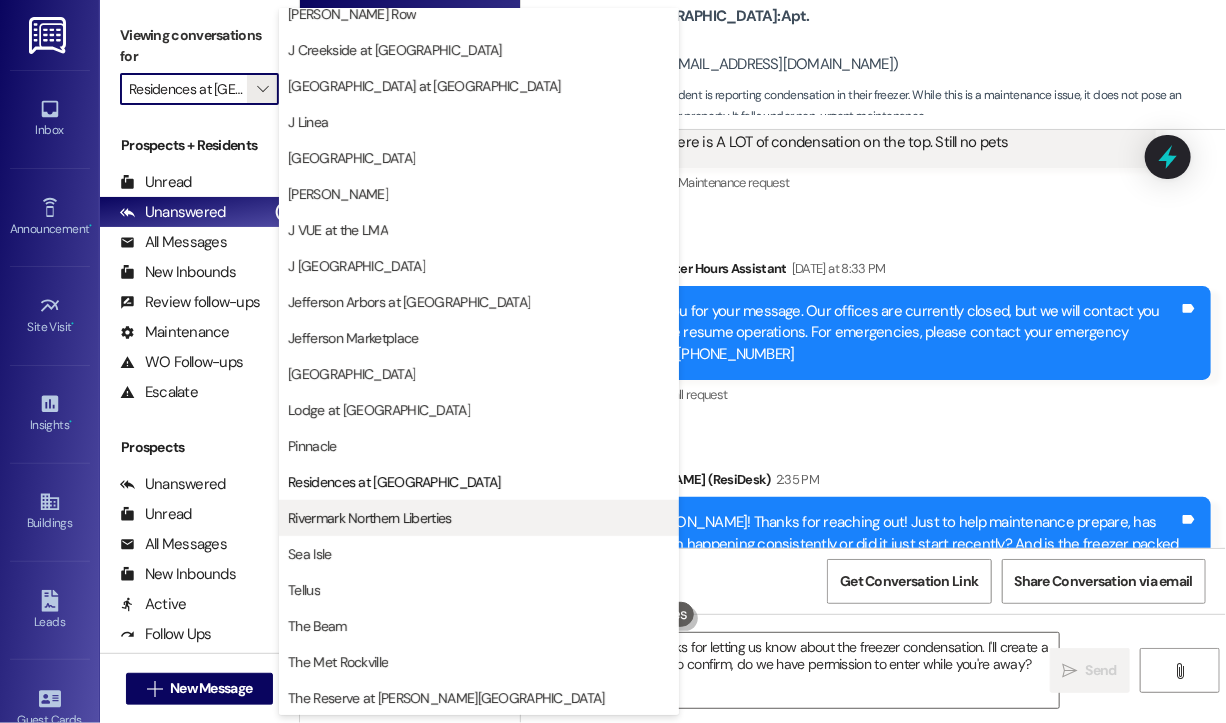 click on "Rivermark Northern Liberties" at bounding box center [369, 518] 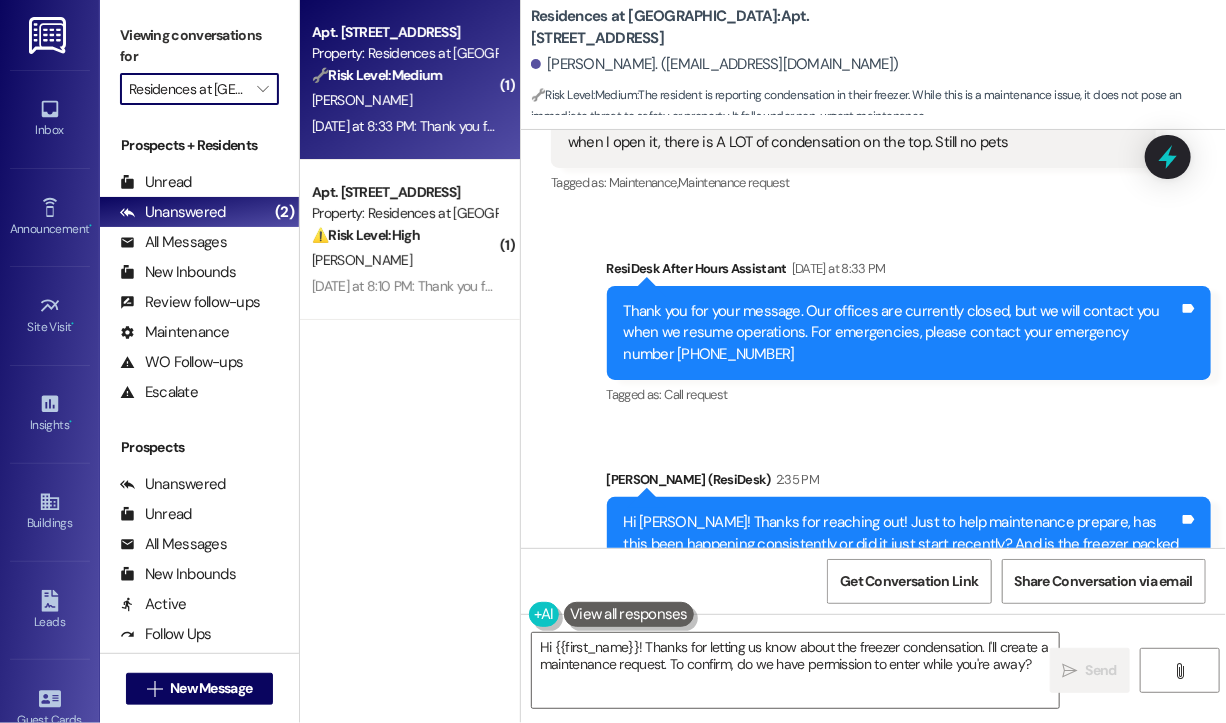 type on "Rivermark Northern Liberties" 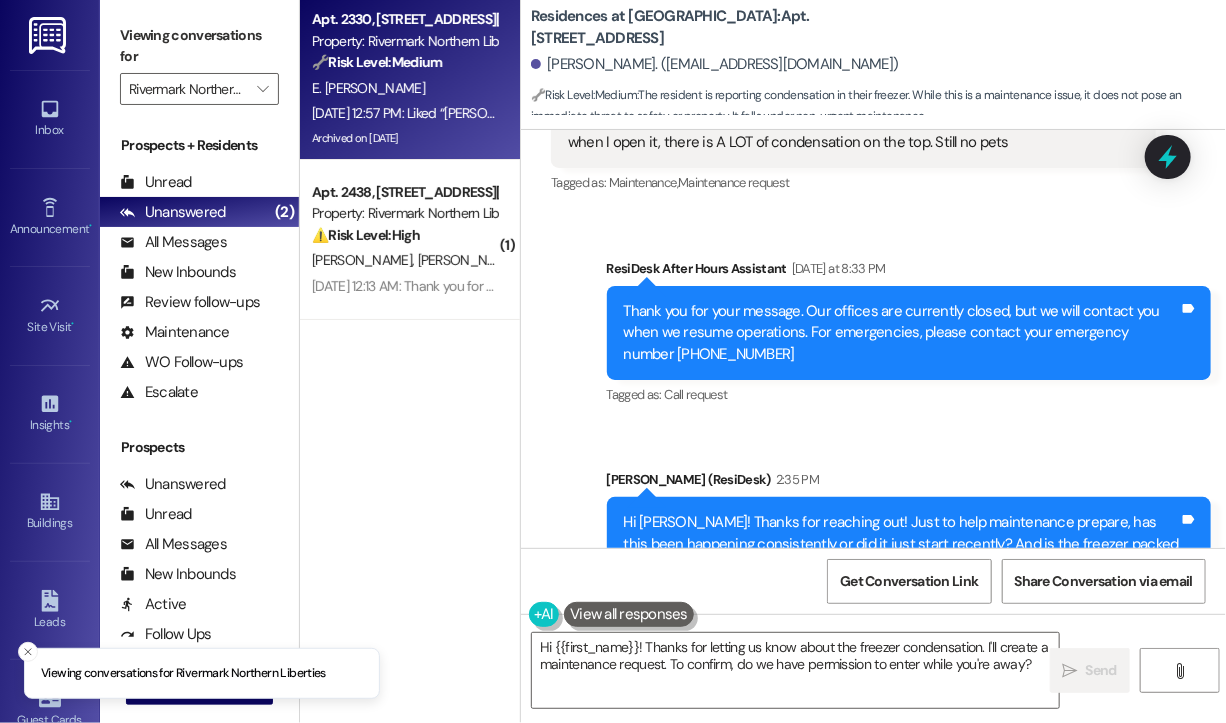 click on "Jul 11, 2025 at 12:57 PM: Liked “Jay (Rivermark Northern Liberties): Hi Erica, thanks for the update! I'm glad to hear you dropped off a cashier's check. We appreciate you keeping us informed about your payment plan. Let me know if you have any other questions!” Jul 11, 2025 at 12:57 PM: Liked “Jay (Rivermark Northern Liberties): Hi Erica, thanks for the update! I'm glad to hear you dropped off a cashier's check. We appreciate you keeping us informed about your payment plan. Let me know if you have any other questions!”" at bounding box center [1120, 113] 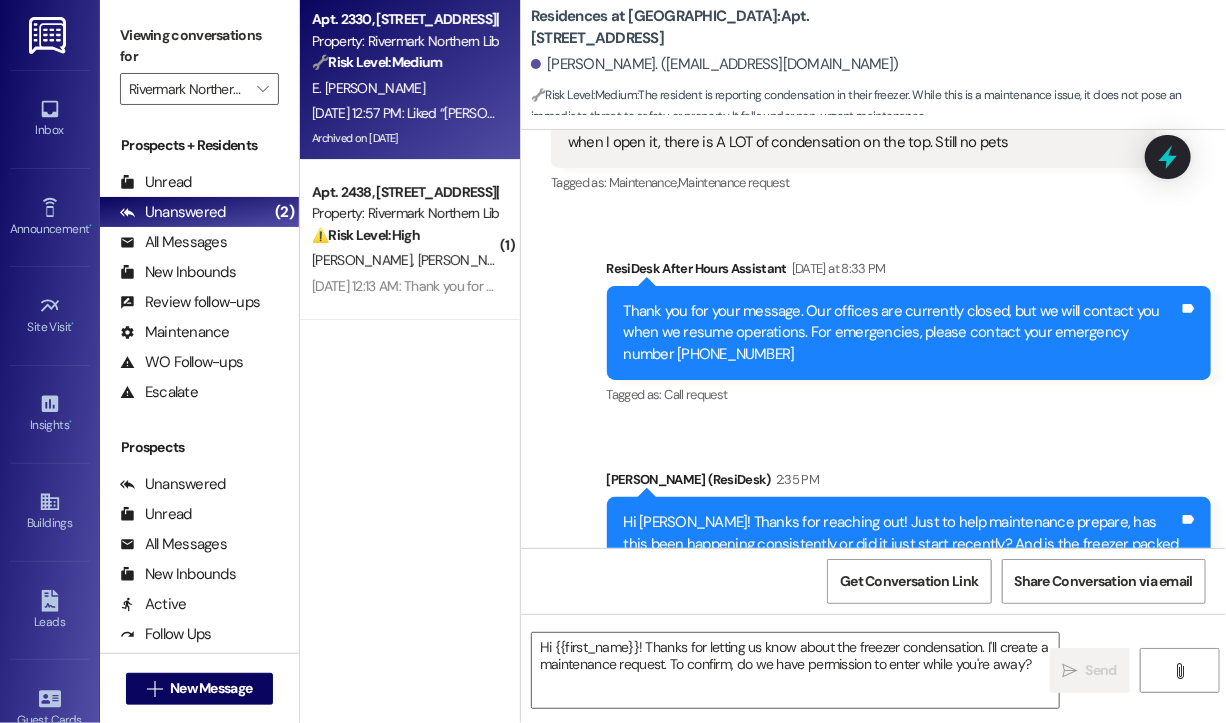 type on "Fetching suggested responses. Please feel free to read through the conversation in the meantime." 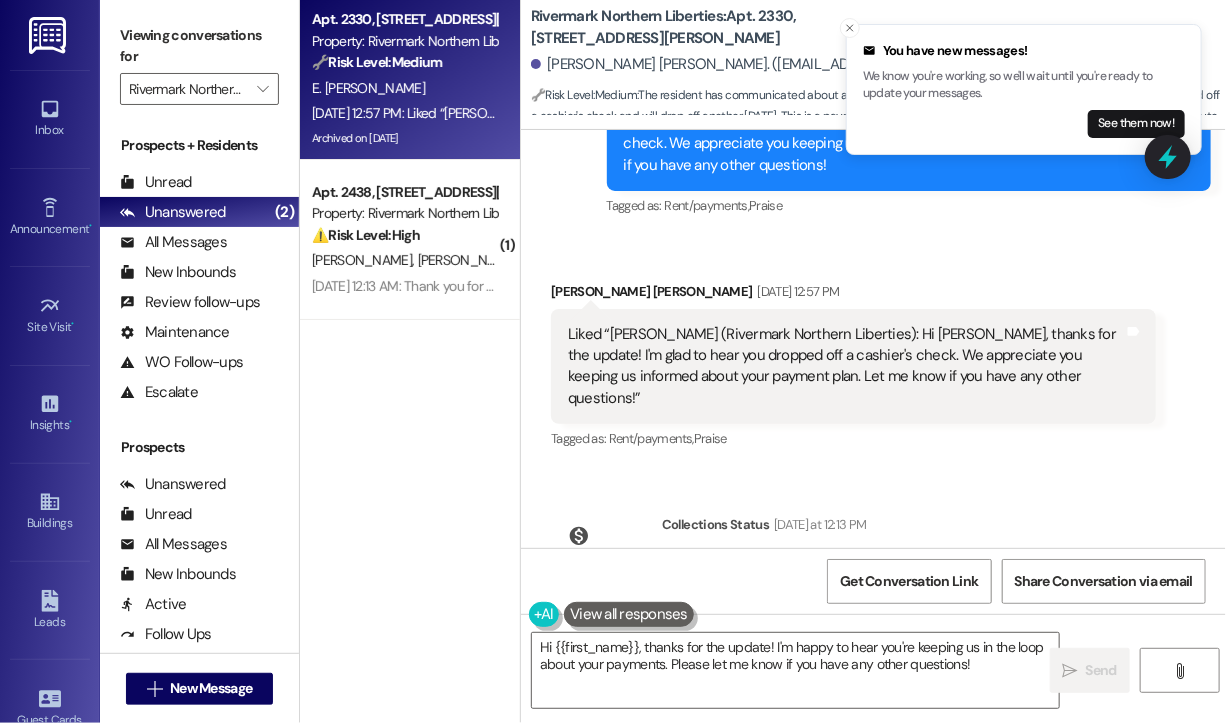 scroll, scrollTop: 10357, scrollLeft: 0, axis: vertical 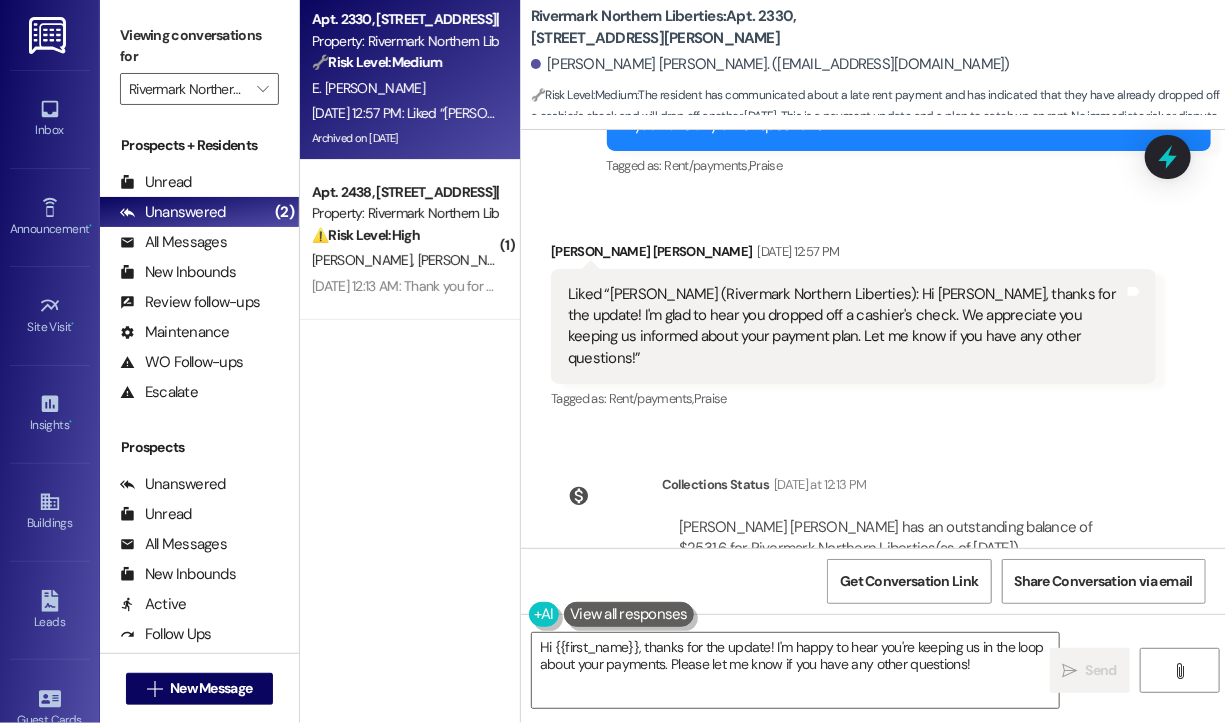 click on "Get Conversation Link Share Conversation via email" at bounding box center (873, 581) 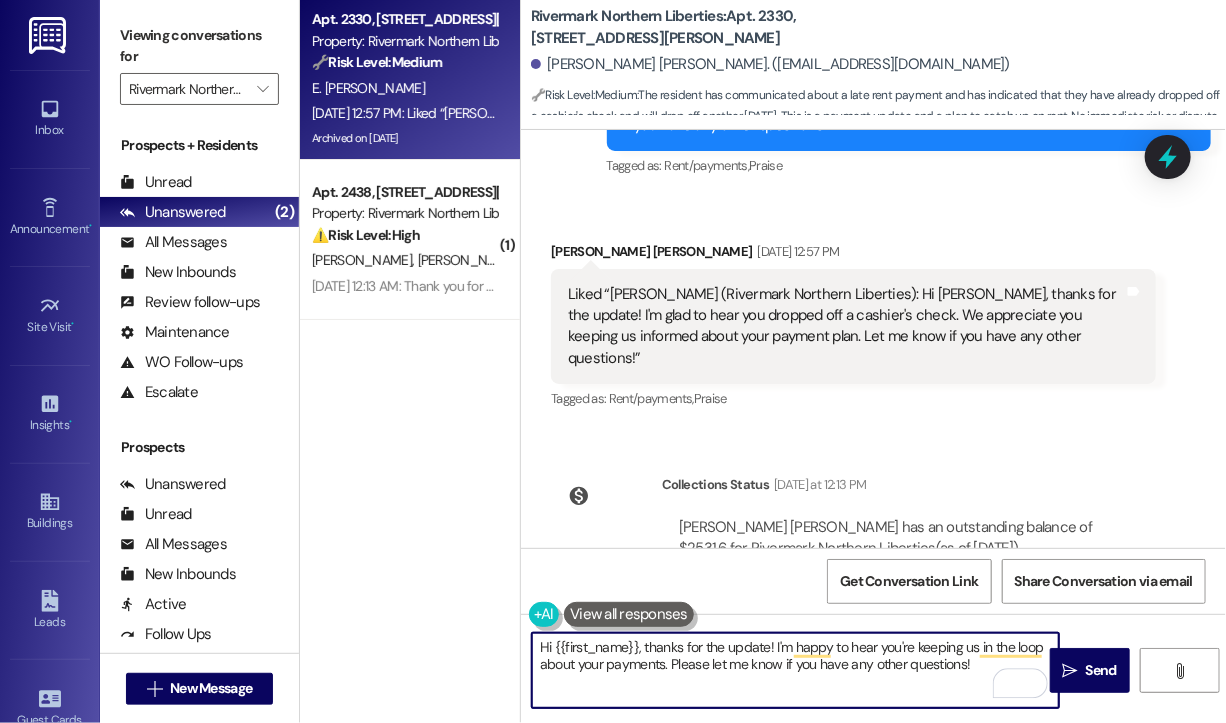 drag, startPoint x: 990, startPoint y: 659, endPoint x: 728, endPoint y: 640, distance: 262.68802 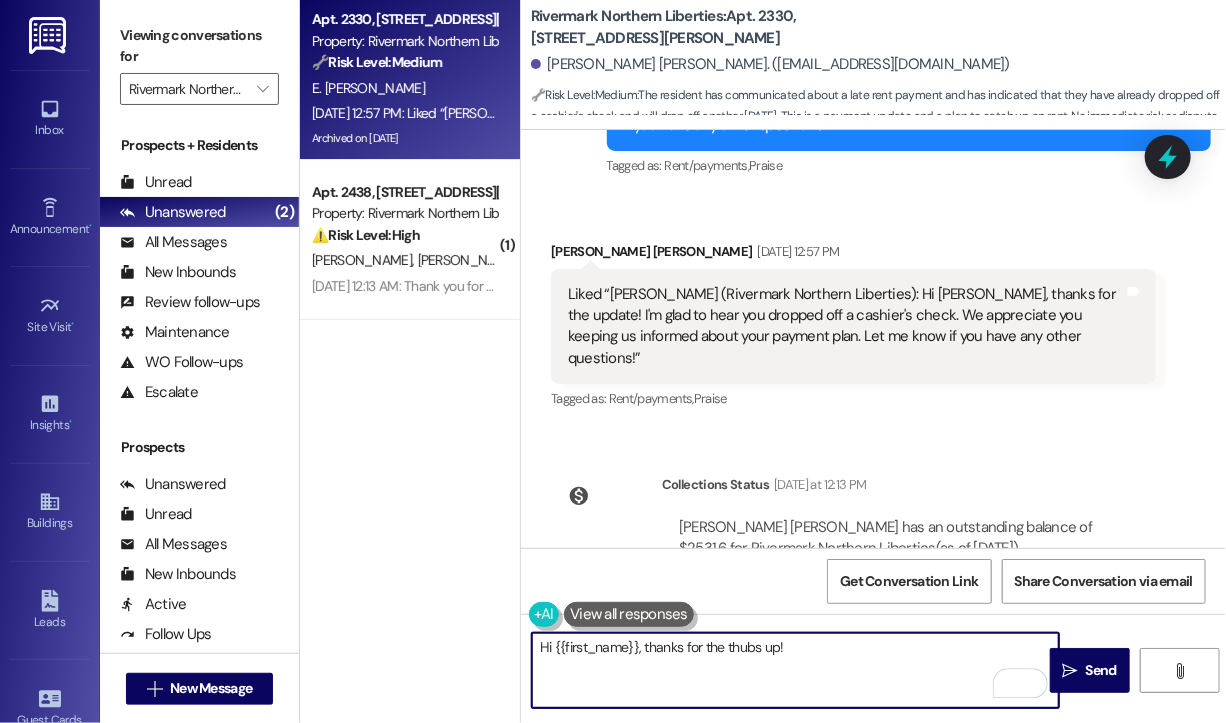 type on "Hi {{first_name}}, thanks for the thumbs up!" 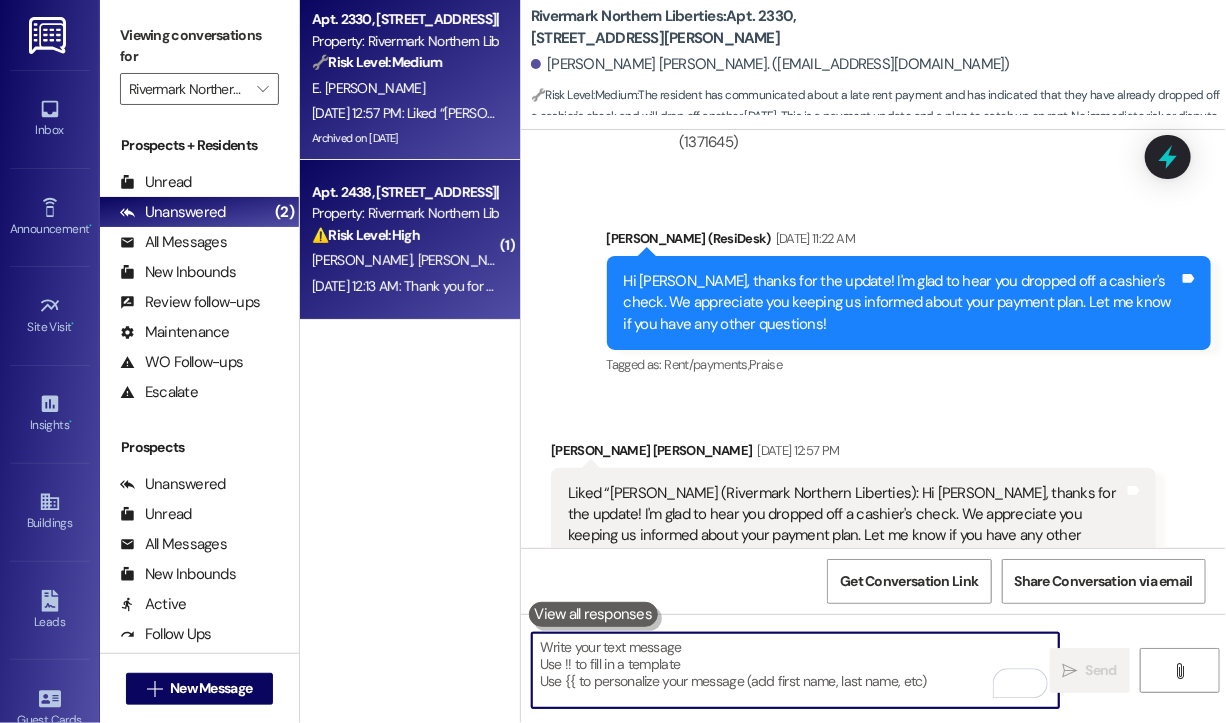 scroll, scrollTop: 10152, scrollLeft: 0, axis: vertical 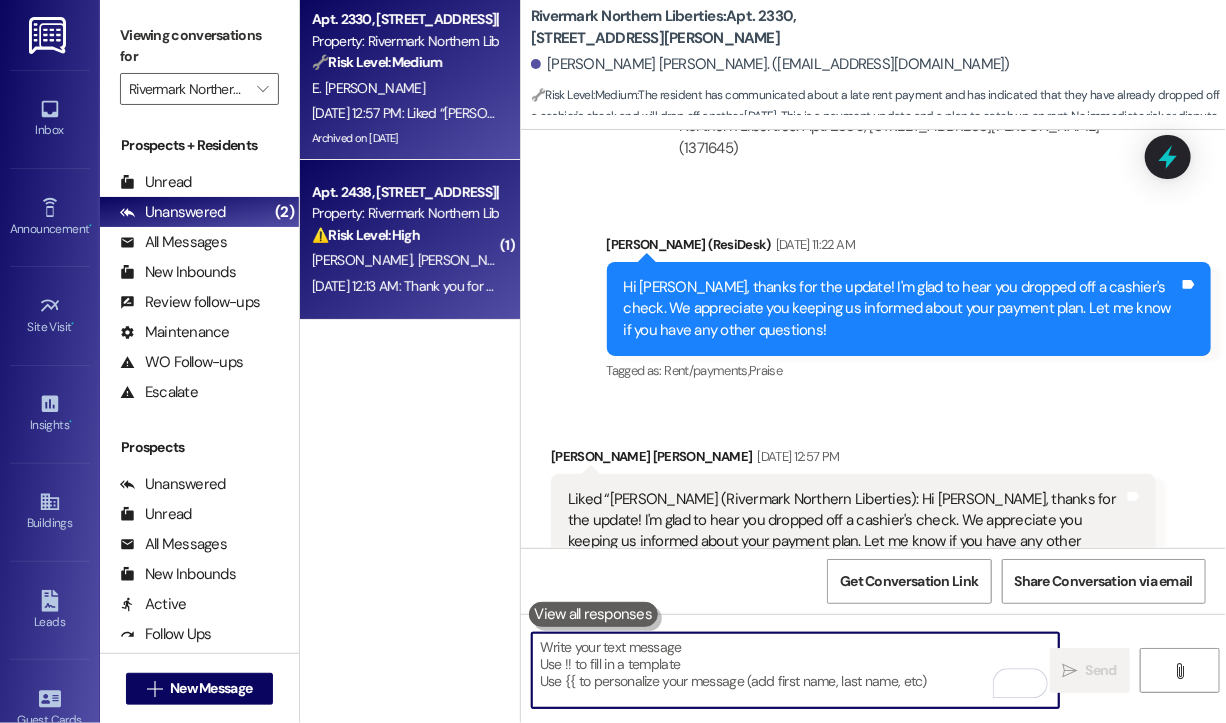 type 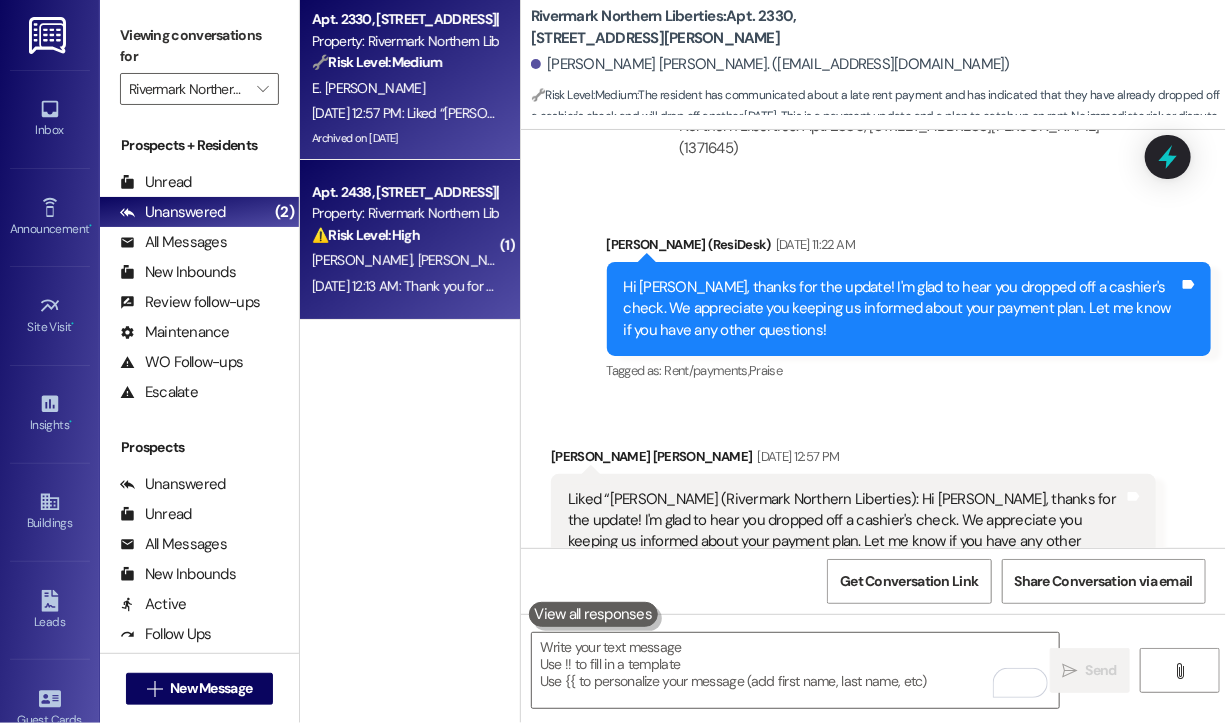 click on "⚠️  Risk Level:  High The resident reports homeless individuals loitering in the parking garage, which raises security concerns and potential safety risks for residents and property. This requires urgent attention to mitigate potential liability and ensure resident safety." at bounding box center (404, 235) 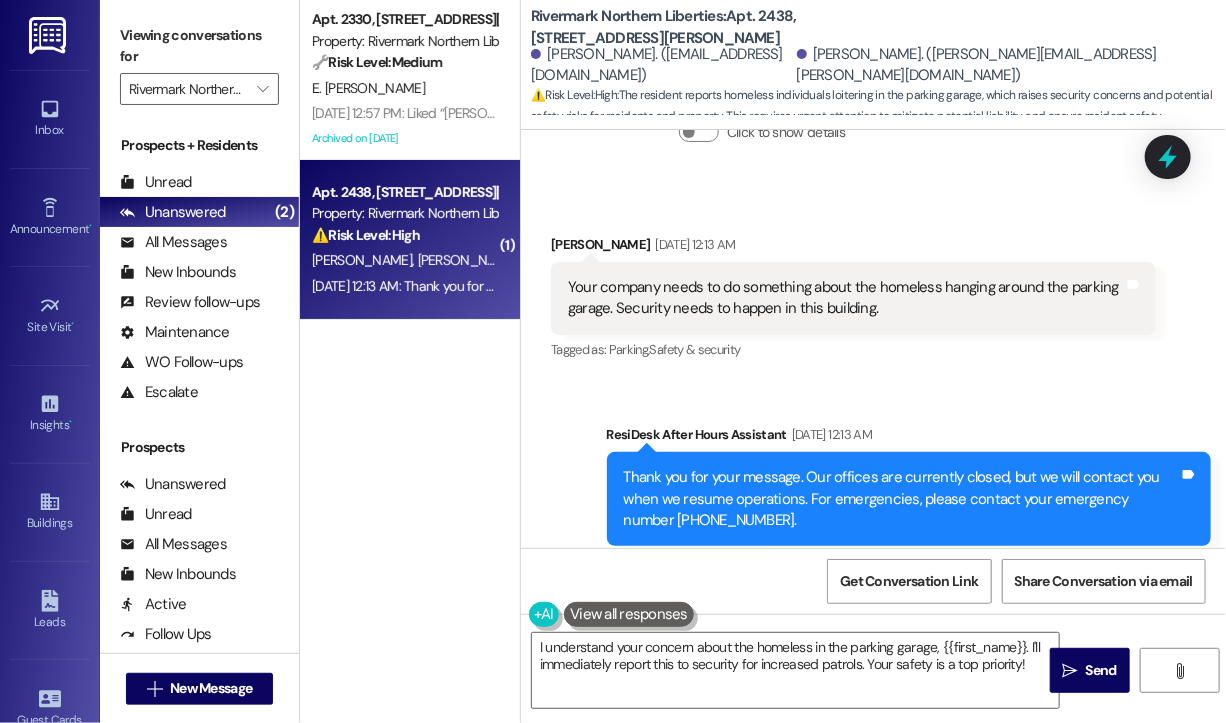 scroll, scrollTop: 7441, scrollLeft: 0, axis: vertical 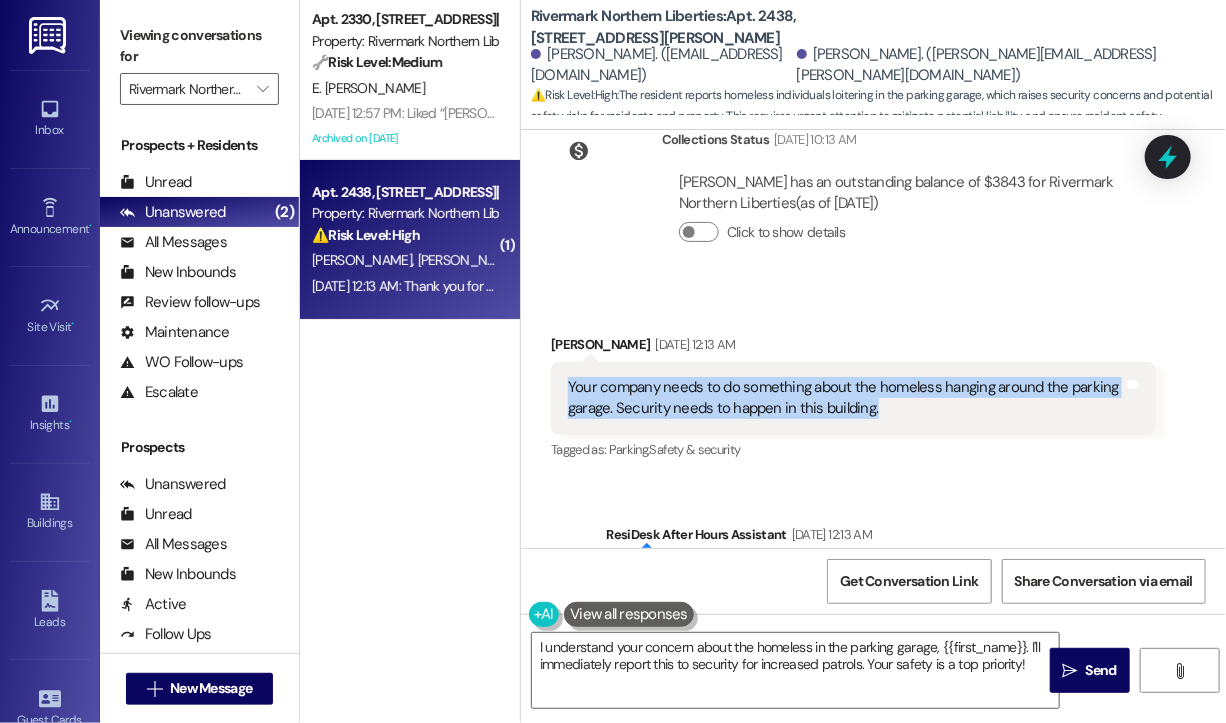 drag, startPoint x: 914, startPoint y: 359, endPoint x: 570, endPoint y: 345, distance: 344.28476 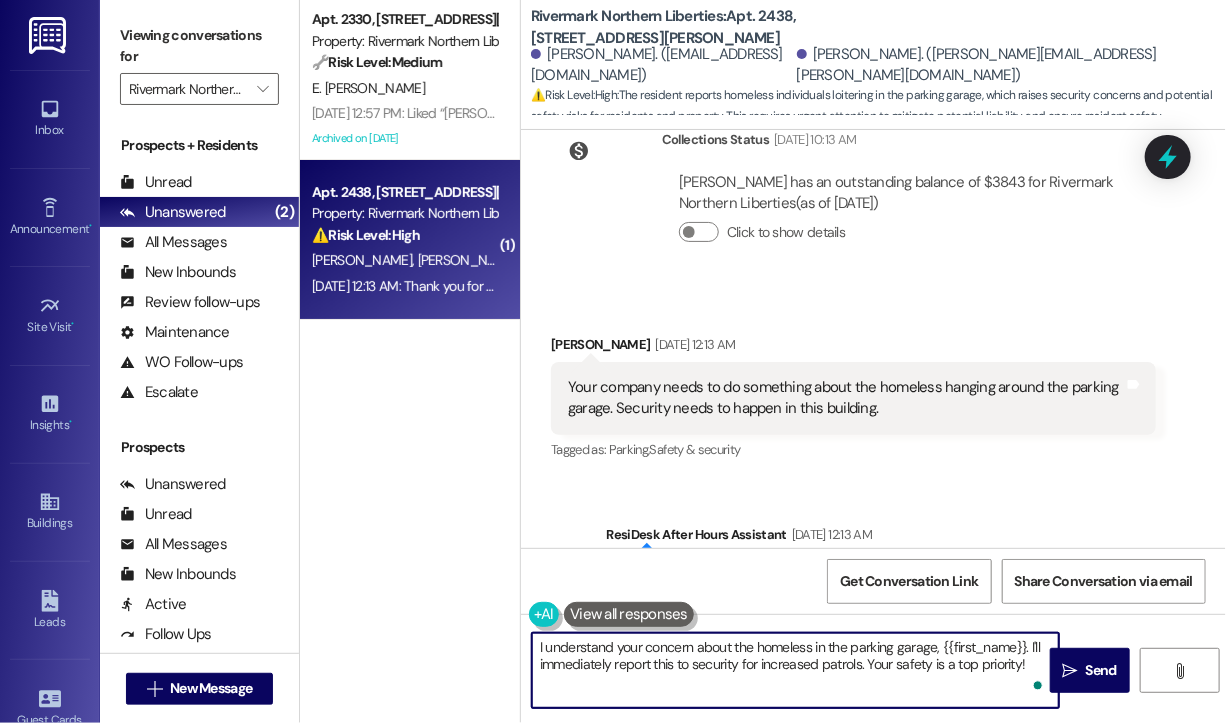 click on "I understand your concern about the homeless in the parking garage, {{first_name}}. I'll immediately report this to security for increased patrols. Your safety is a top priority!" at bounding box center (795, 670) 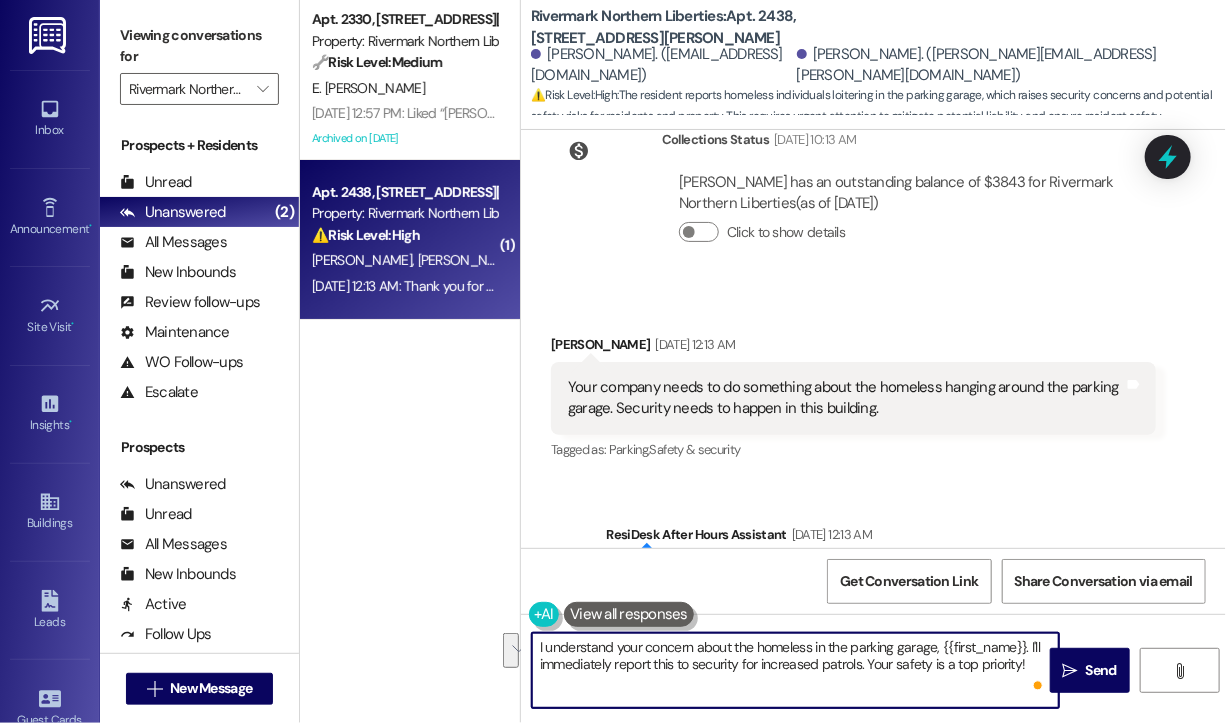 paste on "Thanks for reaching out—I'm really sorry you're experiencing this. Can you let us know roughly what time(s) you've seen this happening and which entrance or area of the garage it's been most frequent? That’ll help the site team look into it and determine the best next steps." 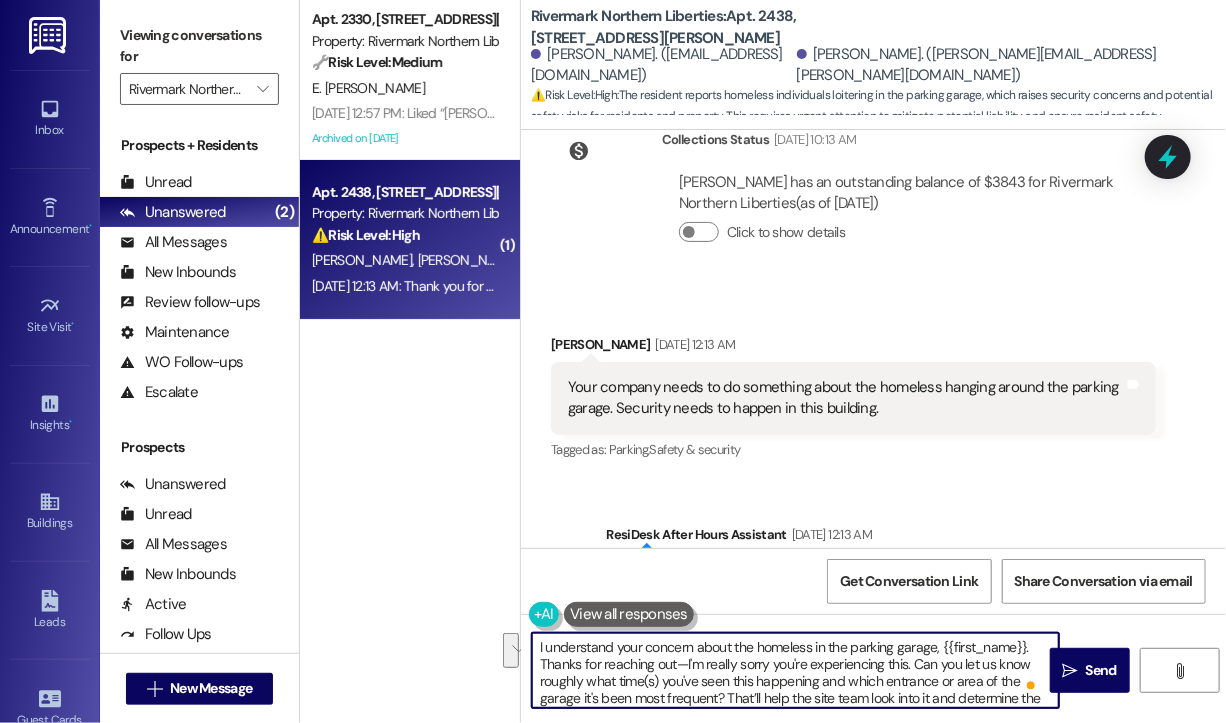 scroll, scrollTop: 16, scrollLeft: 0, axis: vertical 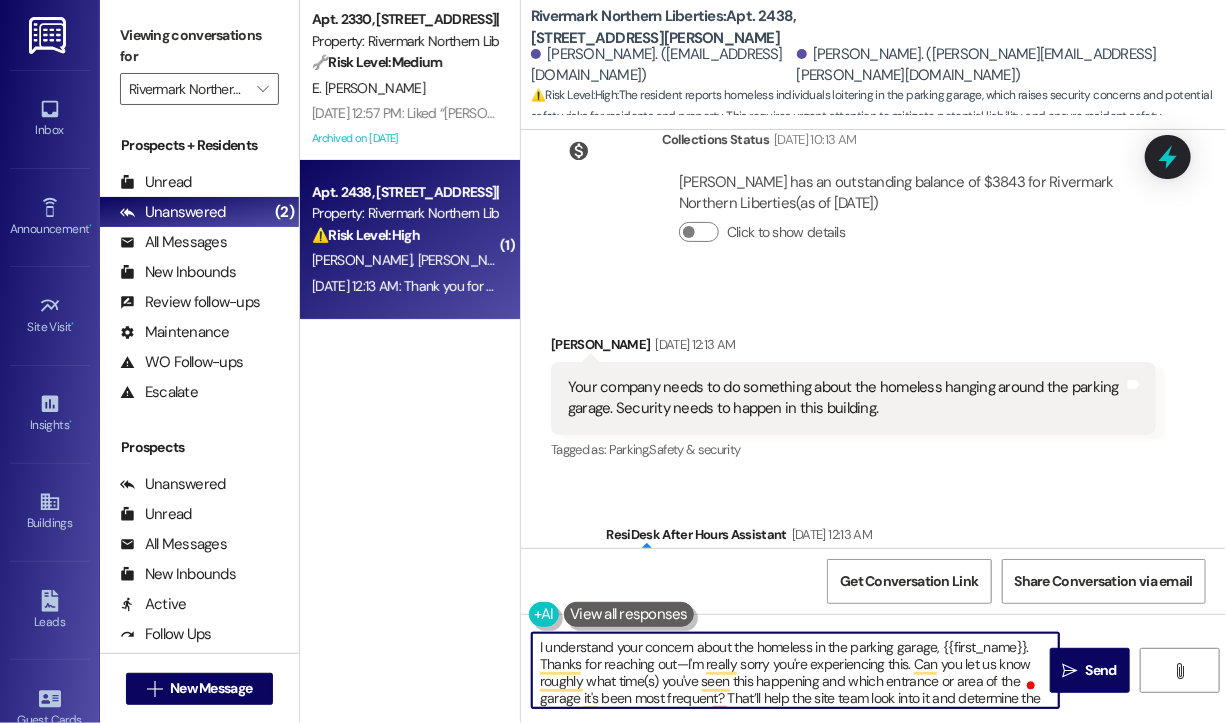 click on "I understand your concern about the homeless in the parking garage, {{first_name}}. Thanks for reaching out—I'm really sorry you're experiencing this. Can you let us know roughly what time(s) you've seen this happening and which entrance or area of the garage it's been most frequent? That’ll help the site team look into it and determine the best next steps." at bounding box center (795, 670) 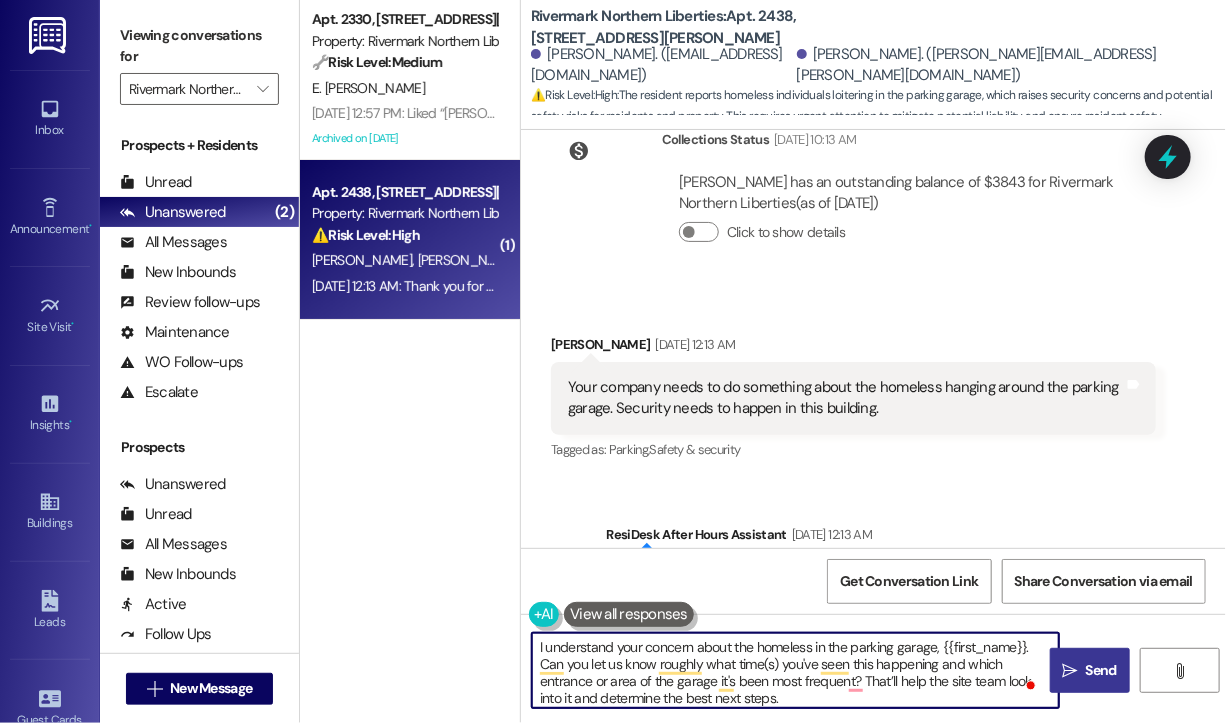 type on "I understand your concern about the homeless in the parking garage, {{first_name}}. Can you let us know roughly what time(s) you've seen this happening and which entrance or area of the garage it's been most frequent? That’ll help the site team look into it and determine the best next steps." 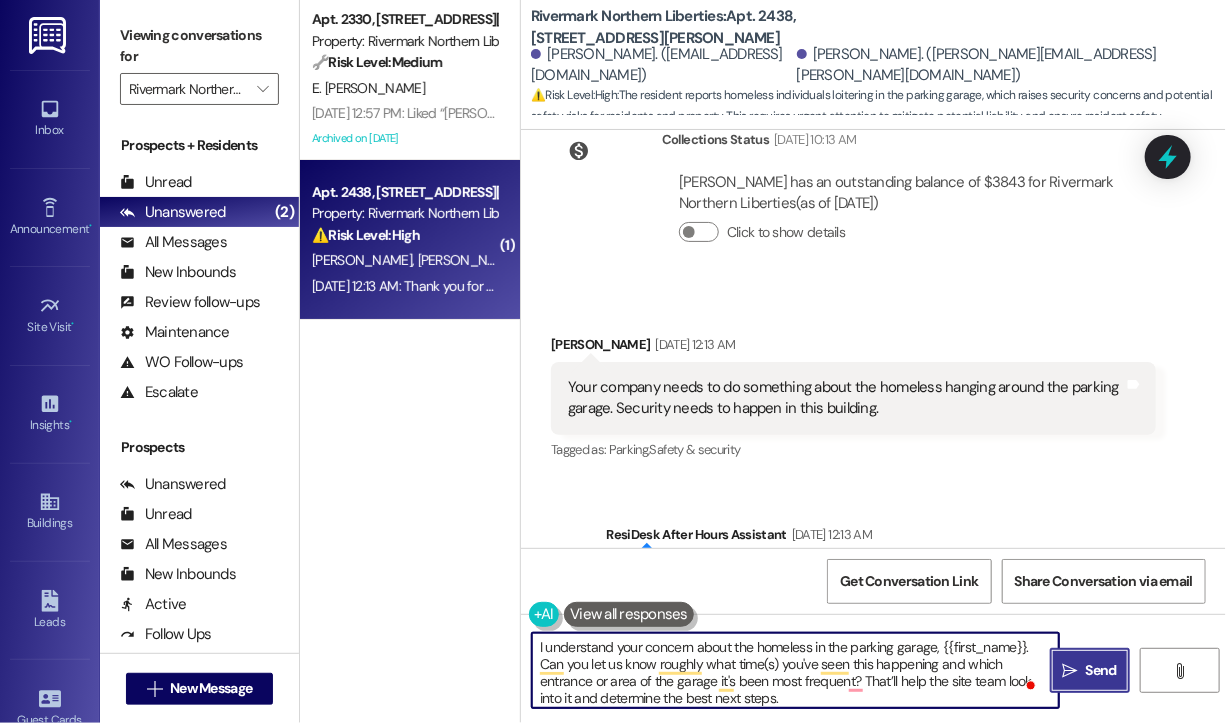 click on "Send" at bounding box center (1101, 670) 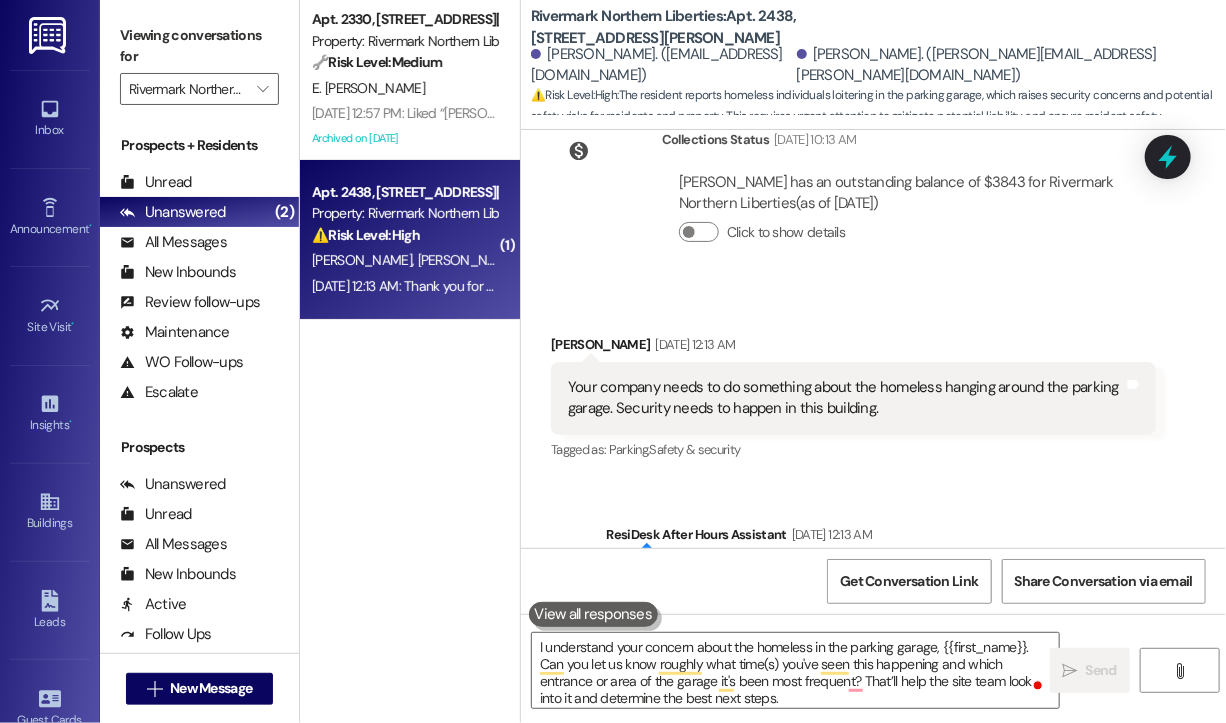 type 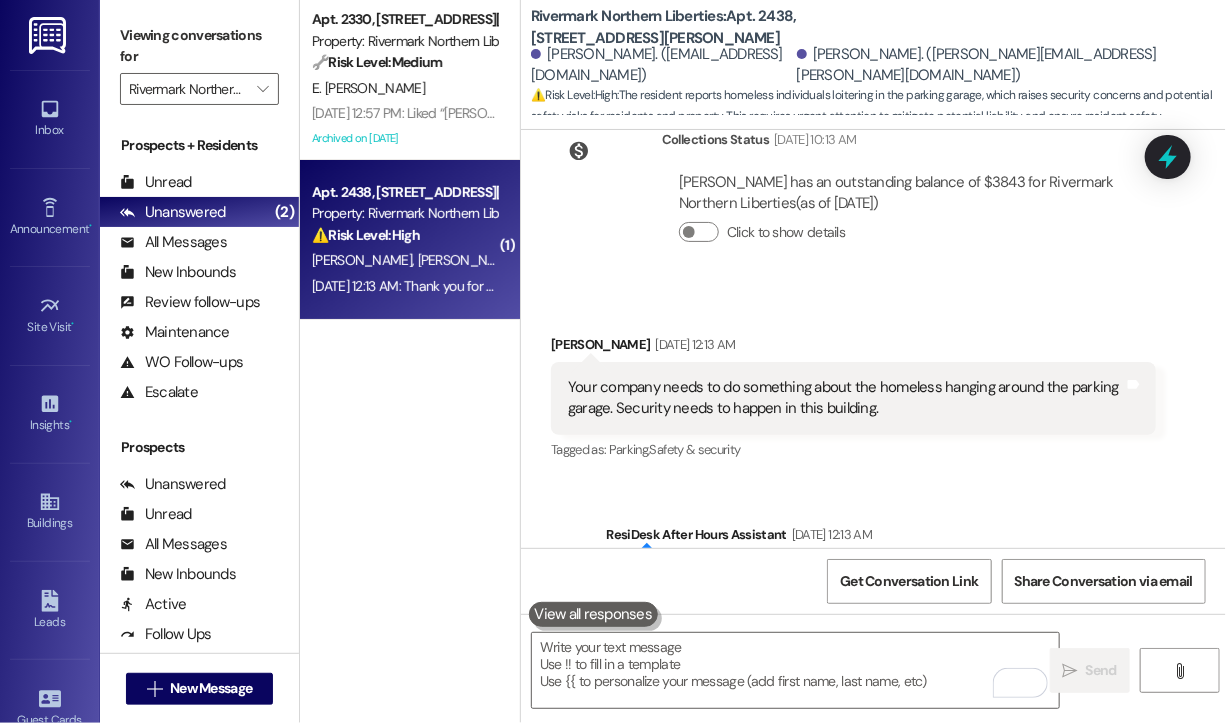 click on "Sent via SMS ResiDesk After Hours Assistant Jul 13, 2025 at 12:13 AM Thank you for your message. Our offices are currently closed, but we will contact you when we resume operations. For emergencies, please contact your emergency number 215-967-4440. Tags and notes Tagged as:   Call request Click to highlight conversations about Call request Sent via SMS Sarah 2:46 PM I understand your concern about the homeless in the parking garage, Bradley and Kimberly. Can you let us know roughly what time(s) you've seen this happening and which entrance or area of the garage it's been most frequent? That’ll help the site team look into it and determine the best next steps. Tags and notes" at bounding box center (873, 686) 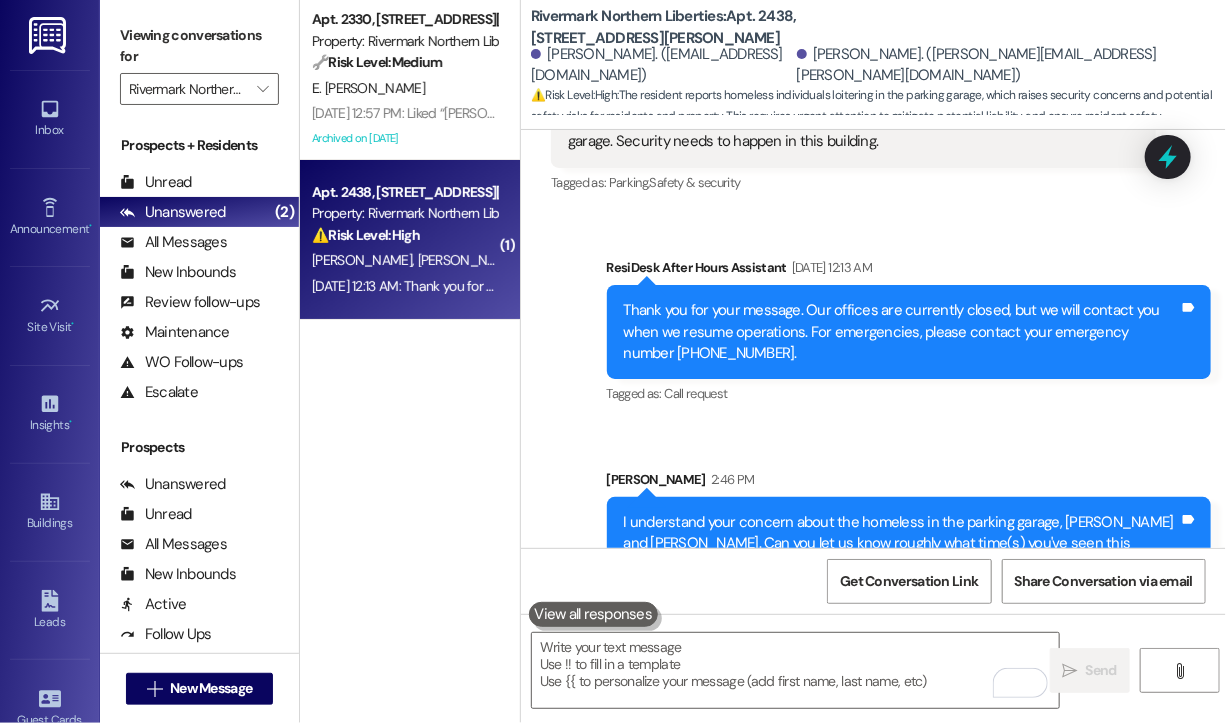 scroll, scrollTop: 7741, scrollLeft: 0, axis: vertical 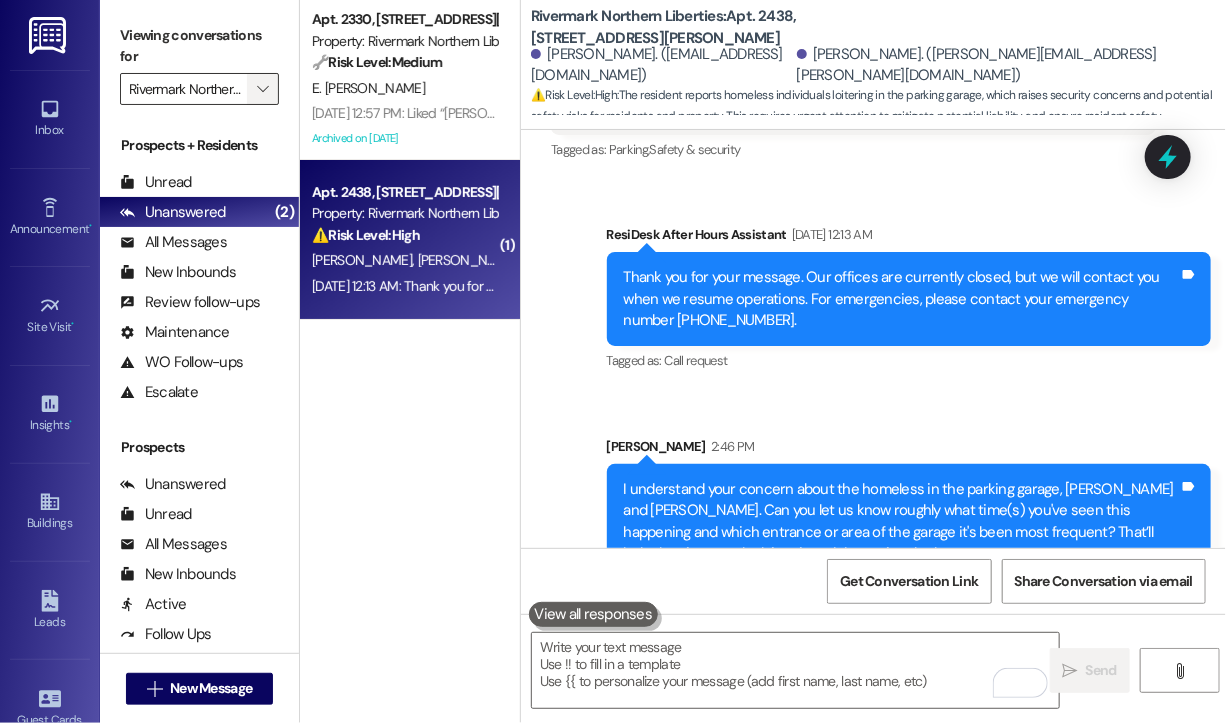 click on "" at bounding box center (262, 89) 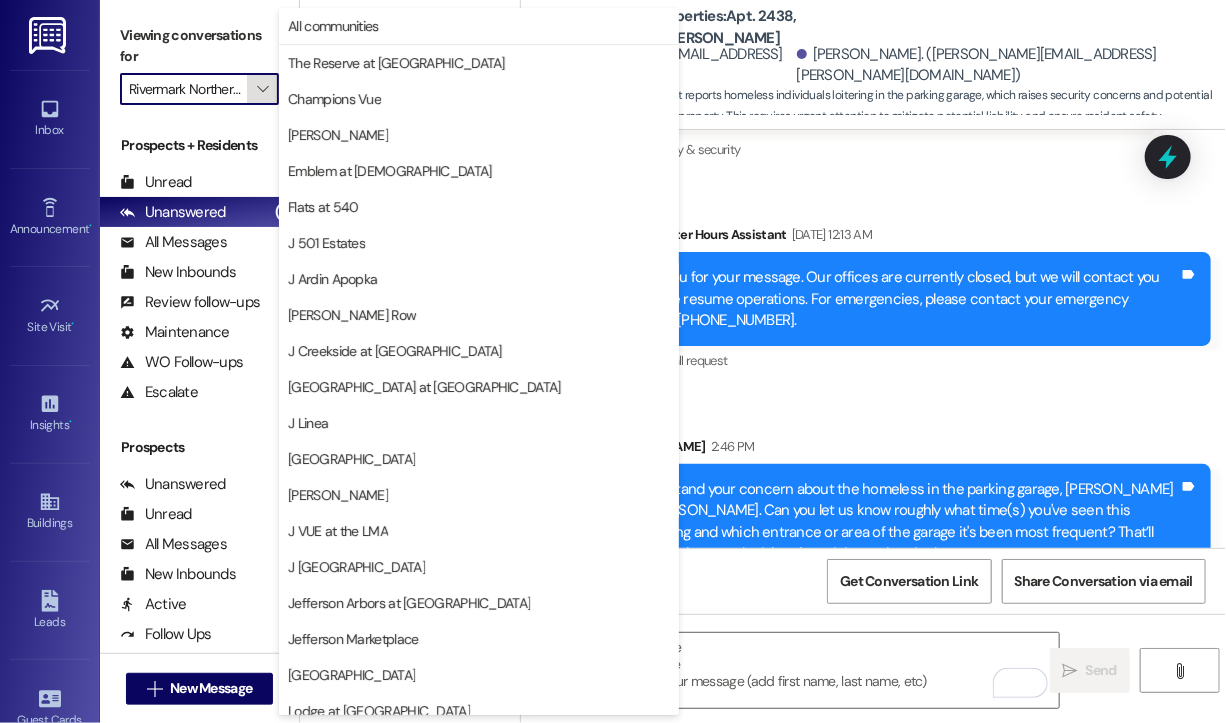 scroll, scrollTop: 0, scrollLeft: 48, axis: horizontal 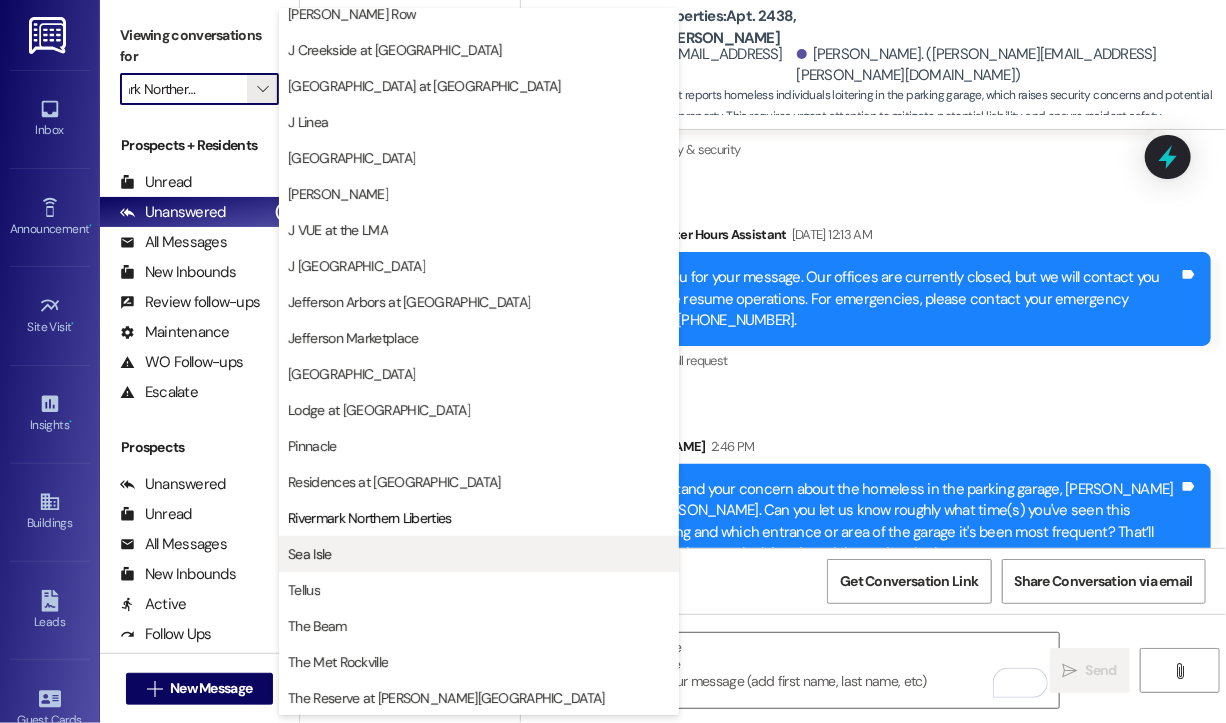 click on "Sea Isle" at bounding box center (309, 554) 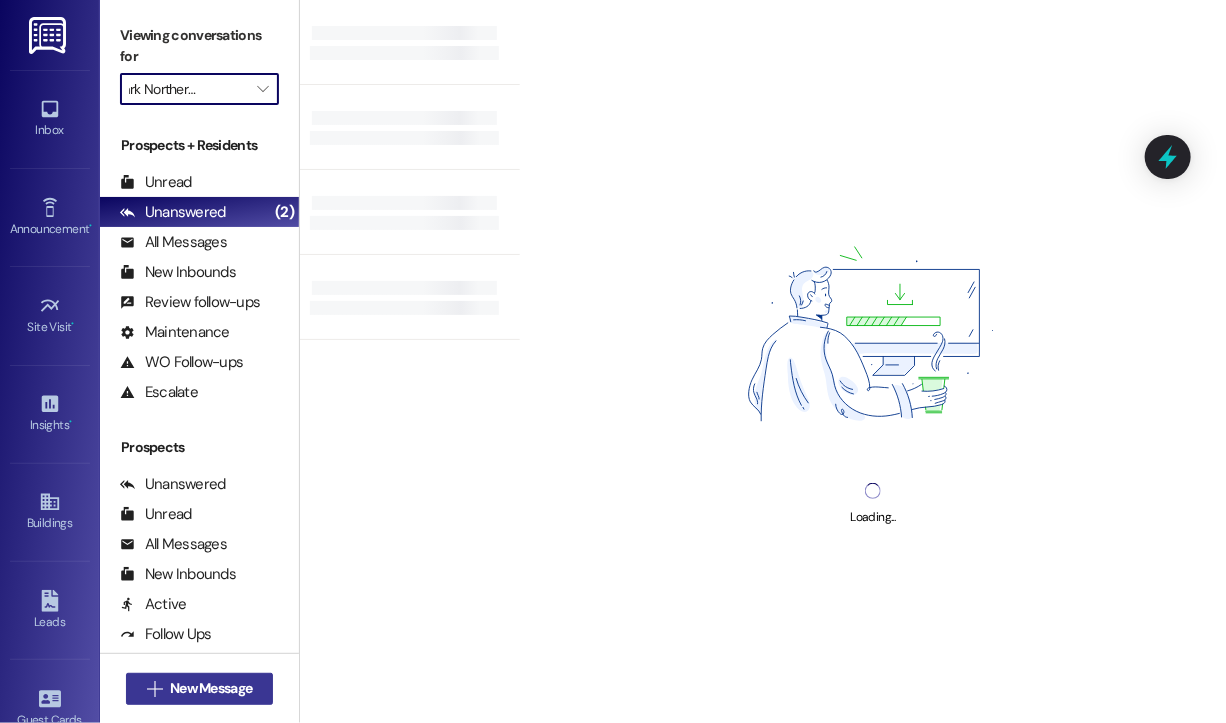 type on "Sea Isle" 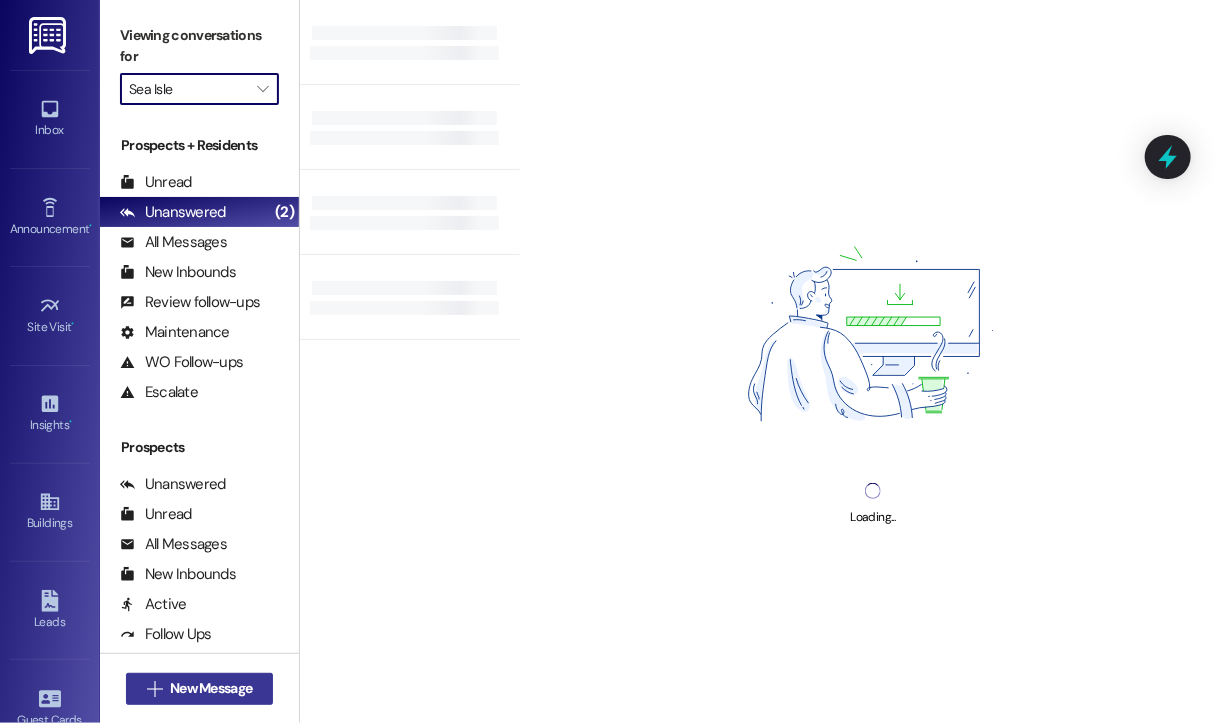 scroll, scrollTop: 0, scrollLeft: 0, axis: both 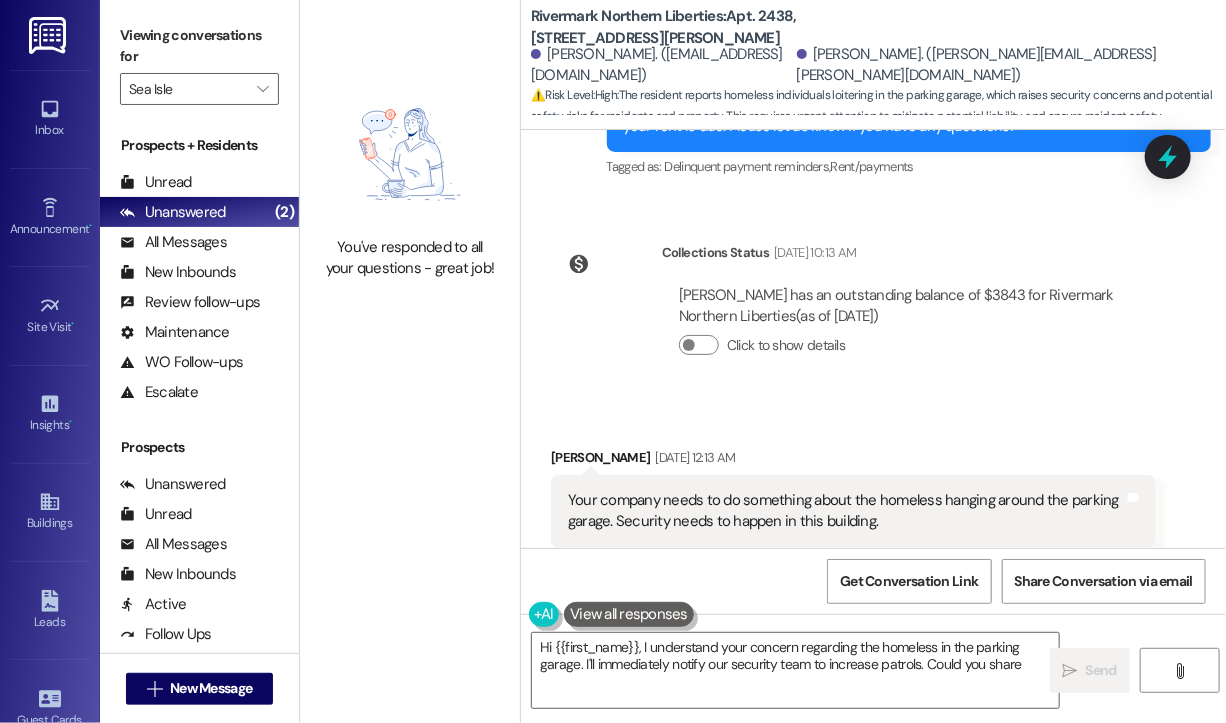 click on "You've responded to all your questions - great job!" at bounding box center [410, 181] 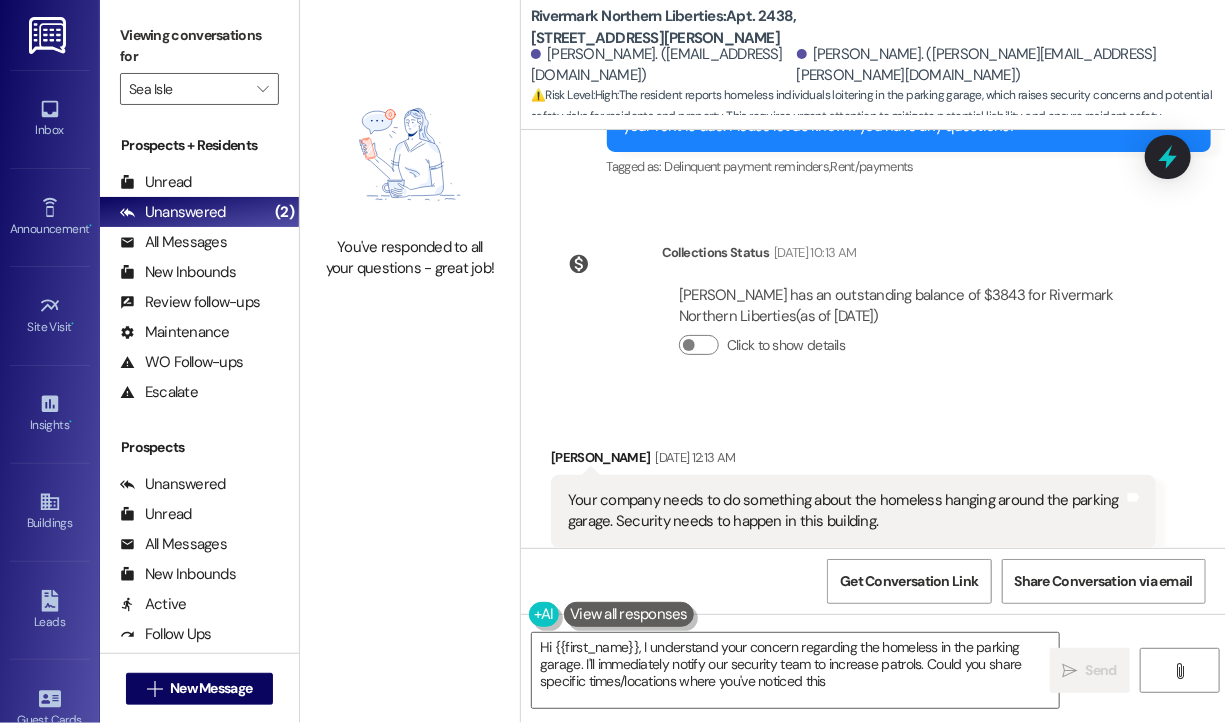 type on "Hi {{first_name}}, I understand your concern regarding the homeless in the parking garage. I'll immediately notify our security team to increase patrols. Could you share specific times/locations where you've noticed this?" 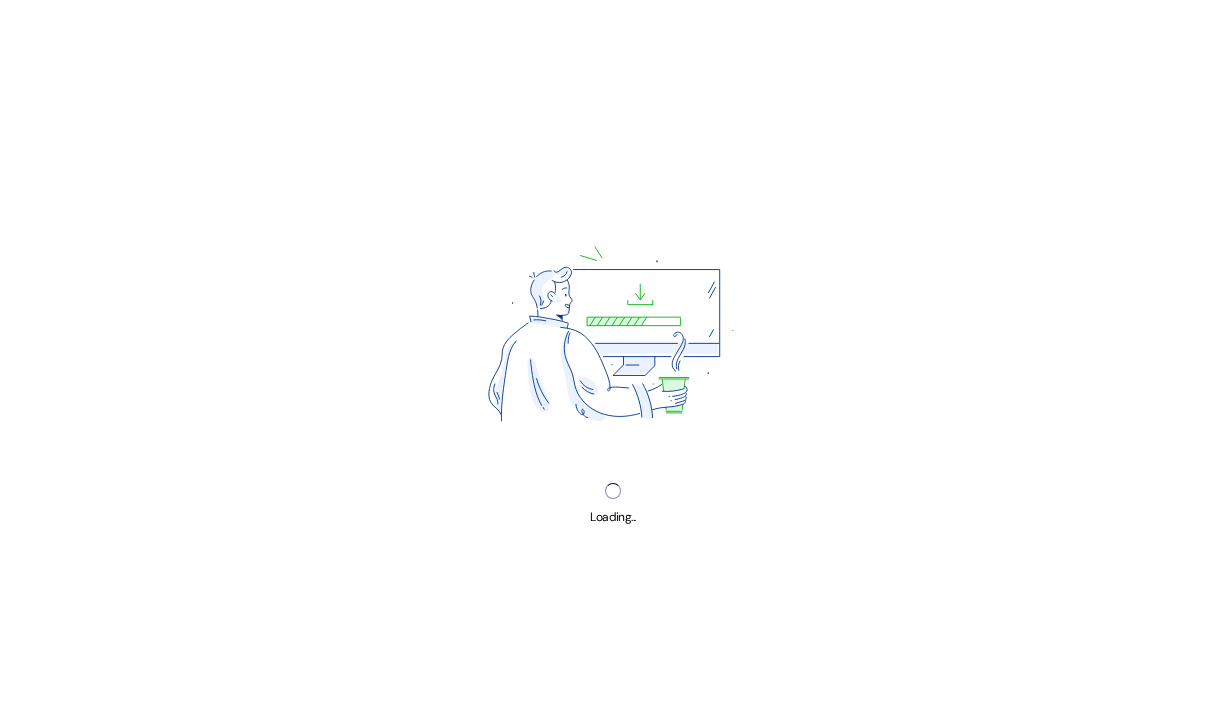 scroll, scrollTop: 0, scrollLeft: 0, axis: both 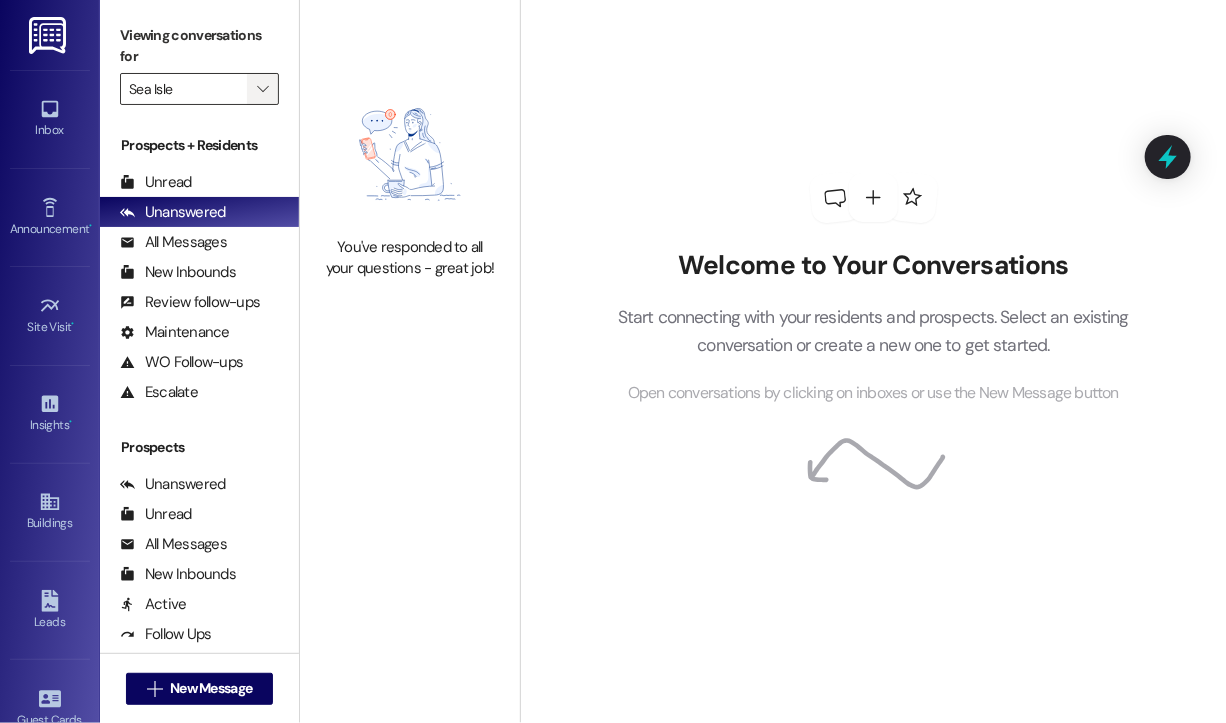 click on "" at bounding box center [263, 89] 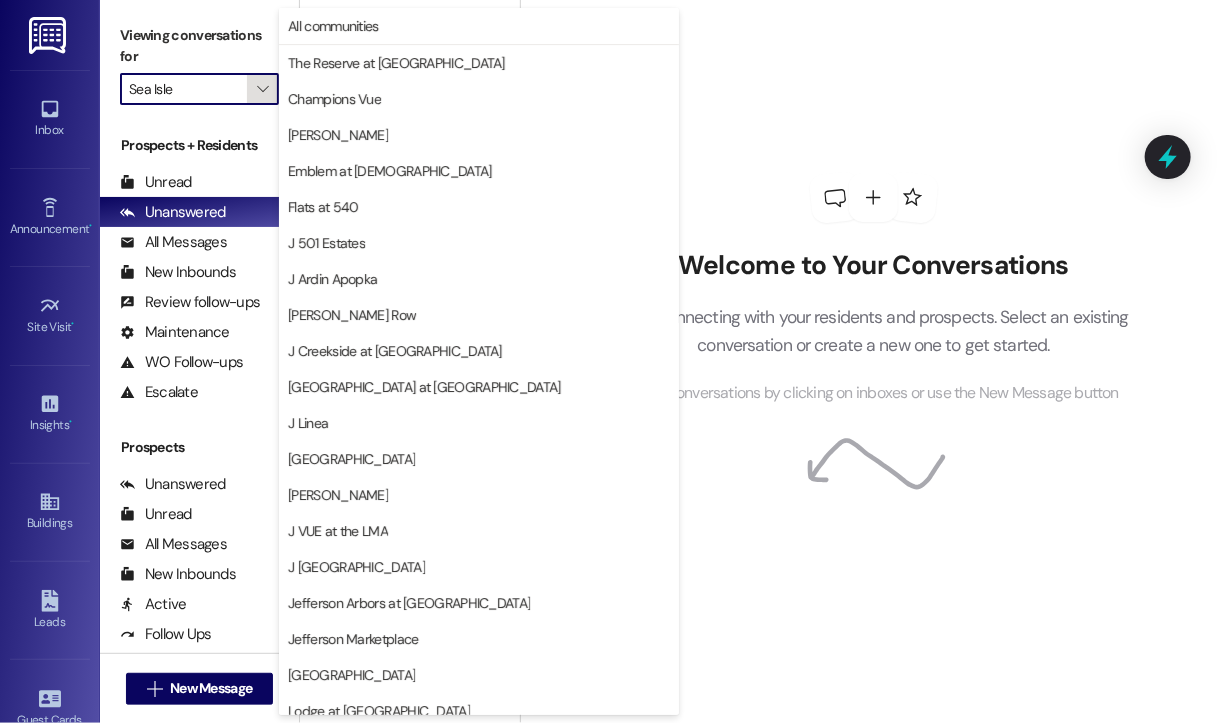 scroll, scrollTop: 301, scrollLeft: 0, axis: vertical 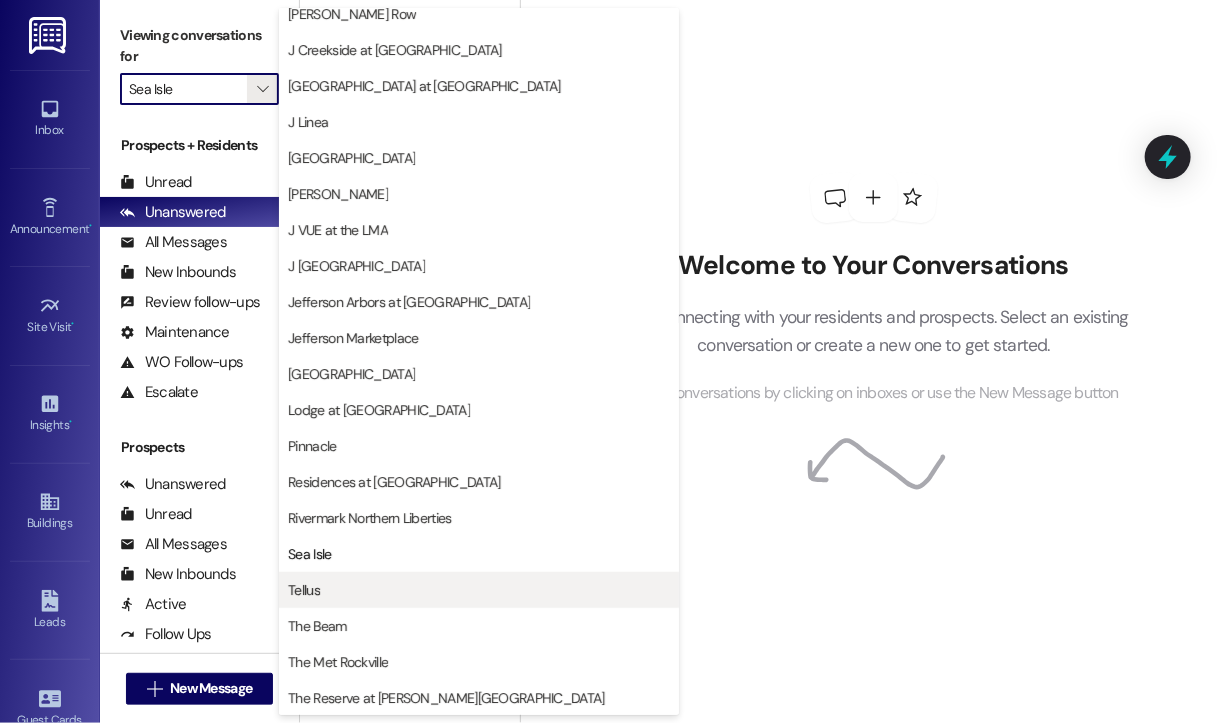 click on "Tellus" at bounding box center [479, 590] 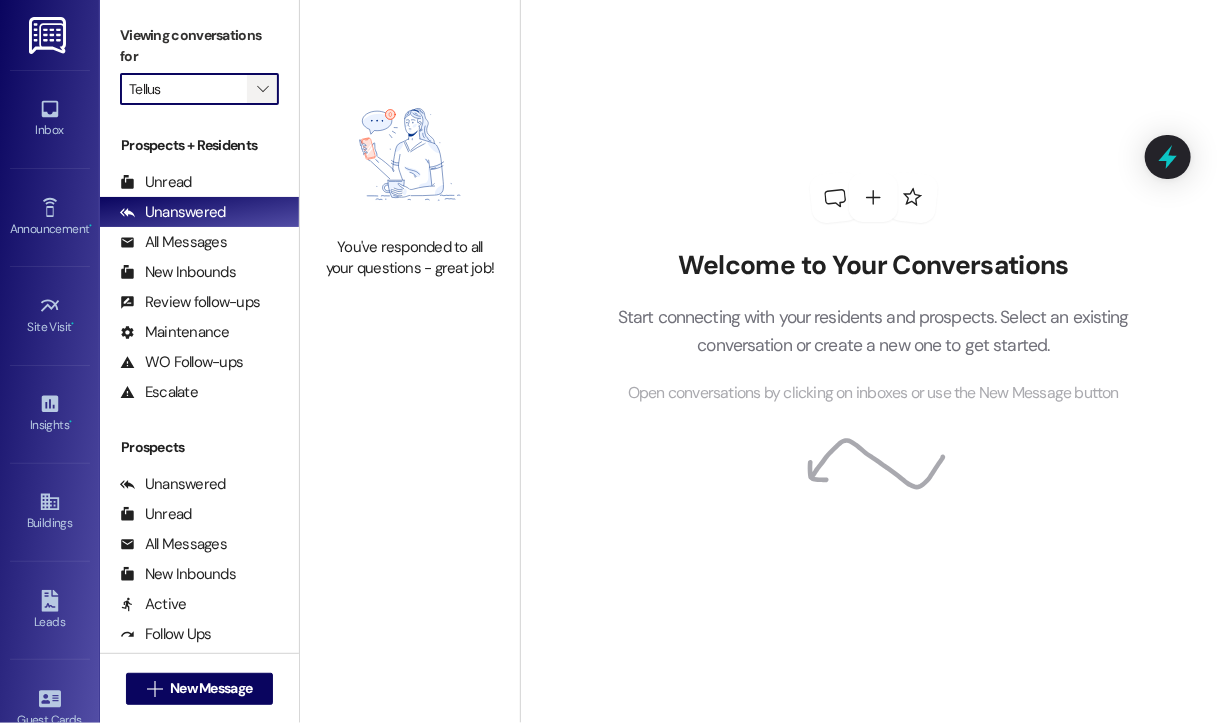 click on "" at bounding box center (262, 89) 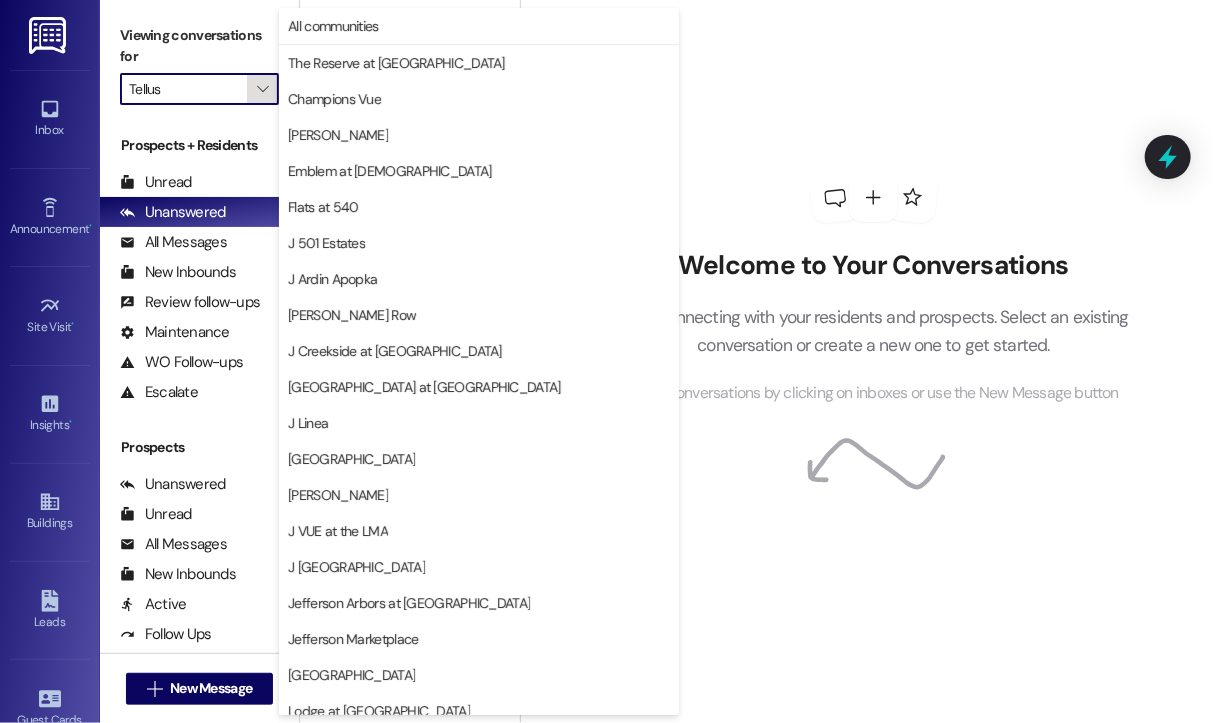 scroll, scrollTop: 301, scrollLeft: 0, axis: vertical 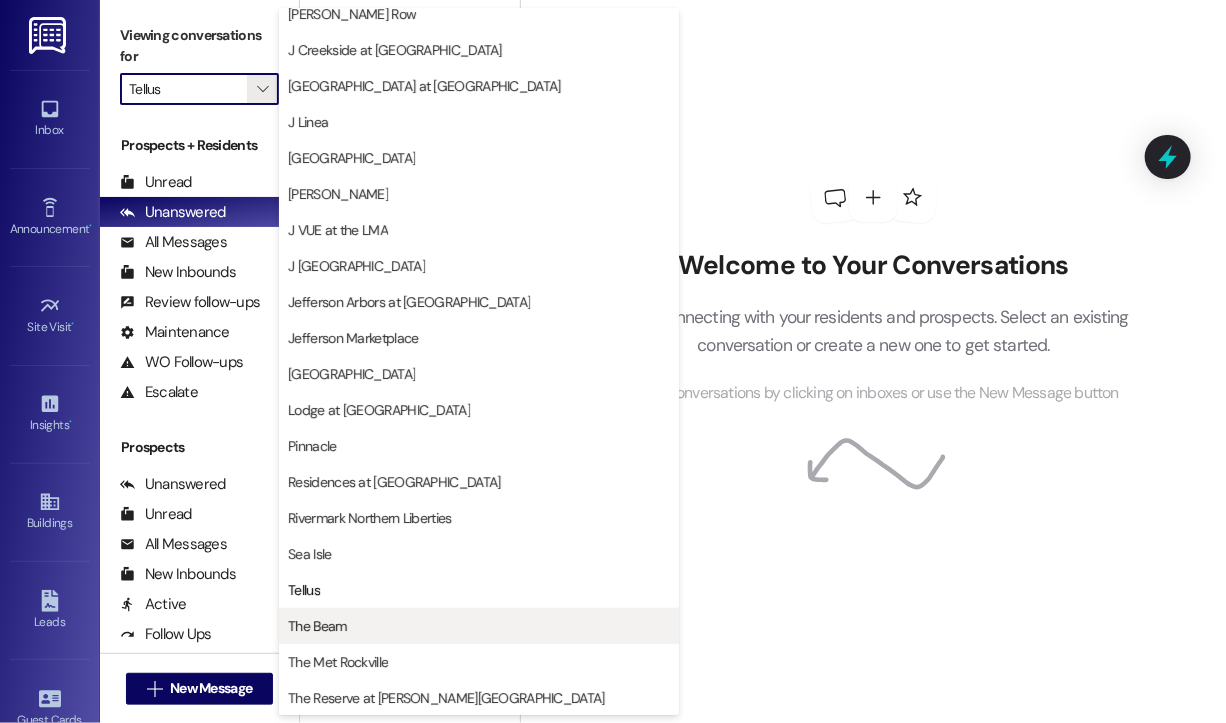 click on "The Beam" at bounding box center [479, 626] 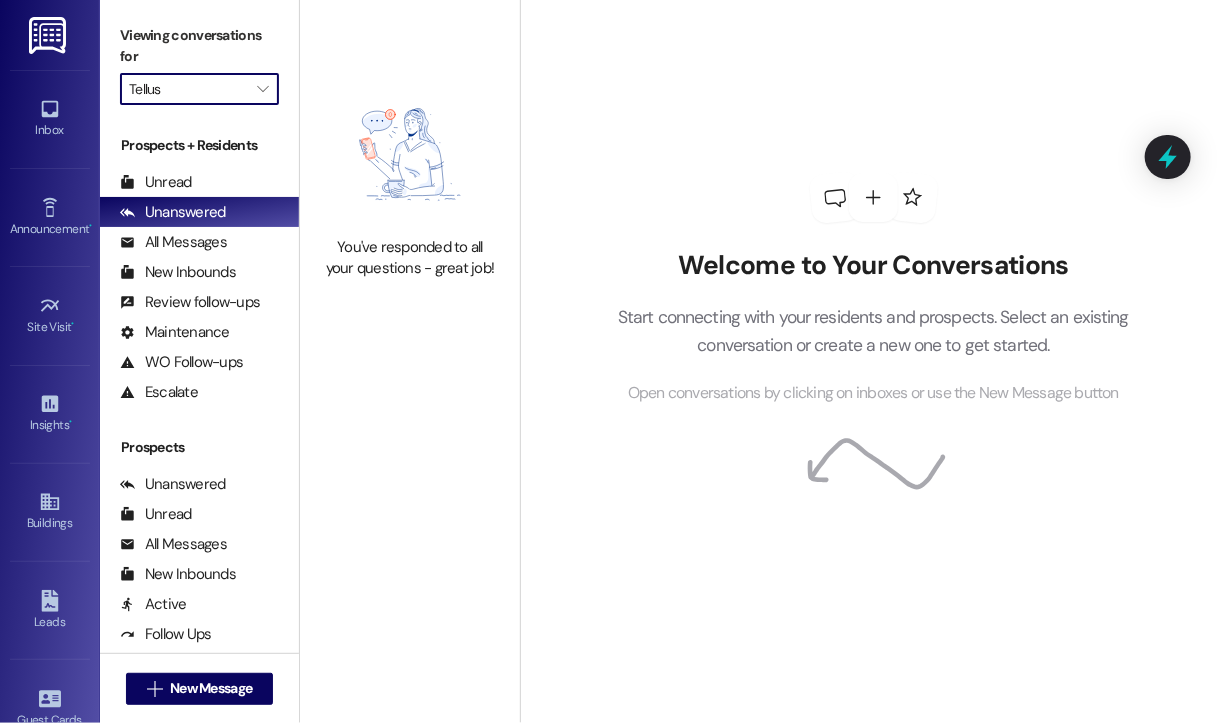 type on "The Beam" 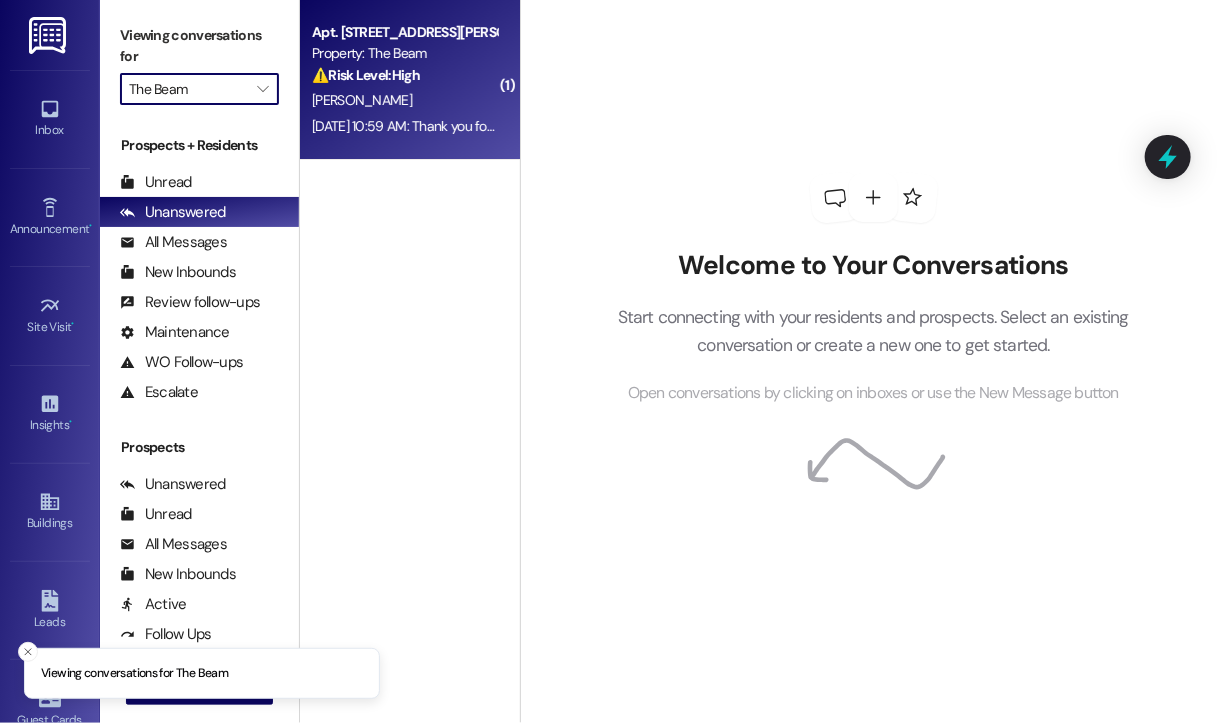 click on "Jul 12, 2025 at 10:59 AM: Thank you for your message. Our offices are currently closed, but we will contact you when we resume operations. For emergencies, please contact your emergency number 833-606-1075. Jul 12, 2025 at 10:59 AM: Thank you for your message. Our offices are currently closed, but we will contact you when we resume operations. For emergencies, please contact your emergency number 833-606-1075." at bounding box center [404, 126] 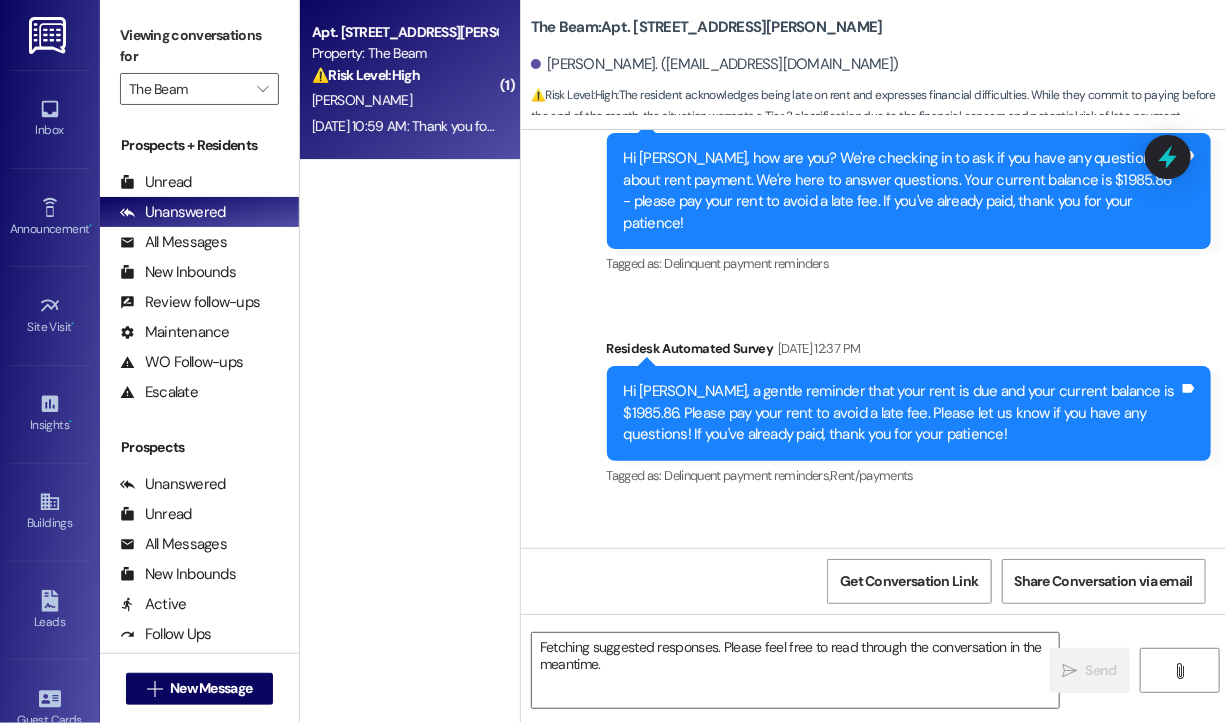 scroll, scrollTop: 5816, scrollLeft: 0, axis: vertical 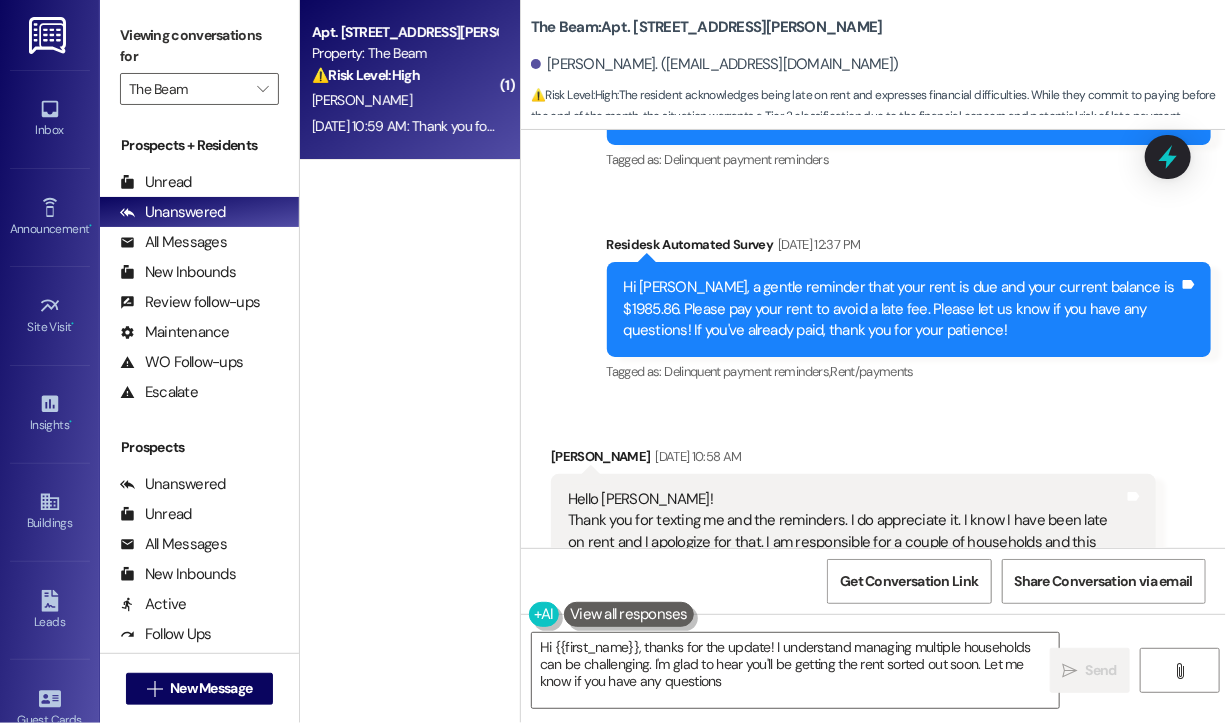 type on "Hi {{first_name}}, thanks for the update! I understand managing multiple households can be challenging. I'm glad to hear you'll be getting the rent sorted out soon. Let me know if you have any questions!" 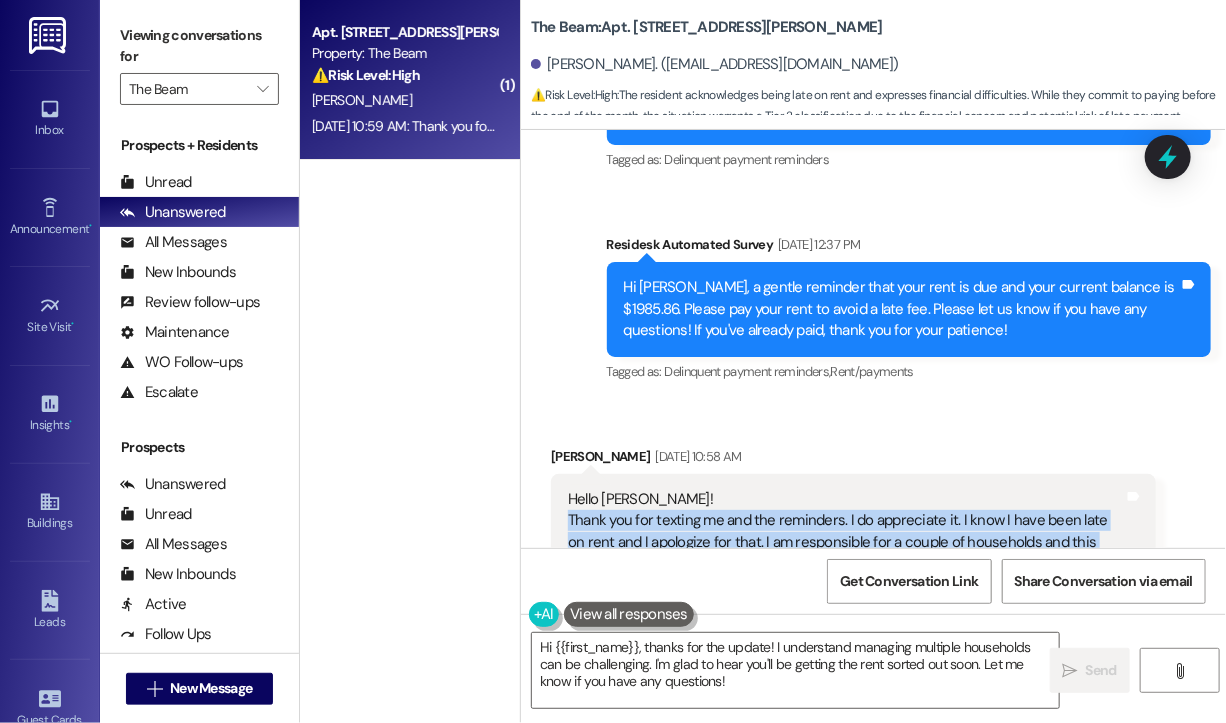 drag, startPoint x: 822, startPoint y: 436, endPoint x: 568, endPoint y: 352, distance: 267.52945 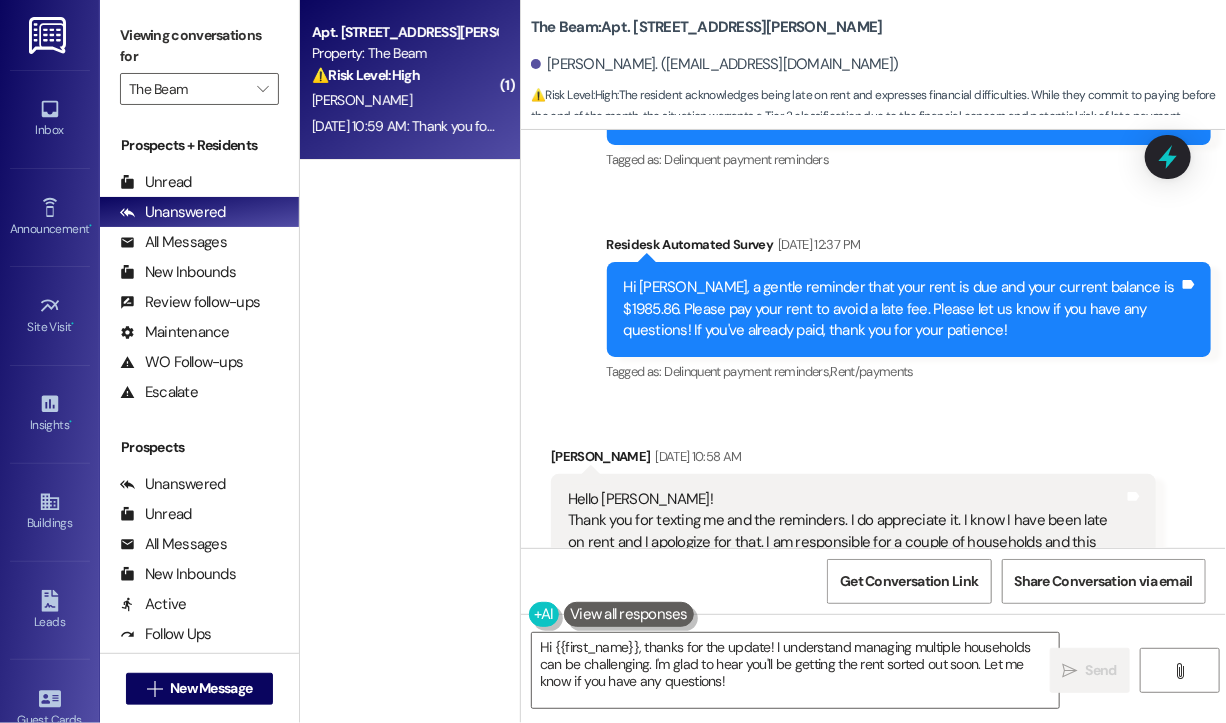 click on "Received via SMS Michael Campbell Jul 12, 2025 at 10:58 AM Hello Jay!
Thank you for texting me and the reminders. I do appreciate it. I know I have been late on rent and I apologize for that. I am responsible for a couple of households and this puts a huge burden on my finances at times. I have always paid my rent before the end of the month and will definitely get that done before month end as well. I apologize for the delays. But I will get this handled asap!
Thank you again.
Mike  Tags and notes Tagged as:   Rent/payments ,  Click to highlight conversations about Rent/payments Praise ,  Click to highlight conversations about Praise Apology Click to highlight conversations about Apology" at bounding box center (873, 560) 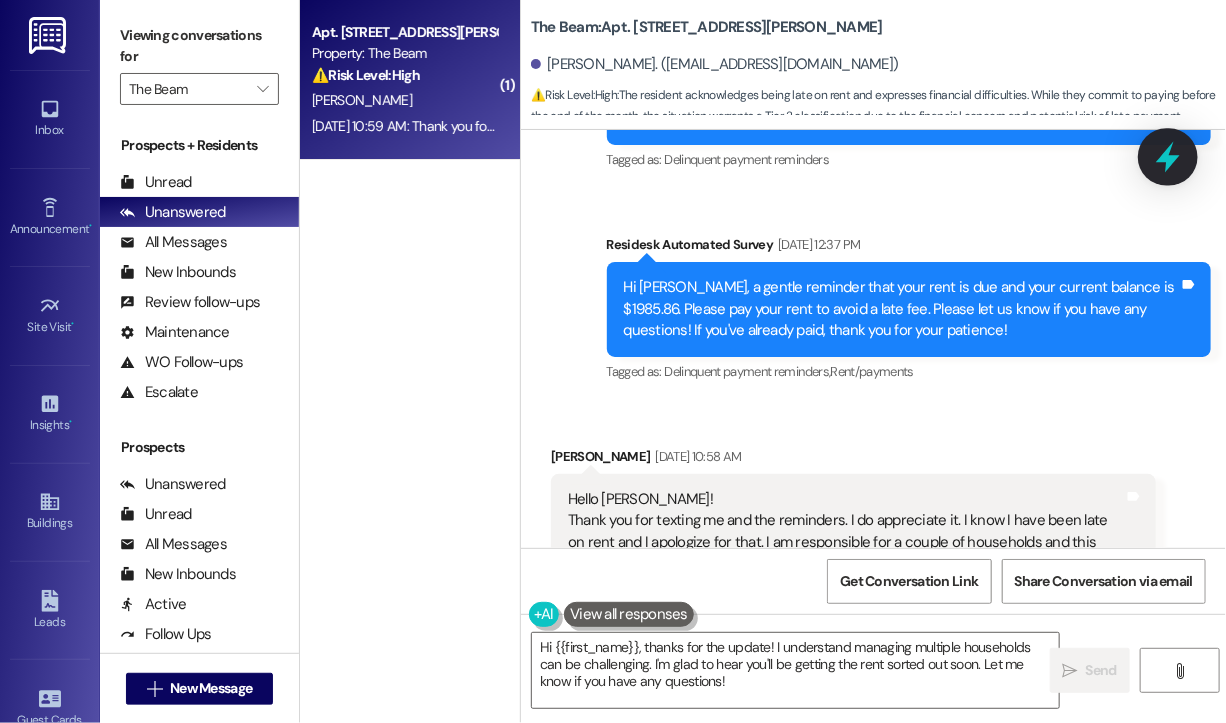click 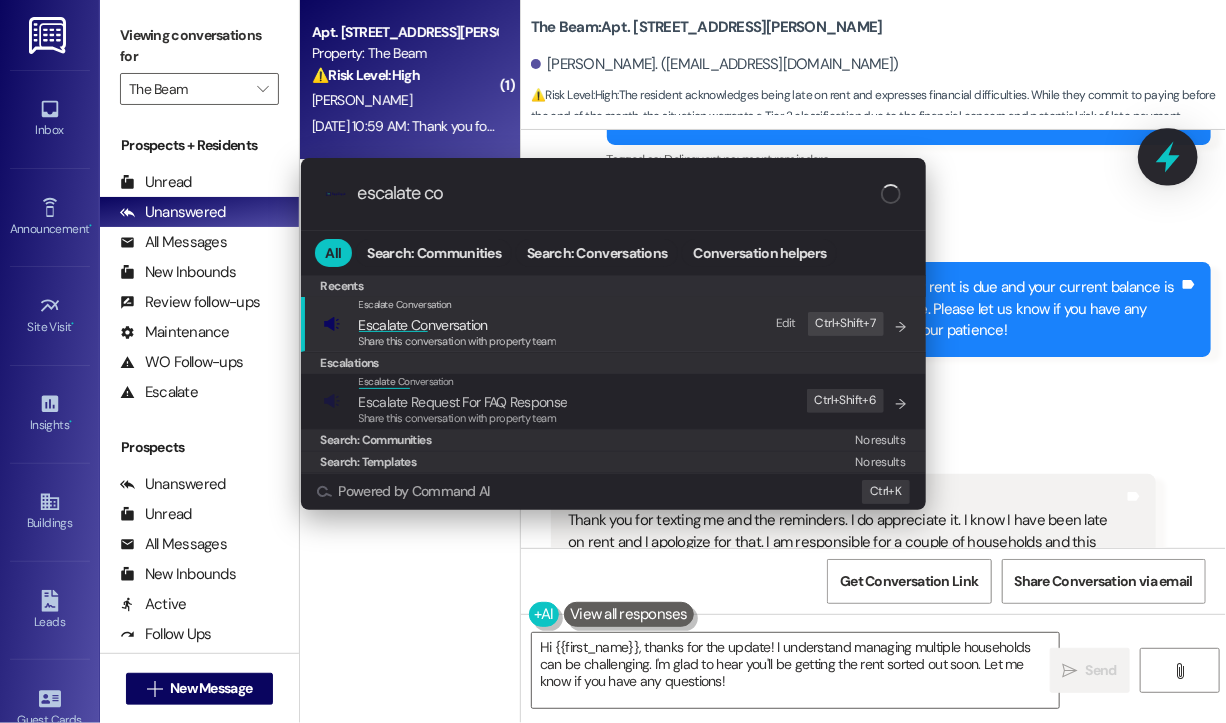 type on "escalate con" 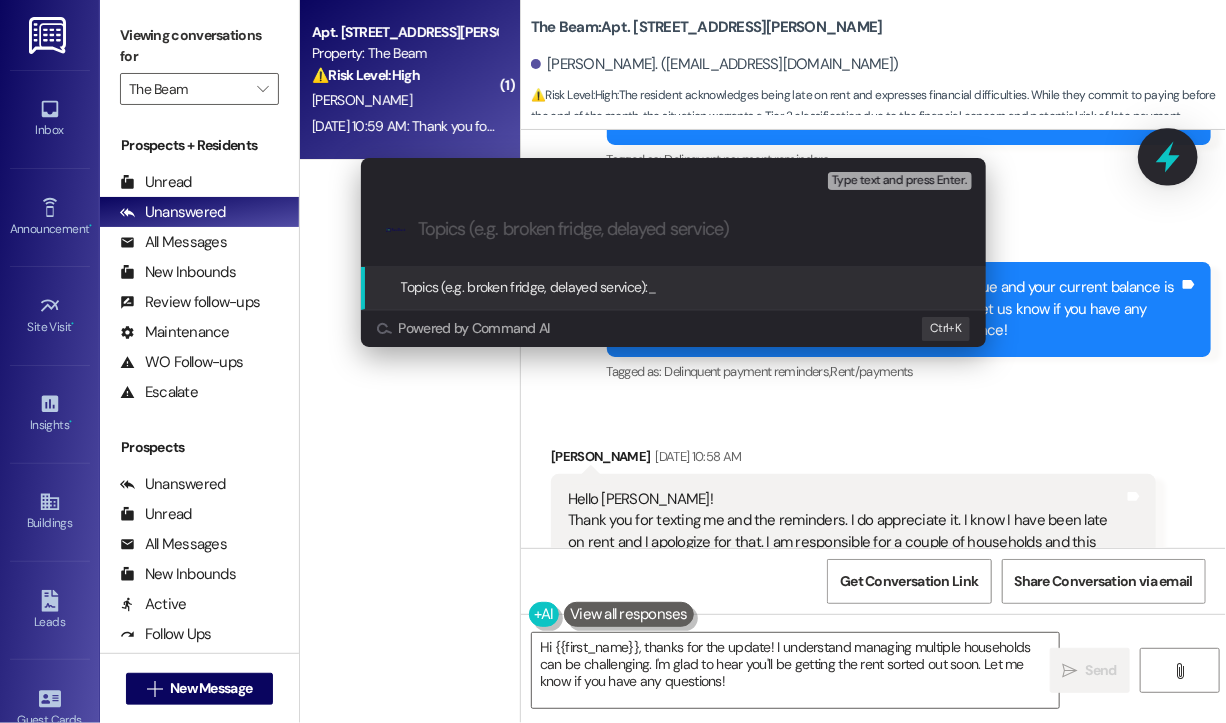 type on "Appreciate the Reminders – Working to Get Rent Handled ASAP" 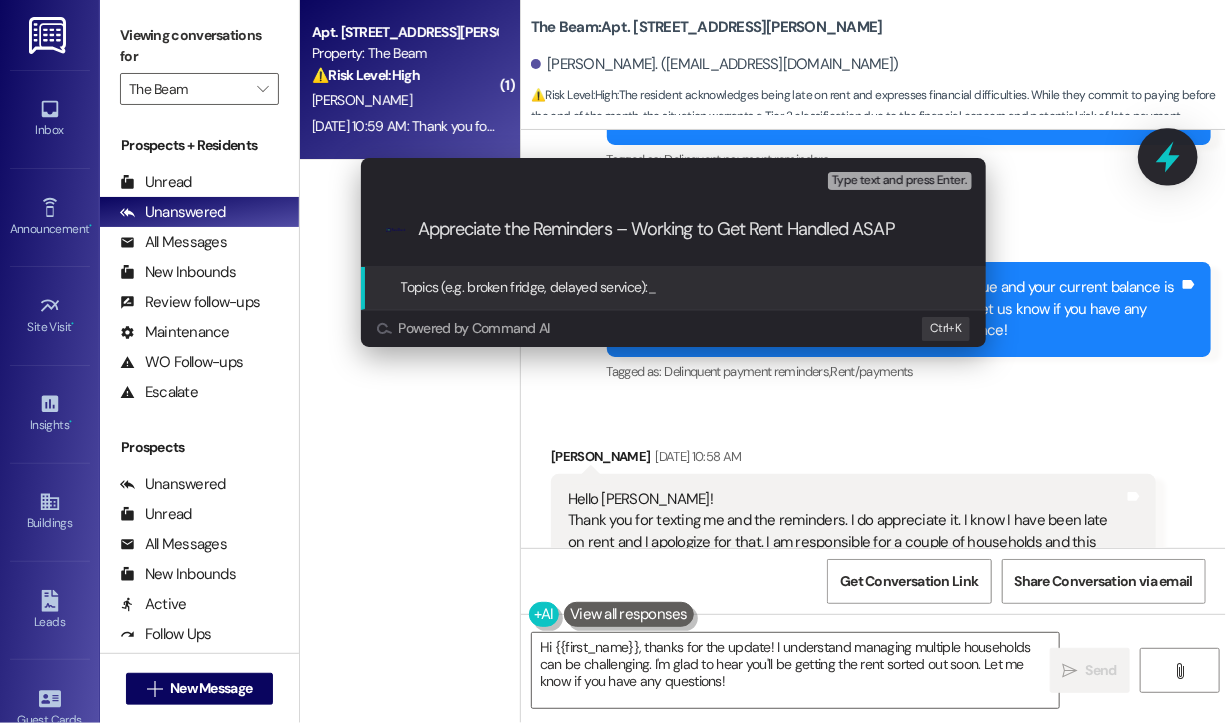 type 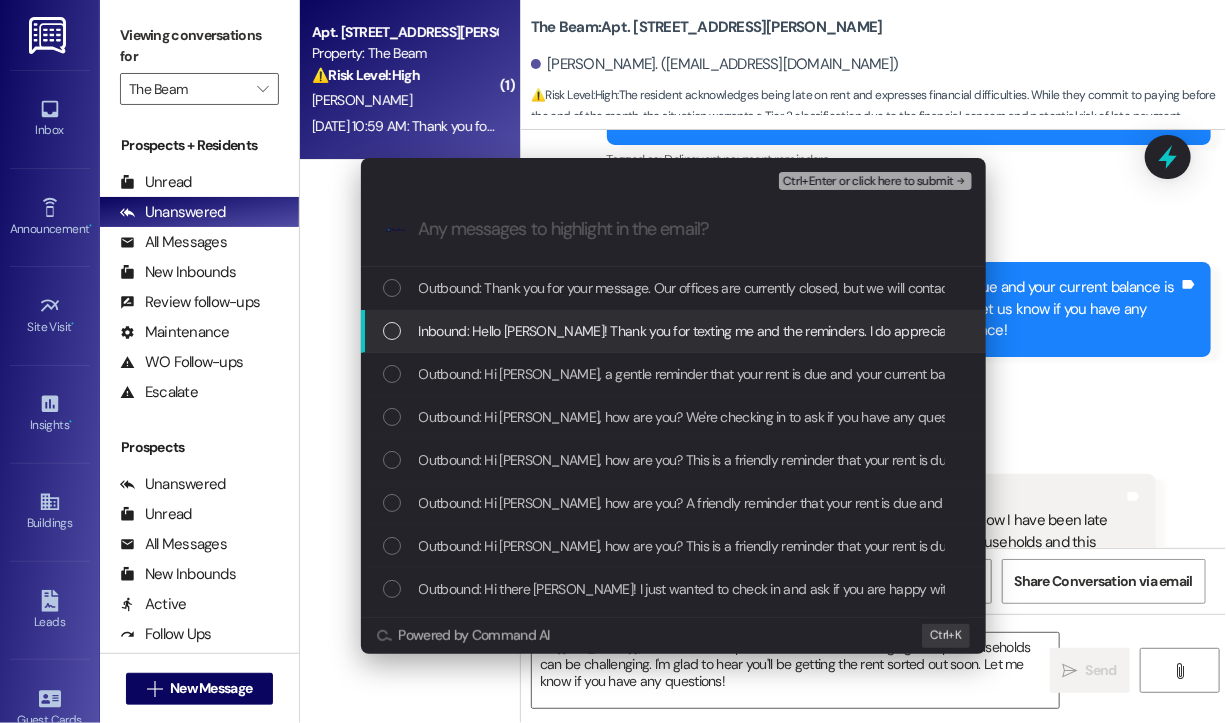 click on "Inbound: Hello Jay!
Thank you for texting me and the reminders. I do appreciate it. I know I have been late on rent and I apologize for that. I am responsible for a couple of households and this puts a huge burden on my finances at times. I have always paid my rent before the end of the month and will definitely get that done before month end as well. I apologize for the delays. But I will get this handled asap!
Thank you again.
Mike" at bounding box center [1738, 331] 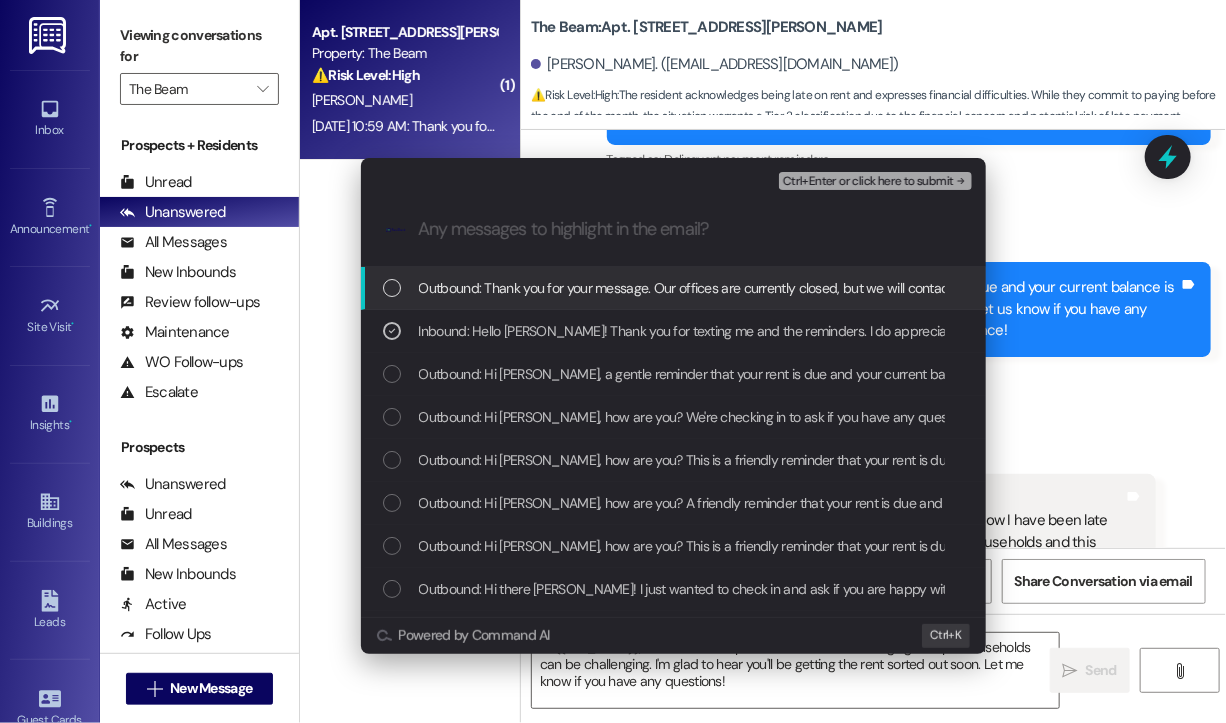 click on "Ctrl+Enter or click here to submit" at bounding box center (868, 182) 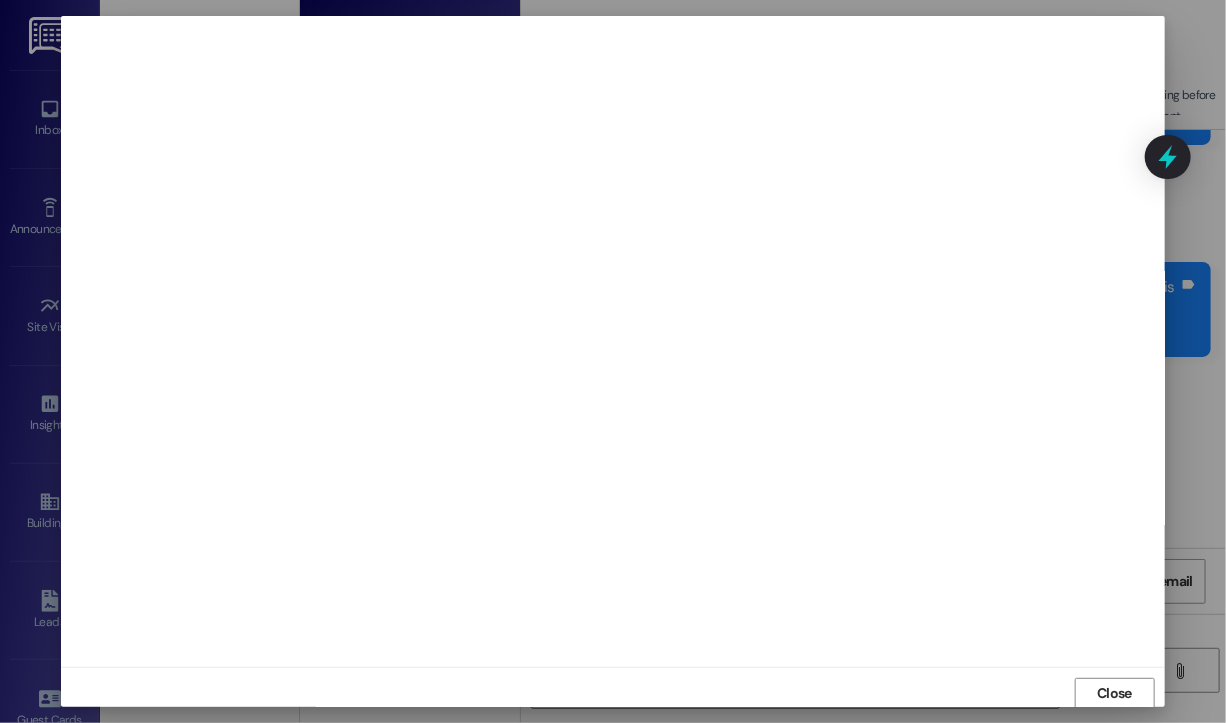 scroll, scrollTop: 2, scrollLeft: 0, axis: vertical 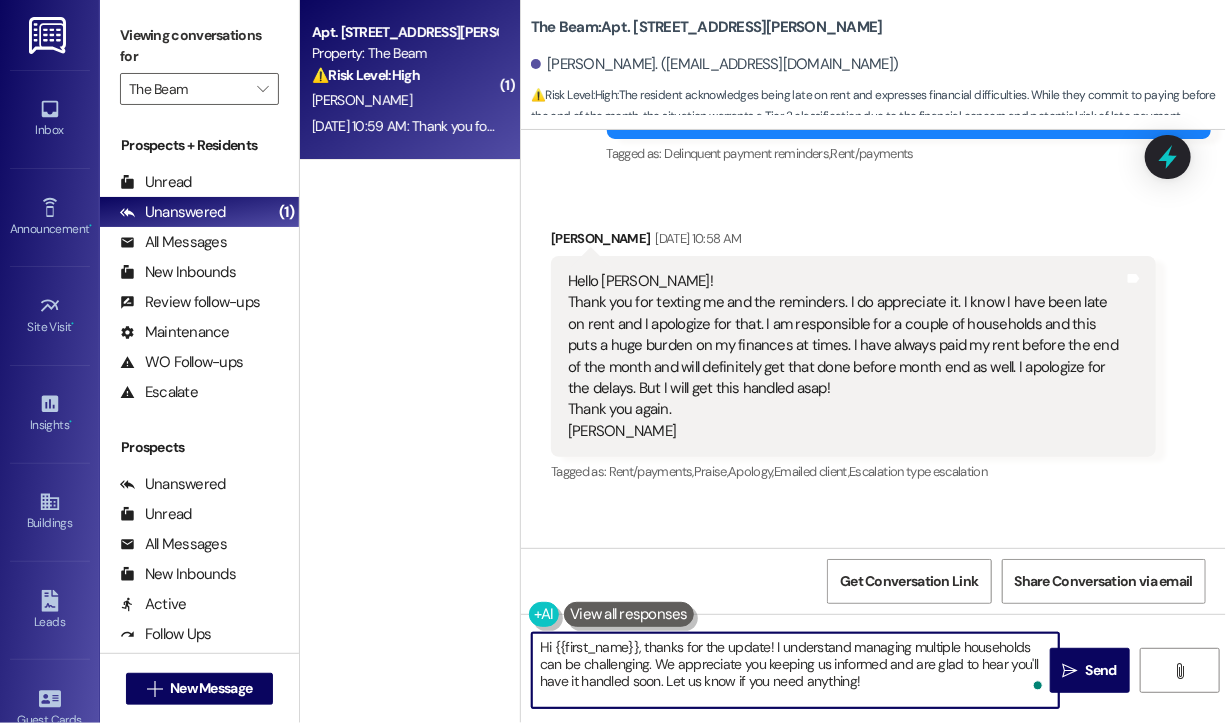 drag, startPoint x: 905, startPoint y: 686, endPoint x: 640, endPoint y: 639, distance: 269.13565 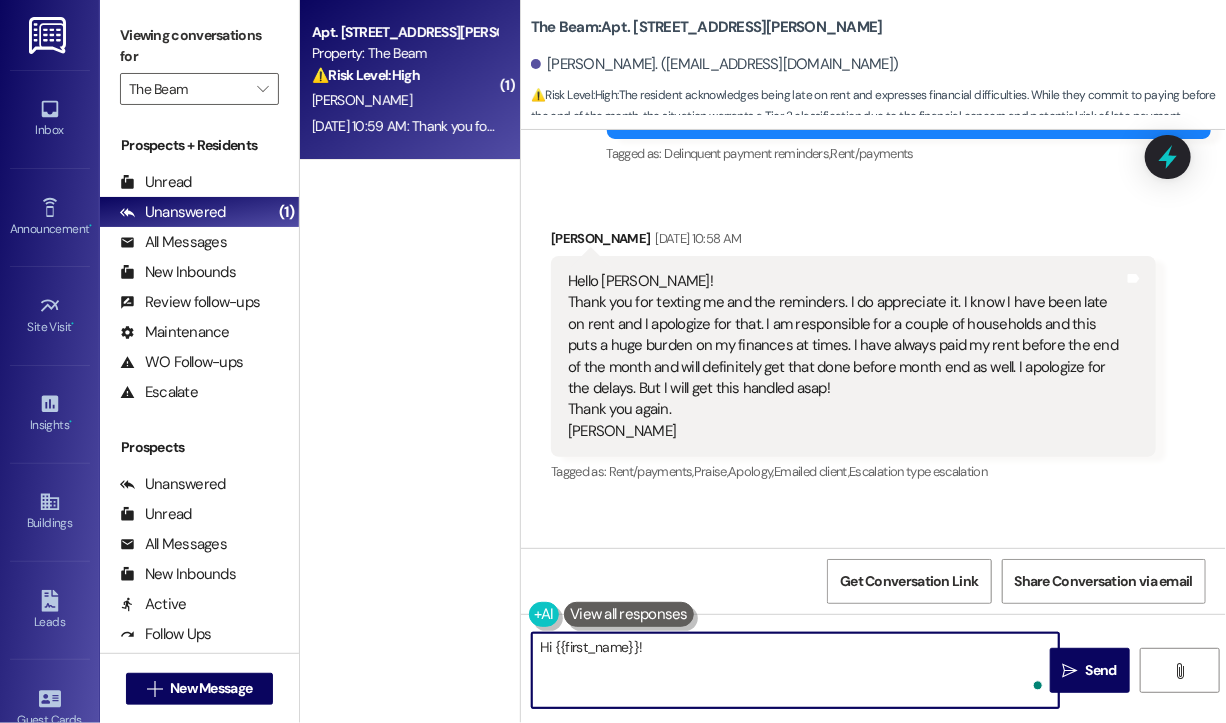 paste on "Thanks so much for your message—we really appreciate your honesty and communication. I’ve also shared your note with the leasing team so they’re aware. Let us know if there’s anything you need in the meantime!" 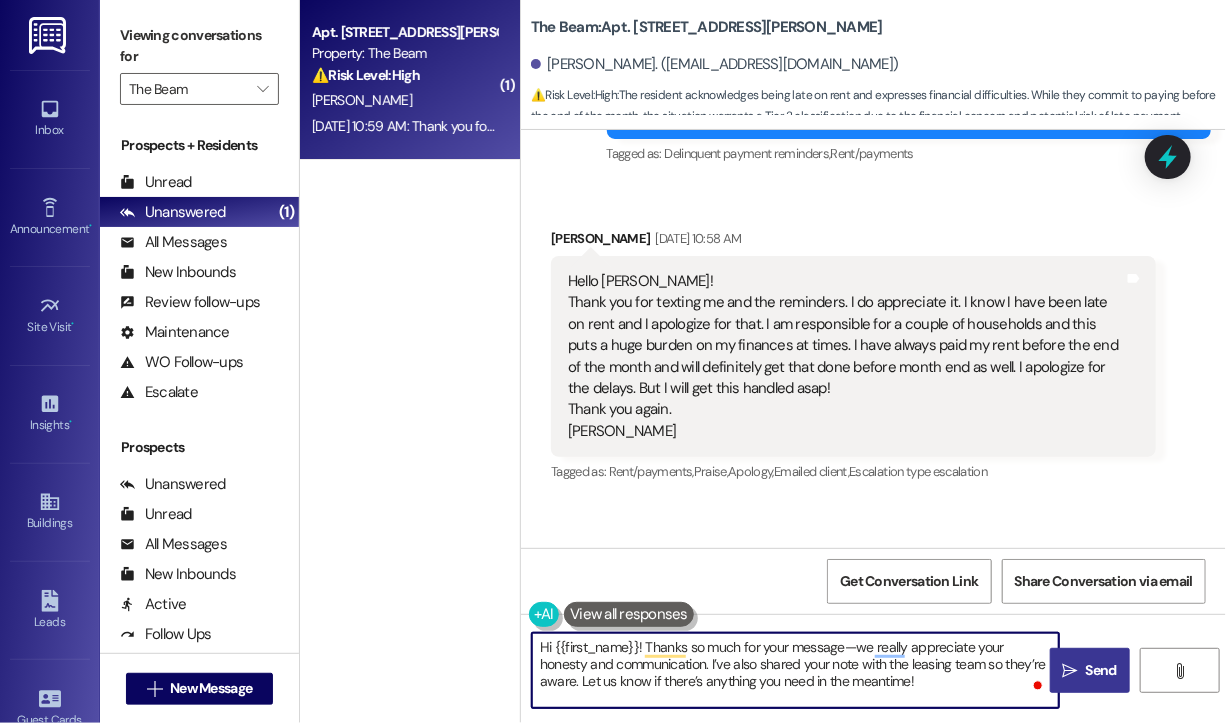 type on "Hi {{first_name}}! Thanks so much for your message—we really appreciate your honesty and communication. I’ve also shared your note with the leasing team so they’re aware. Let us know if there’s anything you need in the meantime!" 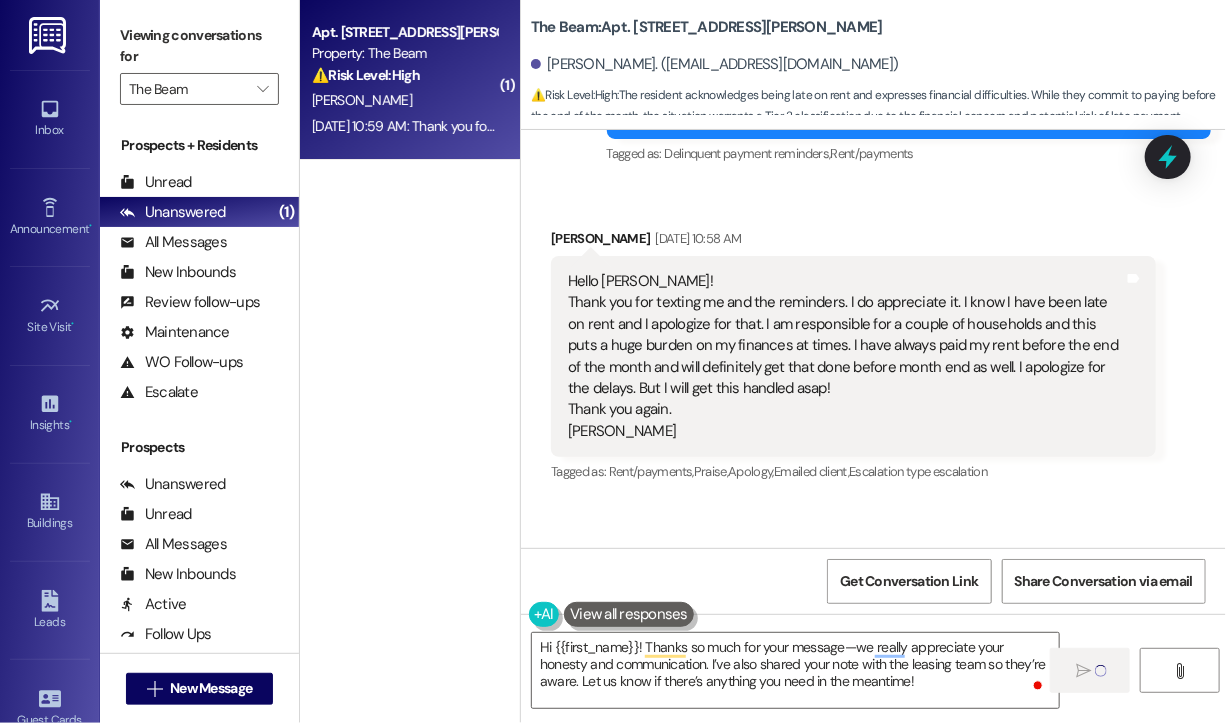 type 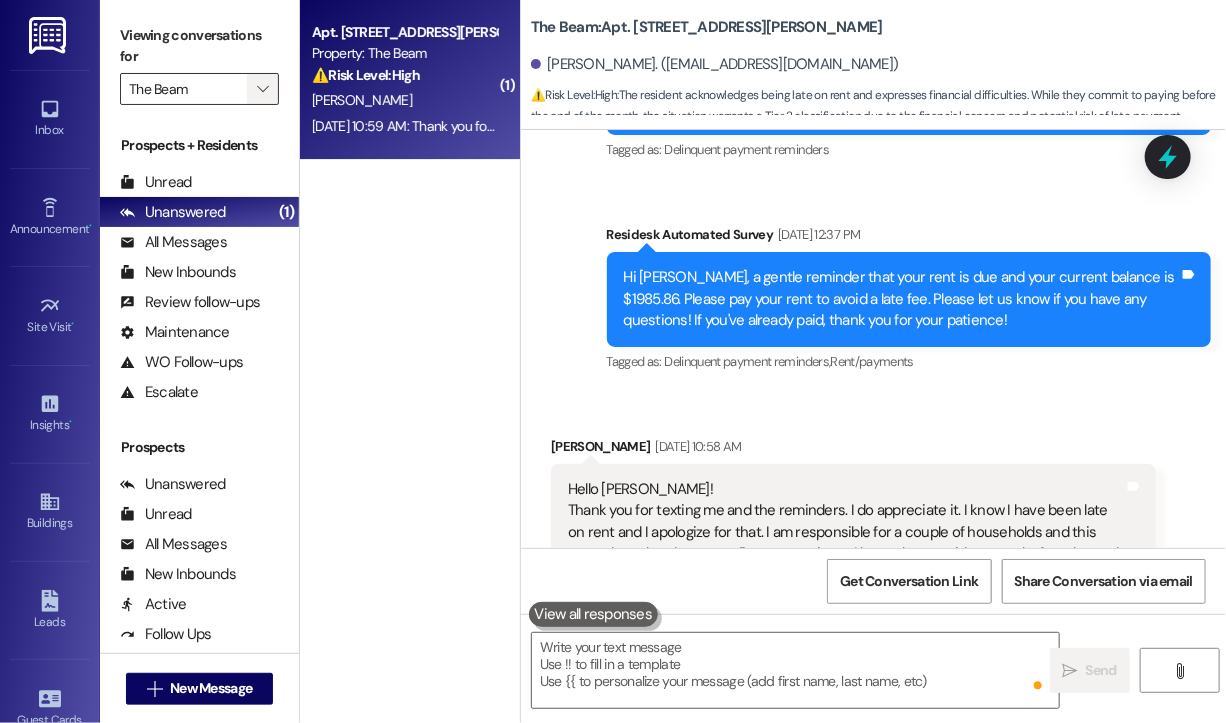 scroll, scrollTop: 5816, scrollLeft: 0, axis: vertical 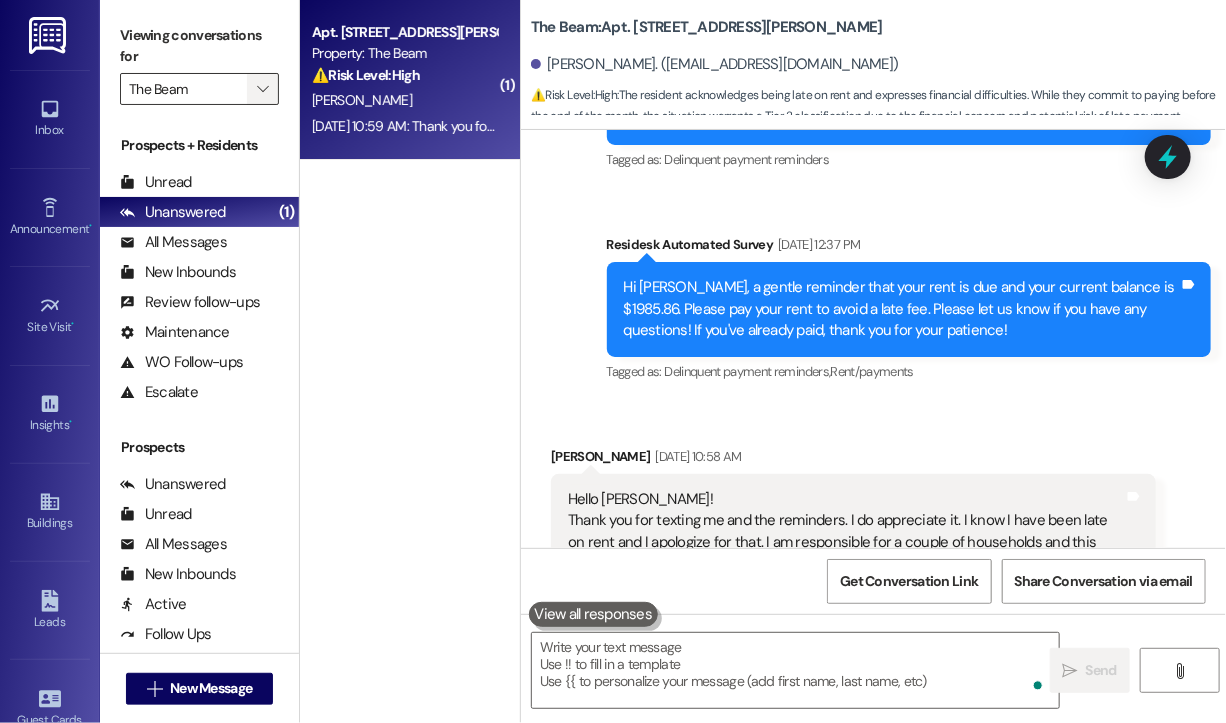 click on "" at bounding box center [262, 89] 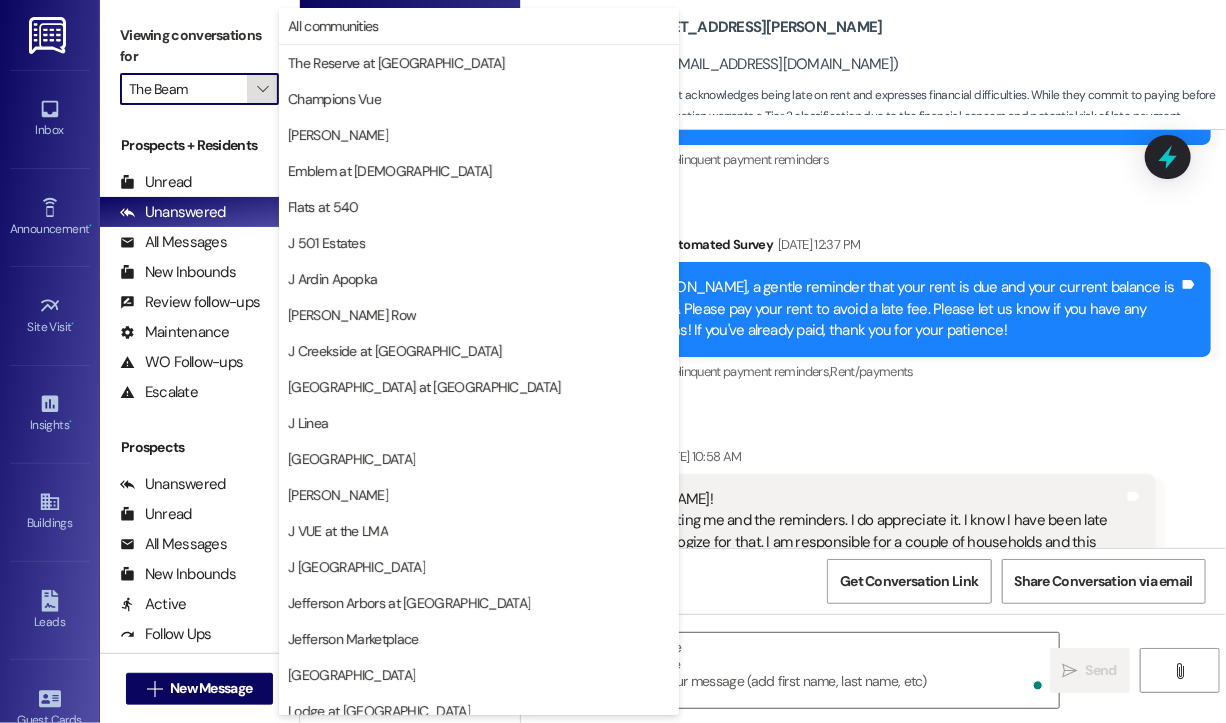 scroll, scrollTop: 301, scrollLeft: 0, axis: vertical 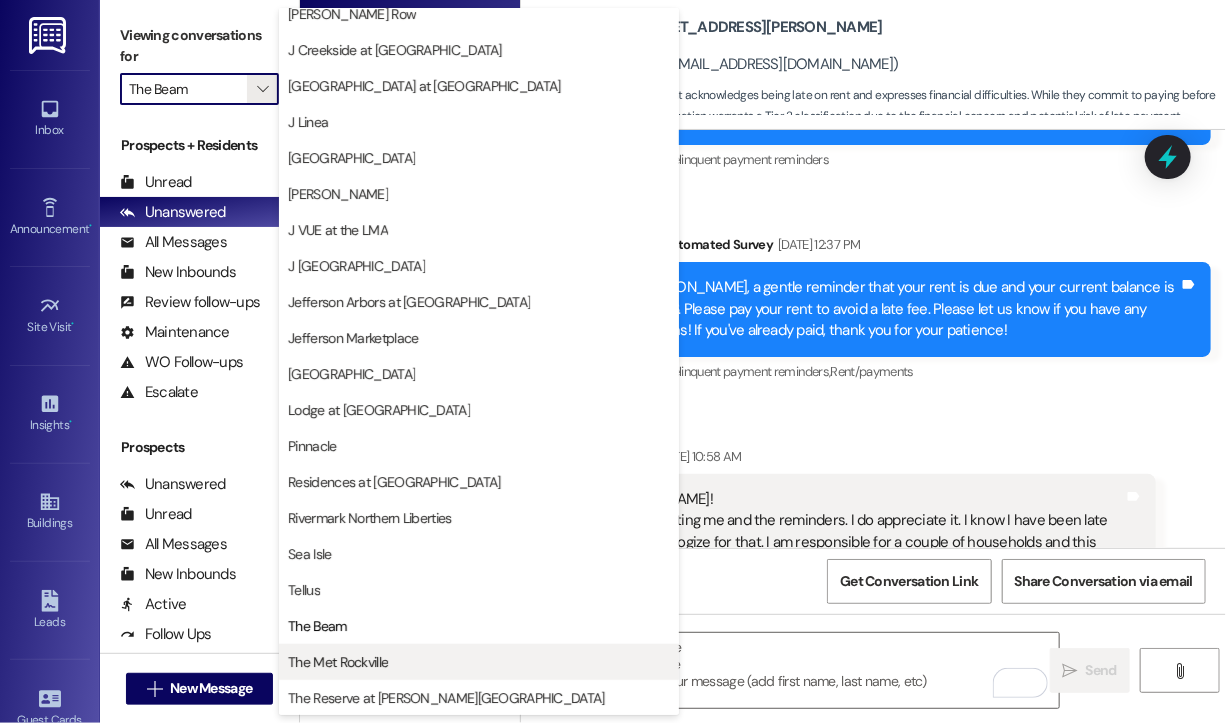 click on "The Met Rockville" at bounding box center [338, 662] 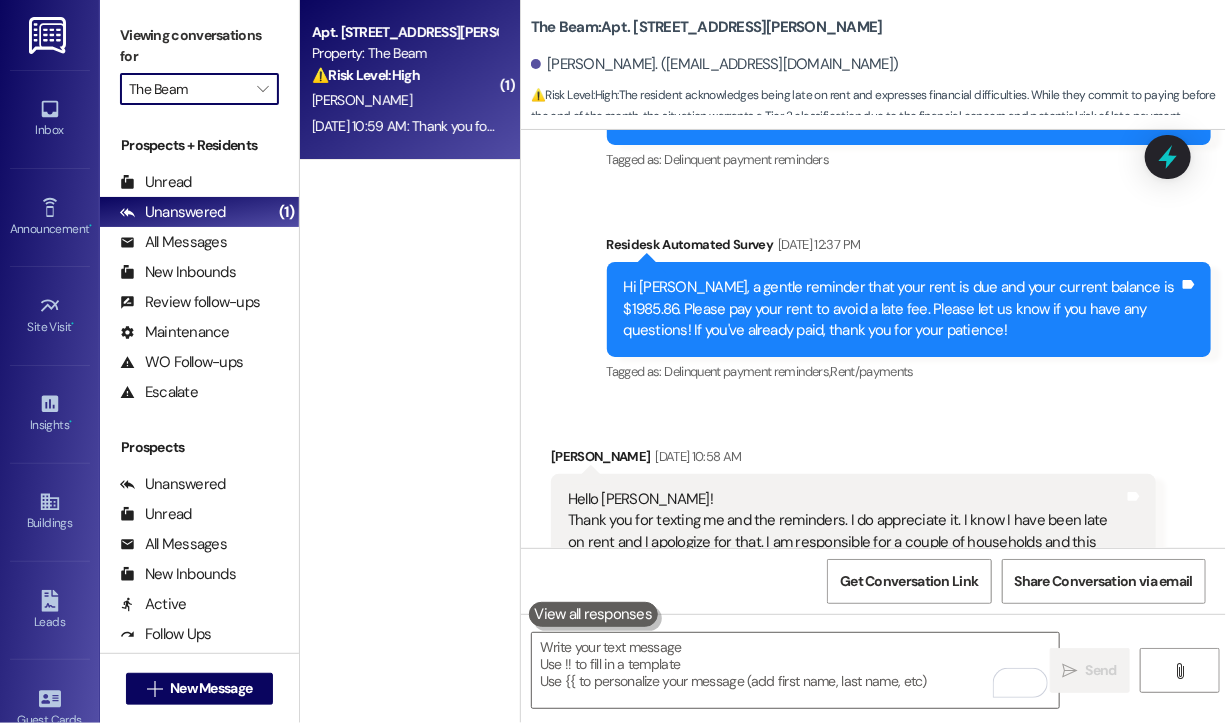 type on "The Met Rockville" 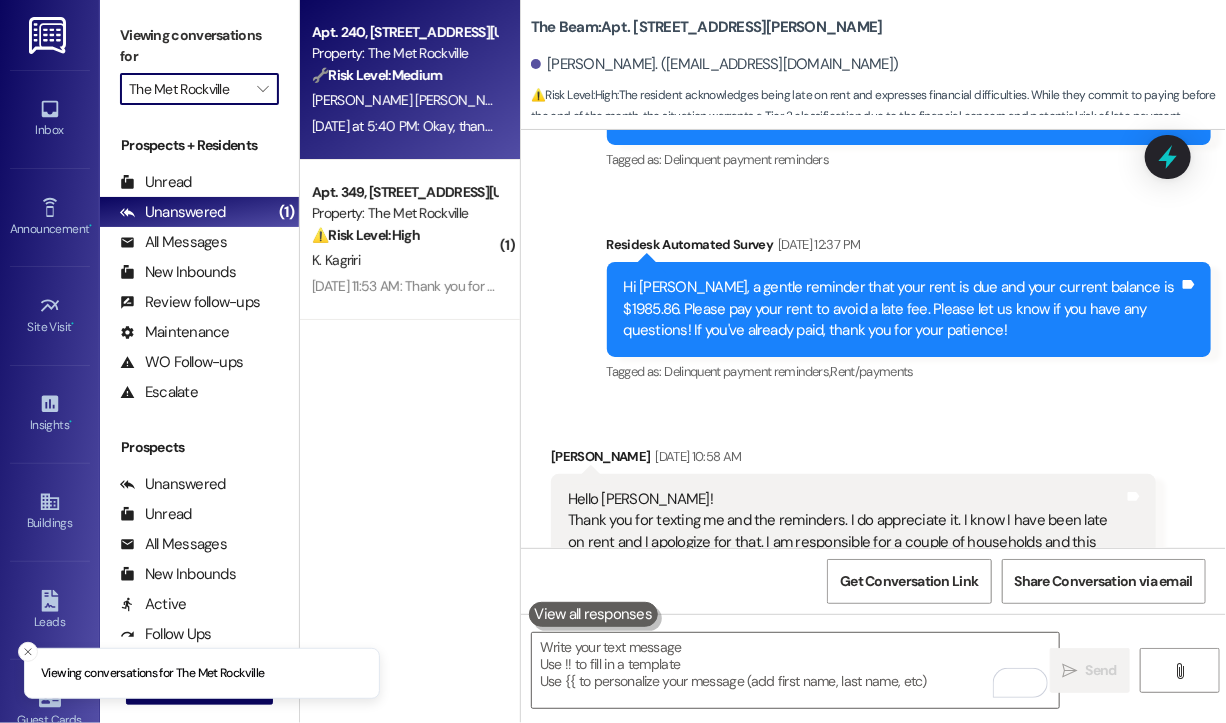click on "E. Fiori Garcia" at bounding box center (413, 100) 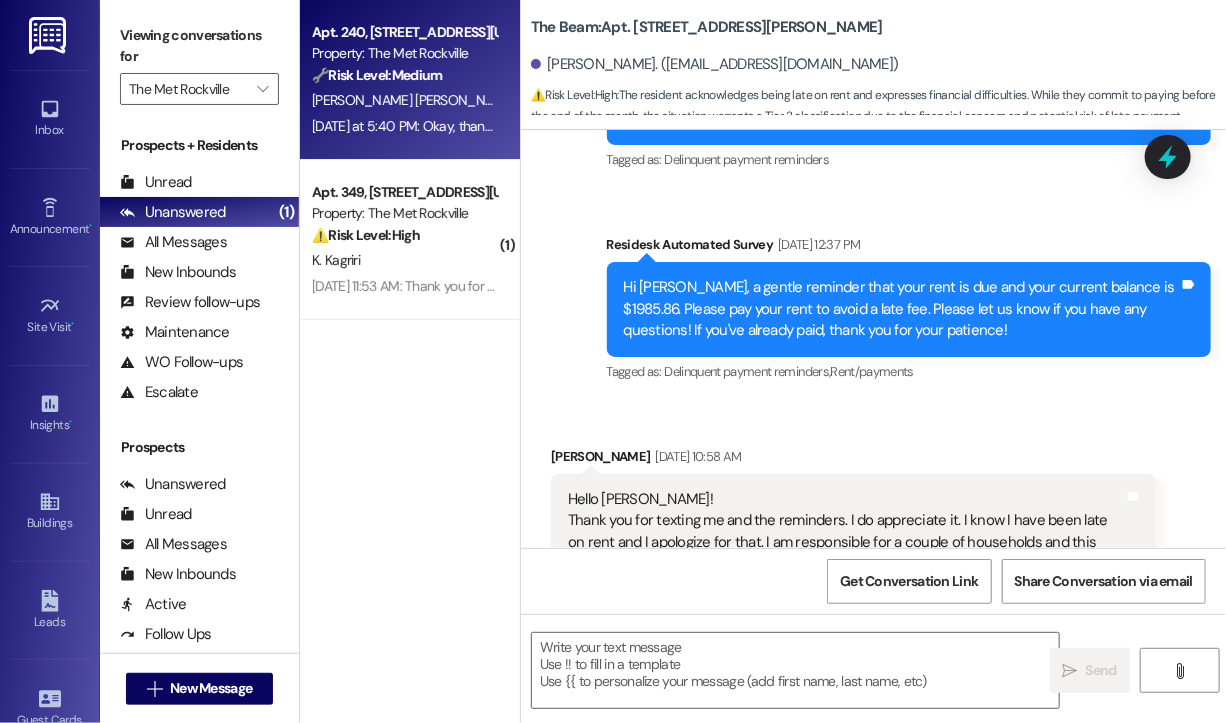 type on "Fetching suggested responses. Please feel free to read through the conversation in the meantime." 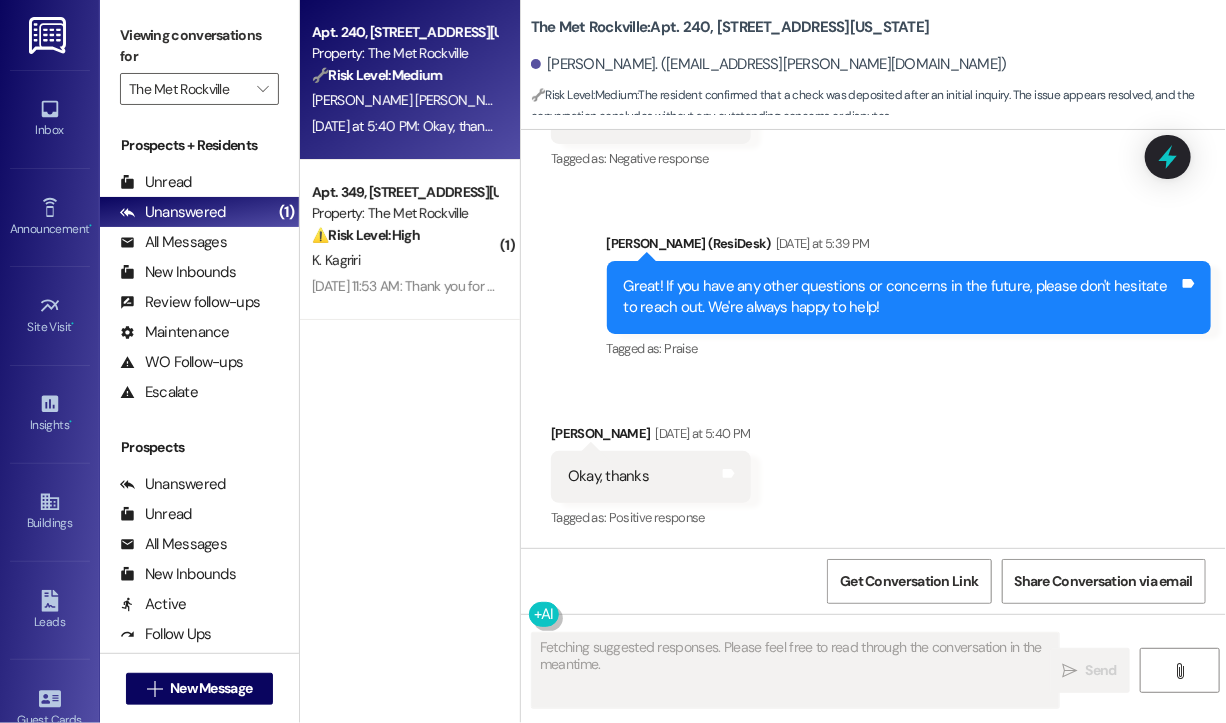 scroll, scrollTop: 6455, scrollLeft: 0, axis: vertical 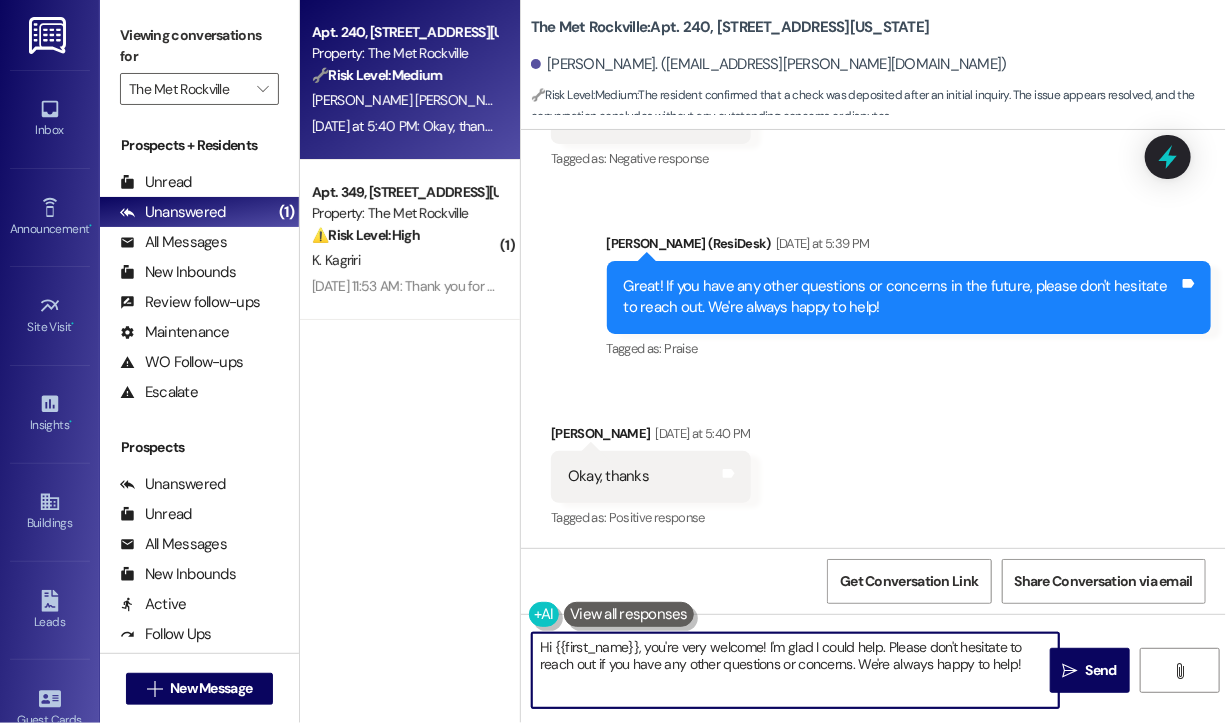 click on "Hi {{first_name}}, you're very welcome! I'm glad I could help. Please don't hesitate to reach out if you have any other questions or concerns. We're always happy to help!" at bounding box center (795, 670) 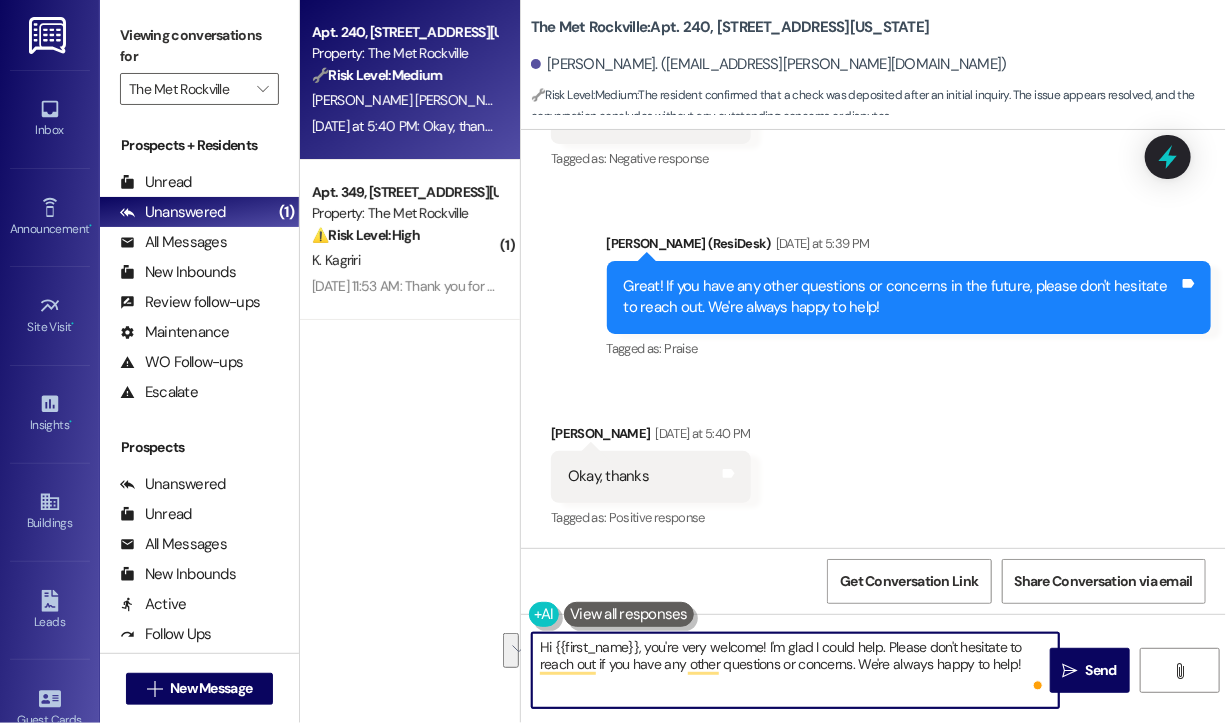drag, startPoint x: 885, startPoint y: 644, endPoint x: 1015, endPoint y: 675, distance: 133.64505 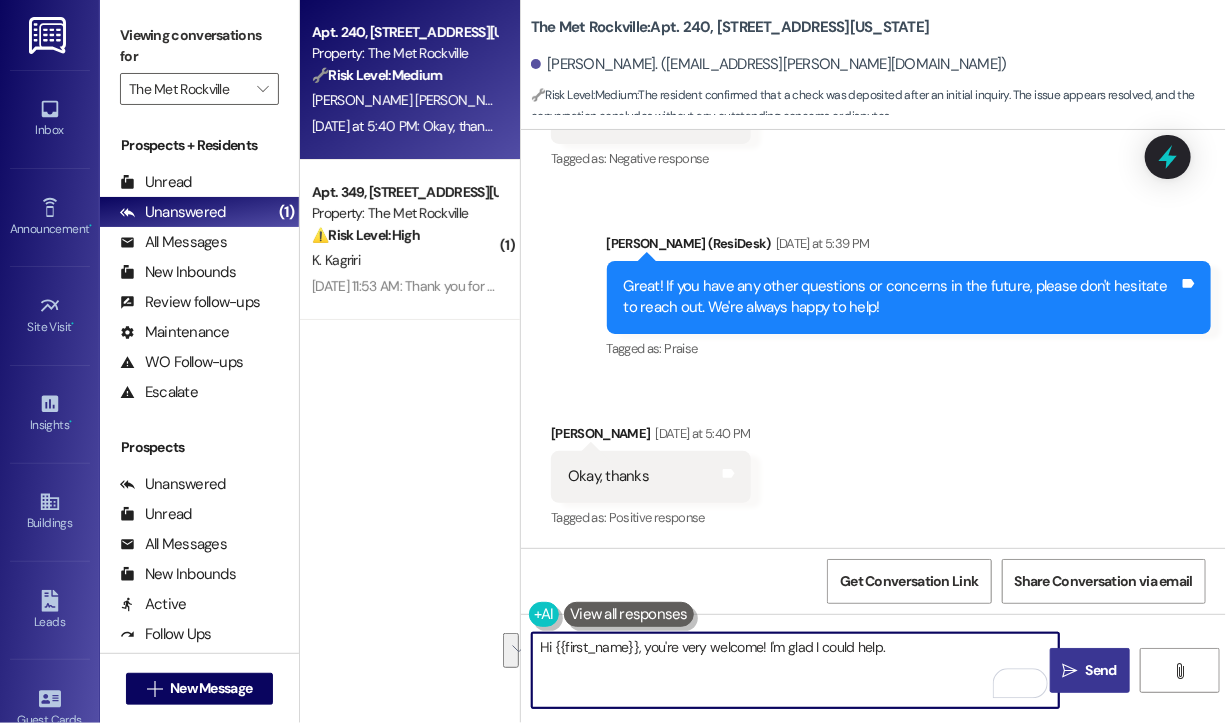 type on "Hi {{first_name}}, you're very welcome! I'm glad I could help." 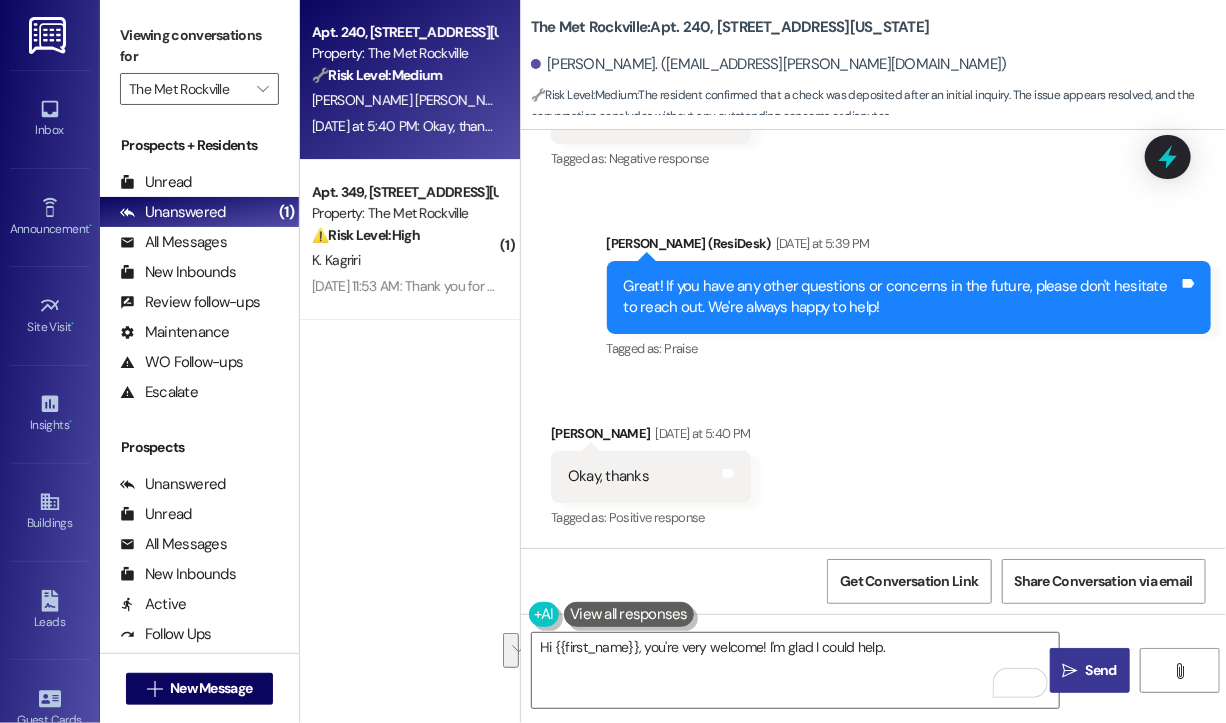 drag, startPoint x: 1075, startPoint y: 670, endPoint x: 1016, endPoint y: 643, distance: 64.884514 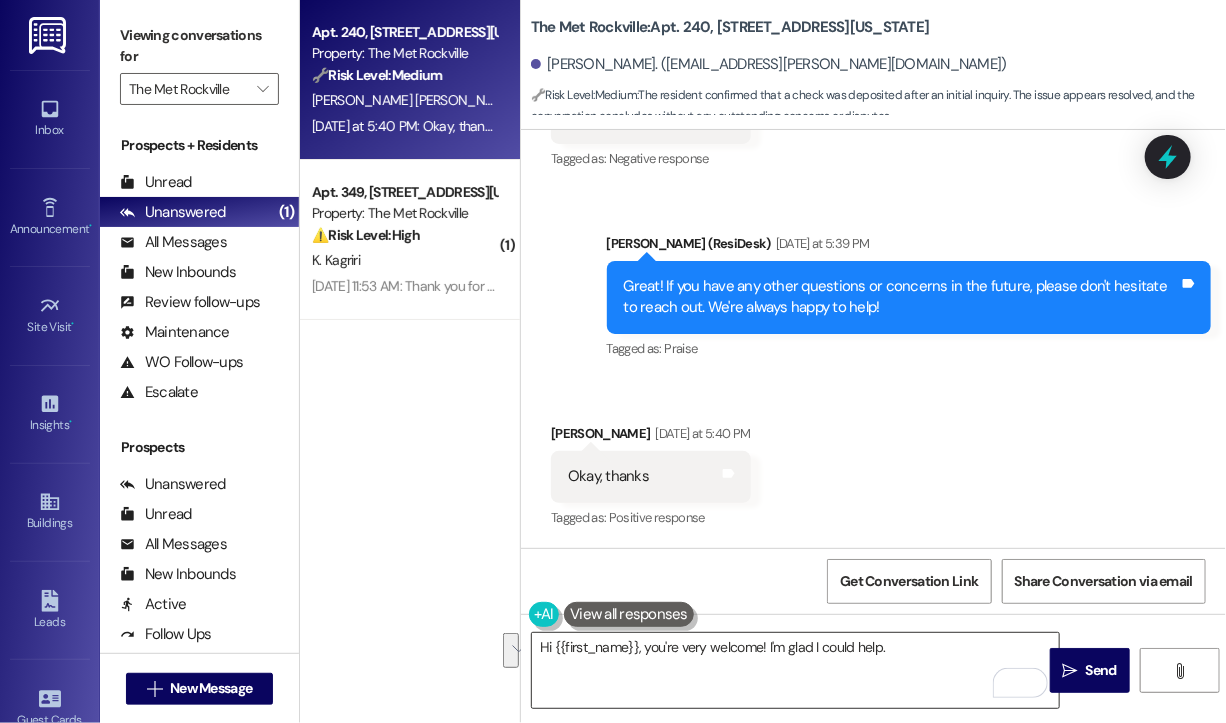 click on "" at bounding box center [1070, 671] 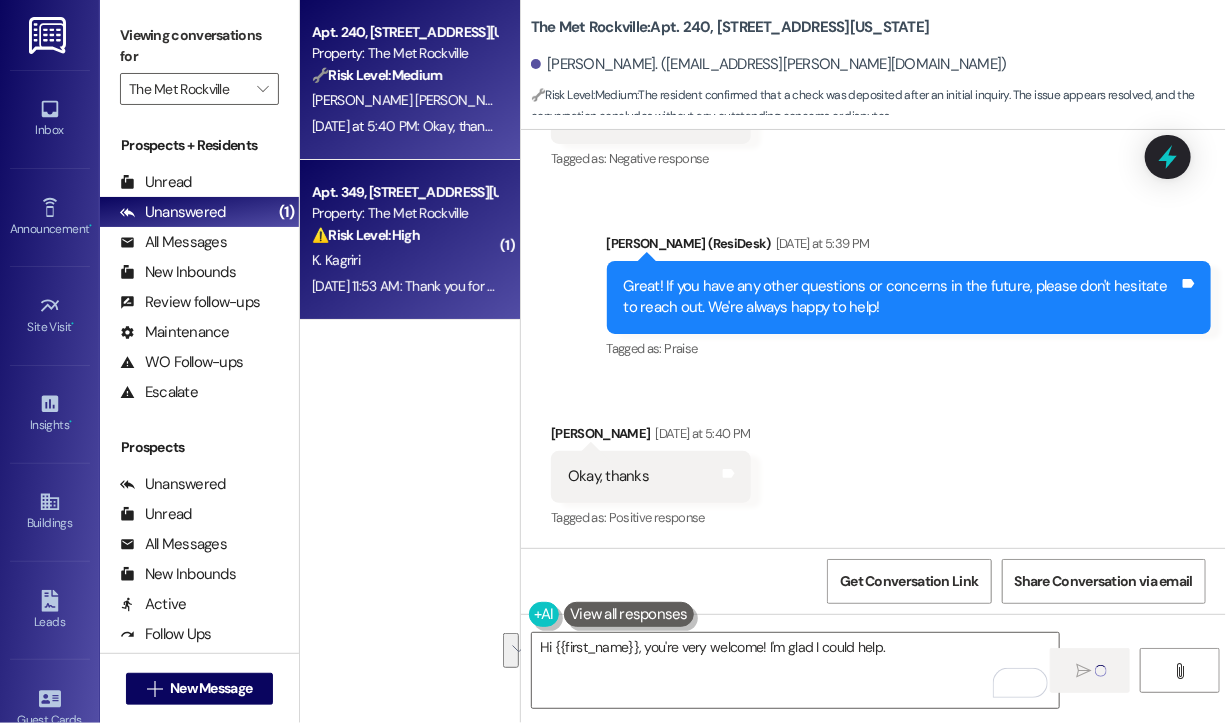 click on "Jul 13, 2025 at 11:53 AM: Thank you for your message. Our offices are currently closed, but we will contact you when we resume operations. For emergencies, please contact your emergency number 844-785-1118. Jul 13, 2025 at 11:53 AM: Thank you for your message. Our offices are currently closed, but we will contact you when we resume operations. For emergencies, please contact your emergency number 844-785-1118." at bounding box center [918, 286] 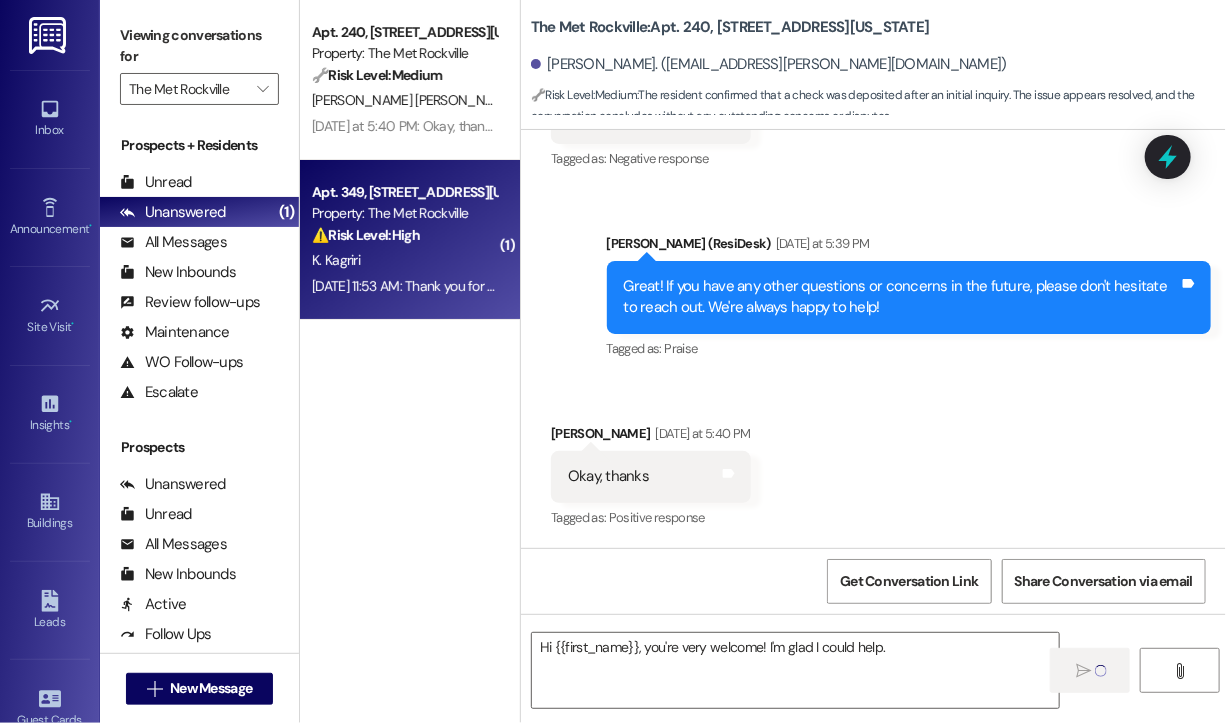 type on "Fetching suggested responses. Please feel free to read through the conversation in the meantime." 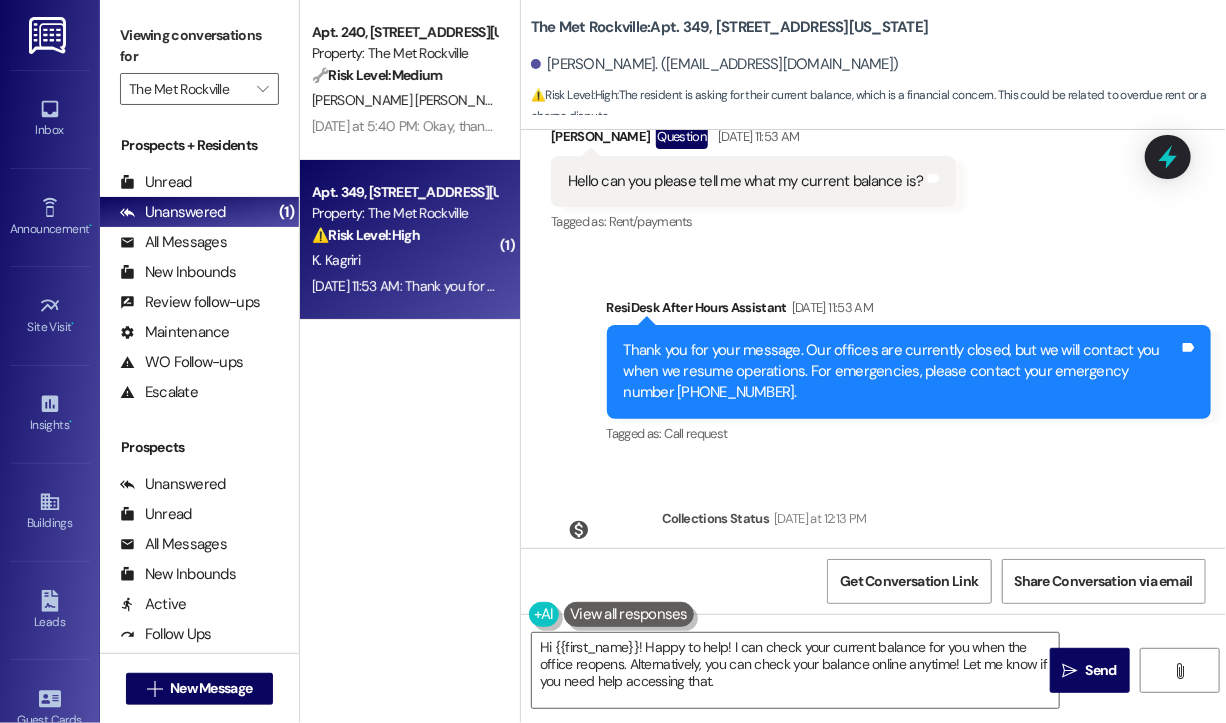 scroll, scrollTop: 2214, scrollLeft: 0, axis: vertical 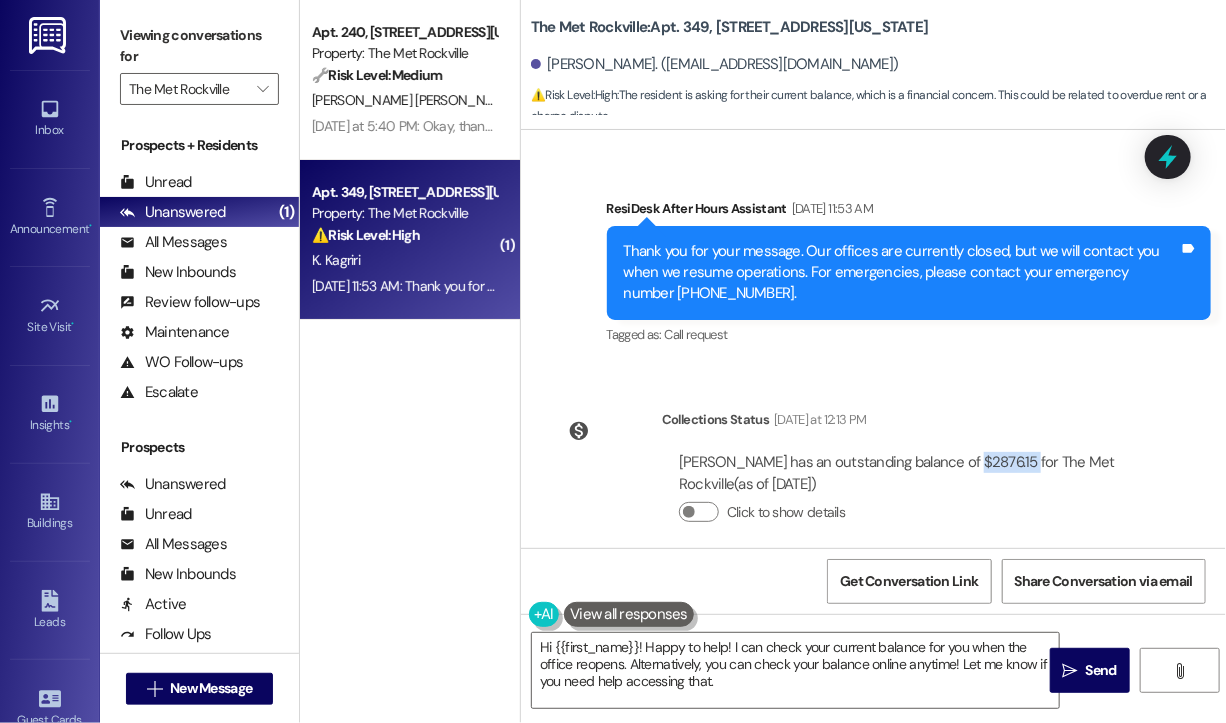 drag, startPoint x: 1002, startPoint y: 439, endPoint x: 948, endPoint y: 436, distance: 54.08327 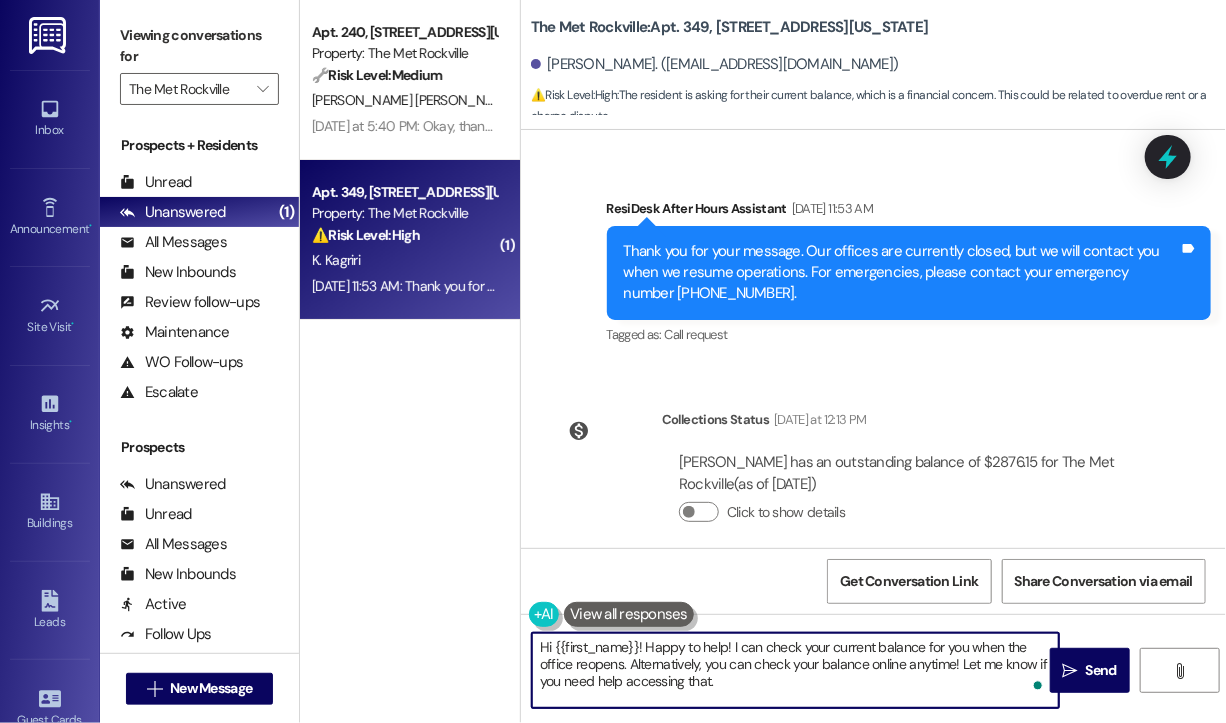 drag, startPoint x: 729, startPoint y: 643, endPoint x: 748, endPoint y: 674, distance: 36.359318 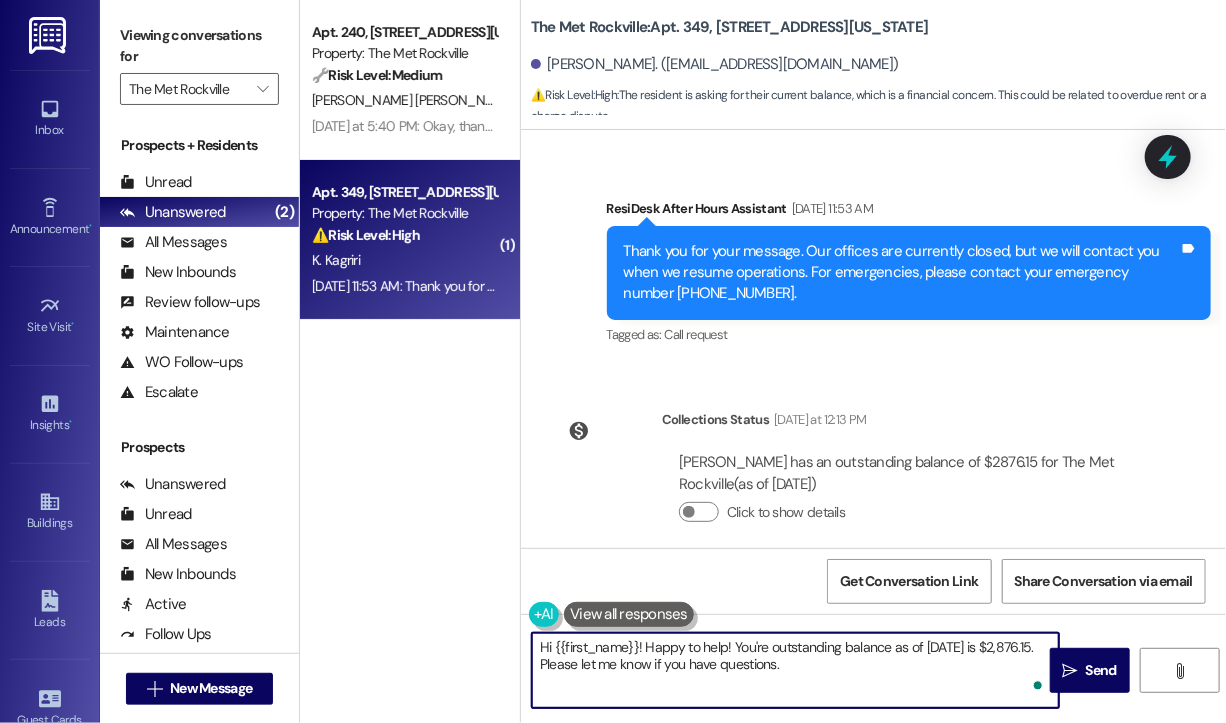 type on "Hi {{first_name}}! Happy to help! You're outstanding balance as of July 15 is $2,876.15. Please let me know if you have questions." 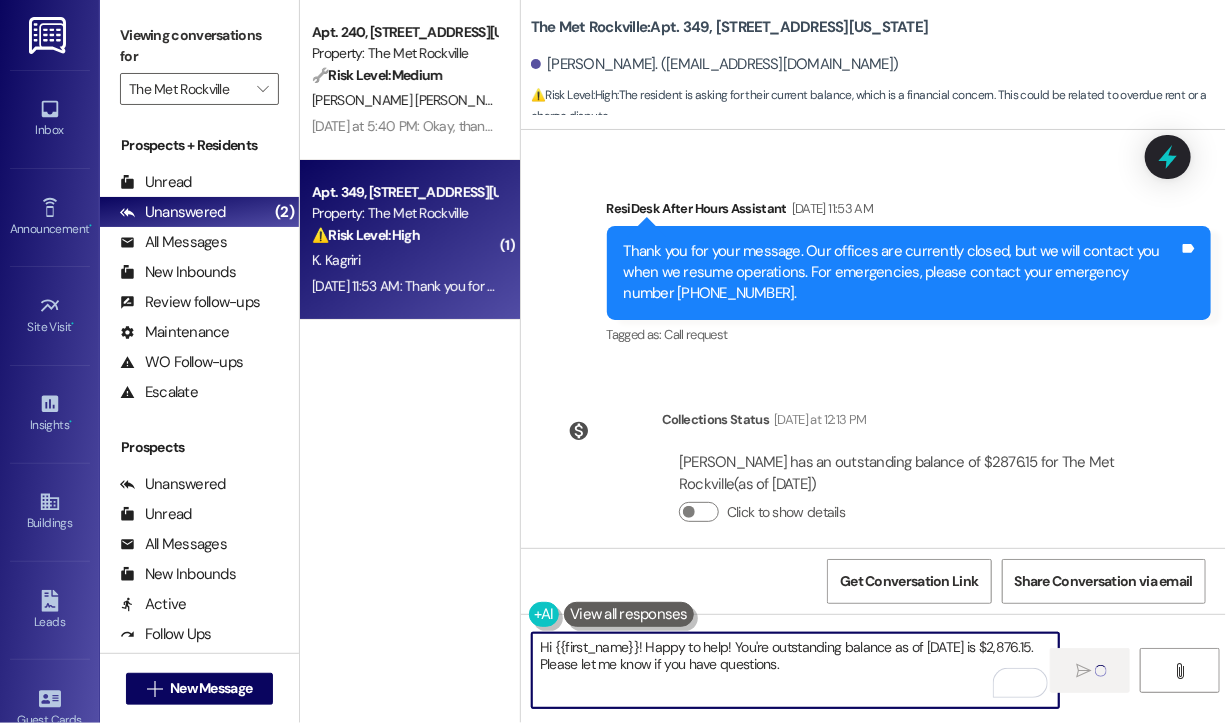 type 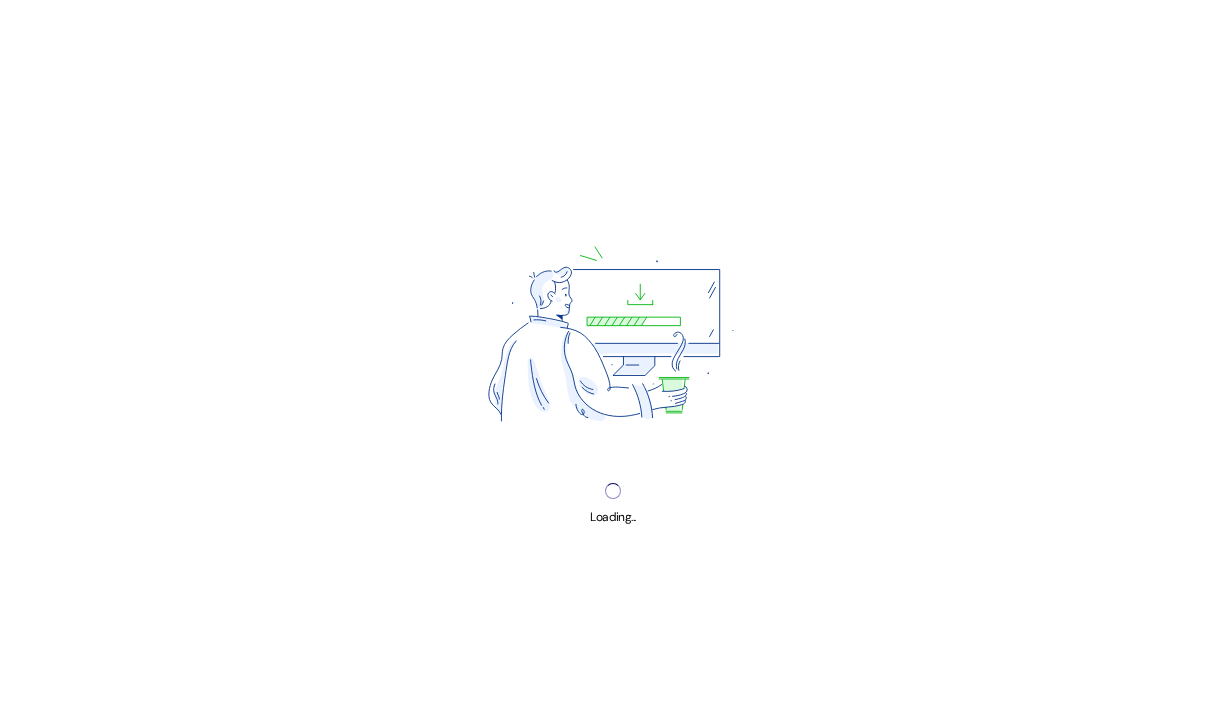 scroll, scrollTop: 0, scrollLeft: 0, axis: both 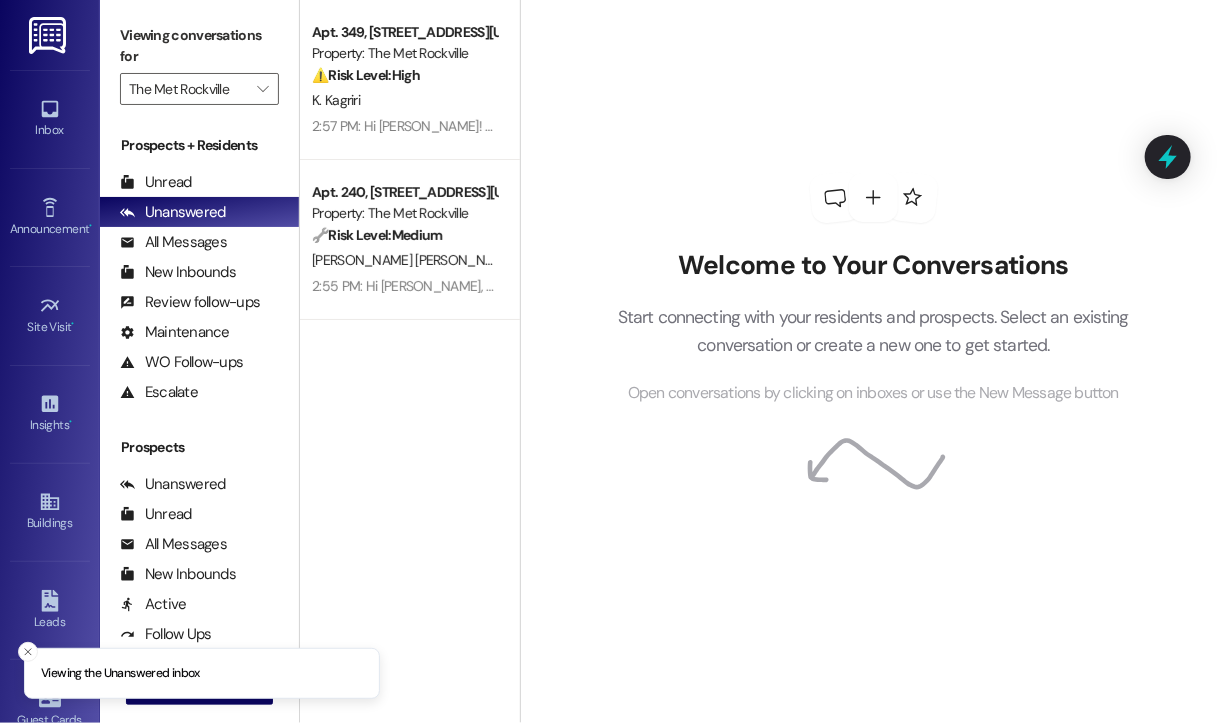 click on "Apt. 349, 225 N Washington St Property: The Met Rockville ⚠️  Risk Level:  High The resident is asking for their current balance, which is a financial concern. This could be related to overdue rent or a charge dispute. K. Kagriri 2:57 PM: Hi Kanja! Happy to help! You're outstanding balance as of July 15 is $2,876.15. Please let me know if you have questions. 2:57 PM: Hi Kanja! Happy to help! You're outstanding balance as of July 15 is $2,876.15. Please let me know if you have questions. Apt. 240, 225 N Washington St Property: The Met Rockville 🔧  Risk Level:  Medium The resident confirmed that a check was deposited after an initial inquiry. The issue appears resolved, and the conversation concludes without any outstanding concerns or disputes. E. Fiori Garcia 2:55 PM: Hi Elissandro, you're very welcome! I'm glad I could help. 2:55 PM: Hi Elissandro, you're very welcome! I'm glad I could help." at bounding box center [410, 290] 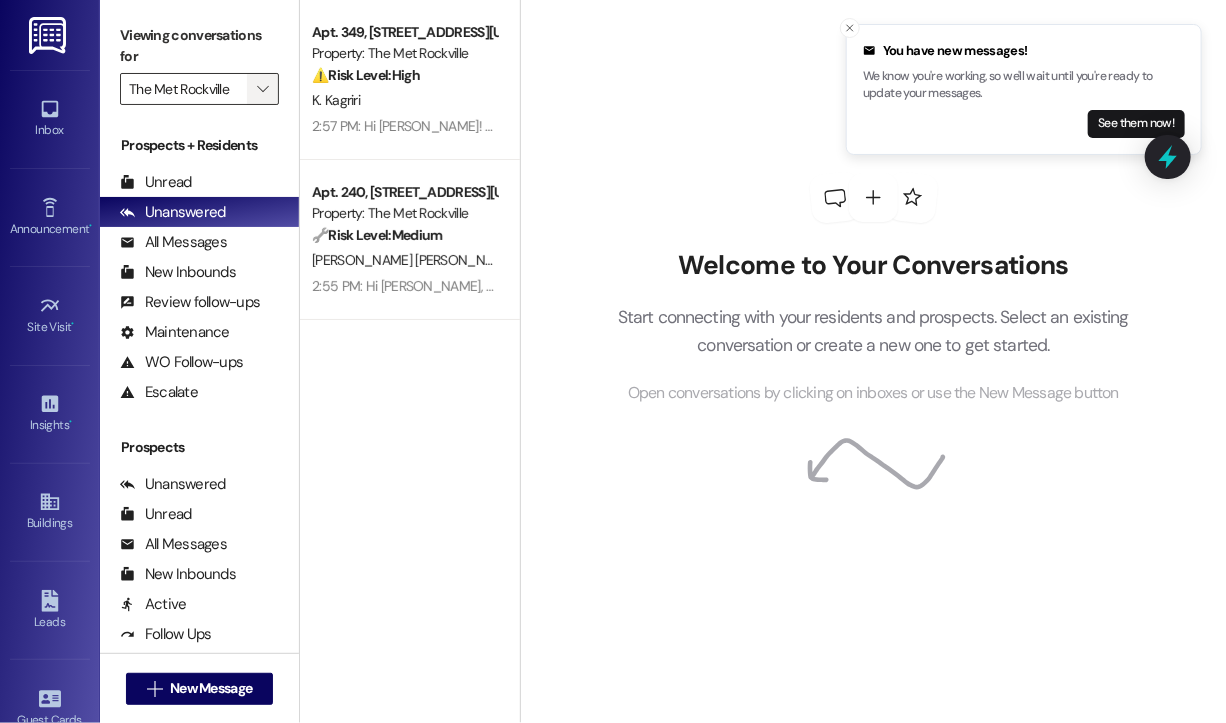 click on "" at bounding box center [262, 89] 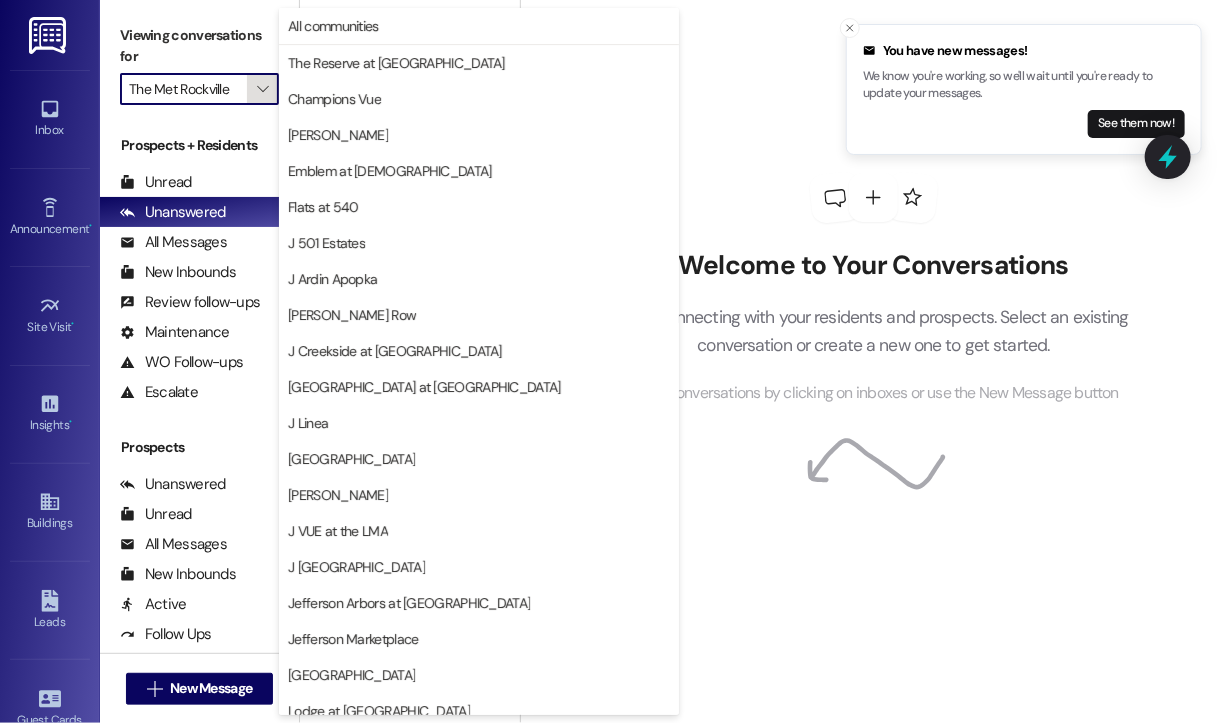 scroll, scrollTop: 301, scrollLeft: 0, axis: vertical 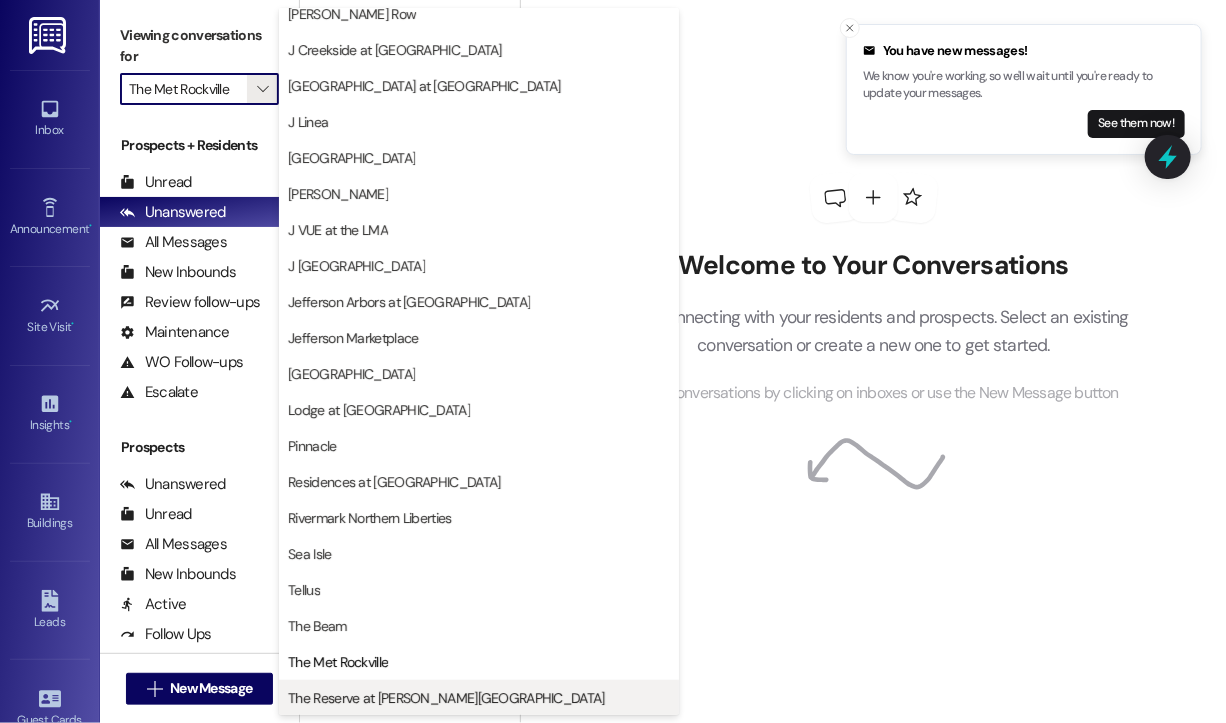 click on "The Reserve at [PERSON_NAME][GEOGRAPHIC_DATA]" at bounding box center [446, 698] 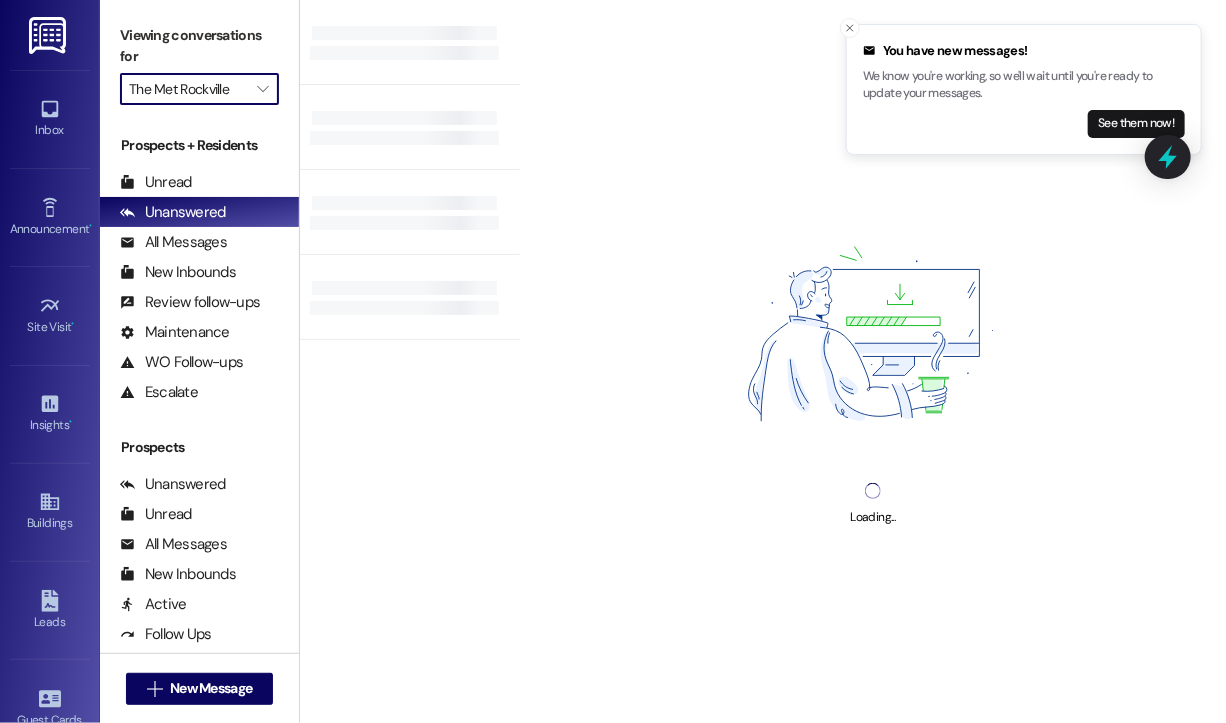 type on "The Reserve at [PERSON_NAME][GEOGRAPHIC_DATA]" 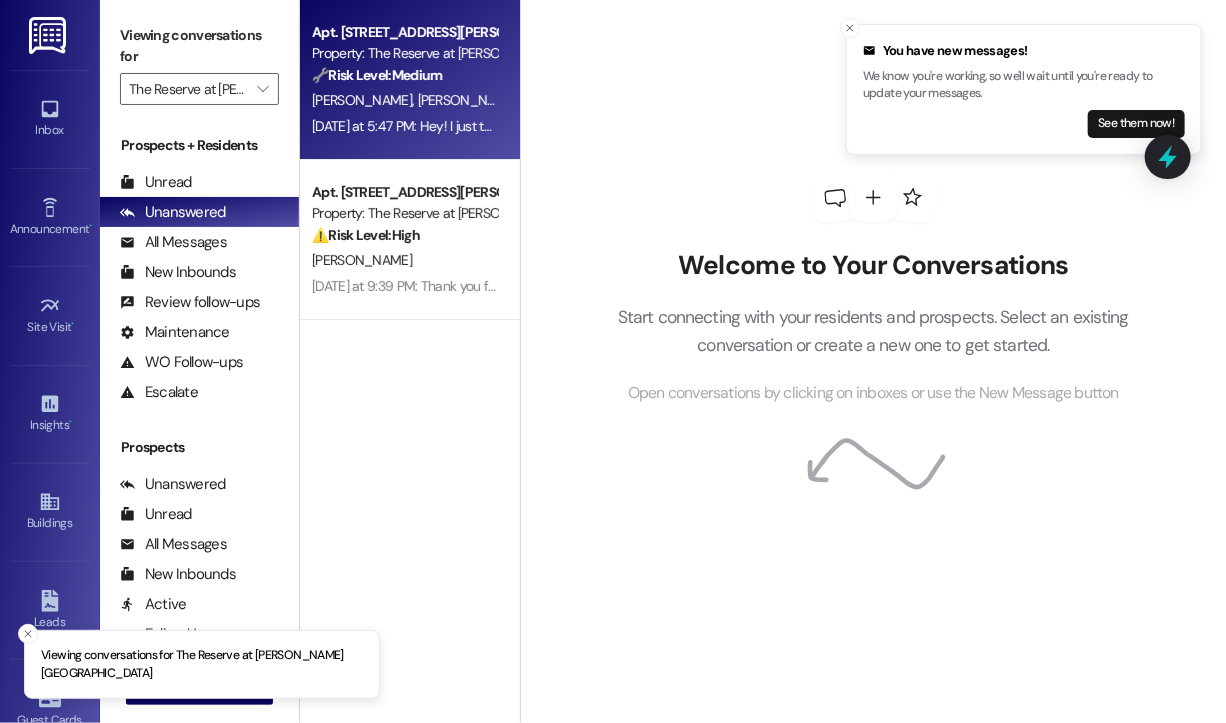 click on "Yesterday at 5:47 PM: Hey! I just talked to someone and let them know the light was not the right size and they said they're working on it! Would love it to be dropped off before end of day if possible Yesterday at 5:47 PM: Hey! I just talked to someone and let them know the light was not the right size and they said they're working on it! Would love it to be dropped off before end of day if possible" at bounding box center [872, 126] 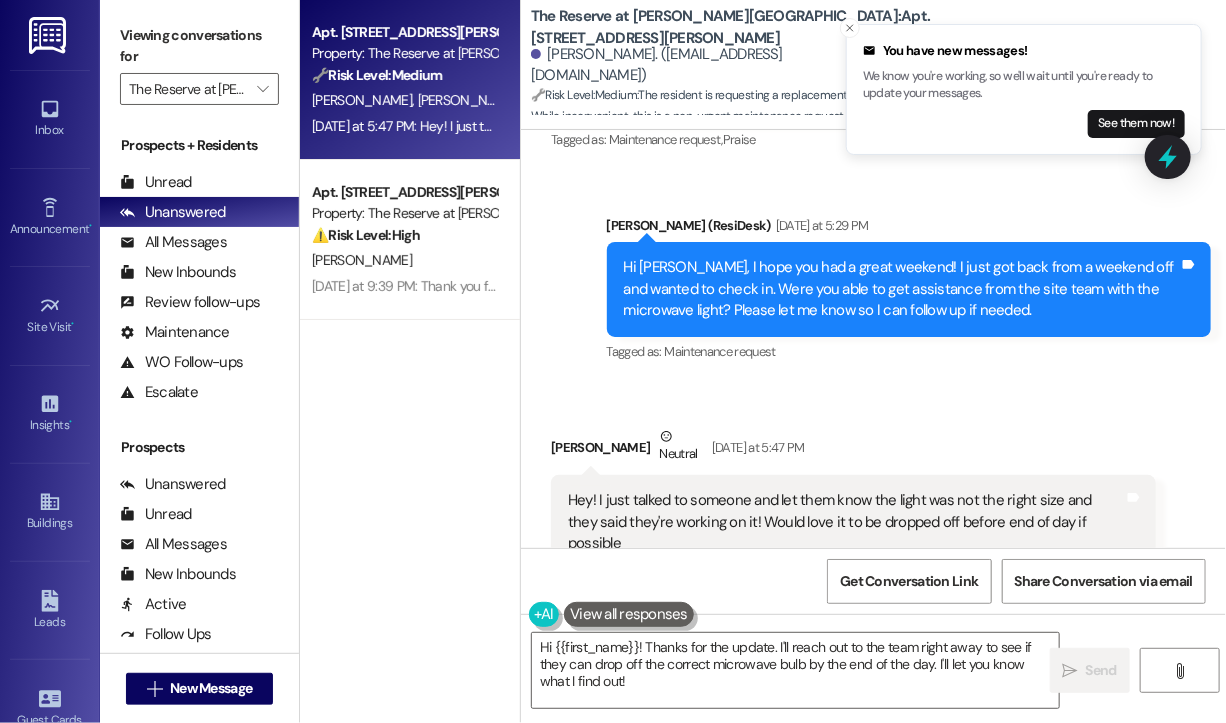 scroll, scrollTop: 2861, scrollLeft: 0, axis: vertical 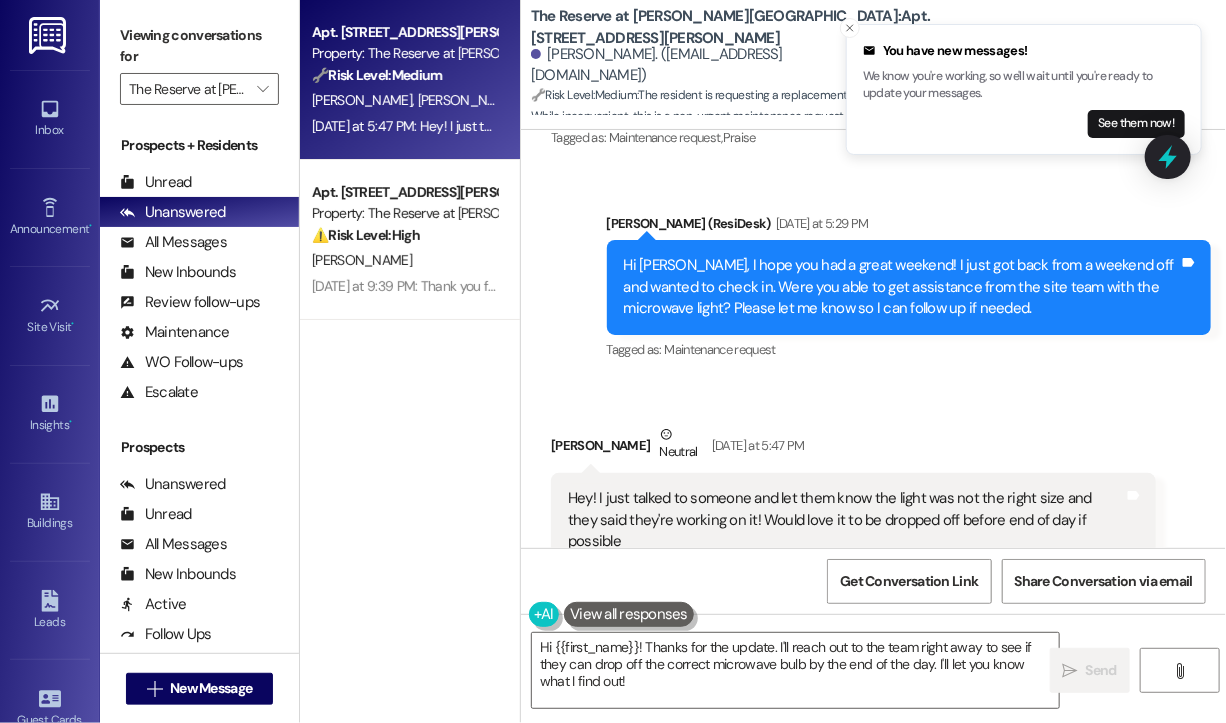 click on "Hey! I just talked to someone and let them know the light was not the right size and they said they're working on it! Would love it to be dropped off before end of day if possible" at bounding box center [846, 520] 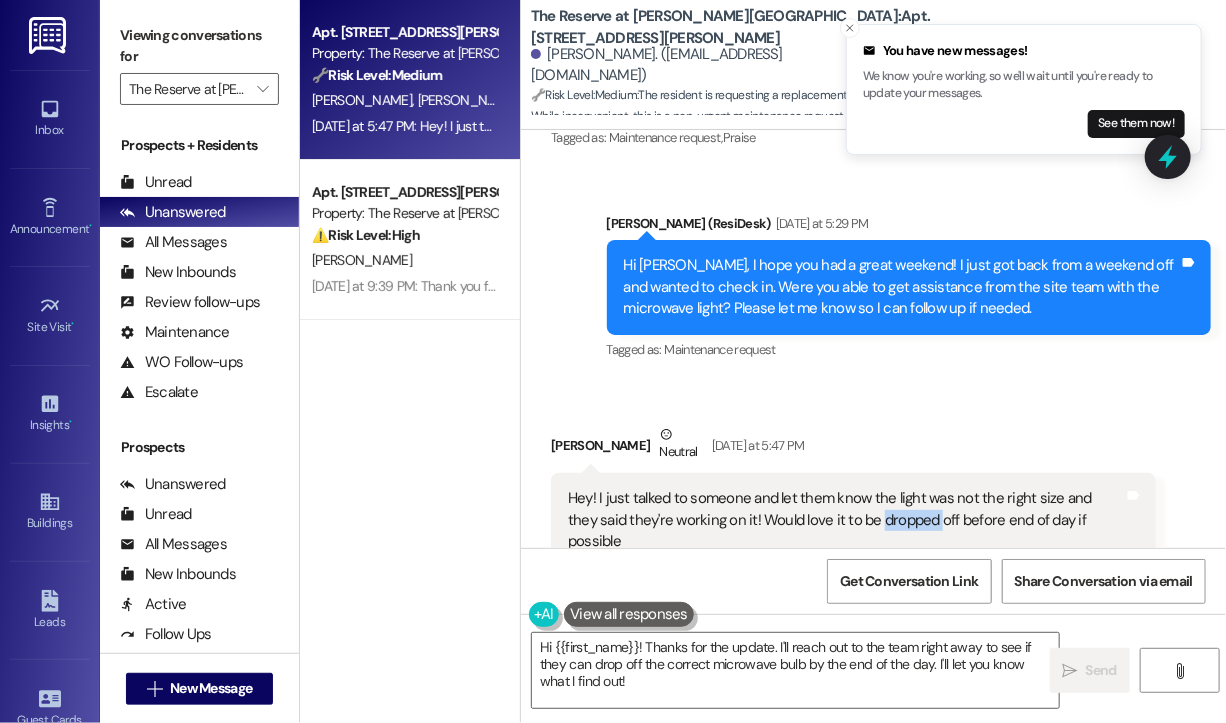 click on "Hey! I just talked to someone and let them know the light was not the right size and they said they're working on it! Would love it to be dropped off before end of day if possible" at bounding box center (846, 520) 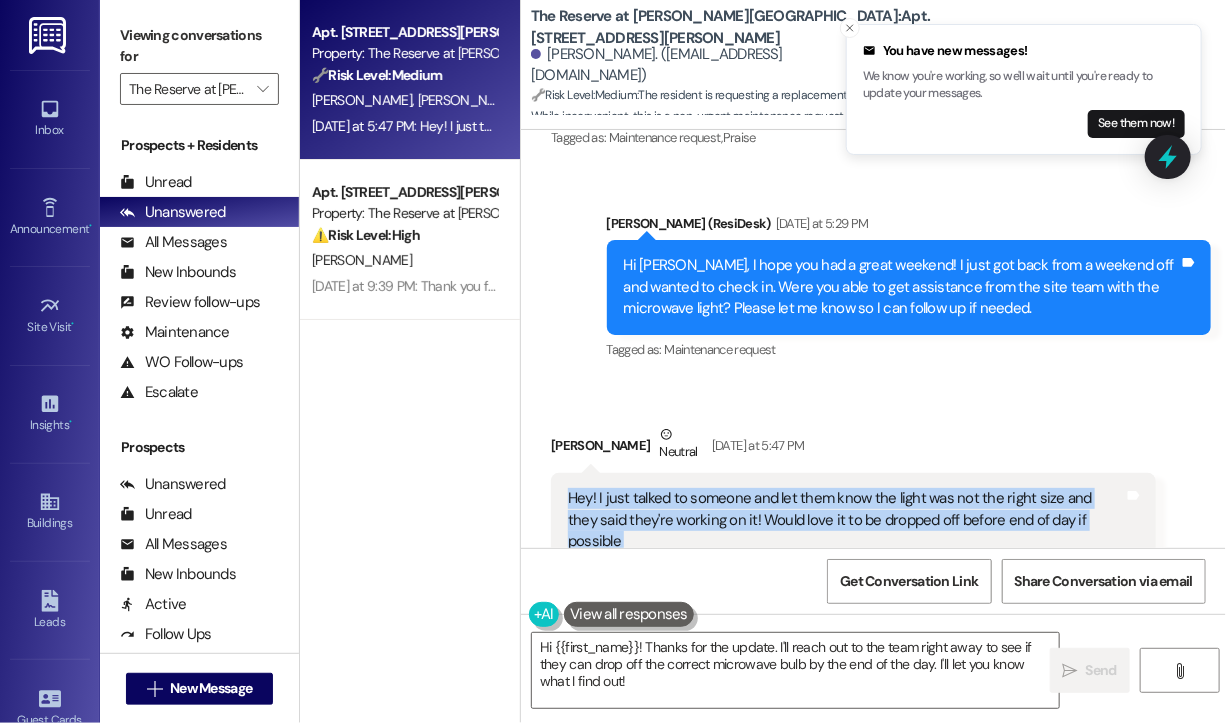click on "Hey! I just talked to someone and let them know the light was not the right size and they said they're working on it! Would love it to be dropped off before end of day if possible" at bounding box center (846, 520) 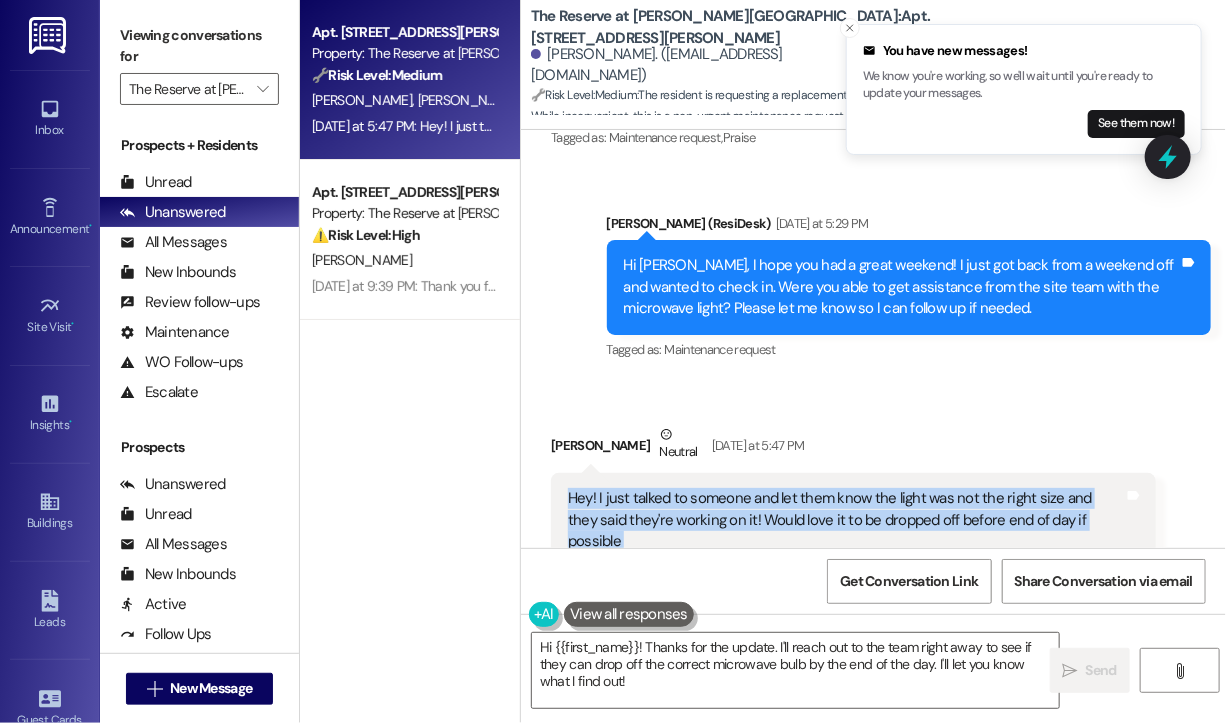 copy on "Hey! I just talked to someone and let them know the light was not the right size and they said they're working on it! Would love it to be dropped off before end of day if possible Tags and notes" 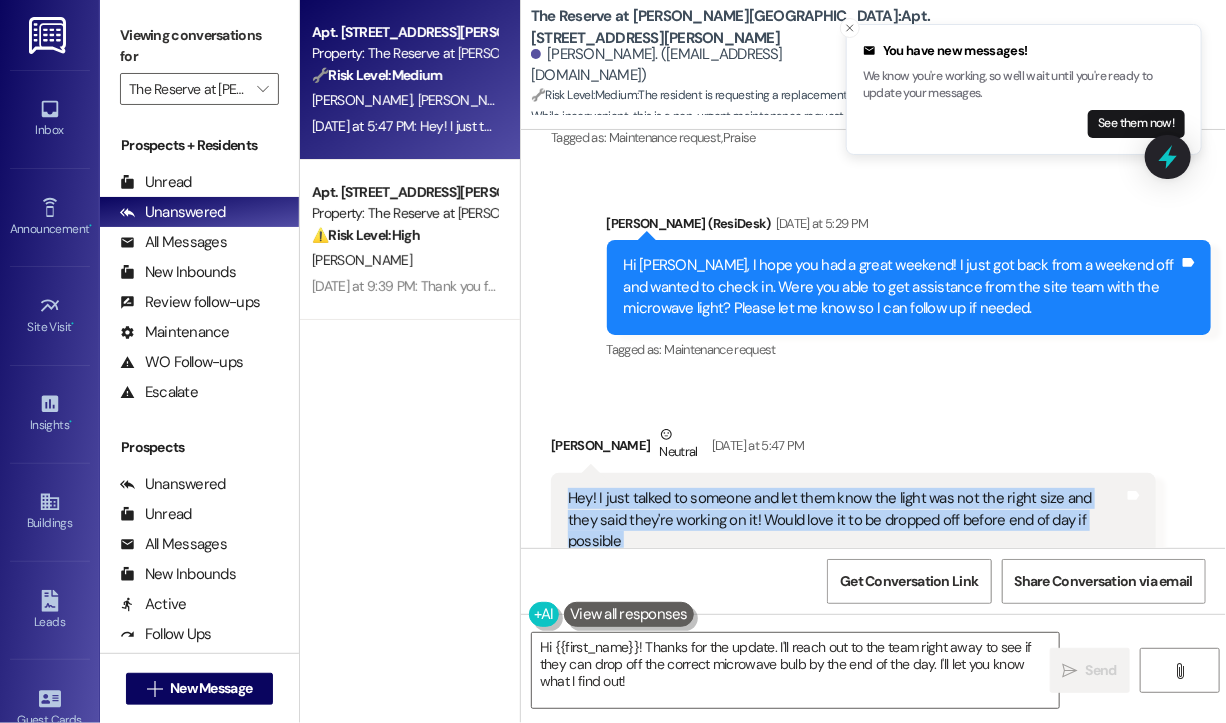 copy on "Hey! I just talked to someone and let them know the light was not the right size and they said they're working on it! Would love it to be dropped off before end of day if possible Tags and notes" 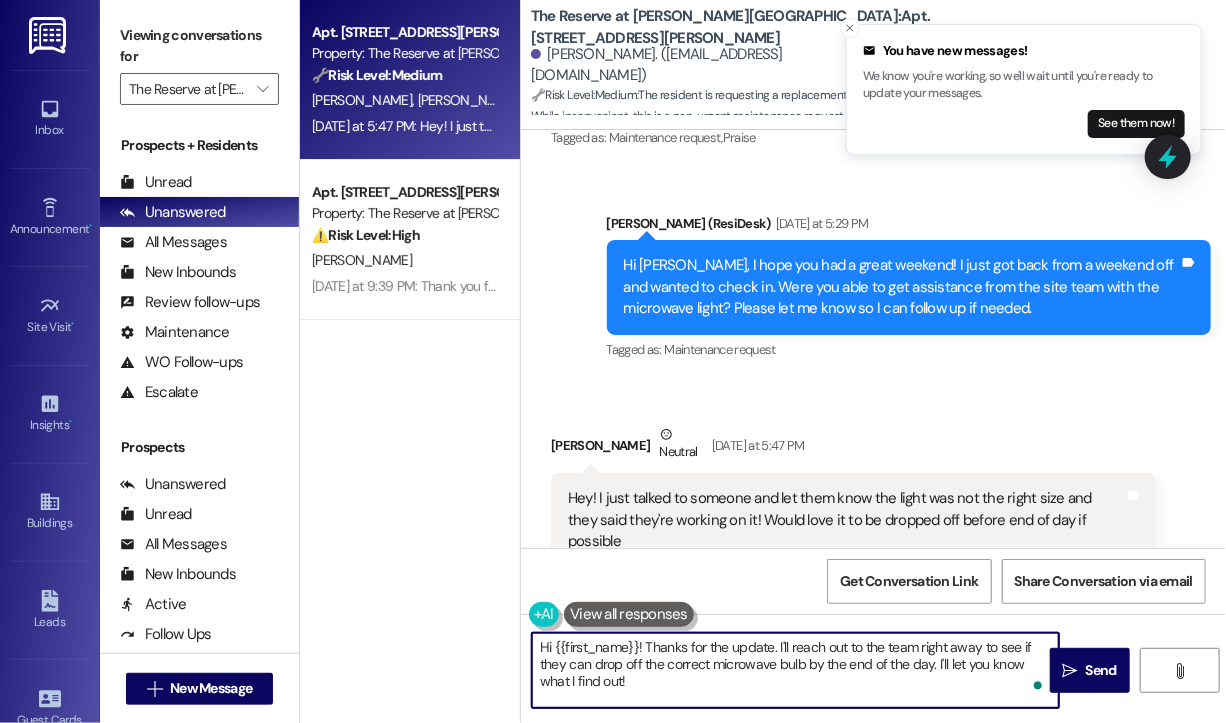 drag, startPoint x: 701, startPoint y: 671, endPoint x: 644, endPoint y: 650, distance: 60.74537 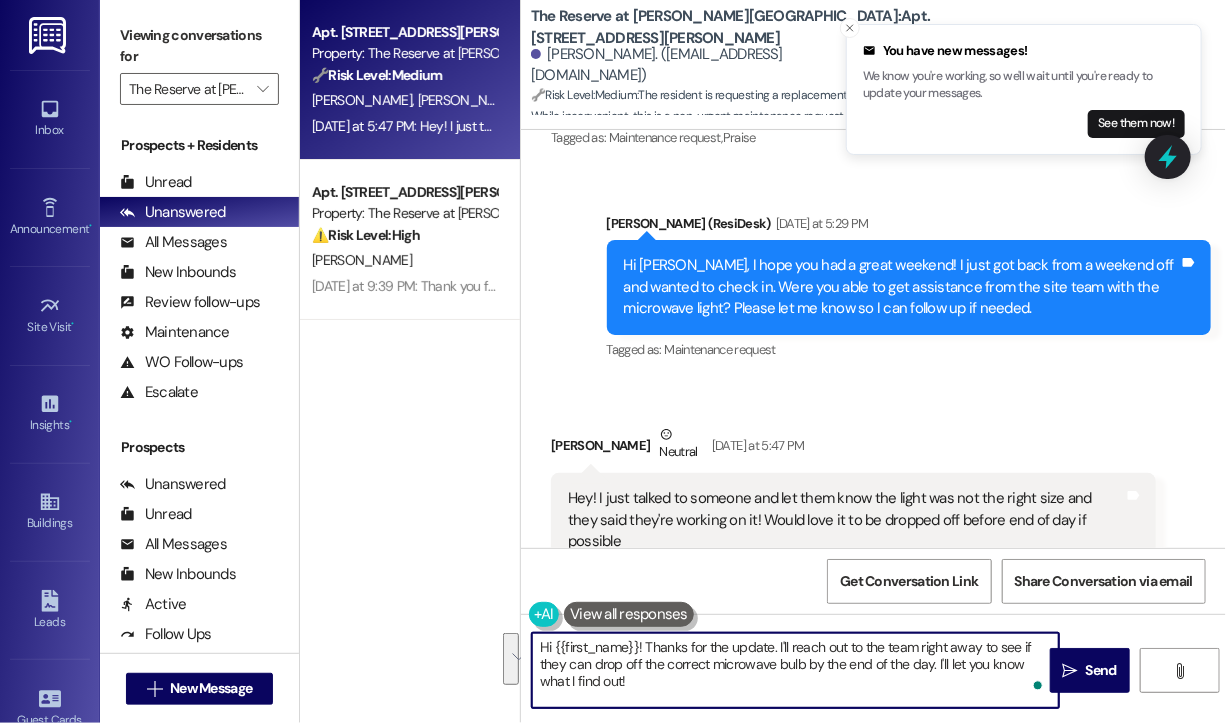 drag, startPoint x: 655, startPoint y: 680, endPoint x: 644, endPoint y: 646, distance: 35.735138 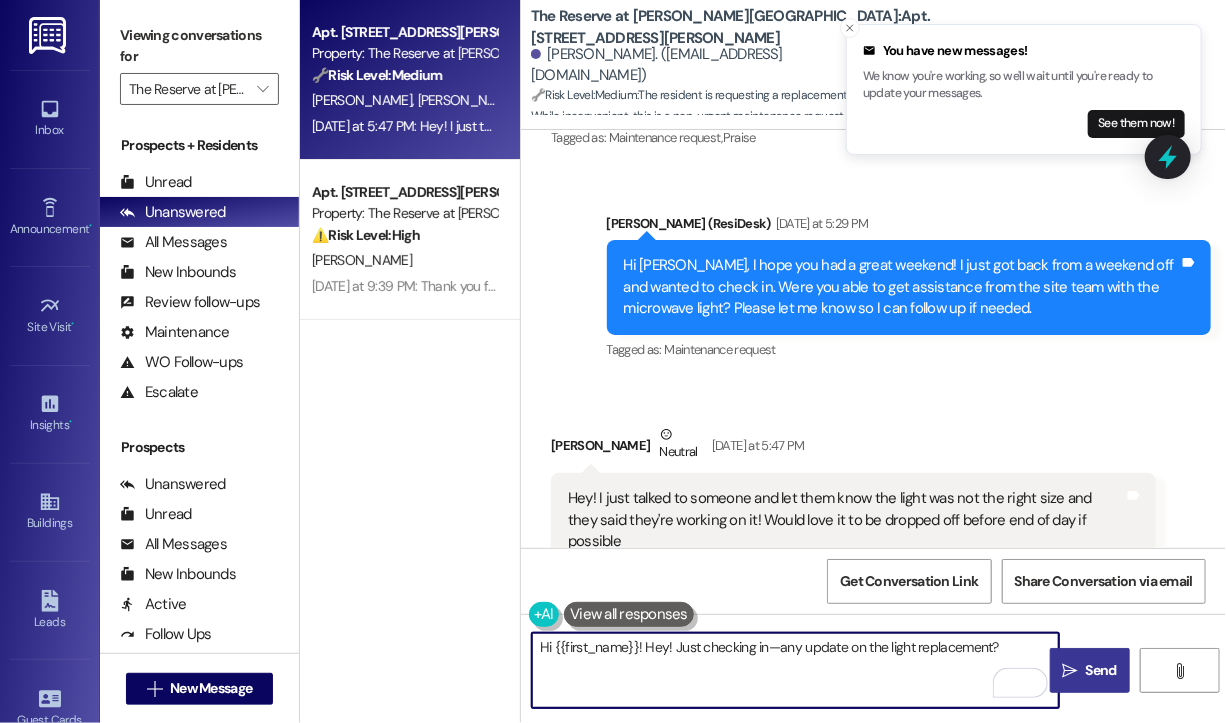 type on "Hi {{first_name}}! Hey! Just checking in—any update on the light replacement?" 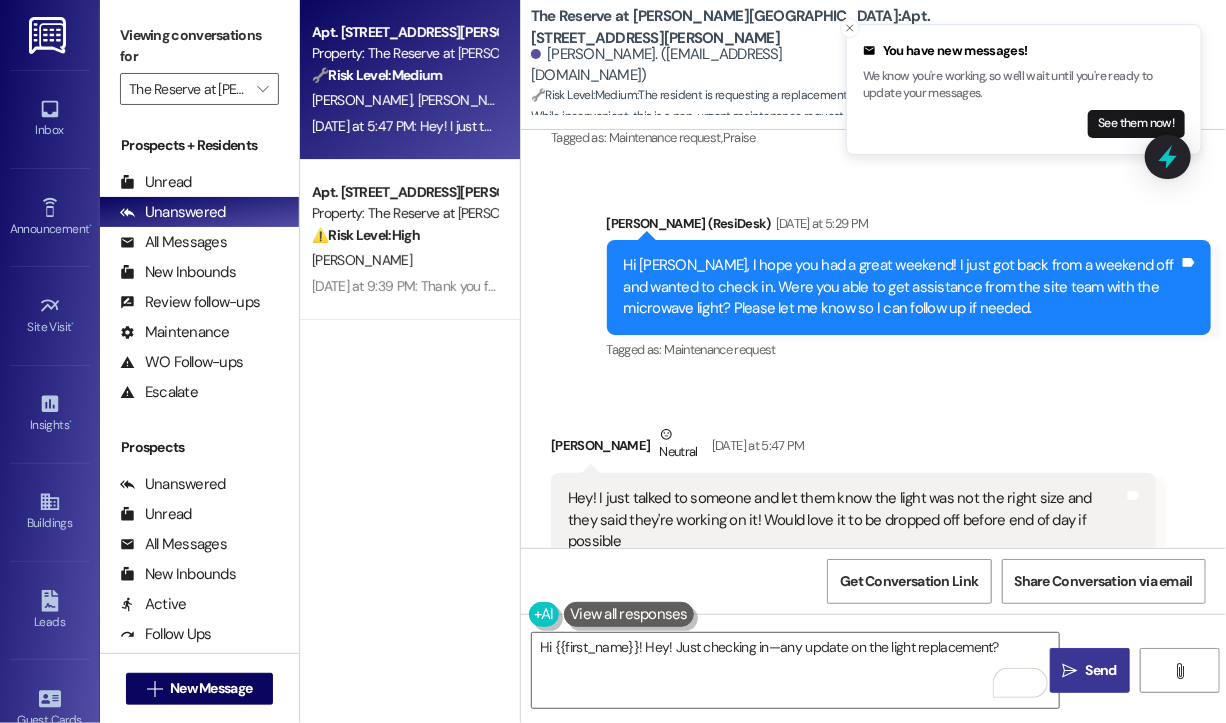 click on "" at bounding box center [1070, 671] 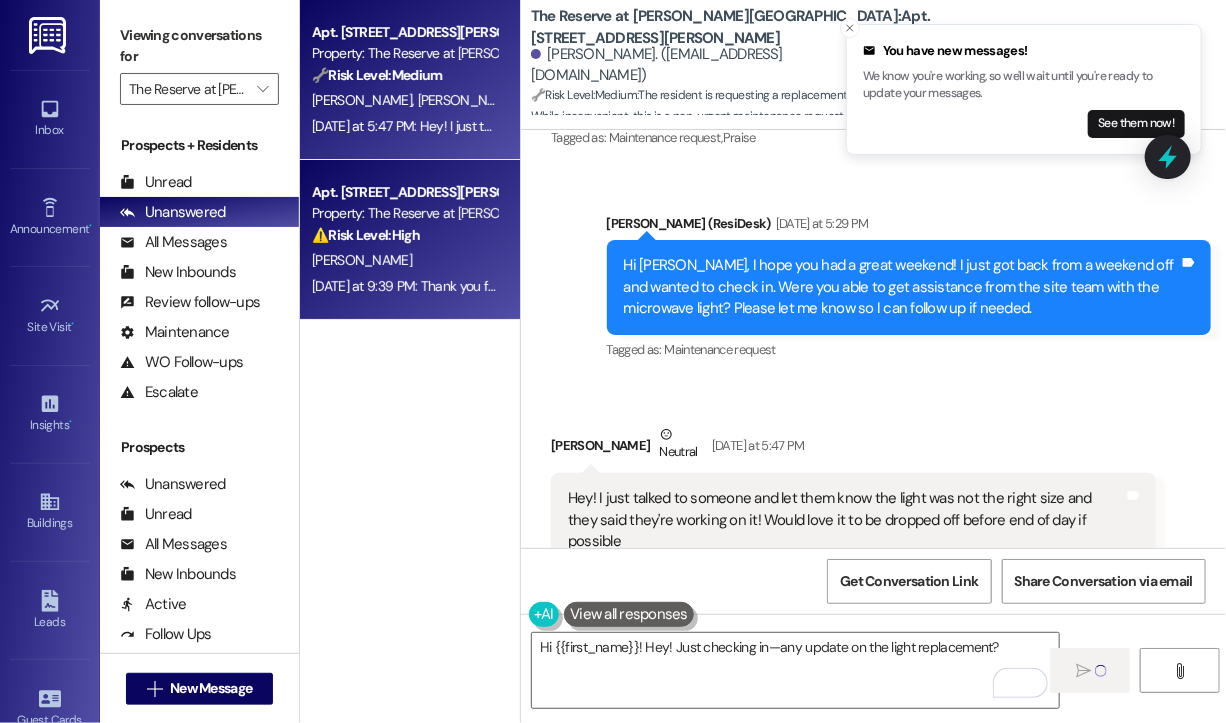 click on "Yesterday at 9:39 PM: Thank you for your message. Our offices are currently closed, but we will contact you when we resume operations. For emergencies, please contact your emergency number 919-636-7844. Yesterday at 9:39 PM: Thank you for your message. Our offices are currently closed, but we will contact you when we resume operations. For emergencies, please contact your emergency number 919-636-7844." at bounding box center [404, 286] 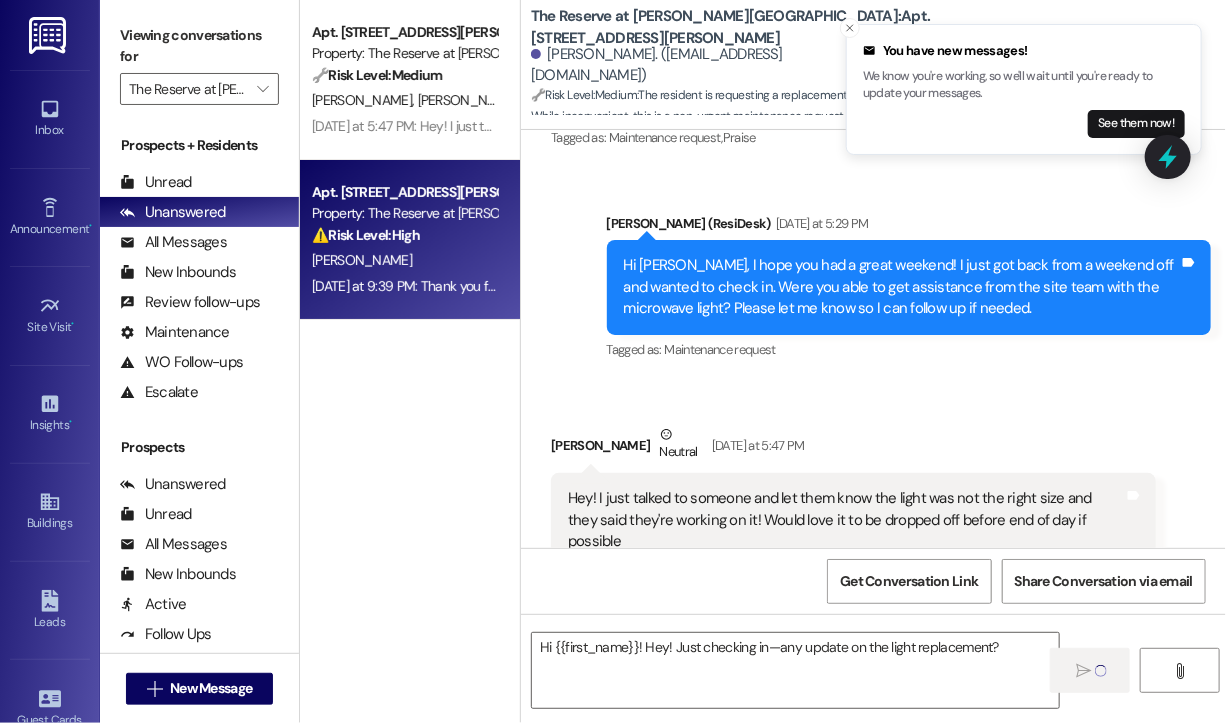 type on "Fetching suggested responses. Please feel free to read through the conversation in the meantime." 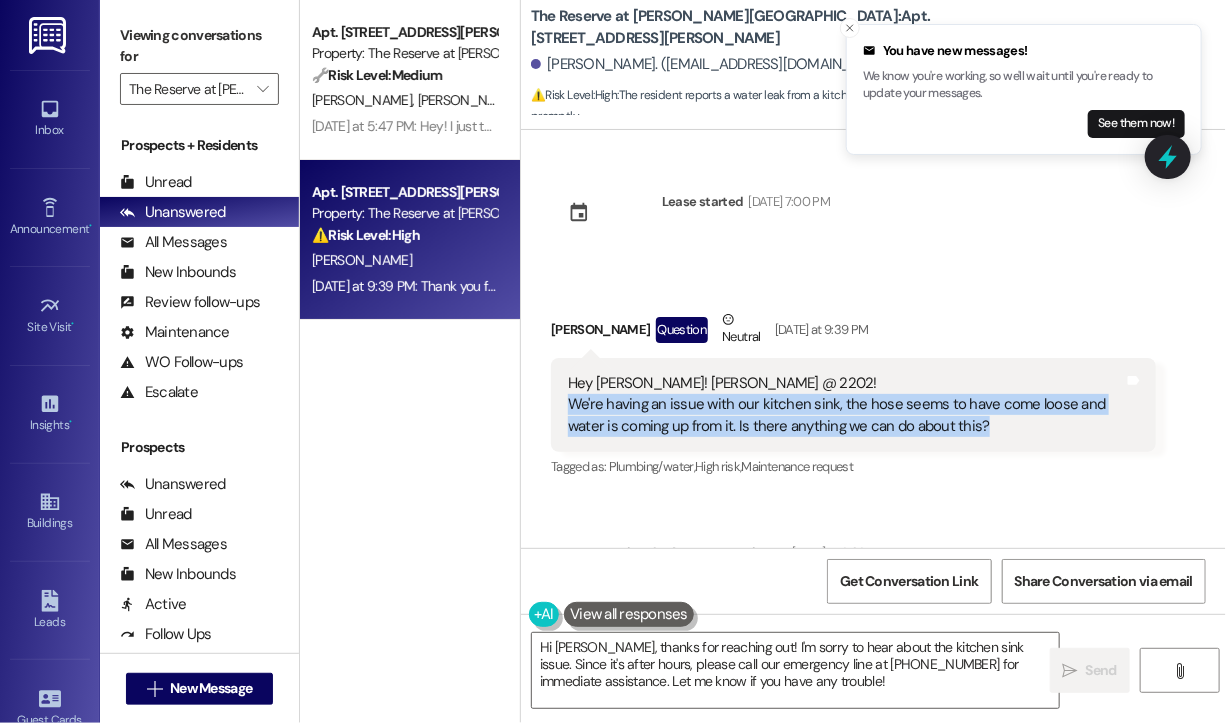 drag, startPoint x: 1000, startPoint y: 427, endPoint x: 561, endPoint y: 414, distance: 439.19244 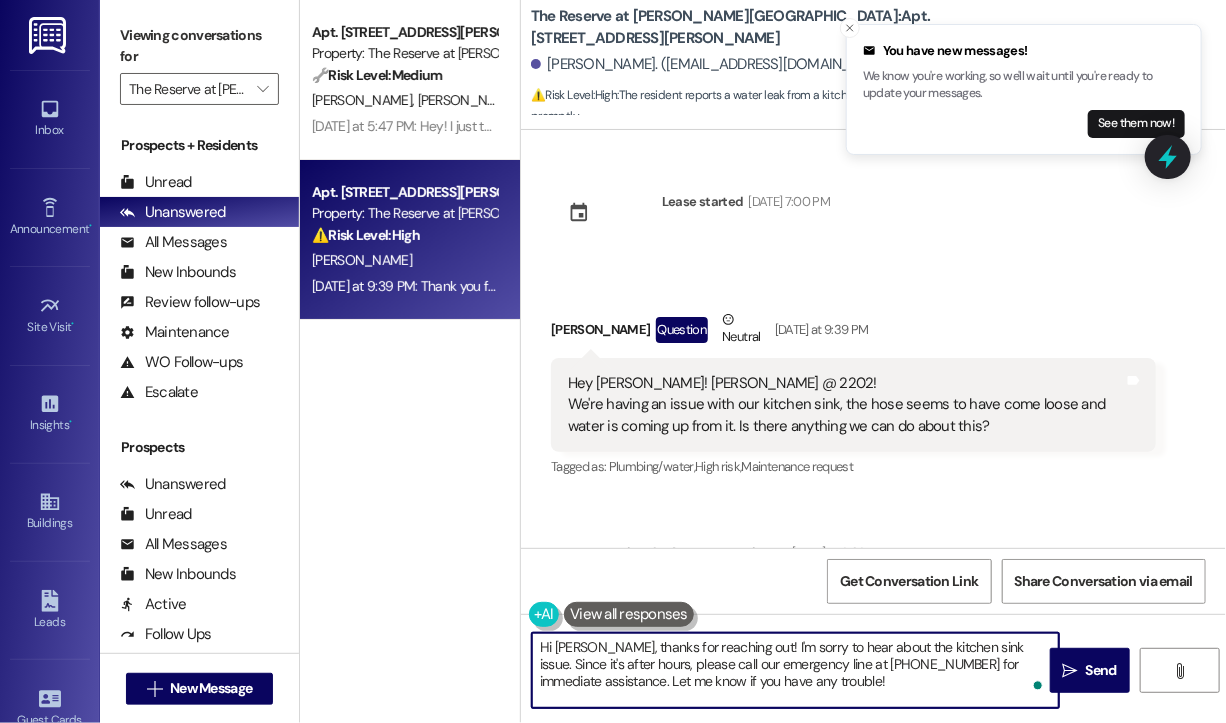 drag, startPoint x: 807, startPoint y: 688, endPoint x: 586, endPoint y: 640, distance: 226.1526 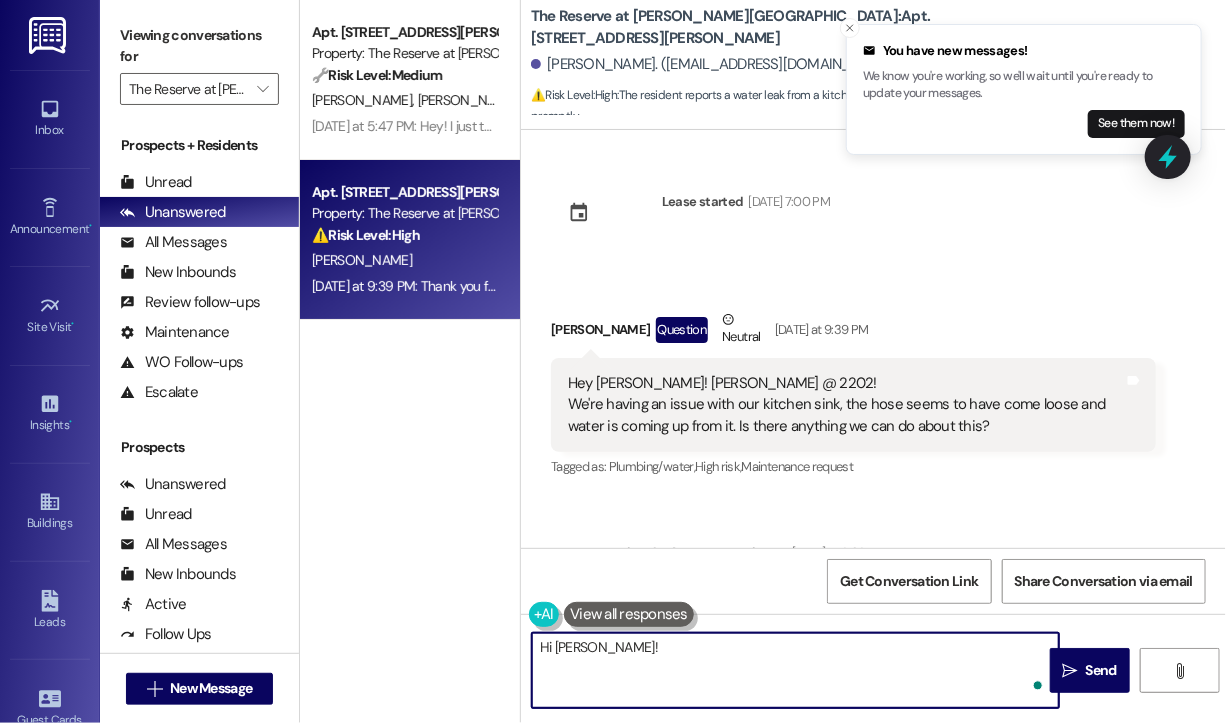 paste on "Thanks for letting us know! Just to confirm, is the water leaking continuously or only when the sink is in use? We can help submit a maintenance request for this. Do we have your permission to enter during your absence to address the issue? Additionally, let us know if there are any pets our maintenance team should be aware of." 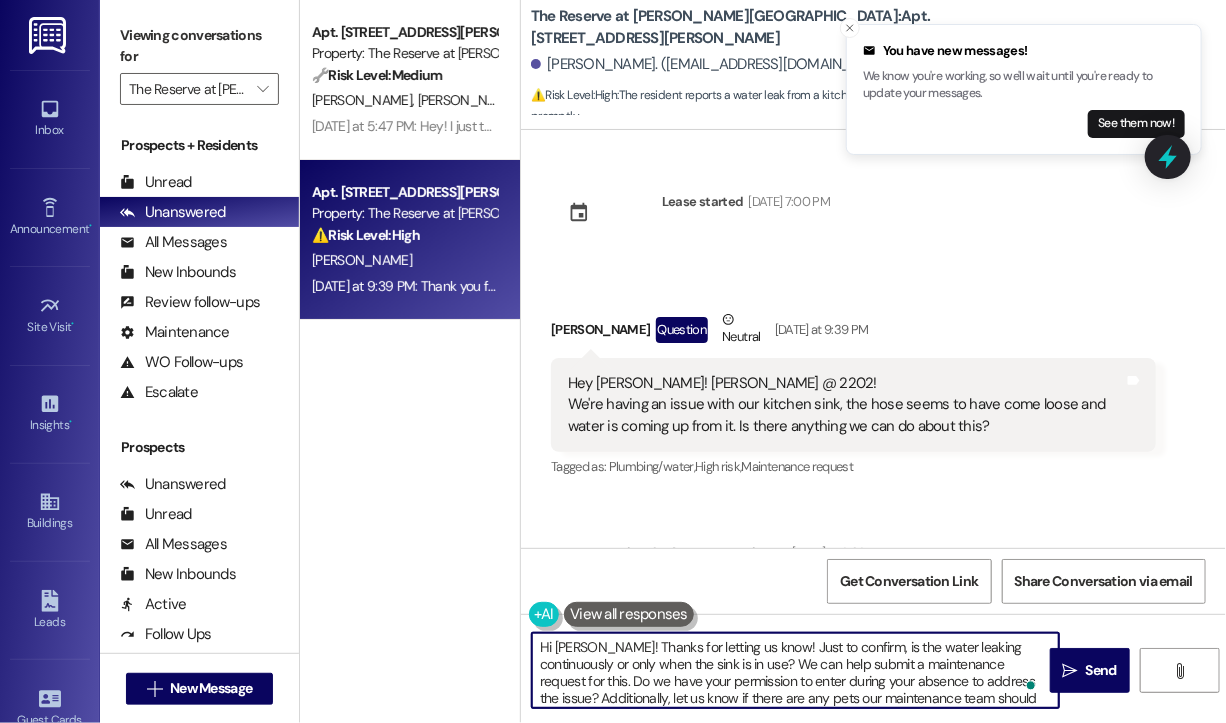 scroll, scrollTop: 16, scrollLeft: 0, axis: vertical 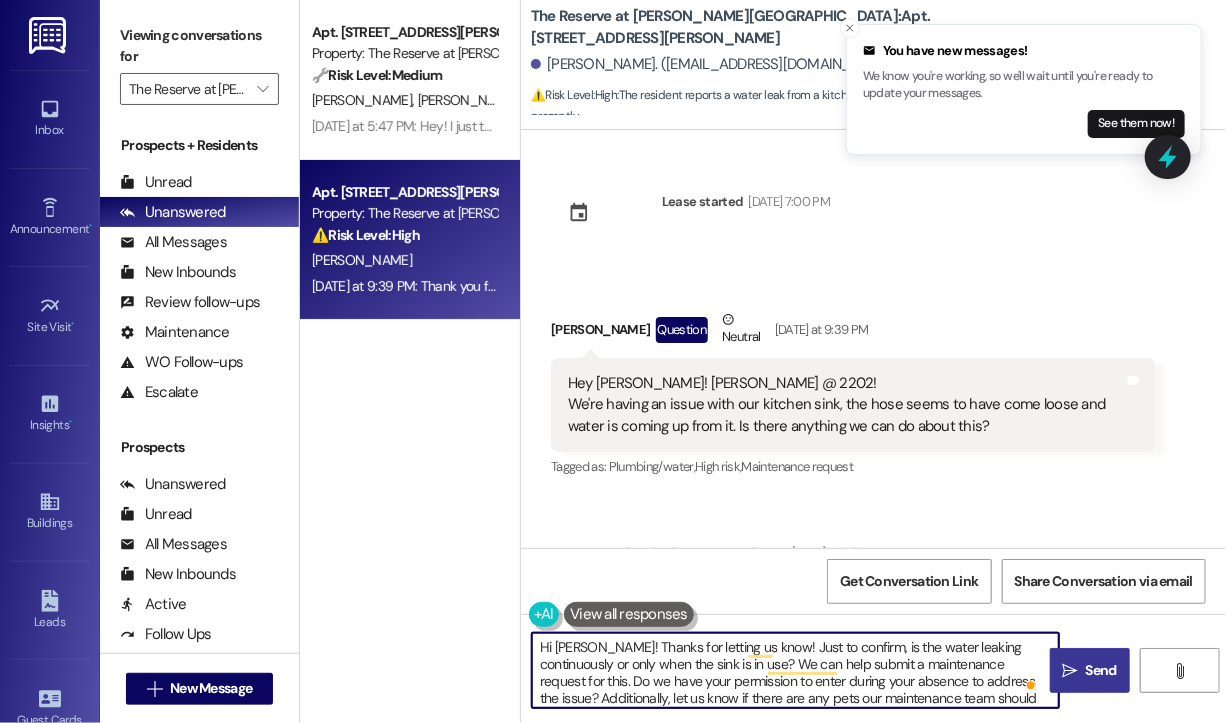 type on "Hi David! Thanks for letting us know! Just to confirm, is the water leaking continuously or only when the sink is in use? We can help submit a maintenance request for this. Do we have your permission to enter during your absence to address the issue? Additionally, let us know if there are any pets our maintenance team should be aware of." 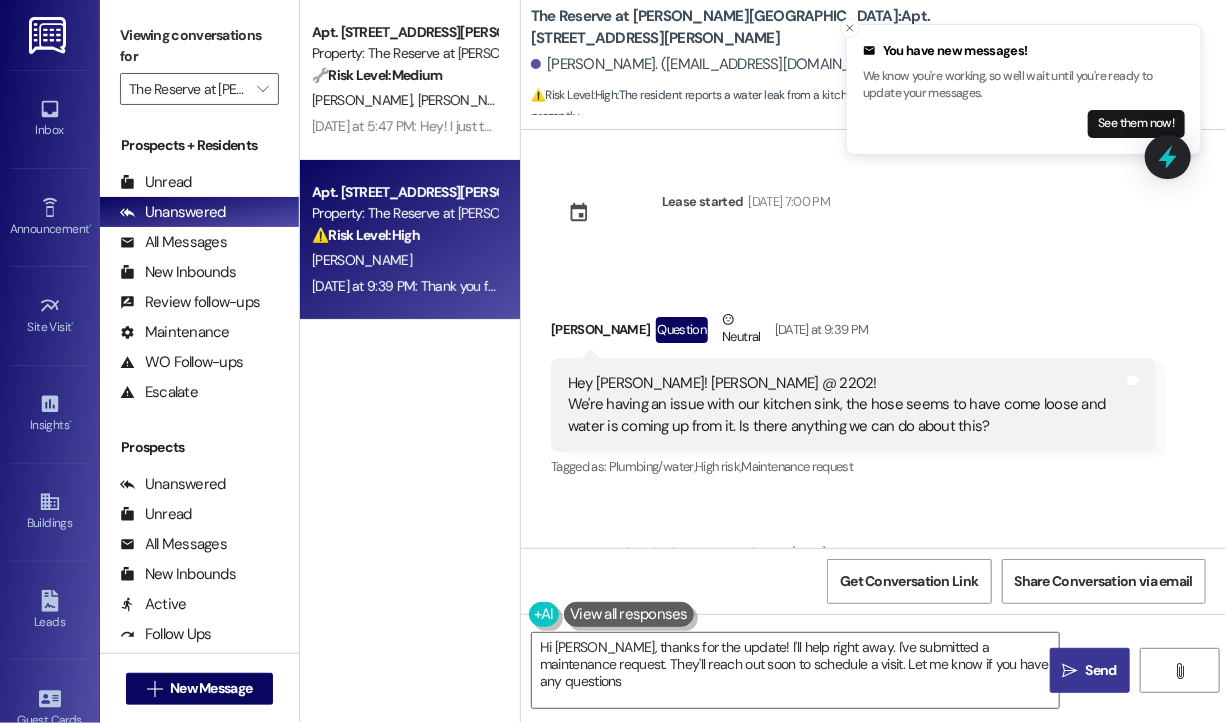 type on "Hi David, thanks for the update! I'll help right away. I've submitted a maintenance request. They'll reach out soon to schedule a visit. Let me know if you have any questions!" 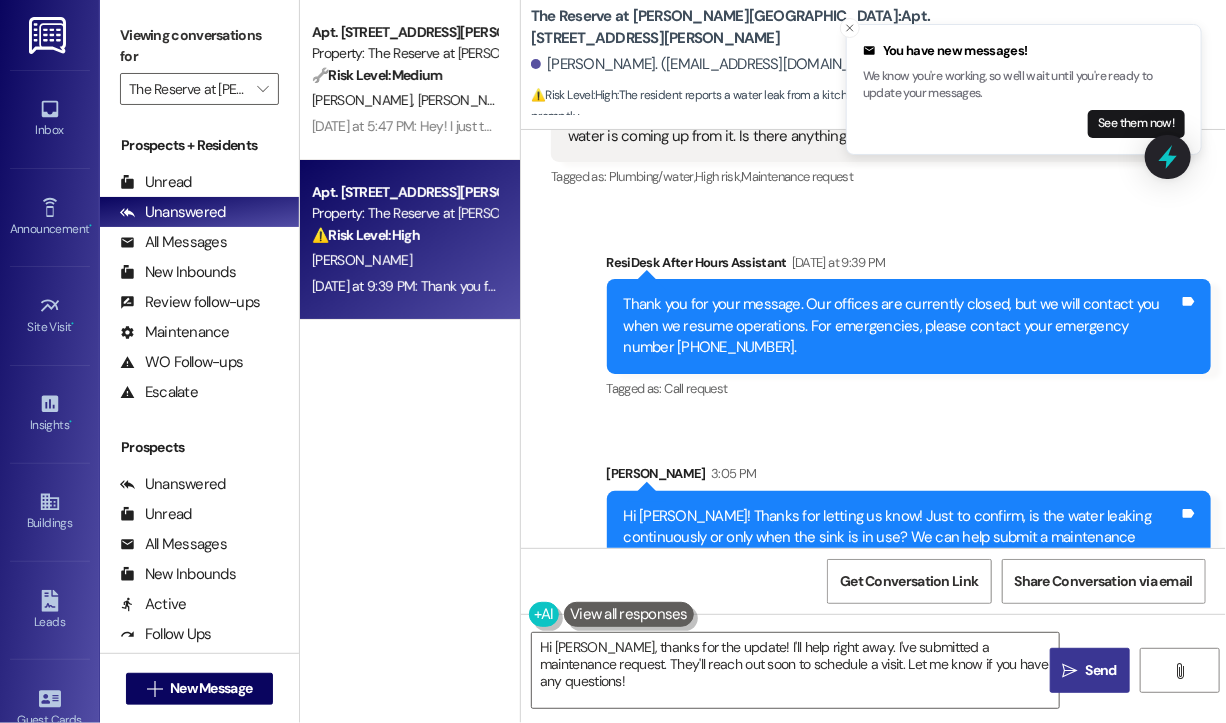 scroll, scrollTop: 364, scrollLeft: 0, axis: vertical 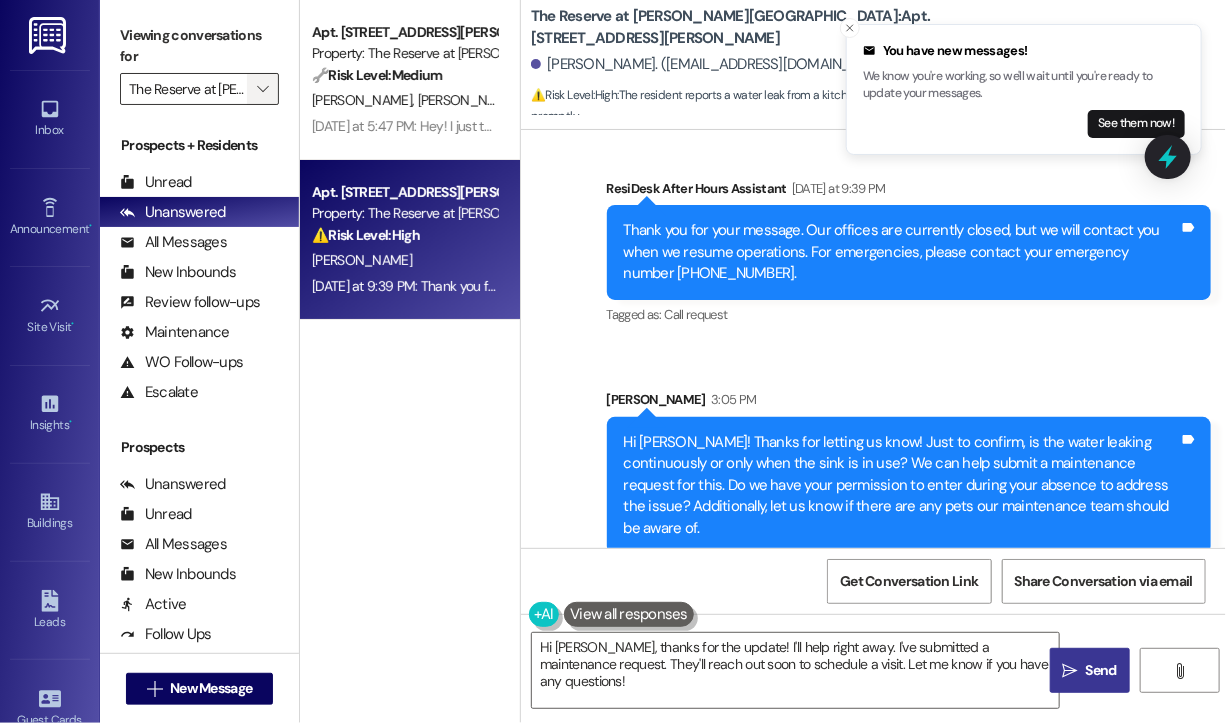 click on "" at bounding box center (262, 89) 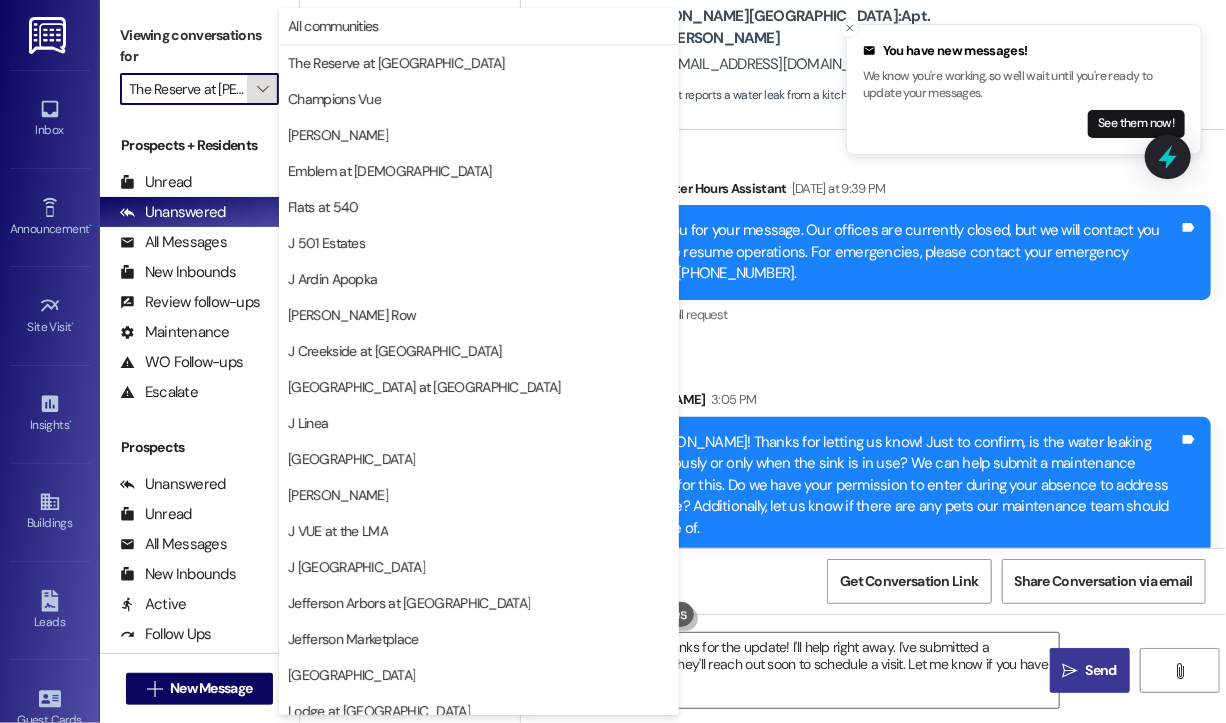 scroll, scrollTop: 0, scrollLeft: 60, axis: horizontal 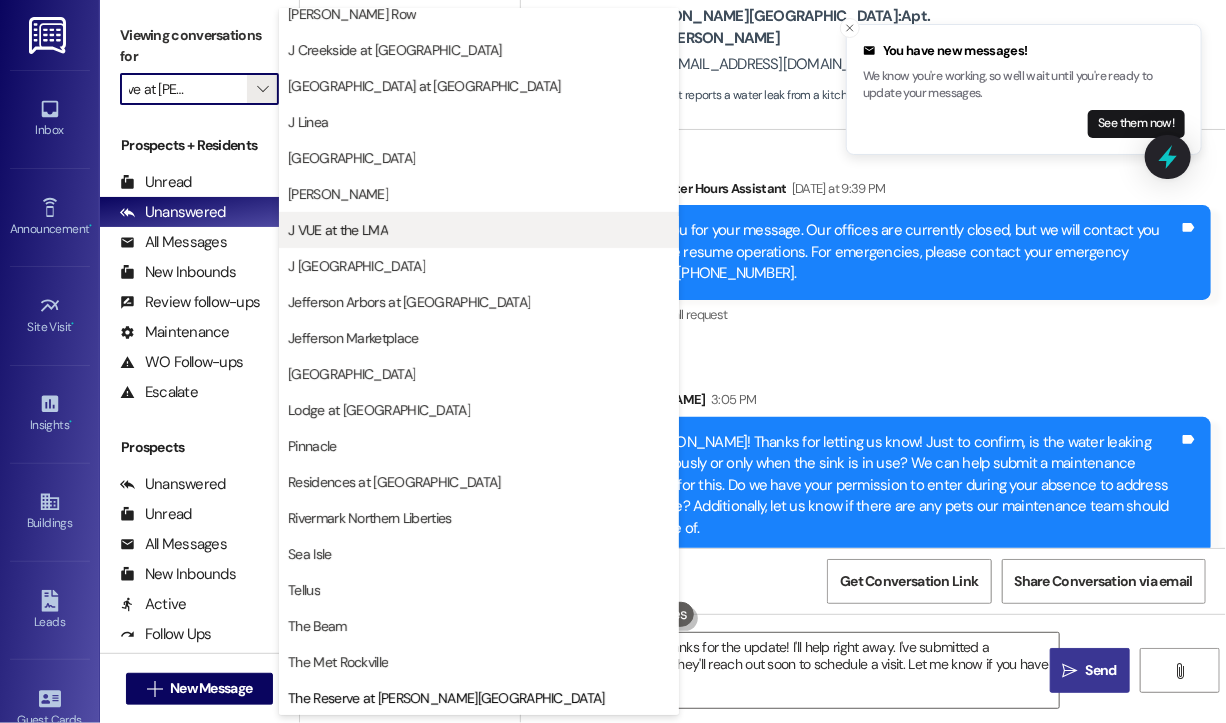 click on "J VUE at the LMA" at bounding box center (338, 230) 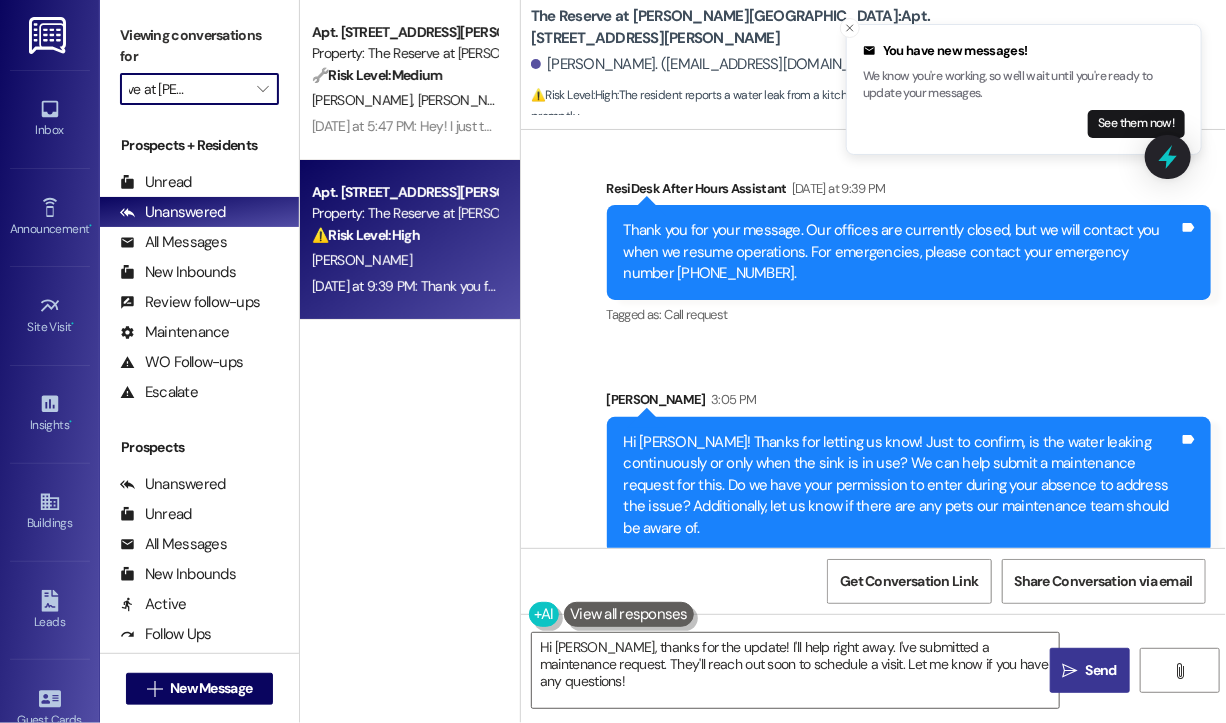 type on "J VUE at the LMA" 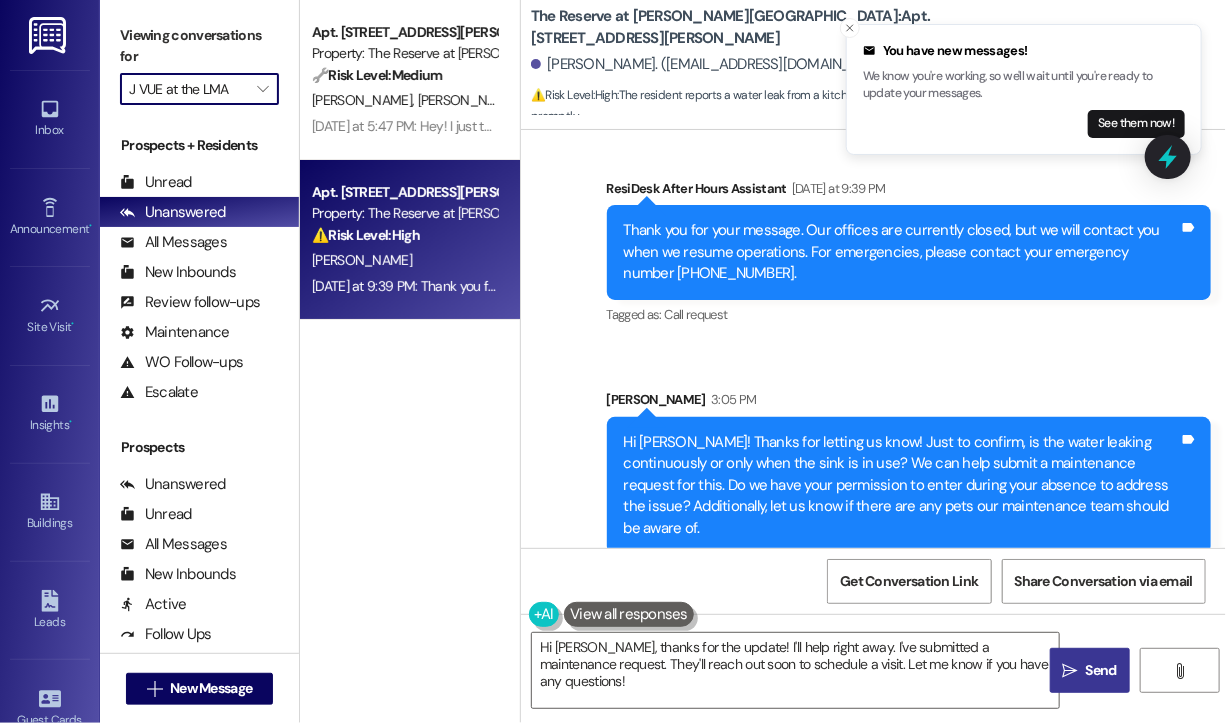 scroll, scrollTop: 0, scrollLeft: 0, axis: both 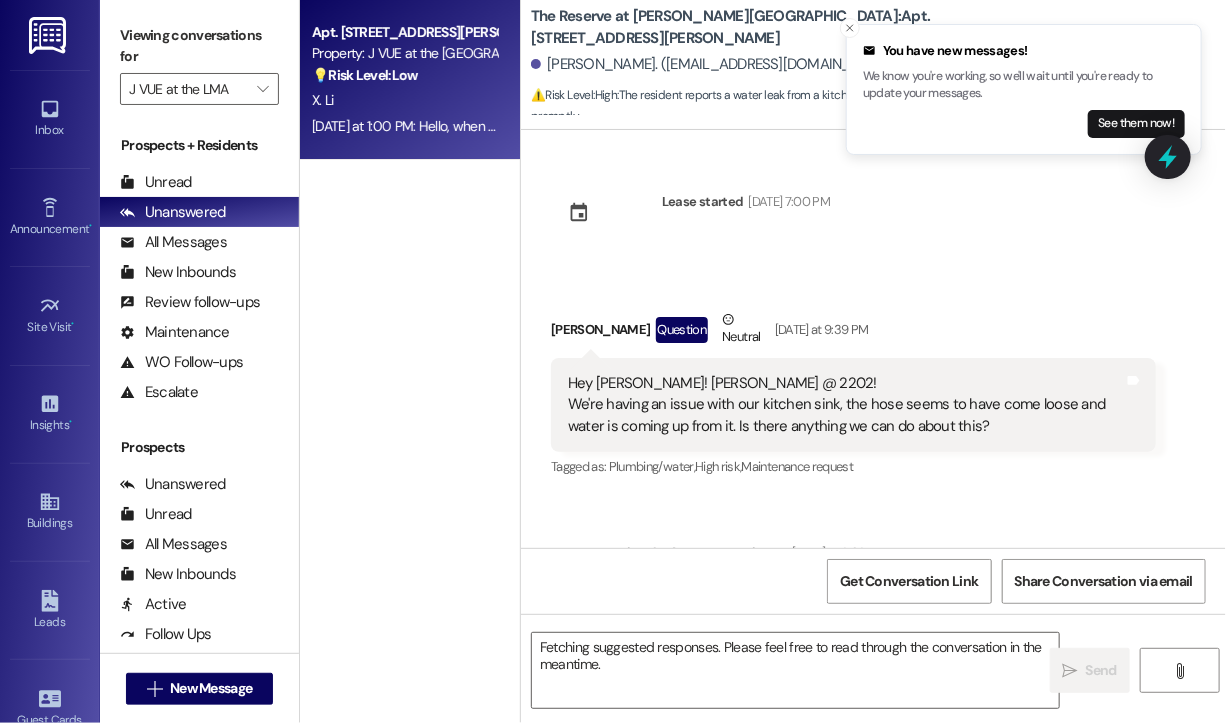 click on "Yesterday at 1:00 PM: Hello, when will the swiming pool open Yesterday at 1:00 PM: Hello, when will the swiming pool open" at bounding box center [404, 126] 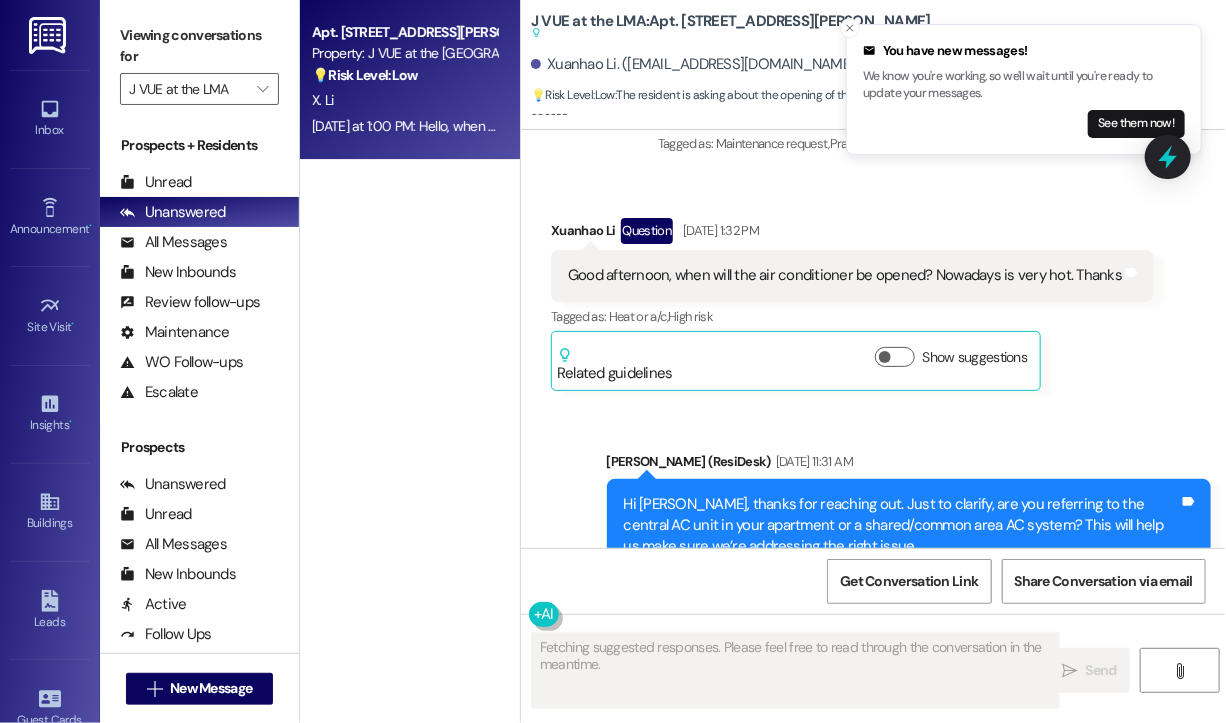 scroll, scrollTop: 17216, scrollLeft: 0, axis: vertical 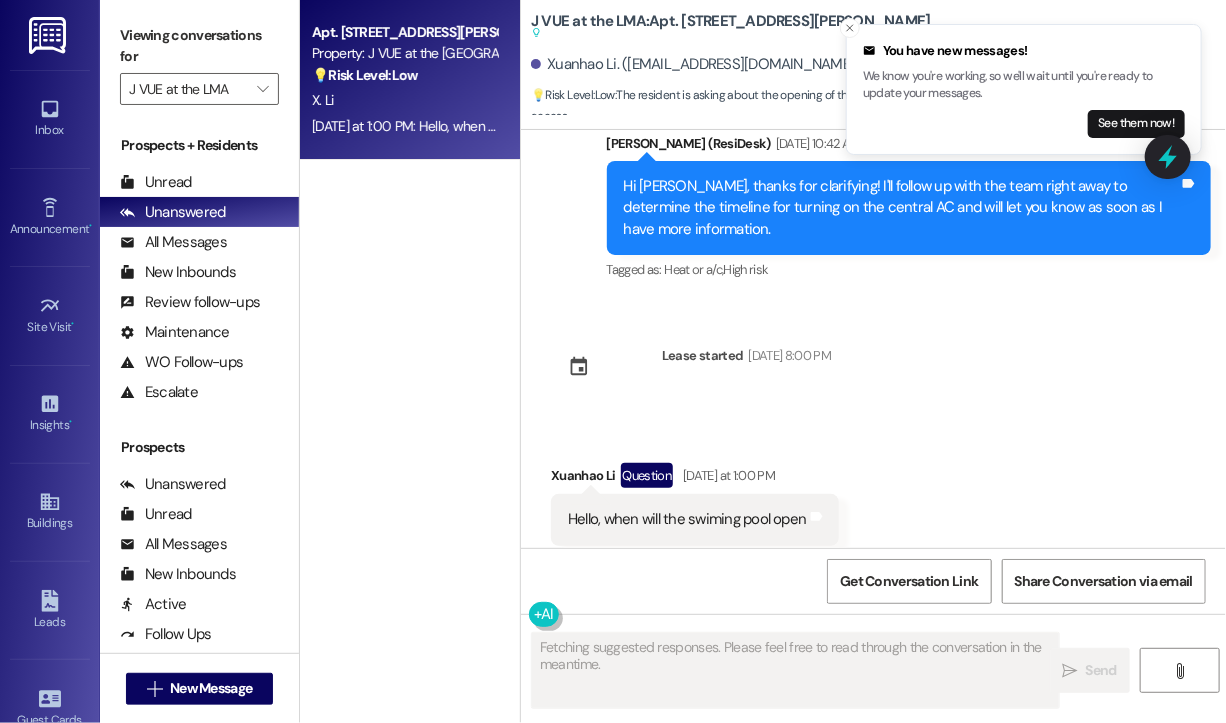 click on "Received via SMS Xuanhao Li Question Yesterday at 1:00 PM Hello, when will the swiming pool open Tags and notes Tagged as:   Amenities ,  Click to highlight conversations about Amenities Pool Click to highlight conversations about Pool" at bounding box center (873, 504) 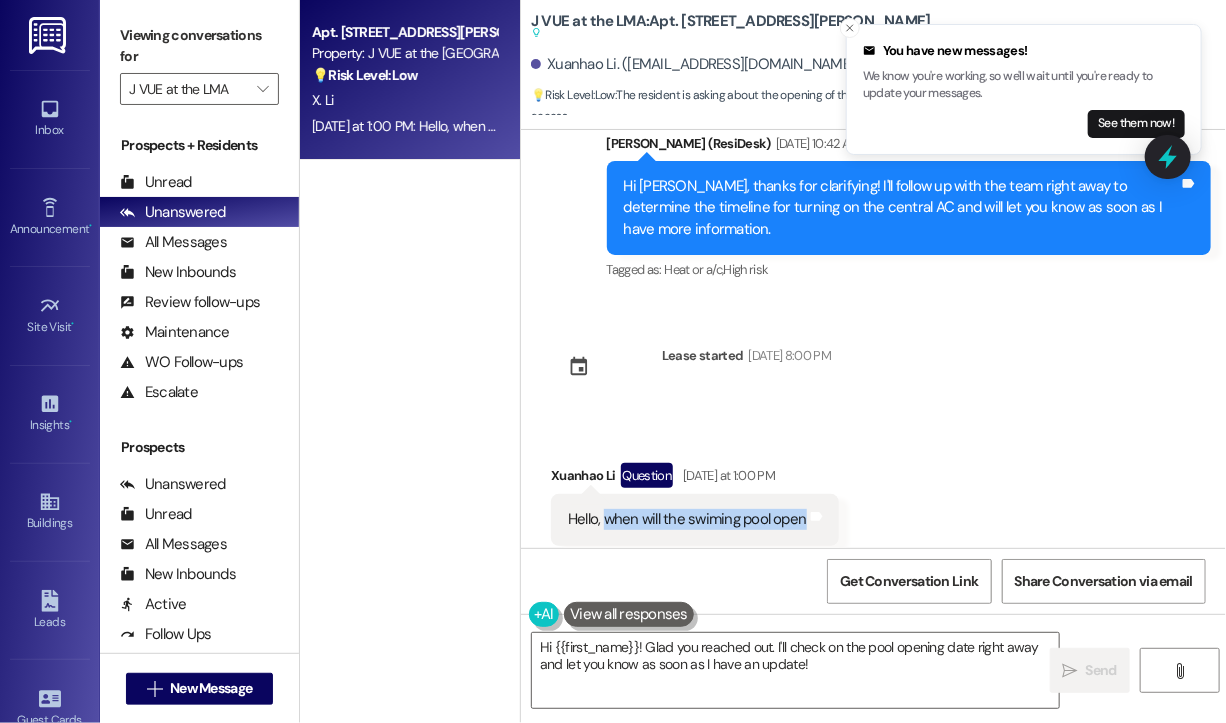 drag, startPoint x: 603, startPoint y: 475, endPoint x: 798, endPoint y: 486, distance: 195.31001 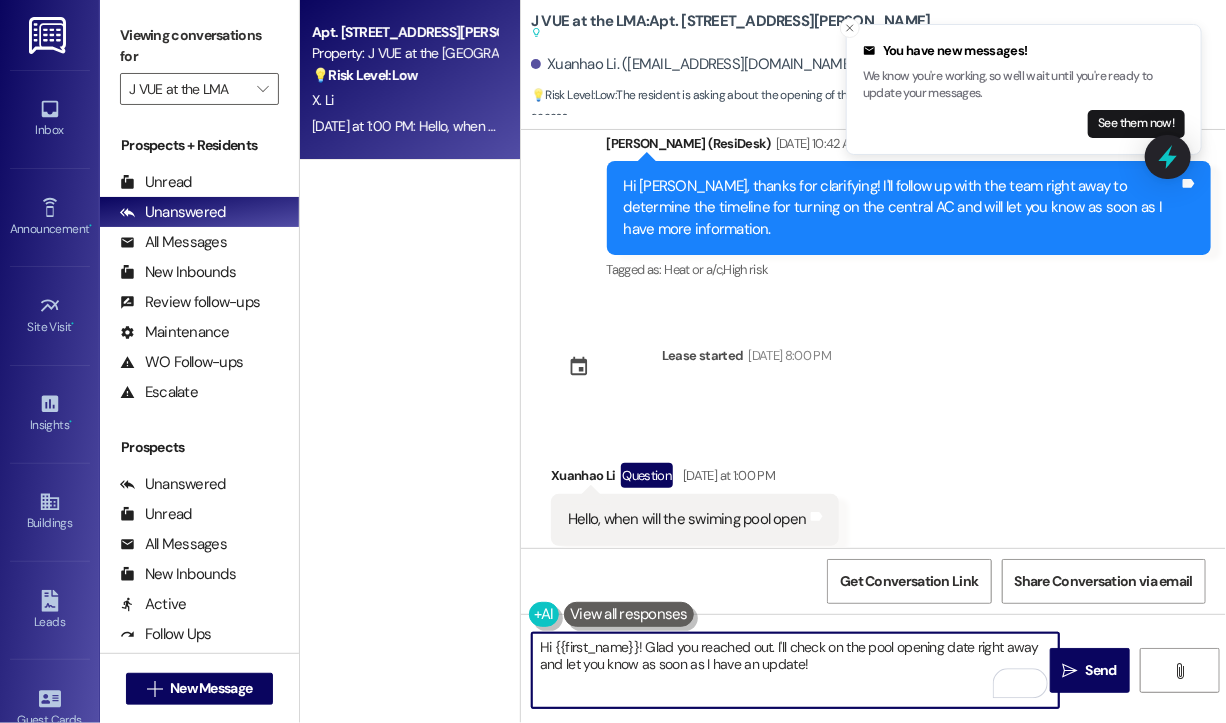 drag, startPoint x: 853, startPoint y: 667, endPoint x: 645, endPoint y: 638, distance: 210.0119 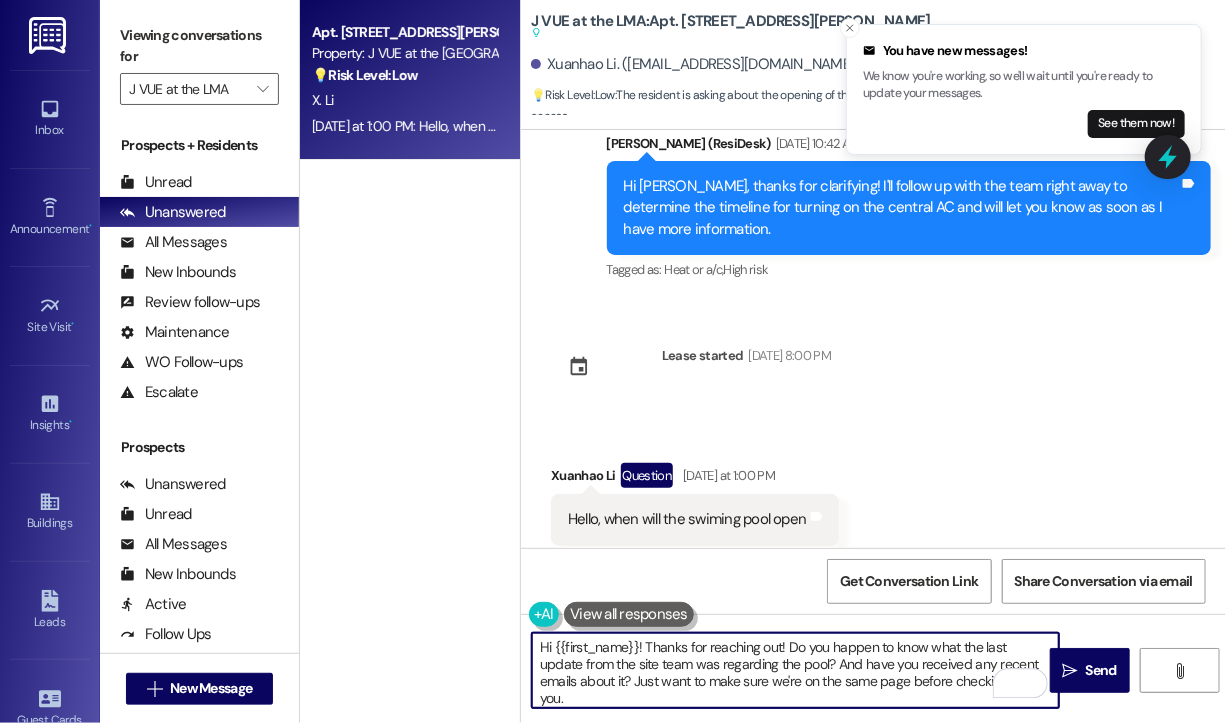 click on "Hi {{first_name}}! Thanks for reaching out! Do you happen to know what the last update from the site team was regarding the pool? And have you received any recent emails about it? Just want to make sure we're on the same page before checking in for you." at bounding box center (795, 670) 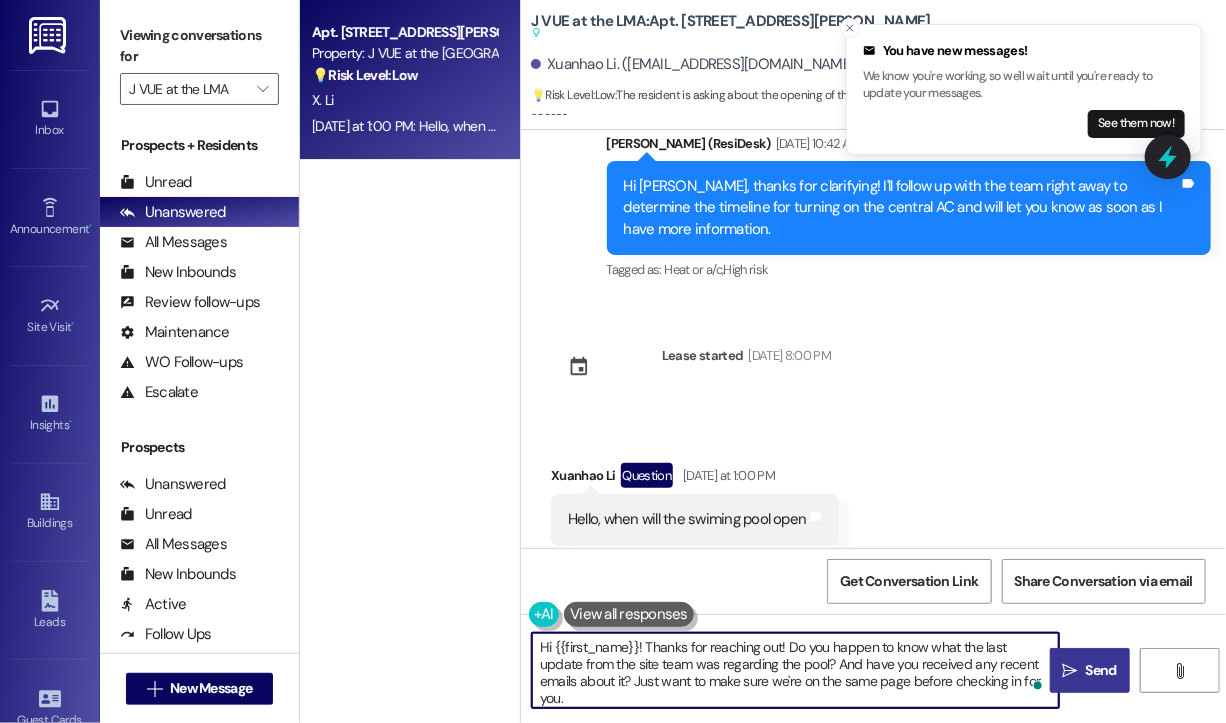 type on "Hi {{first_name}}! Thanks for reaching out! Do you happen to know what the last update from the site team was regarding the pool? And have you received any recent emails about it? Just want to make sure we're on the same page before checking in for you." 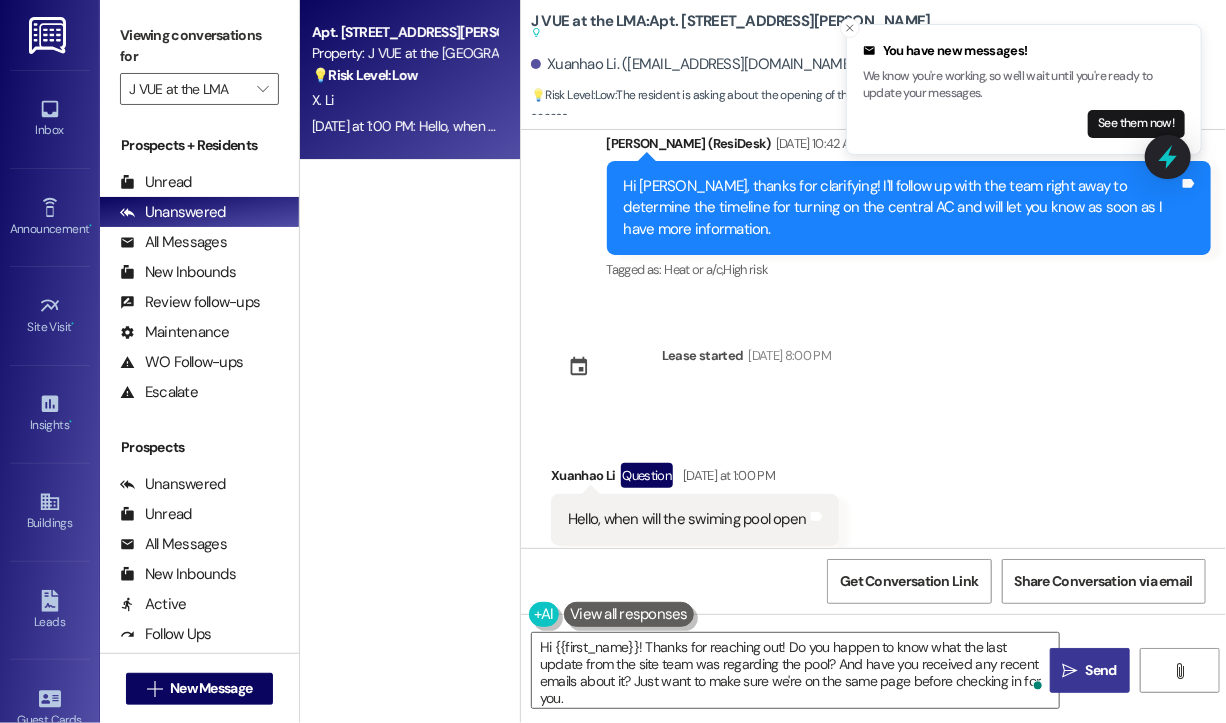 click on "Send" at bounding box center [1101, 670] 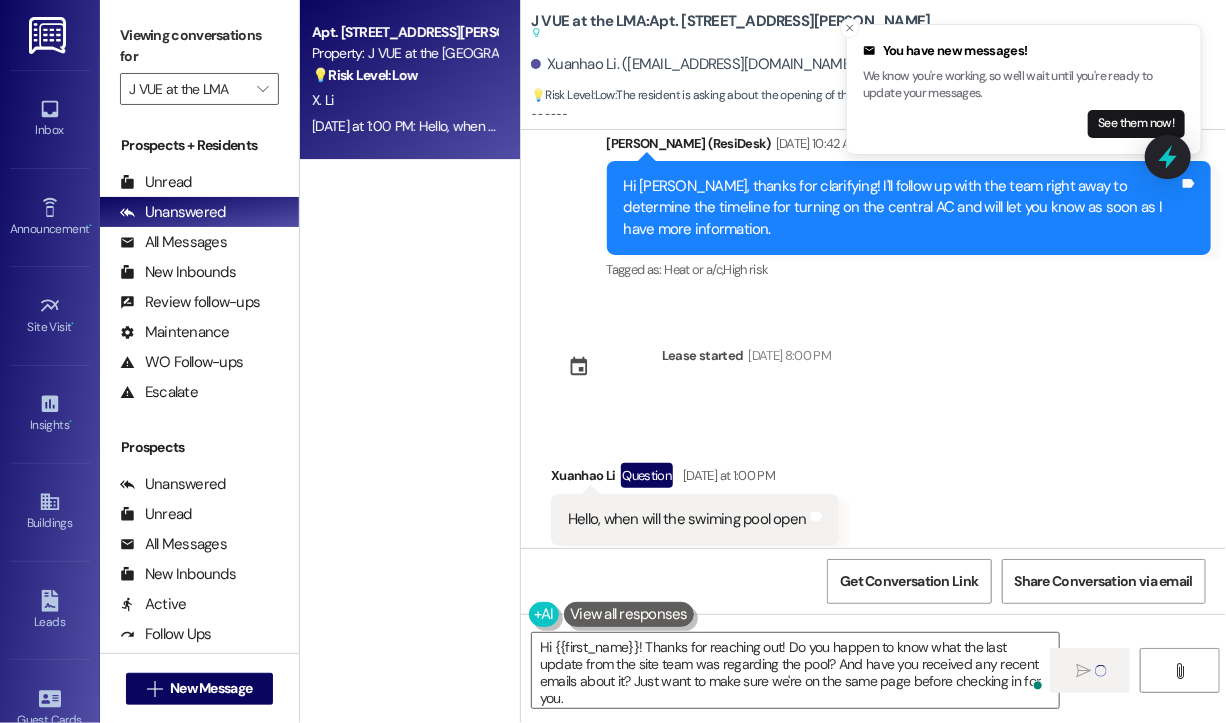 type 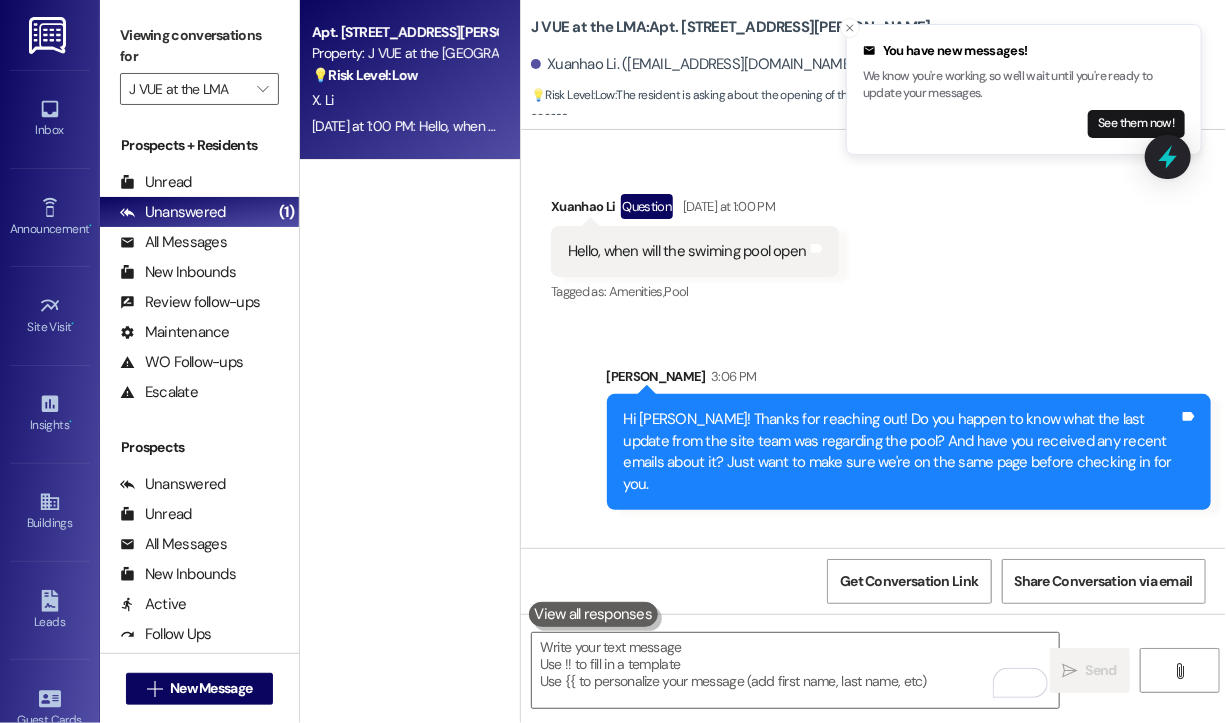 scroll, scrollTop: 17462, scrollLeft: 0, axis: vertical 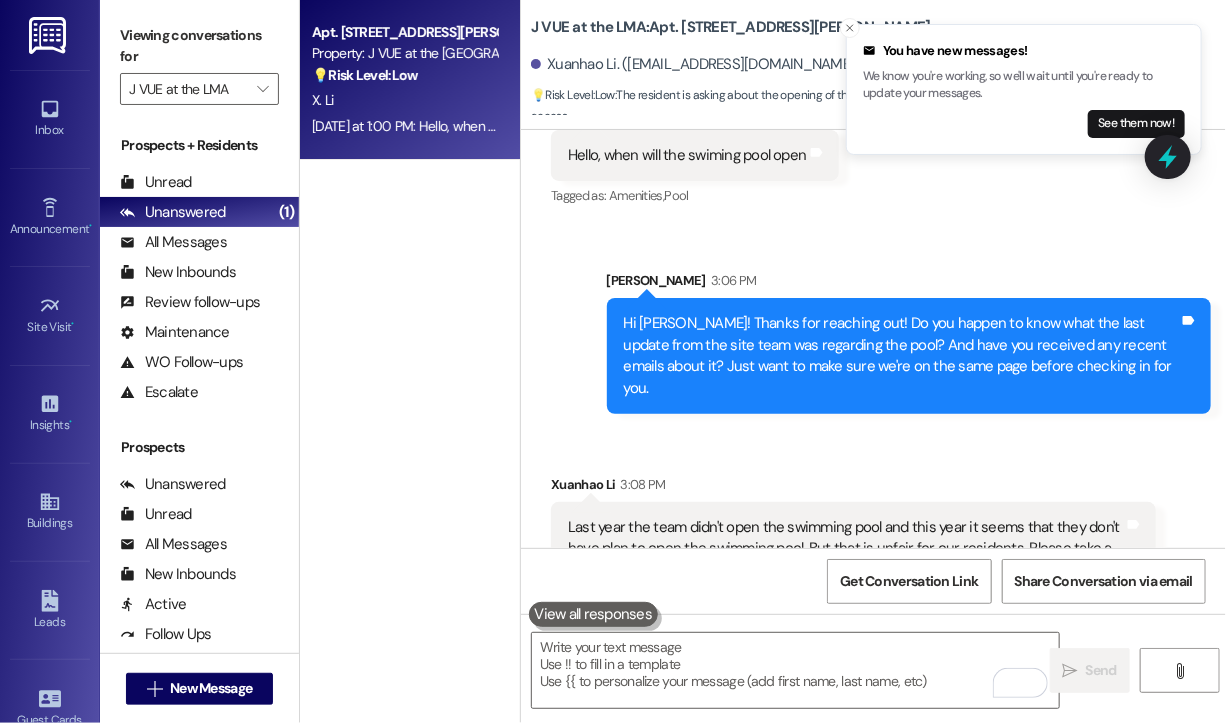 click on "Apt. 0203, 75 Saint Alphonsus St Property: J VUE at the LMA 💡  Risk Level:  Low The resident is asking about the opening of the swimming pool, which is a non-essential request related to amenity access. X. Li Yesterday at 1:00 PM: Hello, when will the swiming pool open Yesterday at 1:00 PM: Hello, when will the swiming pool open" at bounding box center [410, 290] 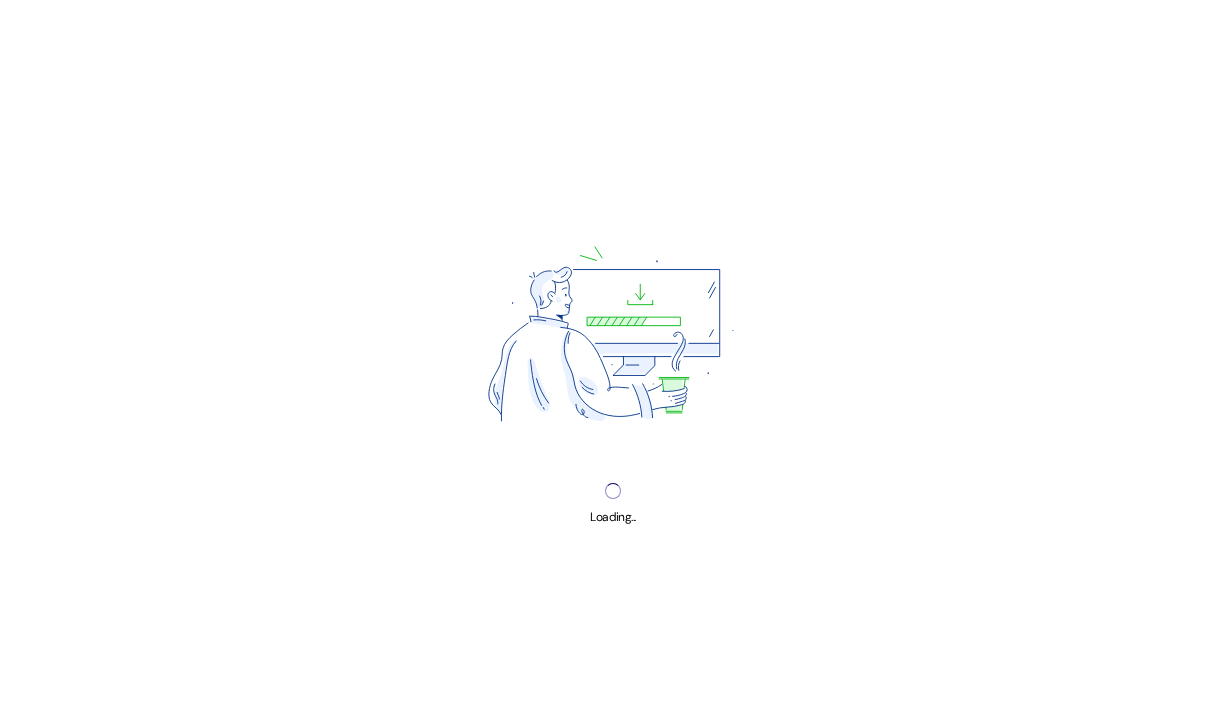 scroll, scrollTop: 0, scrollLeft: 0, axis: both 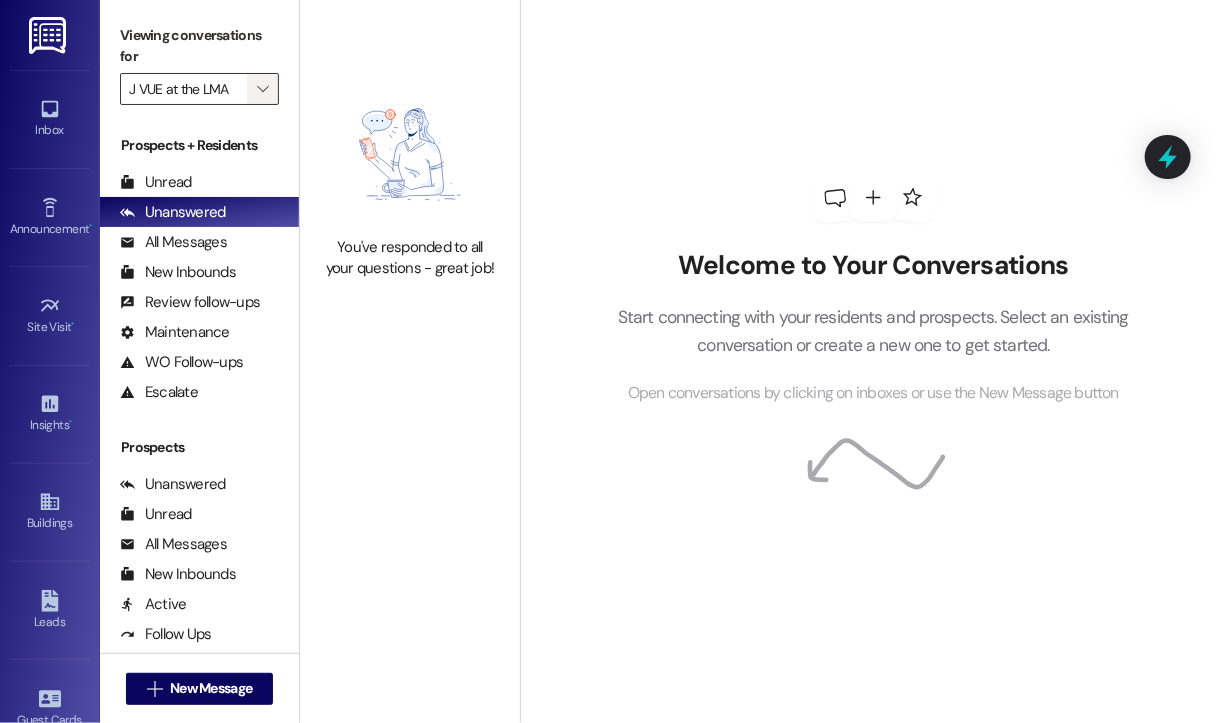 click on "" at bounding box center (263, 89) 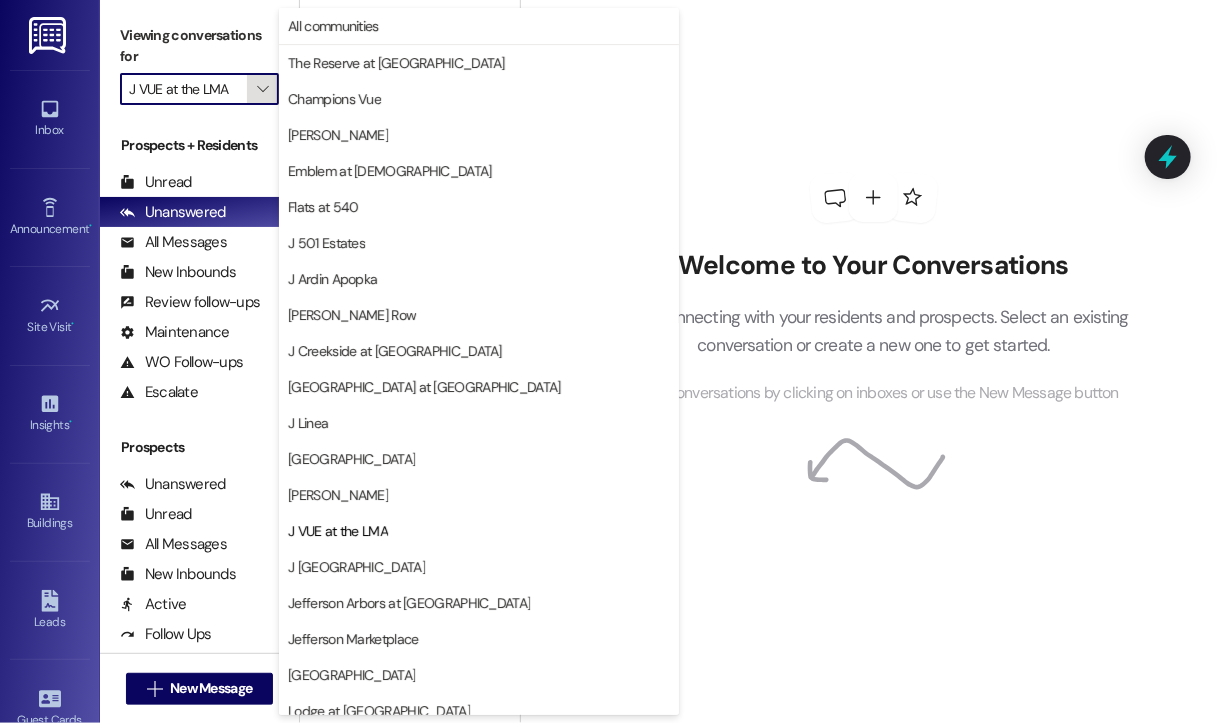 scroll, scrollTop: 301, scrollLeft: 0, axis: vertical 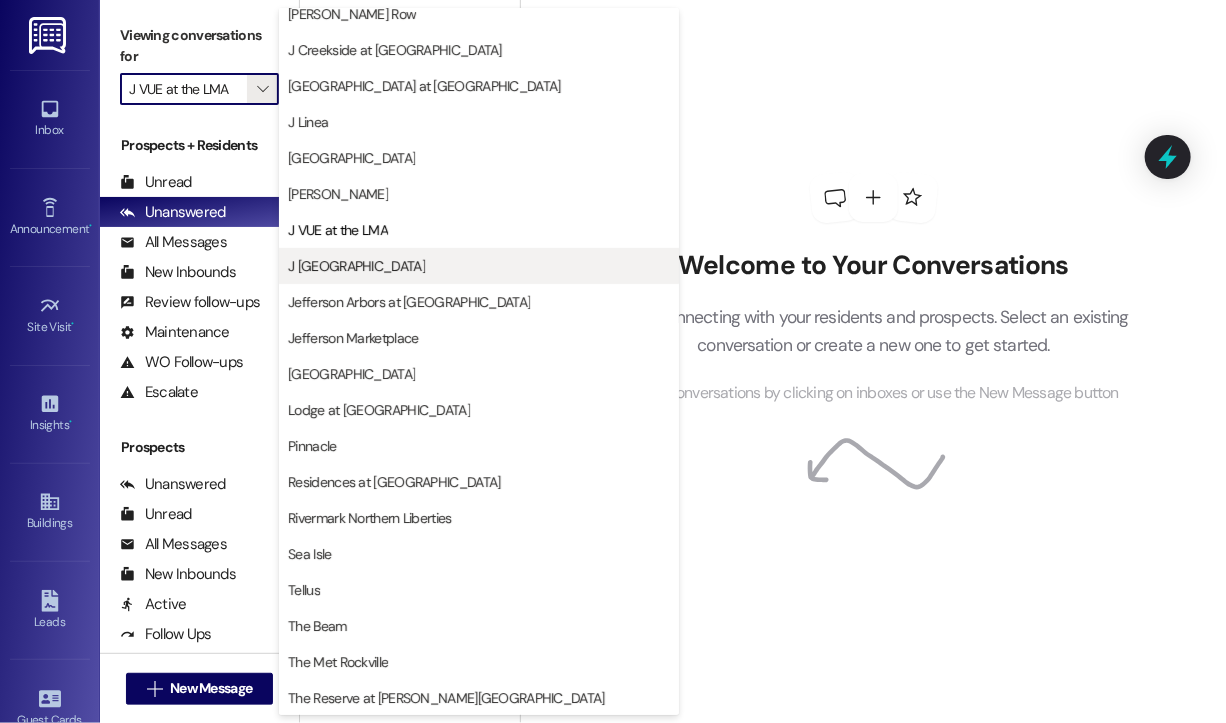 click on "J [GEOGRAPHIC_DATA]" at bounding box center [356, 266] 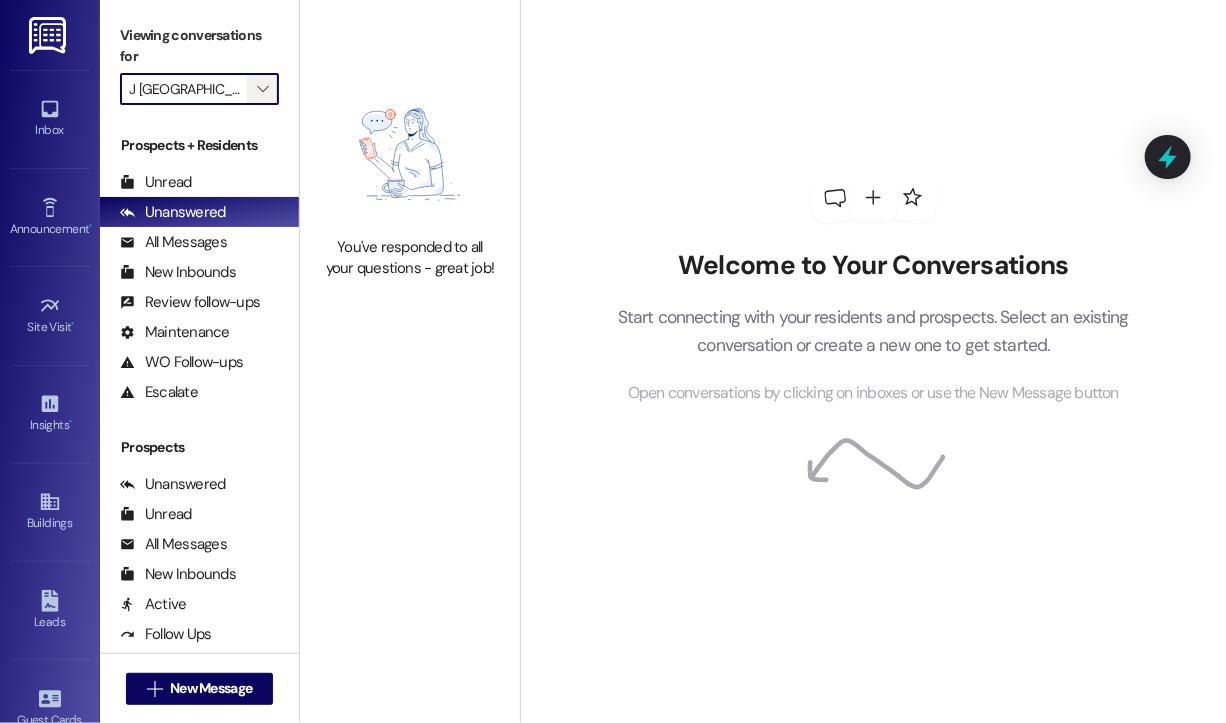 click on "" at bounding box center (262, 89) 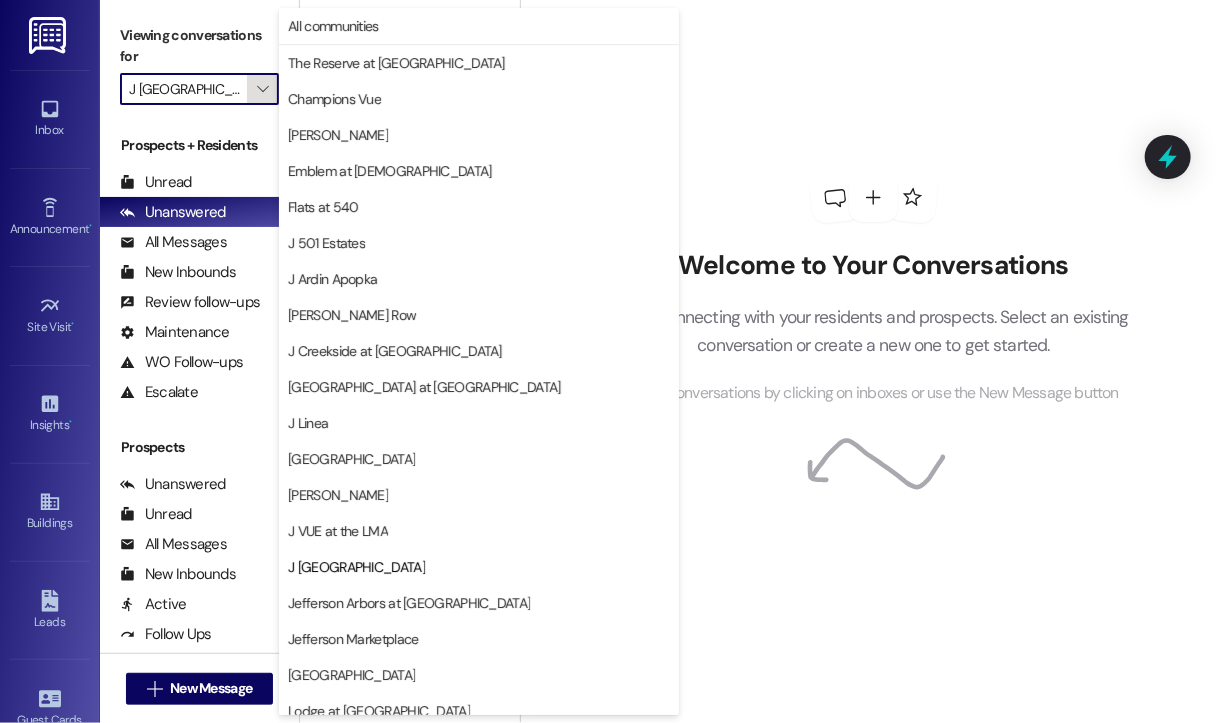 scroll, scrollTop: 301, scrollLeft: 0, axis: vertical 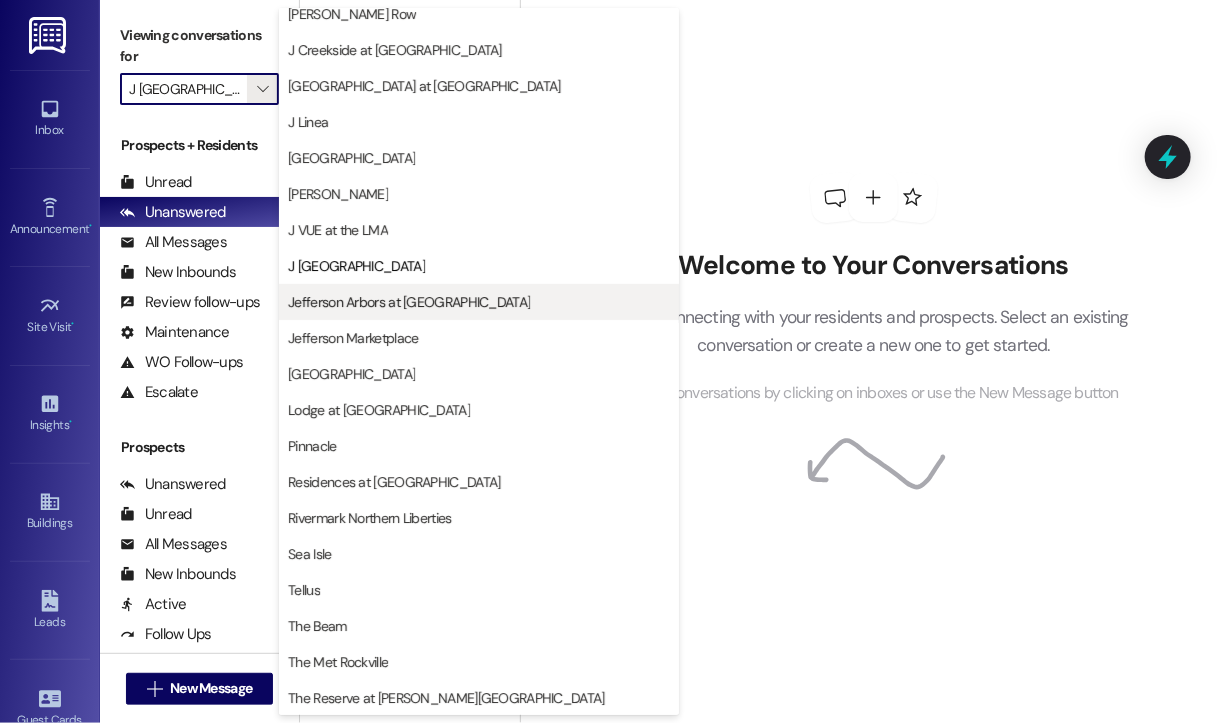 click on "Jefferson Arbors at [GEOGRAPHIC_DATA]" at bounding box center [409, 302] 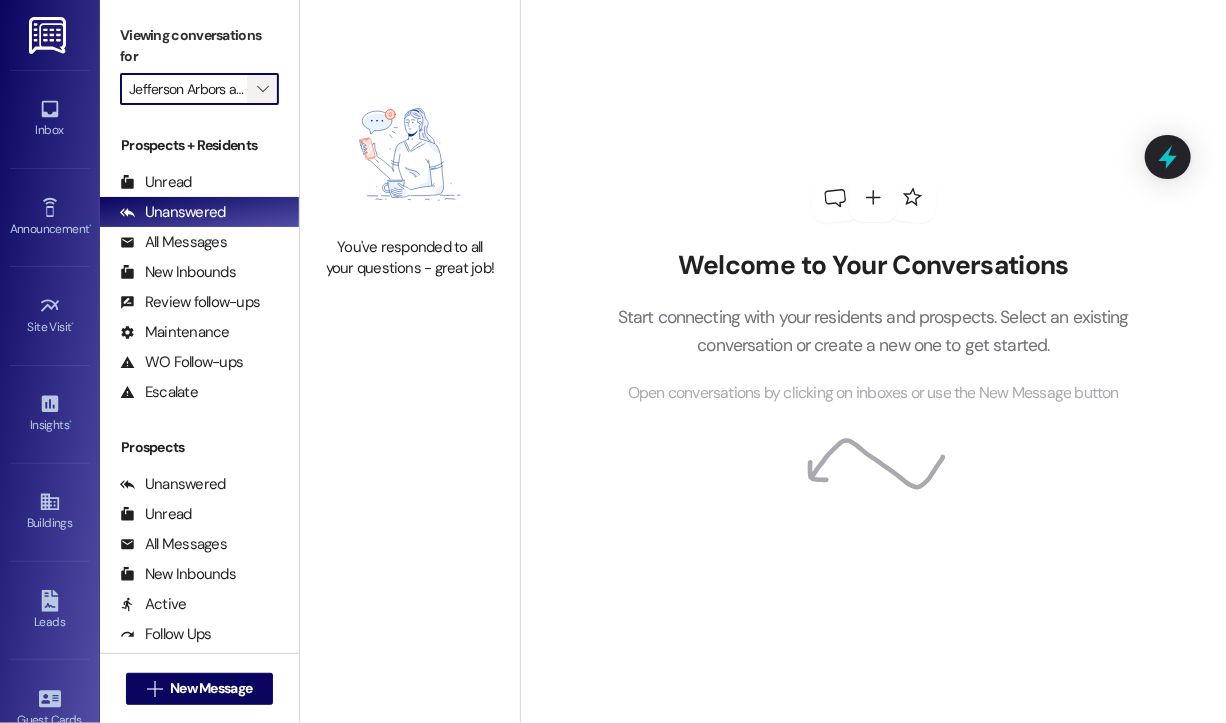 click on "" at bounding box center (262, 89) 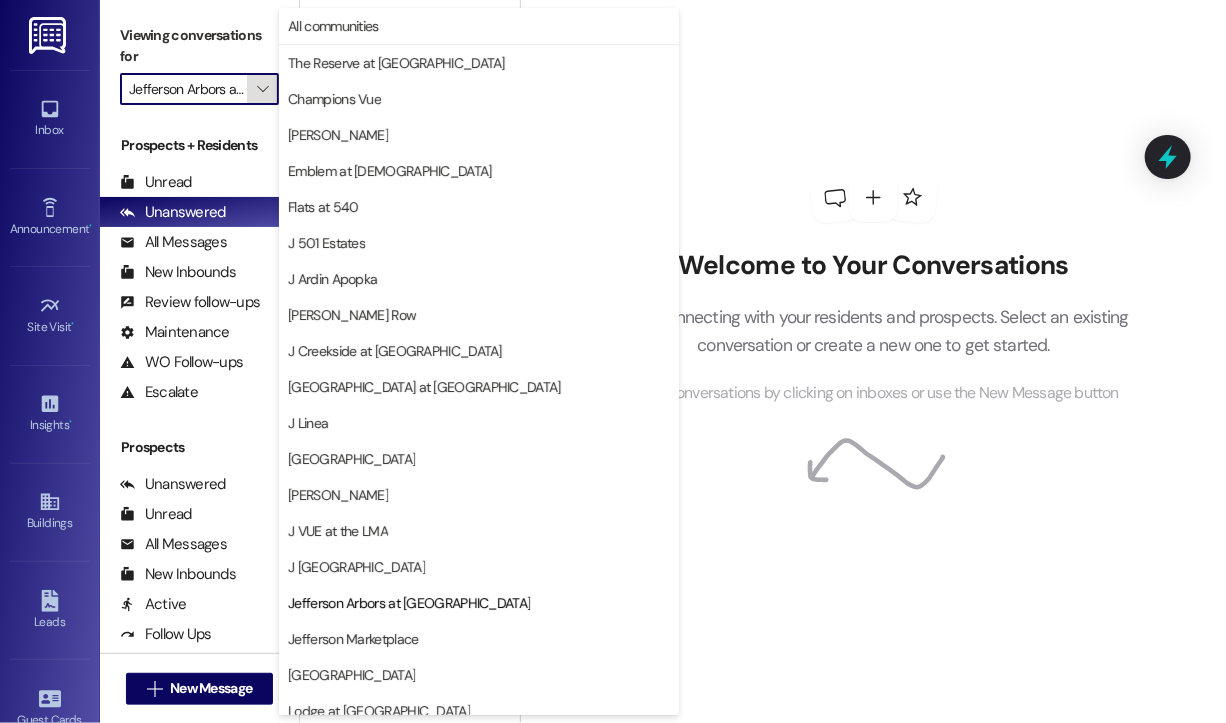 scroll, scrollTop: 0, scrollLeft: 61, axis: horizontal 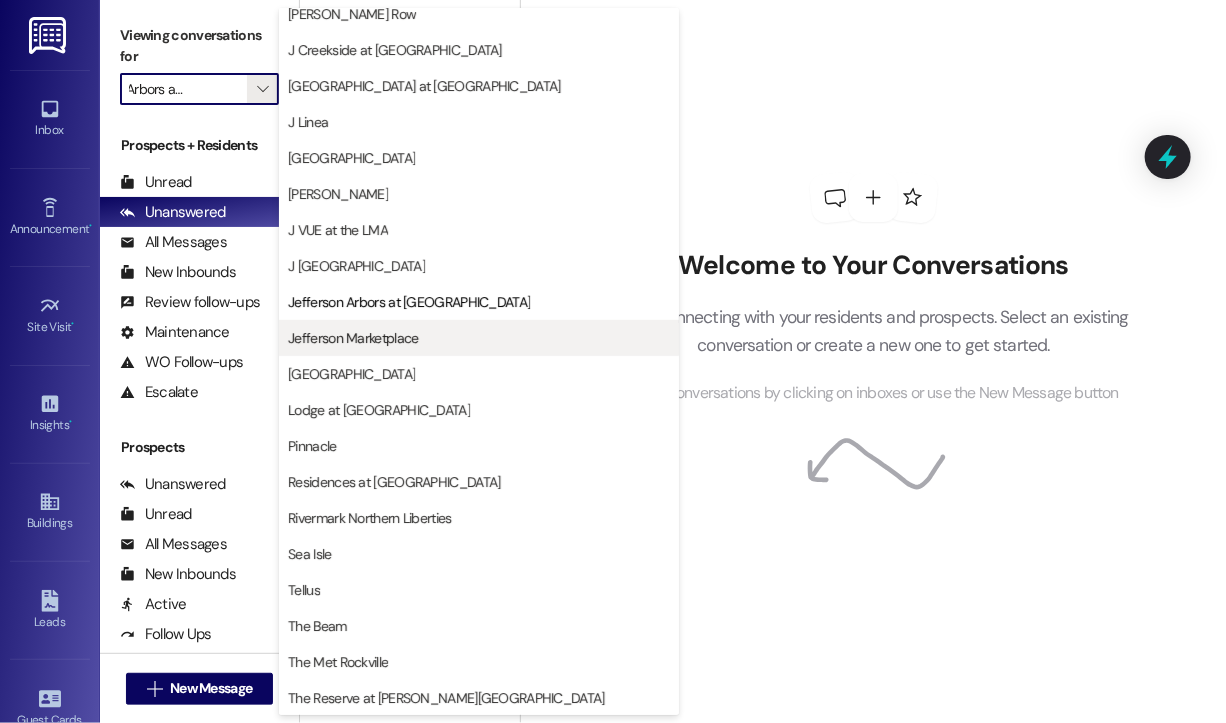 click on "Jefferson Marketplace" at bounding box center [353, 338] 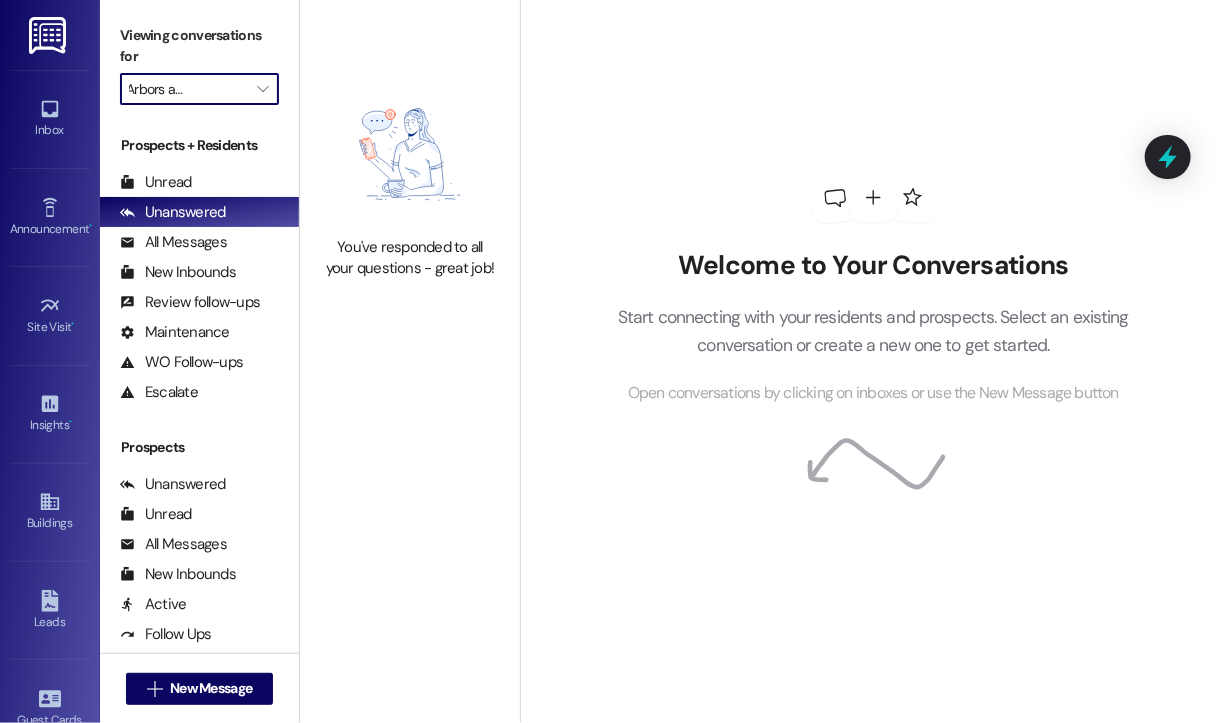type on "Jefferson Marketplace" 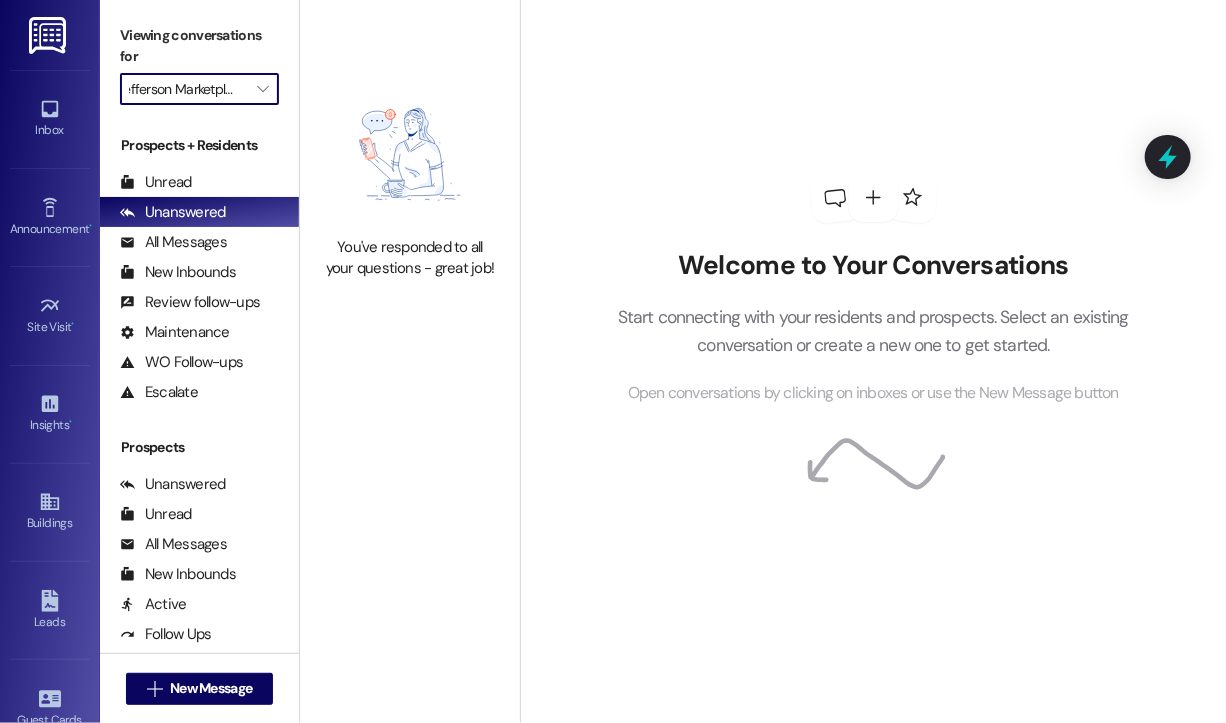 scroll, scrollTop: 0, scrollLeft: 11, axis: horizontal 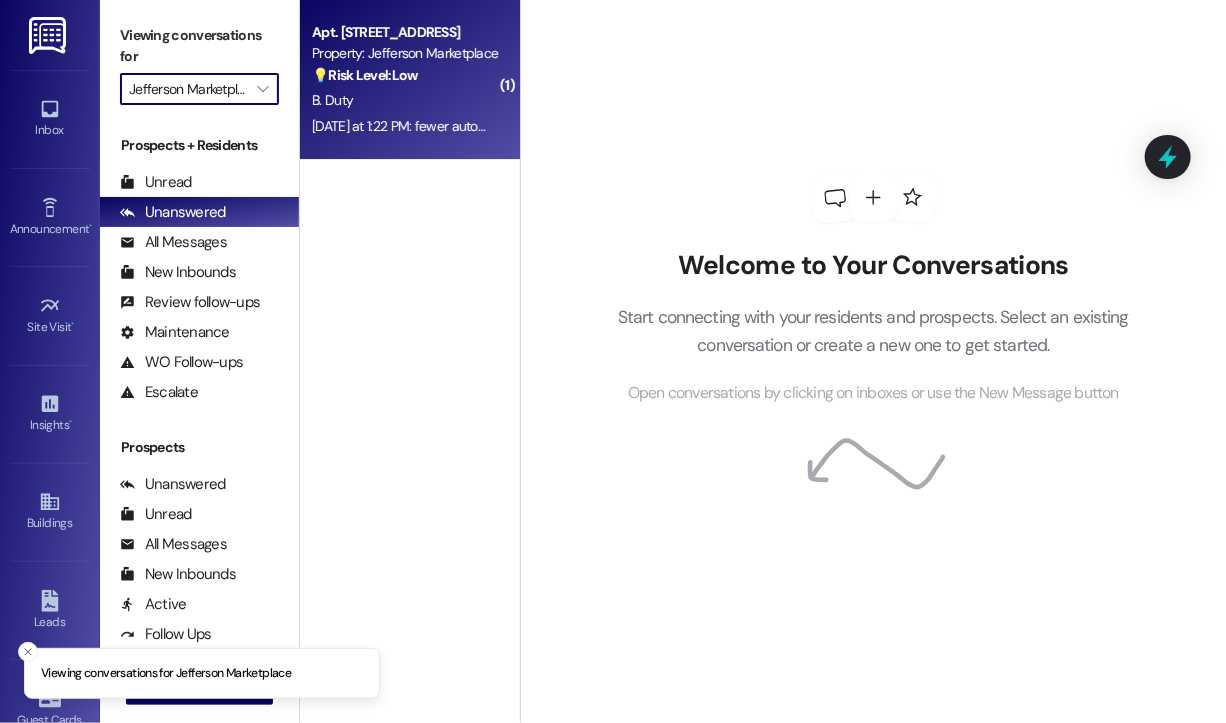 click on "Yesterday at 1:22 PM: fewer automated emails  Yesterday at 1:22 PM: fewer automated emails" at bounding box center [434, 126] 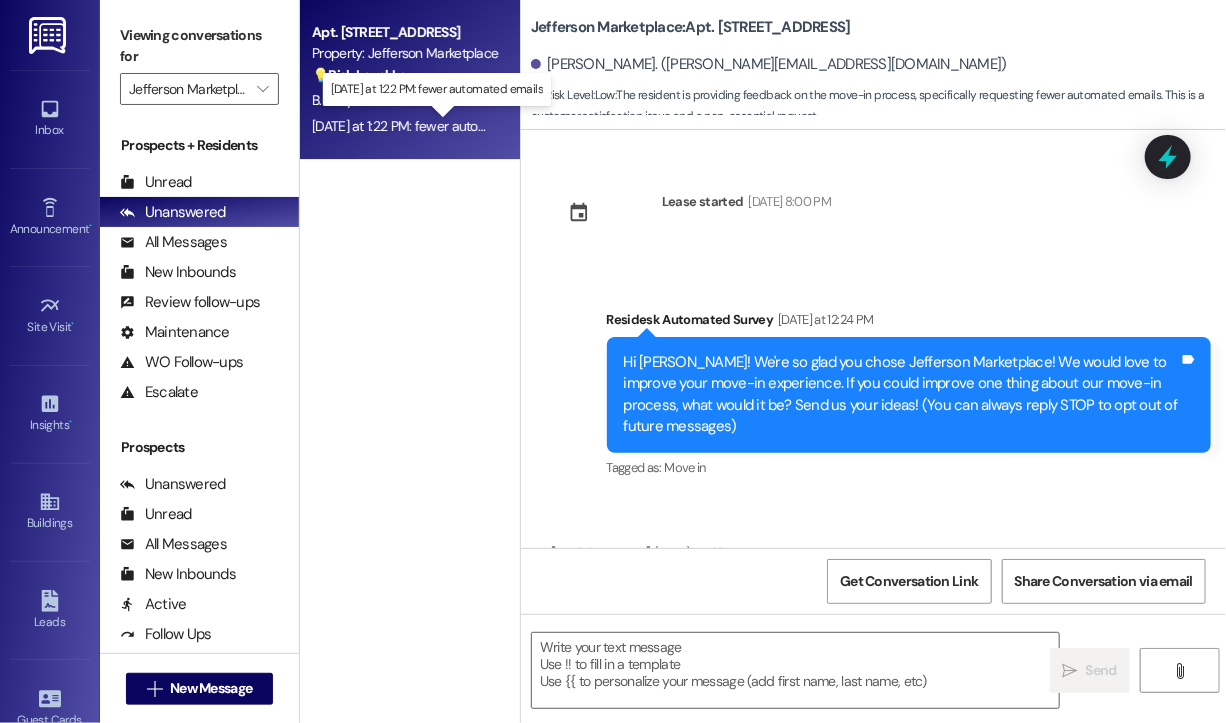 scroll, scrollTop: 117, scrollLeft: 0, axis: vertical 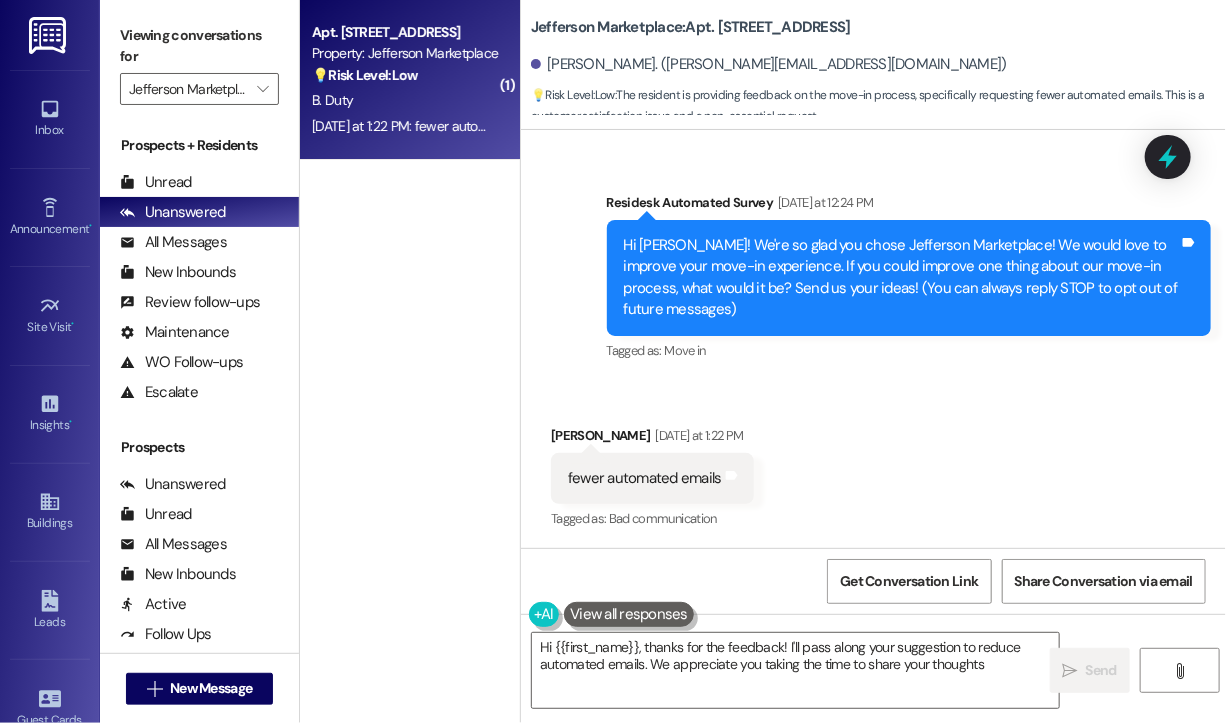 type on "Hi {{first_name}}, thanks for the feedback! I'll pass along your suggestion to reduce automated emails. We appreciate you taking the time to share your thoughts!" 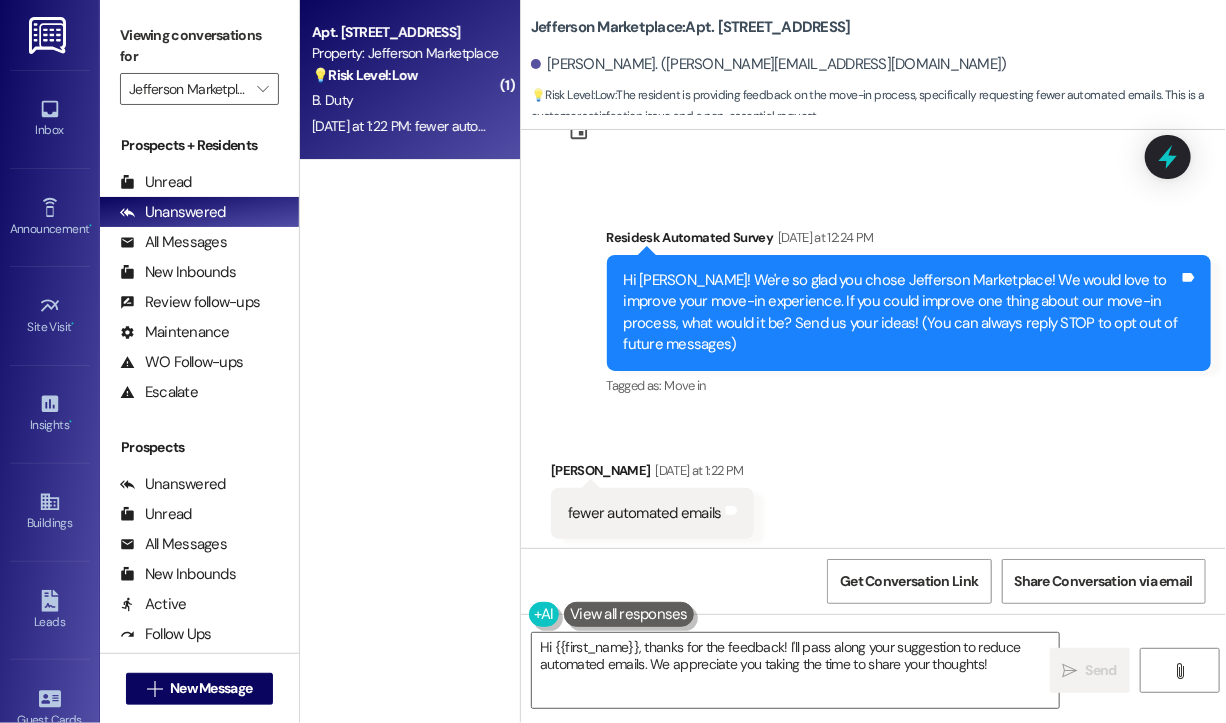 scroll, scrollTop: 118, scrollLeft: 0, axis: vertical 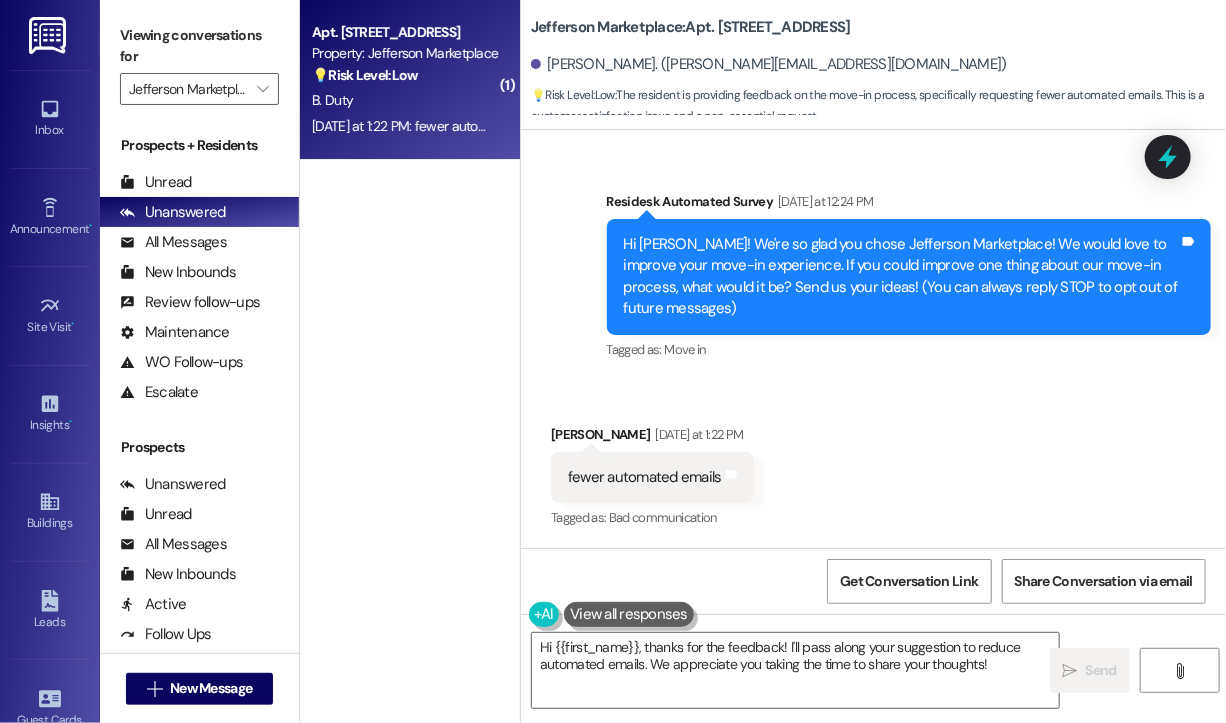 click on "fewer automated emails" at bounding box center (645, 477) 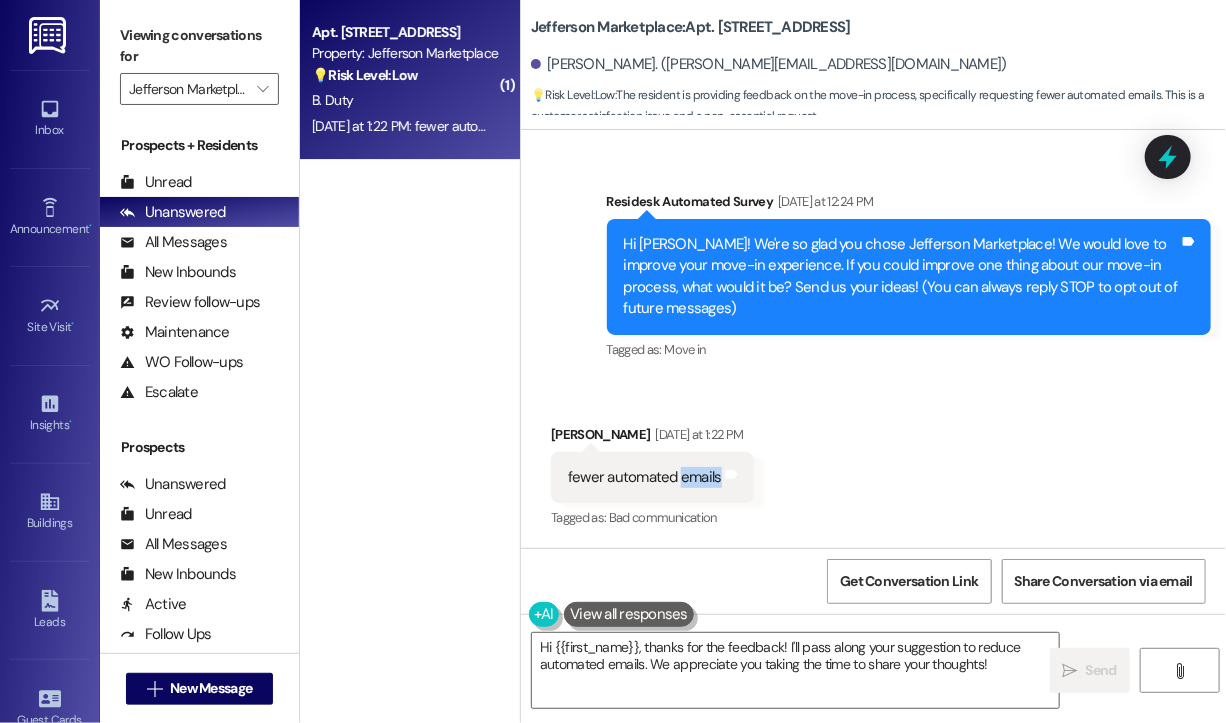 click on "fewer automated emails" at bounding box center [645, 477] 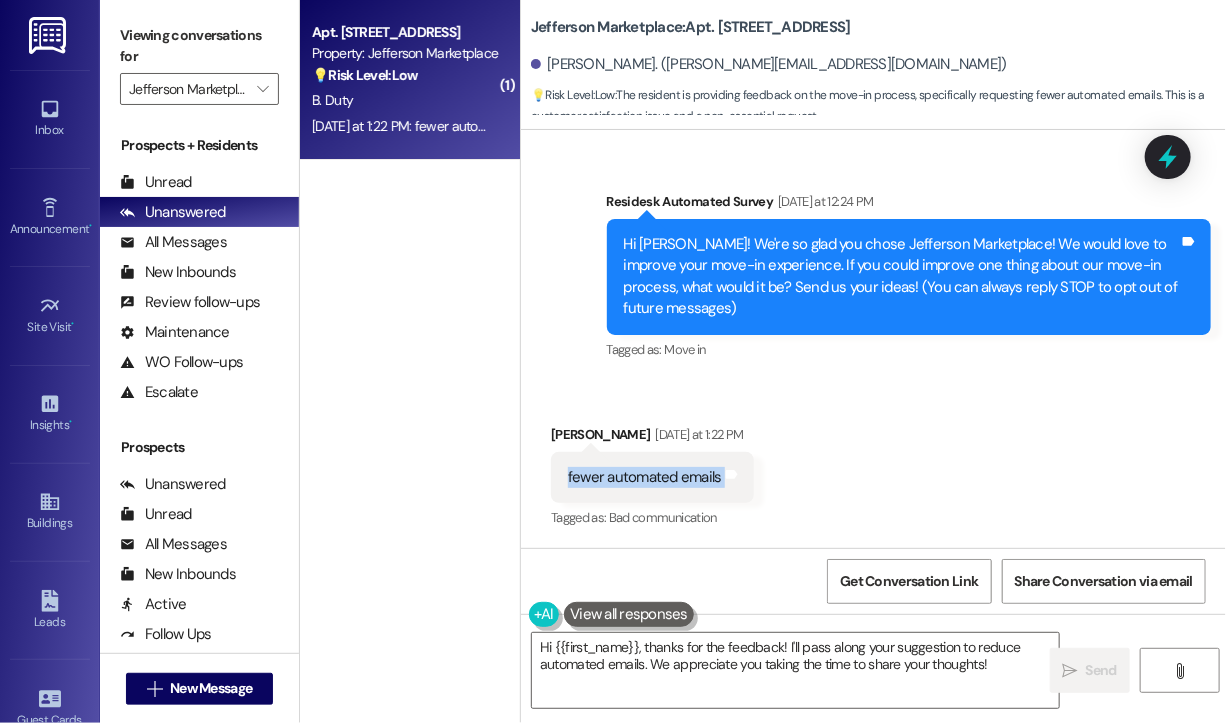 click on "fewer automated emails" at bounding box center [645, 477] 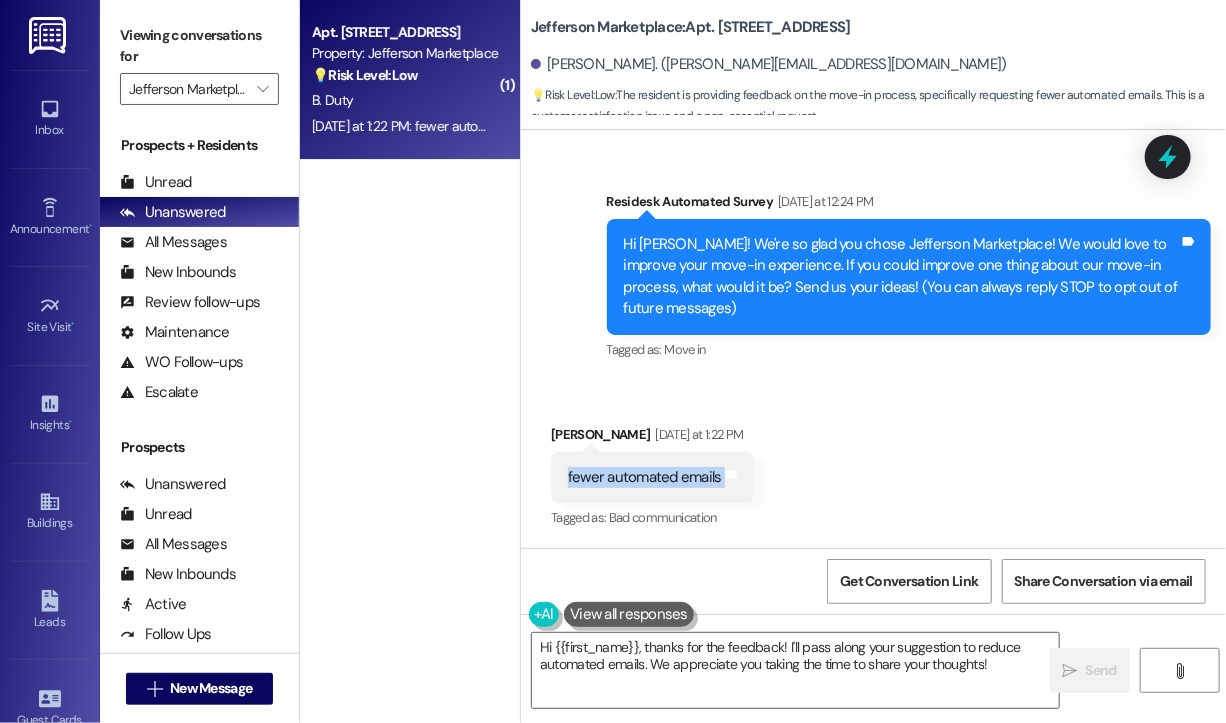 copy on "fewer automated emails  Tags and notes" 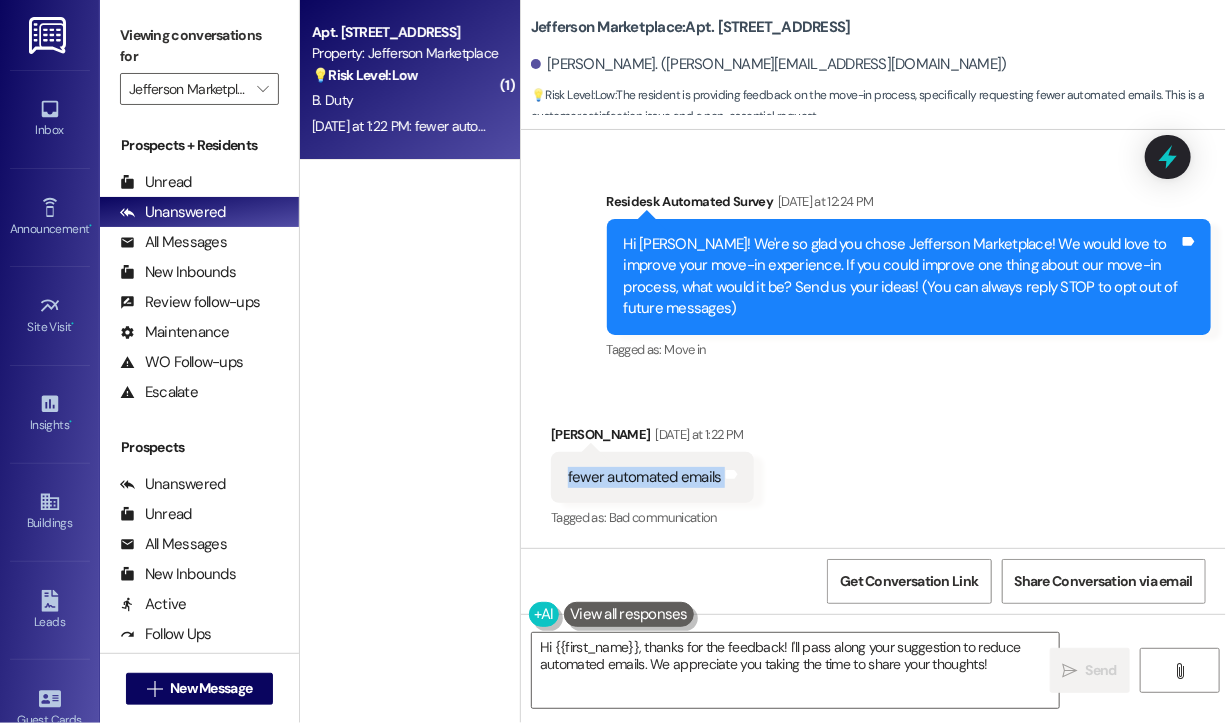 drag, startPoint x: 946, startPoint y: 459, endPoint x: 959, endPoint y: 437, distance: 25.553865 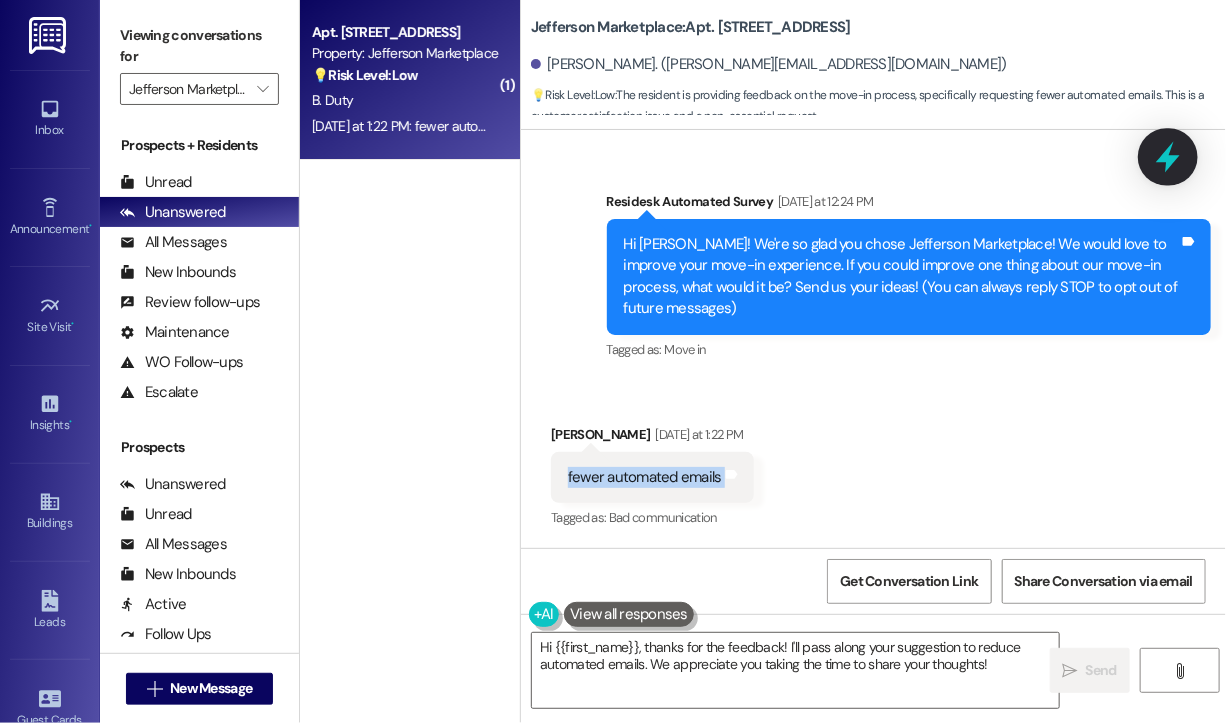 click 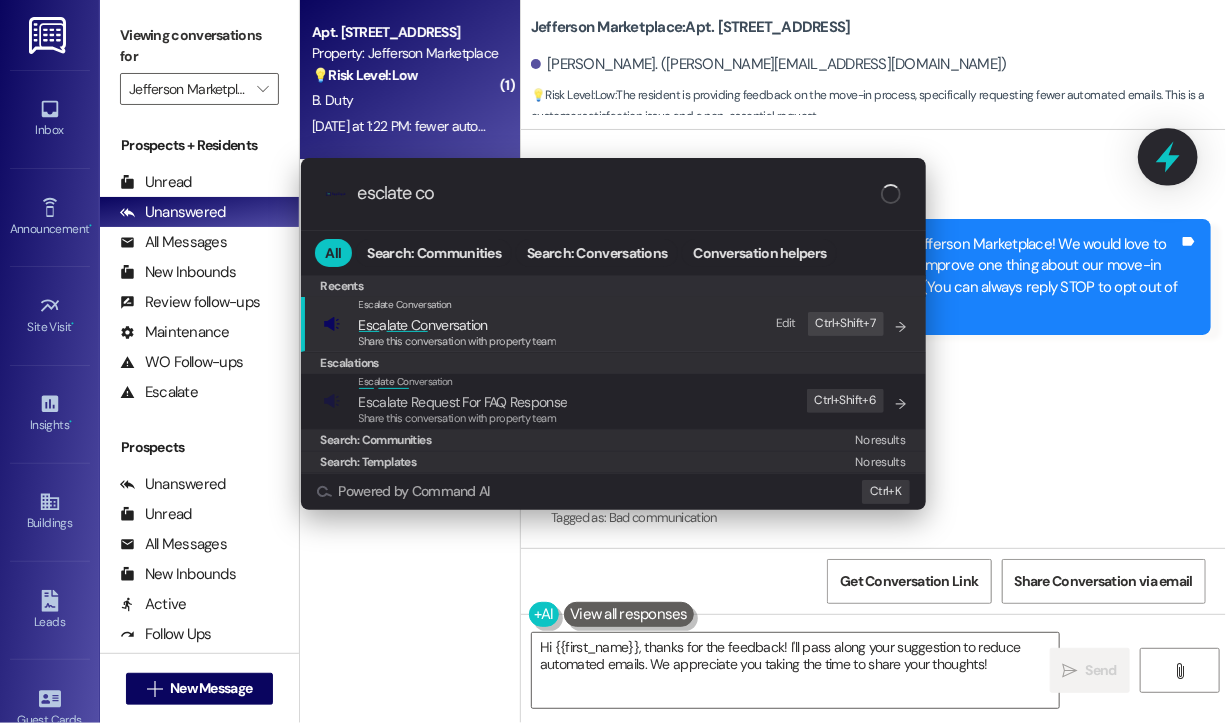 type on "esclate con" 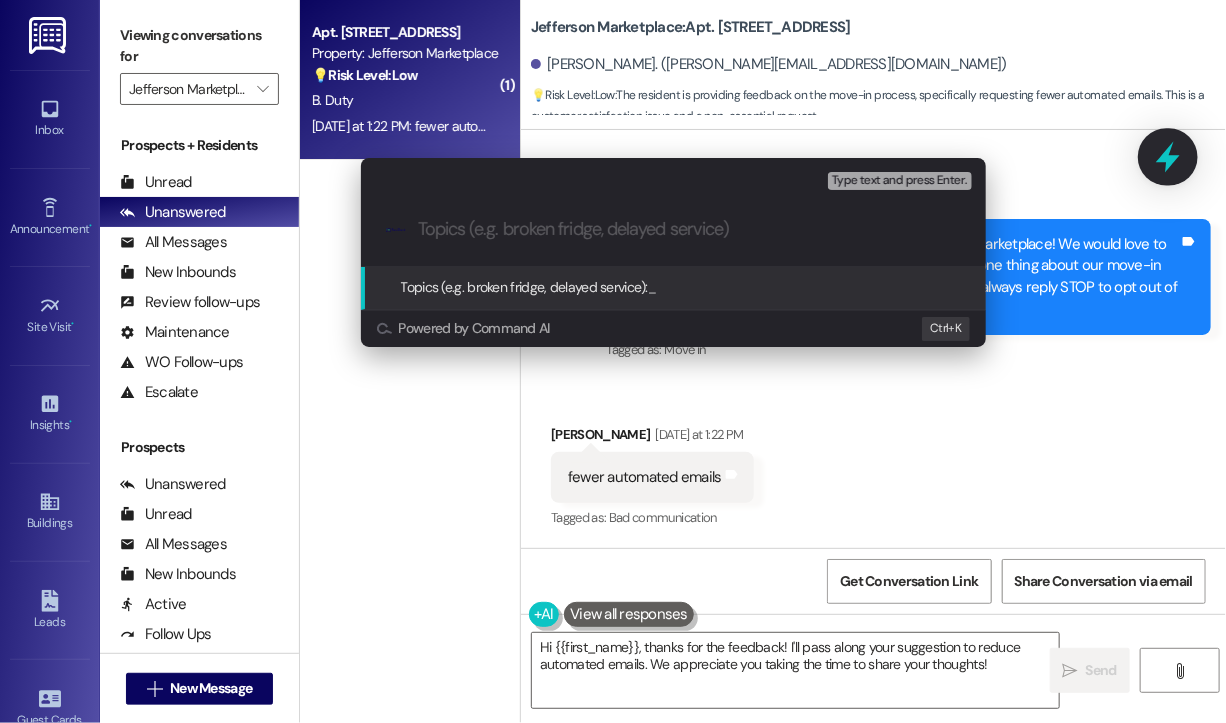 click on "Escalate Conversation High risk Topics (e.g. broken fridge, delayed service) Any messages to highlight in the email? Type text and press Enter. .cls-1{fill:#0a055f;}.cls-2{fill:#0cc4c4;} resideskLogoBlueOrange Topics (e.g. broken fridge, delayed service):  _ Powered by Command AI Ctrl+ K" at bounding box center [613, 361] 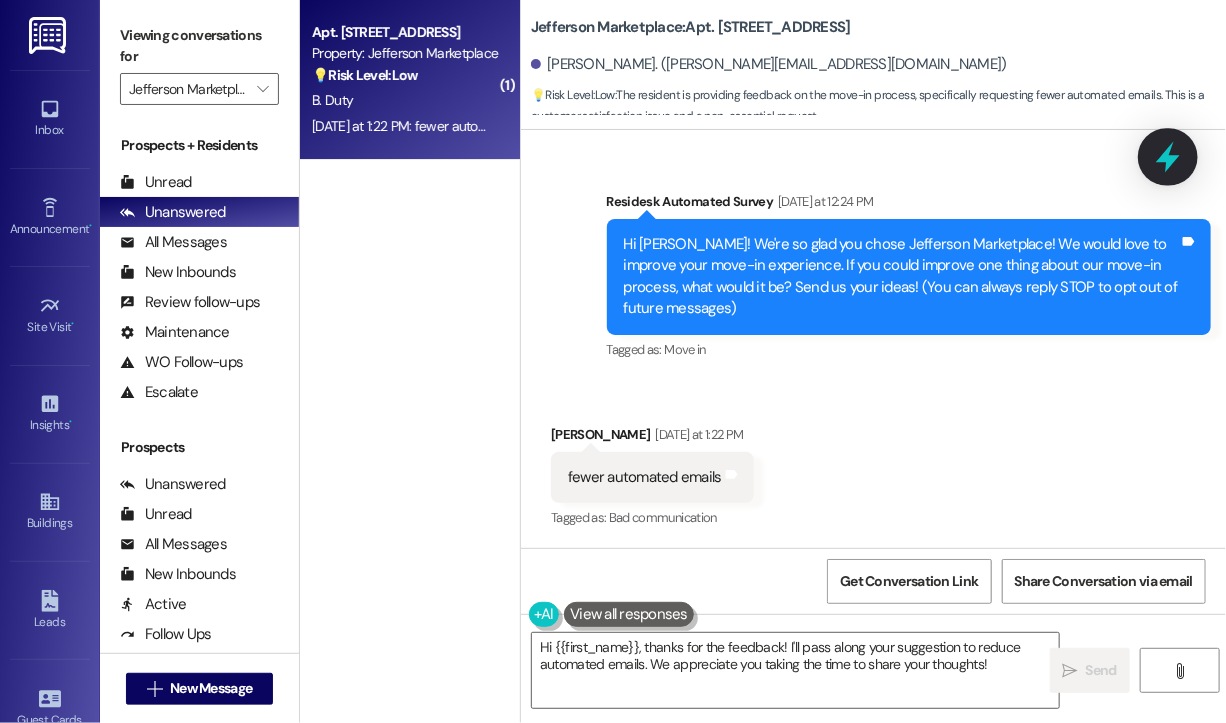 click 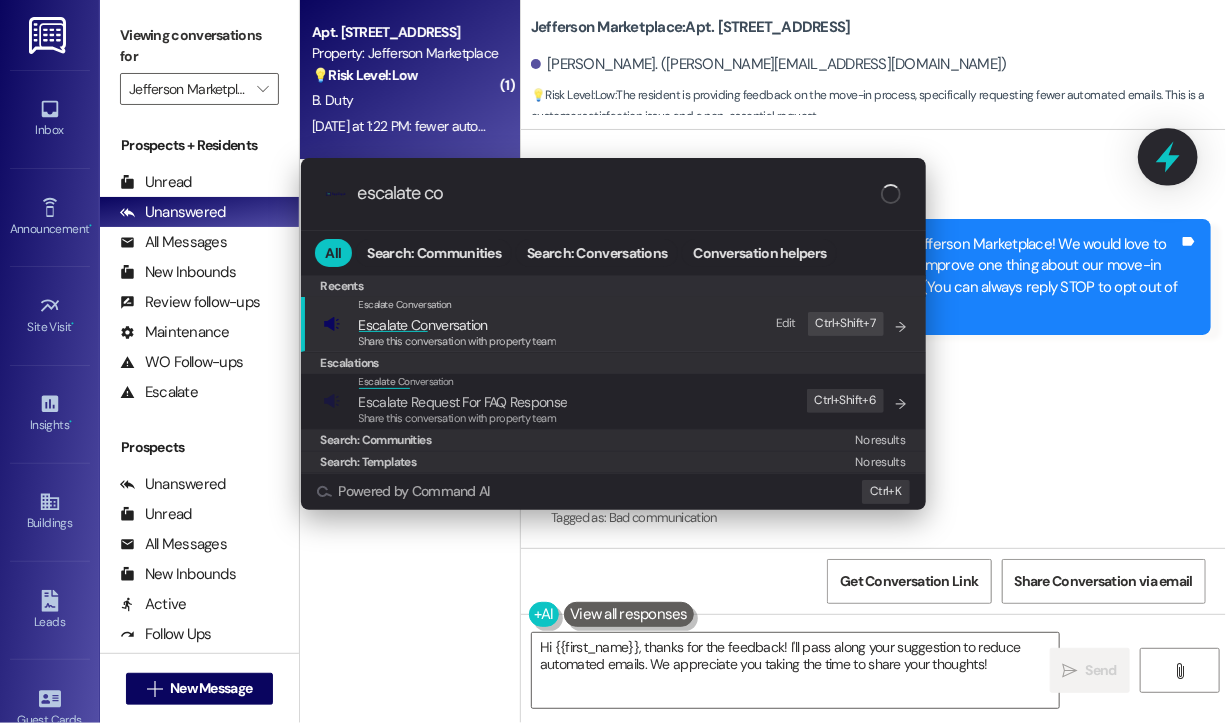 type on "escalate con" 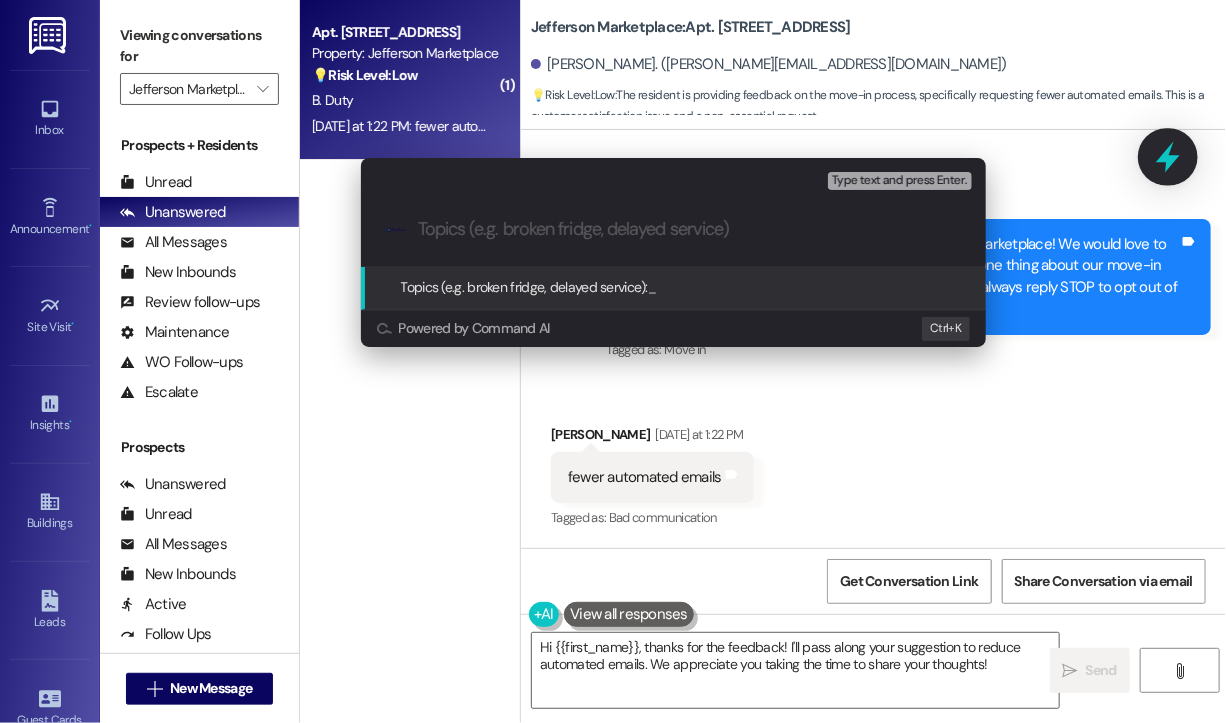 paste on "Feedback on Move-In: Request for Fewer Automated Emails" 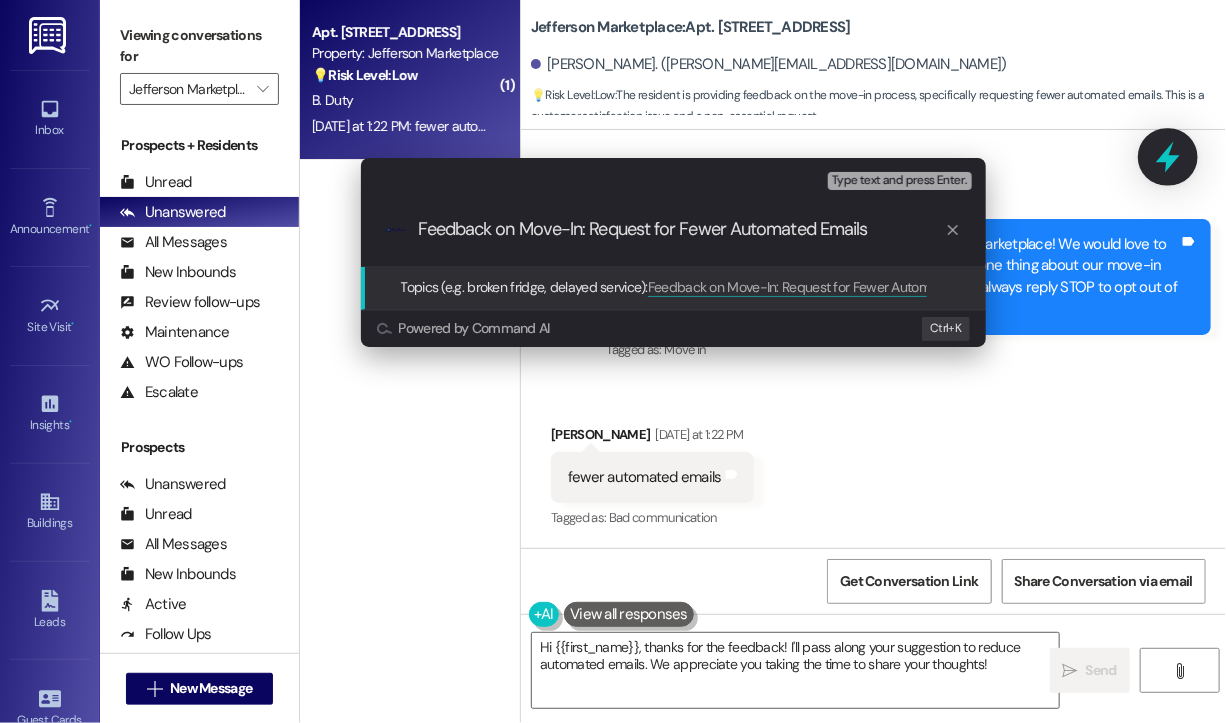 type 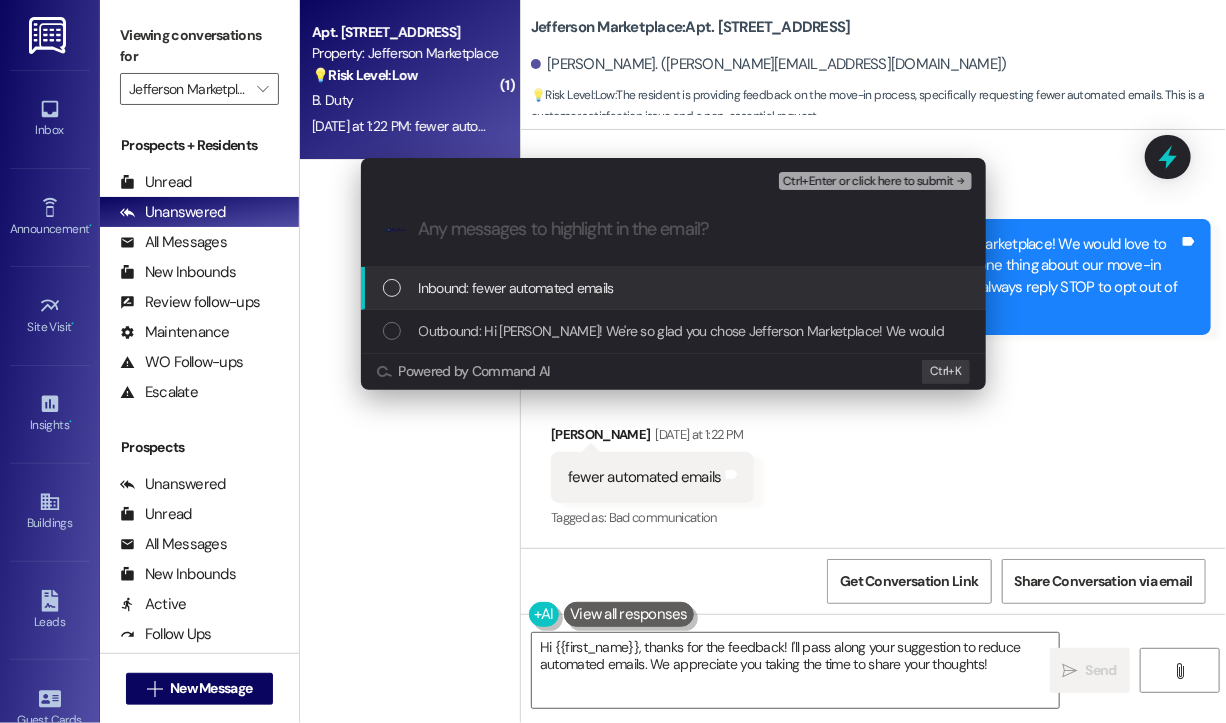 click on "Inbound: fewer automated emails" at bounding box center [675, 288] 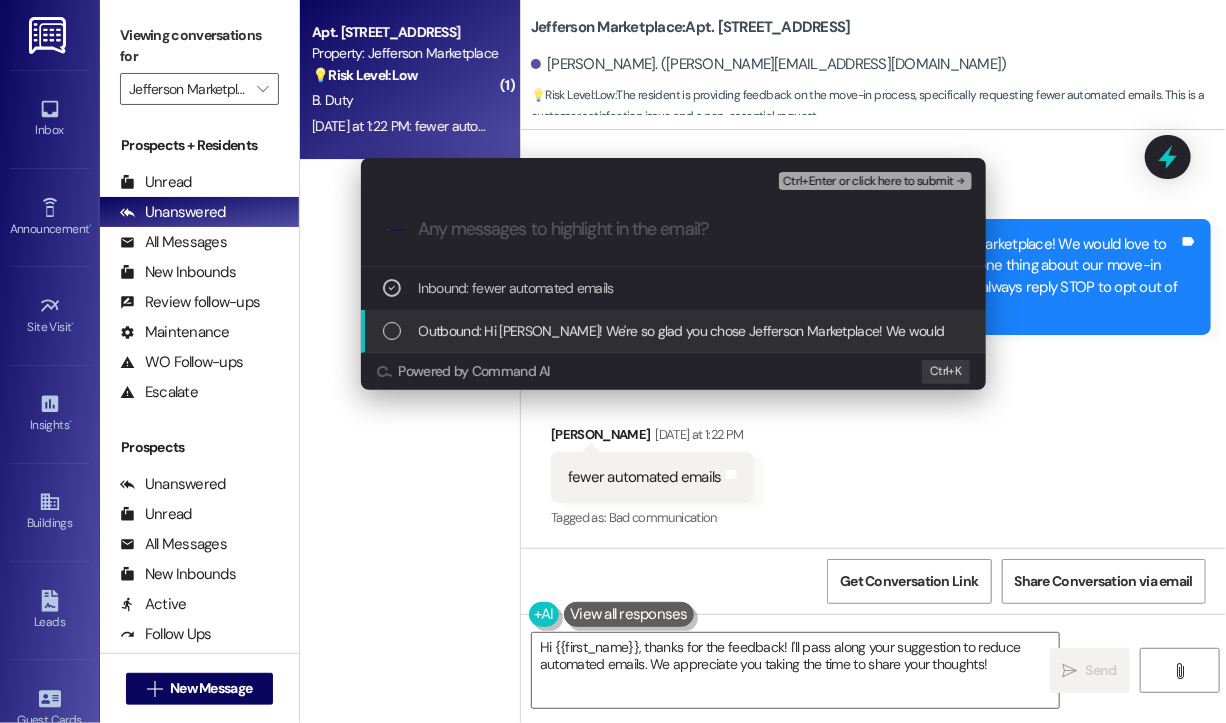 click on "Outbound: Hi Brian! We're so glad you chose Jefferson Marketplace! We would love to improve your move-in experience. If you could improve one thing about our move-in process, what would it be? Send us your ideas! (You can always reply STOP to opt out of future messages)" at bounding box center (673, 331) 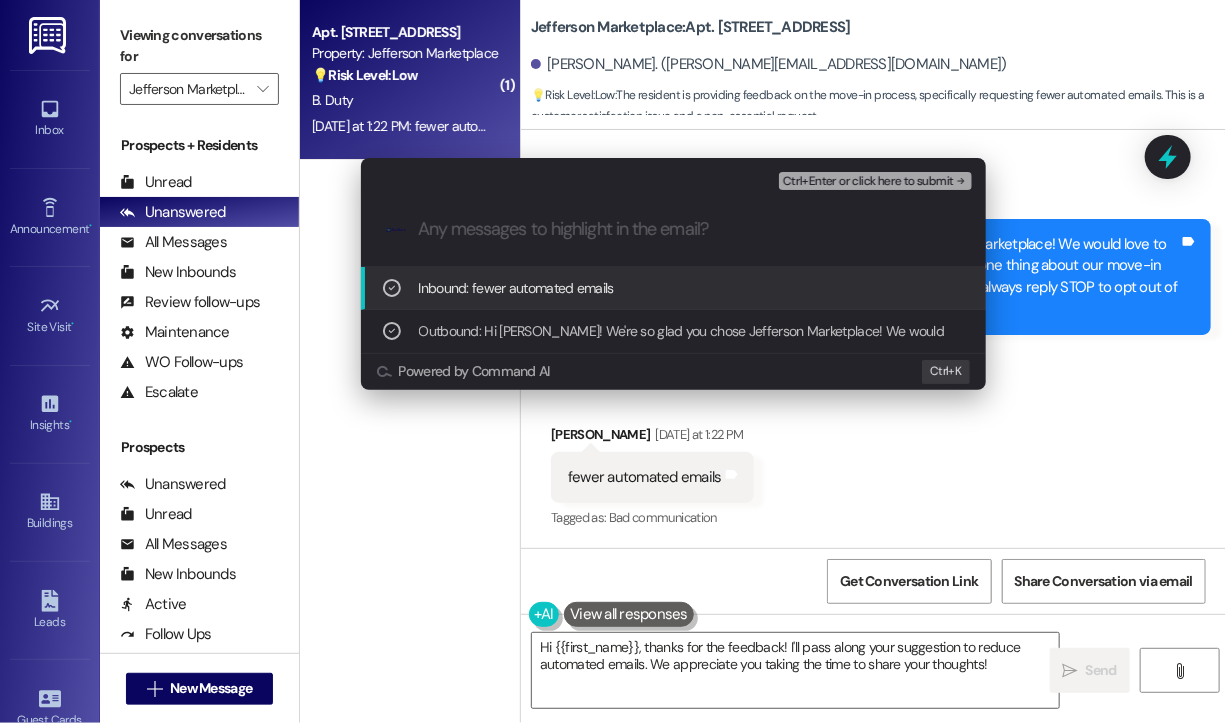 click on "Ctrl+Enter or click here to submit" at bounding box center [868, 182] 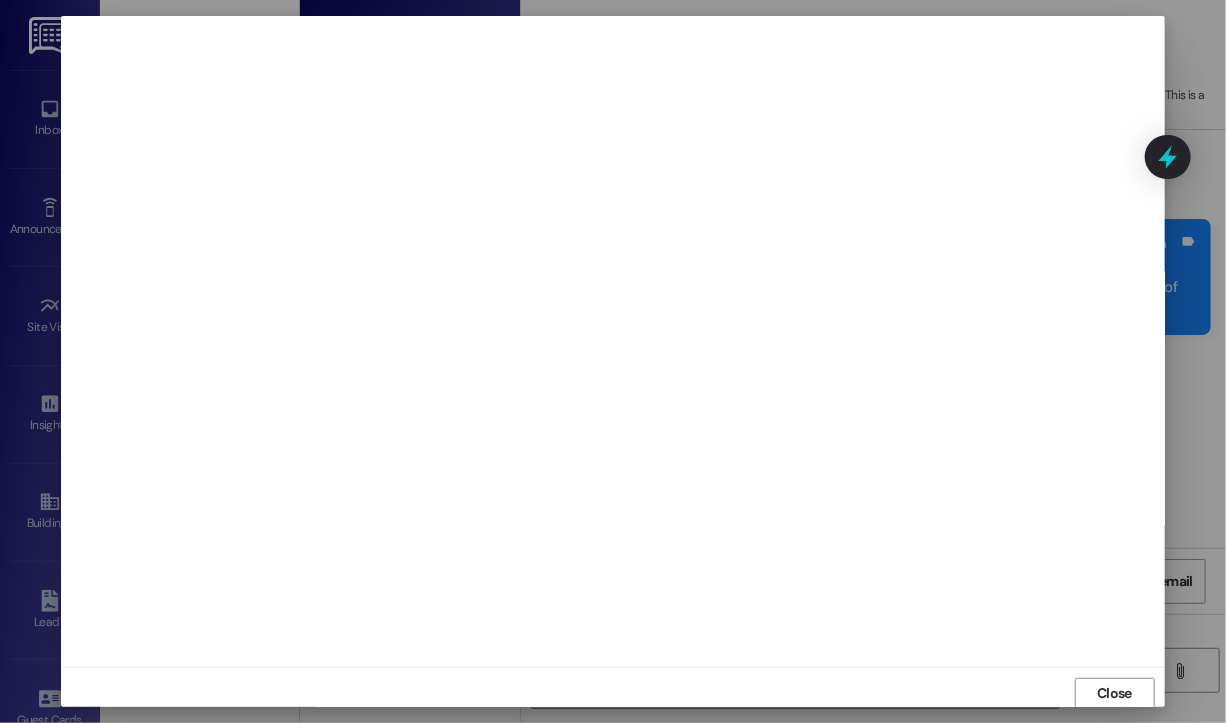 scroll, scrollTop: 2, scrollLeft: 0, axis: vertical 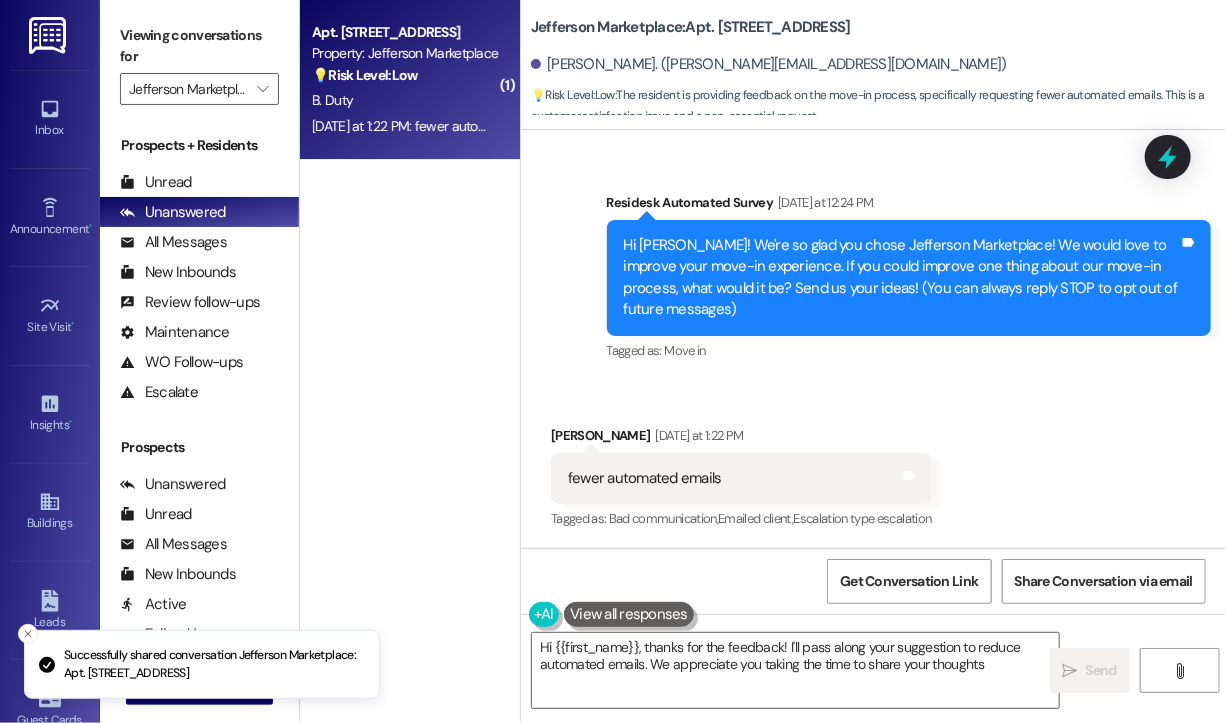 type on "Hi {{first_name}}, thanks for the feedback! I'll pass along your suggestion to reduce automated emails. We appreciate you taking the time to share your thoughts!" 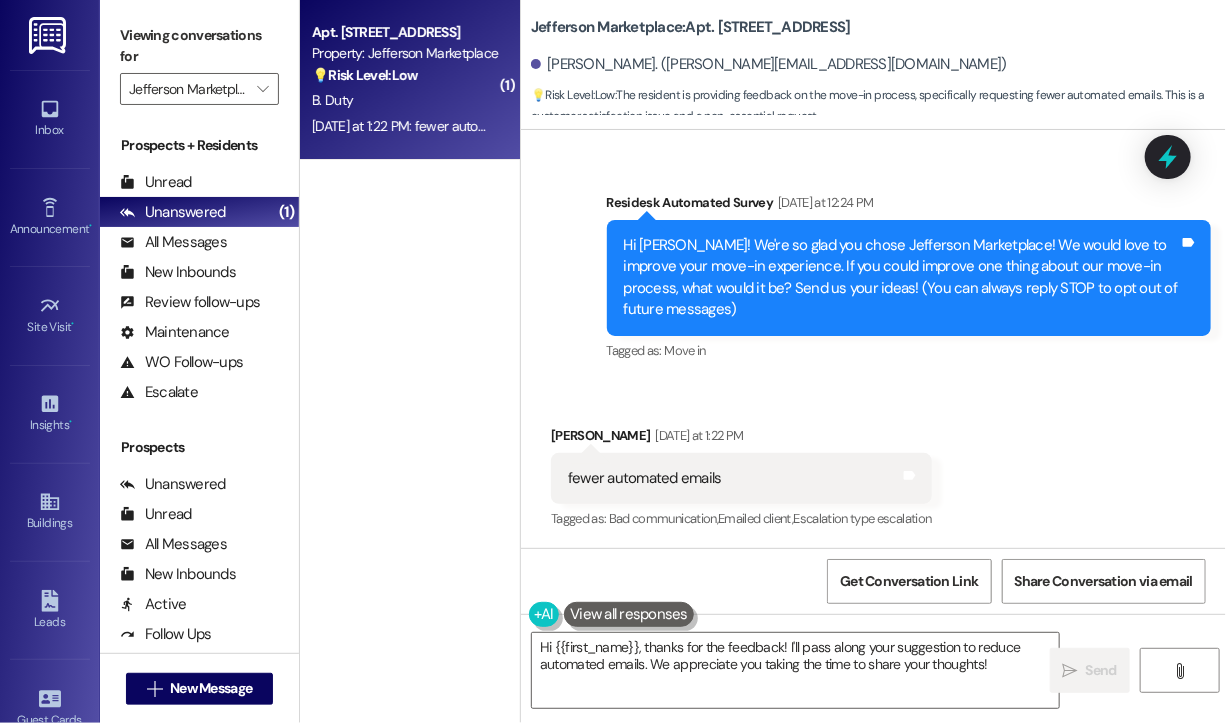 scroll, scrollTop: 118, scrollLeft: 0, axis: vertical 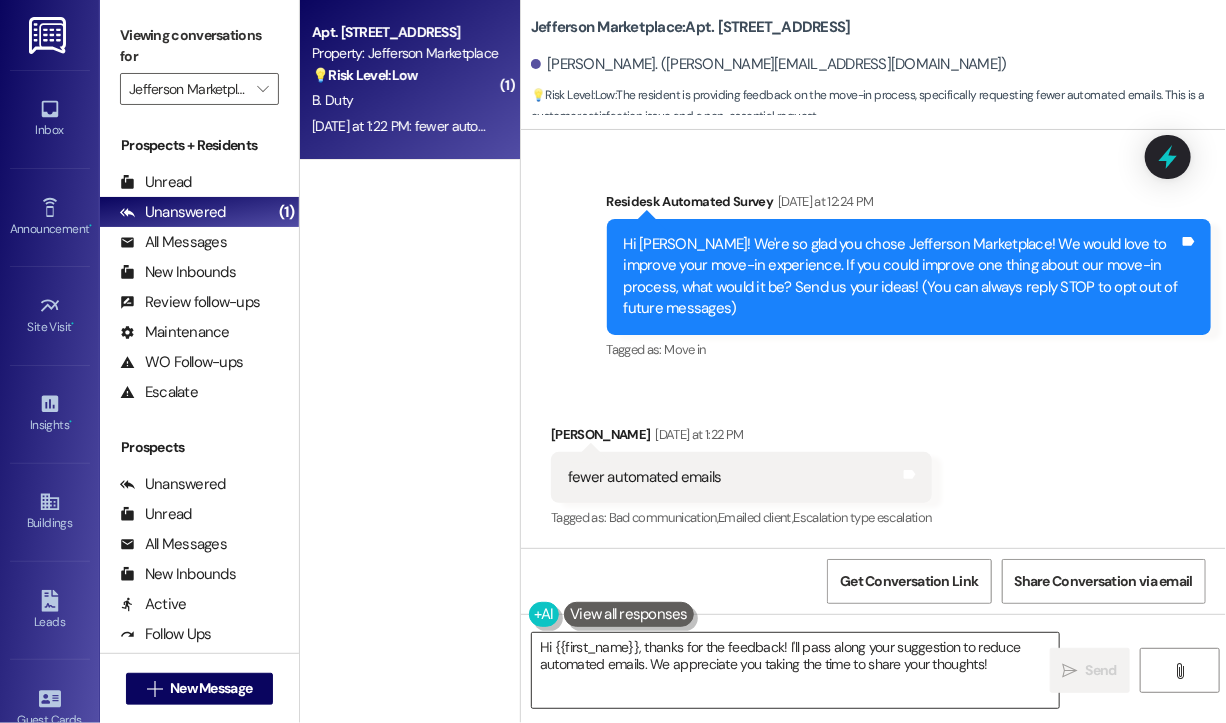 click on "Hi {{first_name}}, thanks for the feedback! I'll pass along your suggestion to reduce automated emails. We appreciate you taking the time to share your thoughts!" at bounding box center (795, 670) 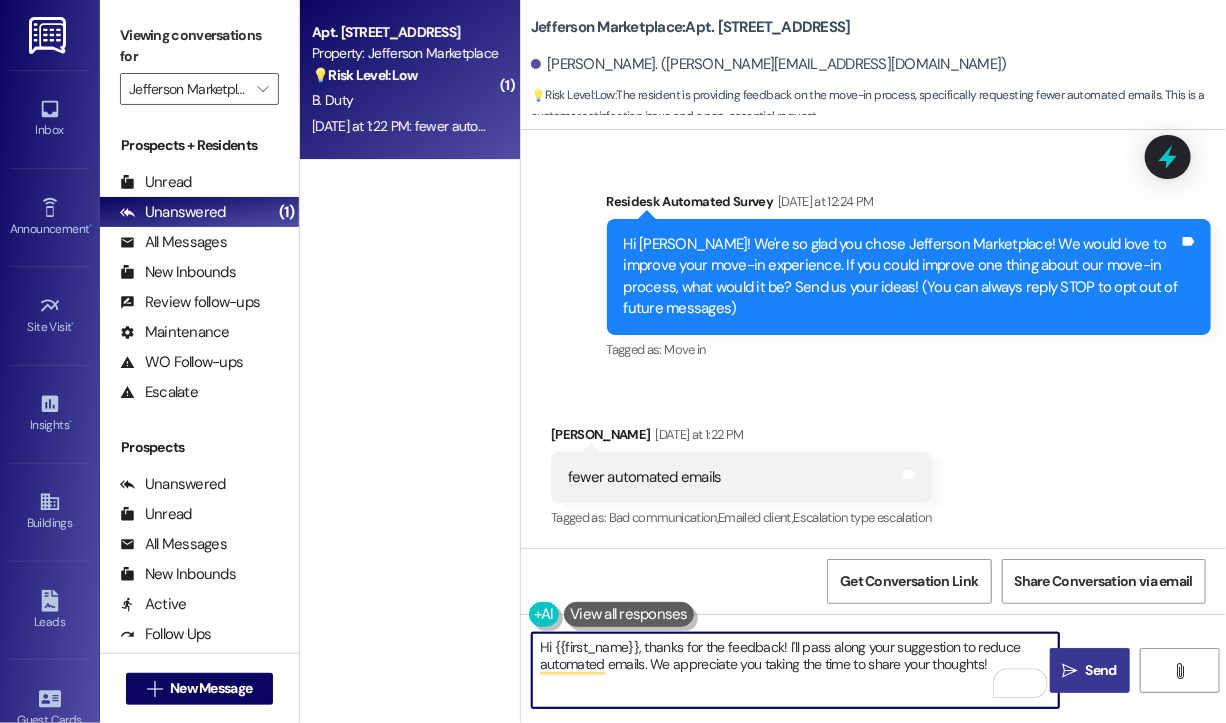click on "Send" at bounding box center [1101, 670] 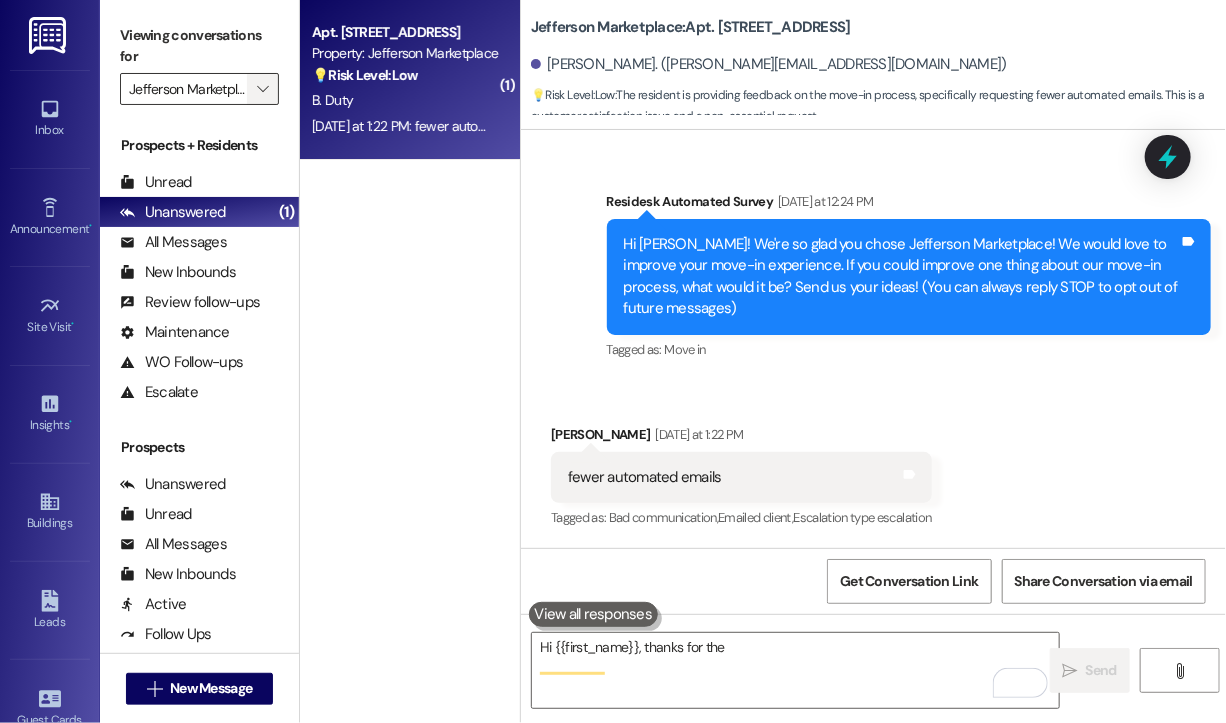 scroll, scrollTop: 117, scrollLeft: 0, axis: vertical 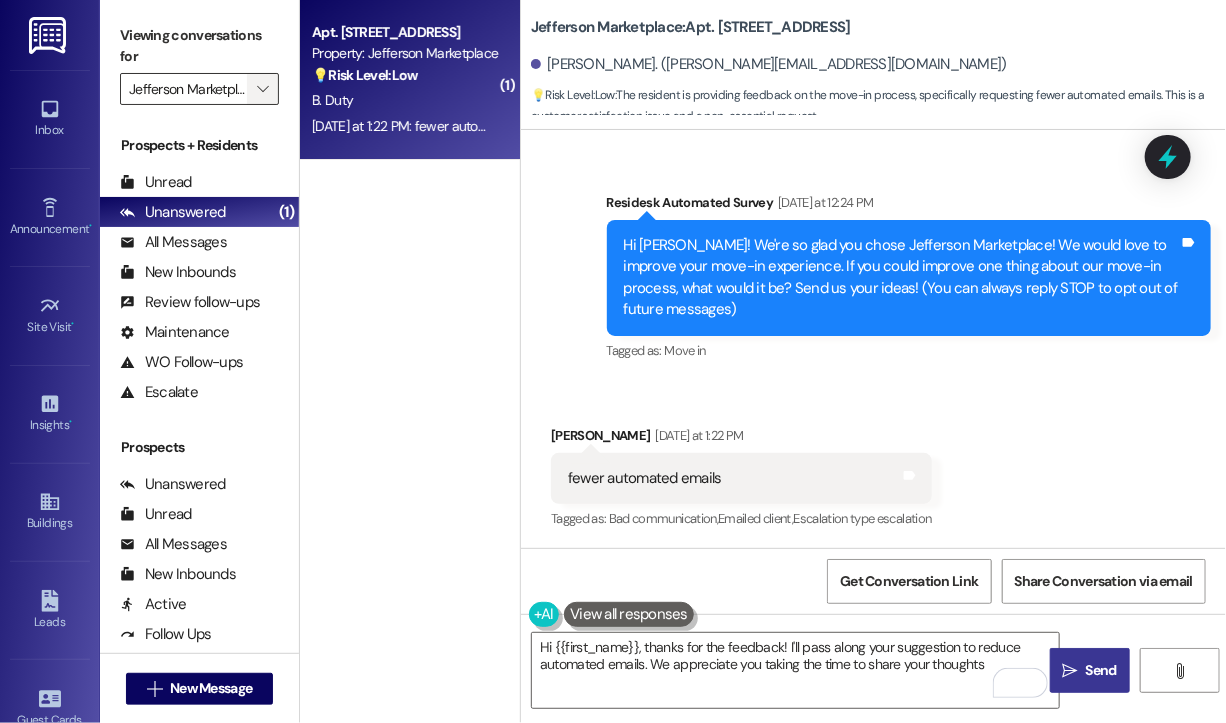 type on "Hi {{first_name}}, thanks for the feedback! I'll pass along your suggestion to reduce automated emails. We appreciate you taking the time to share your thoughts!" 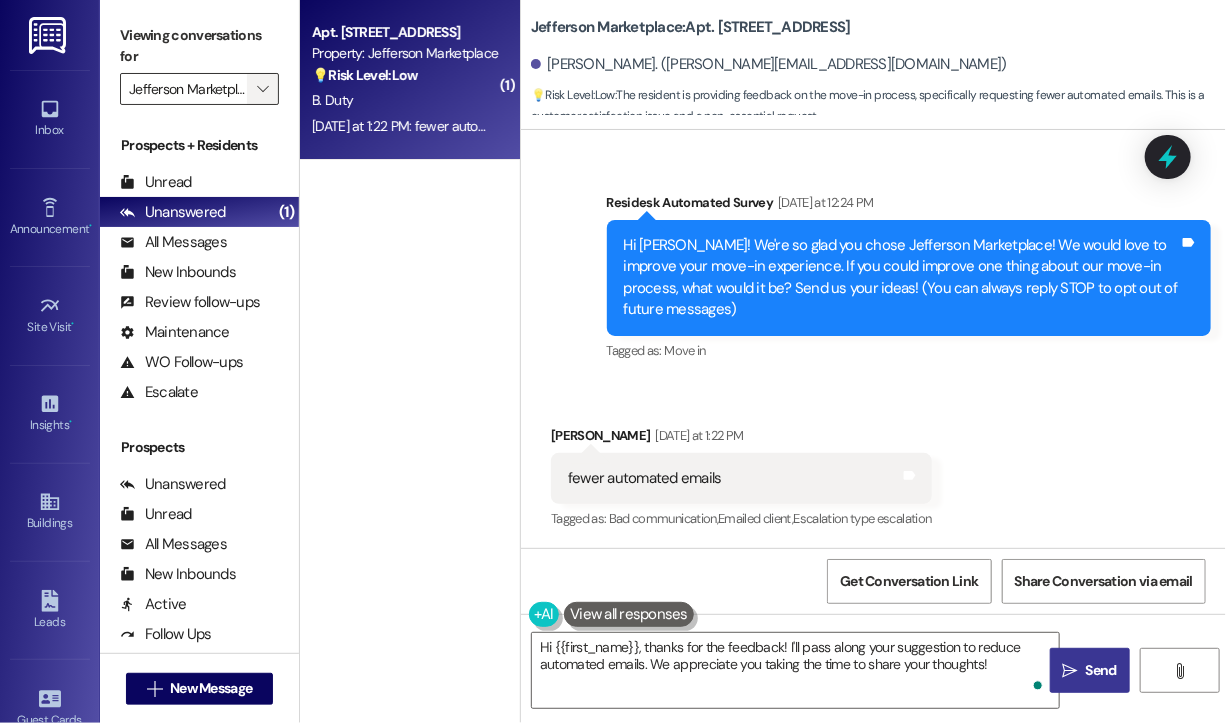 click on "" at bounding box center [263, 89] 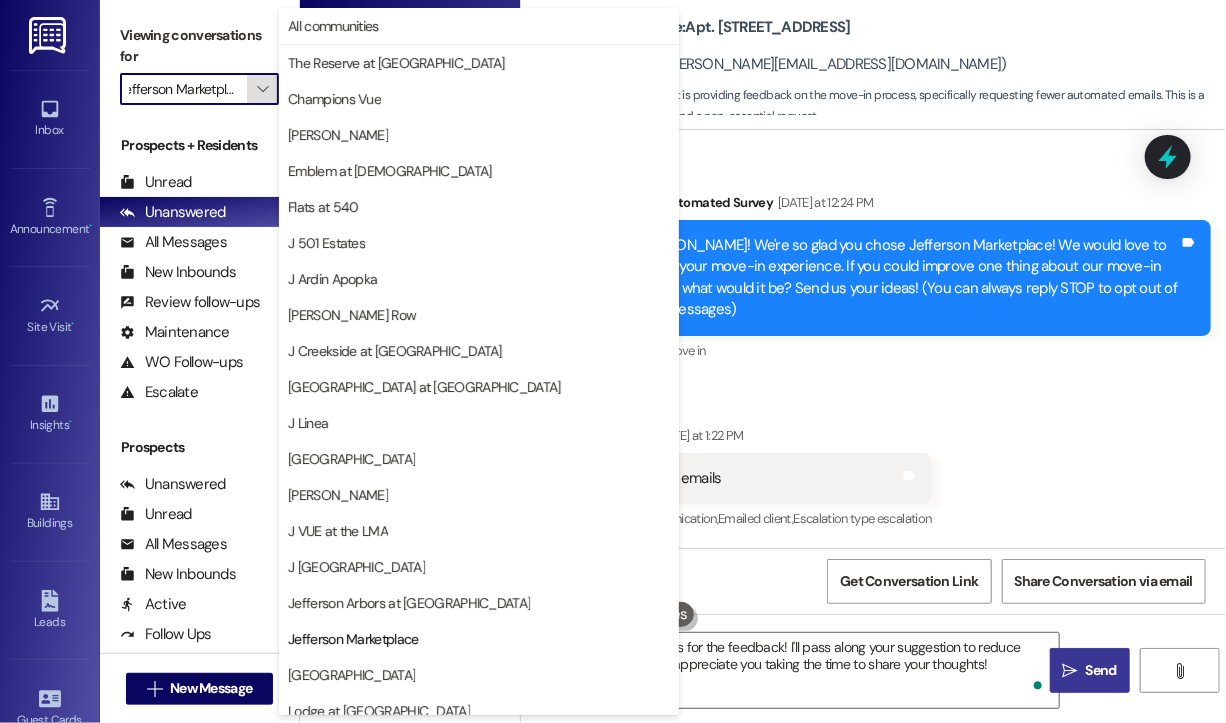 scroll, scrollTop: 301, scrollLeft: 0, axis: vertical 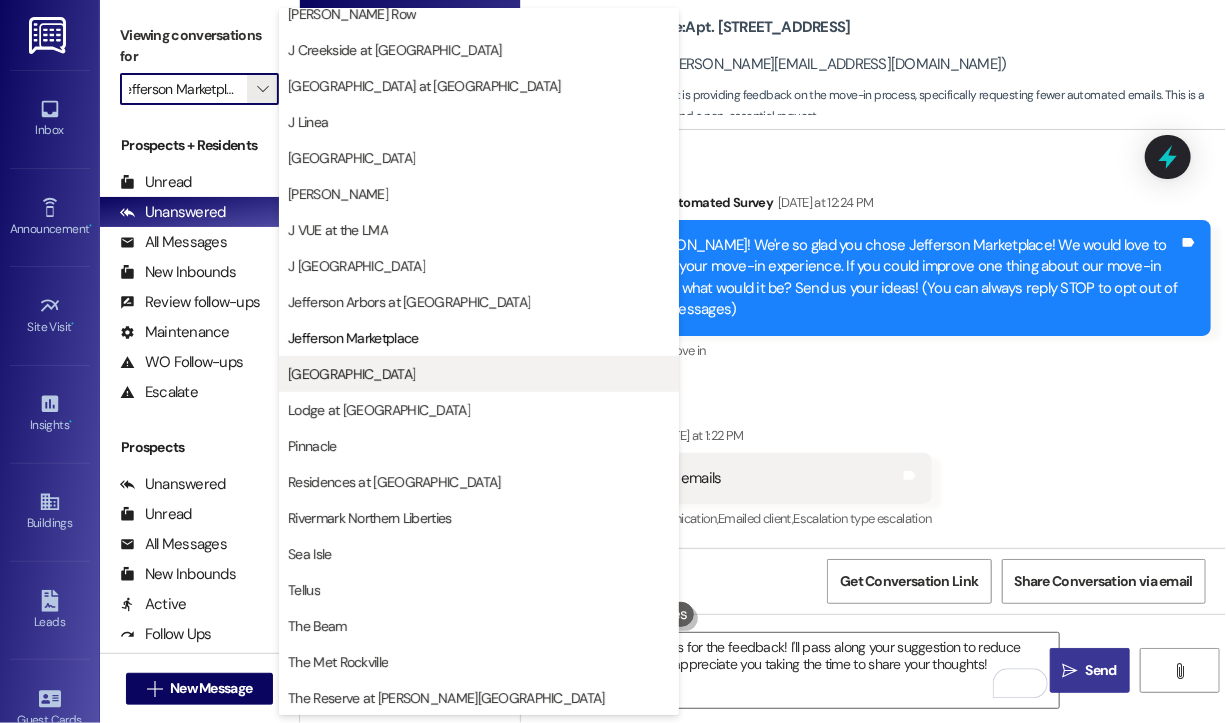 click on "Jefferson Somerset Park" at bounding box center [479, 374] 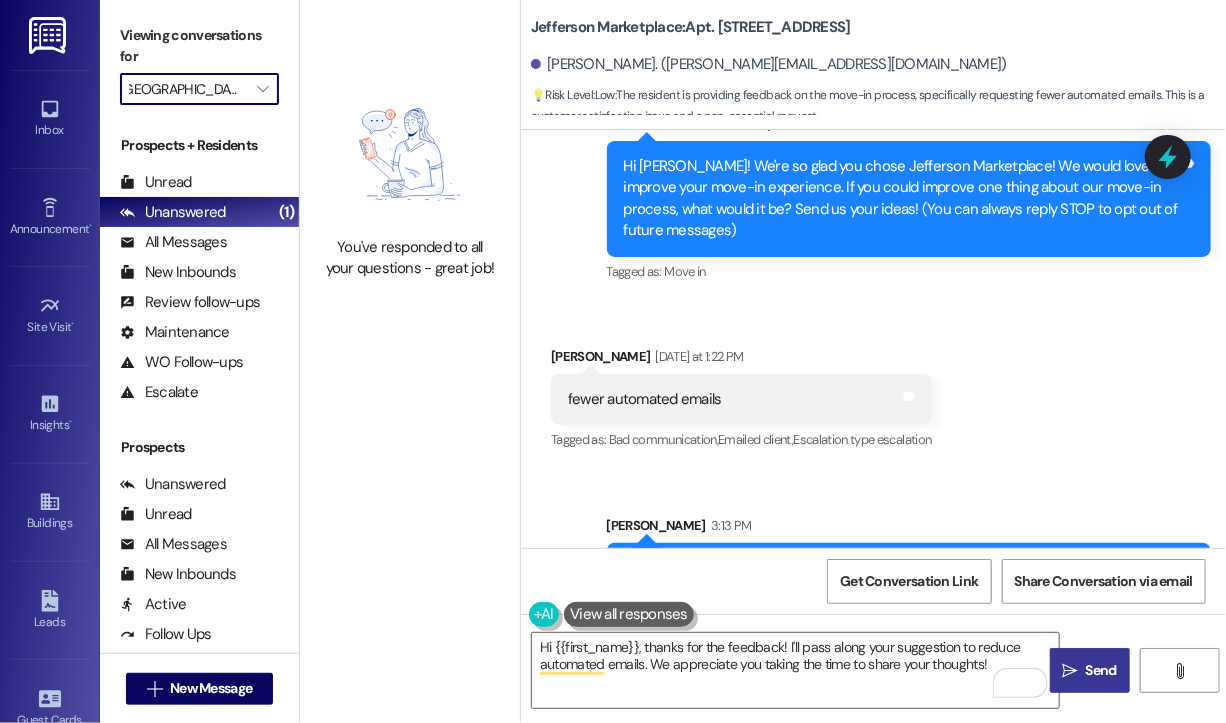 scroll, scrollTop: 279, scrollLeft: 0, axis: vertical 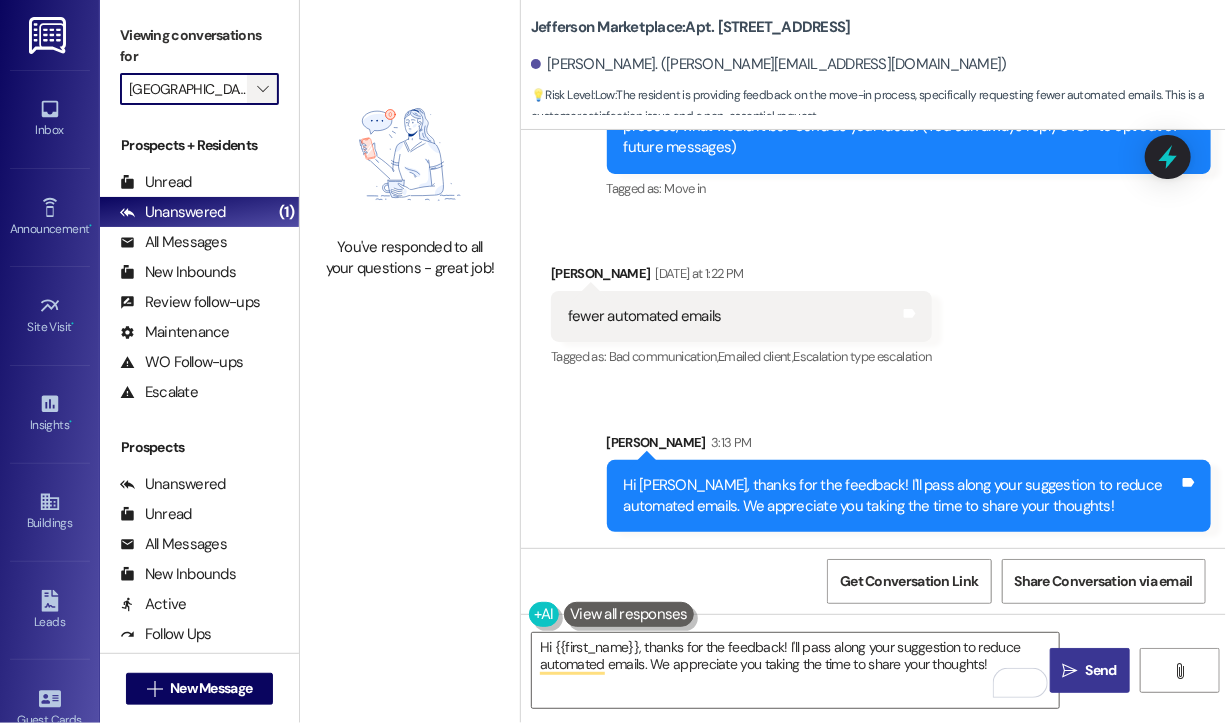 click on "" at bounding box center (262, 89) 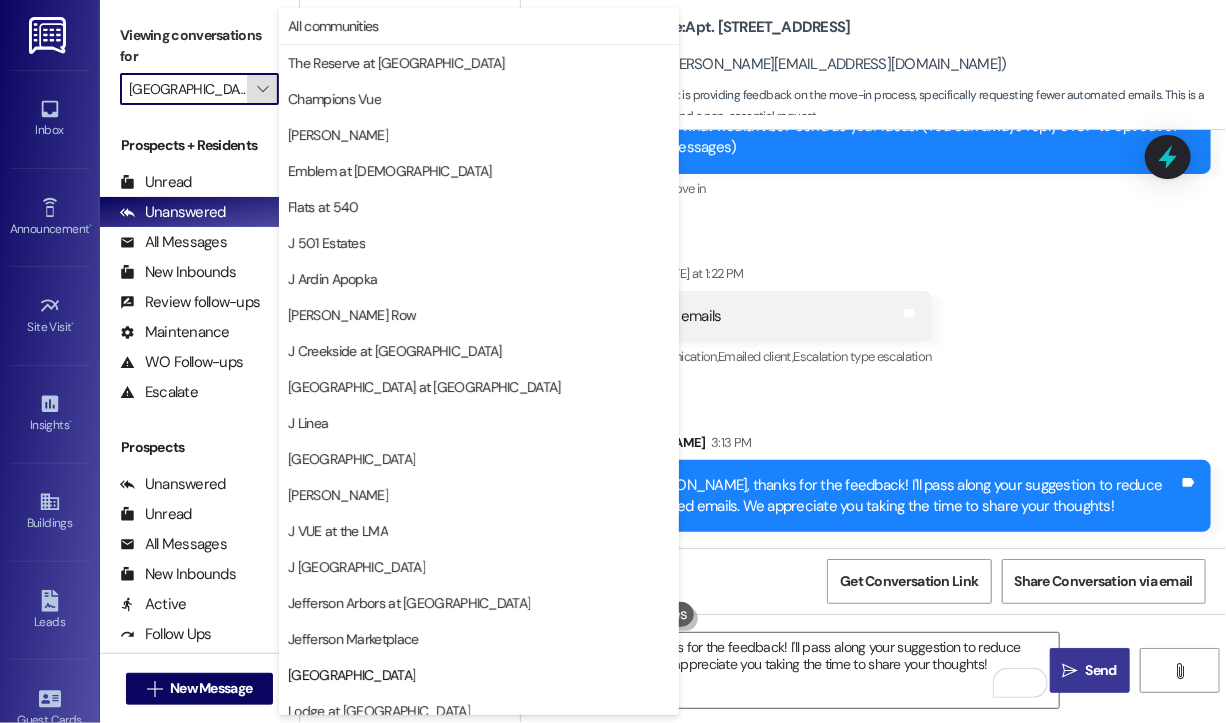 scroll, scrollTop: 0, scrollLeft: 23, axis: horizontal 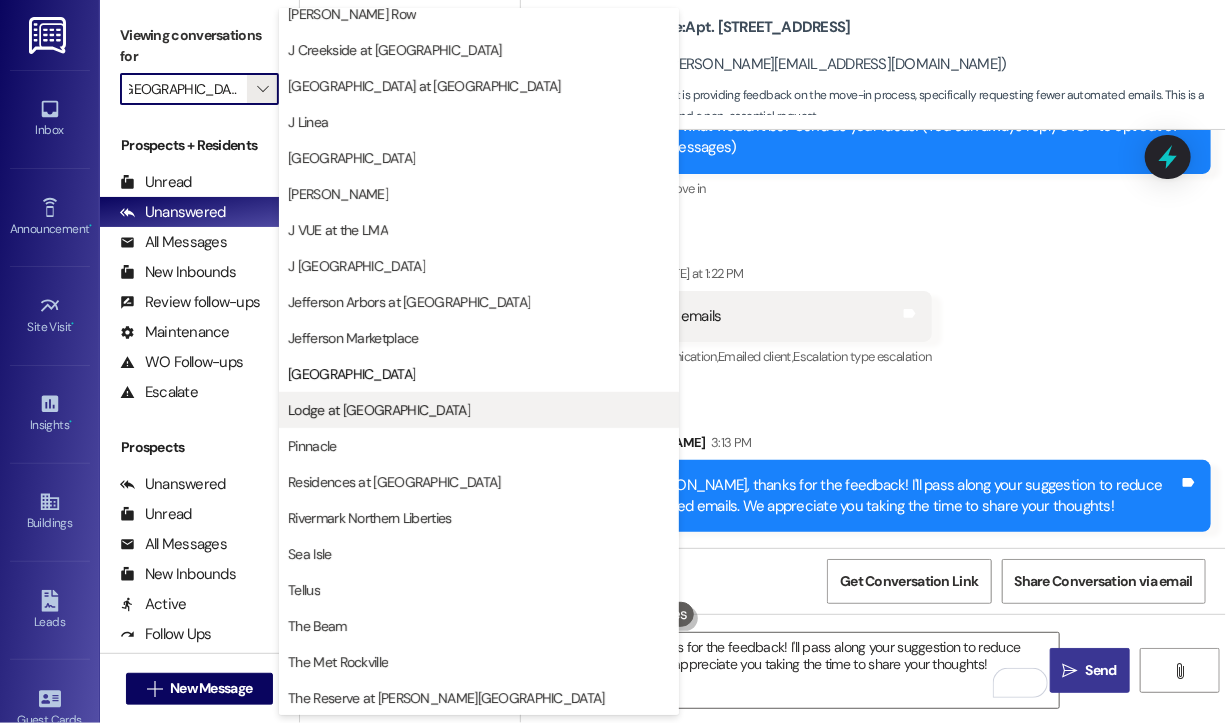 click on "Lodge at Croasdaile Farm" at bounding box center [479, 410] 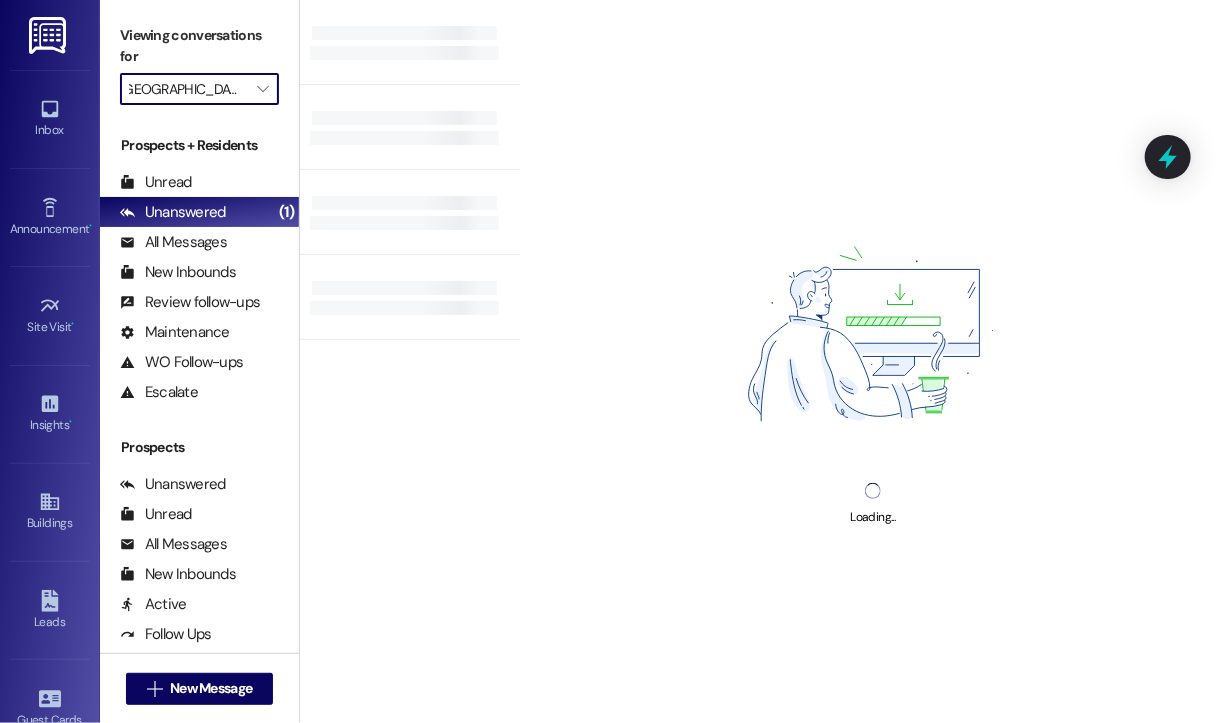 type on "Lodge at Croasdaile Farm" 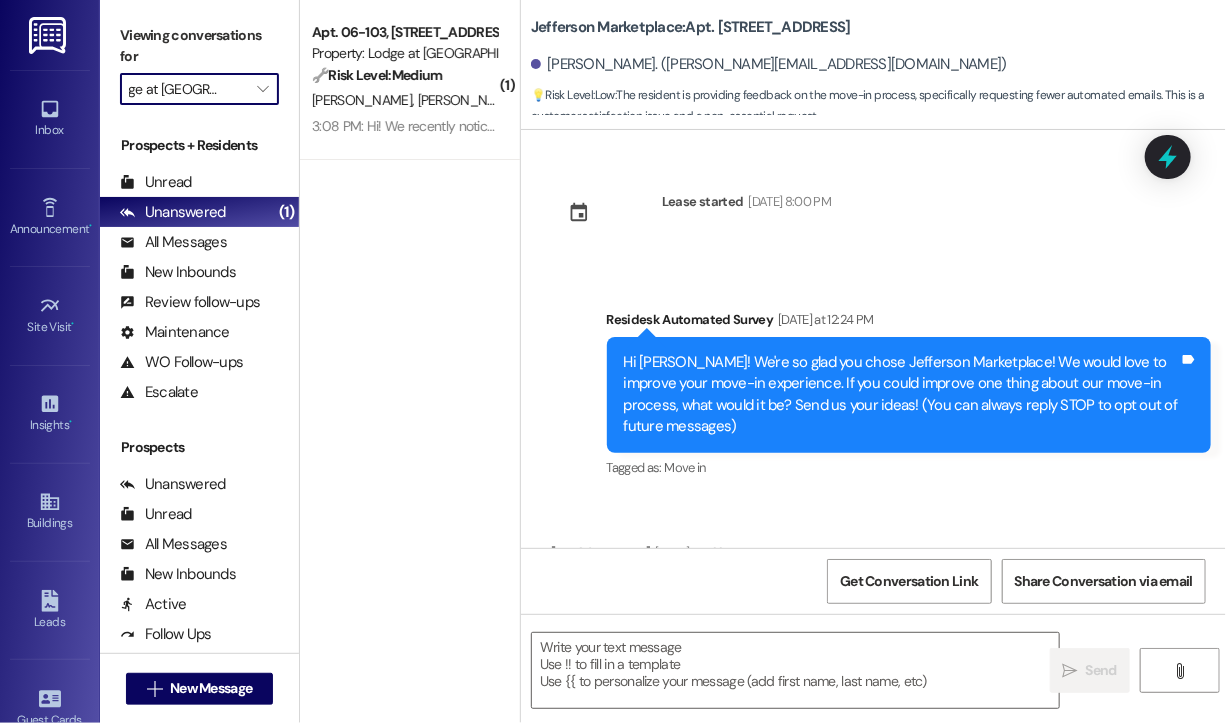 scroll, scrollTop: 117, scrollLeft: 0, axis: vertical 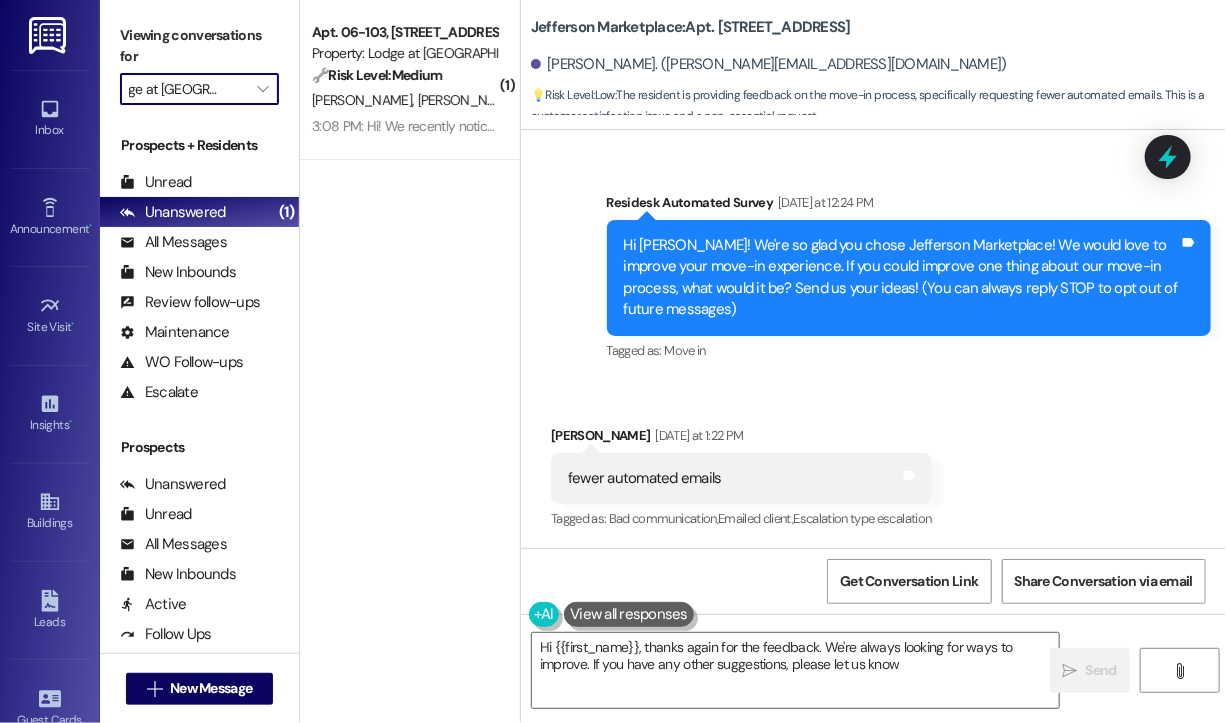 type on "Hi {{first_name}}, thanks again for the feedback. We're always looking for ways to improve. If you have any other suggestions, please let us know!" 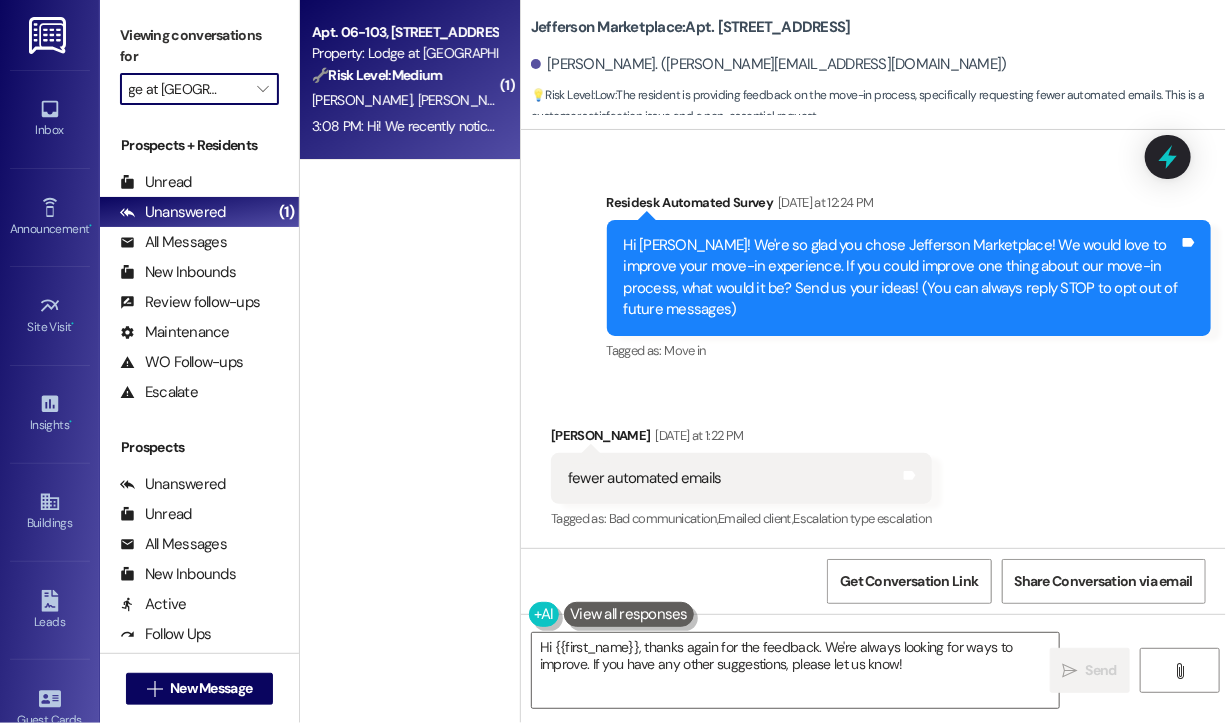 click on "3:08 PM: Hi! We recently noticed one of our neighbors in building 6 have been sitting out in our breezeway smoking cigarettes for the past few days. We aren't sure if they are newly moved in to the building but we wanted to let the office know as well. Thank you  3:08 PM: Hi! We recently noticed one of our neighbors in building 6 have been sitting out in our breezeway smoking cigarettes for the past few days. We aren't sure if they are newly moved in to the building but we wanted to let the office know as well. Thank you" at bounding box center (1067, 126) 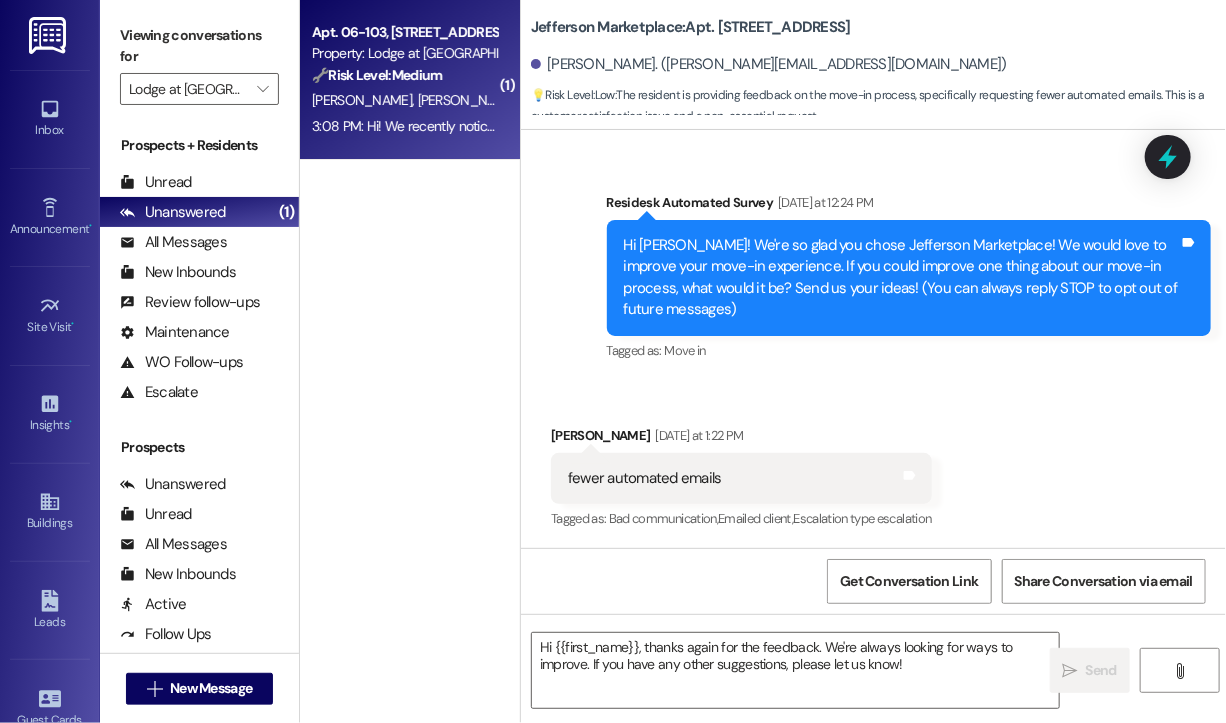 type on "Fetching suggested responses. Please feel free to read through the conversation in the meantime." 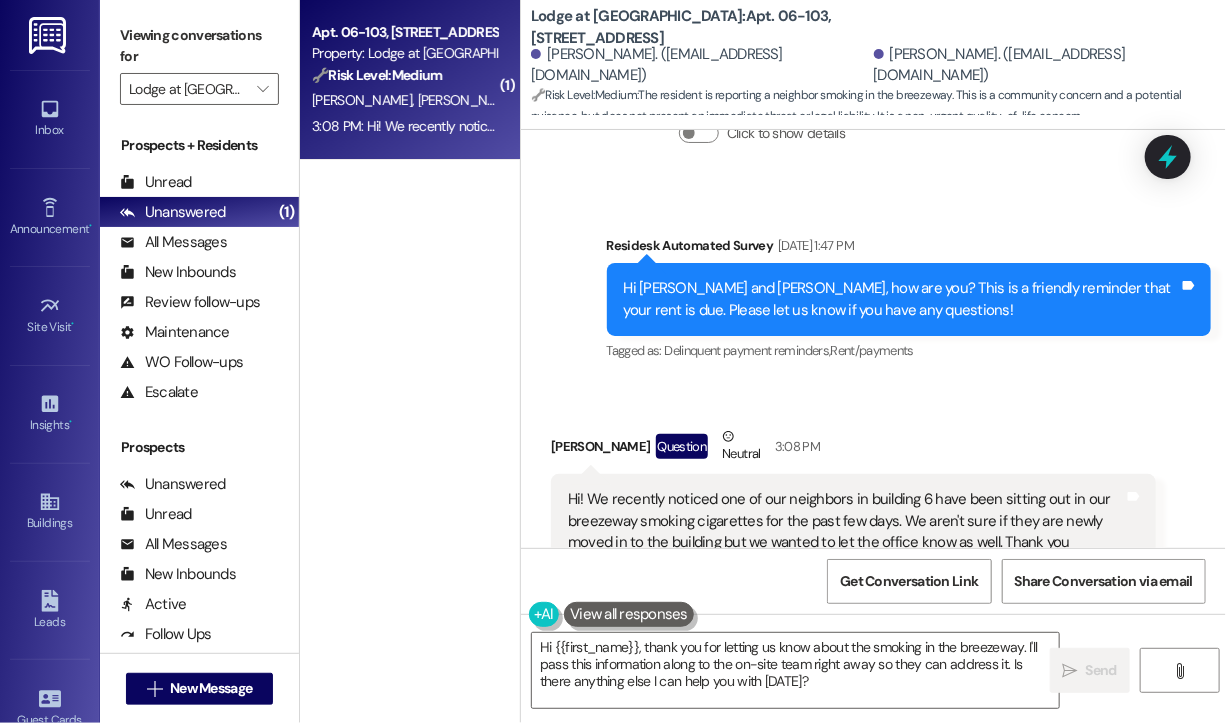 scroll, scrollTop: 3557, scrollLeft: 0, axis: vertical 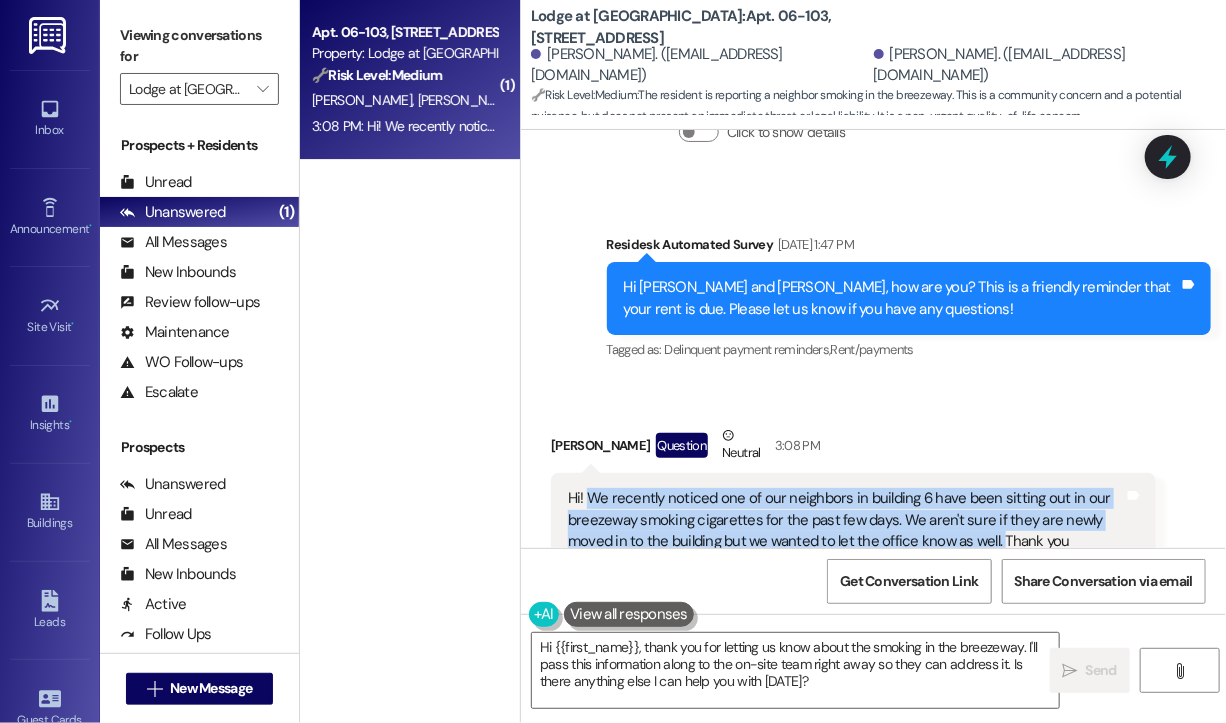 drag, startPoint x: 1000, startPoint y: 475, endPoint x: 588, endPoint y: 426, distance: 414.9036 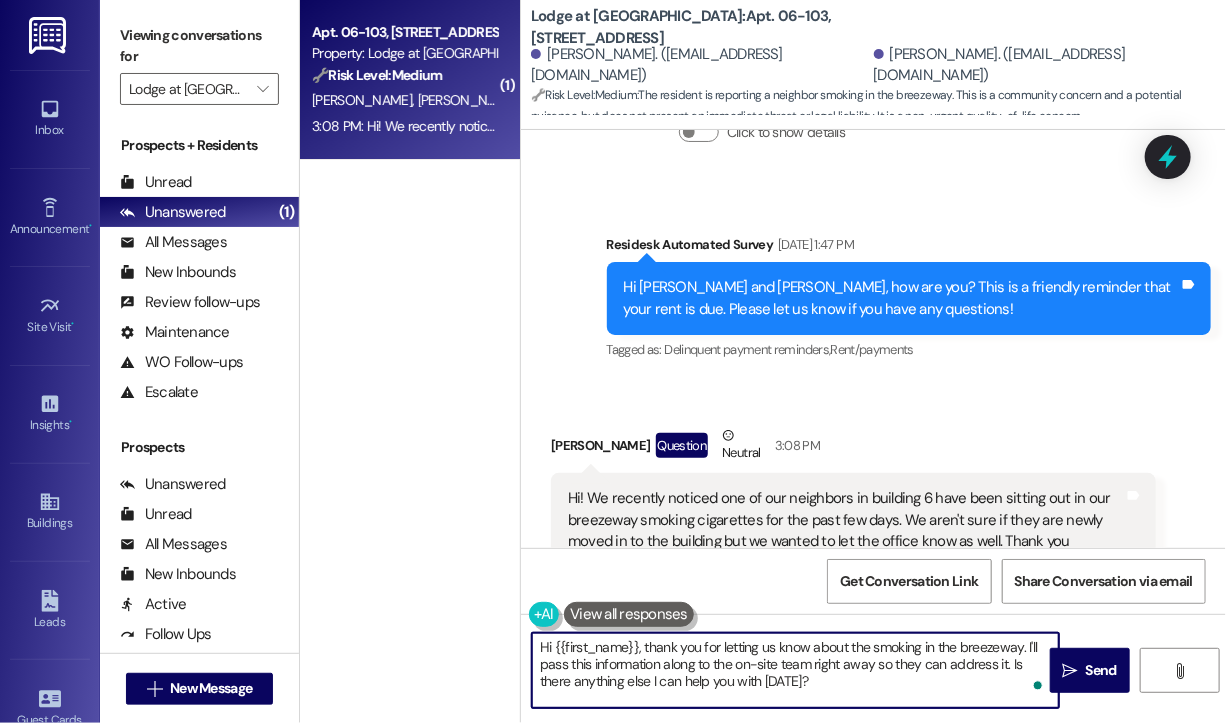 drag, startPoint x: 828, startPoint y: 691, endPoint x: 636, endPoint y: 650, distance: 196.32881 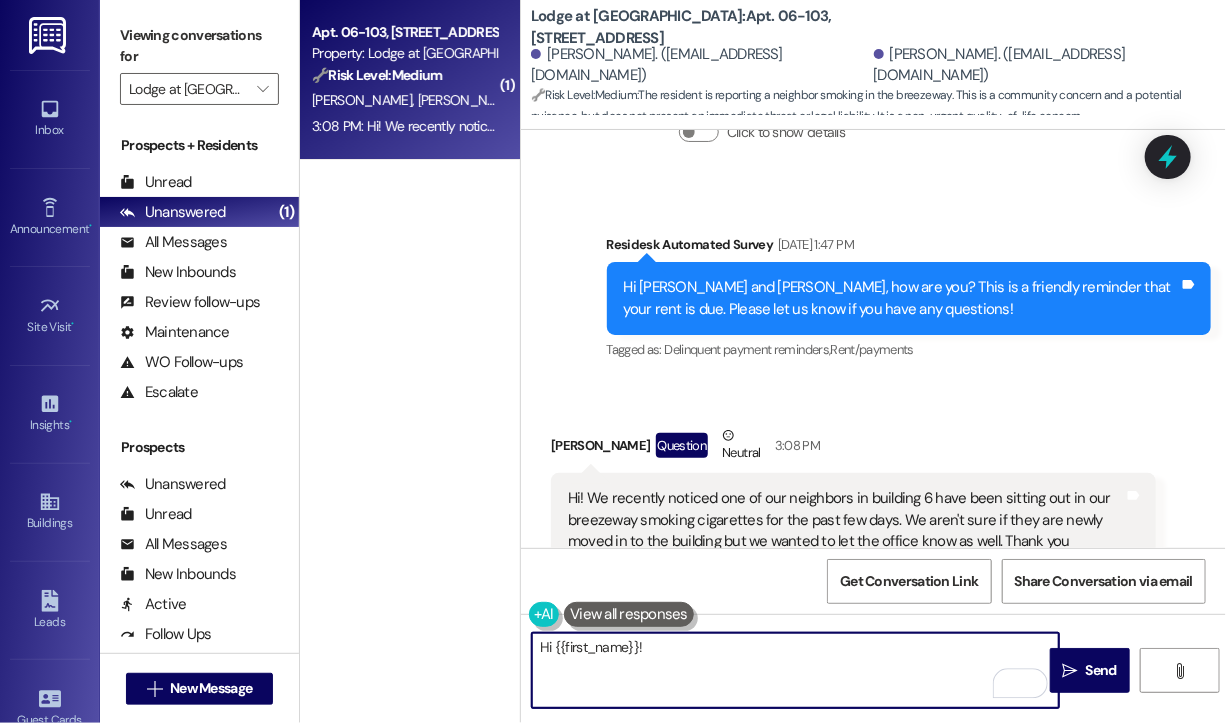 paste on "Thanks for bringing this to our attention! Do you happen to know which unit they might be from or what time of day this usually happens? That’ll help the team look into it more effectively." 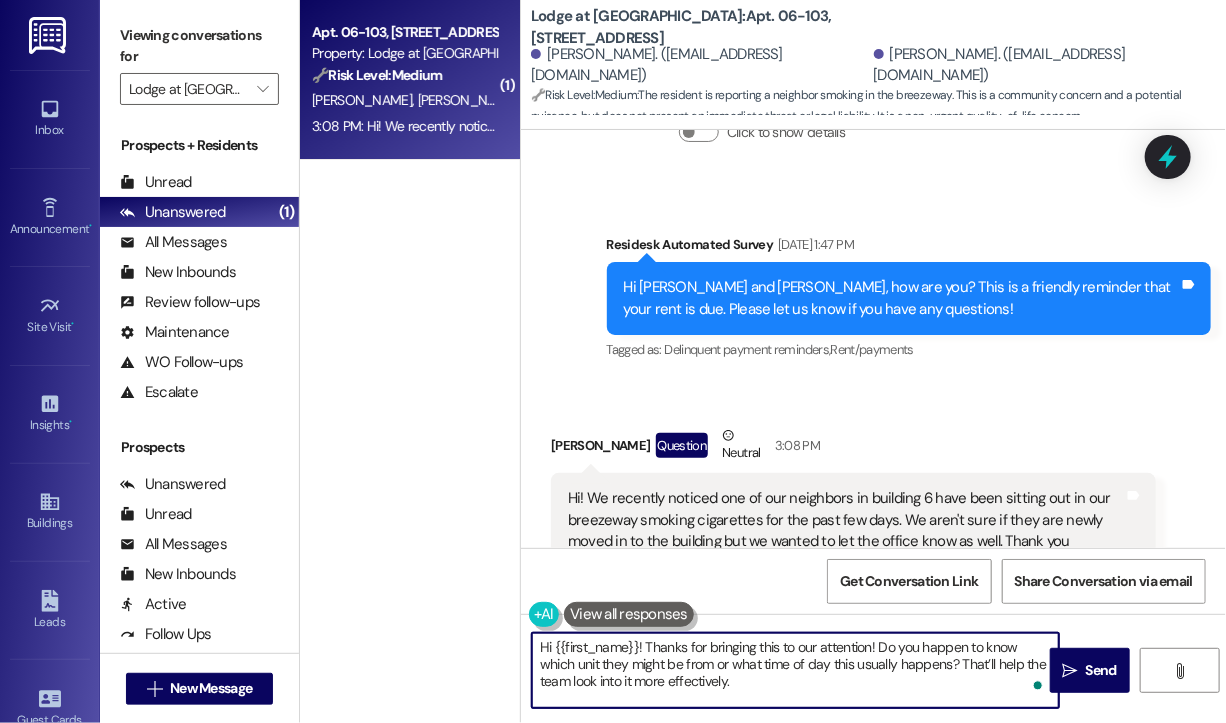 drag, startPoint x: 845, startPoint y: 688, endPoint x: 887, endPoint y: 679, distance: 42.953465 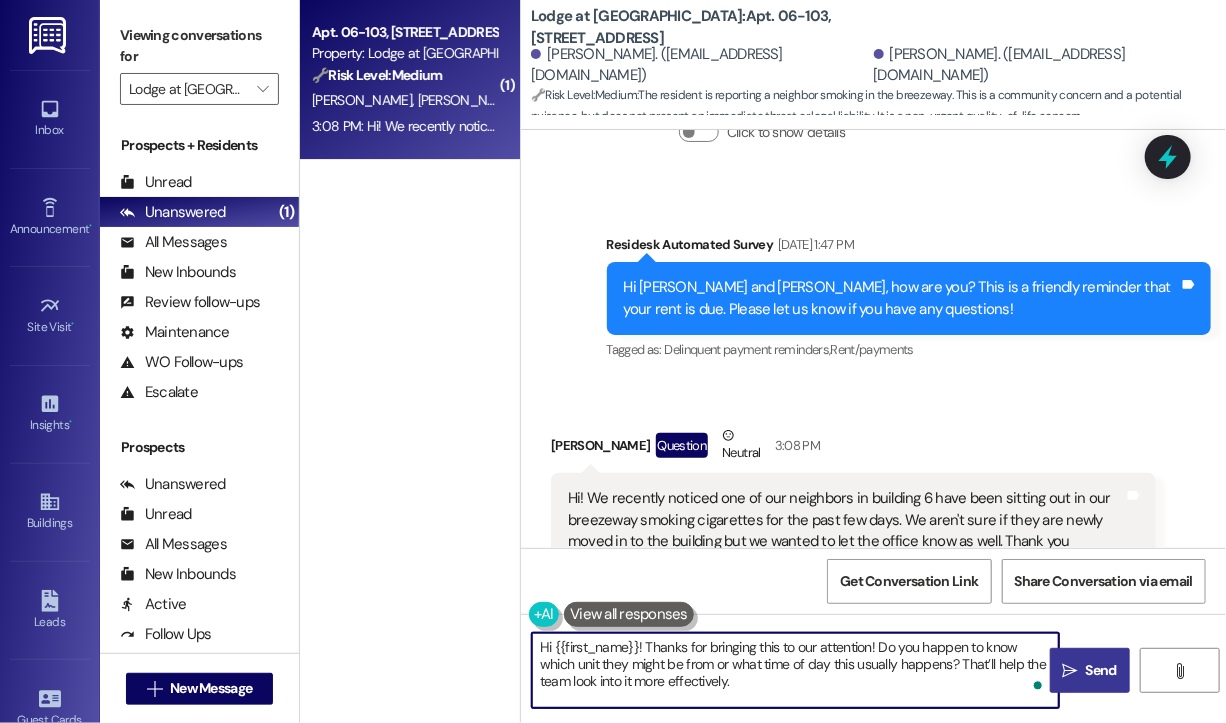 type on "Hi {{first_name}}! Thanks for bringing this to our attention! Do you happen to know which unit they might be from or what time of day this usually happens? That’ll help the team look into it more effectively." 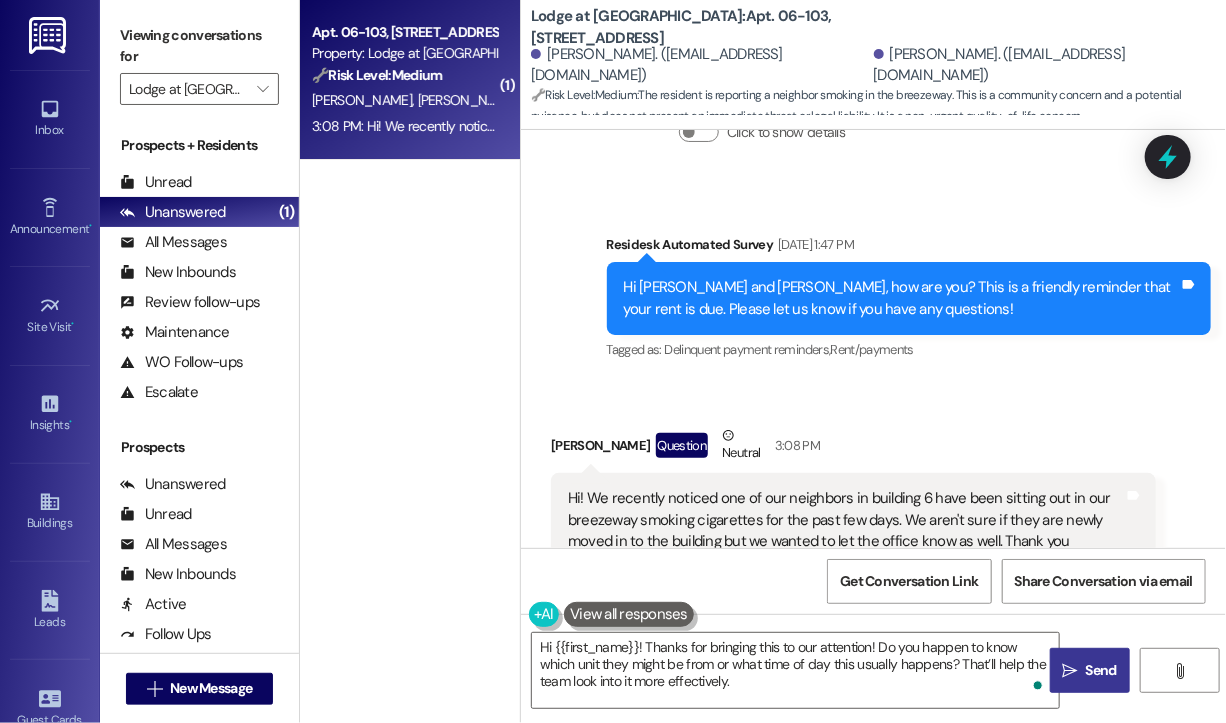 click on "" at bounding box center (1070, 671) 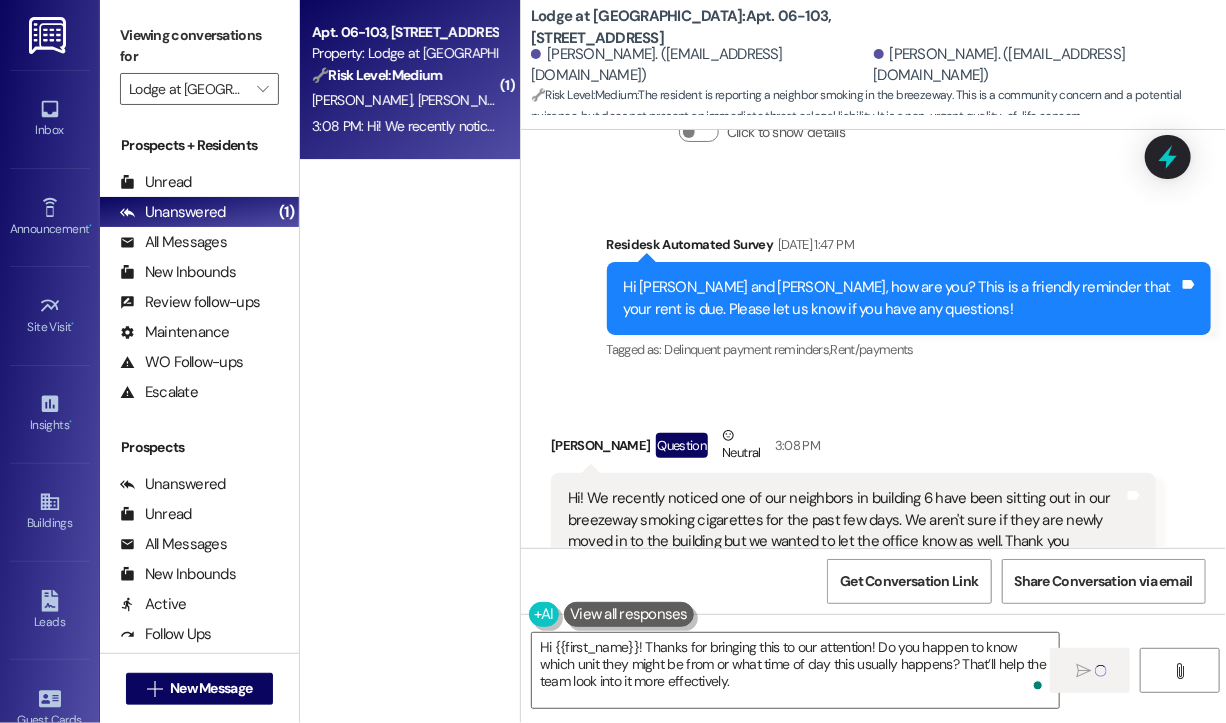 type 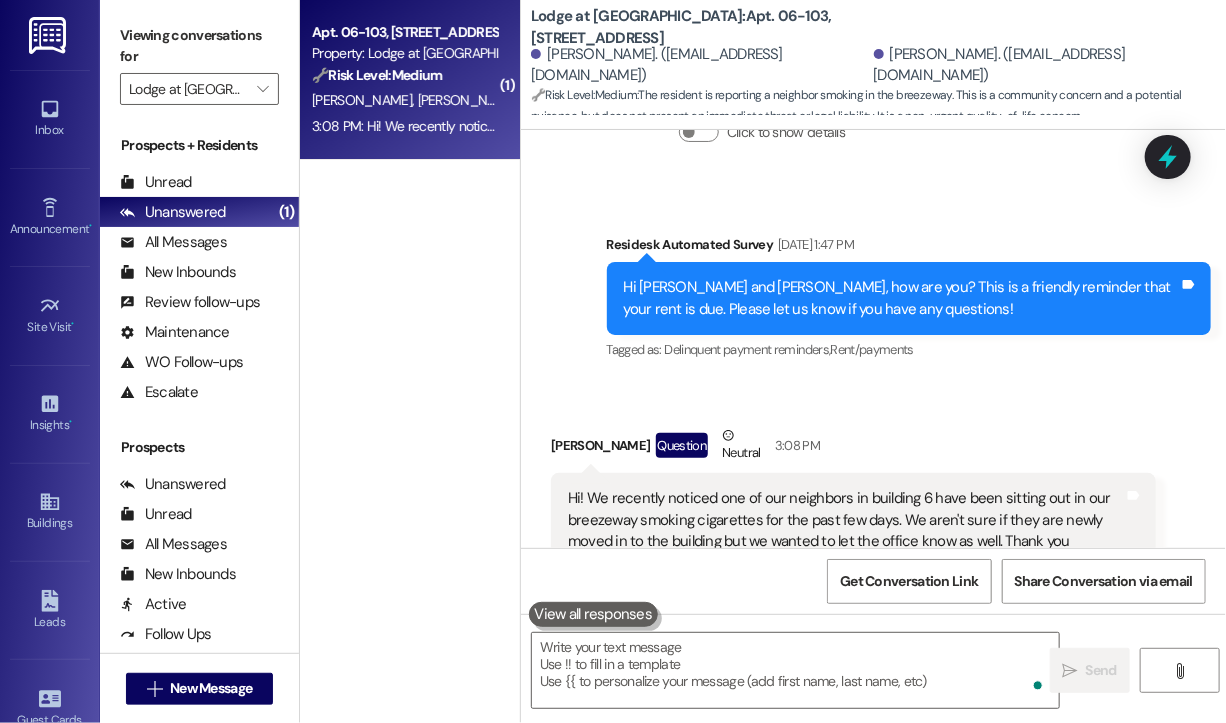 scroll, scrollTop: 3556, scrollLeft: 0, axis: vertical 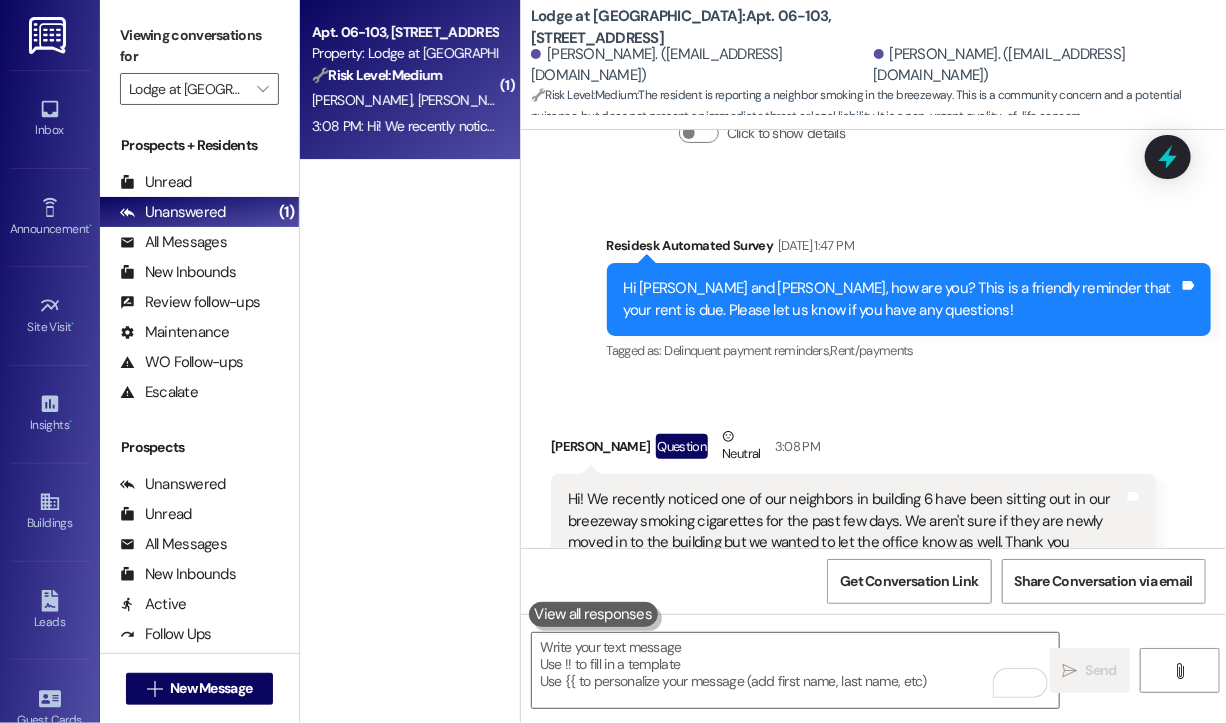 click on "Received via SMS Emily Banks Question   Neutral 3:08 PM Hi! We recently noticed one of our neighbors in building 6 have been sitting out in our breezeway smoking cigarettes for the past few days. We aren't sure if they are newly moved in to the building but we wanted to let the office know as well. Thank you  Tags and notes Tagged as:   Smoking ,  Click to highlight conversations about Smoking Safety & security ,  Click to highlight conversations about Safety & security Complaint Click to highlight conversations about Complaint" at bounding box center (873, 497) 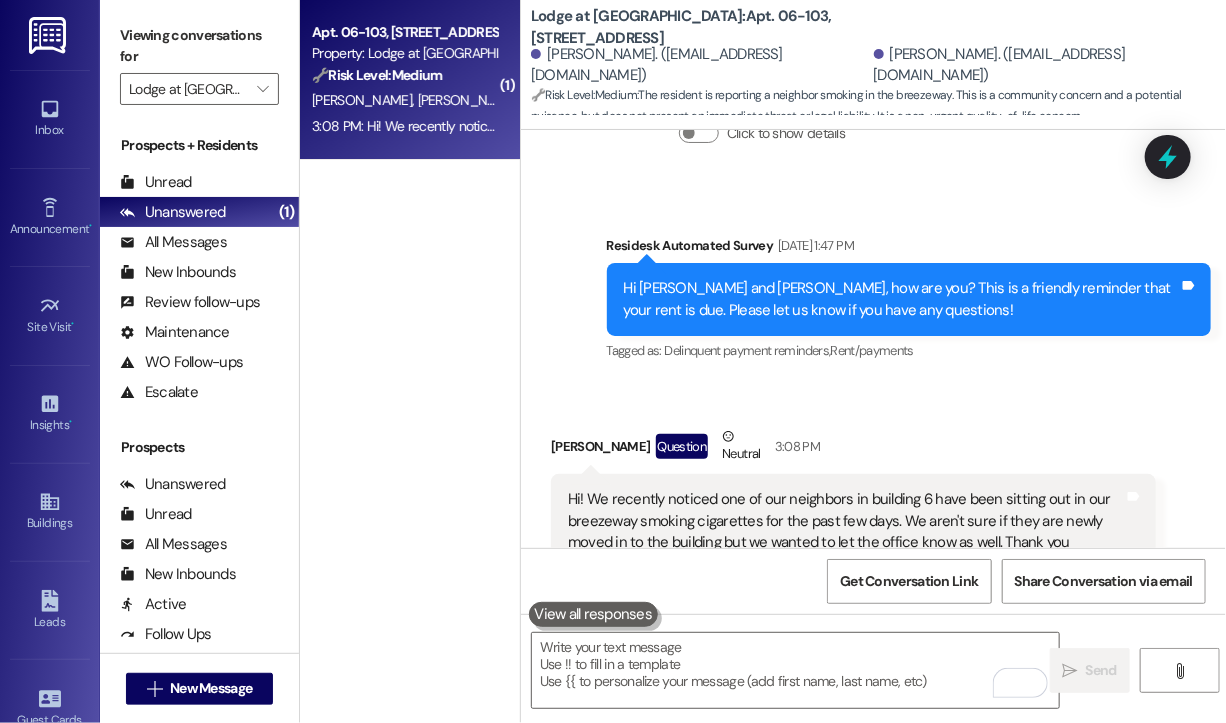 scroll, scrollTop: 3740, scrollLeft: 0, axis: vertical 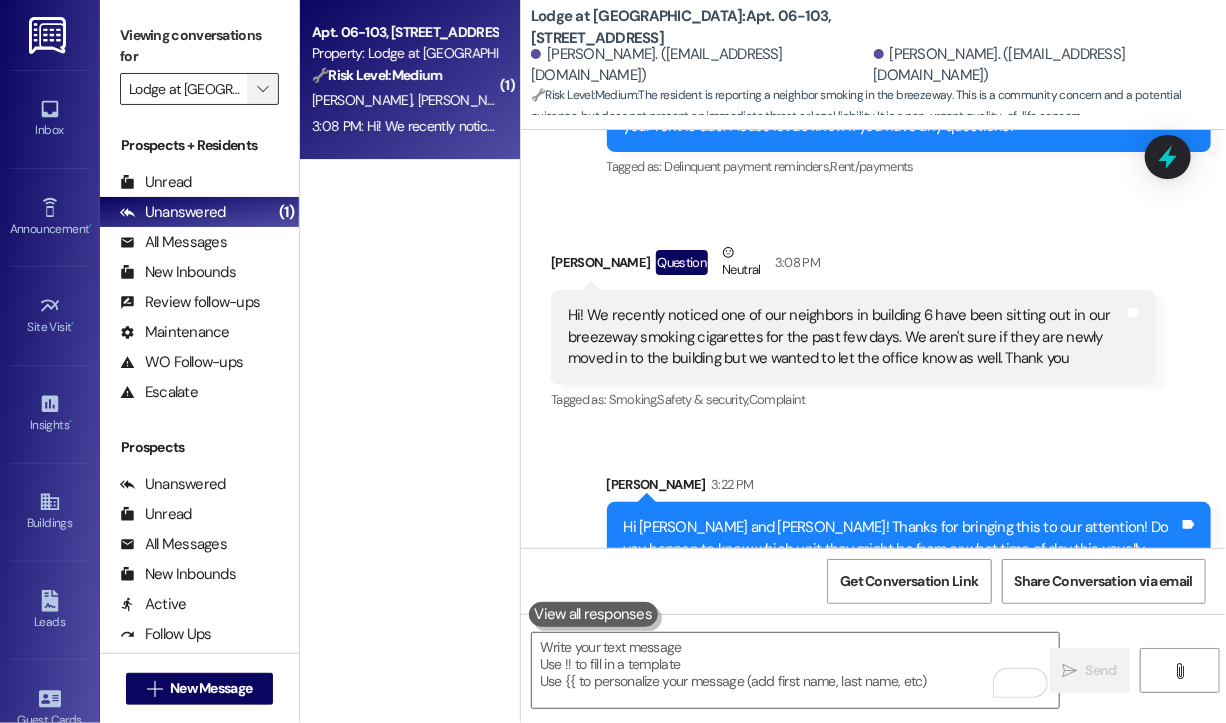 click on "" at bounding box center [262, 89] 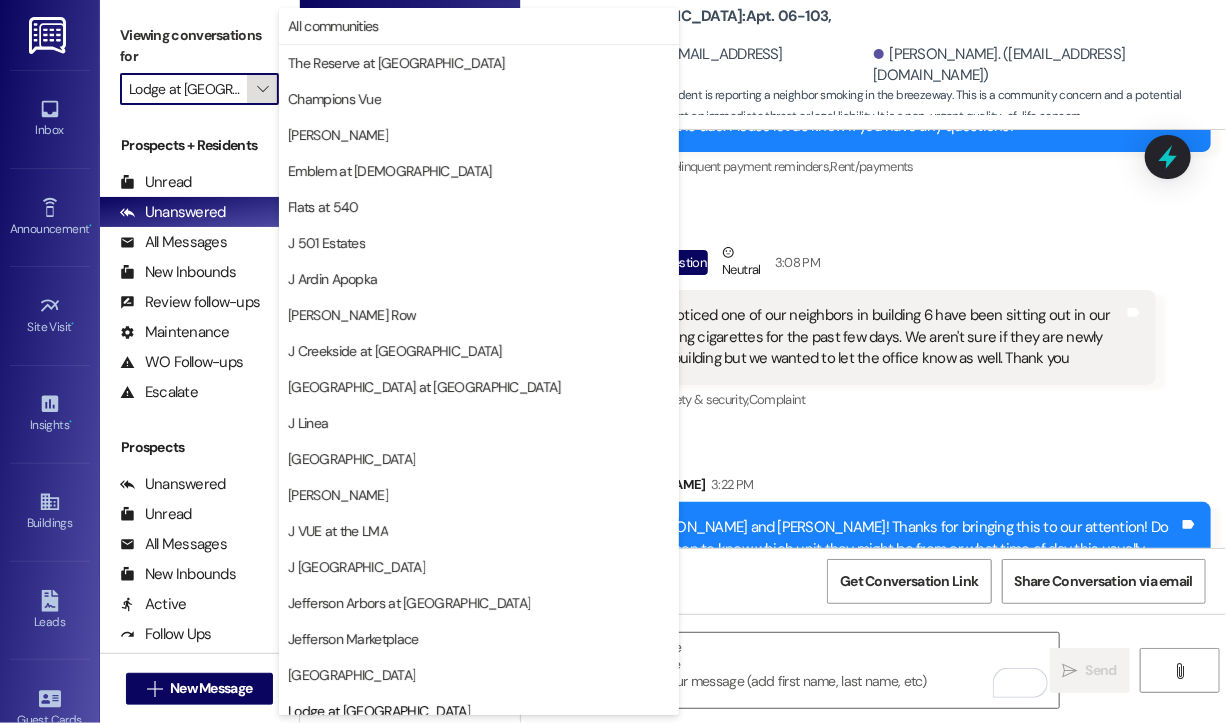 scroll, scrollTop: 0, scrollLeft: 29, axis: horizontal 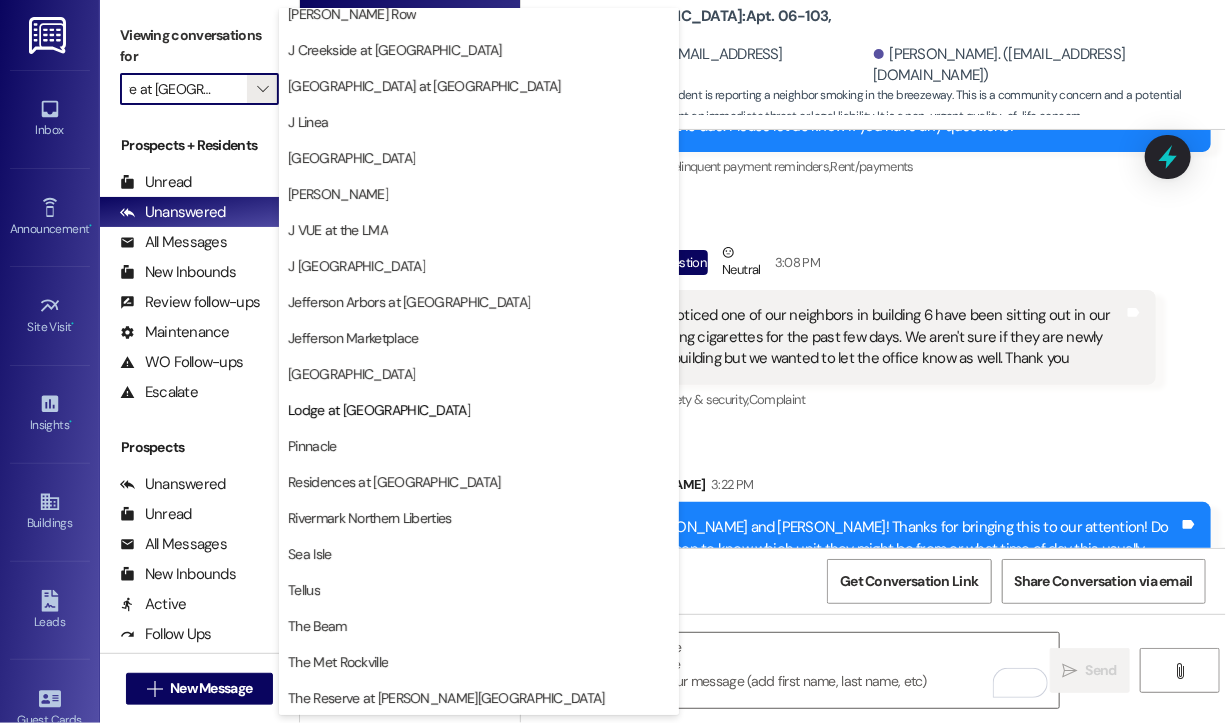 click on "Pinnacle" at bounding box center [479, 446] 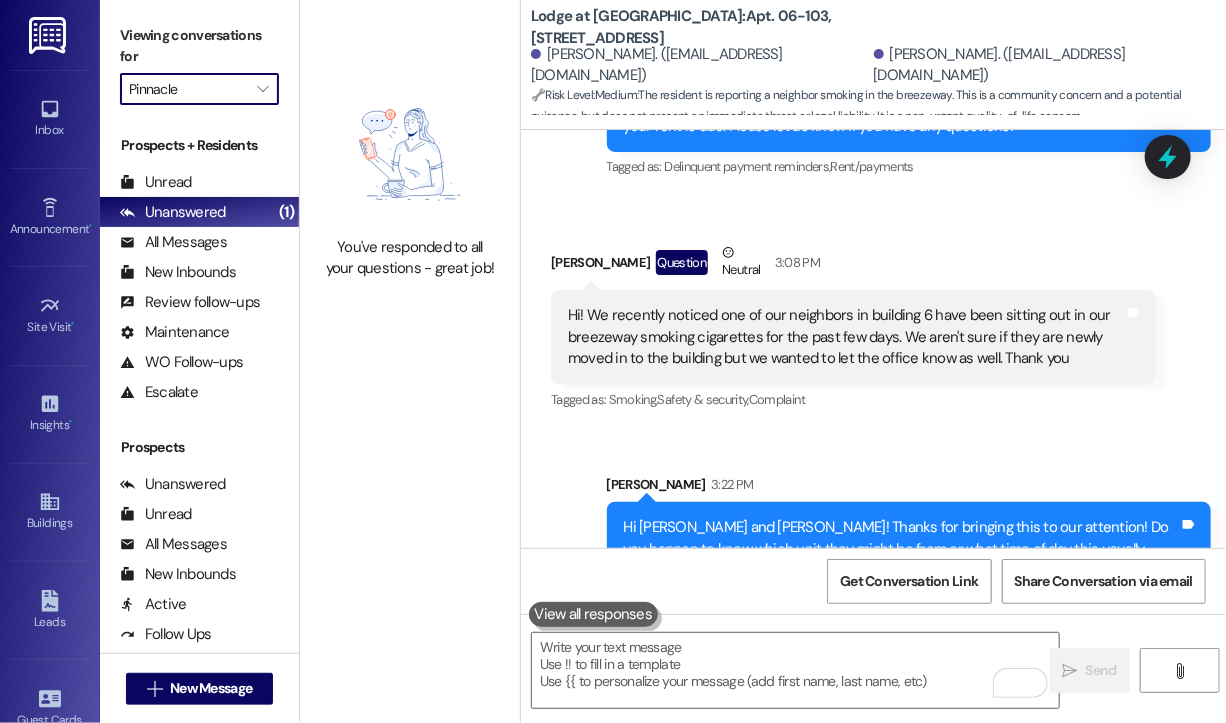 scroll, scrollTop: 0, scrollLeft: 0, axis: both 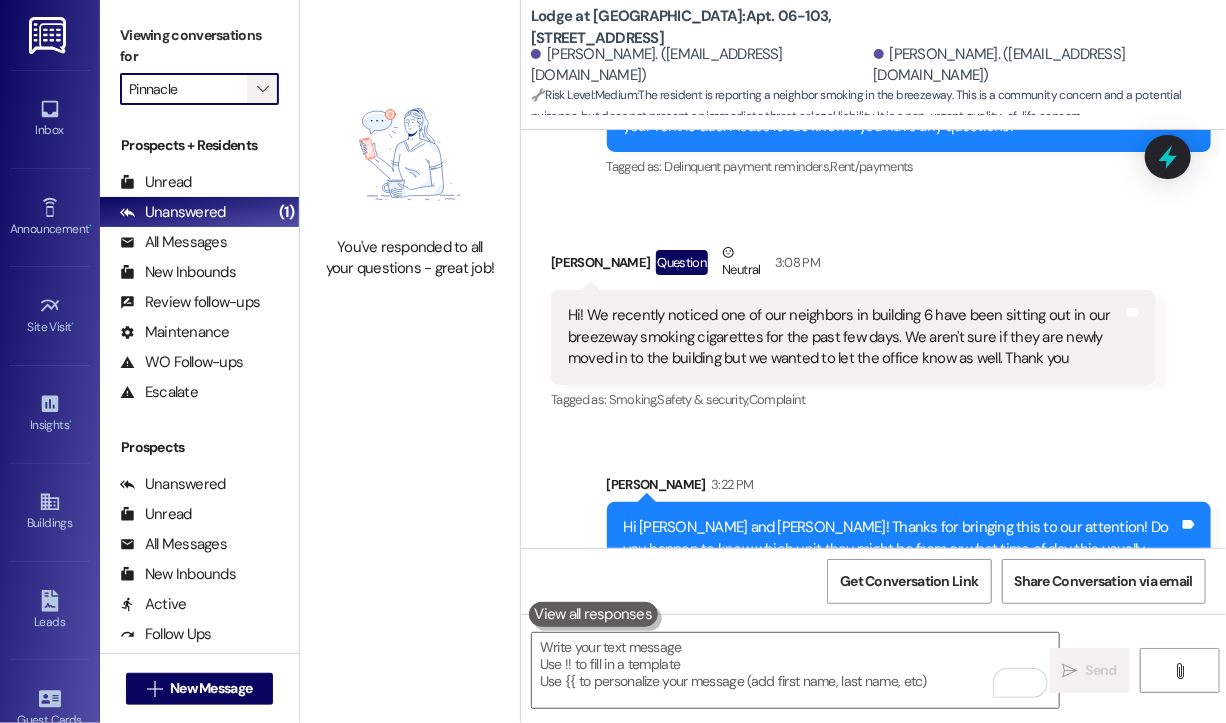 click on "" at bounding box center (262, 89) 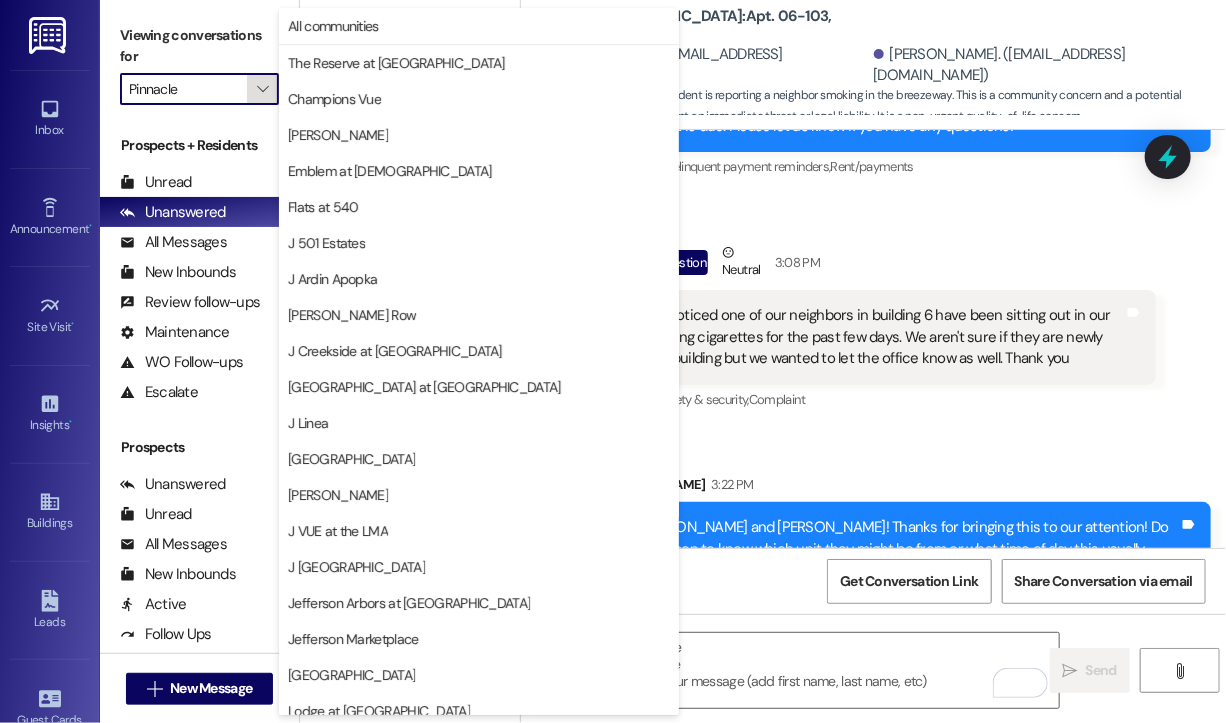 scroll, scrollTop: 301, scrollLeft: 0, axis: vertical 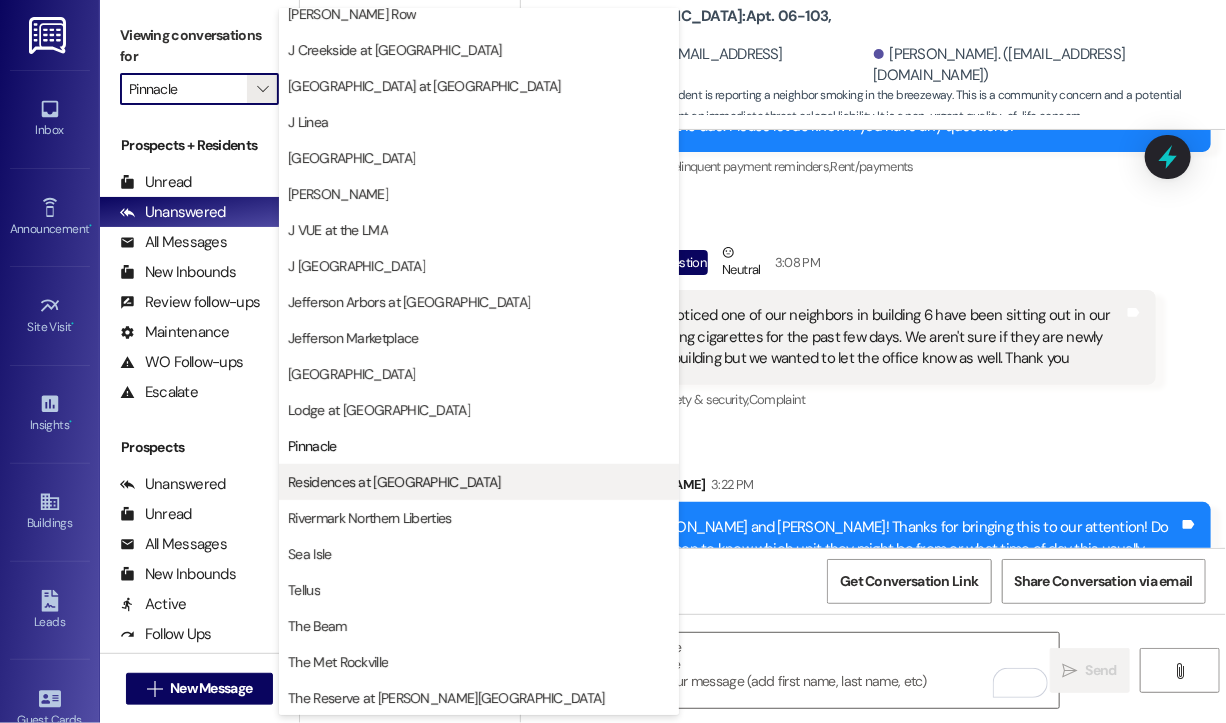 click on "Residences at Annapolis Junction" at bounding box center (394, 482) 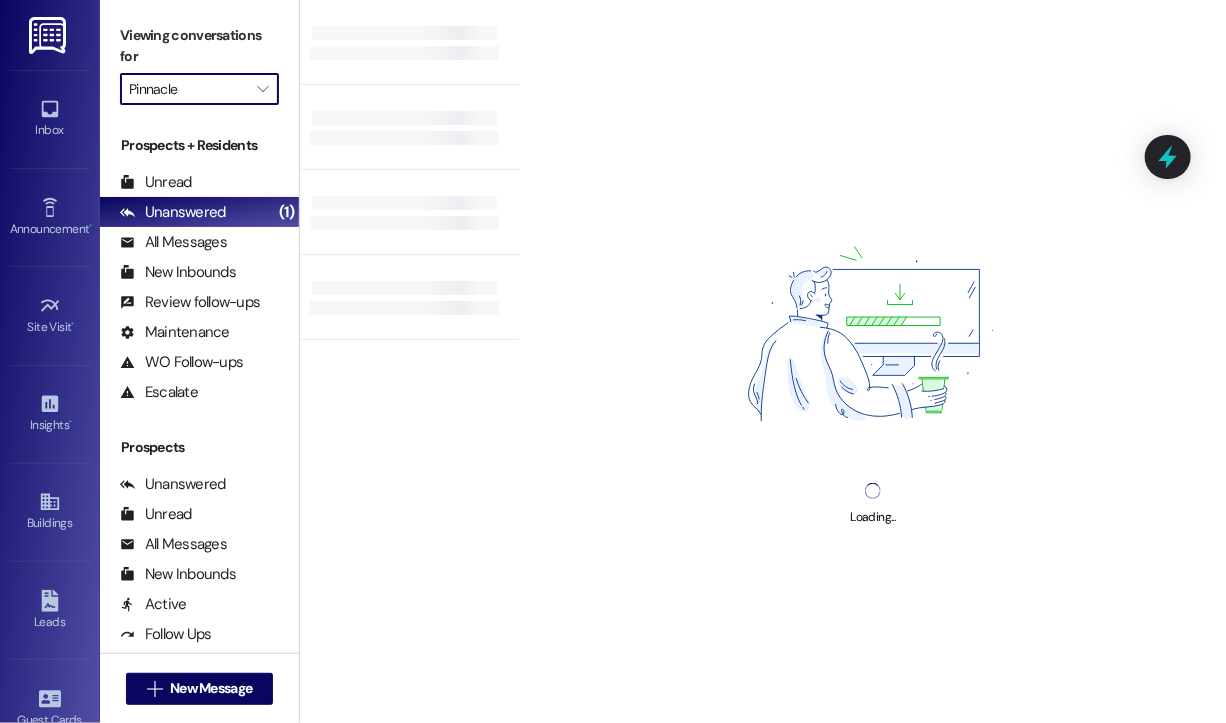 type on "Residences at Annapolis Junction" 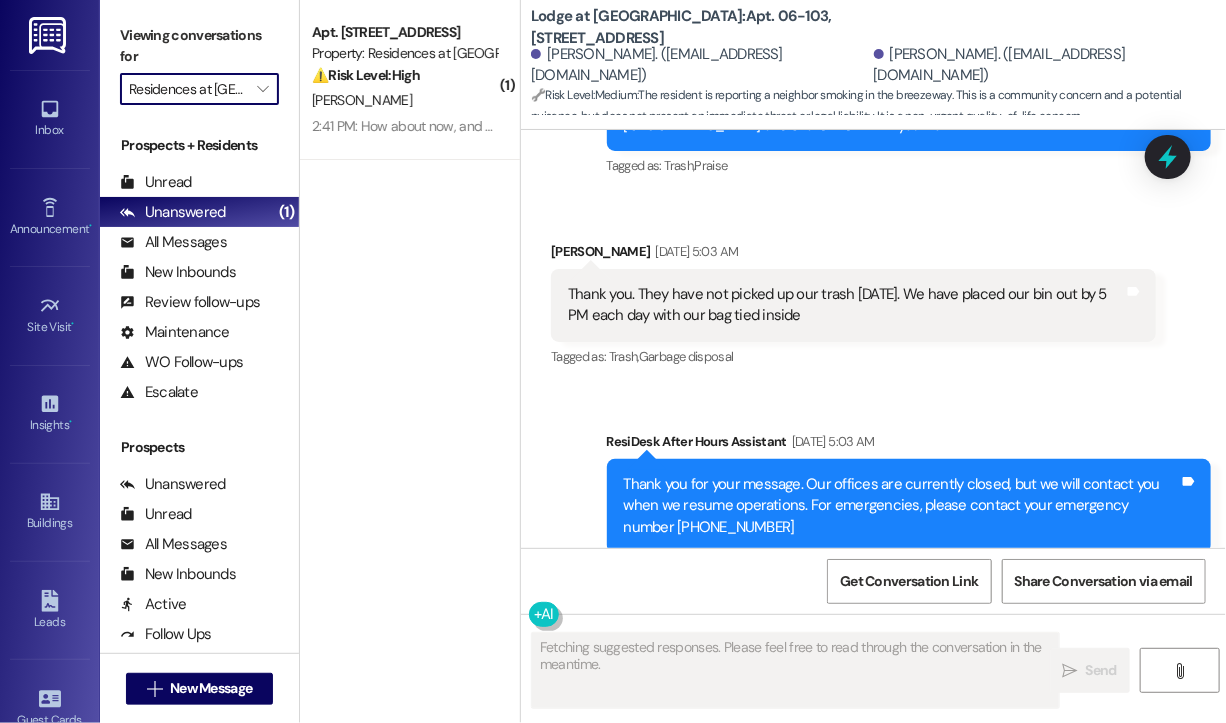 scroll, scrollTop: 3556, scrollLeft: 0, axis: vertical 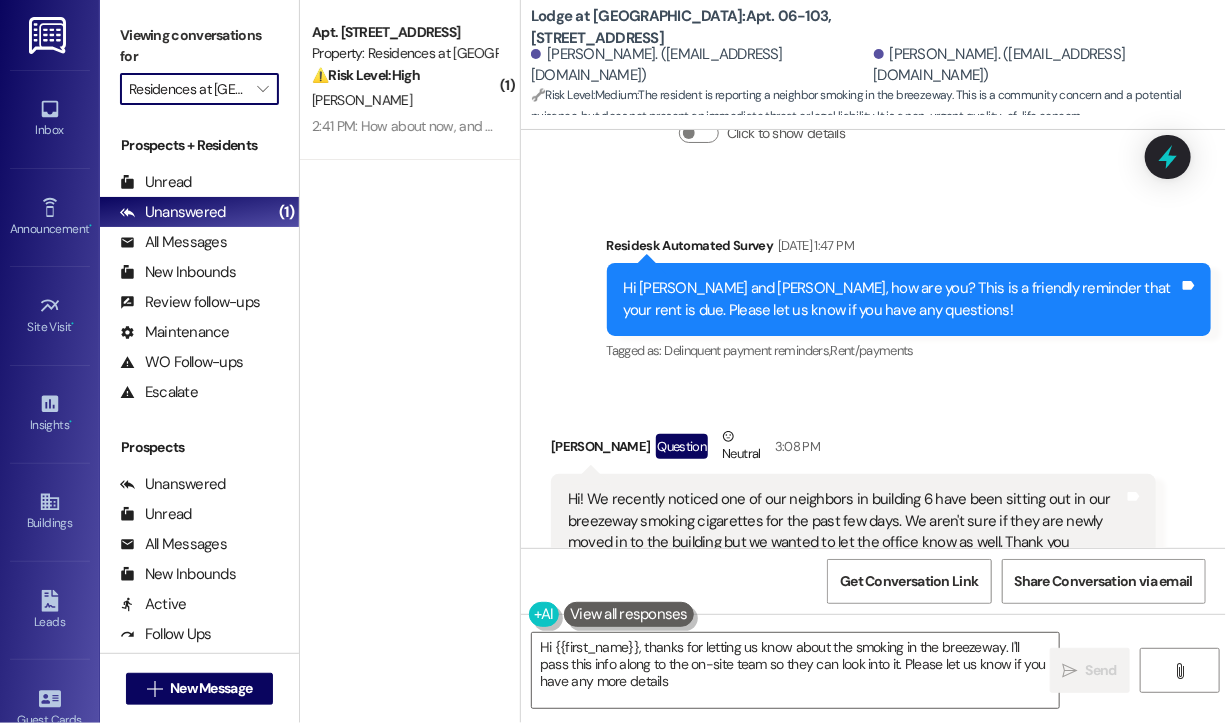 type on "Hi {{first_name}}, thanks for letting us know about the smoking in the breezeway. I'll pass this info along to the on-site team so they can look into it. Please let us know if you have any more details!" 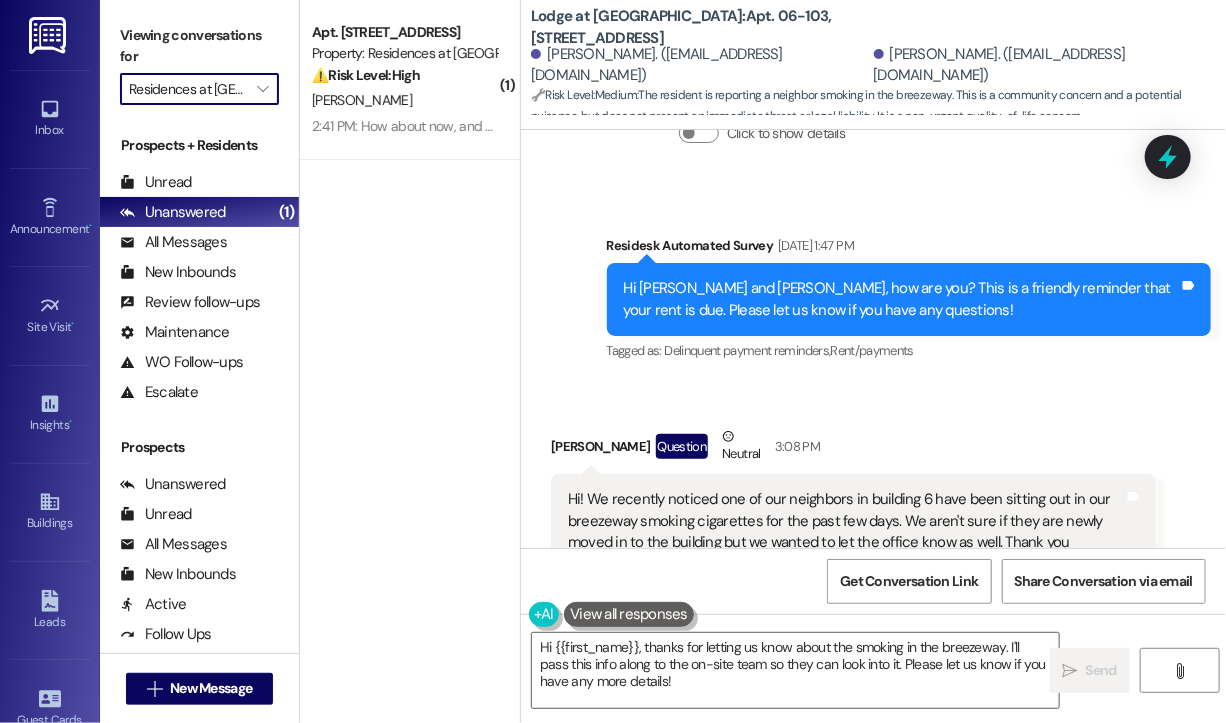 scroll, scrollTop: 3769, scrollLeft: 0, axis: vertical 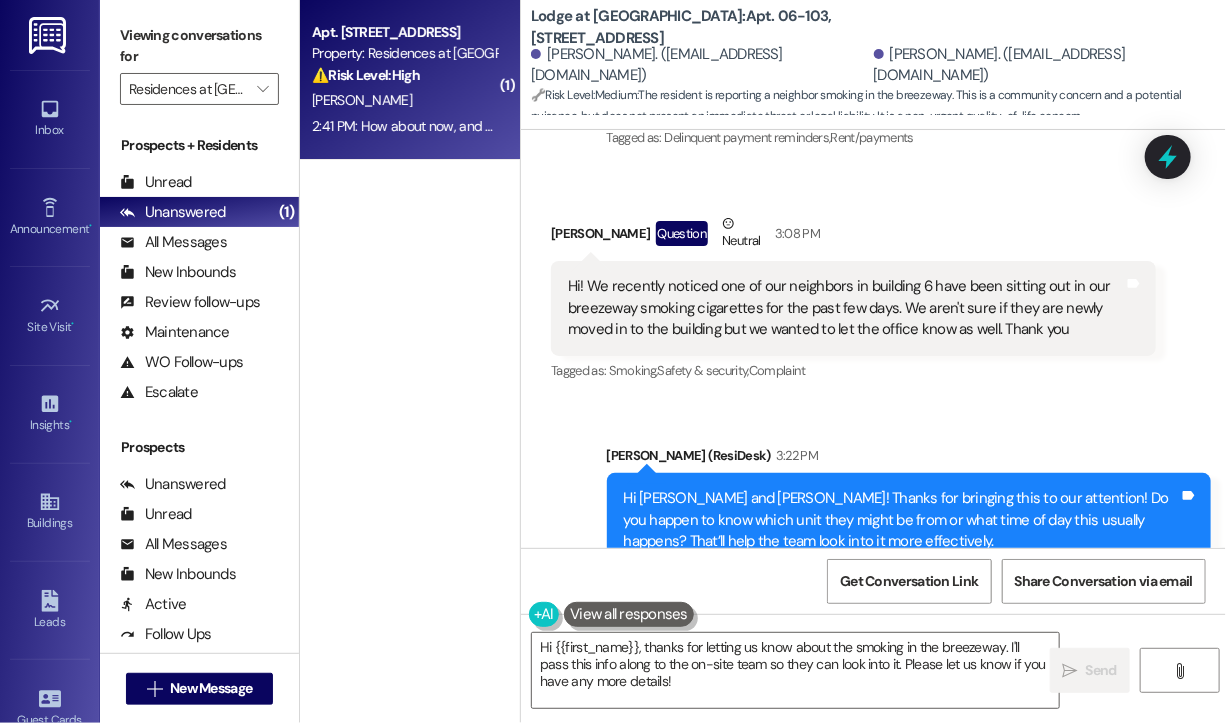 click on "2:41 PM: How about now, and yes I talked to the leasing manager.   They suggested that I reach out to you, I am at 443 841-8084 right now.  2:41 PM: How about now, and yes I talked to the leasing manager.   They suggested that I reach out to you, I am at 443 841-8084 right now." at bounding box center [721, 126] 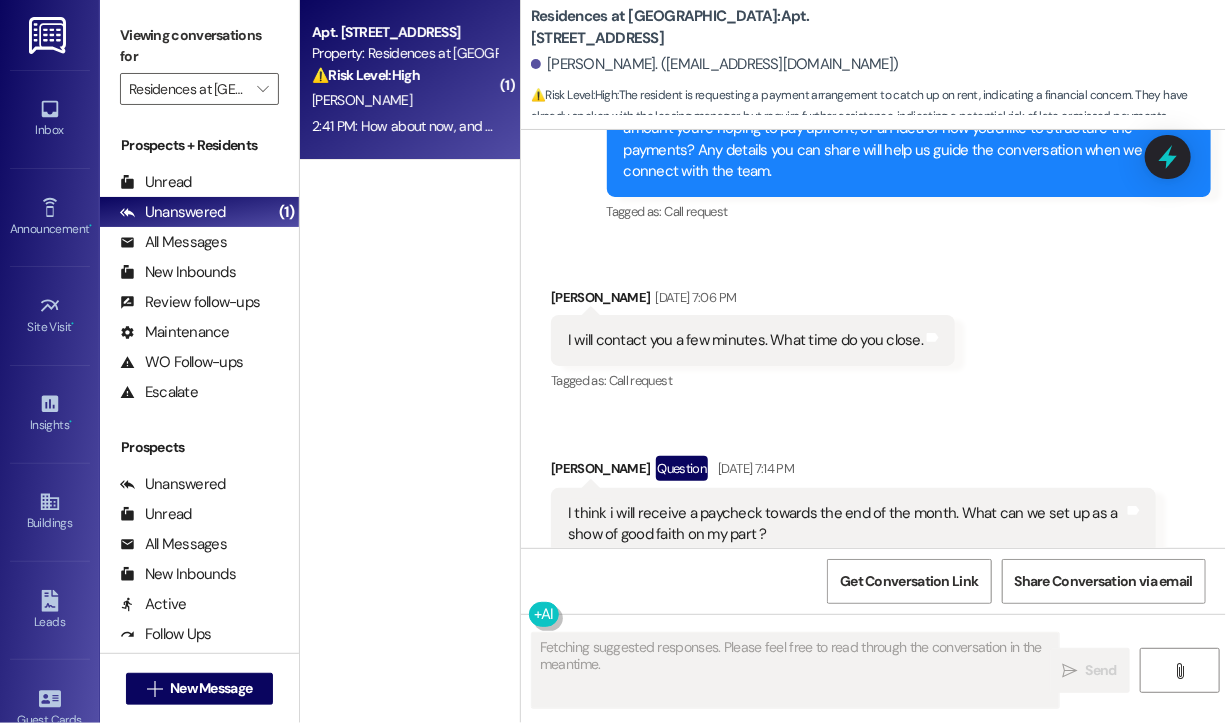 scroll, scrollTop: 3556, scrollLeft: 0, axis: vertical 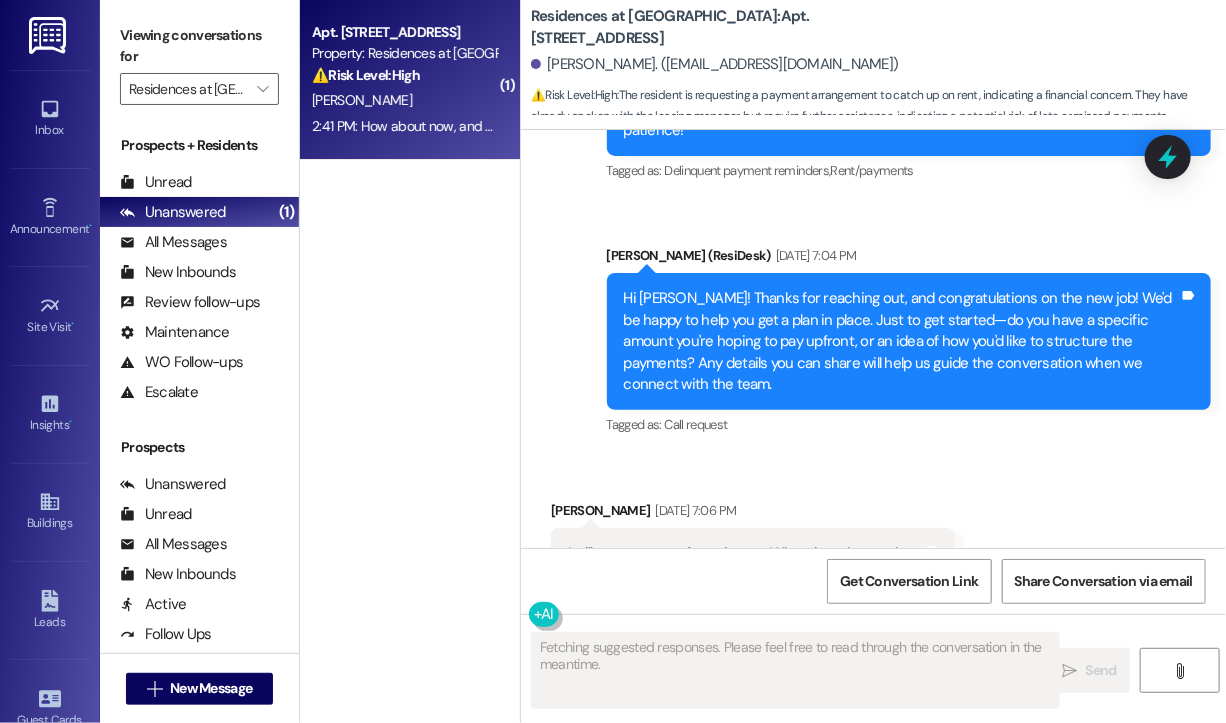 click on "Received via SMS Darryl Monroe Jul 07, 2025 at 7:06 PM I will contact you a few minutes.   What time do you close.  Tags and notes Tagged as:   Call request Click to highlight conversations about Call request Received via SMS Darryl Monroe Question Jul 07, 2025 at 7:14 PM I think i will receive a paycheck towards the end of the month.   What can we set up as a show of good faith on my part ?  Tags and notes Tagged as:   Rent/payments Click to highlight conversations about Rent/payments" at bounding box center [873, 636] 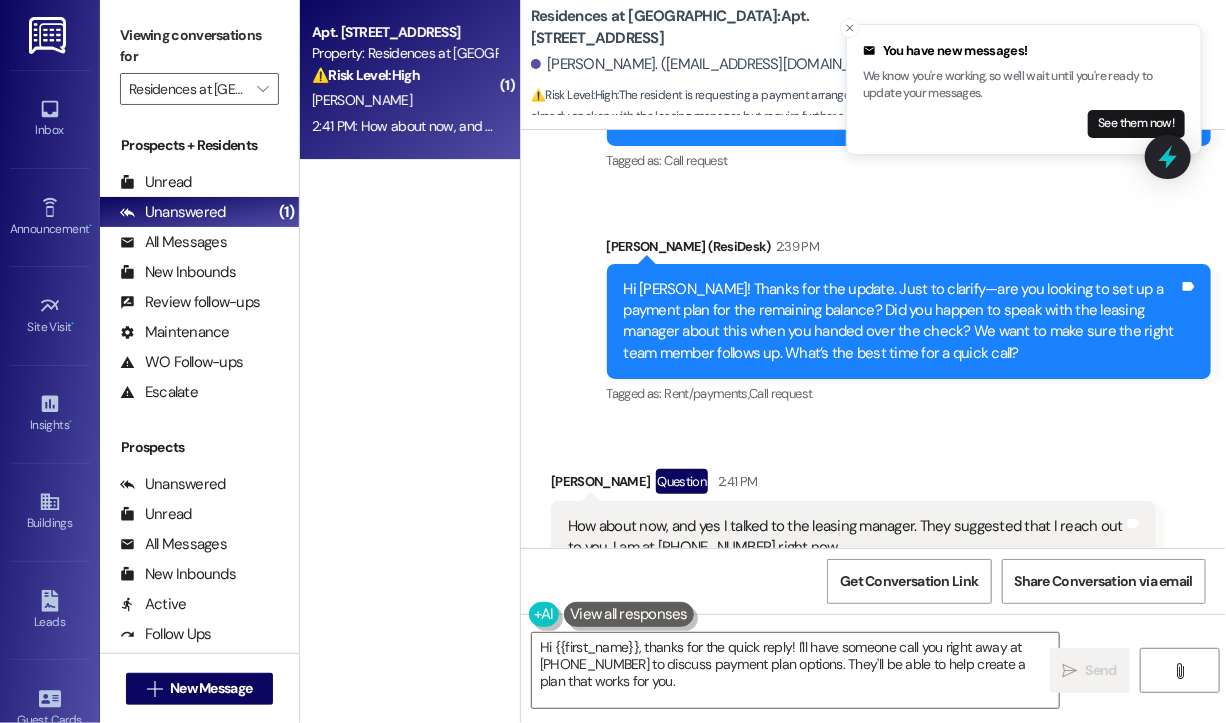 scroll, scrollTop: 5672, scrollLeft: 0, axis: vertical 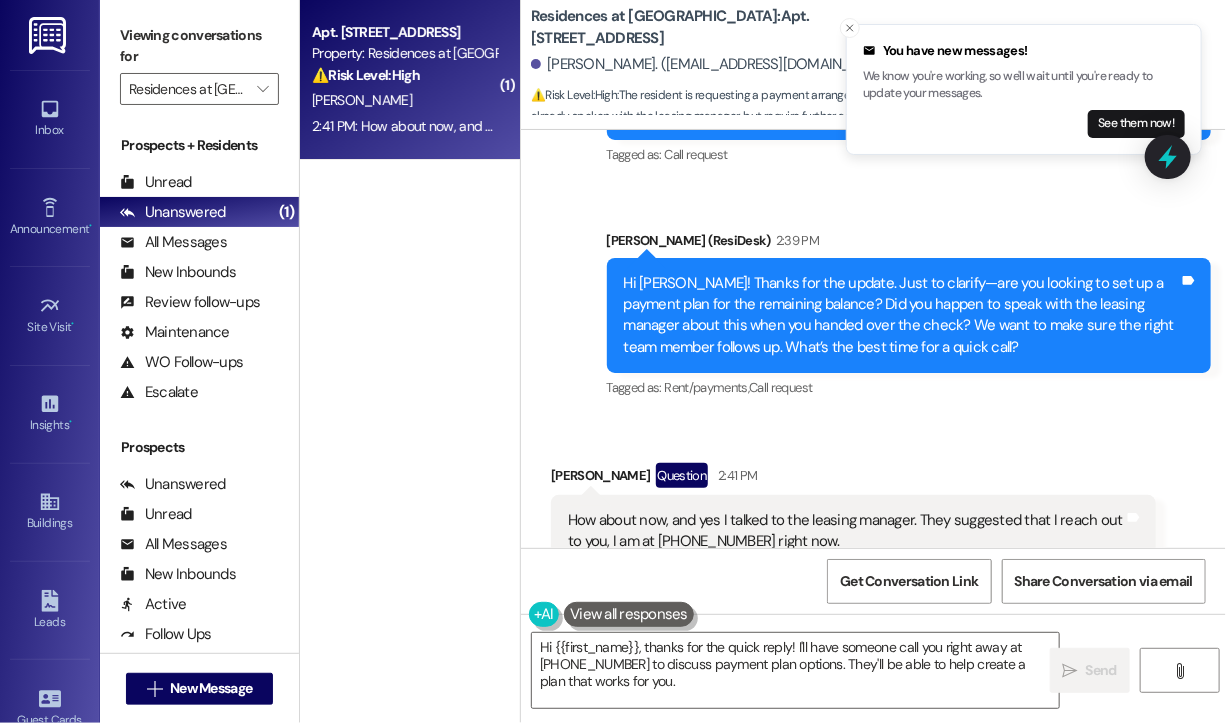 click on "Tagged as:   Call request Click to highlight conversations about Call request" at bounding box center [853, 581] 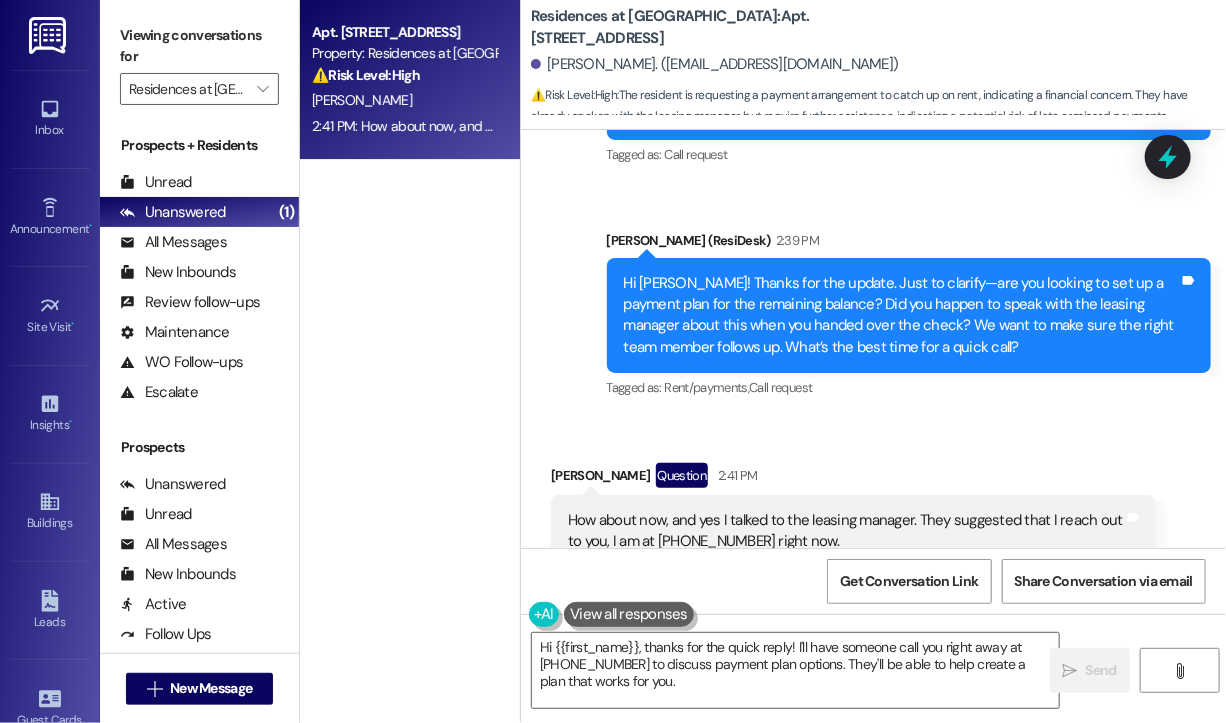 click on "Received via SMS Darryl Monroe Question 2:41 PM How about now, and yes I talked to the leasing manager.   They suggested that I reach out to you, I am at 443 841-8084 right now.  Tags and notes Tagged as:   Call request Click to highlight conversations about Call request" at bounding box center (873, 515) 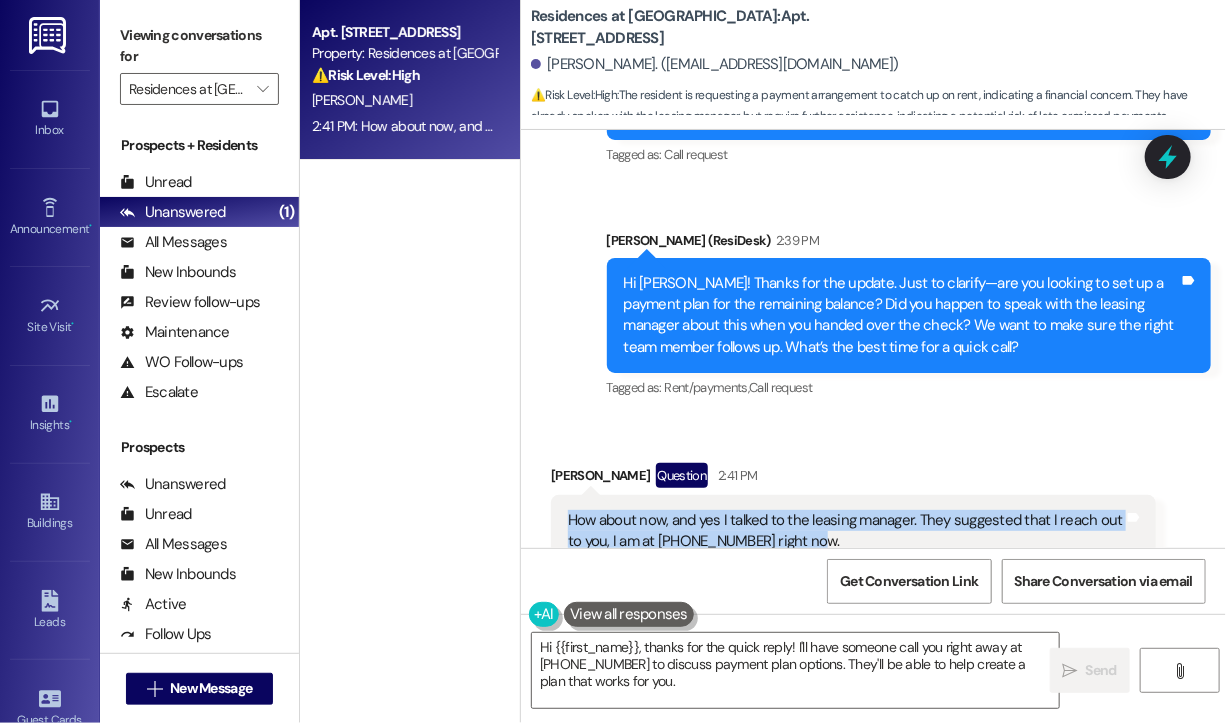 drag, startPoint x: 840, startPoint y: 476, endPoint x: 569, endPoint y: 447, distance: 272.54724 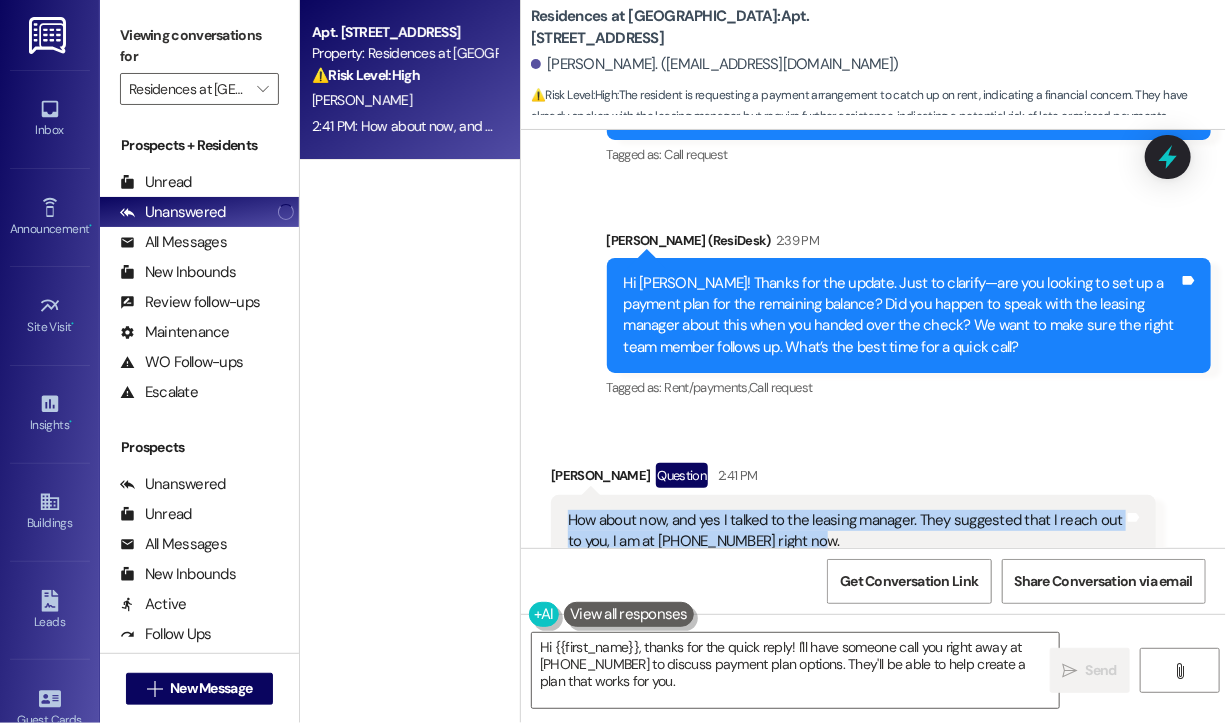 copy on "How about now, and yes I talked to the leasing manager.   They suggested that I reach out to you, I am at 443 841-8084 right now." 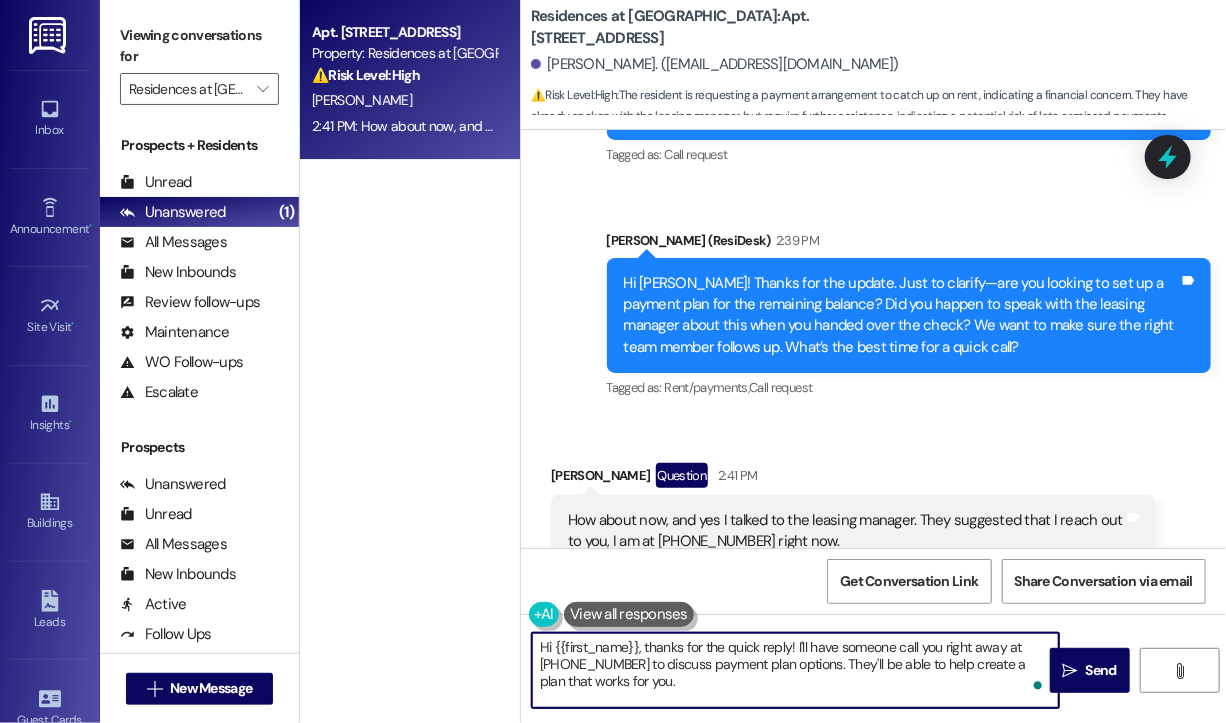 drag, startPoint x: 721, startPoint y: 674, endPoint x: 530, endPoint y: 641, distance: 193.82982 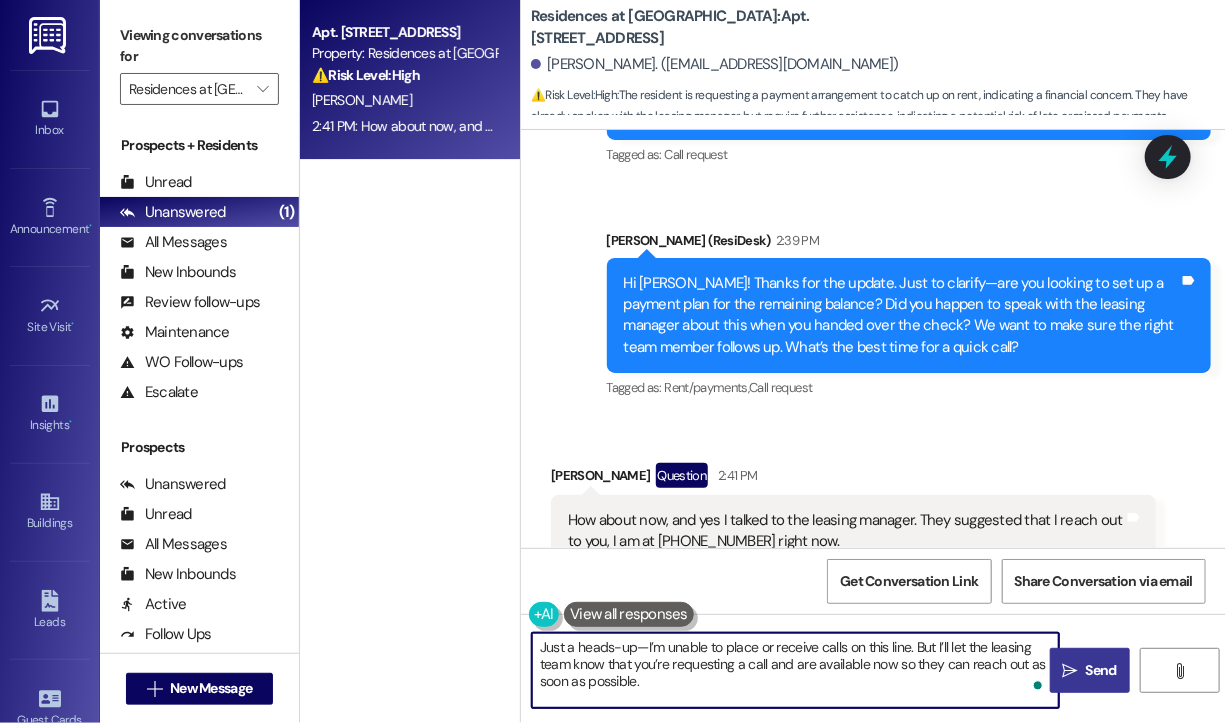 type on "Just a heads-up—I’m unable to place or receive calls on this line. But I’ll let the leasing team know that you’re requesting a call and are available now so they can reach out as soon as possible." 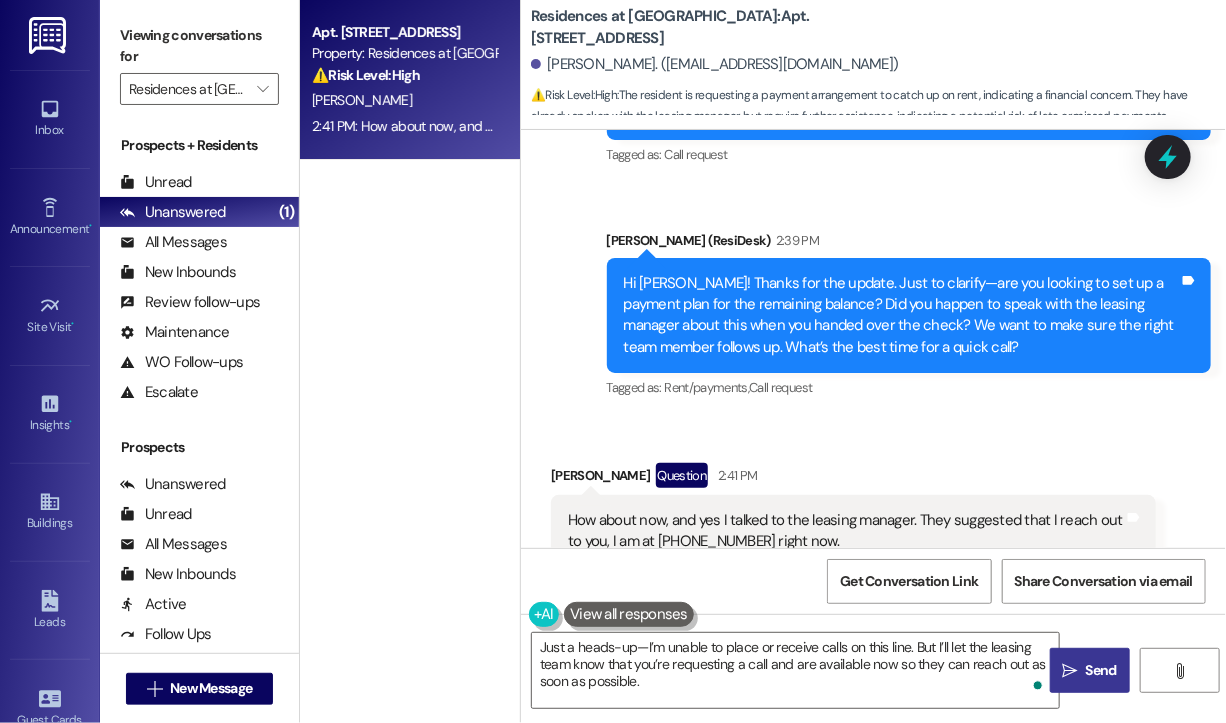 click on " Send" at bounding box center (1090, 670) 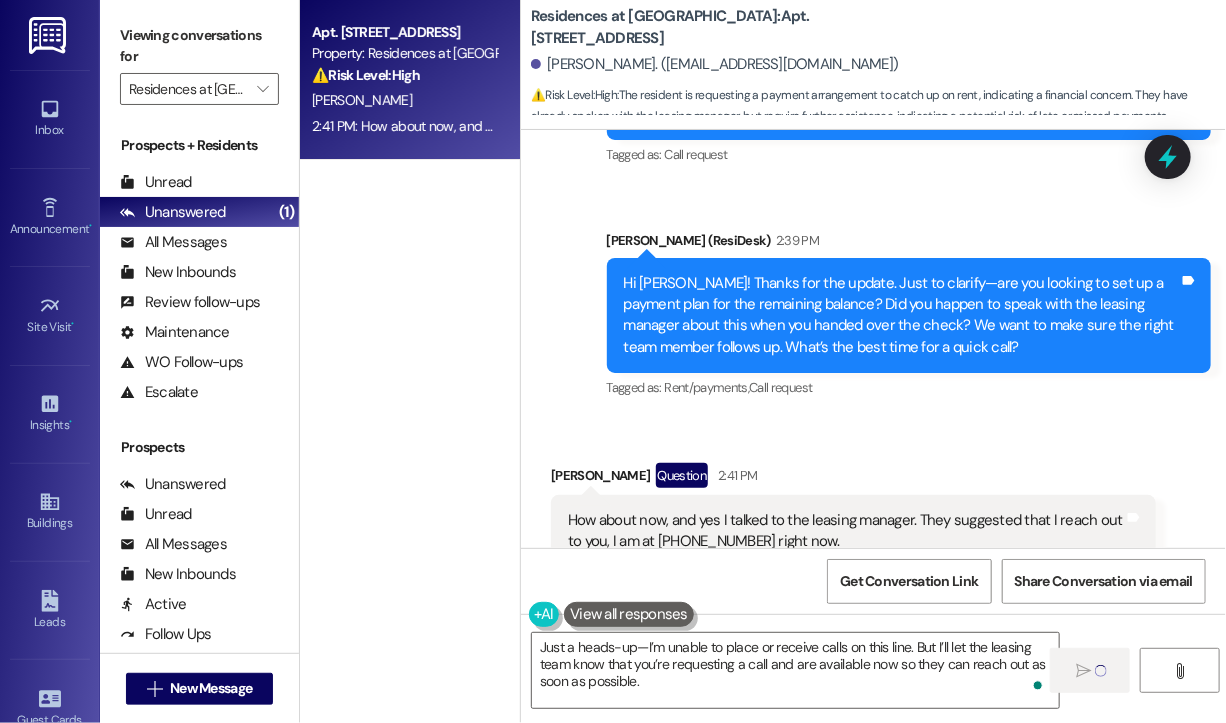type 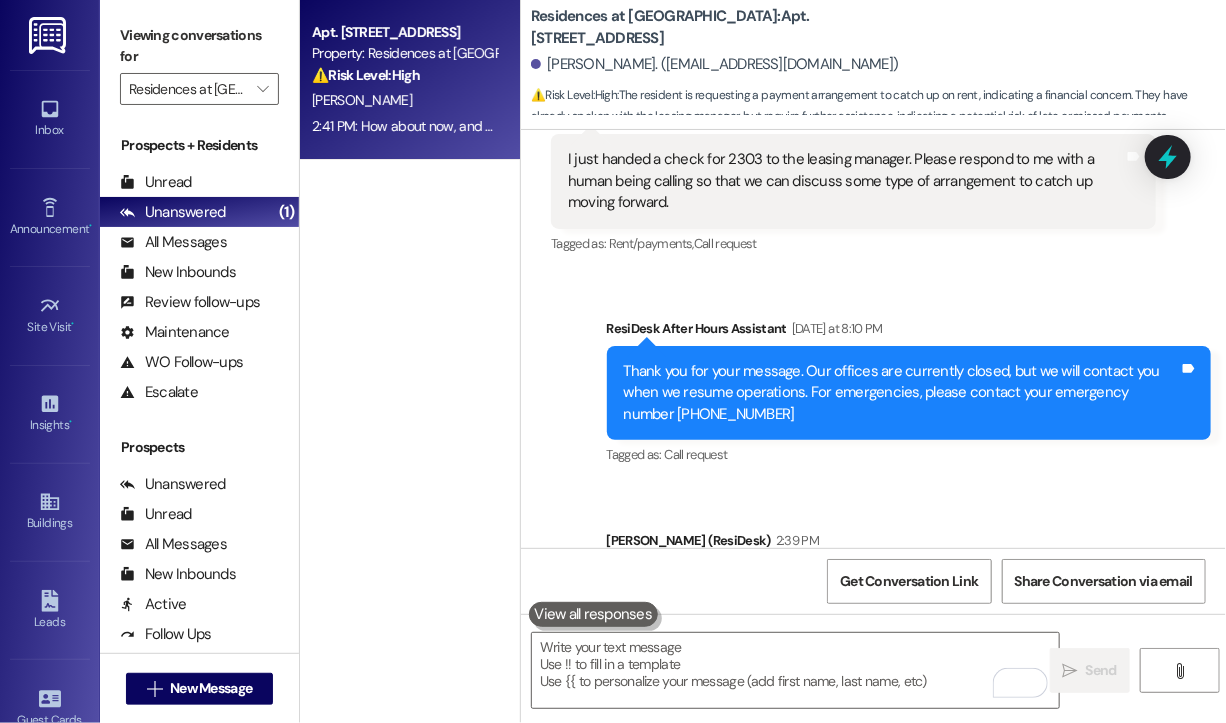 scroll, scrollTop: 5072, scrollLeft: 0, axis: vertical 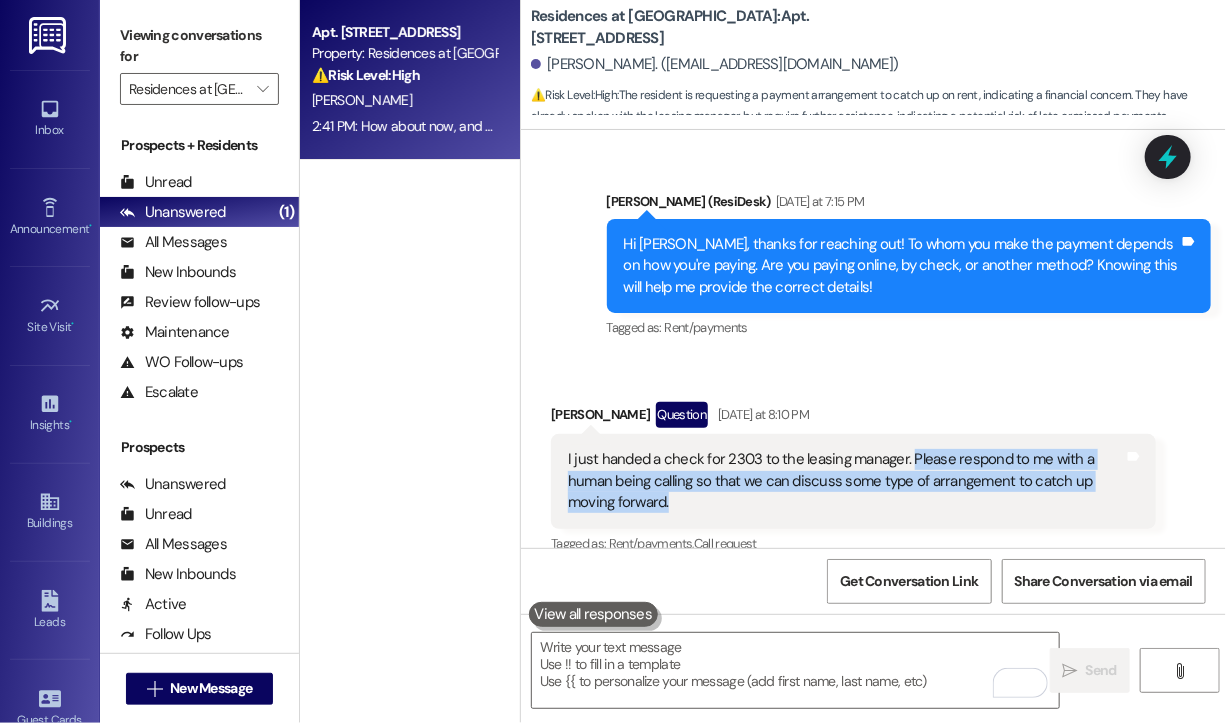 drag, startPoint x: 734, startPoint y: 430, endPoint x: 906, endPoint y: 397, distance: 175.13708 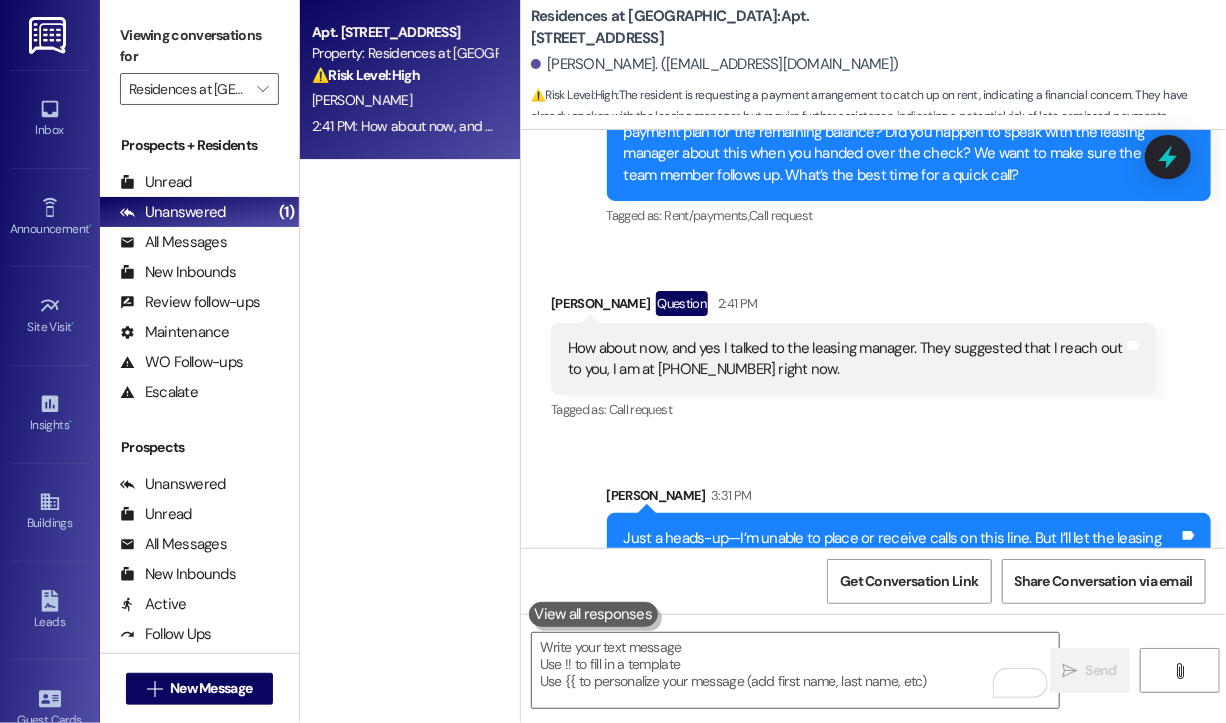 scroll, scrollTop: 5855, scrollLeft: 0, axis: vertical 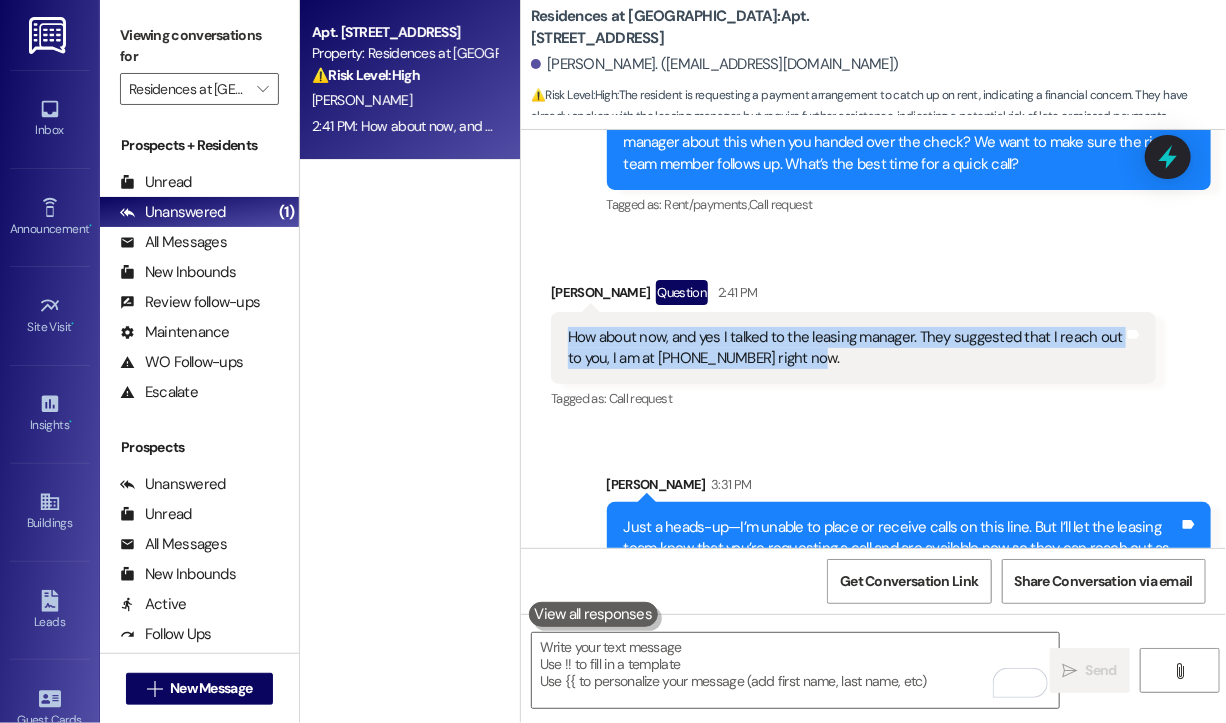 drag, startPoint x: 845, startPoint y: 290, endPoint x: 570, endPoint y: 271, distance: 275.65558 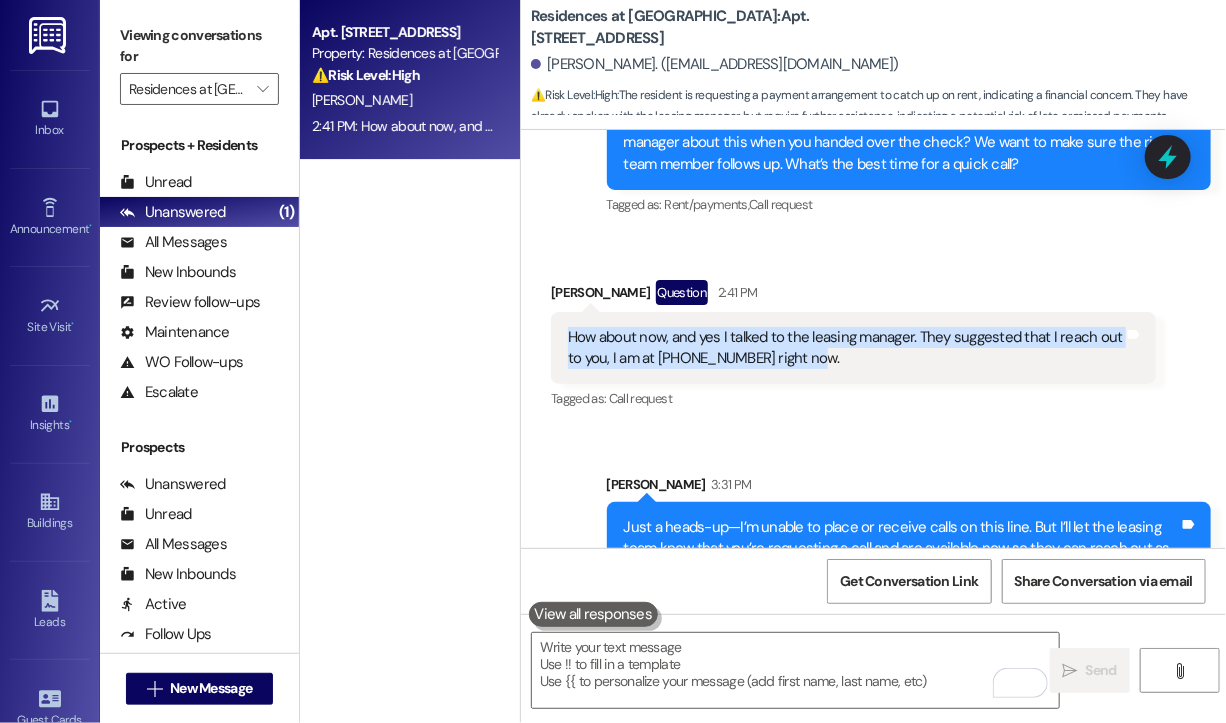 scroll, scrollTop: 5993, scrollLeft: 0, axis: vertical 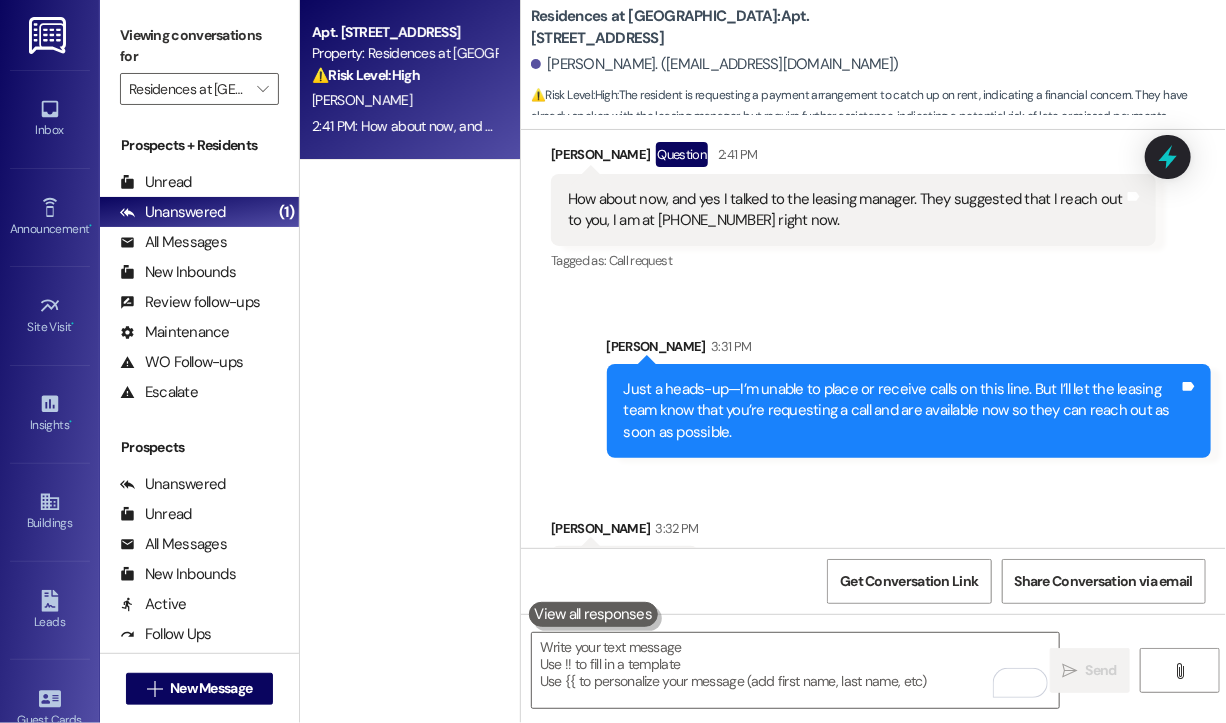 click on "Sent via SMS Sarah 3:31 PM Just a heads-up—I’m unable to place or receive calls on this line. But I’ll let the leasing team know that you’re requesting a call and are available now so they can reach out as soon as possible. Tags and notes" at bounding box center (873, 382) 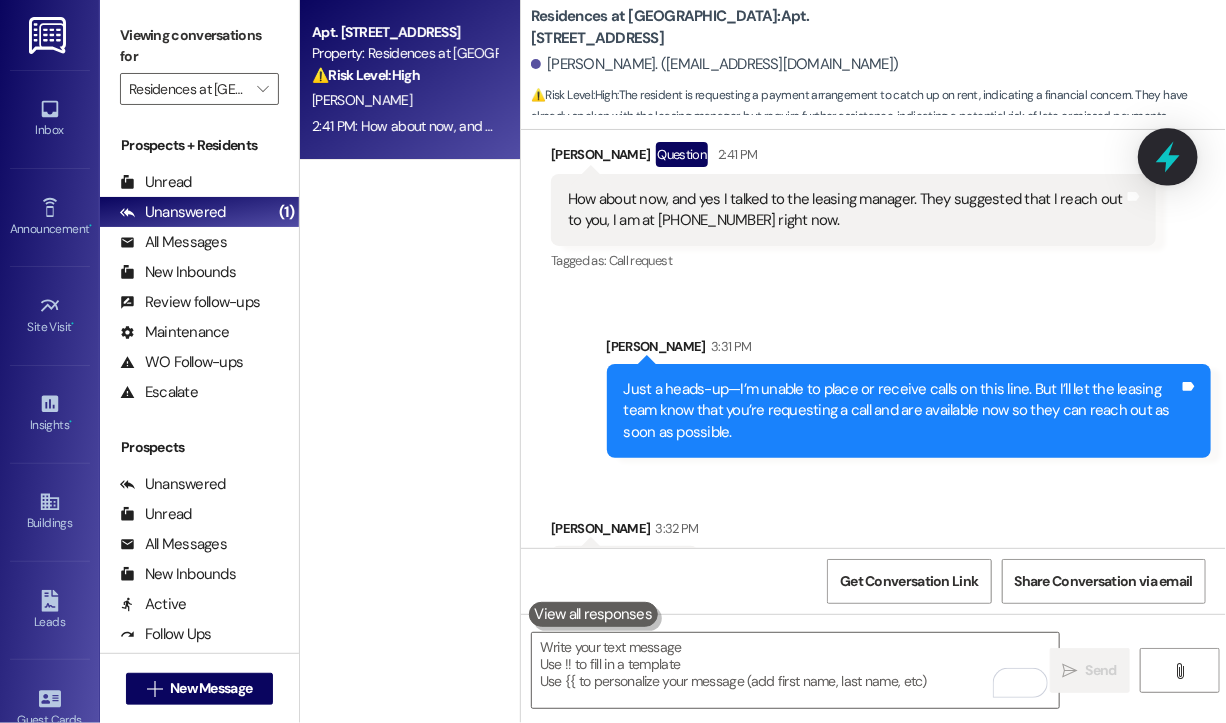 click 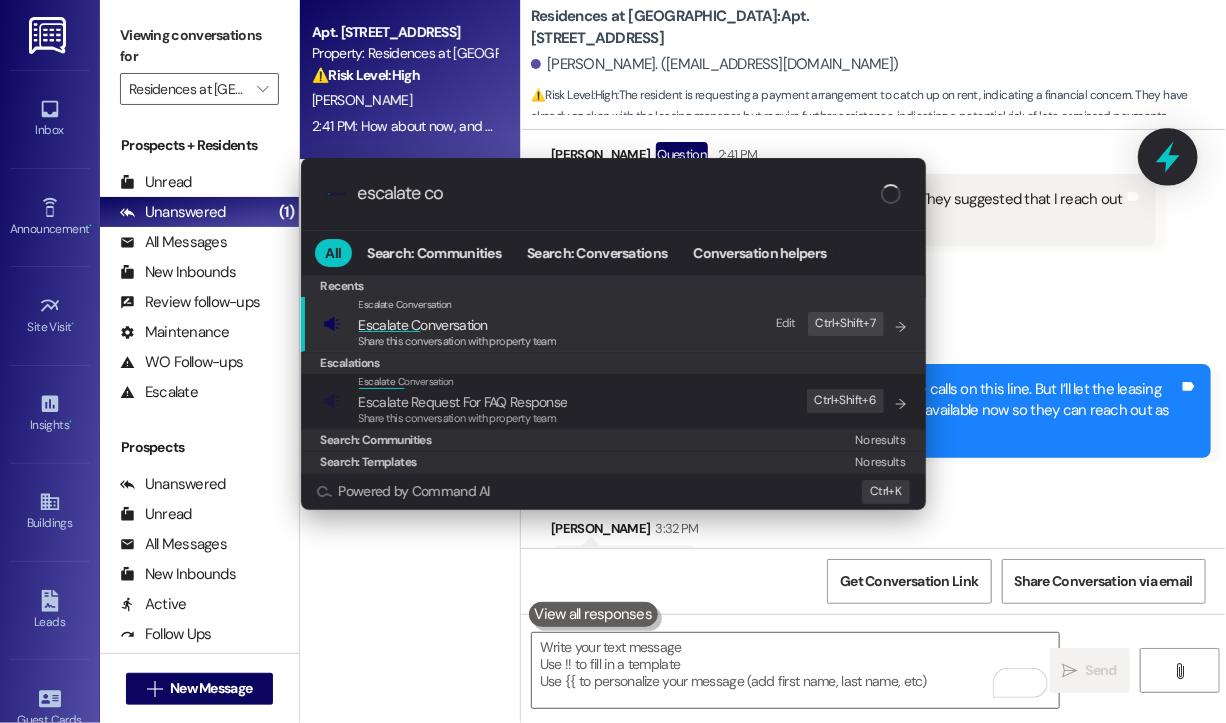 type on "escalate con" 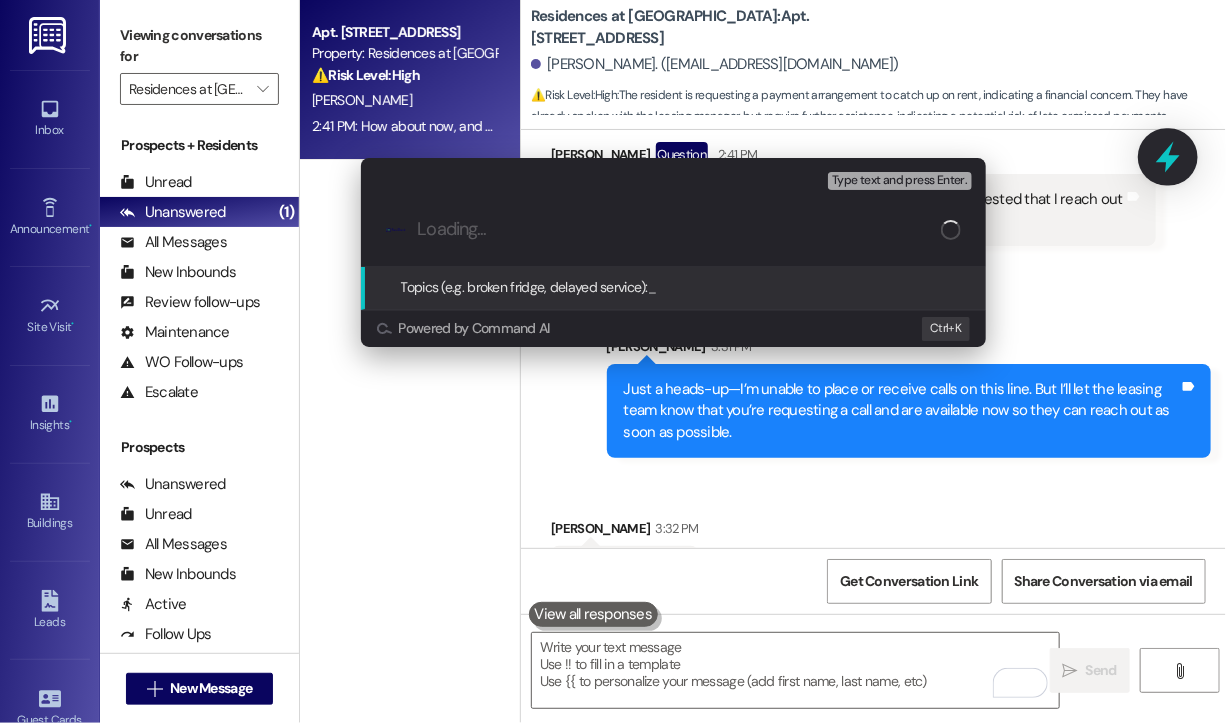 paste on "Request for Call to Discuss Payment Arrangement – Available Now at 443-841-8084" 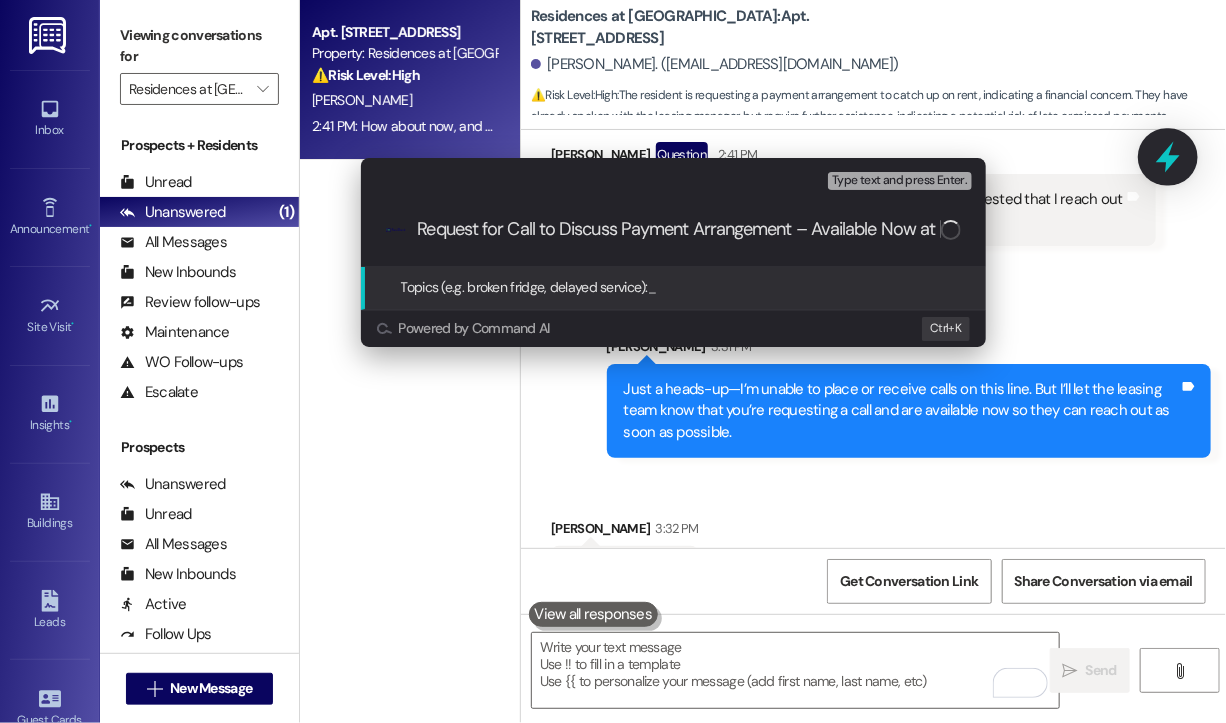 scroll, scrollTop: 0, scrollLeft: 110, axis: horizontal 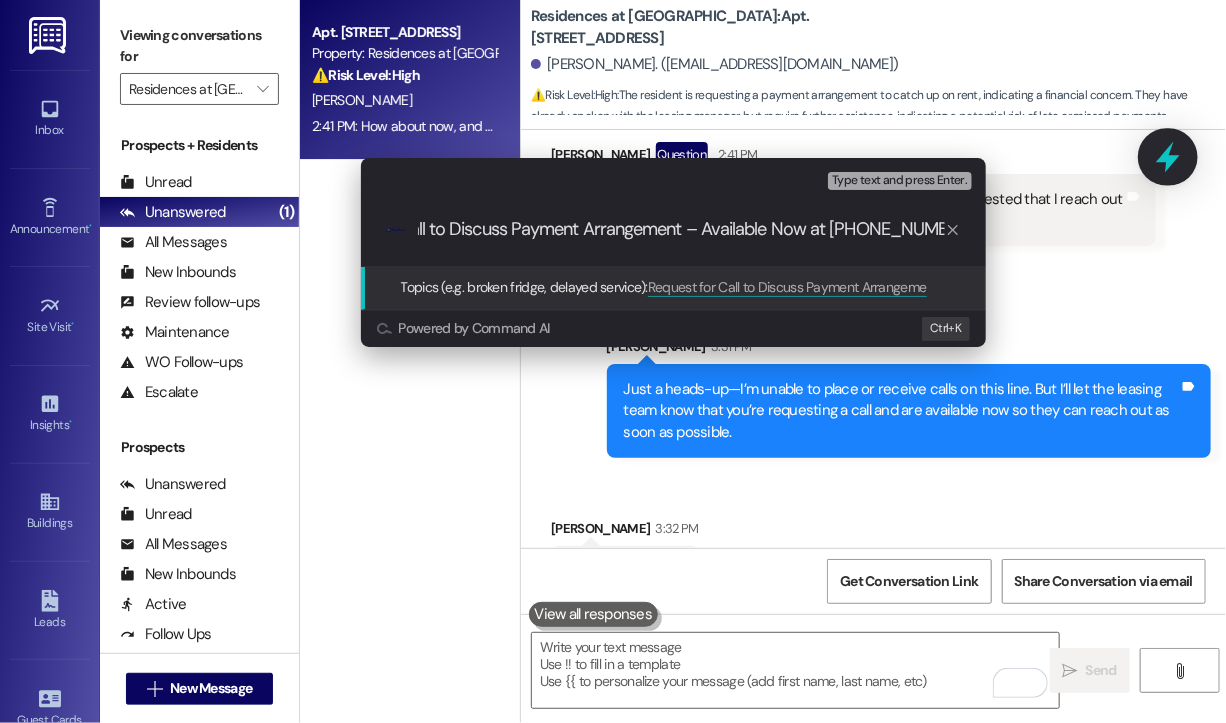 type 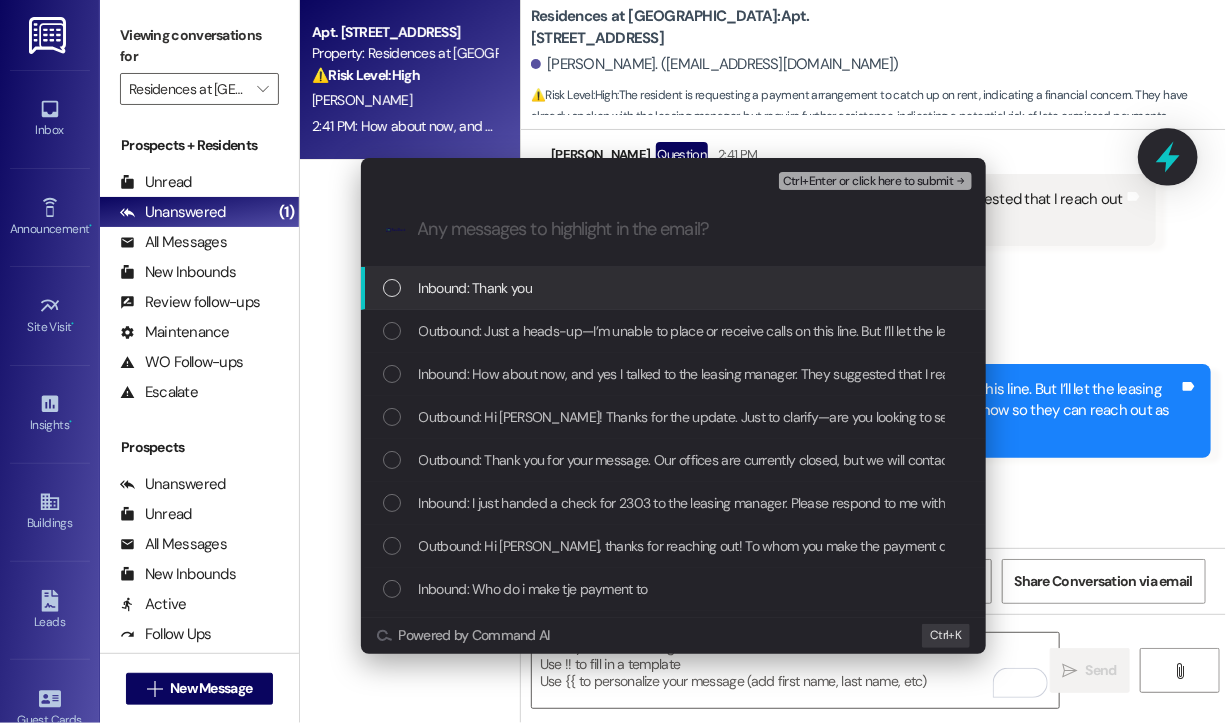 scroll, scrollTop: 0, scrollLeft: 0, axis: both 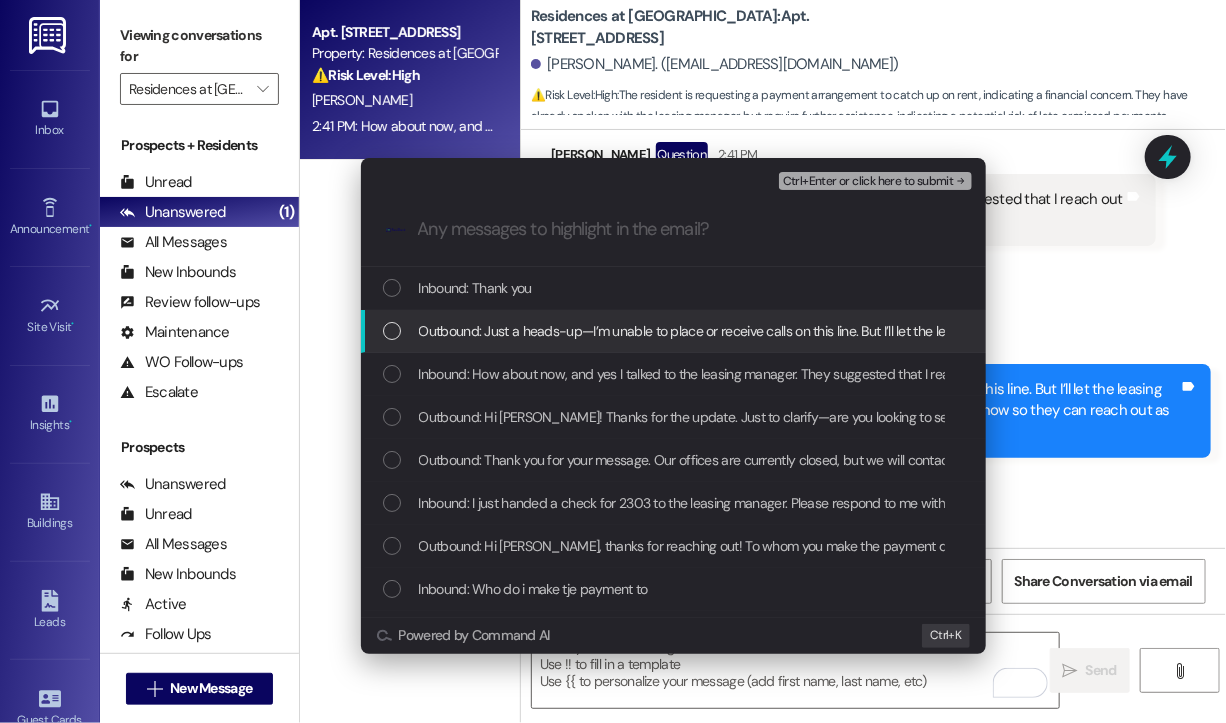 click on "Outbound: Just a heads-up—I’m unable to place or receive calls on this line. But I’ll let the leasing team know that you’re requesting a call and are available now so they can reach out as soon as possible." at bounding box center (1003, 331) 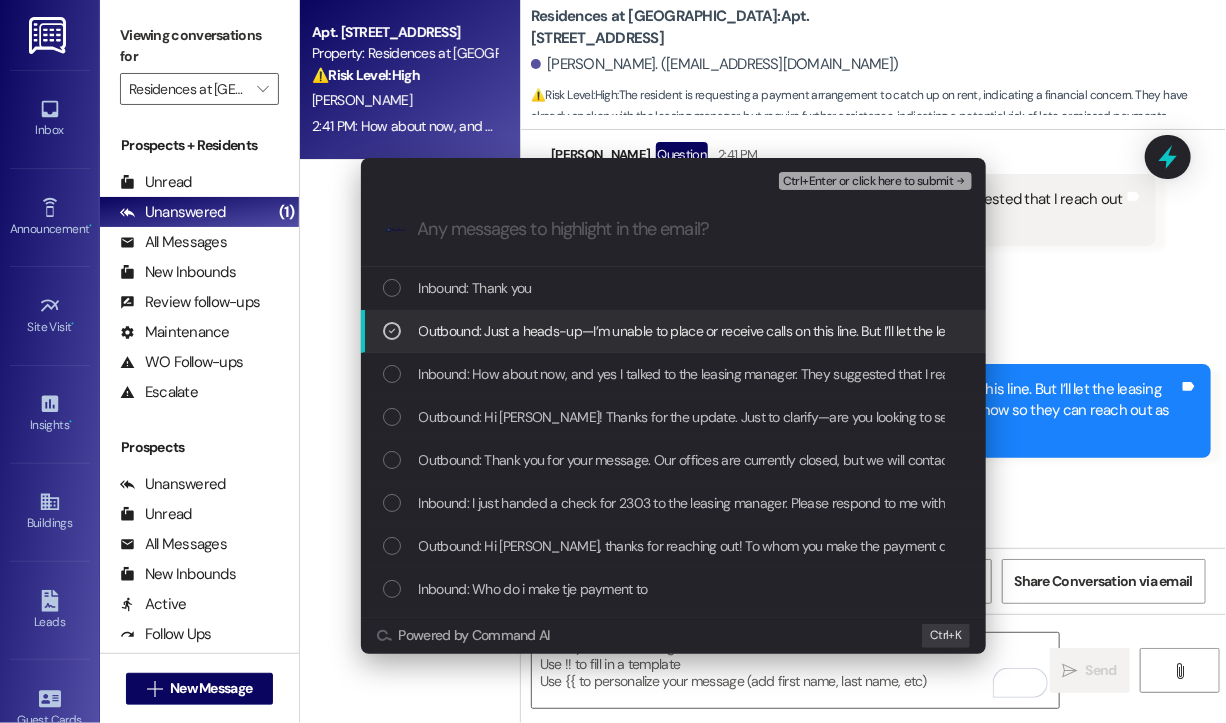 click on "Outbound: Just a heads-up—I’m unable to place or receive calls on this line. But I’ll let the leasing team know that you’re requesting a call and are available now so they can reach out as soon as possible." at bounding box center (1003, 331) 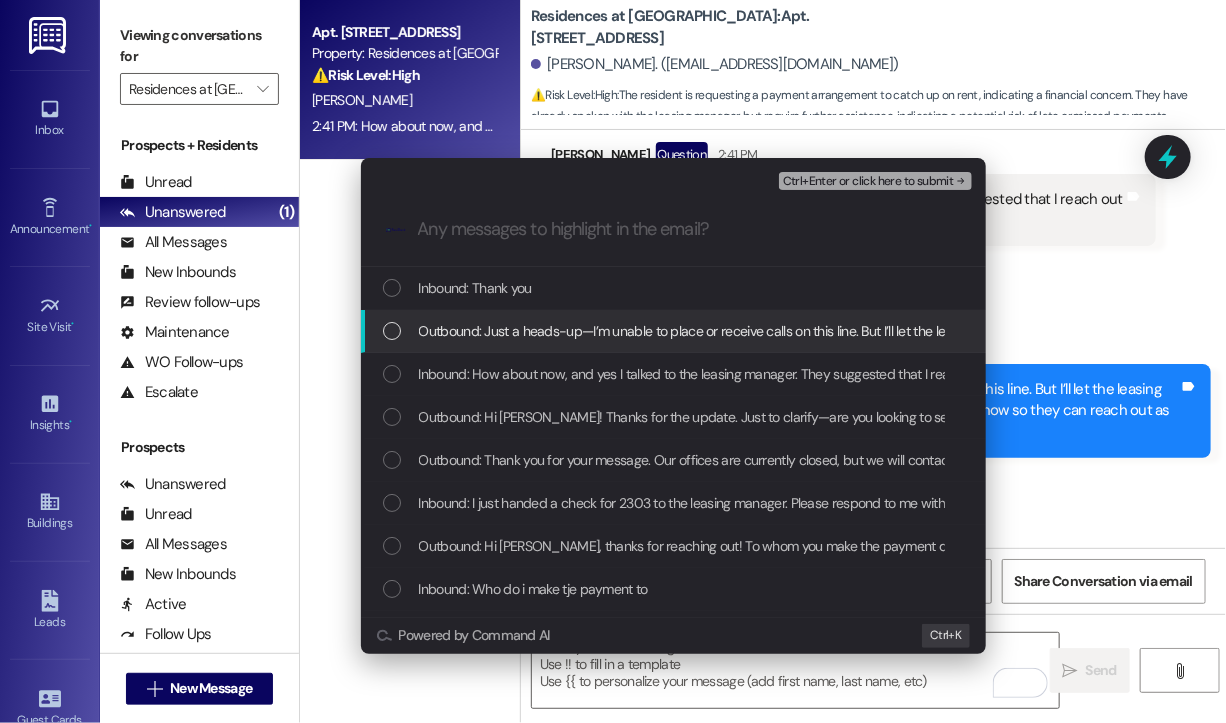 click on "Outbound: Just a heads-up—I’m unable to place or receive calls on this line. But I’ll let the leasing team know that you’re requesting a call and are available now so they can reach out as soon as possible." at bounding box center (1003, 331) 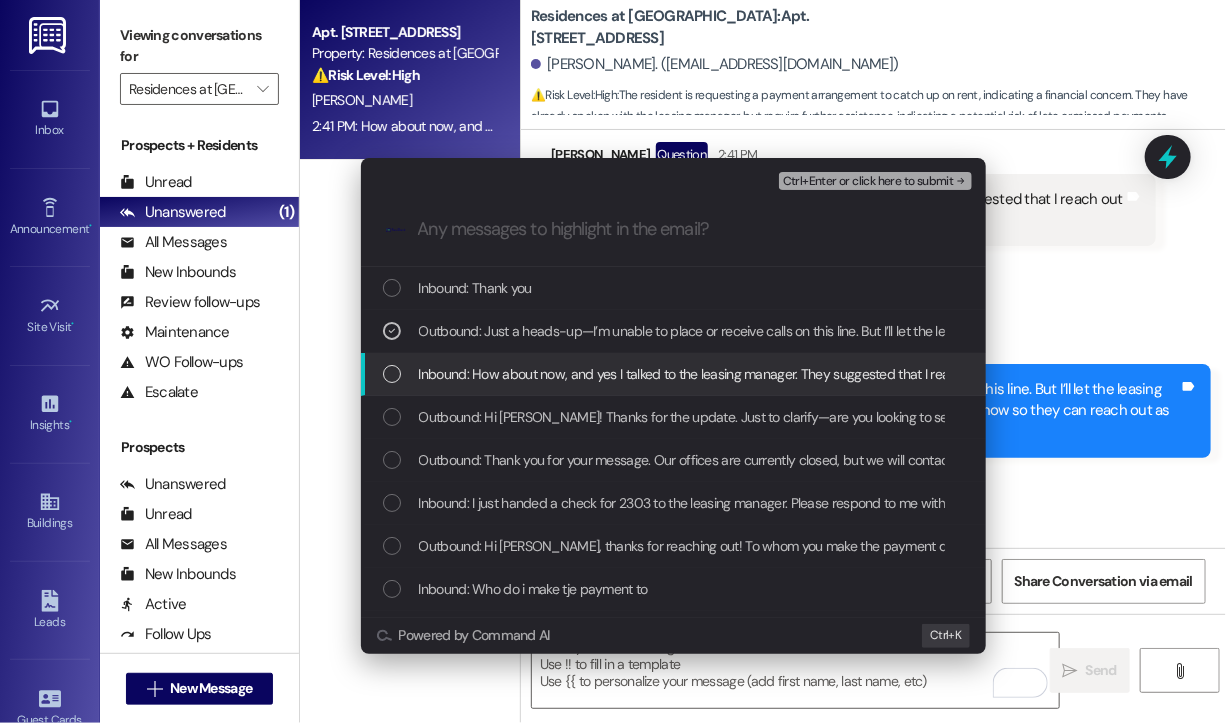 click on "Inbound: How about now, and yes I talked to the leasing manager.   They suggested that I reach out to you, I am at 443 841-8084 right now." at bounding box center [830, 374] 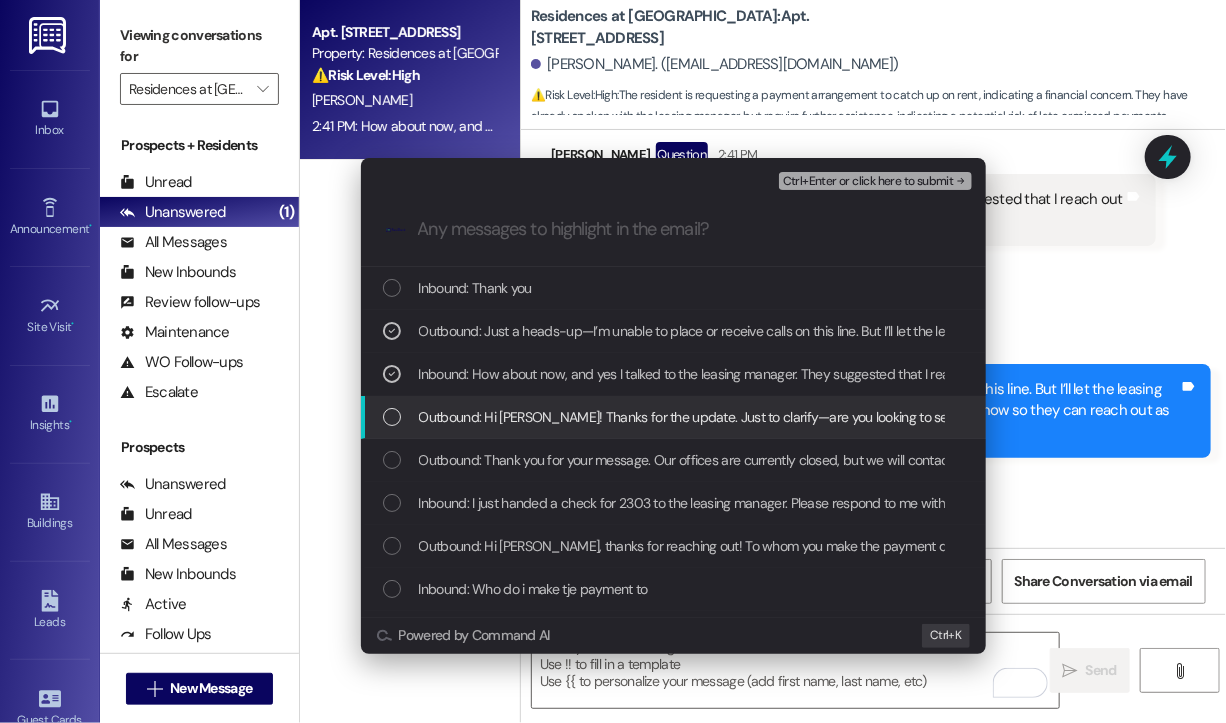 click on "Outbound: Hi Darryl! Thanks for the update. Just to clarify—are you looking to set up a payment plan for the remaining balance? Did you happen to speak with the leasing manager about this when you handed over the check? We want to make sure the right team member follows up. What’s the best time for a quick call?" at bounding box center (1380, 417) 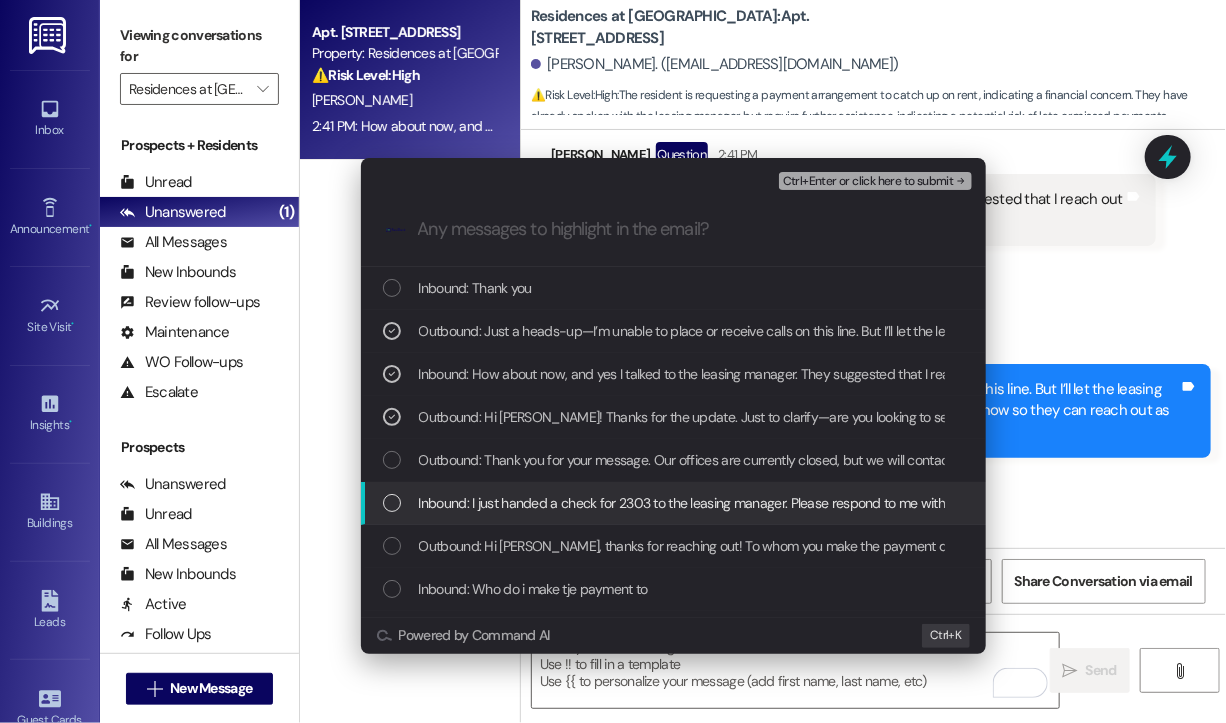 click on "Inbound: I just handed a check for 2303 to the leasing manager.   Please respond to me with a human being calling so that we can discuss some type of arrangement to catch up moving forward." at bounding box center [979, 503] 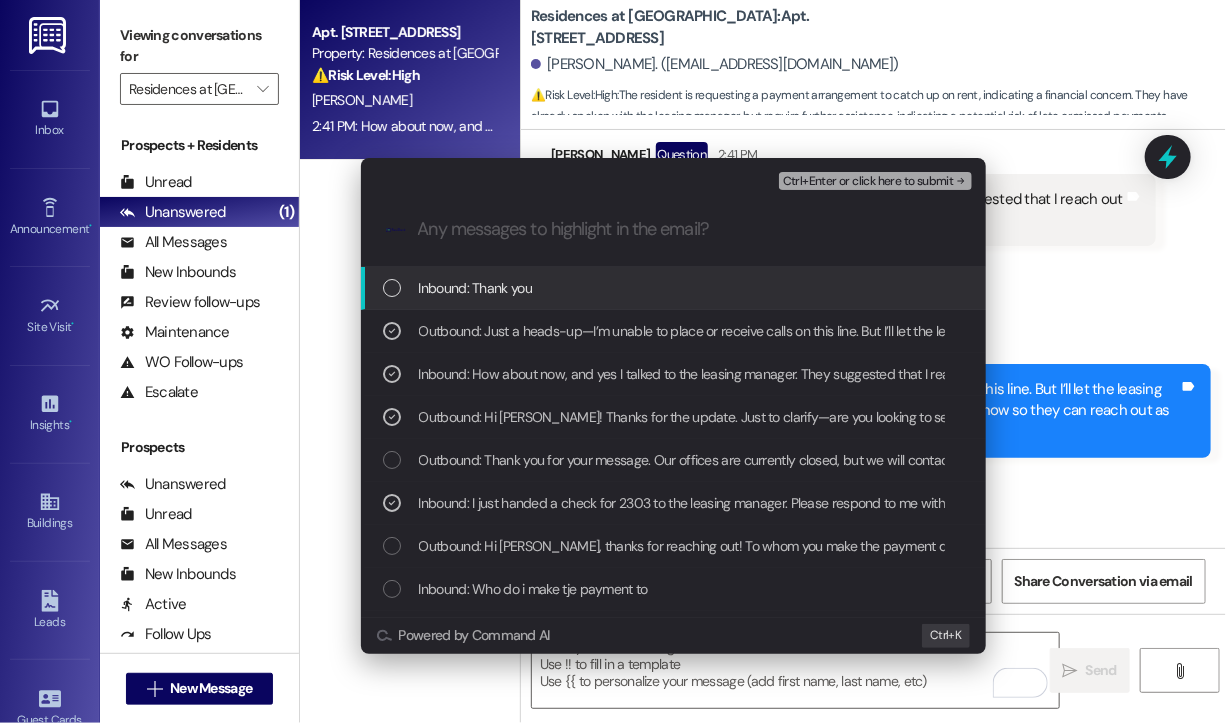 click on "Ctrl+Enter or click here to submit" at bounding box center [875, 181] 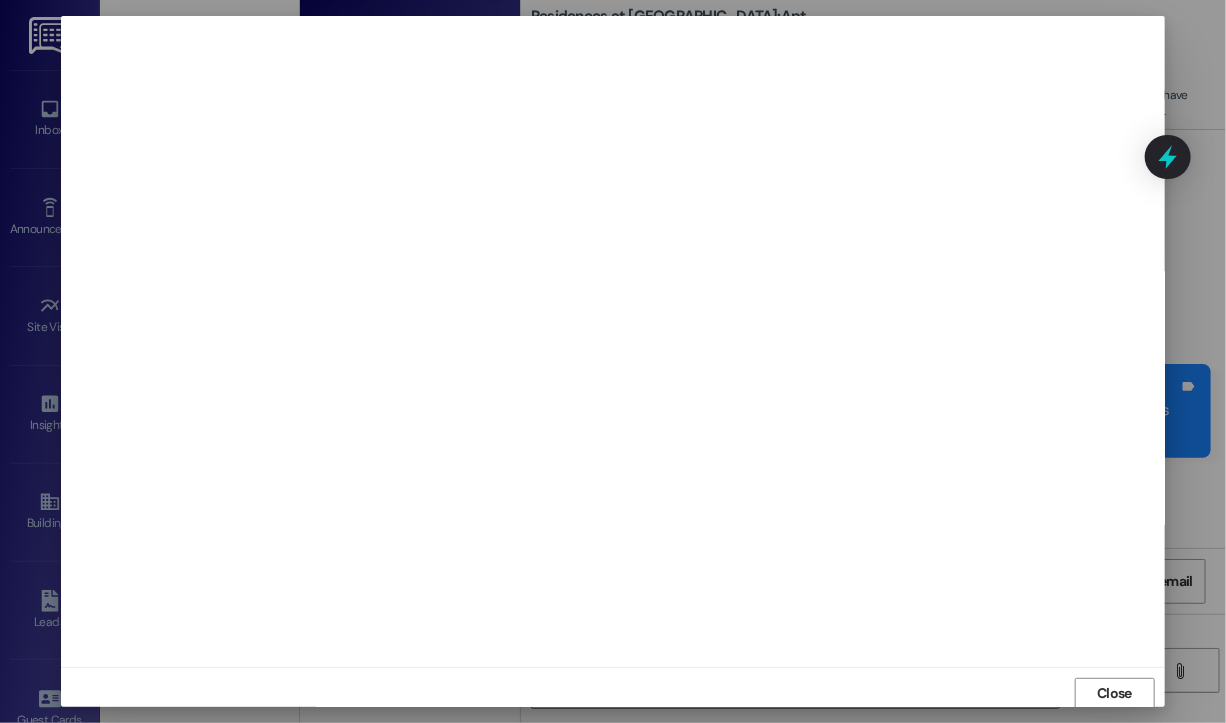 scroll, scrollTop: 2, scrollLeft: 0, axis: vertical 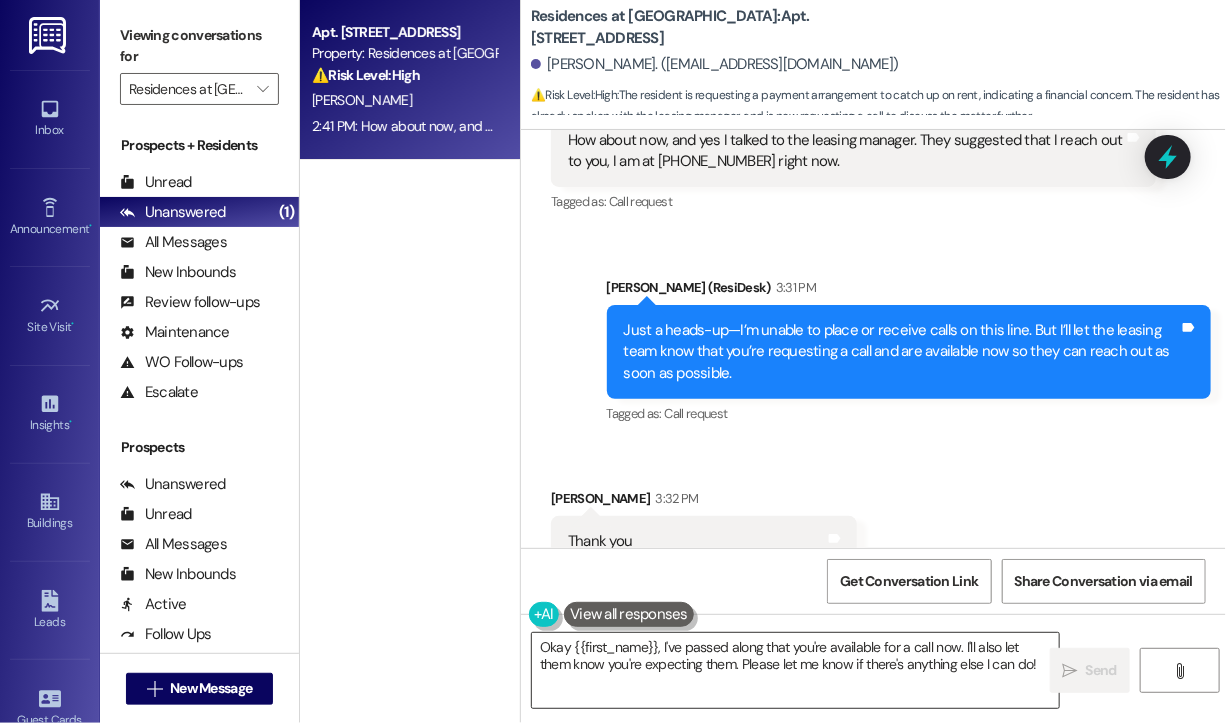 click on "Okay {{first_name}}, I've passed along that you're available for a call now. I'll also let them know you're expecting them. Please let me know if there's anything else I can do!" at bounding box center [795, 670] 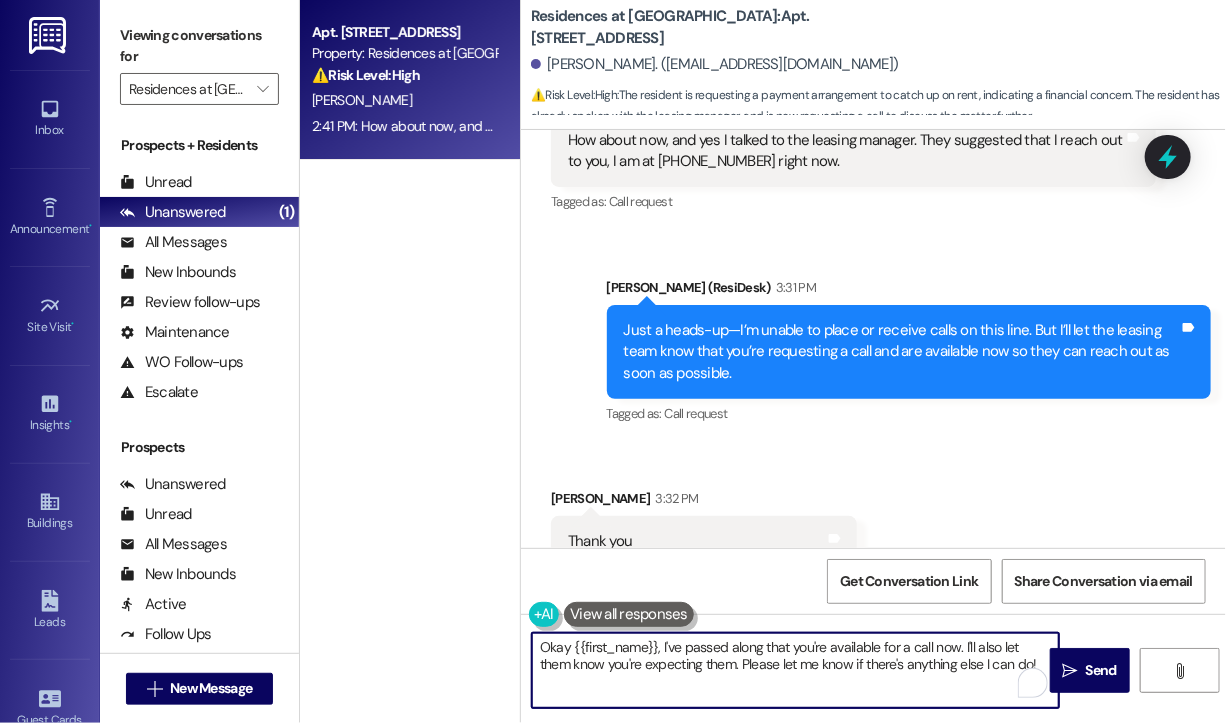 click on "Okay {{first_name}}, I've passed along that you're available for a call now. I'll also let them know you're expecting them. Please let me know if there's anything else I can do!" at bounding box center [795, 670] 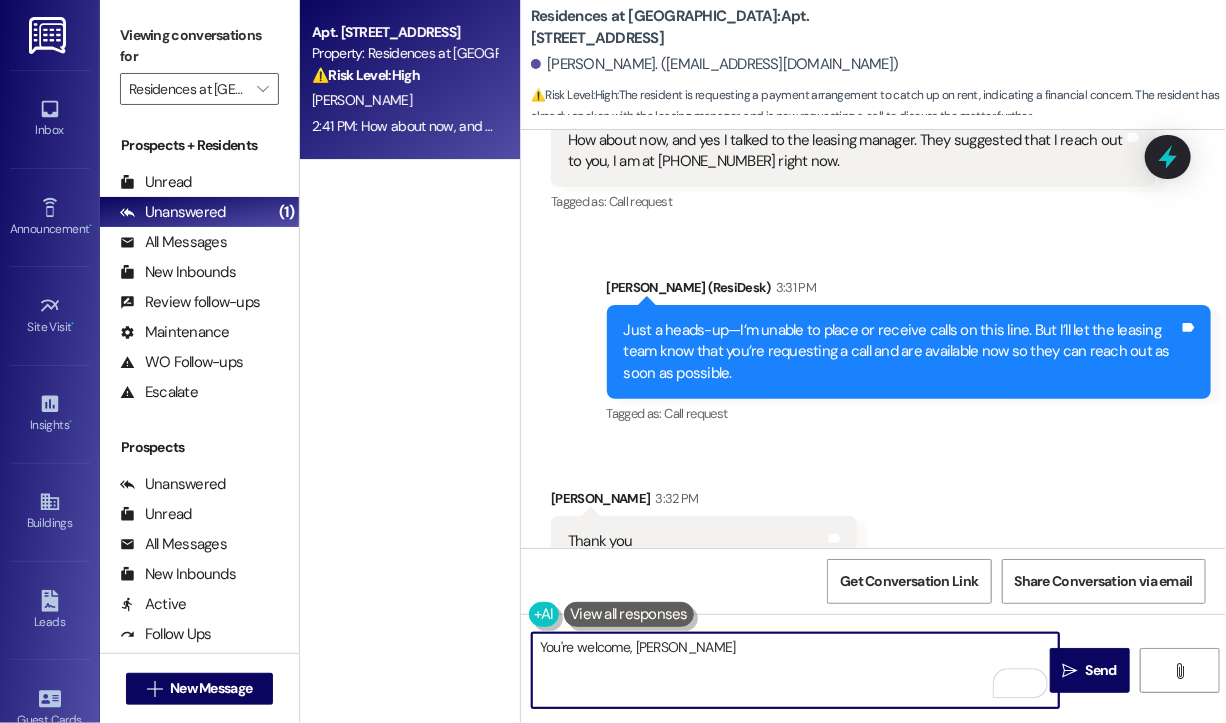 type on "You're welcome, Darryl!" 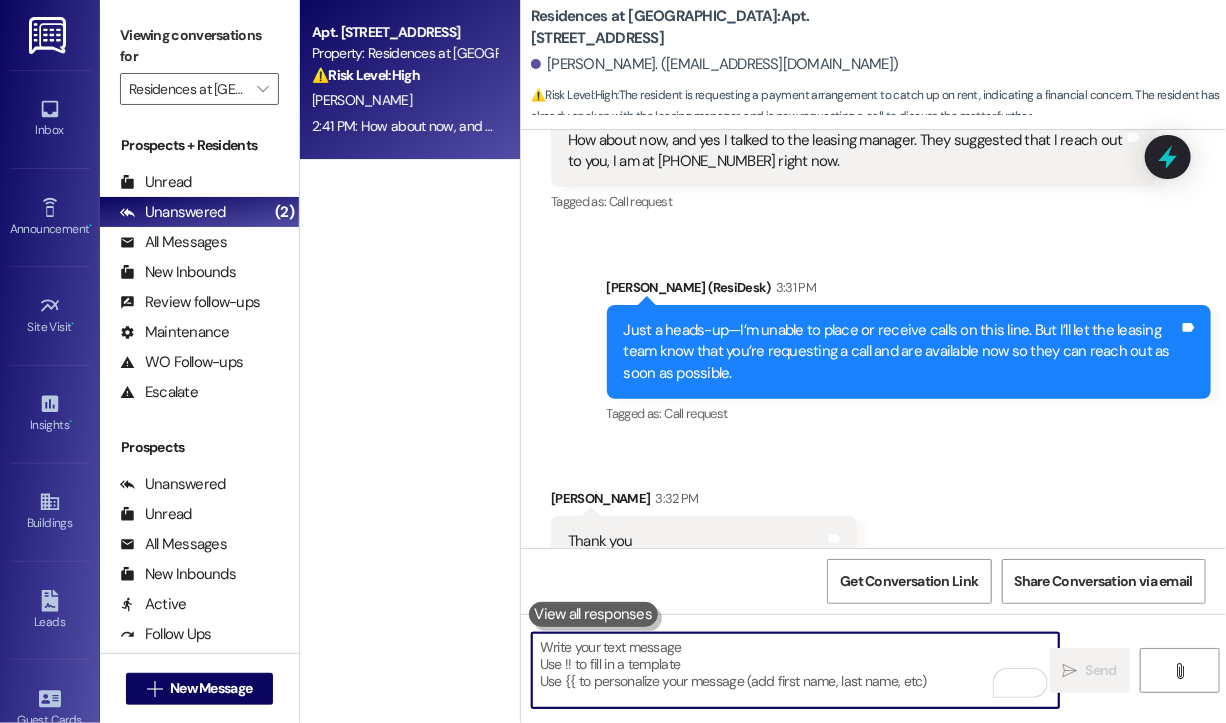 scroll, scrollTop: 6192, scrollLeft: 0, axis: vertical 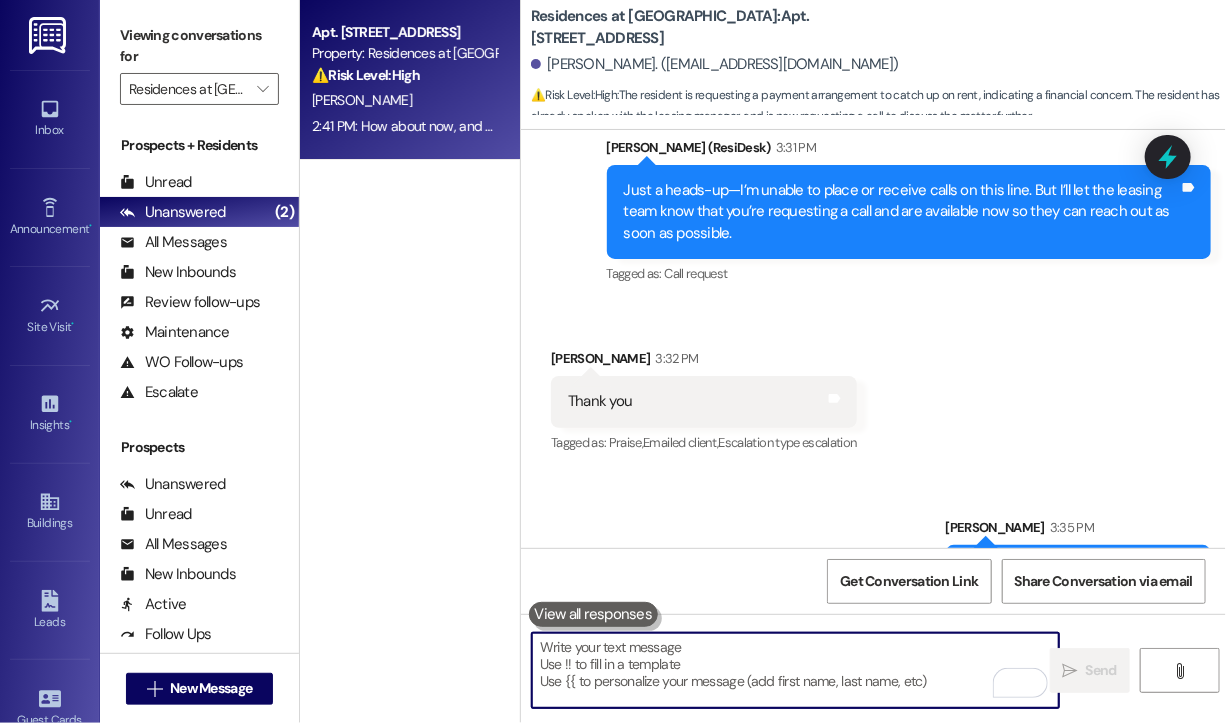 type 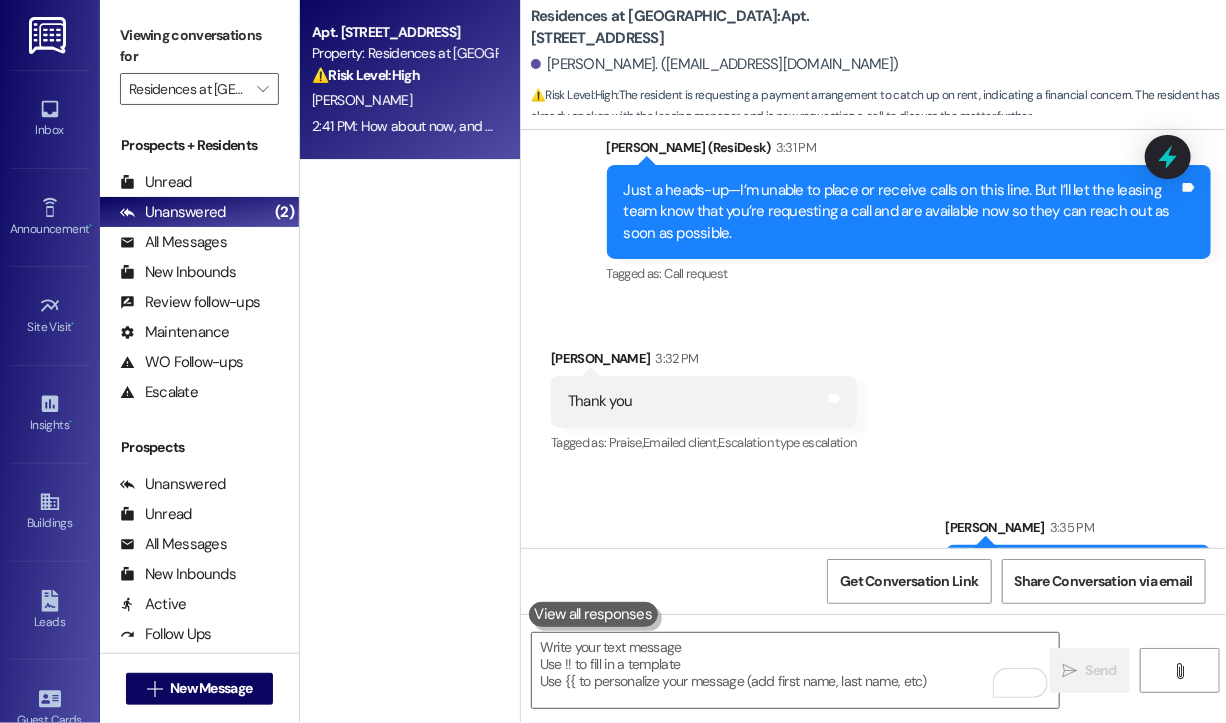 click on "Apt. 304, 10125 Junction Drive Property: Residences at Annapolis Junction ⚠️  Risk Level:  High The resident is requesting a payment arrangement to catch up on rent, indicating a financial concern. They have already spoken with the leasing manager, but require further assistance, indicating a potential risk of late or missed payments. D. Monroe 2:41 PM: How about now, and yes I talked to the leasing manager.   They suggested that I reach out to you, I am at 443 841-8084 right now.  2:41 PM: How about now, and yes I talked to the leasing manager.   They suggested that I reach out to you, I am at 443 841-8084 right now." at bounding box center (410, 290) 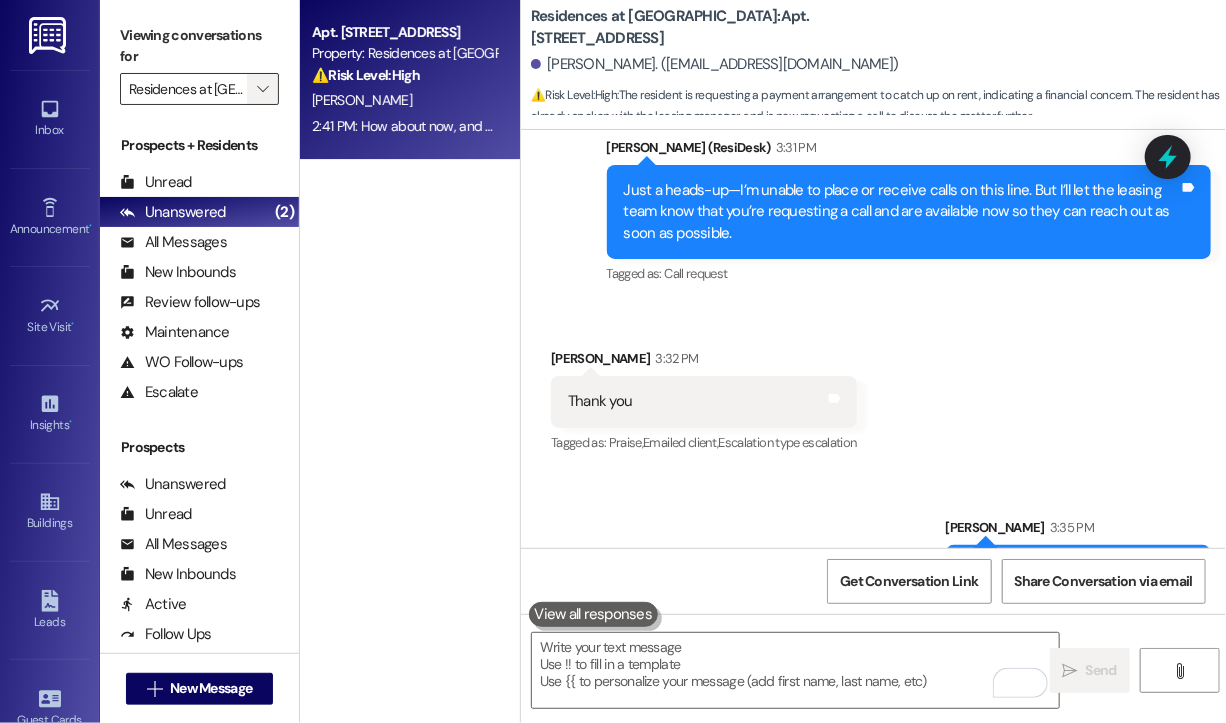 click on "" at bounding box center [262, 89] 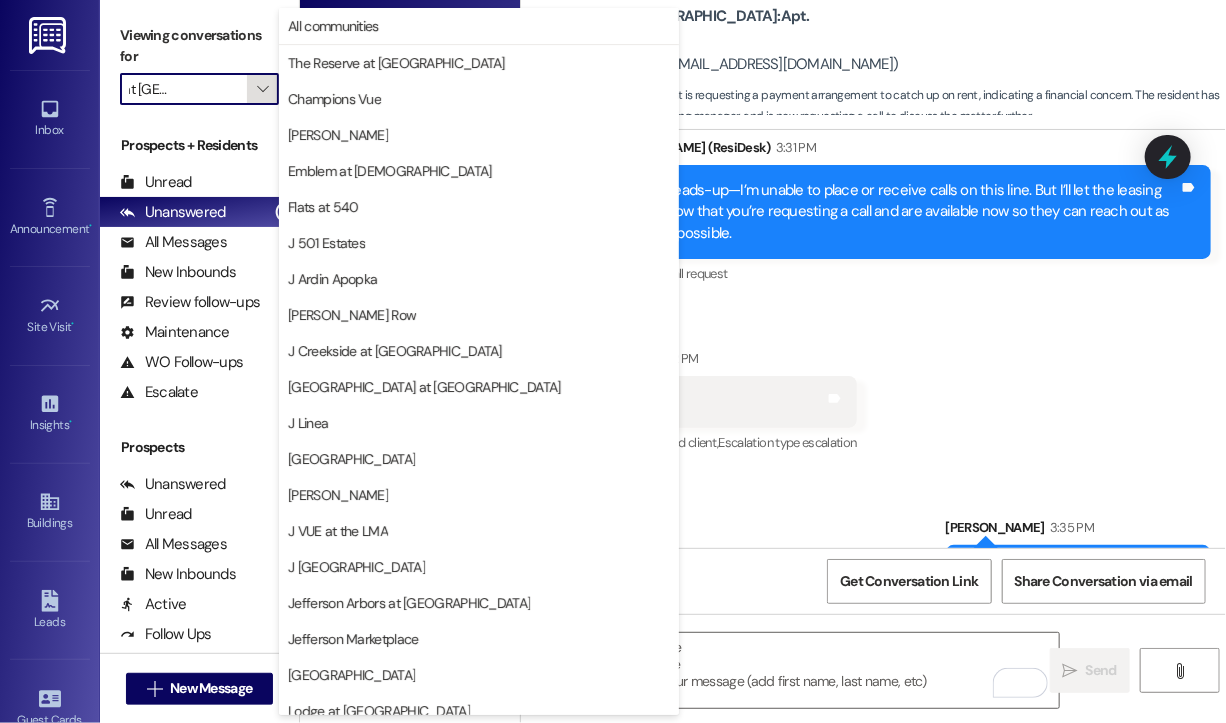 scroll, scrollTop: 301, scrollLeft: 0, axis: vertical 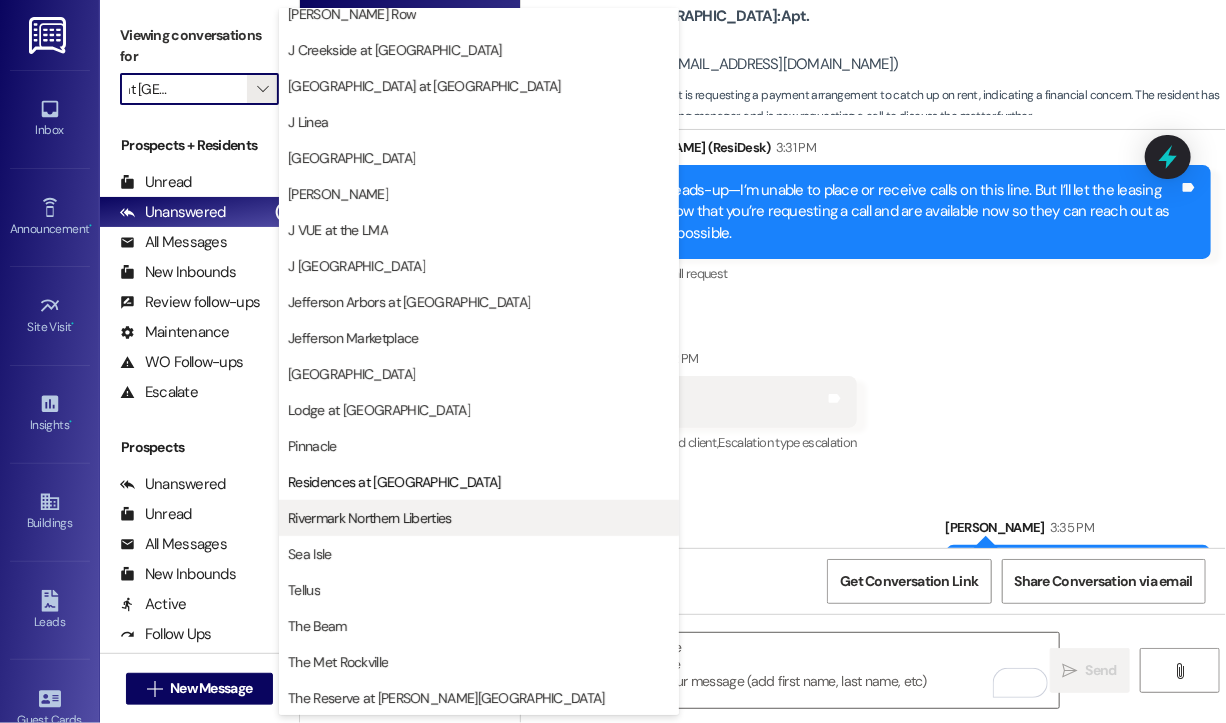 click on "Rivermark Northern Liberties" at bounding box center (369, 518) 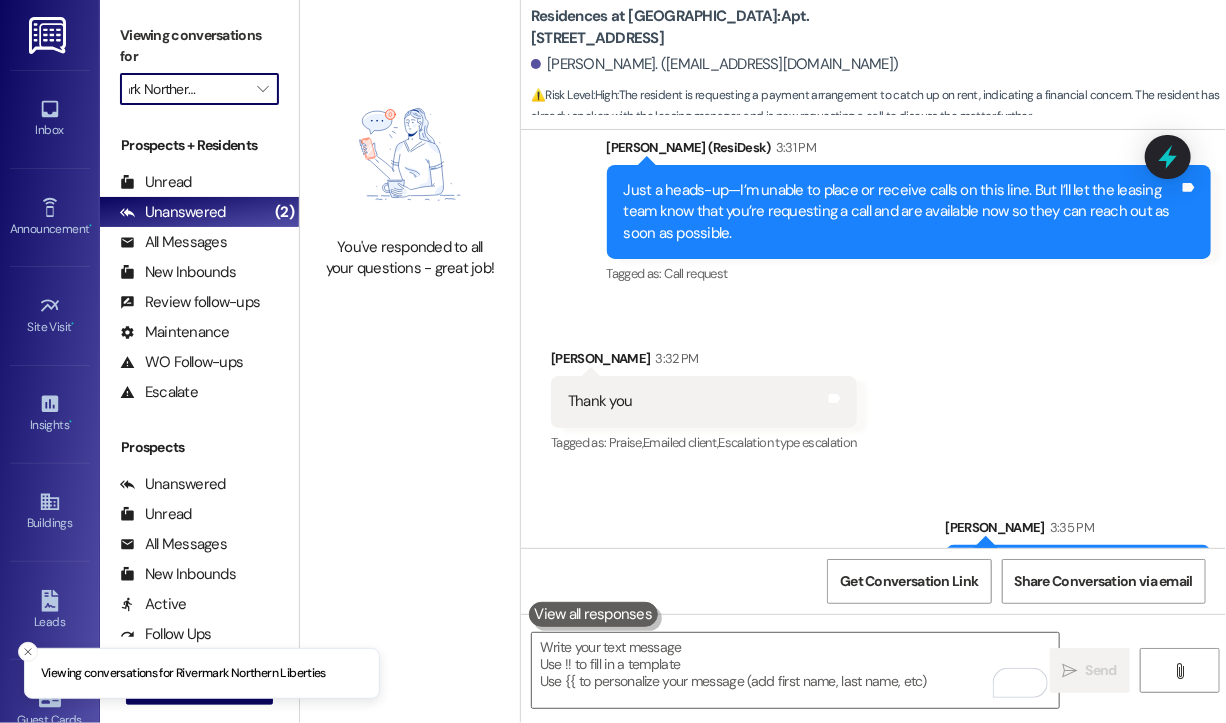 scroll, scrollTop: 0, scrollLeft: 0, axis: both 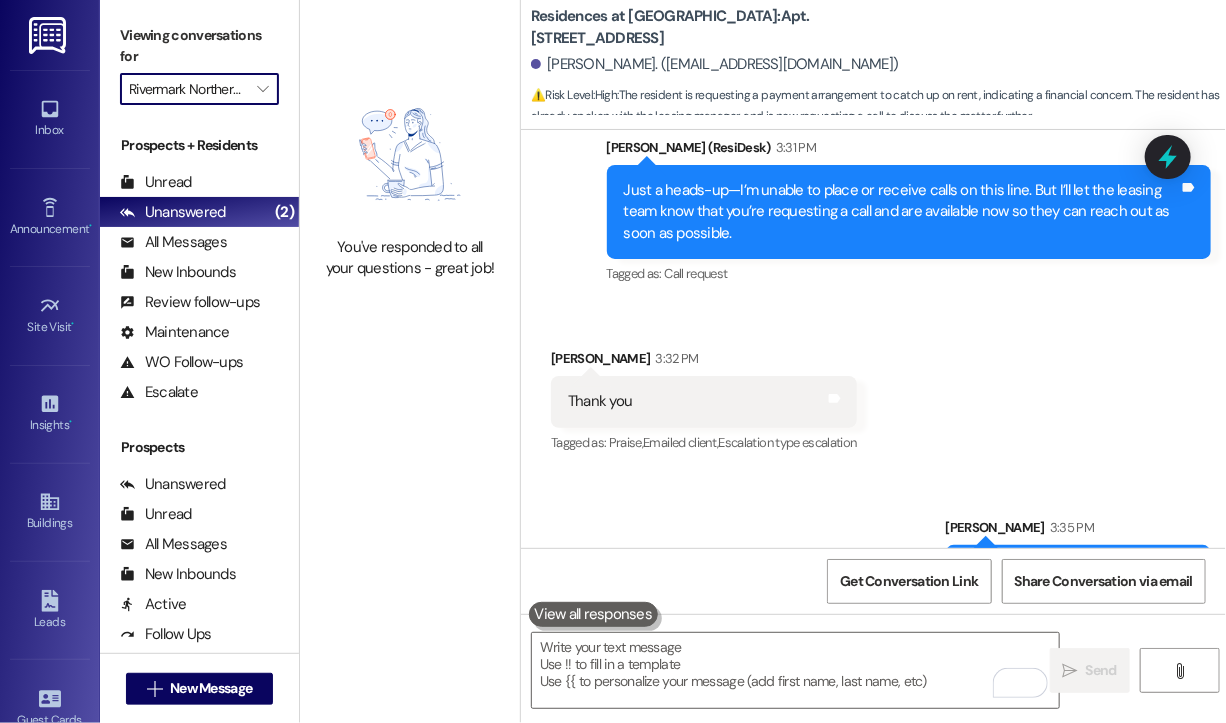 click on "Received via SMS Darryl Monroe 3:32 PM Thank you  Tags and notes Tagged as:   Praise ,  Click to highlight conversations about Praise Emailed client ,  Click to highlight conversations about Emailed client Escalation type escalation Click to highlight conversations about Escalation type escalation" at bounding box center (873, 387) 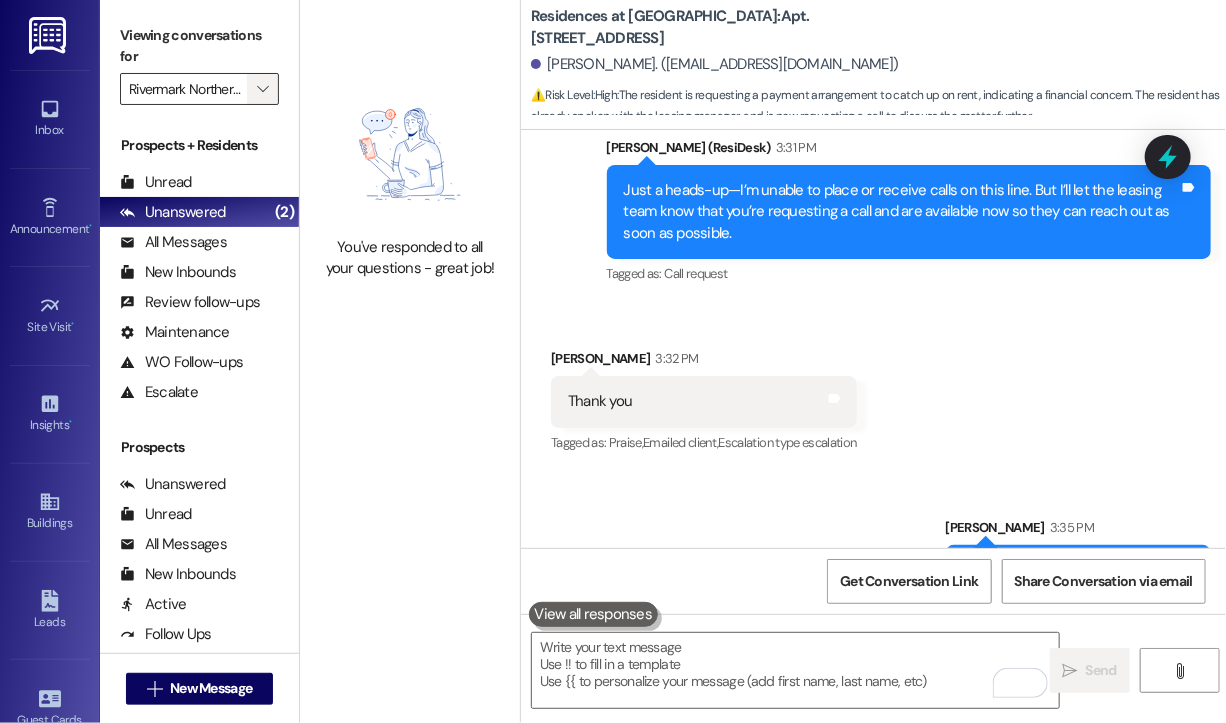 click on "" at bounding box center (263, 89) 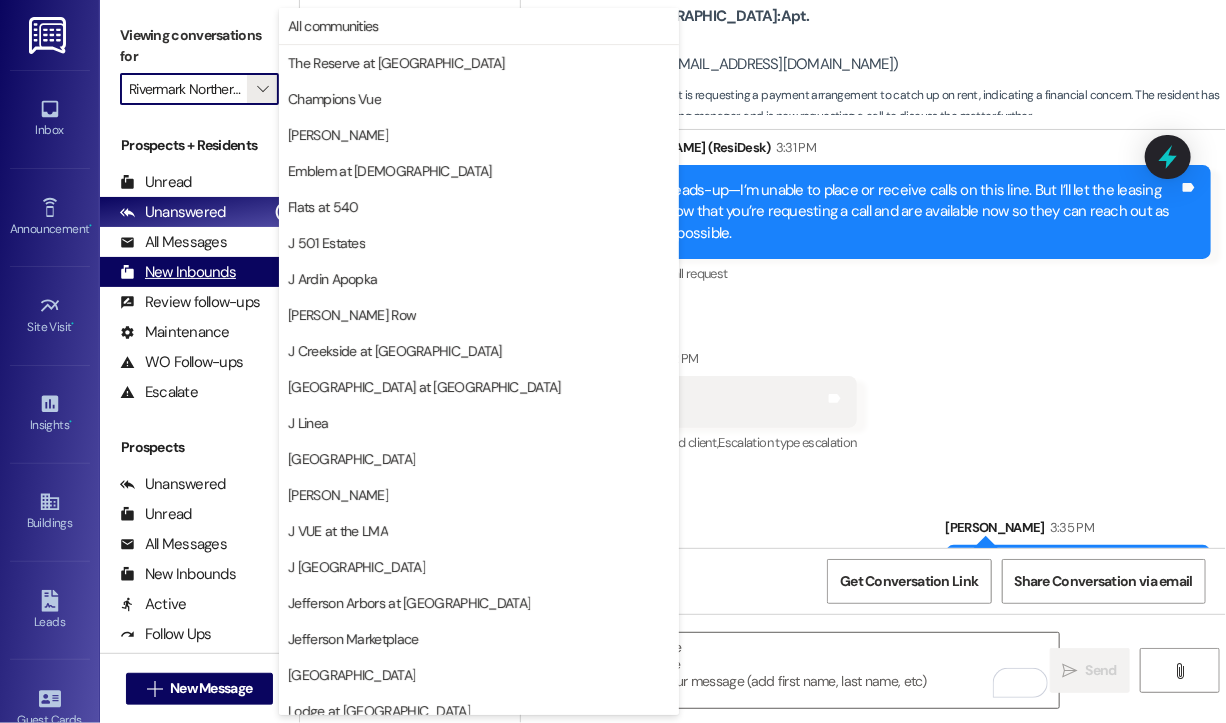 scroll, scrollTop: 301, scrollLeft: 0, axis: vertical 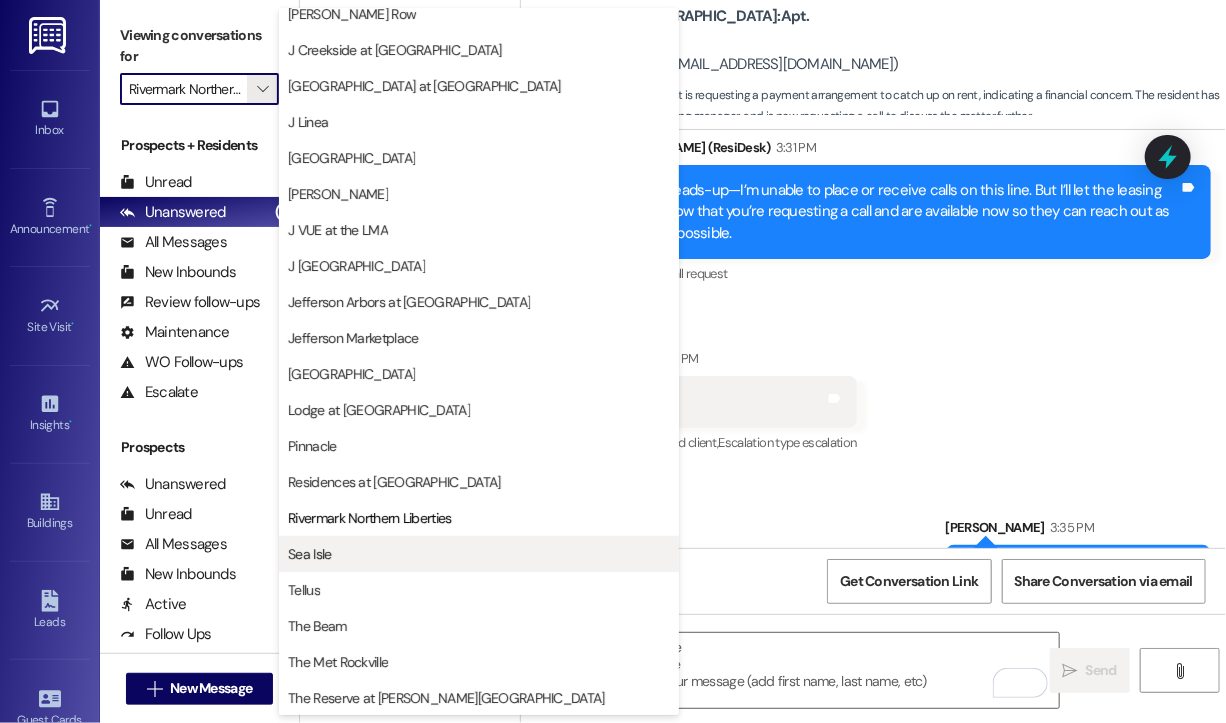 click on "Sea Isle" at bounding box center (479, 554) 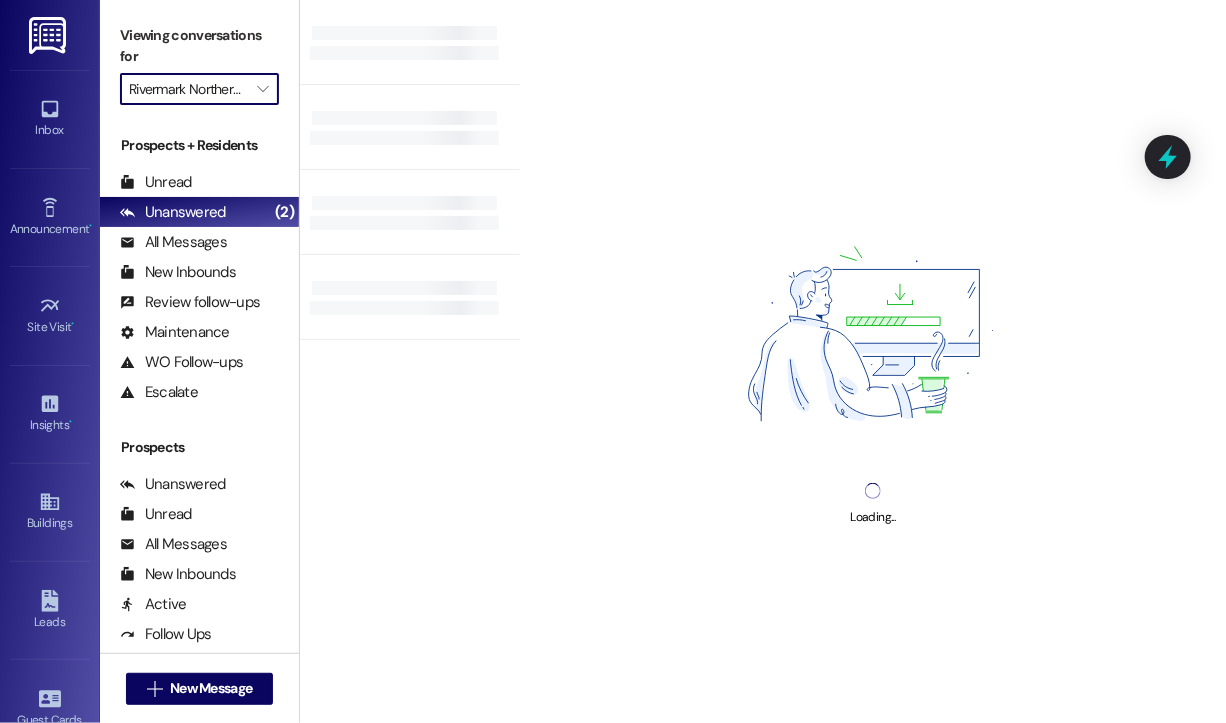 type on "Sea Isle" 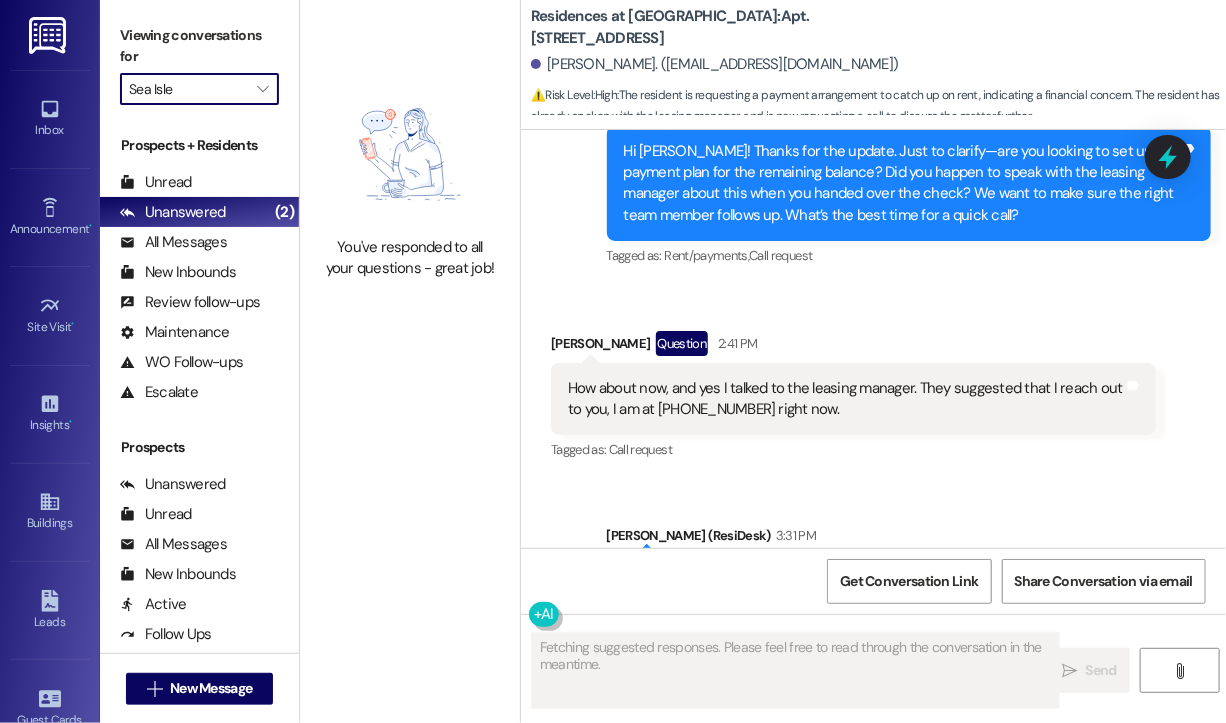 scroll, scrollTop: 6052, scrollLeft: 0, axis: vertical 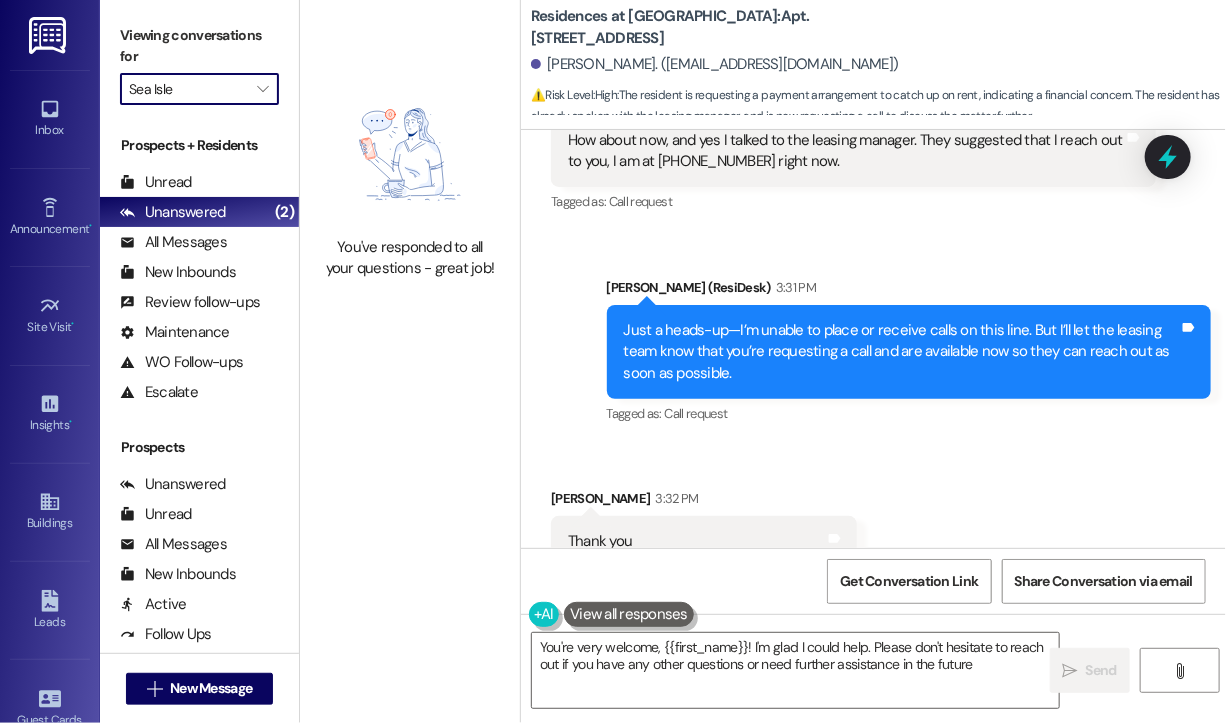 type on "You're very welcome, {{first_name}}! I'm glad I could help. Please don't hesitate to reach out if you have any other questions or need further assistance in the future." 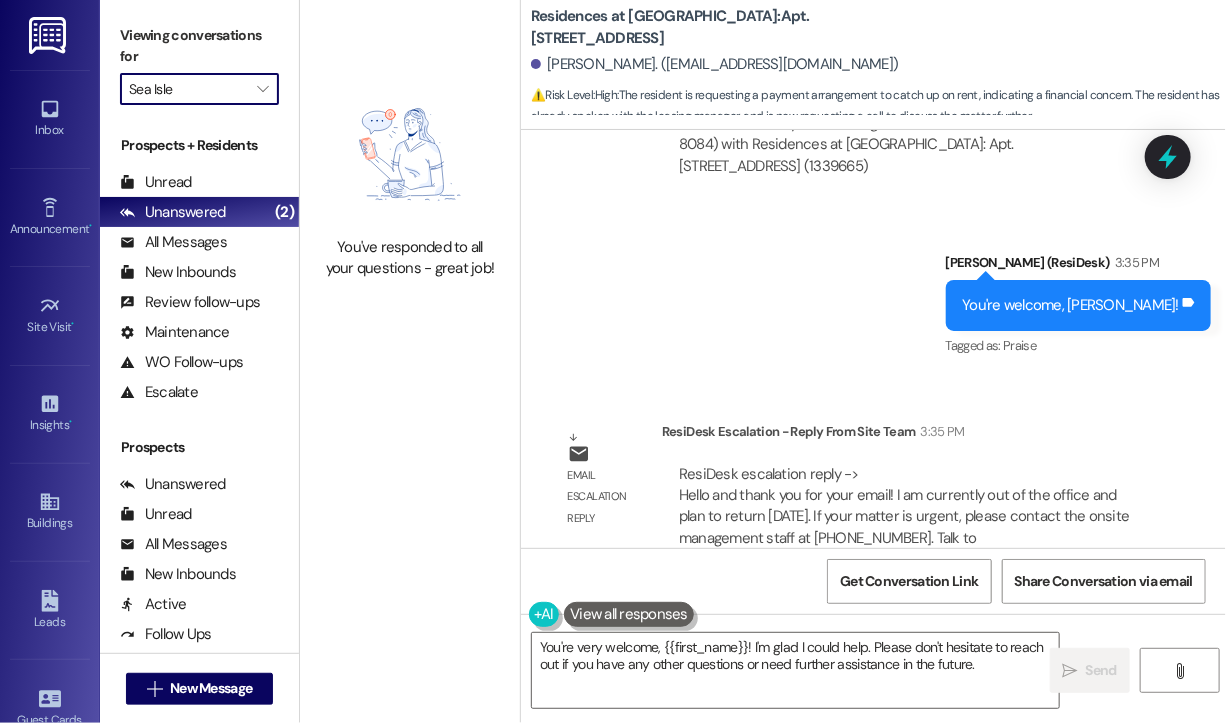 scroll, scrollTop: 6852, scrollLeft: 0, axis: vertical 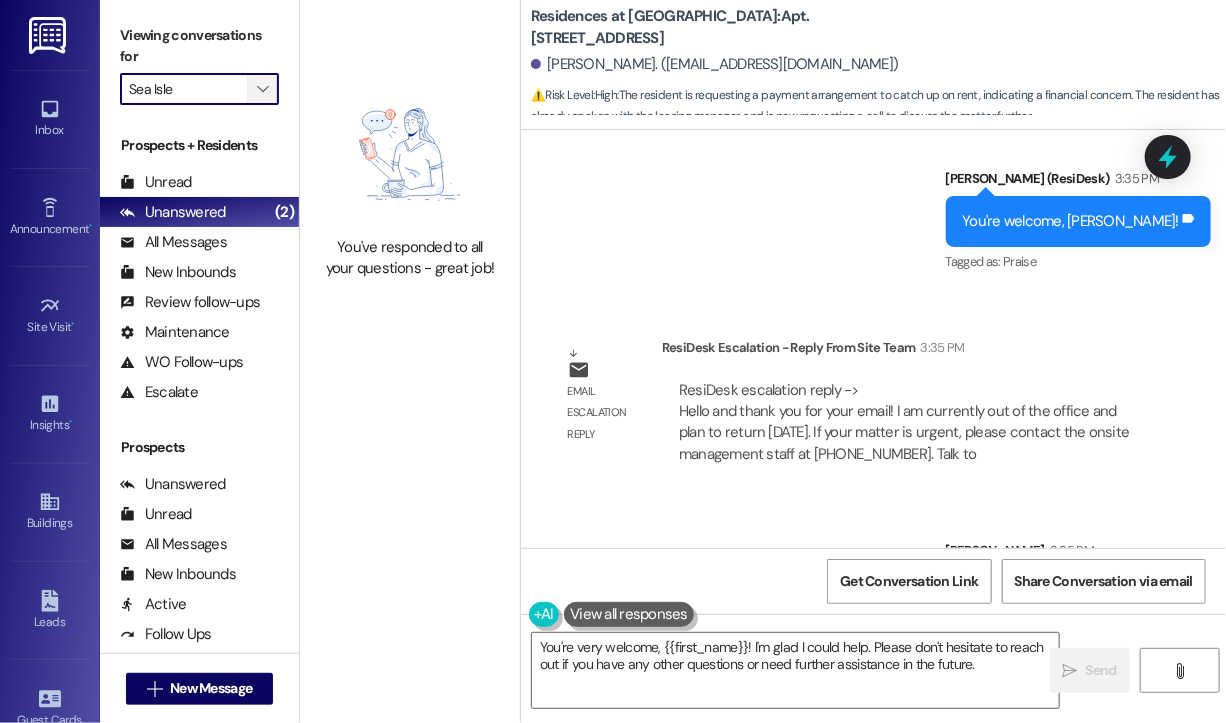 click on "" at bounding box center (262, 89) 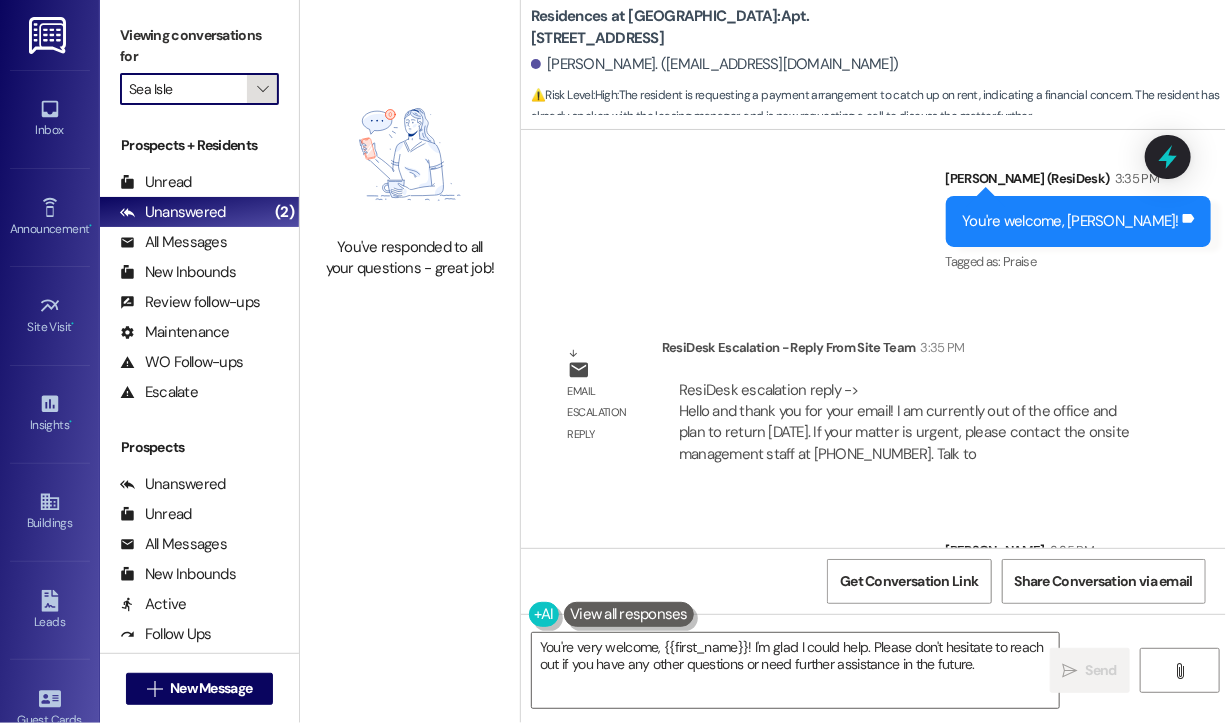 scroll, scrollTop: 301, scrollLeft: 0, axis: vertical 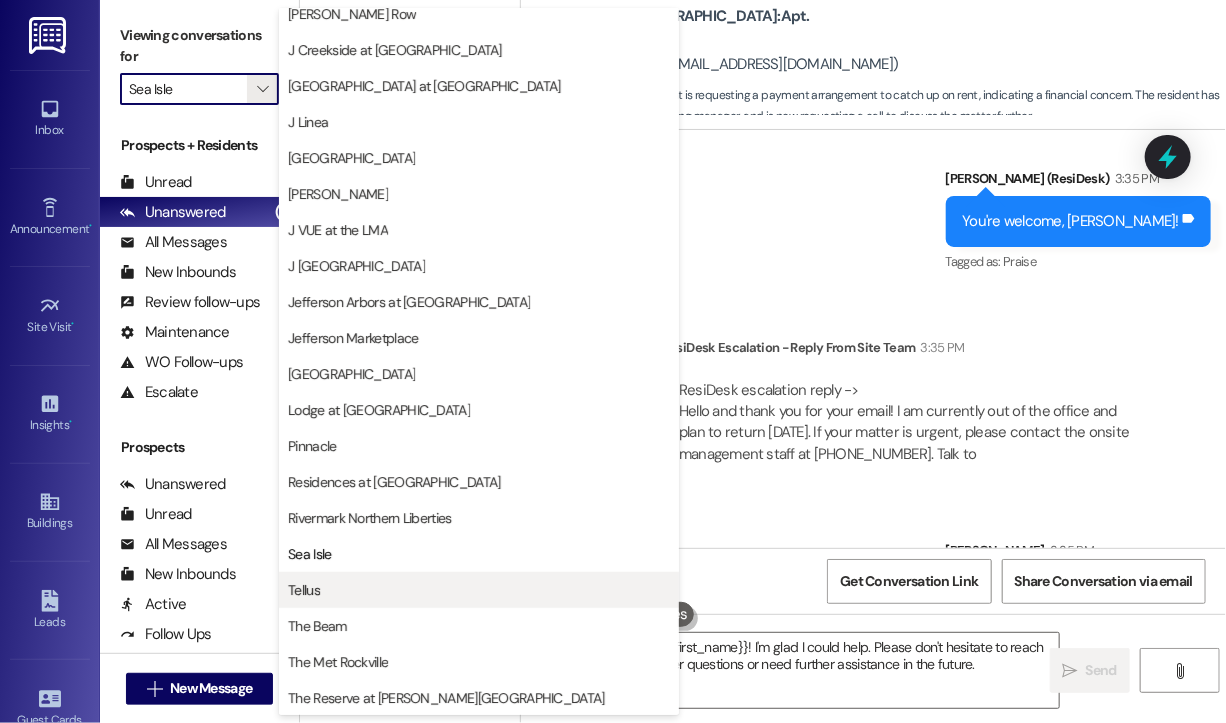 click on "Tellus" at bounding box center (304, 590) 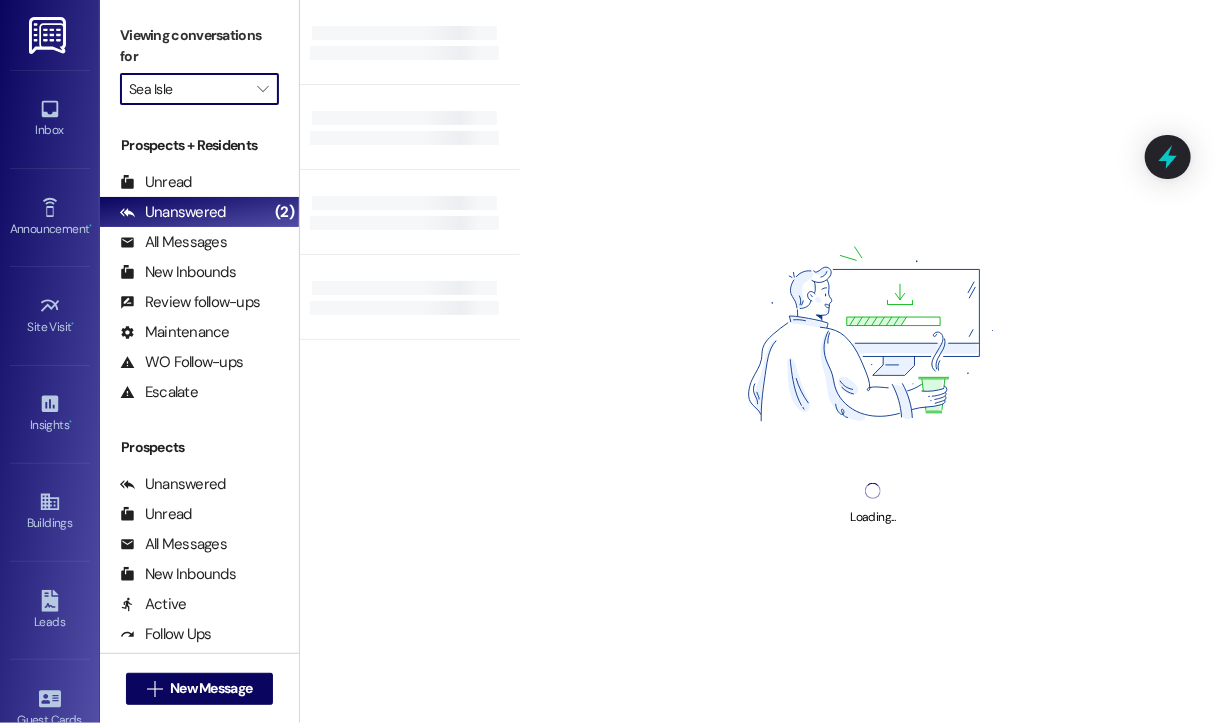 type on "Tellus" 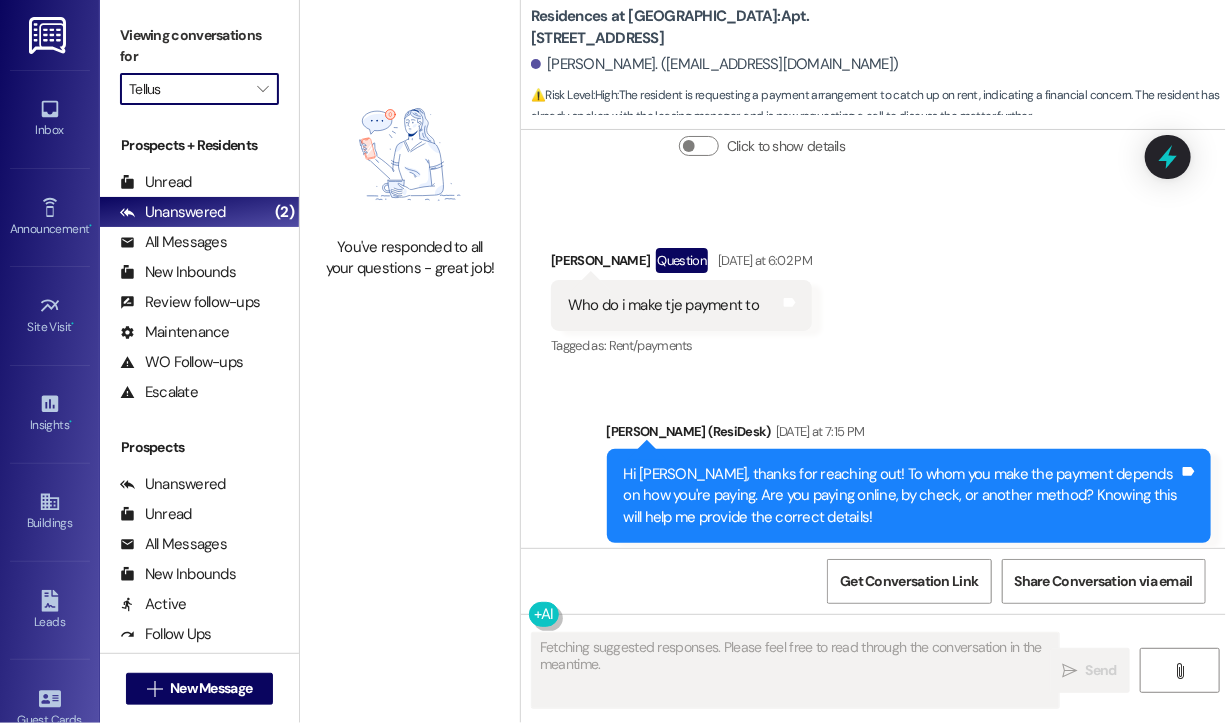 scroll, scrollTop: 6052, scrollLeft: 0, axis: vertical 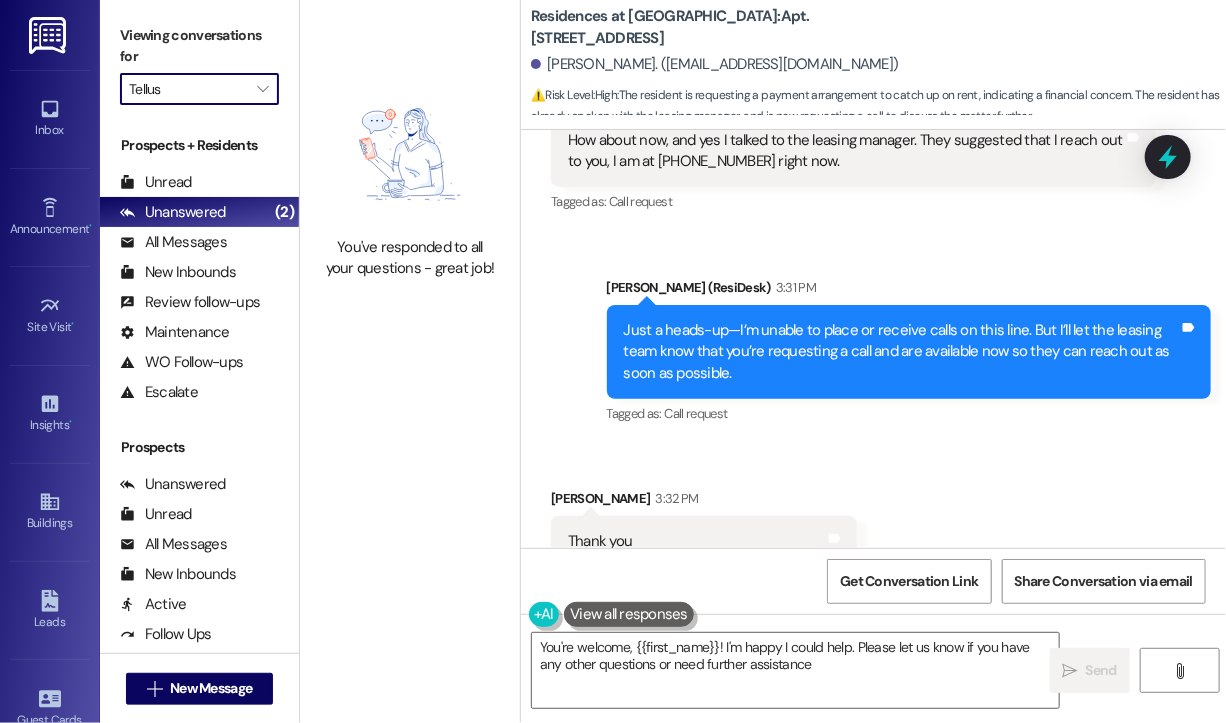 type on "You're welcome, {{first_name}}! I'm happy I could help. Please let us know if you have any other questions or need further assistance!" 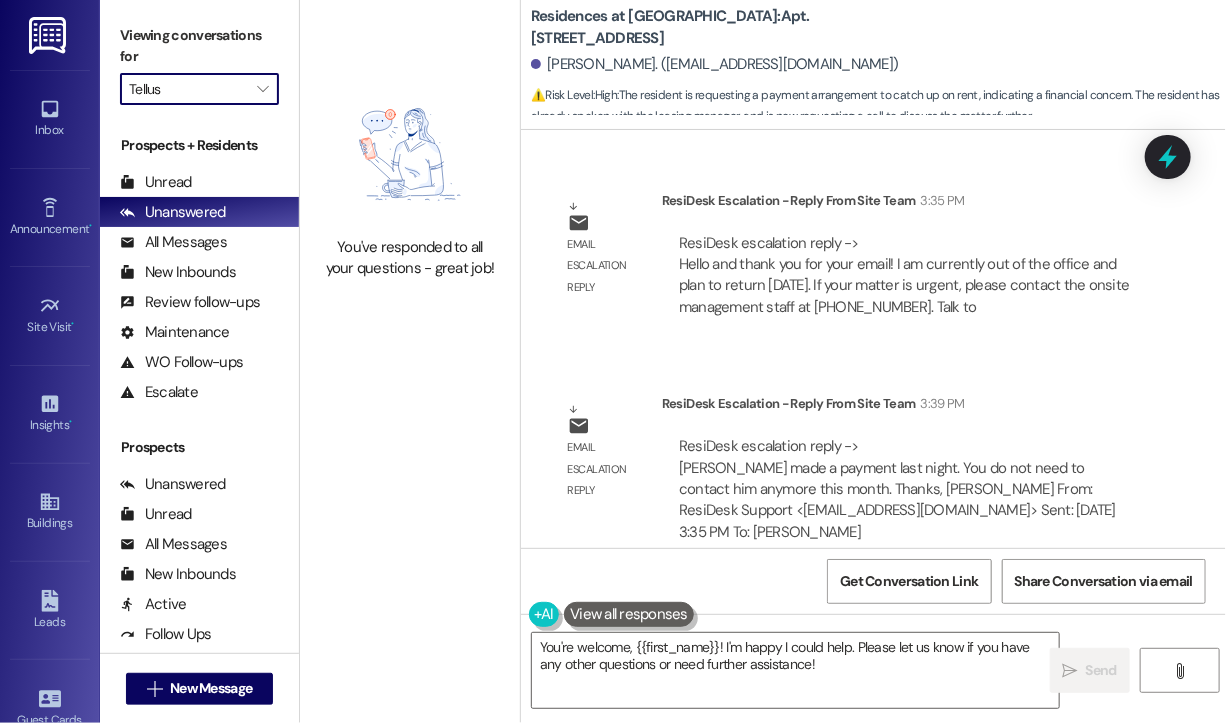 scroll, scrollTop: 7100, scrollLeft: 0, axis: vertical 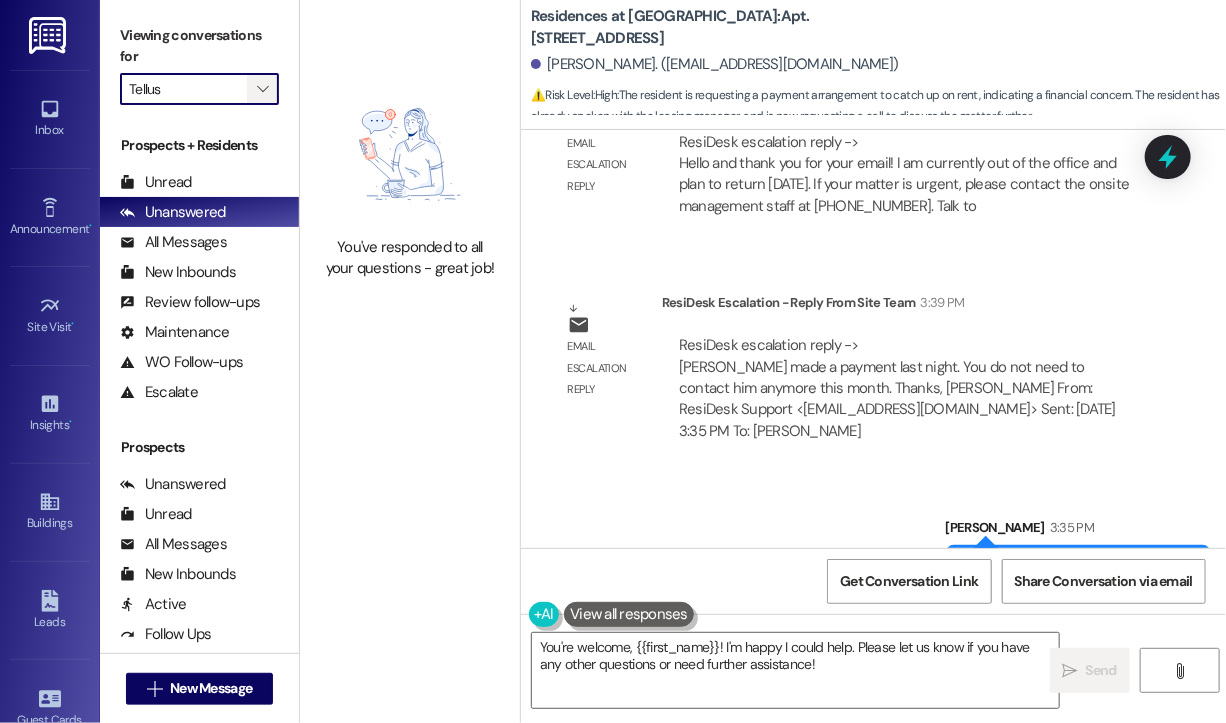 click on "" at bounding box center (262, 89) 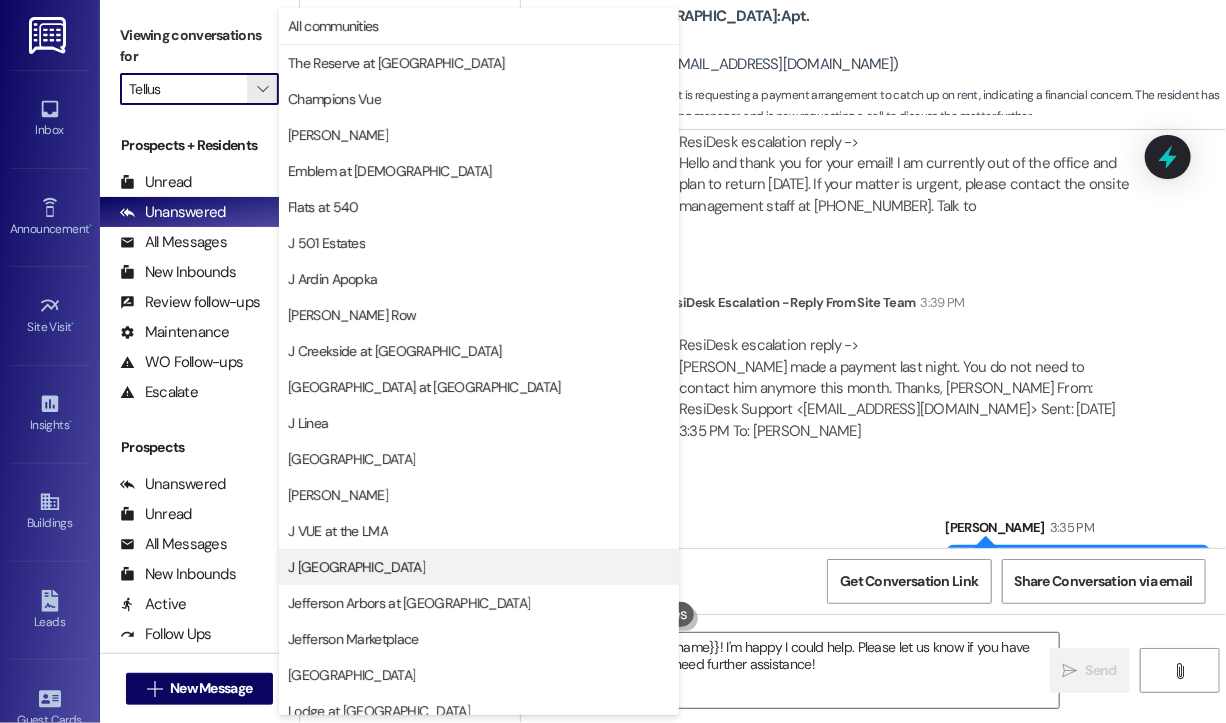 scroll, scrollTop: 301, scrollLeft: 0, axis: vertical 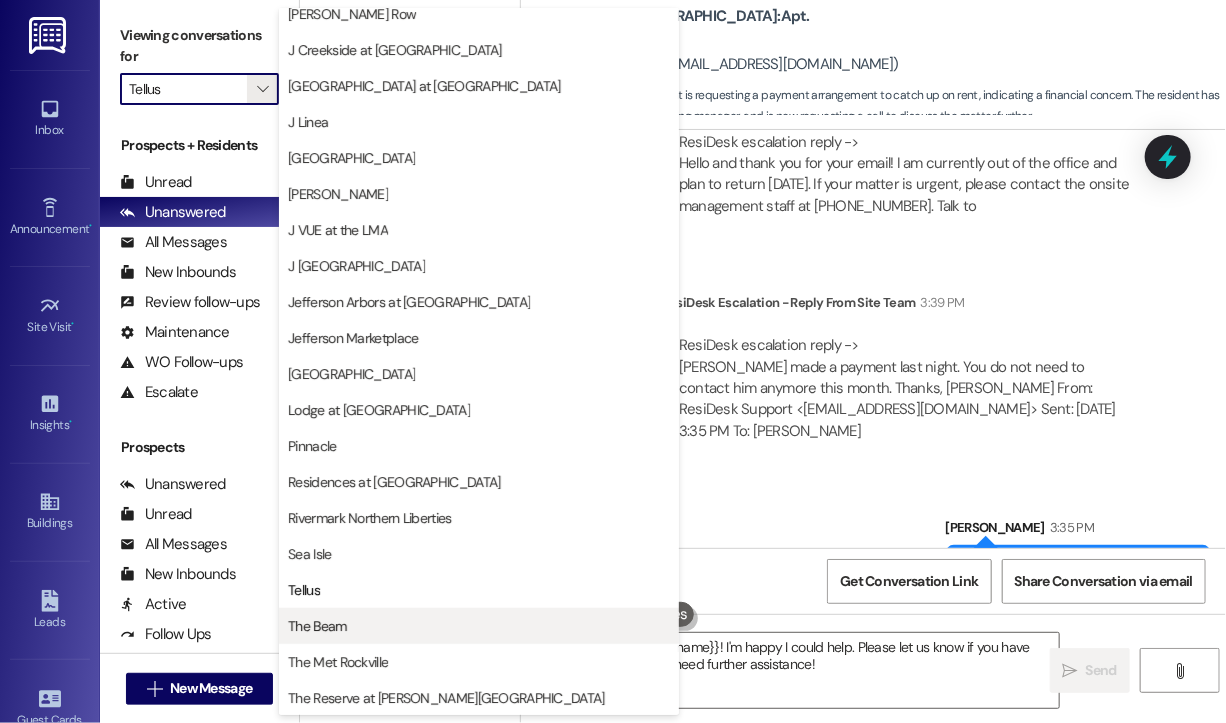 click on "The Beam" at bounding box center [317, 626] 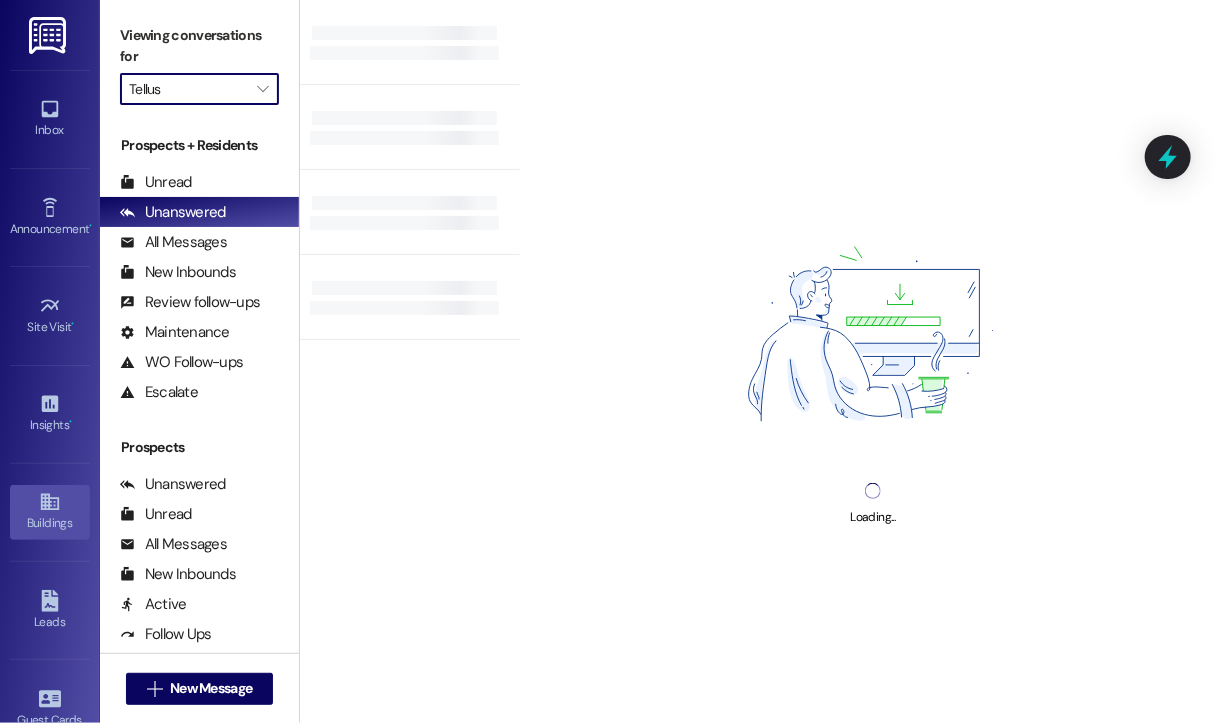 type on "The Beam" 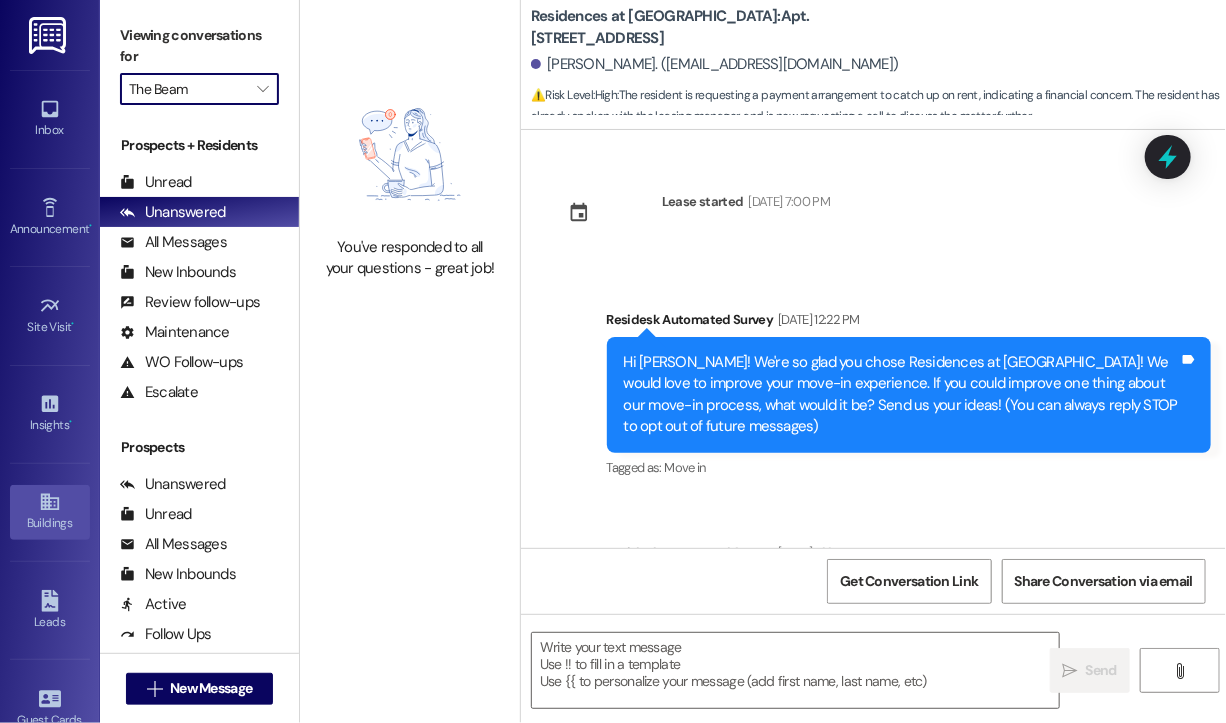 scroll, scrollTop: 26, scrollLeft: 0, axis: vertical 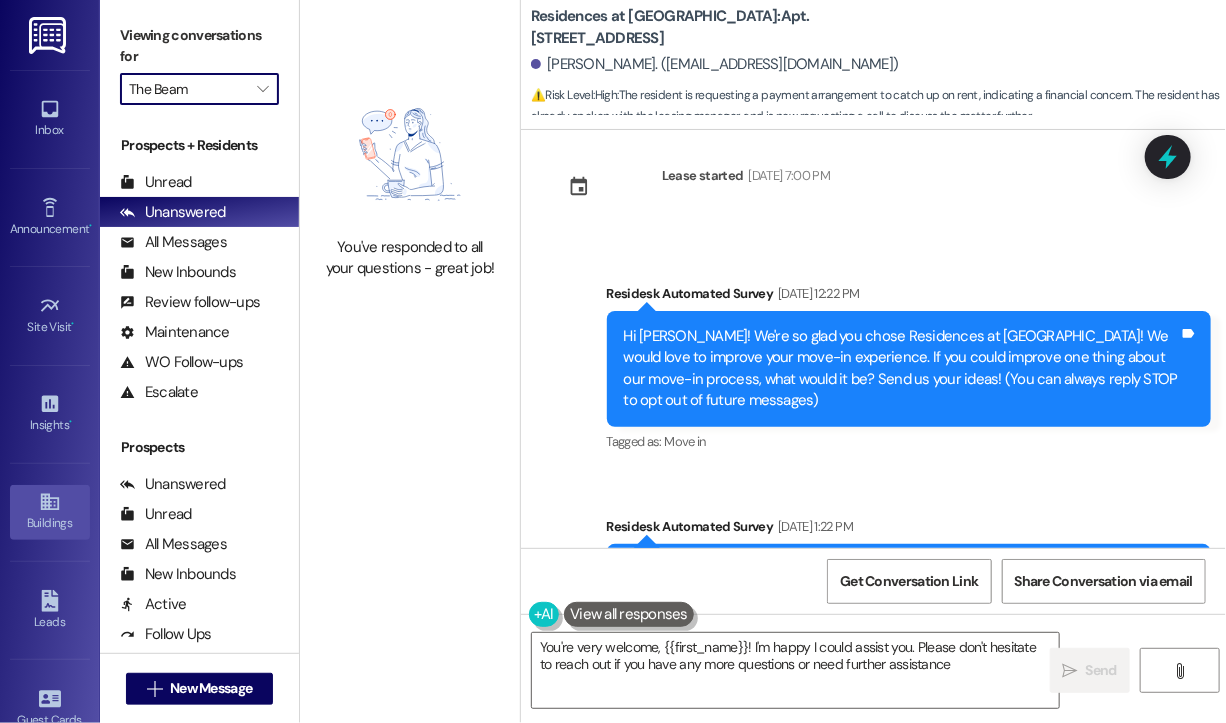 type on "You're very welcome, {{first_name}}! I'm happy I could assist you. Please don't hesitate to reach out if you have any more questions or need further assistance." 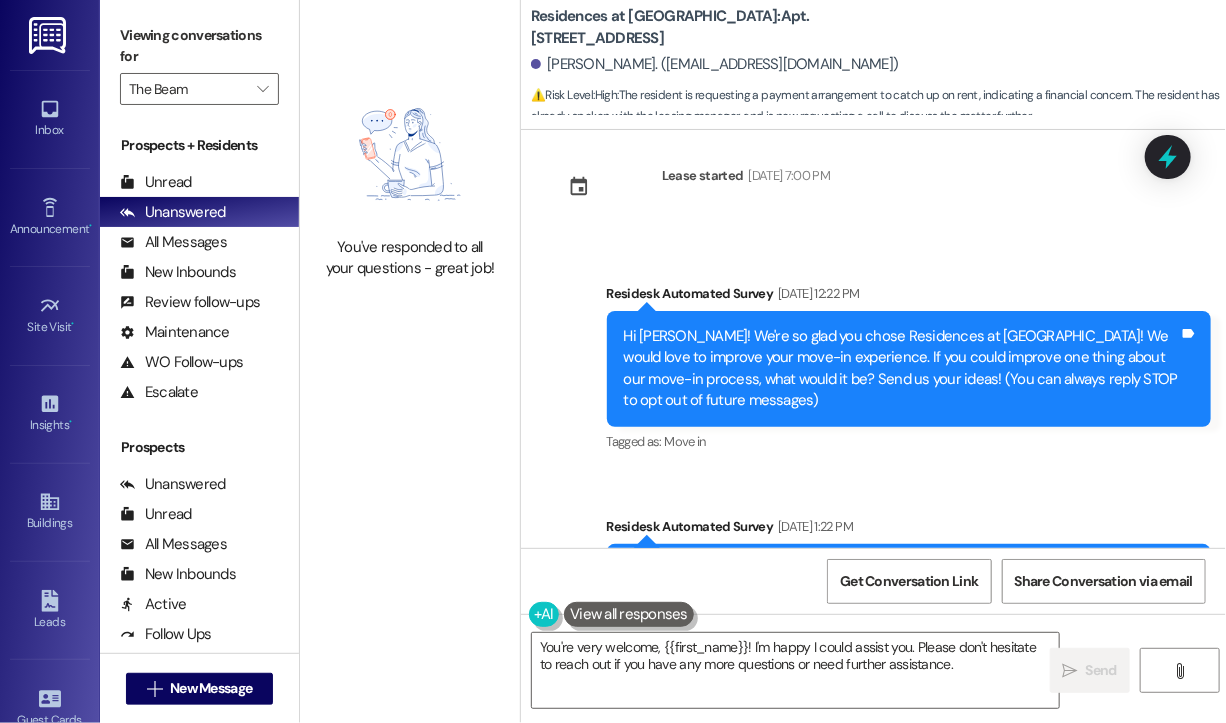 click on "Tagged as:   Move in Click to highlight conversations about Move in" at bounding box center [909, 441] 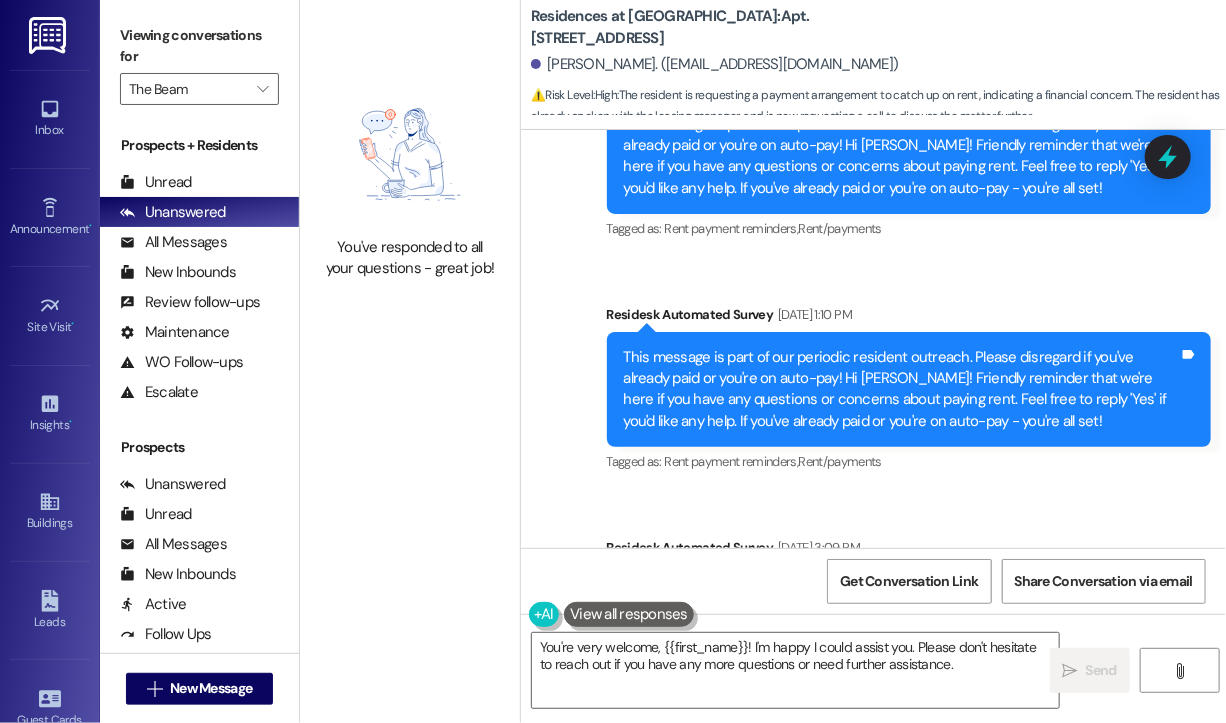 scroll, scrollTop: 1200, scrollLeft: 0, axis: vertical 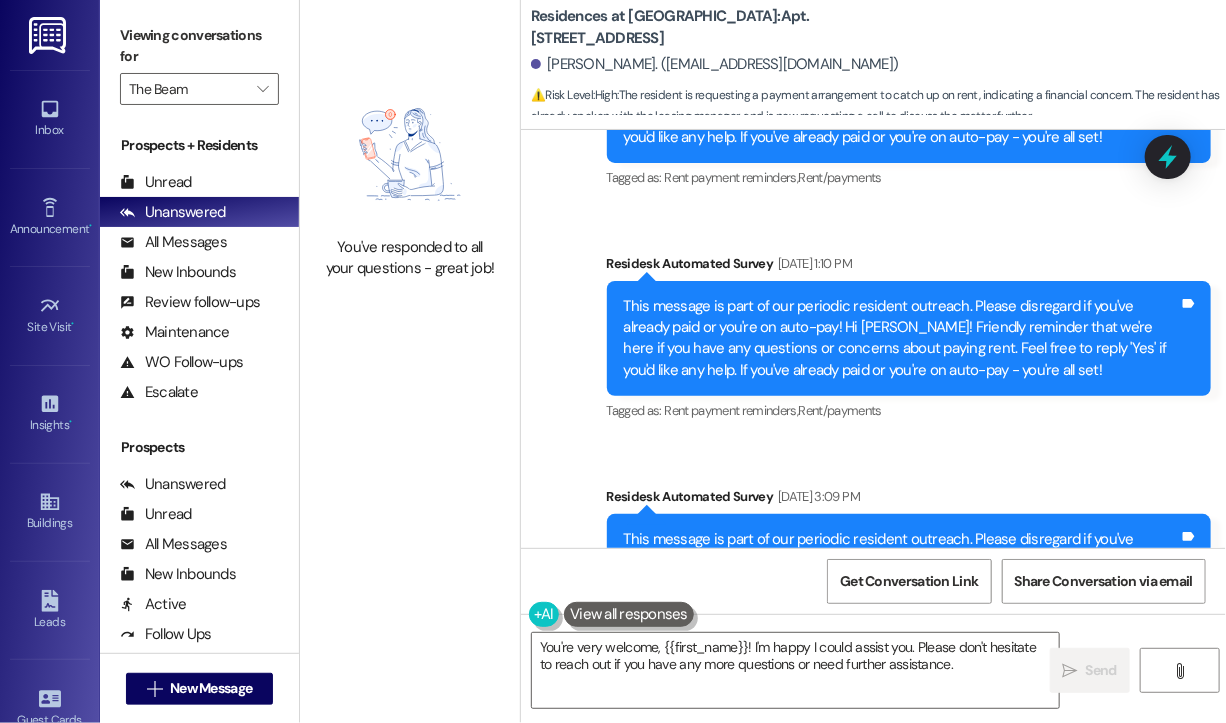 click on "Survey, sent via SMS Residesk Automated Survey Feb 14, 2025 at 12:22 PM Hi Darryl! We're so glad you chose Residences at Annapolis Junction! We would love to improve your move-in experience. If you could improve one thing about our move-in process, what would it be? Send us your ideas! (You can always reply STOP to opt out of future messages) Tags and notes Tagged as:   Move in Click to highlight conversations about Move in Survey, sent via SMS Residesk Automated Survey Feb 27, 2025 at 1:22 PM This message is part of our periodic resident outreach. Please disregard if you've already paid or you're on auto-pay!            Hi Darryl! Friendly reminder that we're here if you have any questions or concerns about paying rent. Feel free to reply 'Yes' if you'd like any help. If you've already paid or you're on auto-pay - you're all set! Tags and notes Tagged as:   Rent payment reminders ,  Click to highlight conversations about Rent payment reminders Rent/payments Announcement, sent via SMS Jay  (ResiDesk)   ,  ," at bounding box center (873, 376) 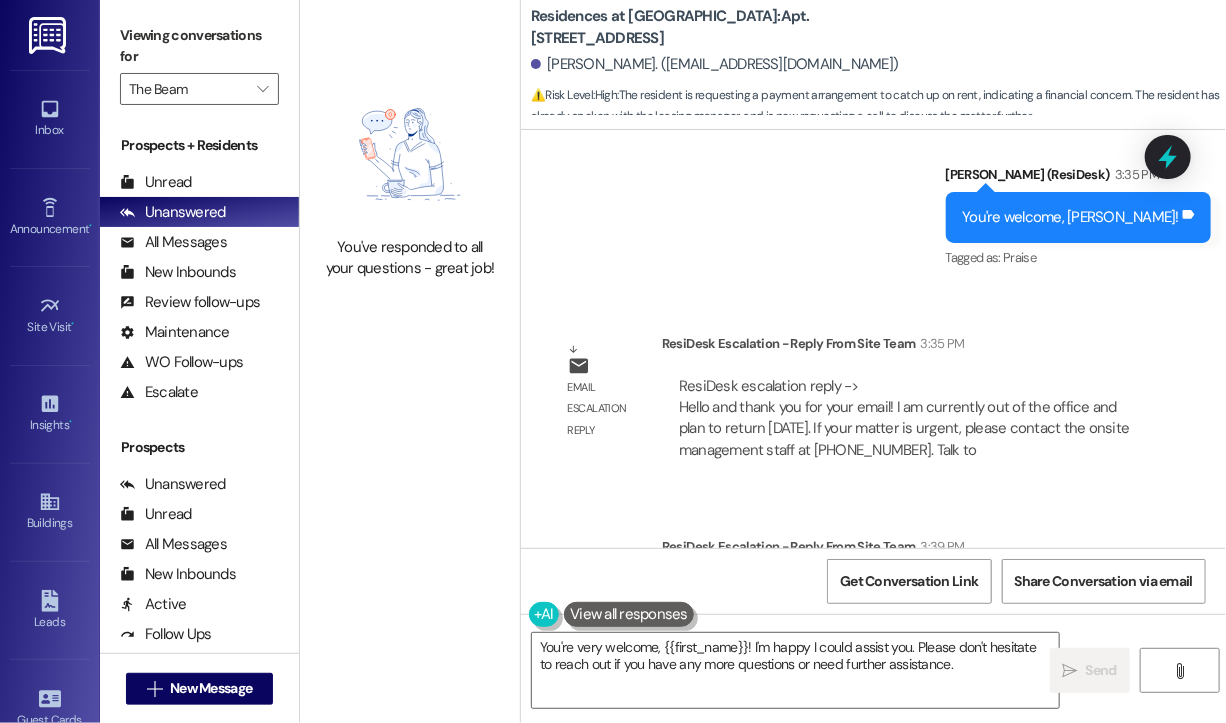 scroll, scrollTop: 7100, scrollLeft: 0, axis: vertical 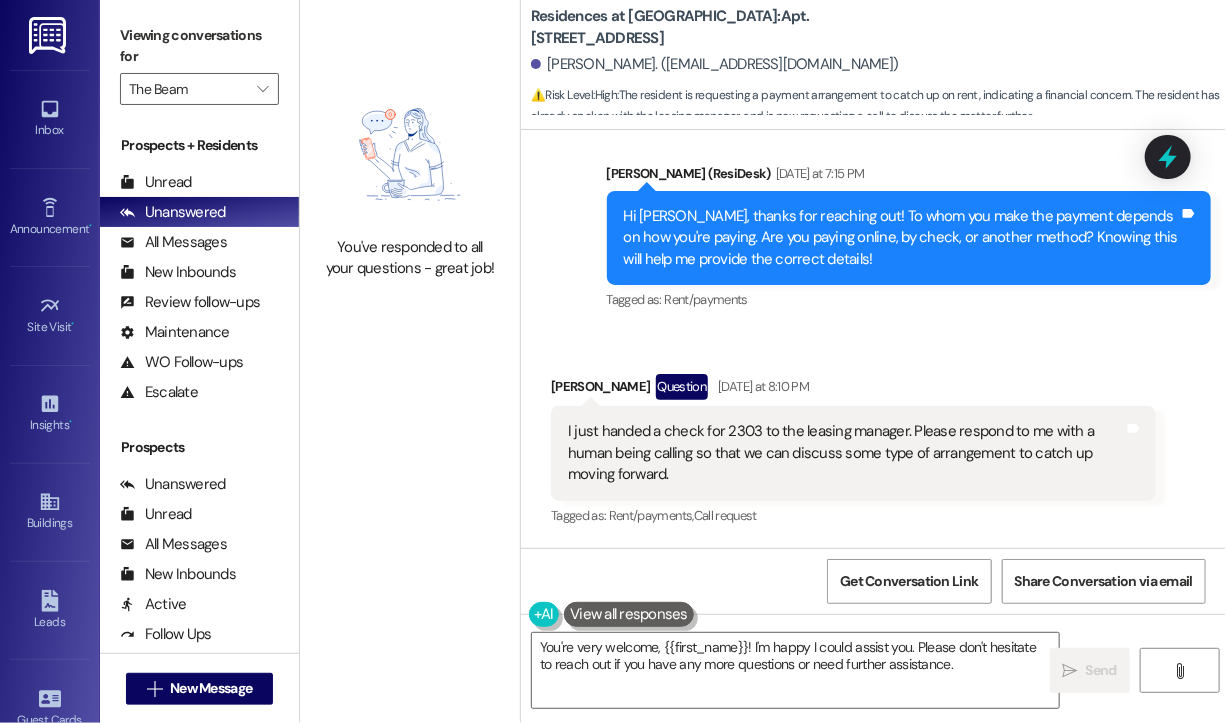 click on "Received via SMS Darryl Monroe Question Yesterday at 8:10 PM I just handed a check for 2303 to the leasing manager.   Please respond to me with a human being calling so that we can discuss some type of arrangement to catch up moving forward.    Tags and notes Tagged as:   Rent/payments ,  Click to highlight conversations about Rent/payments Call request Click to highlight conversations about Call request" at bounding box center (873, 437) 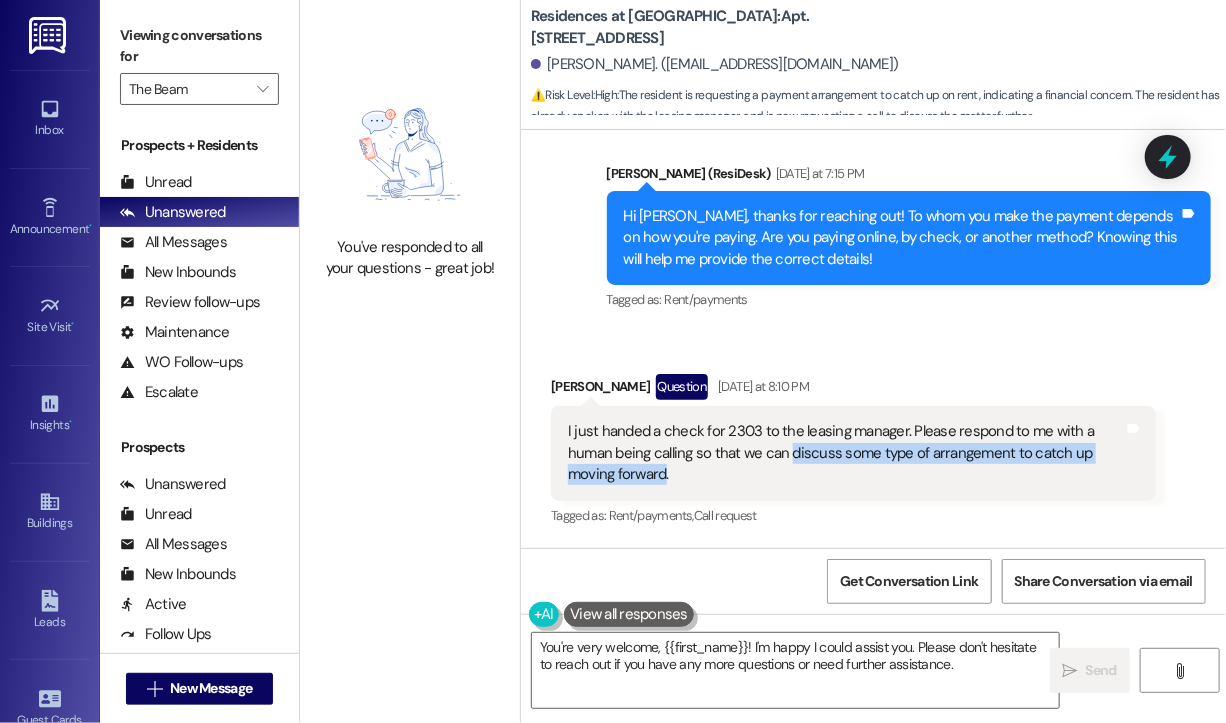 drag, startPoint x: 790, startPoint y: 390, endPoint x: 665, endPoint y: 420, distance: 128.5496 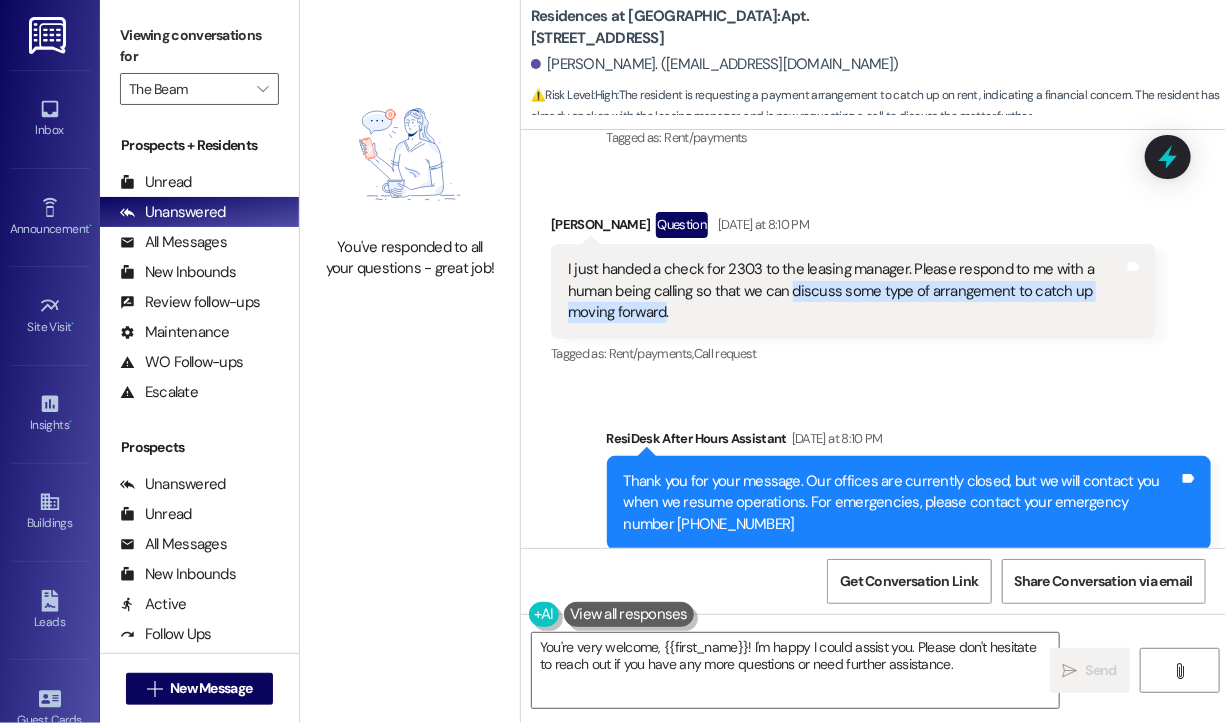 scroll, scrollTop: 5300, scrollLeft: 0, axis: vertical 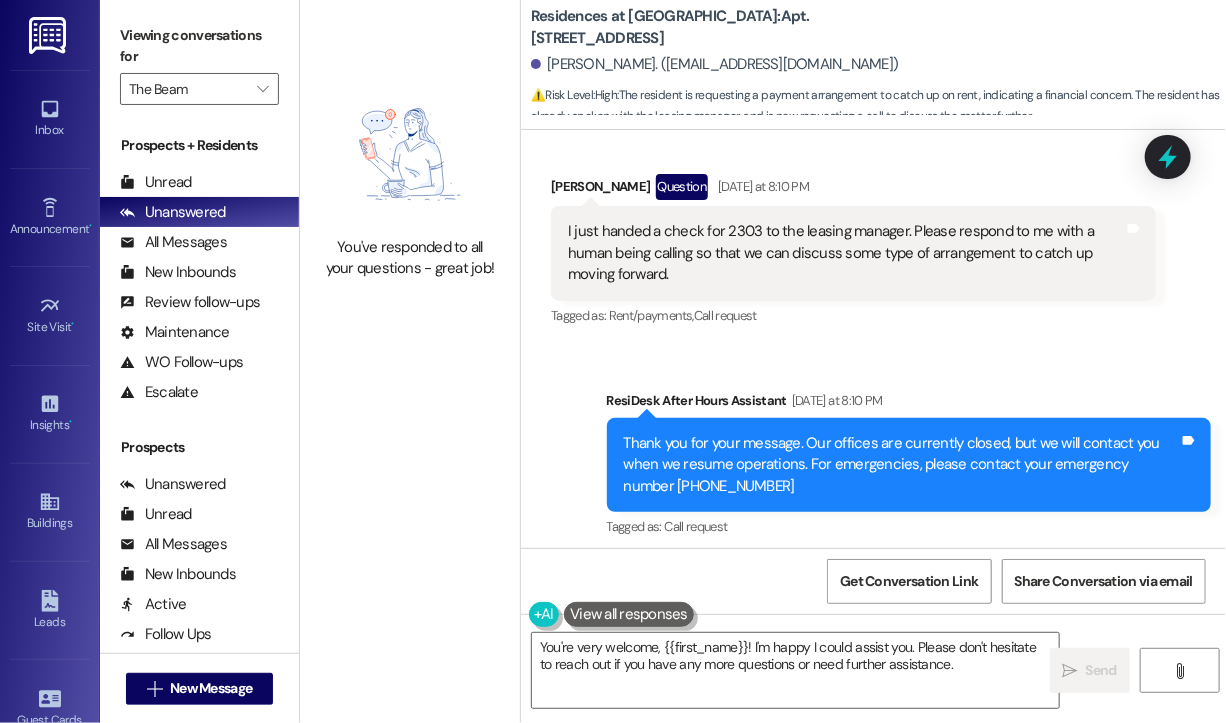 click on "Sent via SMS ResiDesk After Hours Assistant Yesterday at 8:10 PM Thank you for your message. Our offices are currently closed, but we will contact you when we resume operations. For emergencies, please contact your emergency number 833-410-1745 Tags and notes Tagged as:   Call request Click to highlight conversations about Call request" at bounding box center (909, 466) 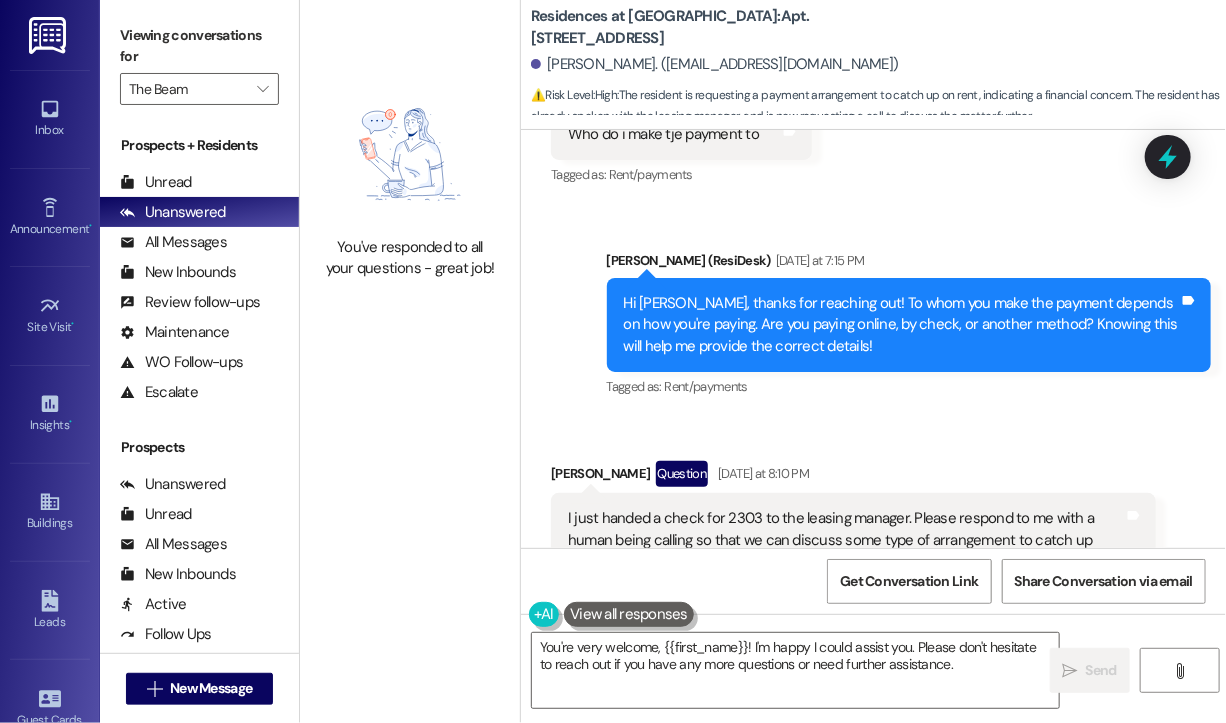 scroll, scrollTop: 5100, scrollLeft: 0, axis: vertical 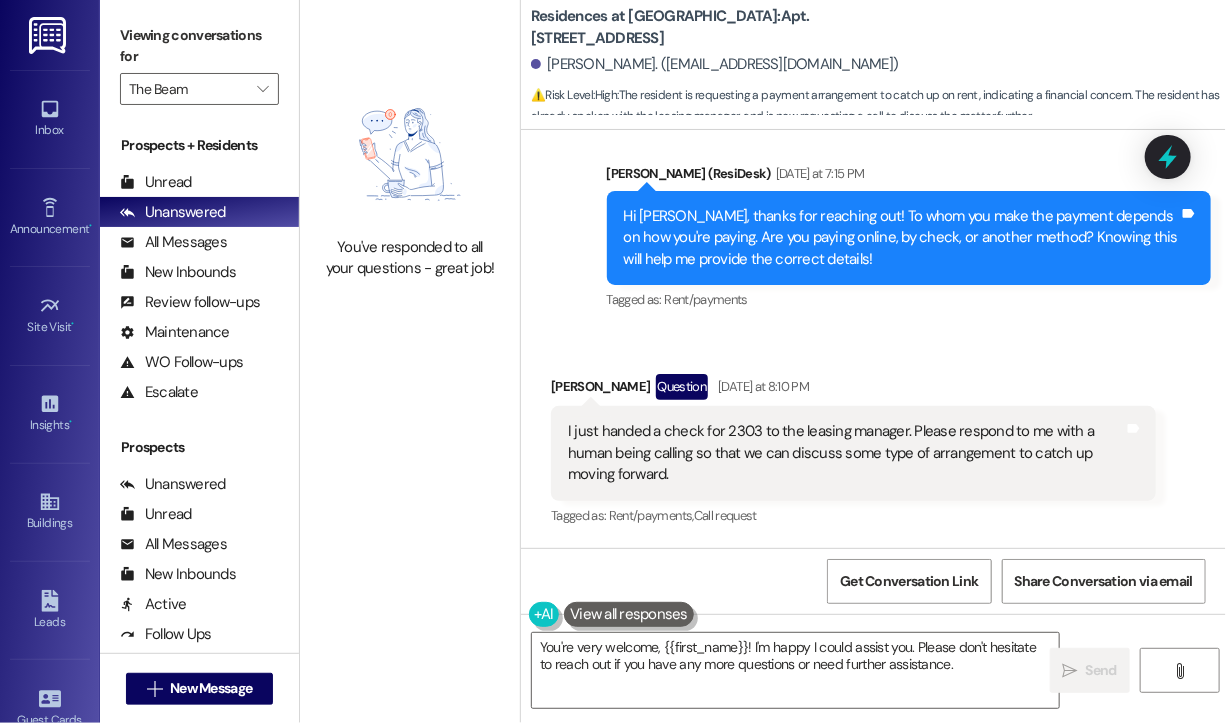 click on "Received via SMS Darryl Monroe Question Yesterday at 8:10 PM I just handed a check for 2303 to the leasing manager.   Please respond to me with a human being calling so that we can discuss some type of arrangement to catch up moving forward.    Tags and notes Tagged as:   Rent/payments ,  Click to highlight conversations about Rent/payments Call request Click to highlight conversations about Call request" at bounding box center [853, 452] 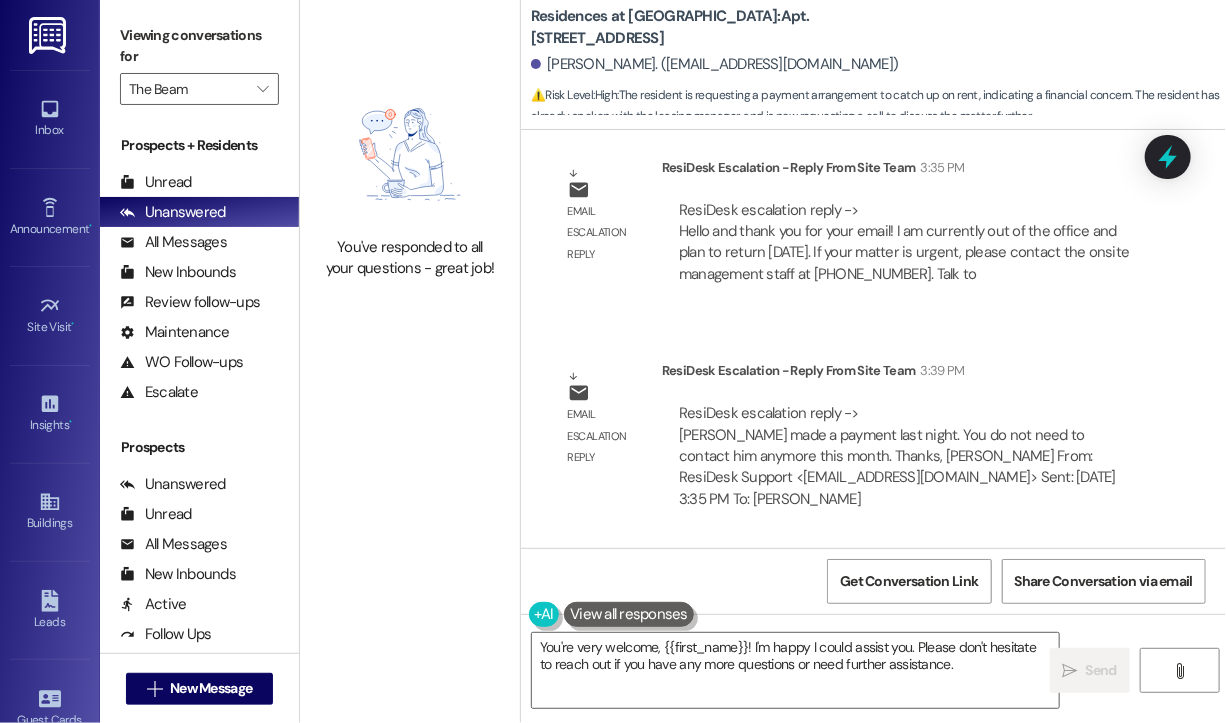 scroll, scrollTop: 7100, scrollLeft: 0, axis: vertical 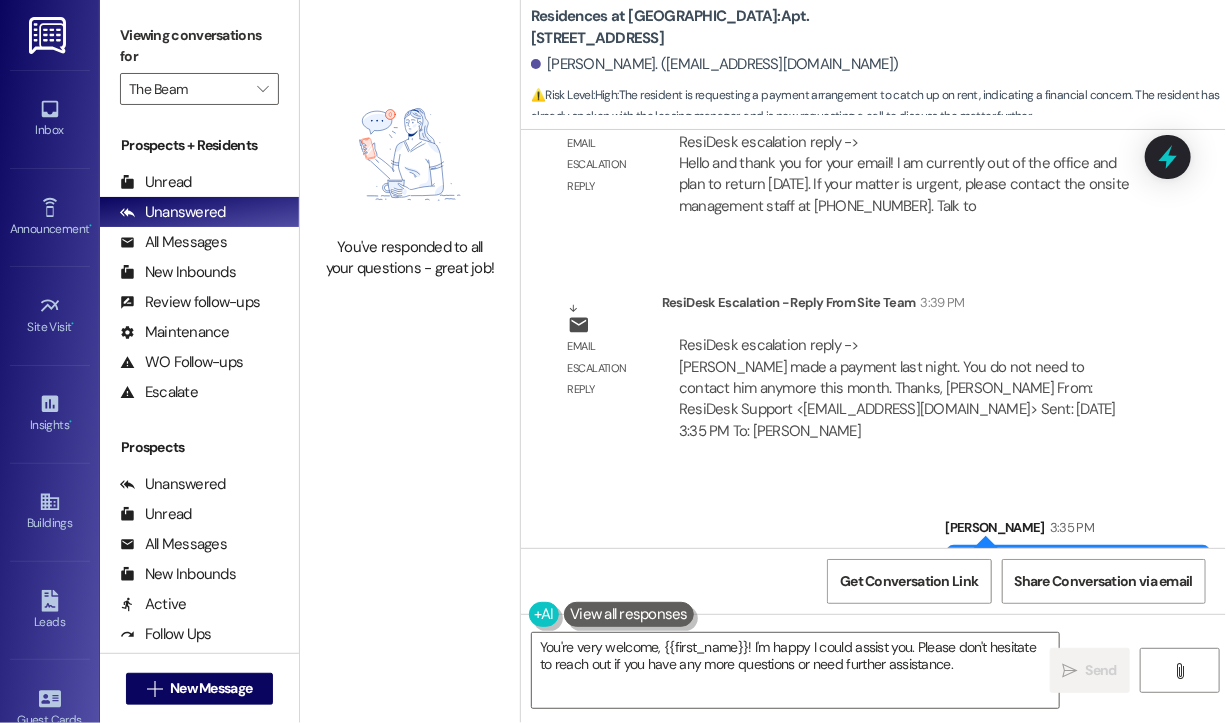 click on "Sent via SMS Sarah 3:35 PM You're welcome, Darryl! Tags and notes" at bounding box center (873, 541) 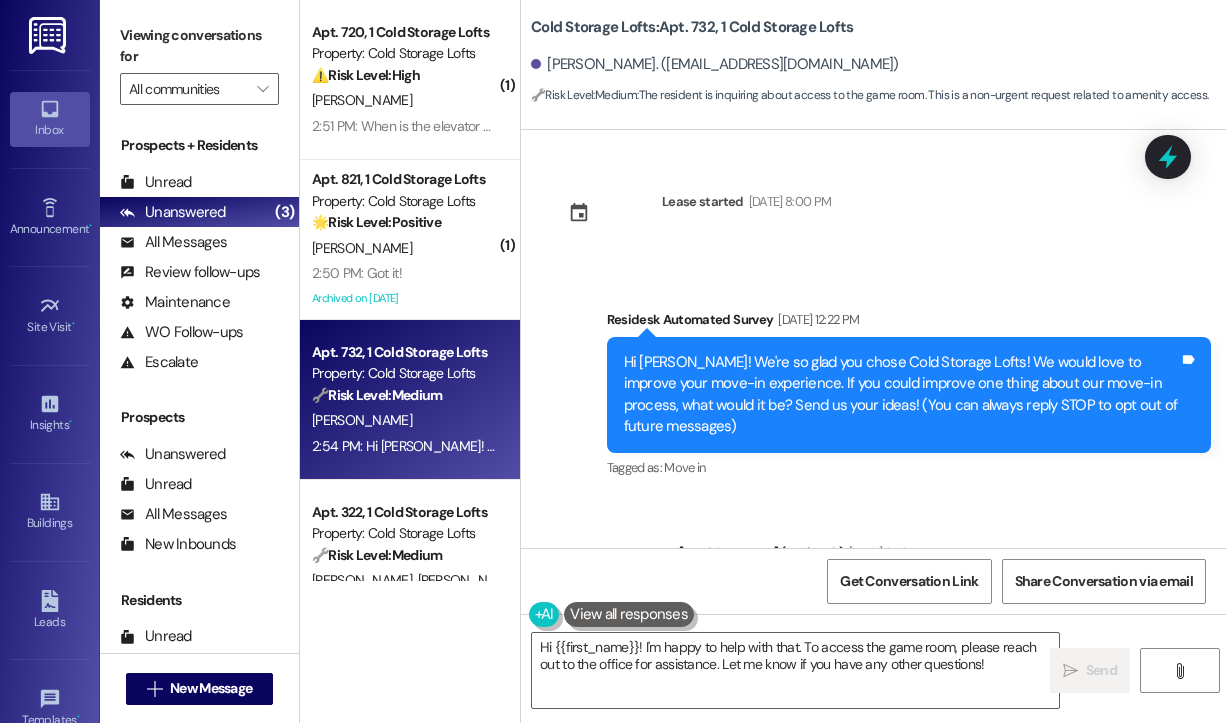 scroll, scrollTop: 0, scrollLeft: 0, axis: both 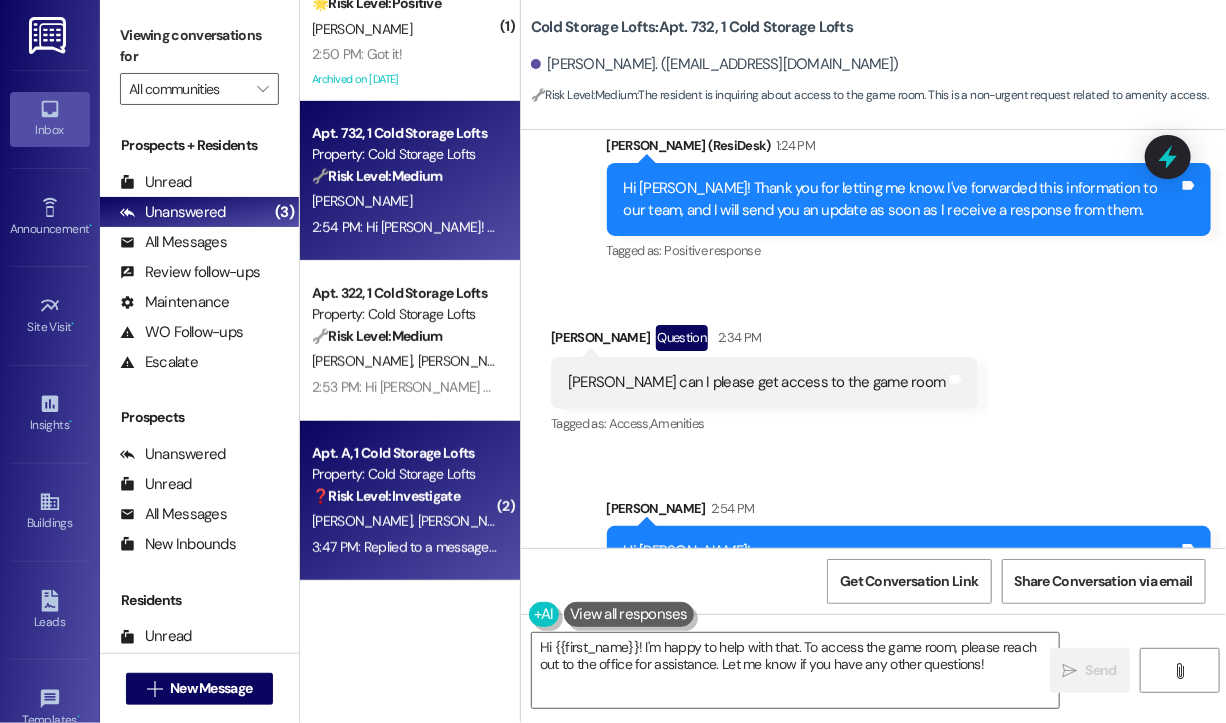 click on "Property: Cold Storage Lofts" at bounding box center (404, 474) 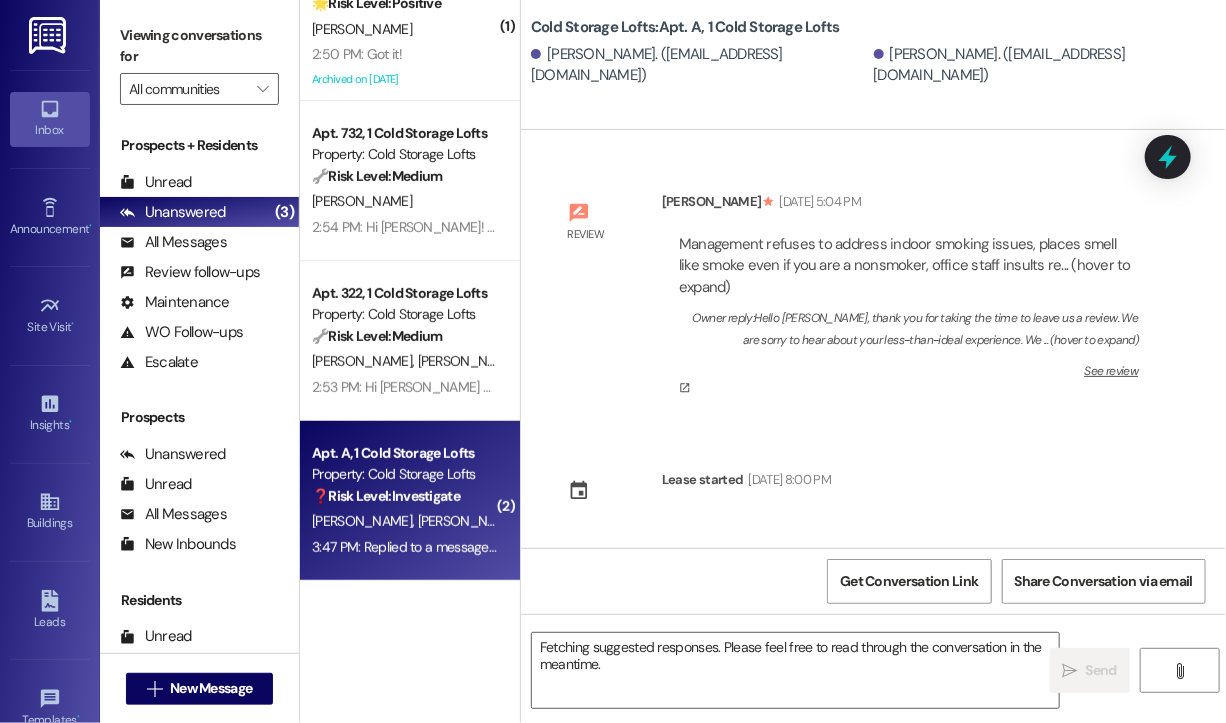 scroll, scrollTop: 64992, scrollLeft: 0, axis: vertical 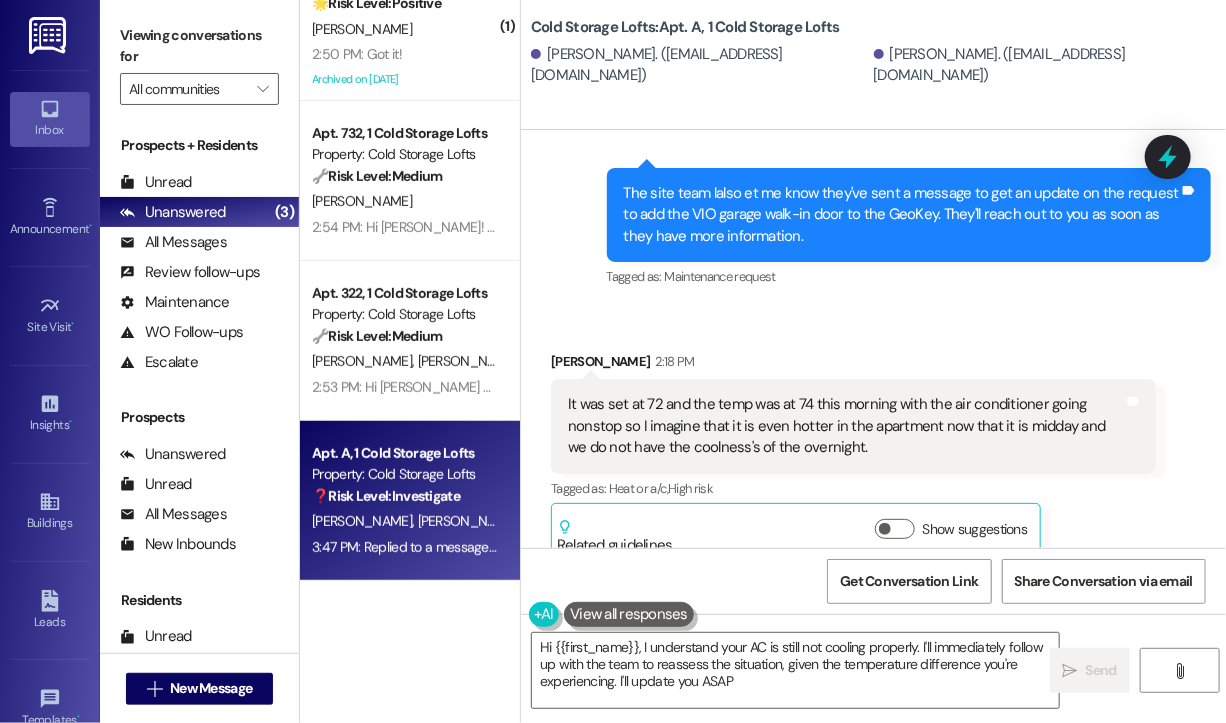 type on "Hi {{first_name}}, I understand your AC is still not cooling properly. I'll immediately follow up with the team to reassess the situation, given the temperature difference you're experiencing. I'll update you ASAP!" 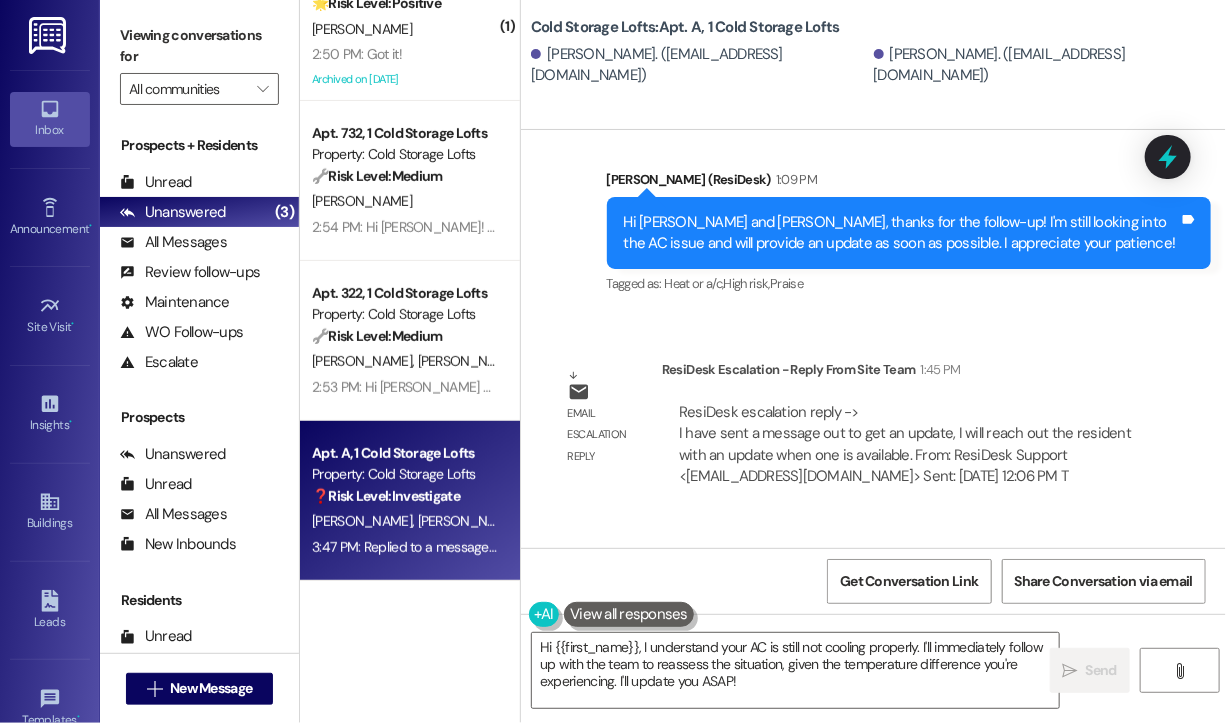 scroll, scrollTop: 64092, scrollLeft: 0, axis: vertical 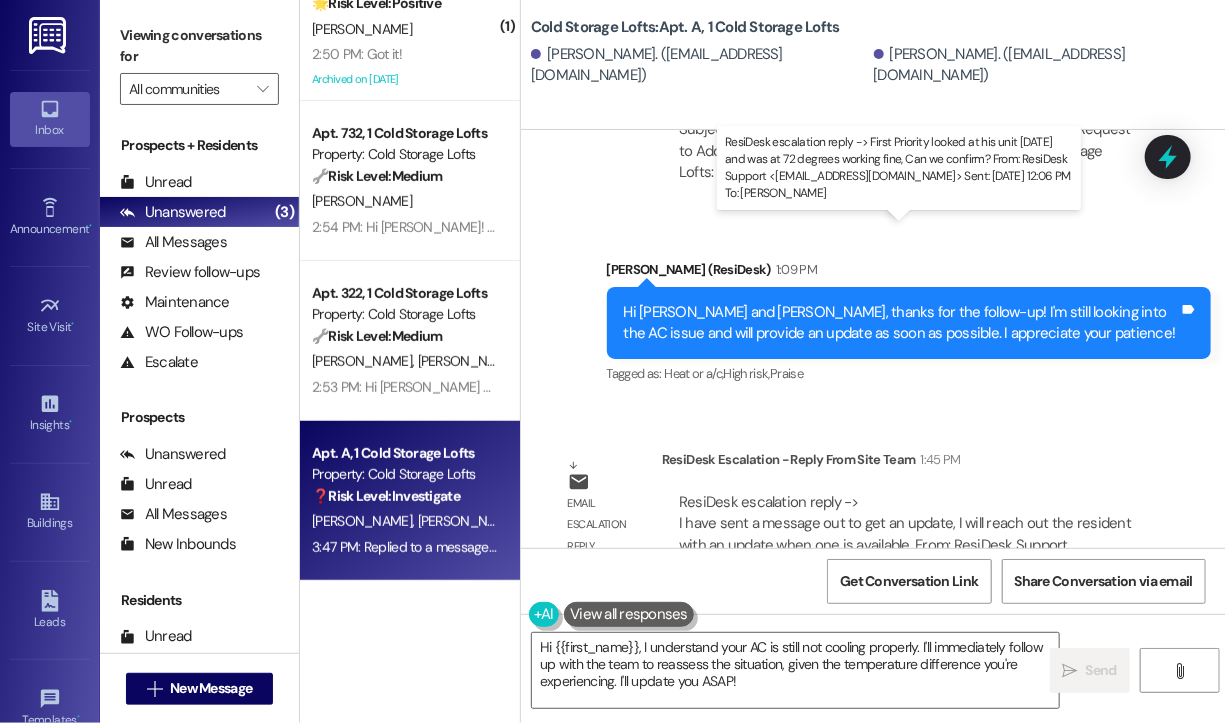 drag, startPoint x: 680, startPoint y: 252, endPoint x: 808, endPoint y: 294, distance: 134.71451 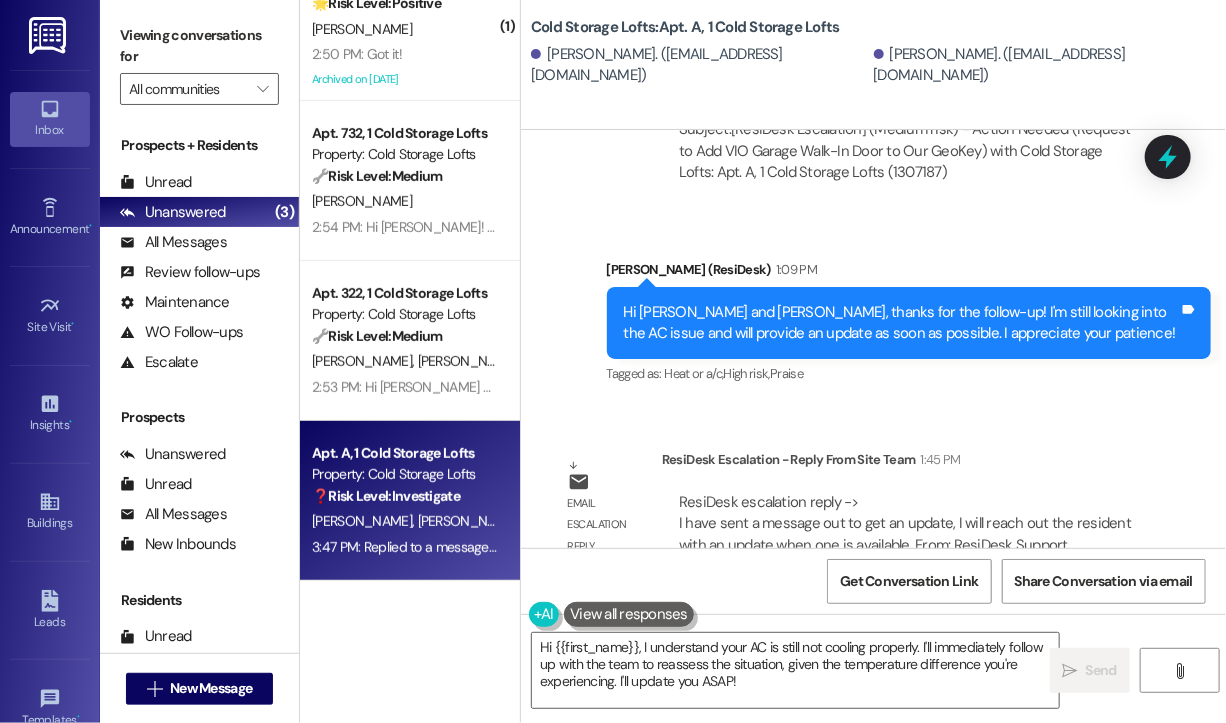 click on "Sent via SMS Sarah   (ResiDesk) 2:12 PM Hi Amanda and Brian! The site team shared that First Priority checked the unit yesterday and it was at 72 degrees, working properly. Can you confirm if everything’s been fine on your end since then? Tags and notes Tagged as:   Heat or a/c Click to highlight conversations about Heat or a/c Sent via SMS 2:15 PM Sarah   (ResiDesk) 2:15 PM The site team lalso et me know they've sent a message to get an update on the request to add the VIO garage walk-in door to the GeoKey. They'll reach out to you as soon as they have more information. Tags and notes Tagged as:   Maintenance request Click to highlight conversations about Maintenance request" at bounding box center (873, 1008) 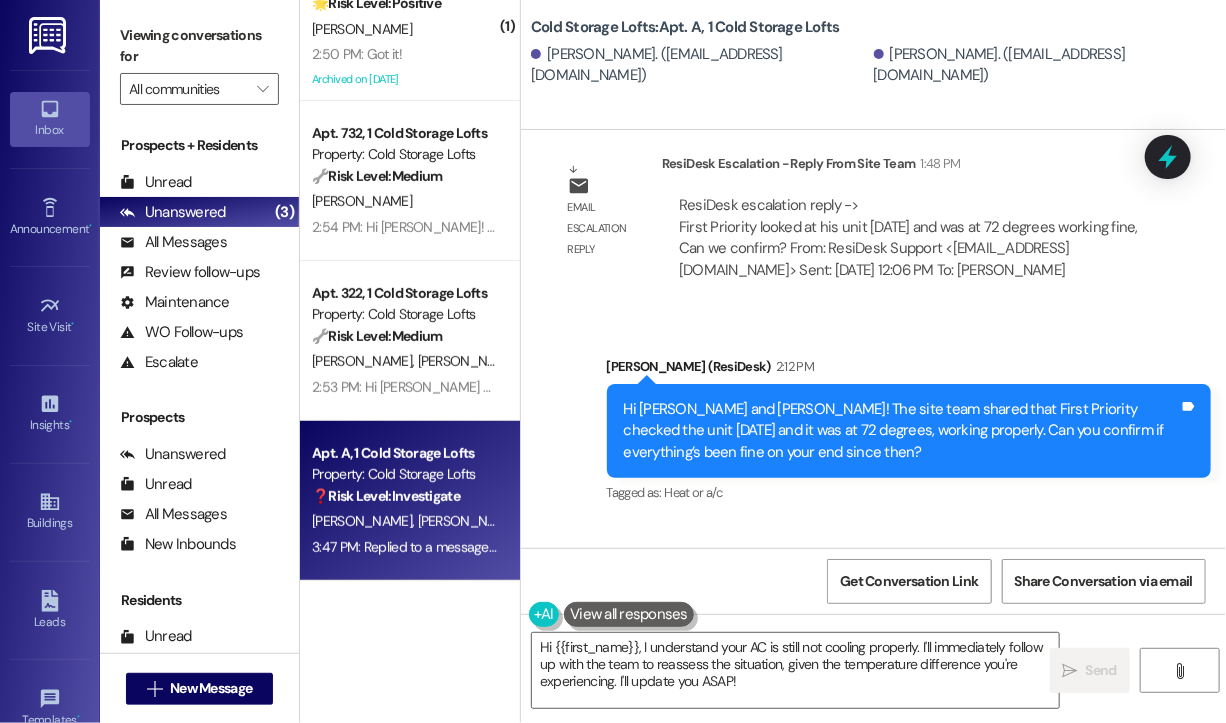 drag, startPoint x: 871, startPoint y: 396, endPoint x: 566, endPoint y: 350, distance: 308.44934 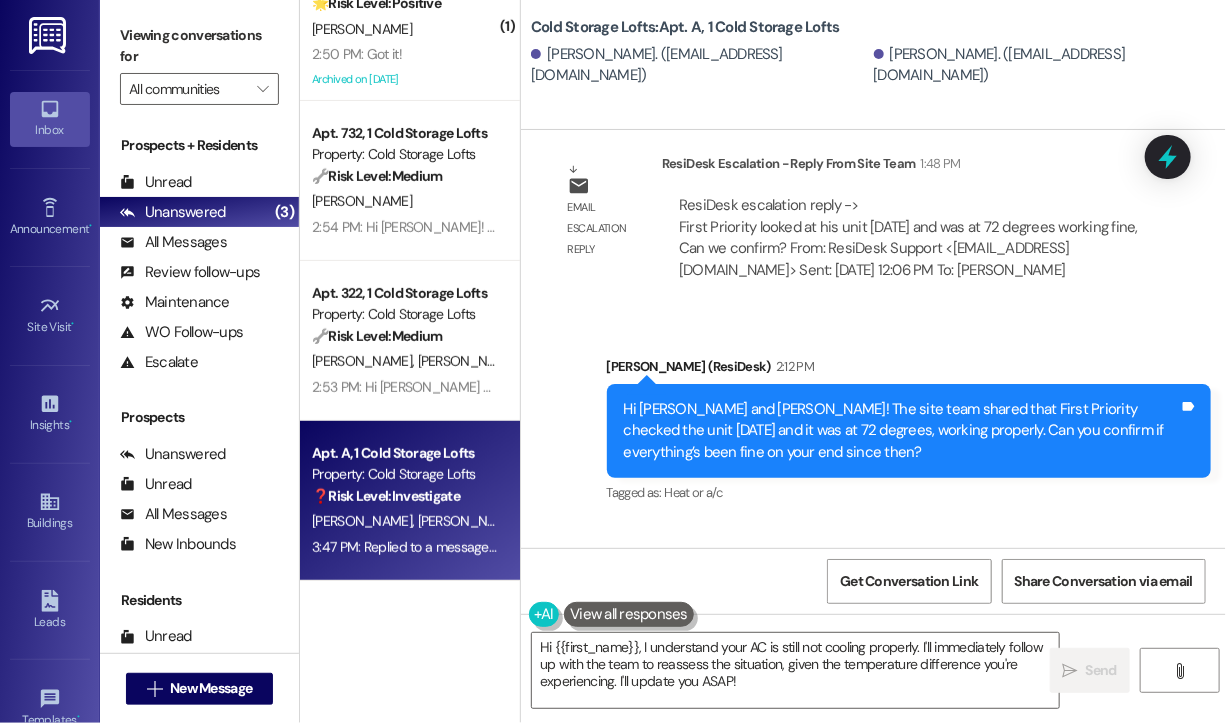 copy on "It was set at 72 and the temp was at 74 this morning with the air conditioner going nonstop so I imagine that it is even hotter in the apartment now that it is midday and we do not have the coolness's of the overnight." 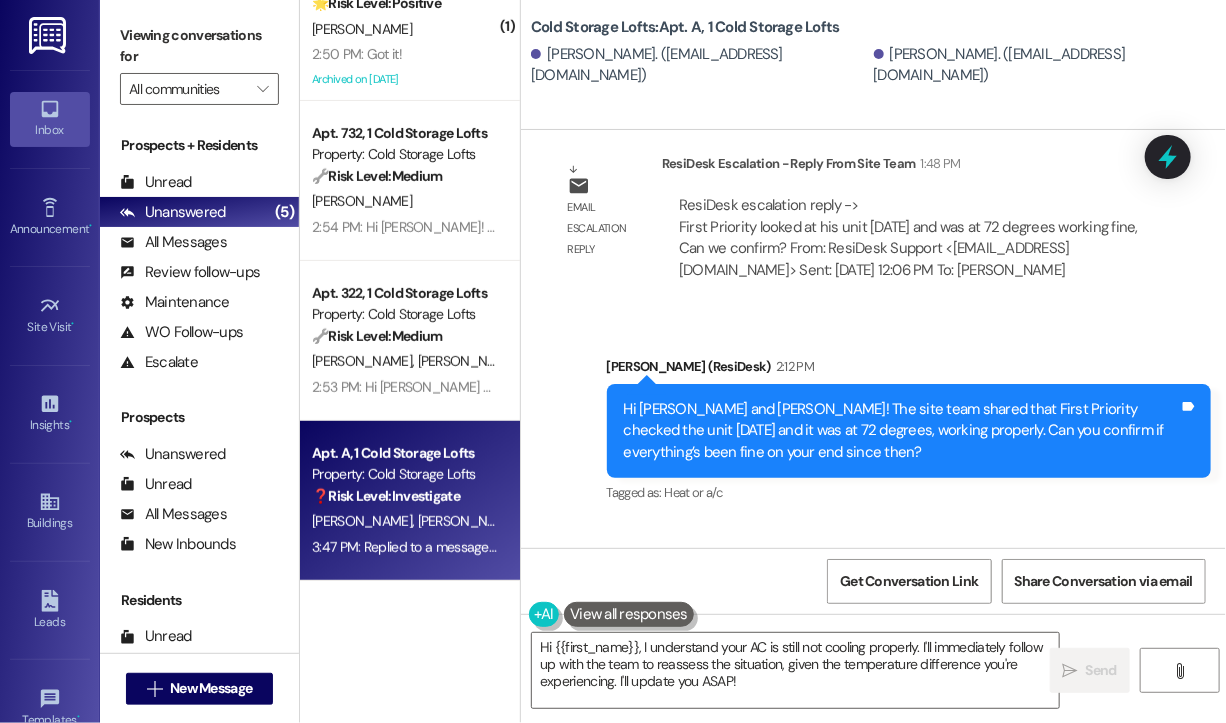 copy on "It was set at 72 and the temp was at 74 this morning with the air conditioner going nonstop so I imagine that it is even hotter in the apartment now that it is midday and we do not have the coolness's of the overnight." 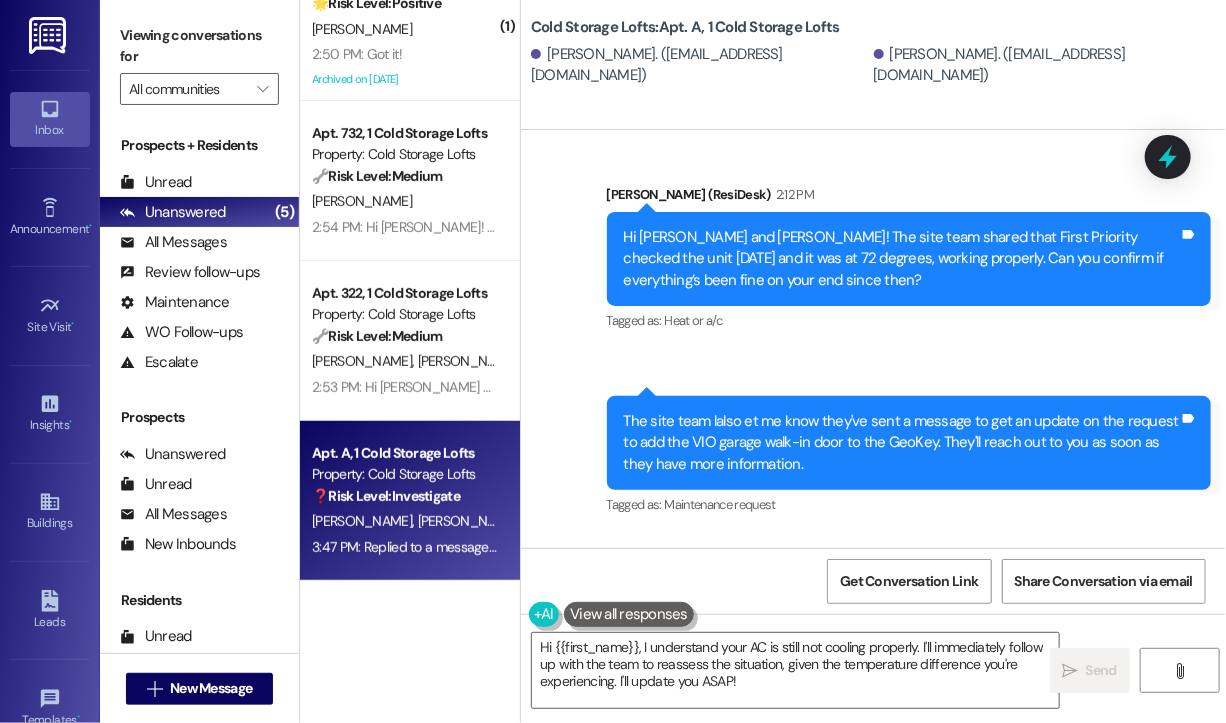scroll, scrollTop: 64992, scrollLeft: 0, axis: vertical 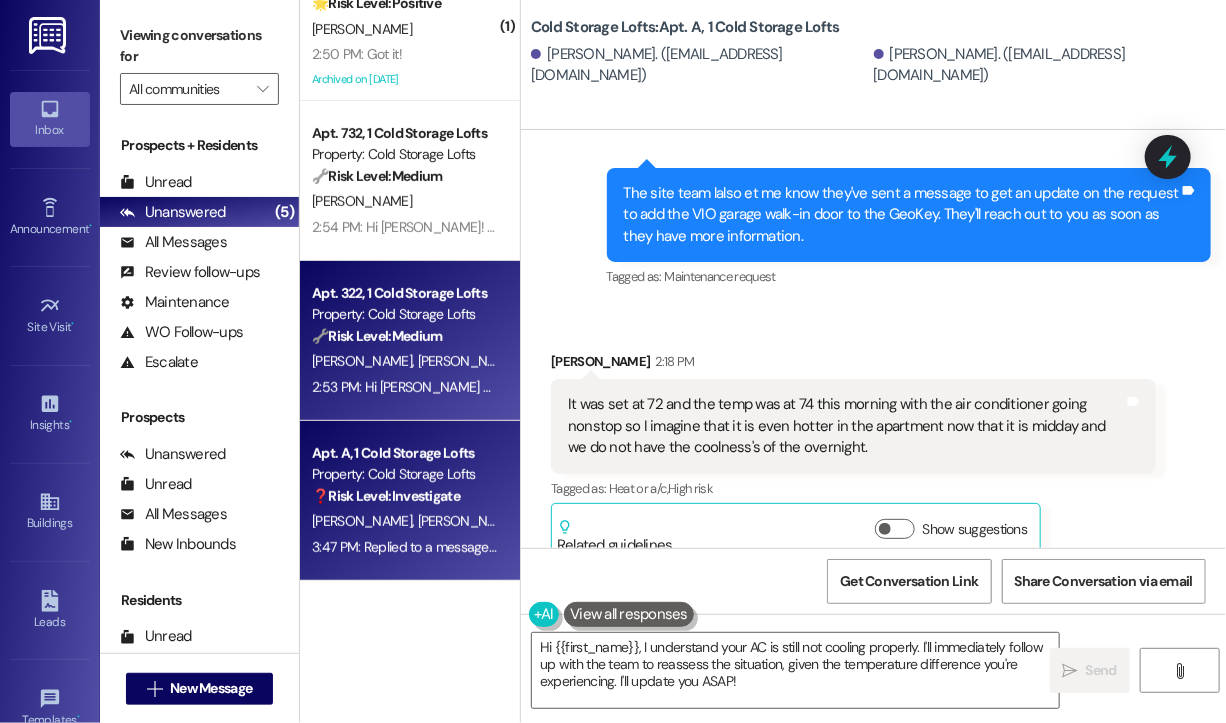 click on "J. Tunnell" at bounding box center (468, 361) 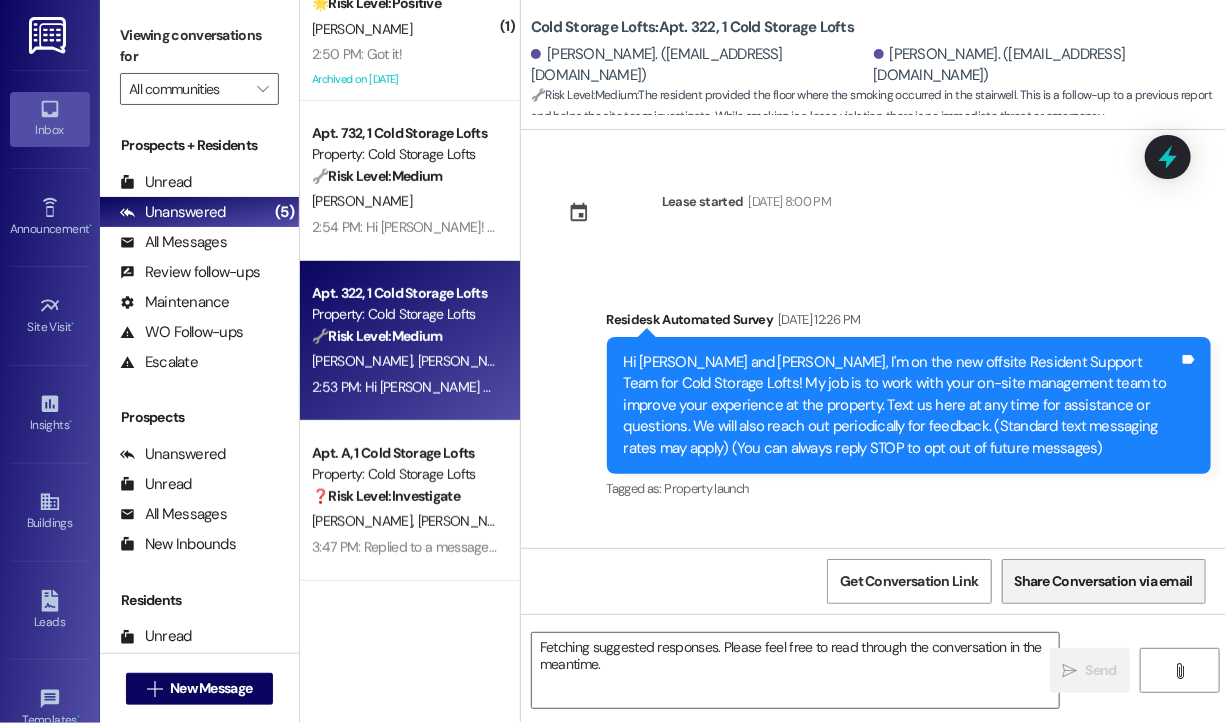scroll, scrollTop: 25597, scrollLeft: 0, axis: vertical 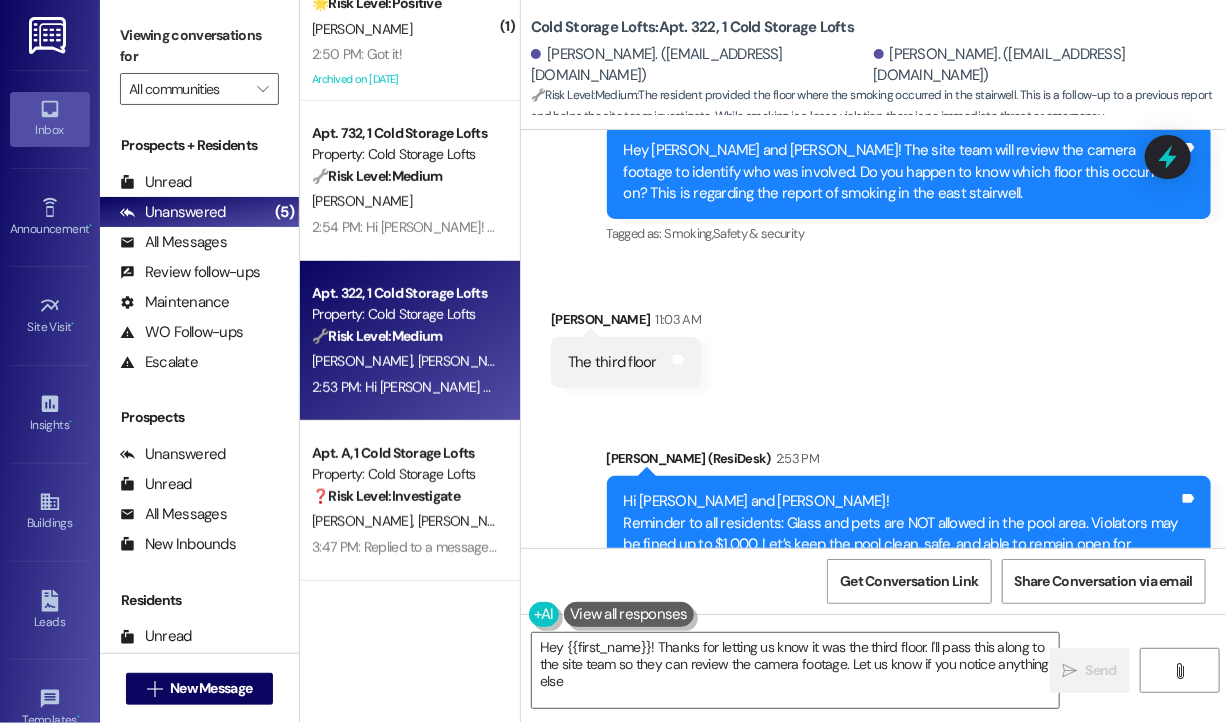 type on "Hey {{first_name}}! Thanks for letting us know it was the third floor. I'll pass this along to the site team so they can review the camera footage. Let us know if you notice anything else!" 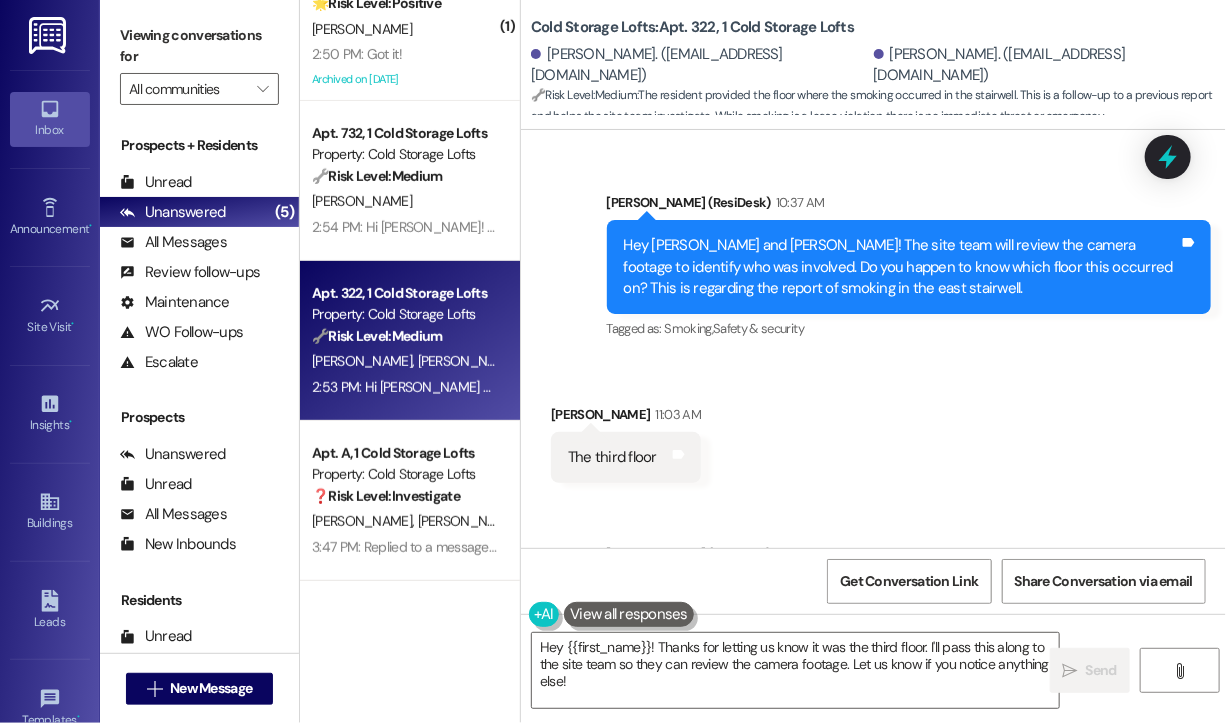 scroll, scrollTop: 25397, scrollLeft: 0, axis: vertical 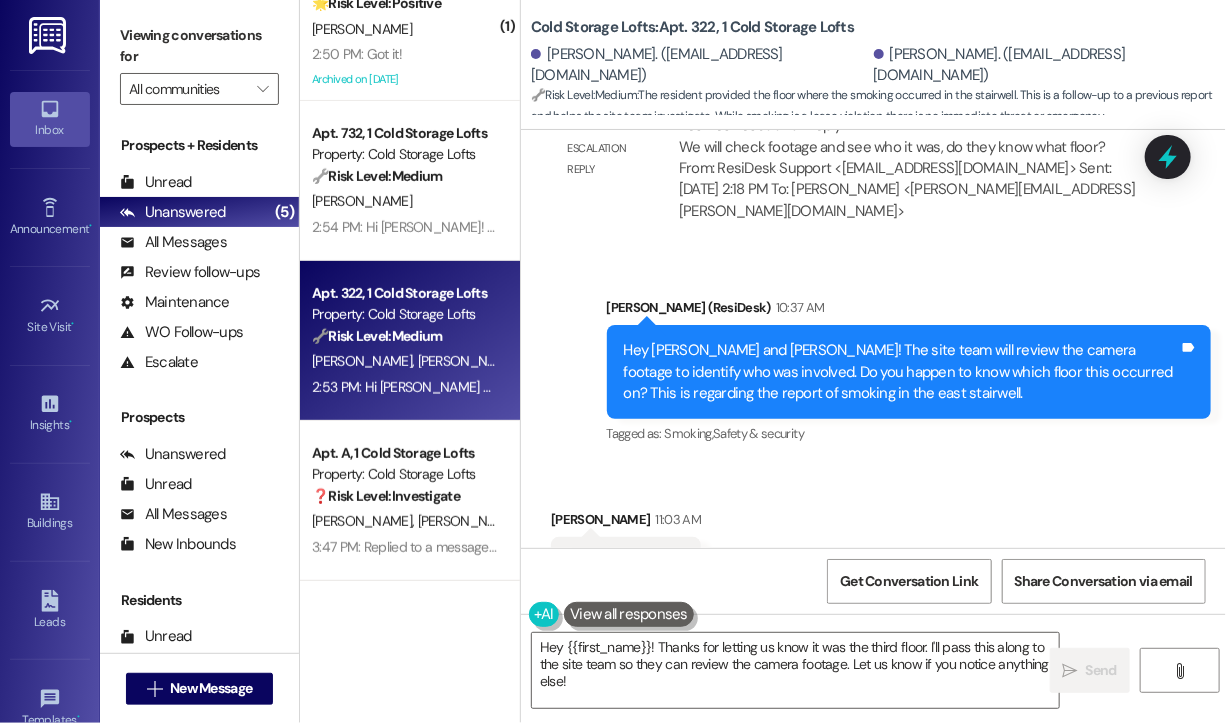 click on "Hey Jonathan and Joshua! The site team will review the camera footage to identify who was involved. Do you happen to know which floor this occurred on? This is regarding the report of smoking in the east stairwell." at bounding box center [902, 372] 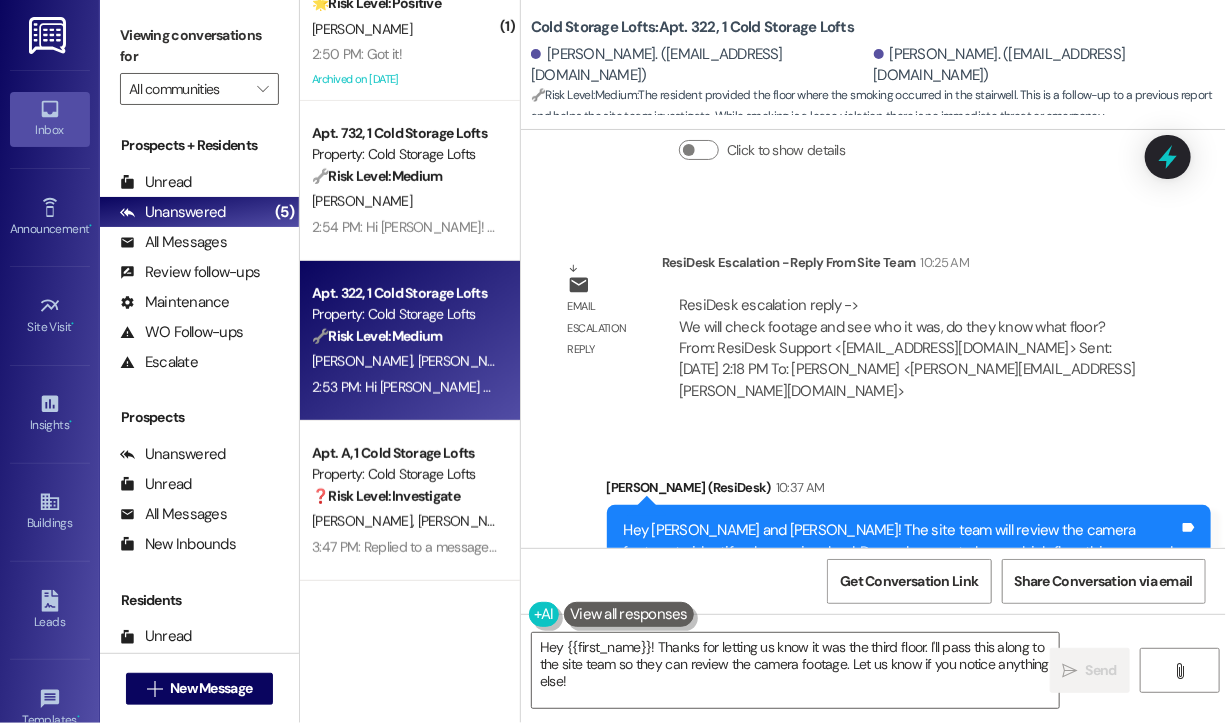 scroll, scrollTop: 25097, scrollLeft: 0, axis: vertical 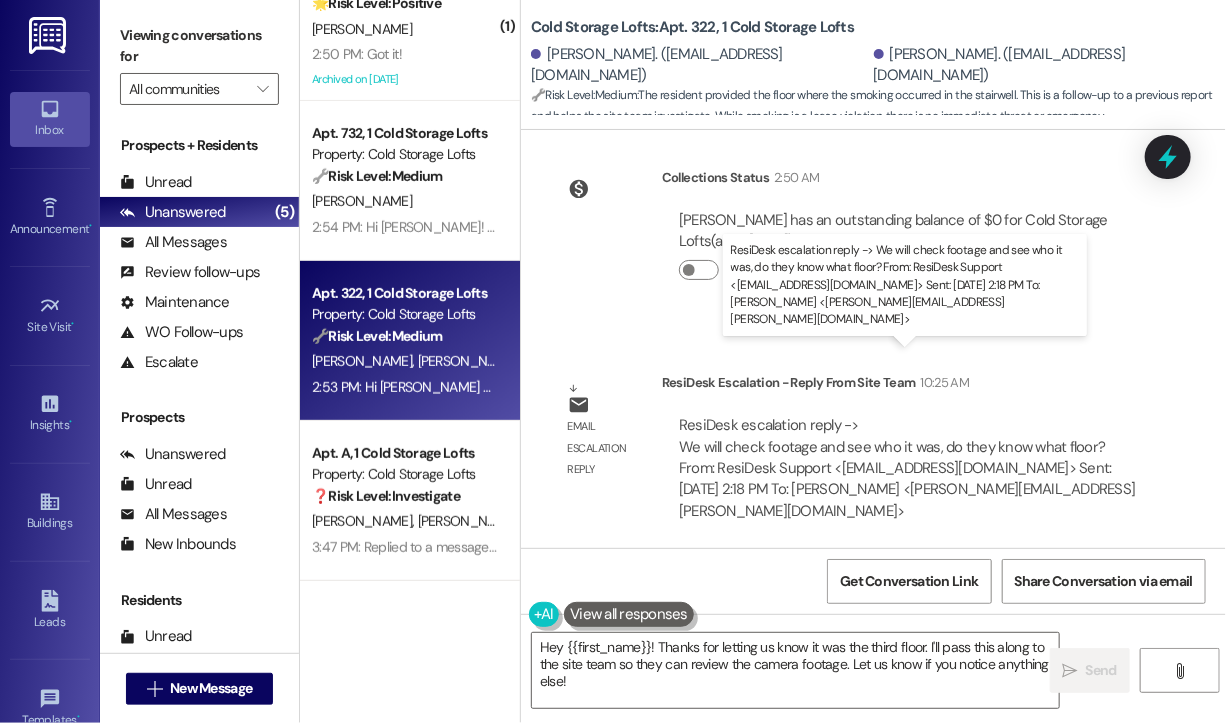 click on "ResiDesk escalation reply ->
We will check footage and see who it was, do they know what floor? From: ResiDesk Support <support@theresidesk.com> Sent: Monday, July 14, 2025 2:18 PM To: Sarah Seberig <sarah.seberig@29scliving.com> ResiDesk escalation reply ->
We will check footage and see who it was, do they know what floor? From: ResiDesk Support <support@theresidesk.com> Sent: Monday, July 14, 2025 2:18 PM To: Sarah Seberig <sarah.seberig@29scliving.com>" at bounding box center (907, 468) 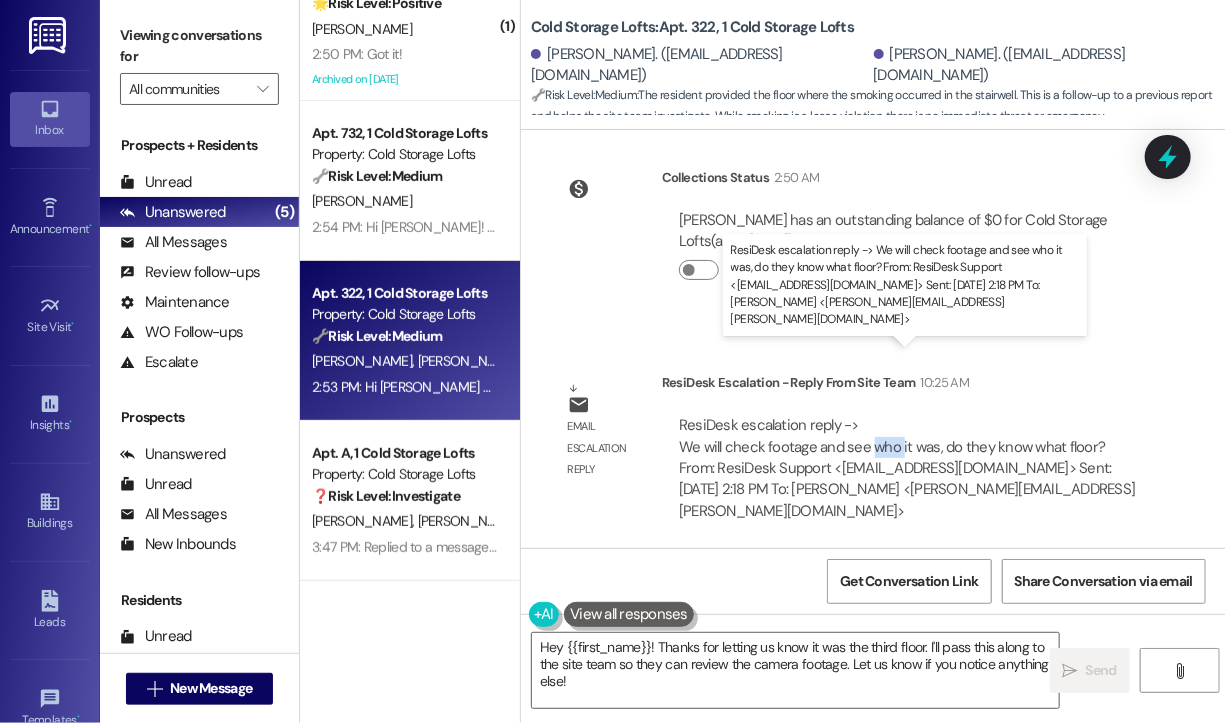 click on "ResiDesk escalation reply ->
We will check footage and see who it was, do they know what floor? From: ResiDesk Support <support@theresidesk.com> Sent: Monday, July 14, 2025 2:18 PM To: Sarah Seberig <sarah.seberig@29scliving.com> ResiDesk escalation reply ->
We will check footage and see who it was, do they know what floor? From: ResiDesk Support <support@theresidesk.com> Sent: Monday, July 14, 2025 2:18 PM To: Sarah Seberig <sarah.seberig@29scliving.com>" at bounding box center [907, 468] 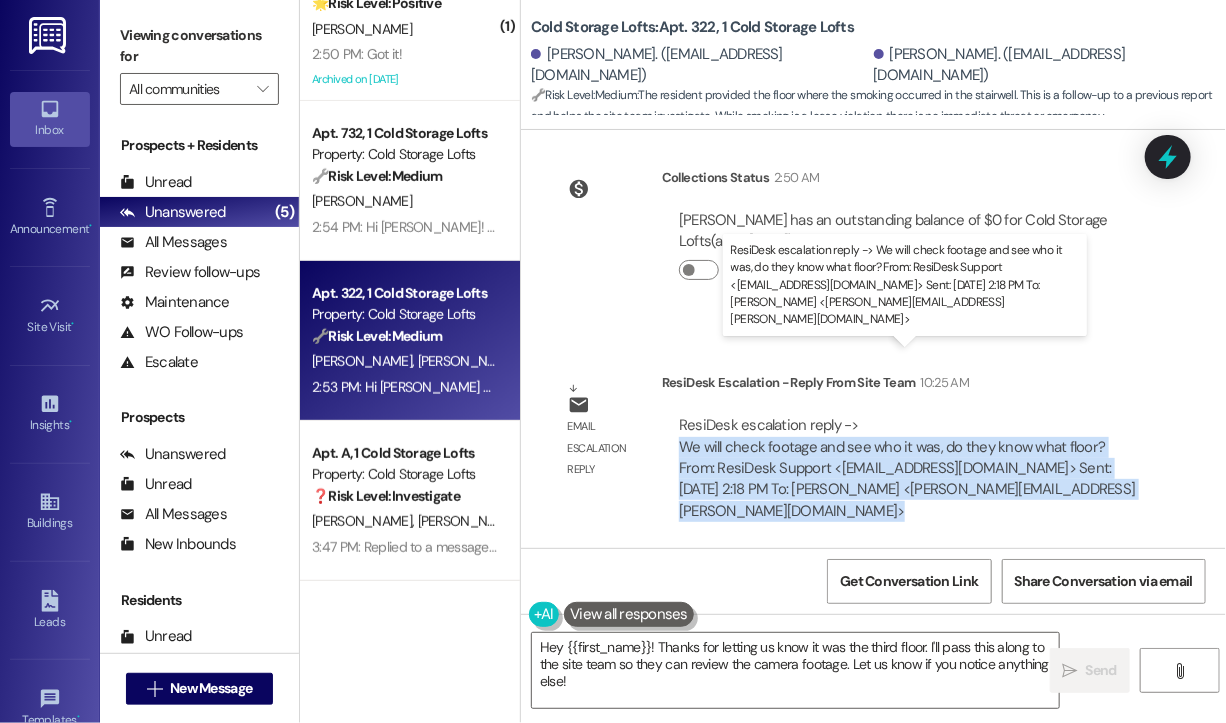 click on "ResiDesk escalation reply ->
We will check footage and see who it was, do they know what floor? From: ResiDesk Support <support@theresidesk.com> Sent: Monday, July 14, 2025 2:18 PM To: Sarah Seberig <sarah.seberig@29scliving.com> ResiDesk escalation reply ->
We will check footage and see who it was, do they know what floor? From: ResiDesk Support <support@theresidesk.com> Sent: Monday, July 14, 2025 2:18 PM To: Sarah Seberig <sarah.seberig@29scliving.com>" at bounding box center [907, 468] 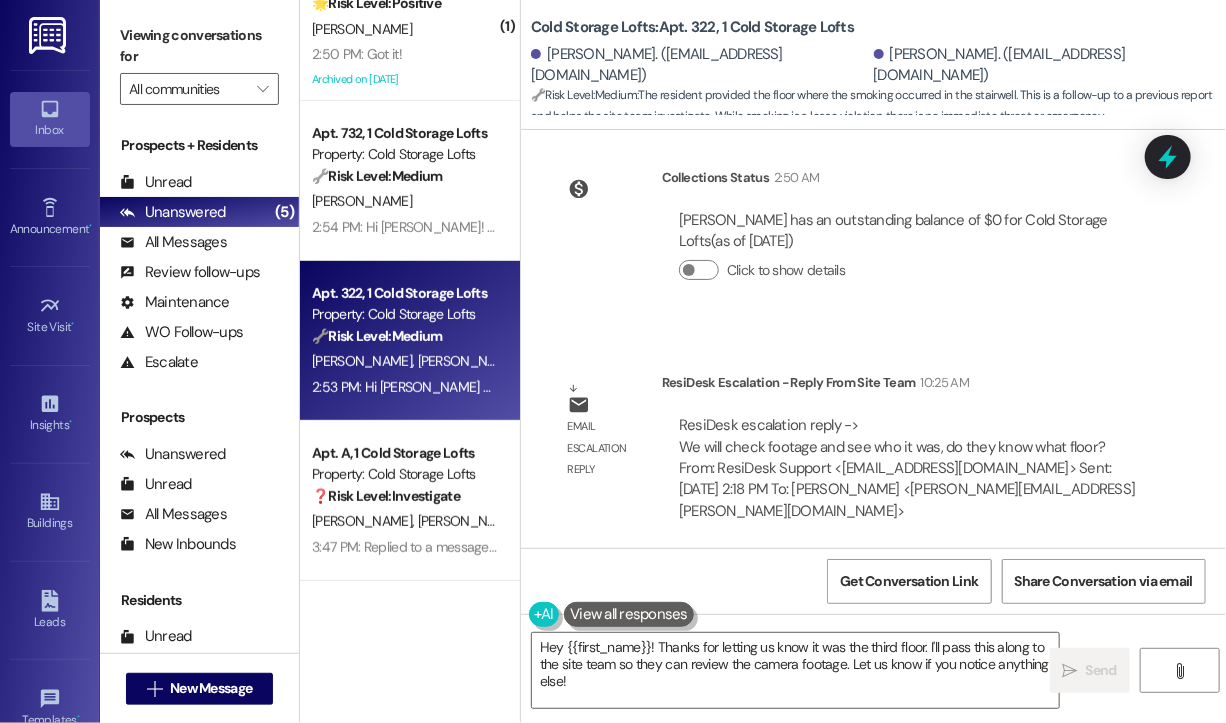click on "ResiDesk escalation reply ->
We will check footage and see who it was, do they know what floor? From: ResiDesk Support <support@theresidesk.com> Sent: Monday, July 14, 2025 2:18 PM To: Sarah Seberig <sarah.seberig@29scliving.com> ResiDesk escalation reply ->
We will check footage and see who it was, do they know what floor? From: ResiDesk Support <support@theresidesk.com> Sent: Monday, July 14, 2025 2:18 PM To: Sarah Seberig <sarah.seberig@29scliving.com>" at bounding box center [907, 468] 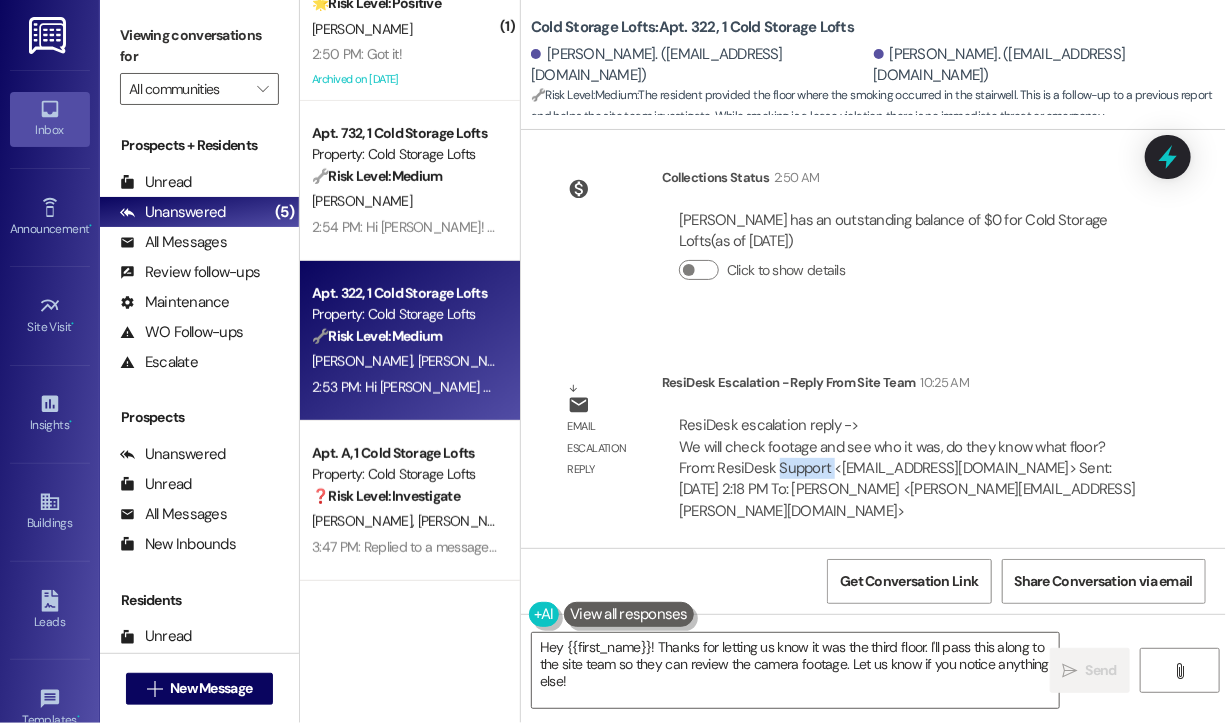 click on "ResiDesk escalation reply ->
We will check footage and see who it was, do they know what floor? From: ResiDesk Support <support@theresidesk.com> Sent: Monday, July 14, 2025 2:18 PM To: Sarah Seberig <sarah.seberig@29scliving.com> ResiDesk escalation reply ->
We will check footage and see who it was, do they know what floor? From: ResiDesk Support <support@theresidesk.com> Sent: Monday, July 14, 2025 2:18 PM To: Sarah Seberig <sarah.seberig@29scliving.com>" at bounding box center [907, 468] 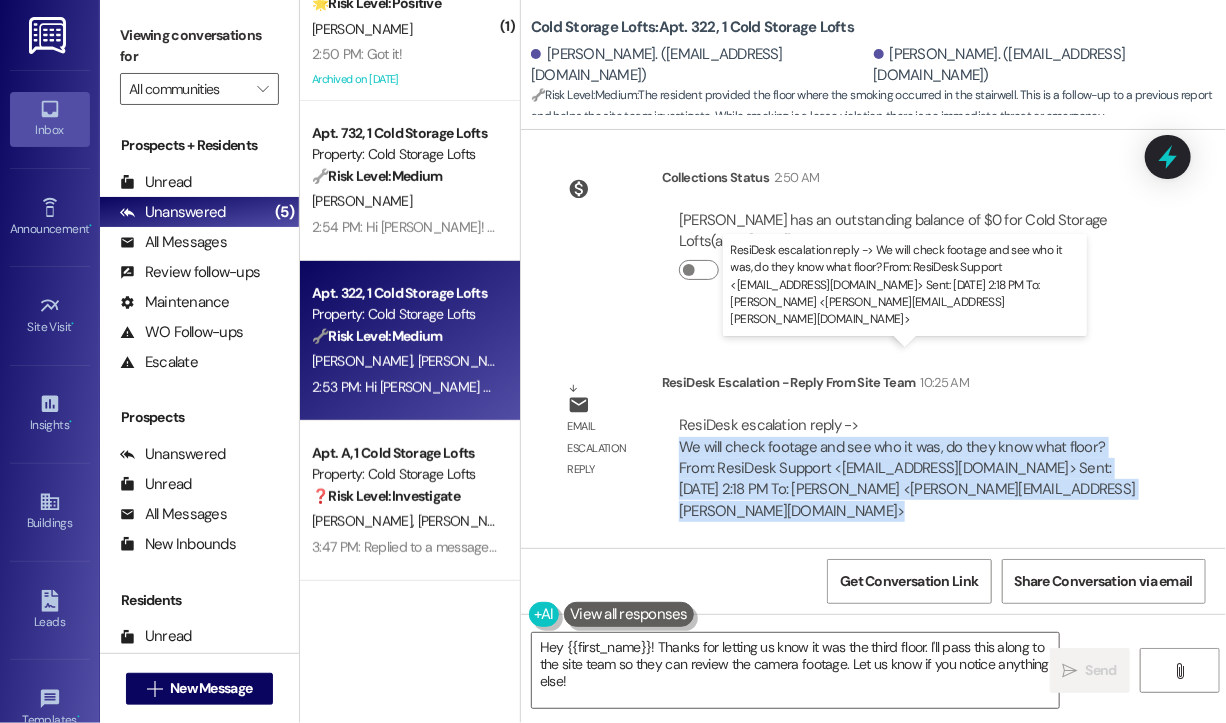 click on "ResiDesk escalation reply ->
We will check footage and see who it was, do they know what floor? From: ResiDesk Support <support@theresidesk.com> Sent: Monday, July 14, 2025 2:18 PM To: Sarah Seberig <sarah.seberig@29scliving.com> ResiDesk escalation reply ->
We will check footage and see who it was, do they know what floor? From: ResiDesk Support <support@theresidesk.com> Sent: Monday, July 14, 2025 2:18 PM To: Sarah Seberig <sarah.seberig@29scliving.com>" at bounding box center [907, 468] 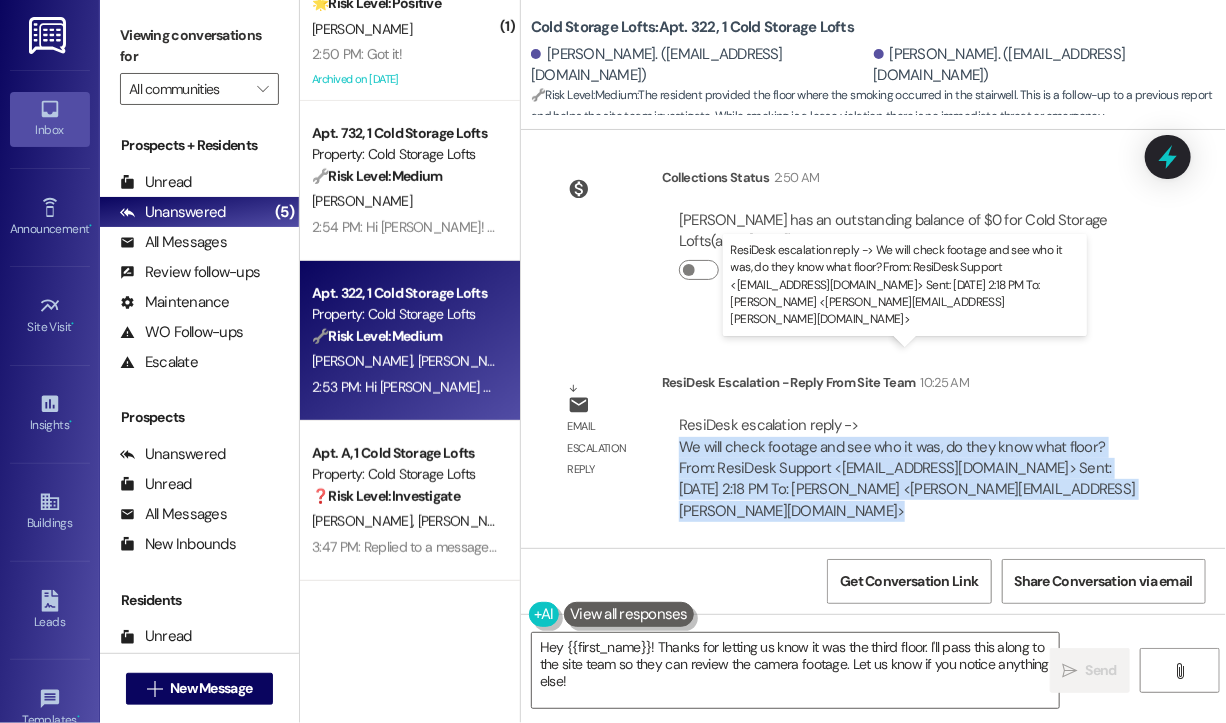 copy on "We will check footage and see who it was, do they know what floor? From: ResiDesk Support <support@theresidesk.com> Sent: Monday, July 14, 2025 2:18 PM To: Sarah Seberig <sarah.seberig@29scliving.com> ResiDesk escalation reply ->
We will check footage and see who it was, do they know what floor? From: ResiDesk Support <support@theresidesk.com> Sent: Monday, July 14, 2025 2:18 PM To: Sarah Seberig <sarah.seberig@29scliving.com> Sent via SMS" 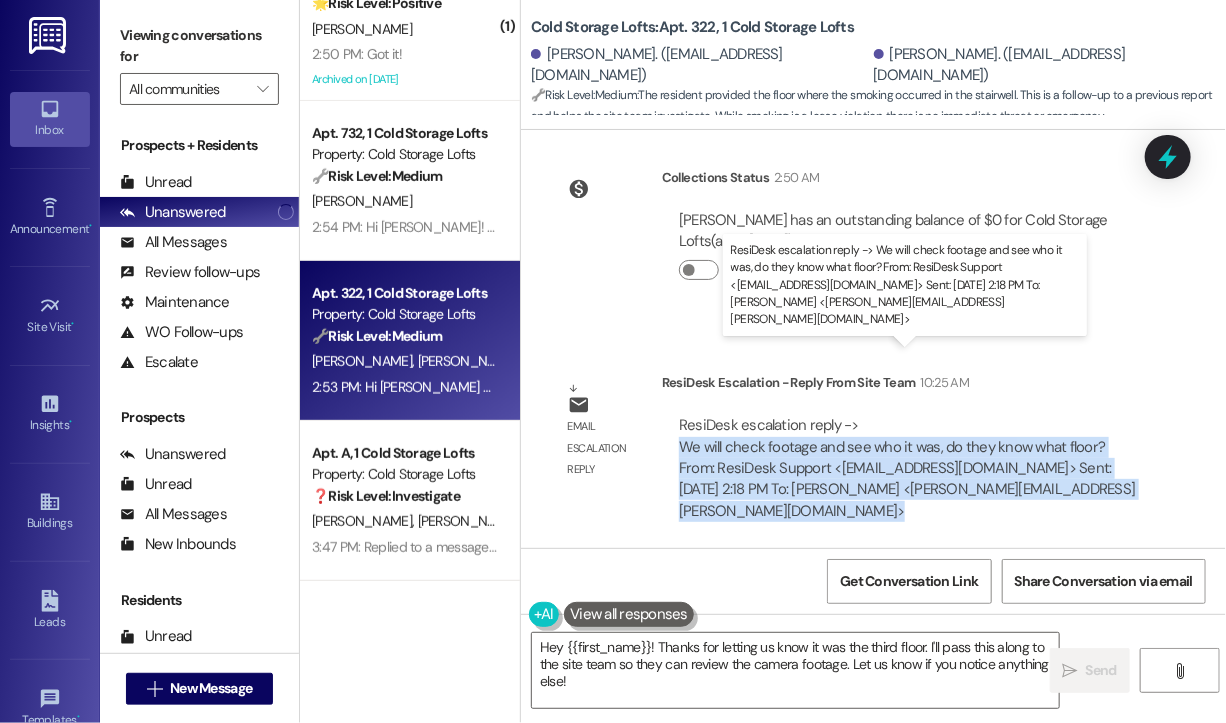 copy on "We will check footage and see who it was, do they know what floor? From: ResiDesk Support <support@theresidesk.com> Sent: Monday, July 14, 2025 2:18 PM To: Sarah Seberig <sarah.seberig@29scliving.com> ResiDesk escalation reply ->
We will check footage and see who it was, do they know what floor? From: ResiDesk Support <support@theresidesk.com> Sent: Monday, July 14, 2025 2:18 PM To: Sarah Seberig <sarah.seberig@29scliving.com> Sent via SMS" 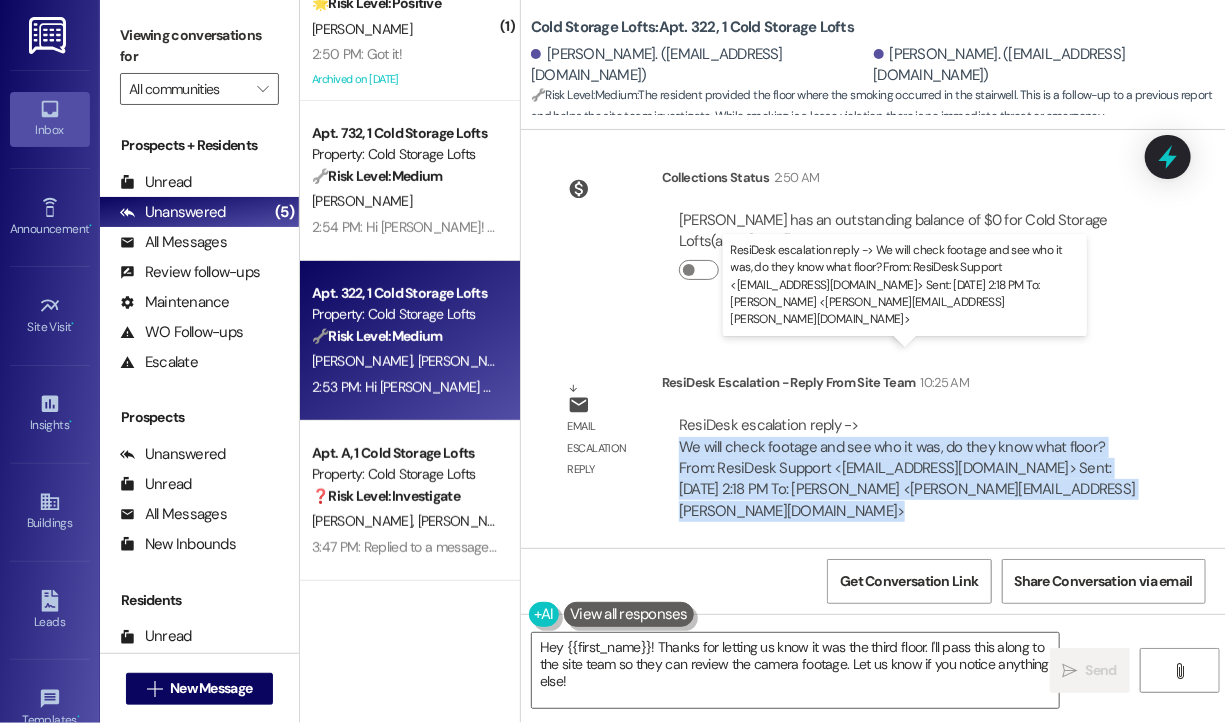 copy on "We will check footage and see who it was, do they know what floor? From: ResiDesk Support <support@theresidesk.com> Sent: Monday, July 14, 2025 2:18 PM To: Sarah Seberig <sarah.seberig@29scliving.com> ResiDesk escalation reply ->
We will check footage and see who it was, do they know what floor? From: ResiDesk Support <support@theresidesk.com> Sent: Monday, July 14, 2025 2:18 PM To: Sarah Seberig <sarah.seberig@29scliving.com> Sent via SMS" 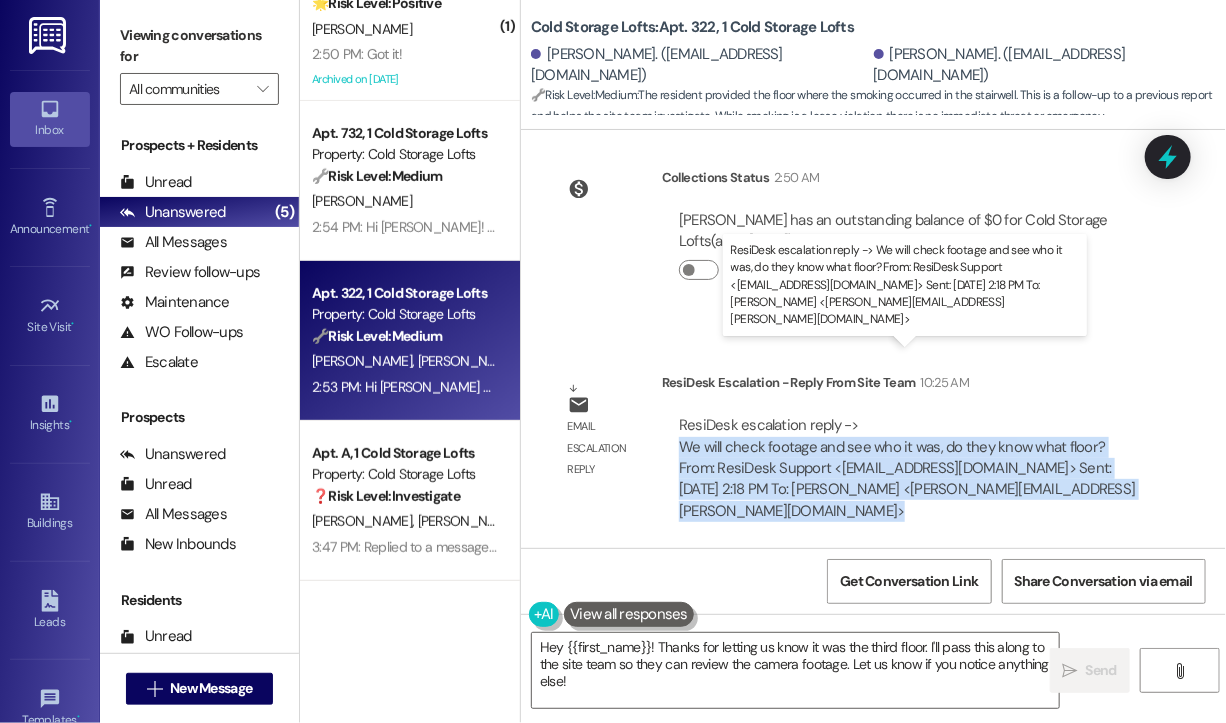 click on "ResiDesk escalation reply ->
We will check footage and see who it was, do they know what floor? From: ResiDesk Support <support@theresidesk.com> Sent: Monday, July 14, 2025 2:18 PM To: Sarah Seberig <sarah.seberig@29scliving.com> ResiDesk escalation reply ->
We will check footage and see who it was, do they know what floor? From: ResiDesk Support <support@theresidesk.com> Sent: Monday, July 14, 2025 2:18 PM To: Sarah Seberig <sarah.seberig@29scliving.com>" at bounding box center (907, 468) 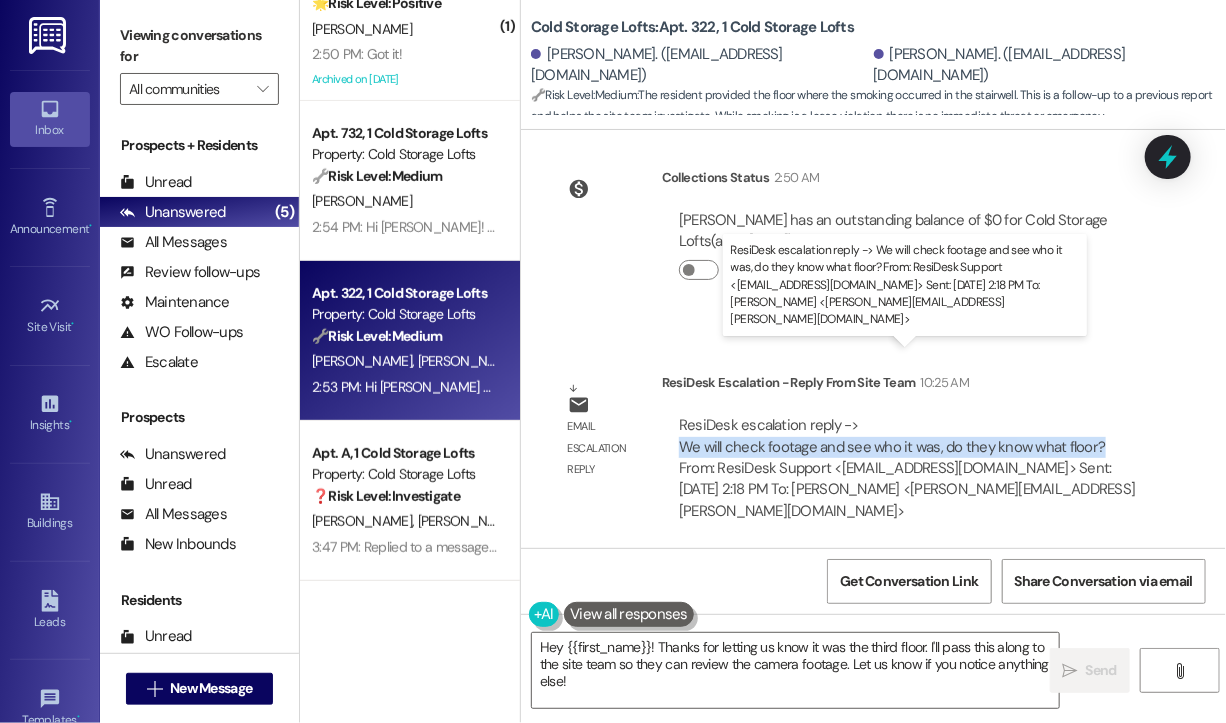 drag, startPoint x: 681, startPoint y: 376, endPoint x: 1095, endPoint y: 382, distance: 414.0435 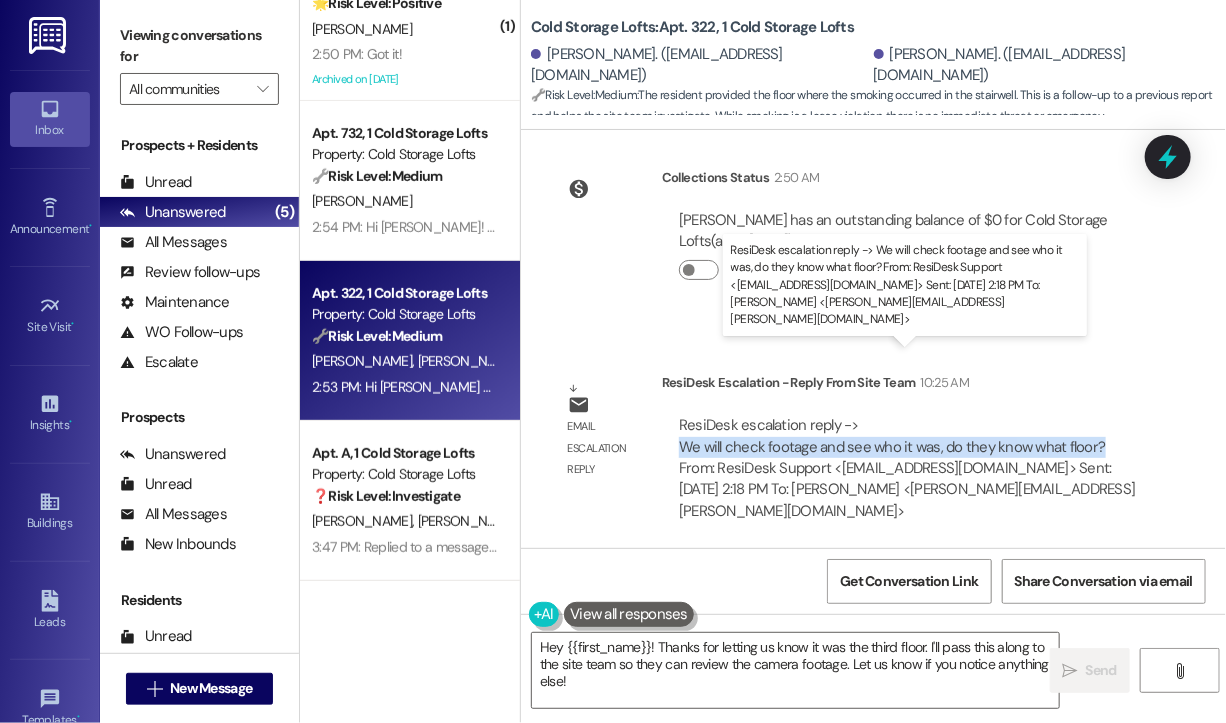 copy on "We will check footage and see who it was, do they know what floor?" 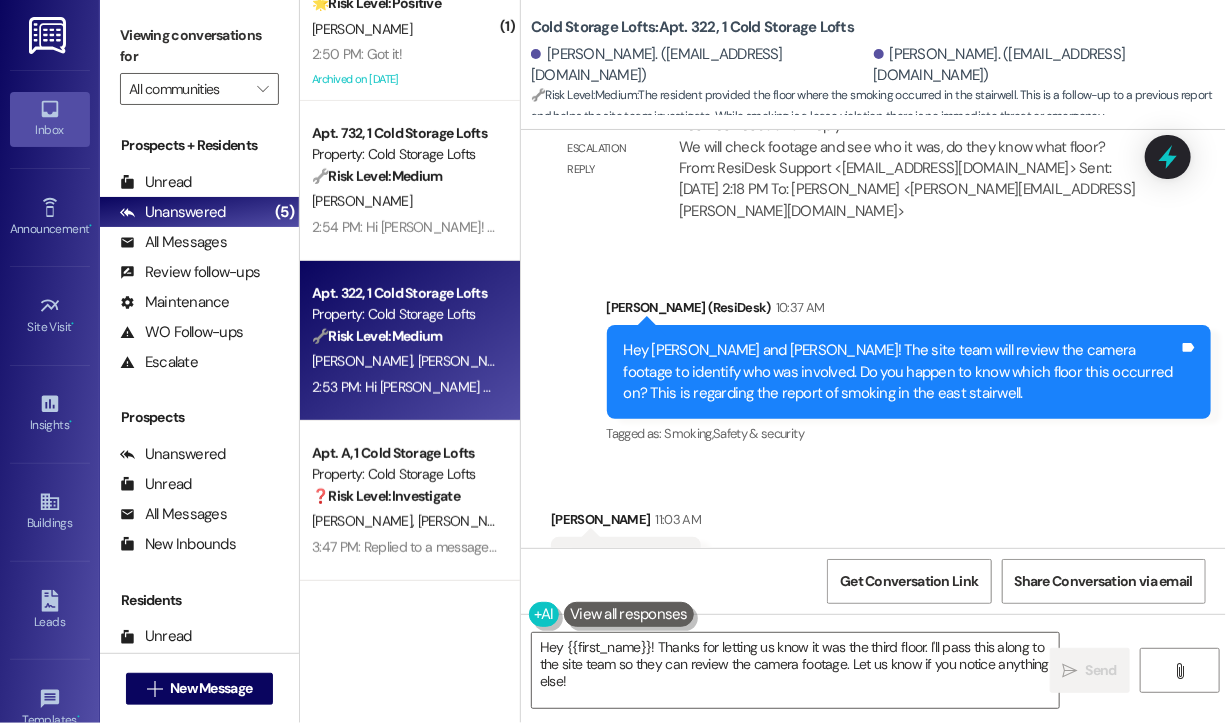 click on "Received via SMS Jonathan Tunnell 11:03 AM The third floor Tags and notes" at bounding box center [873, 533] 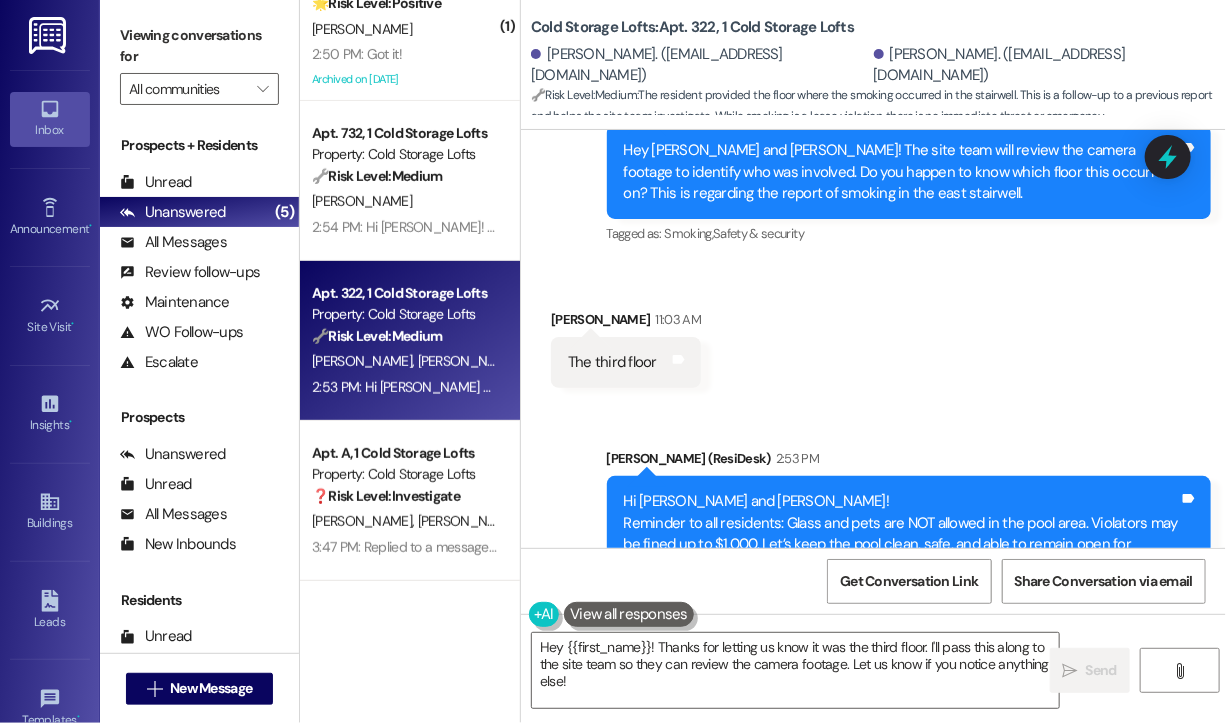 click on "The third floor" at bounding box center [612, 362] 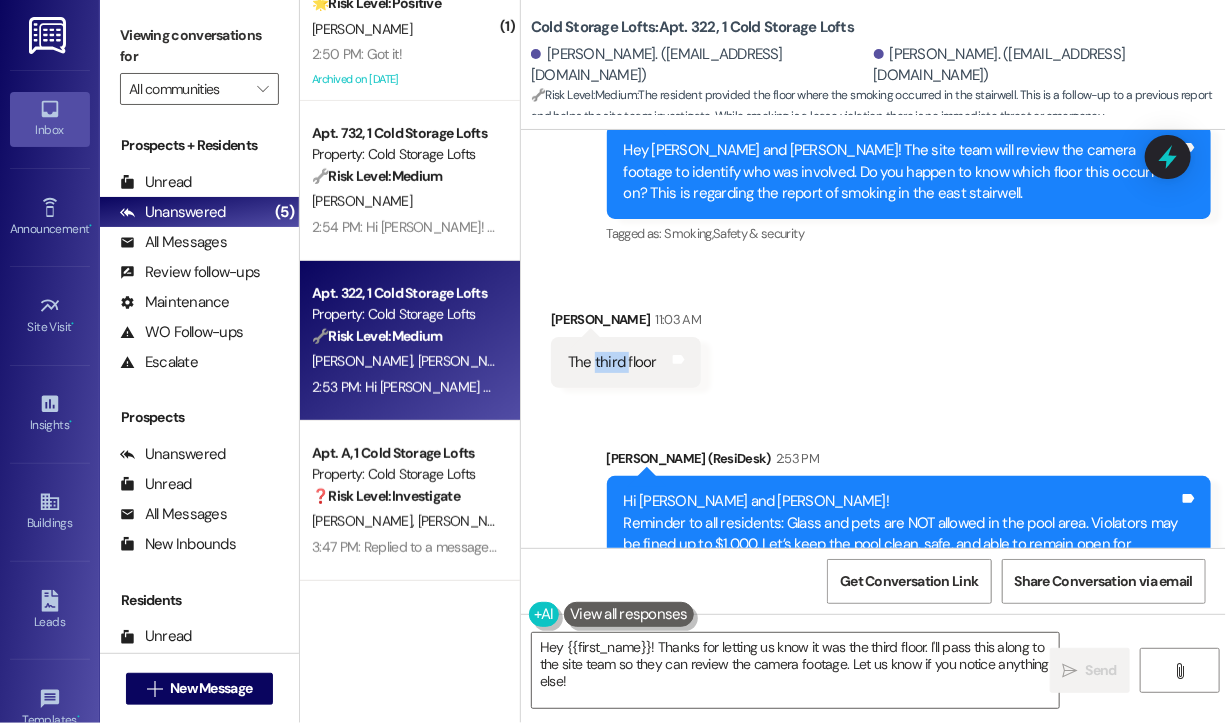 click on "The third floor" at bounding box center [612, 362] 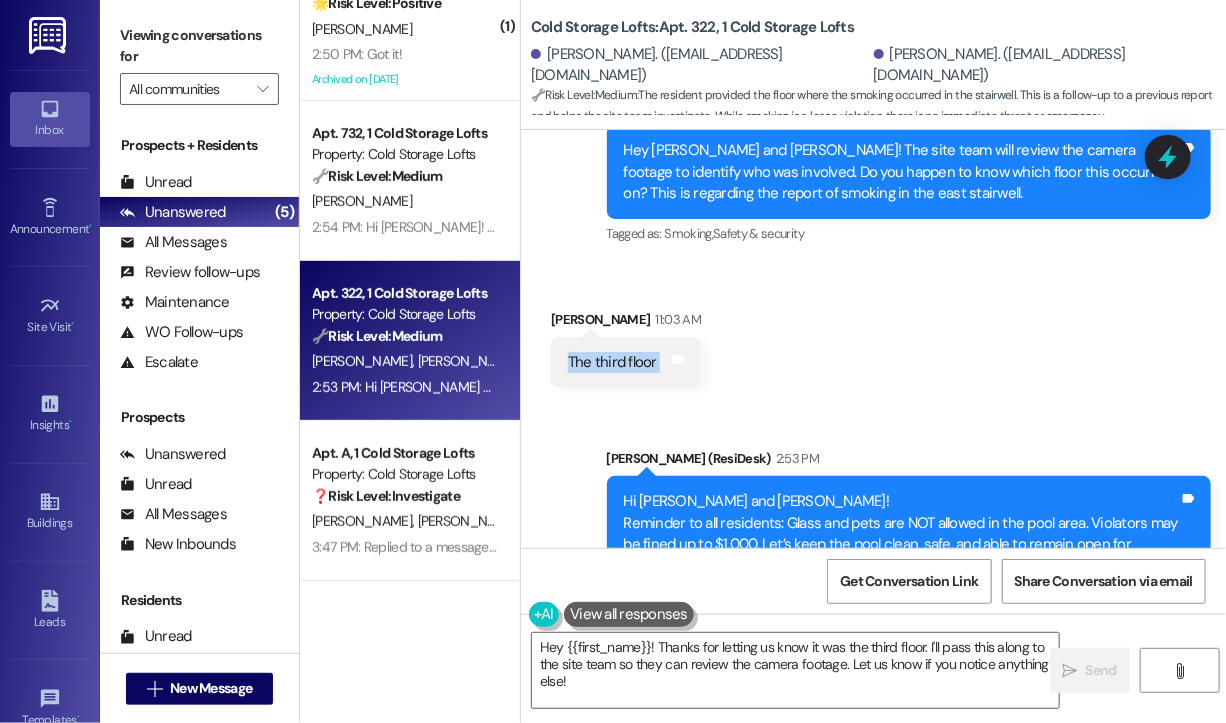 click on "The third floor" at bounding box center [612, 362] 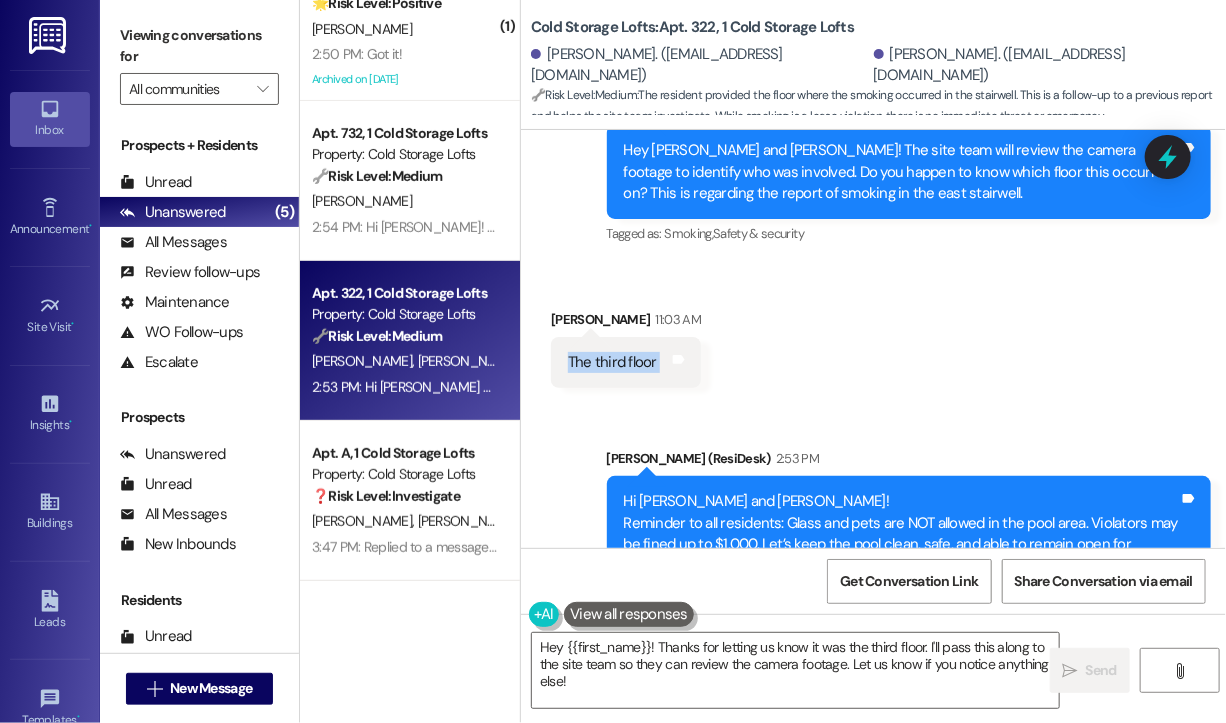 click on "Received via SMS Jonathan Tunnell 11:03 AM The third floor Tags and notes" at bounding box center [873, 333] 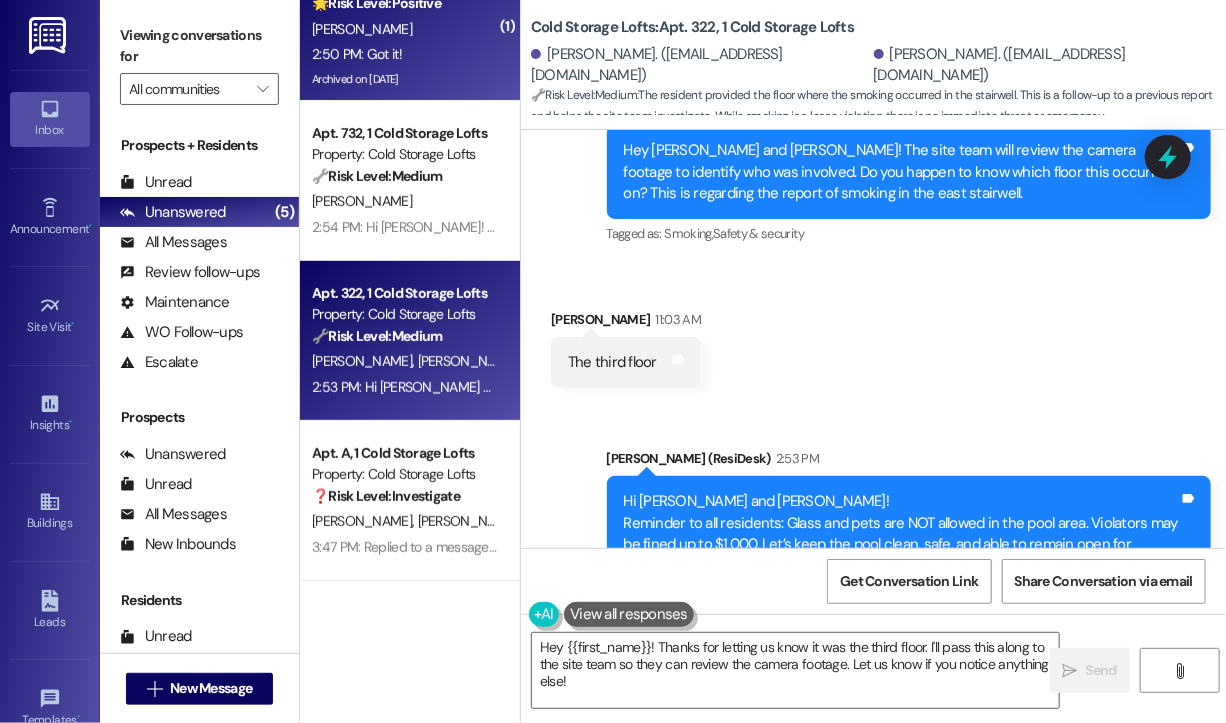 click on "Archived on 12/31/2024" at bounding box center (404, 79) 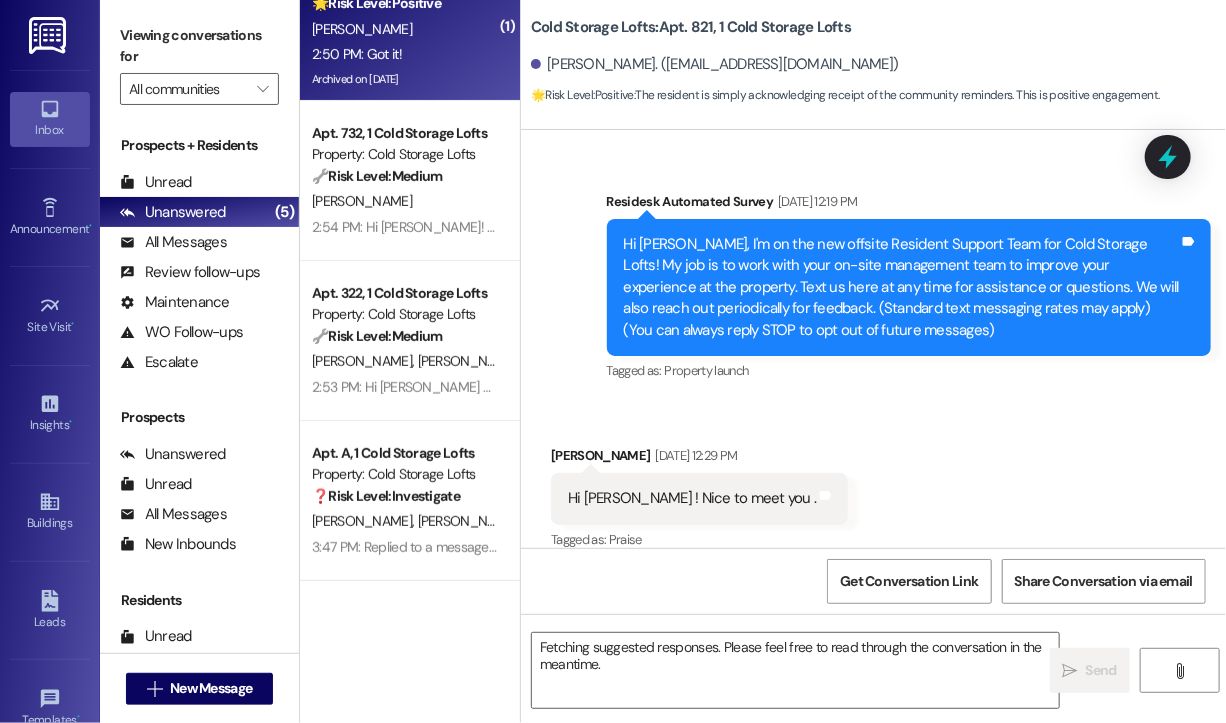 scroll, scrollTop: 36439, scrollLeft: 0, axis: vertical 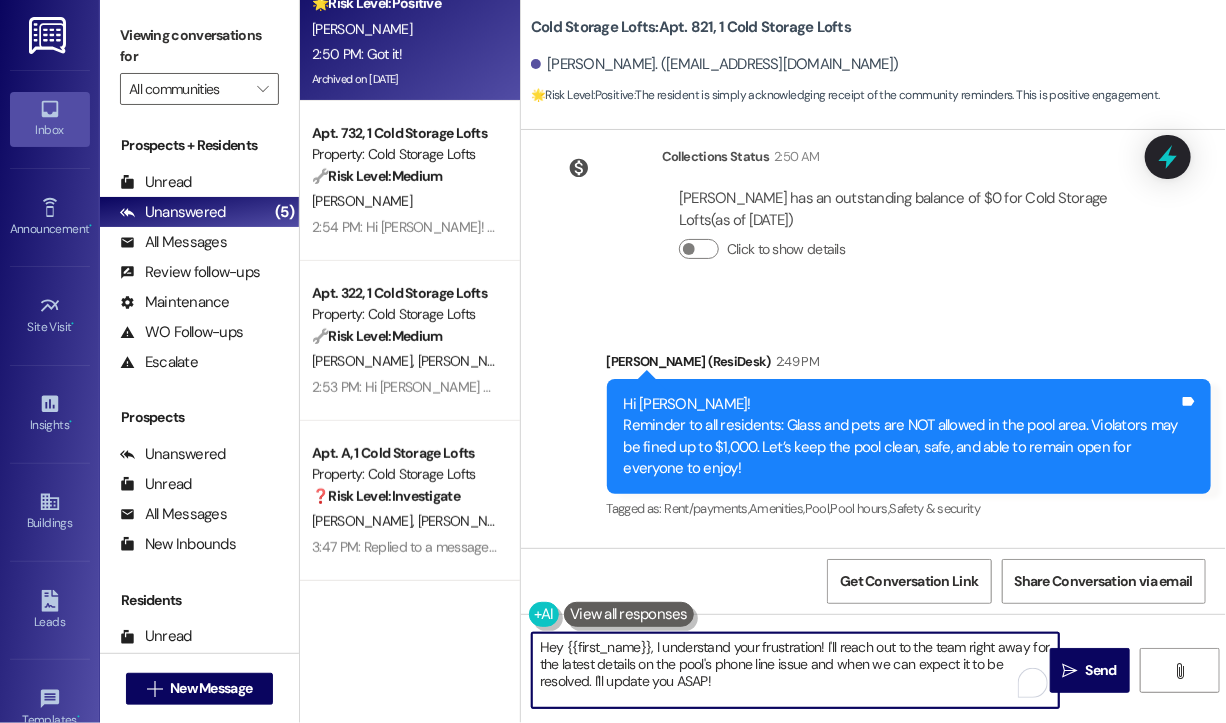 drag, startPoint x: 747, startPoint y: 682, endPoint x: 527, endPoint y: 646, distance: 222.926 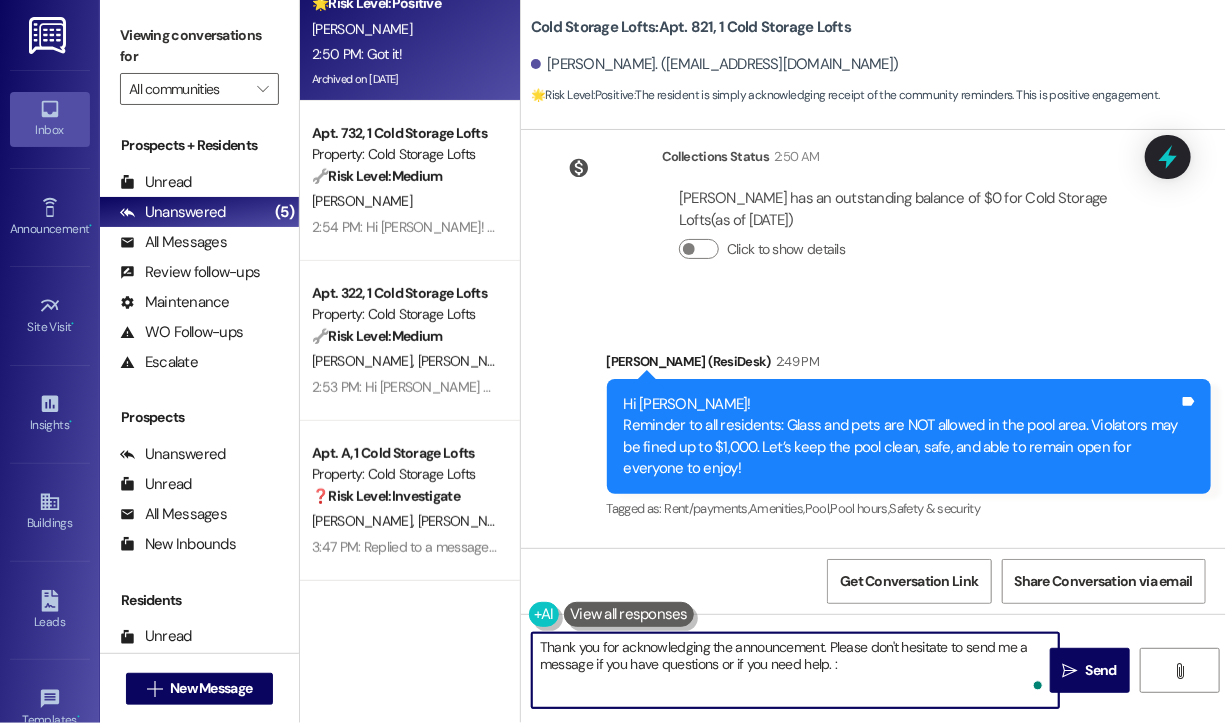 type on "Thank you for acknowledging the announcement. Please don't hesitate to send me a message if you have questions or if you need help. :)" 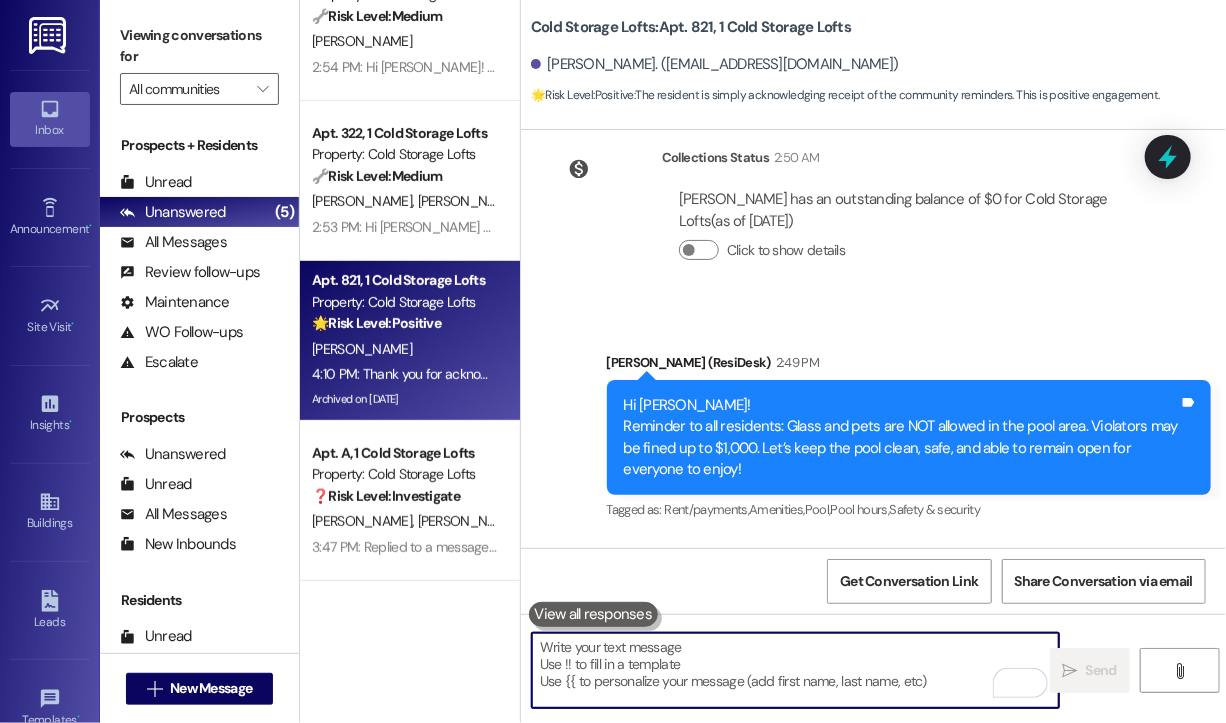 scroll, scrollTop: 36600, scrollLeft: 0, axis: vertical 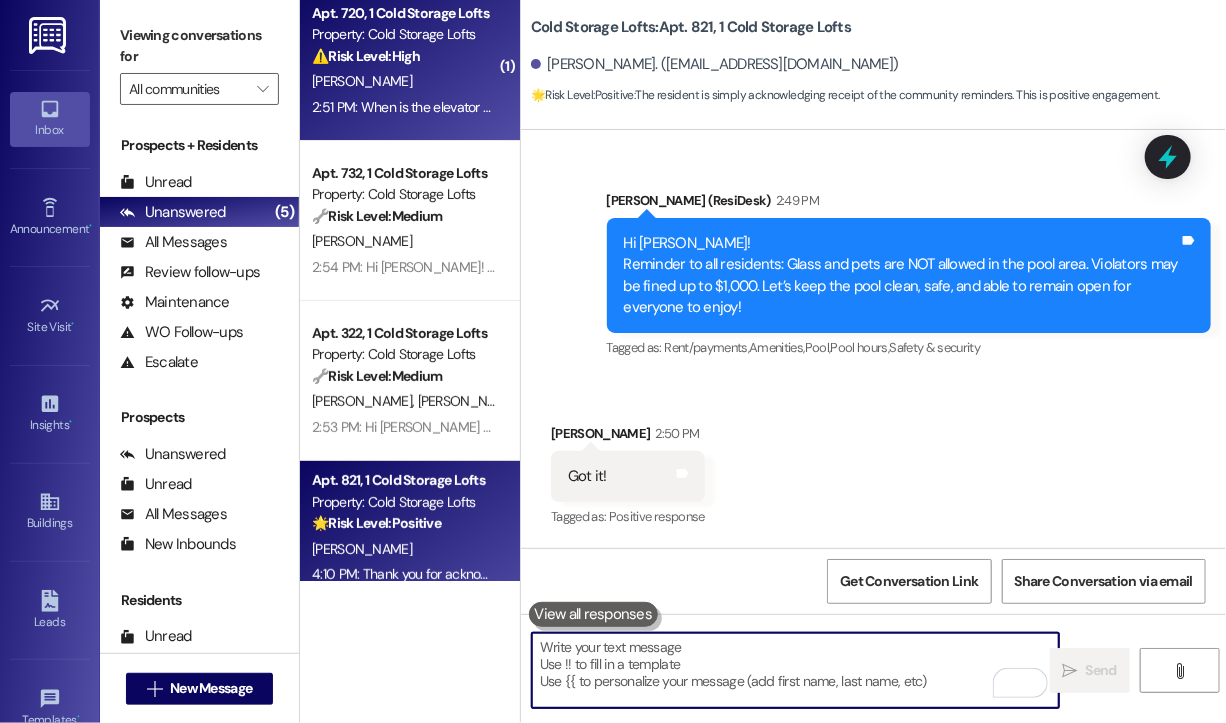 type 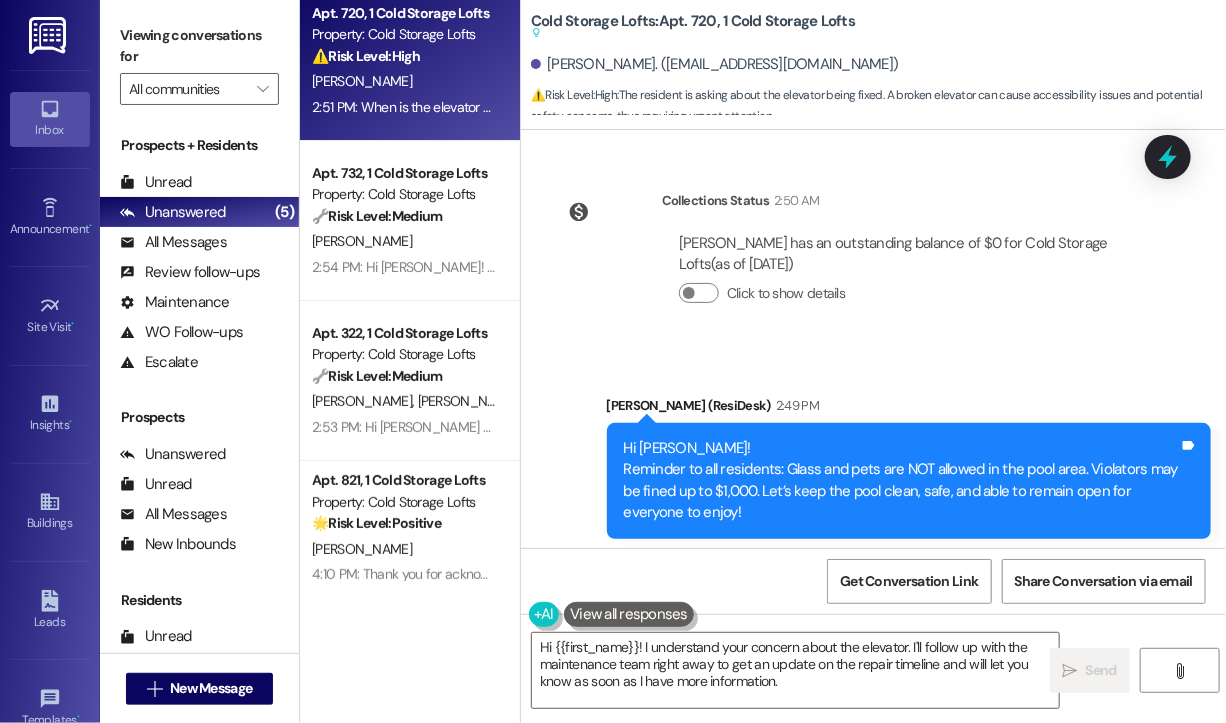 scroll, scrollTop: 29416, scrollLeft: 0, axis: vertical 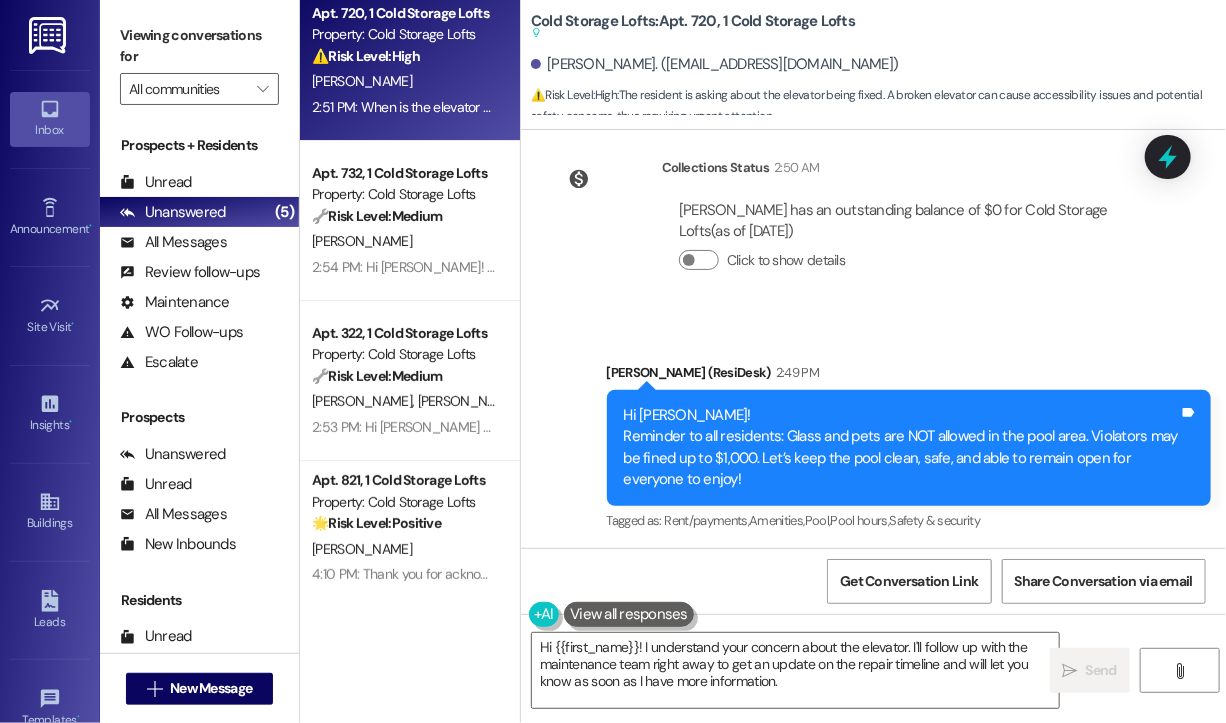 click on "When is the elevator being fixed" at bounding box center (670, 652) 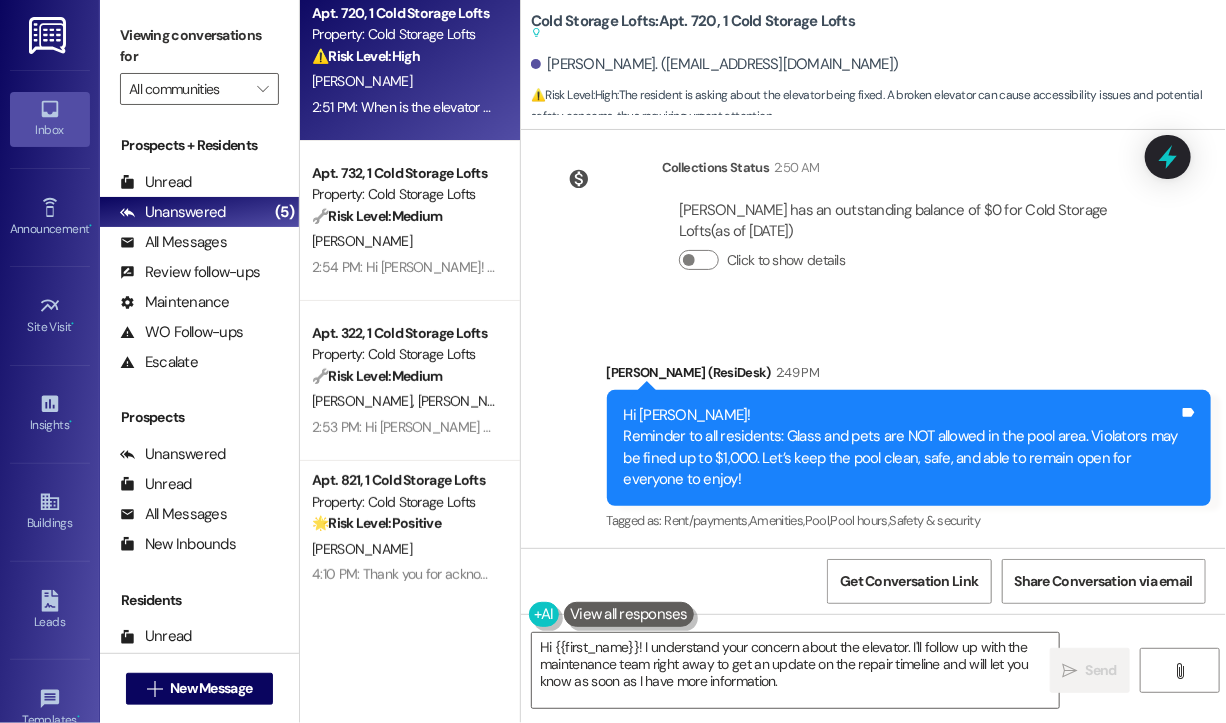 copy on "When is the elevator being fixed Tags and notes" 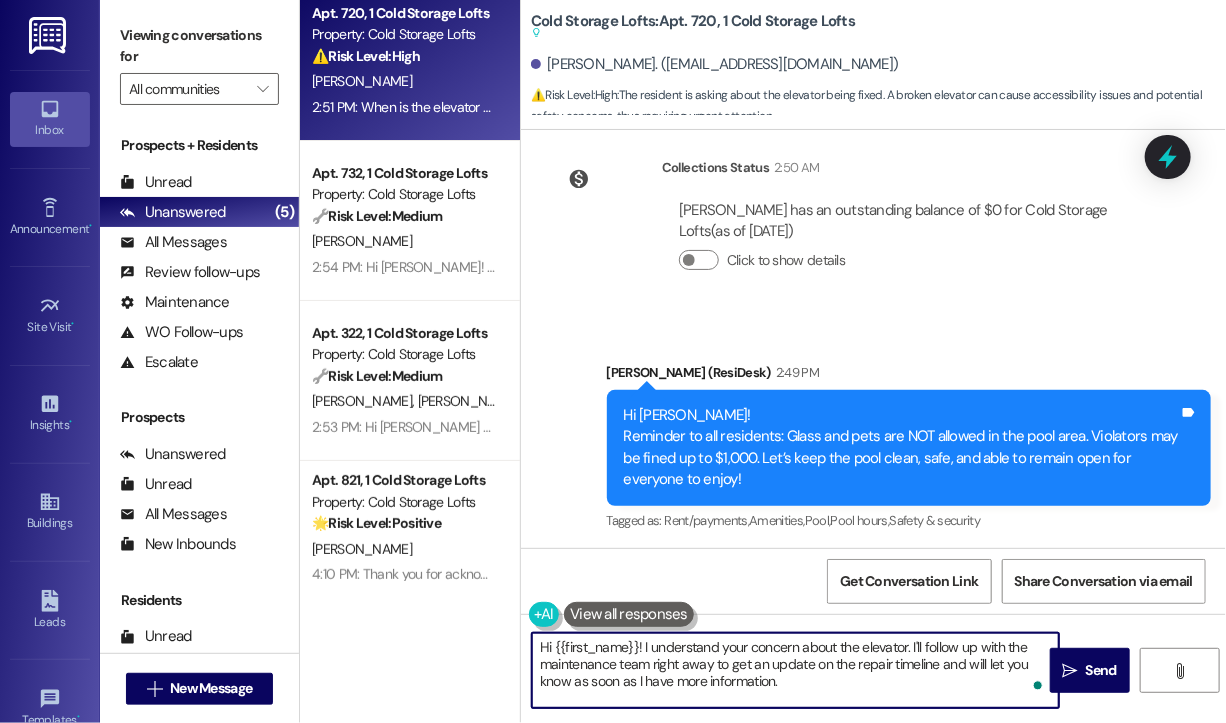 drag, startPoint x: 820, startPoint y: 686, endPoint x: 642, endPoint y: 646, distance: 182.43903 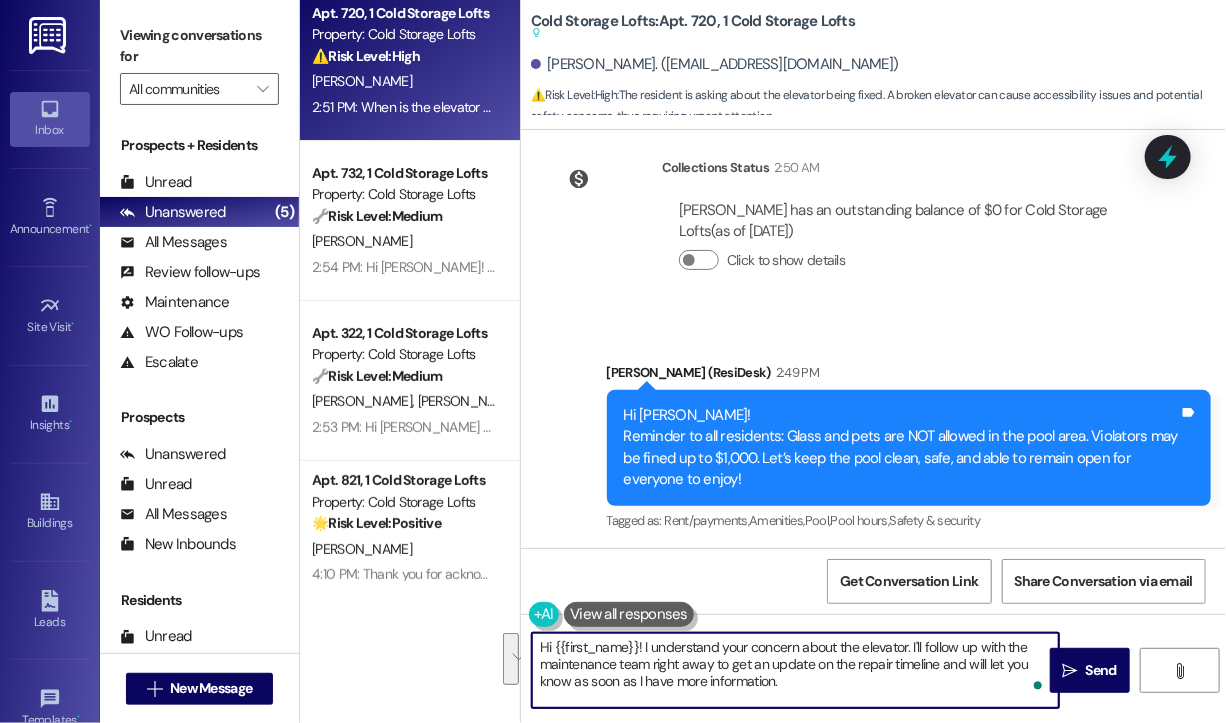 paste on "Thanks for checking in! Do you remember when you last received an update from the site team about the elevator repair? I’ll follow up for you, just want to make sure we’re not missing anything already shared" 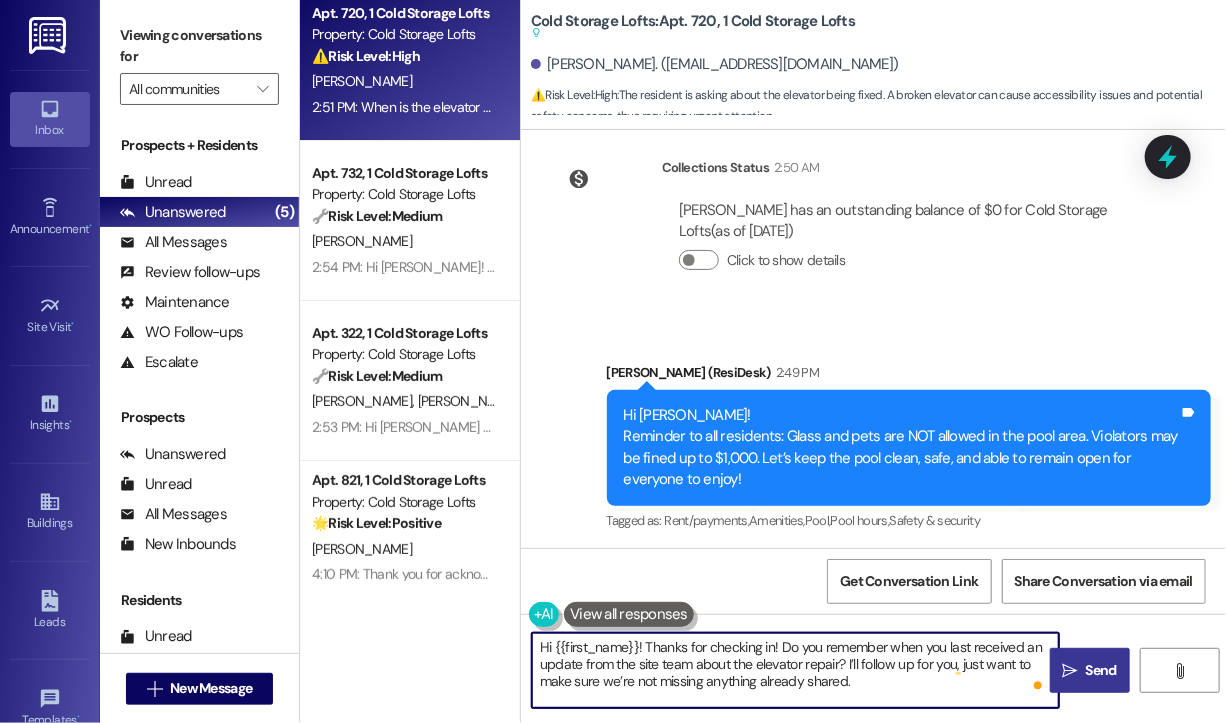 type on "Hi {{first_name}}! Thanks for checking in! Do you remember when you last received an update from the site team about the elevator repair? I’ll follow up for you, just want to make sure we’re not missing anything already shared." 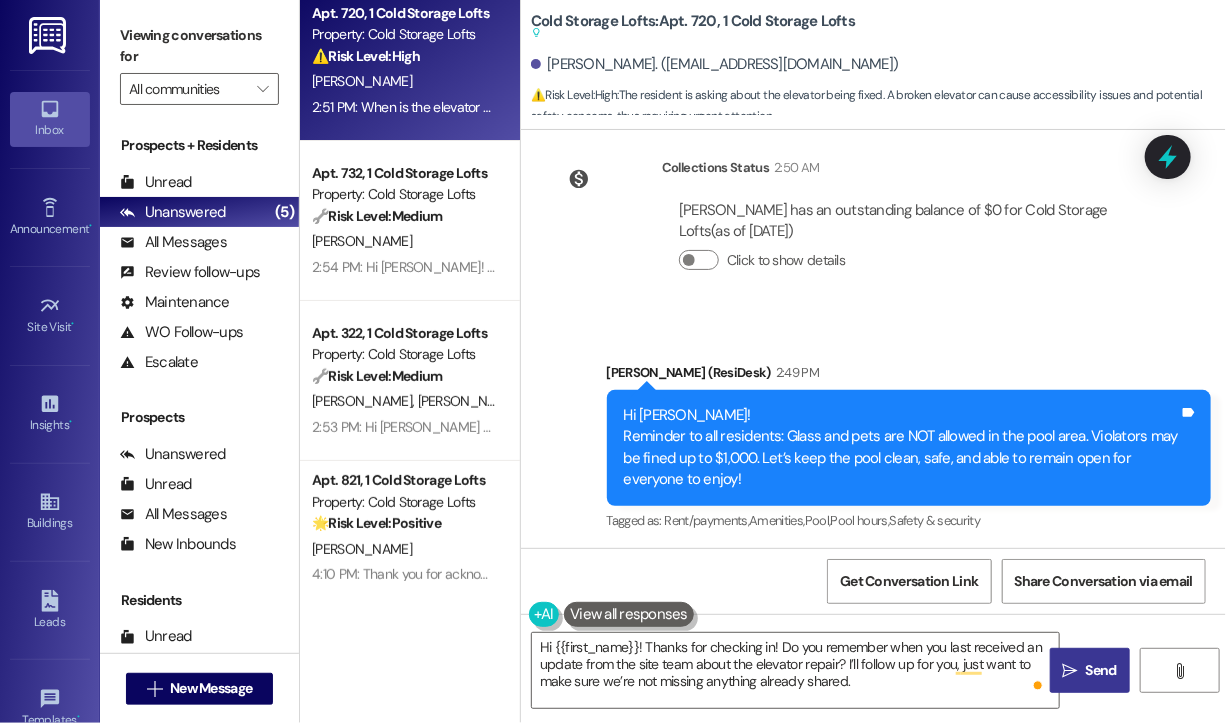click on "Send" at bounding box center [1101, 670] 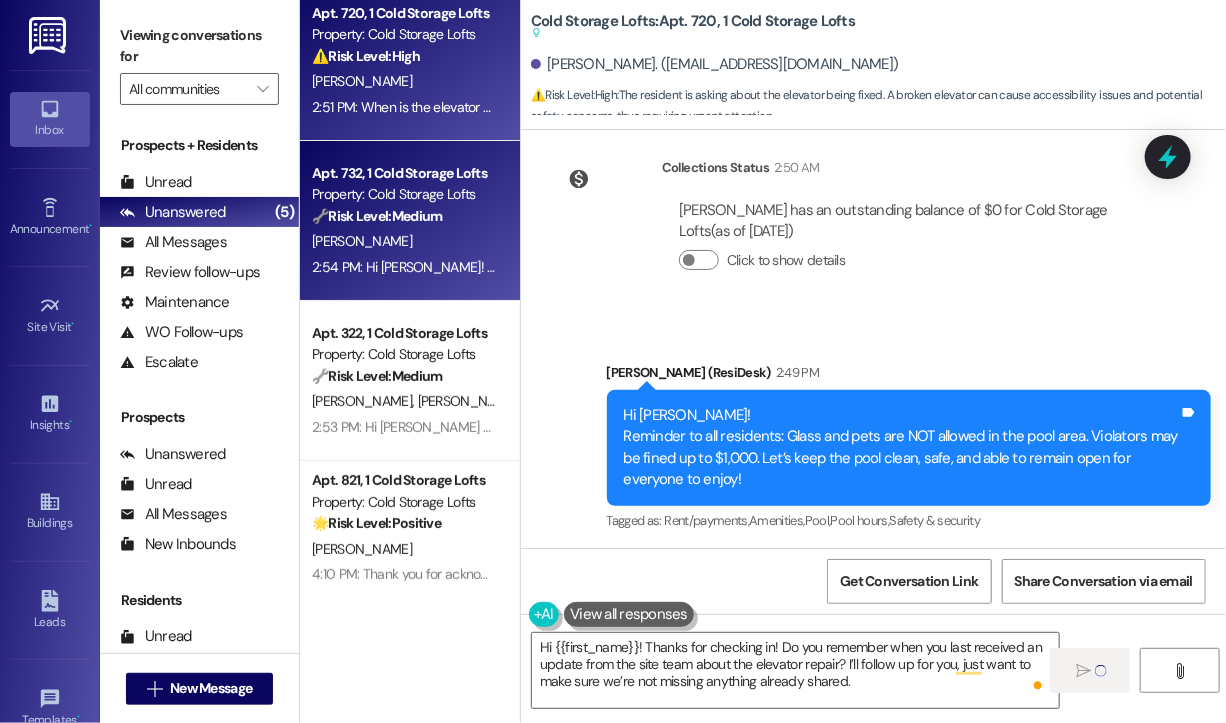 click on "B. Dillon" at bounding box center (404, 241) 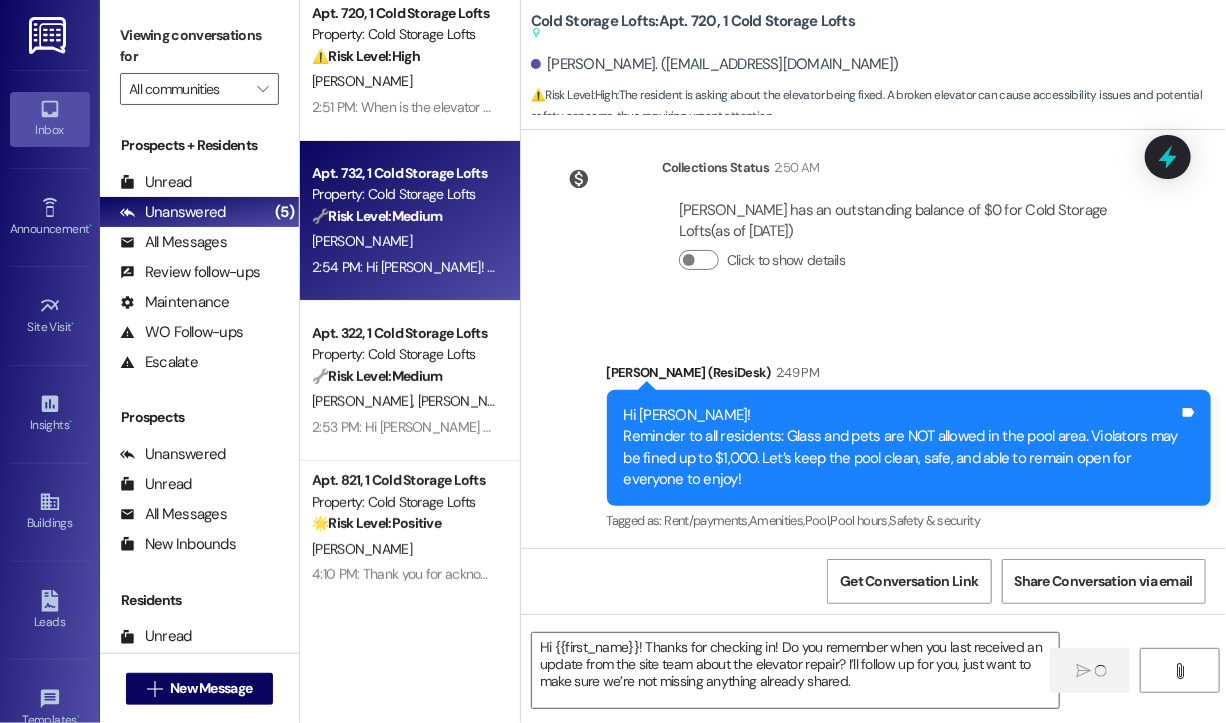 type on "Fetching suggested responses. Please feel free to read through the conversation in the meantime." 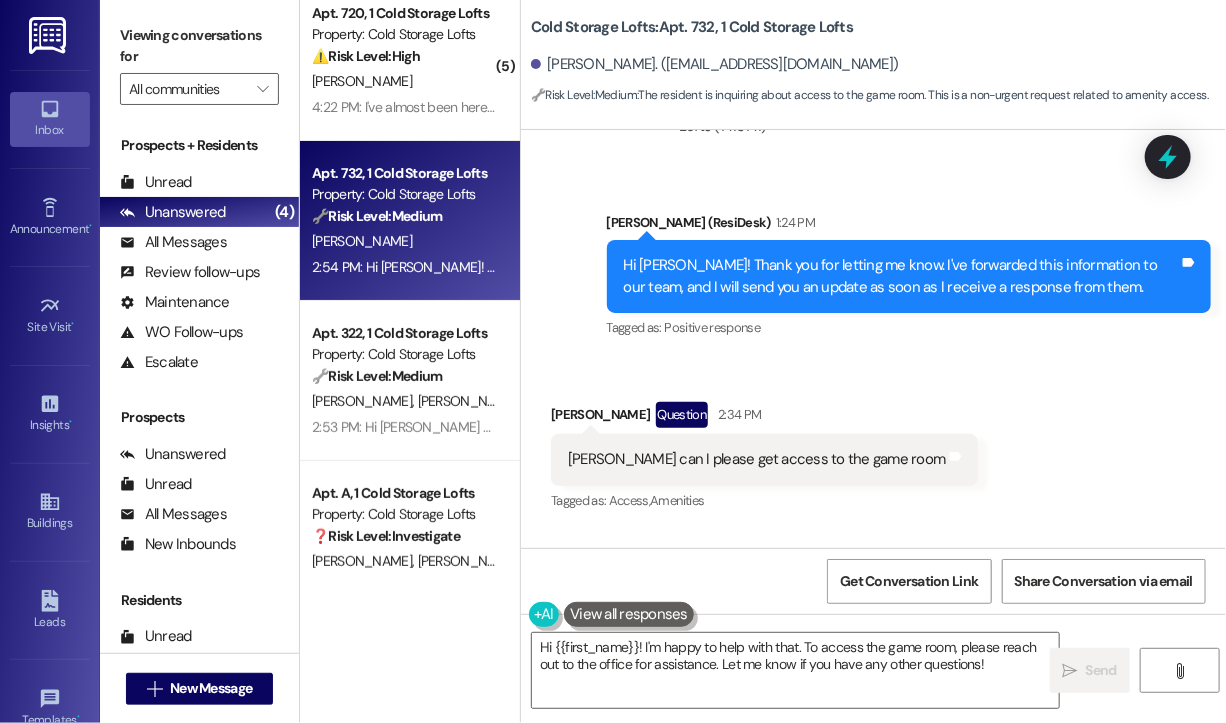 scroll, scrollTop: 10512, scrollLeft: 0, axis: vertical 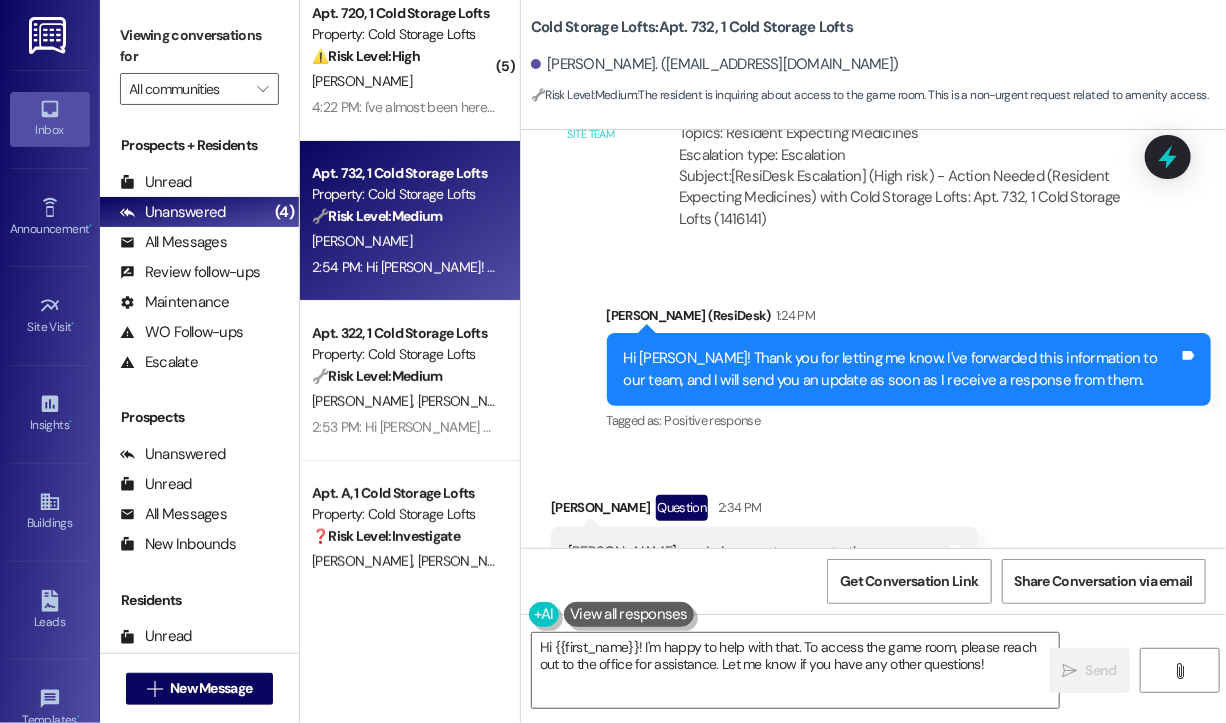 click on "Ty can I please get access to the game room" at bounding box center [757, 552] 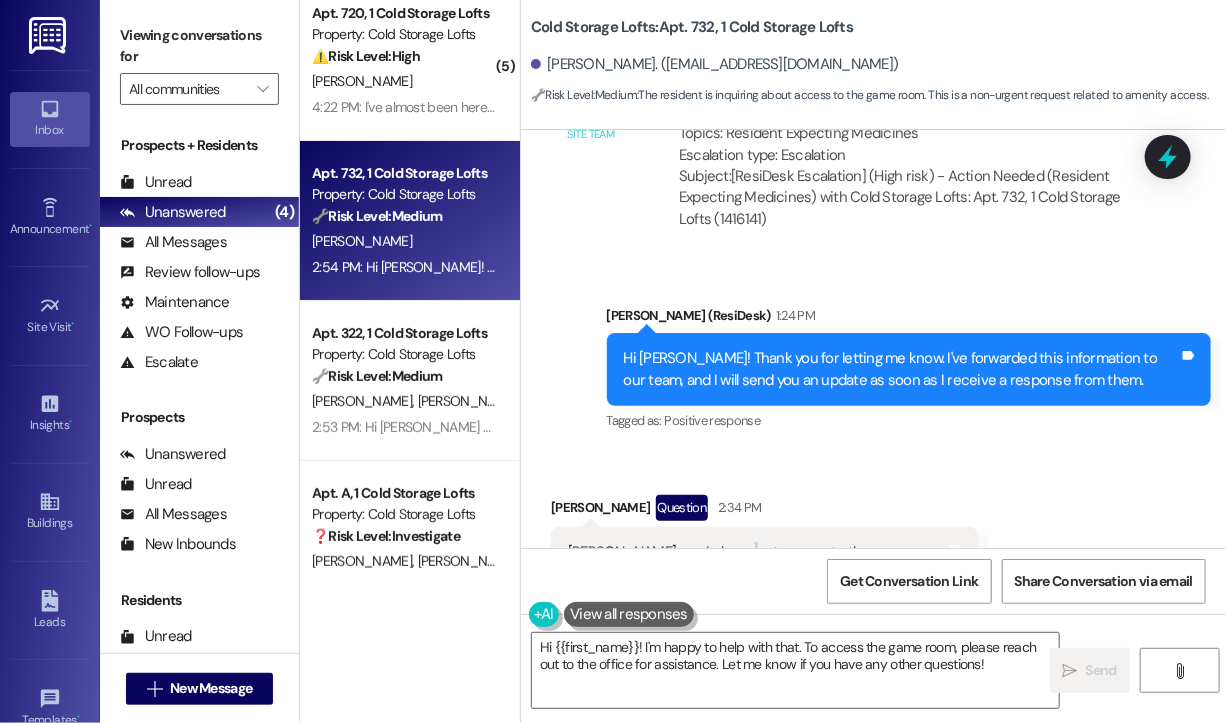 click on "Ty can I please get access to the game room" at bounding box center (757, 552) 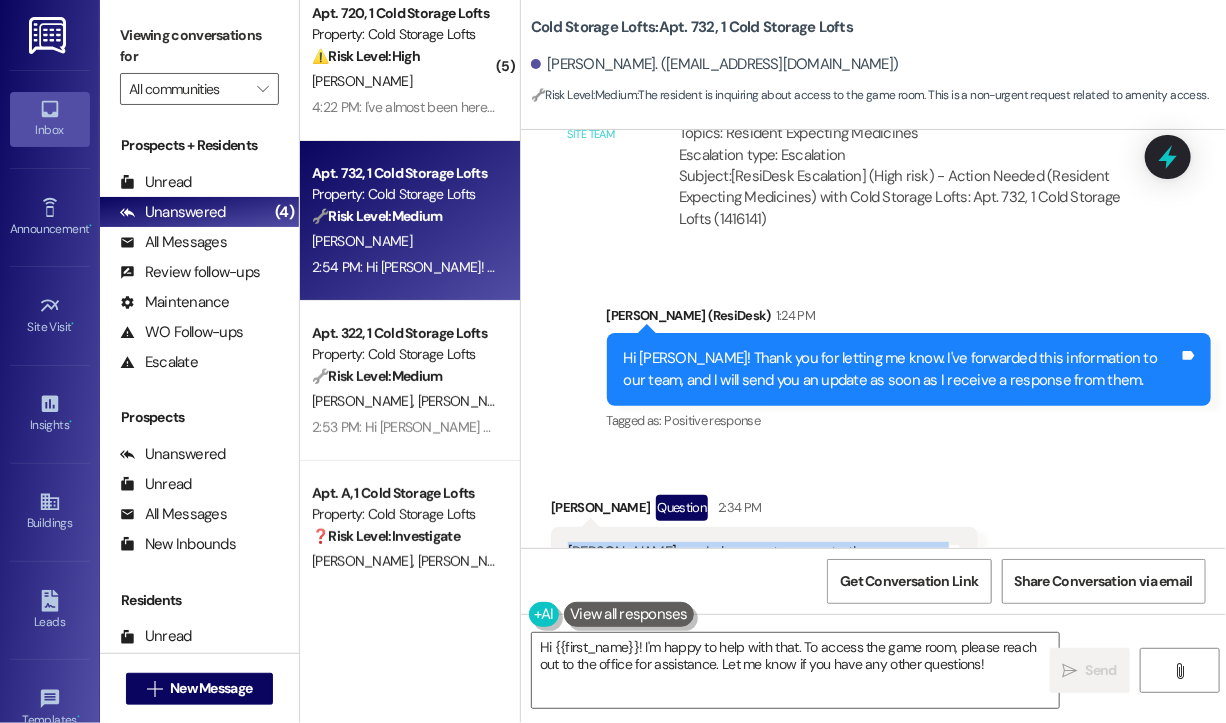 click on "Ty can I please get access to the game room" at bounding box center (757, 552) 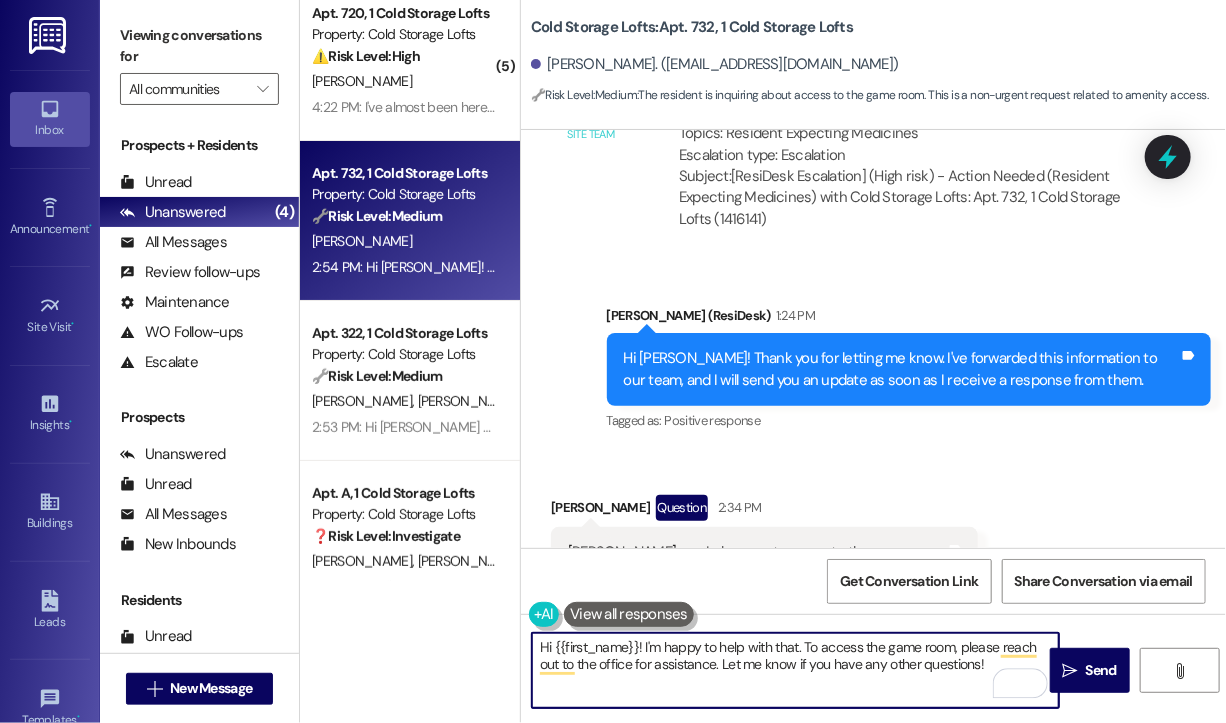 drag, startPoint x: 1001, startPoint y: 666, endPoint x: 642, endPoint y: 644, distance: 359.67346 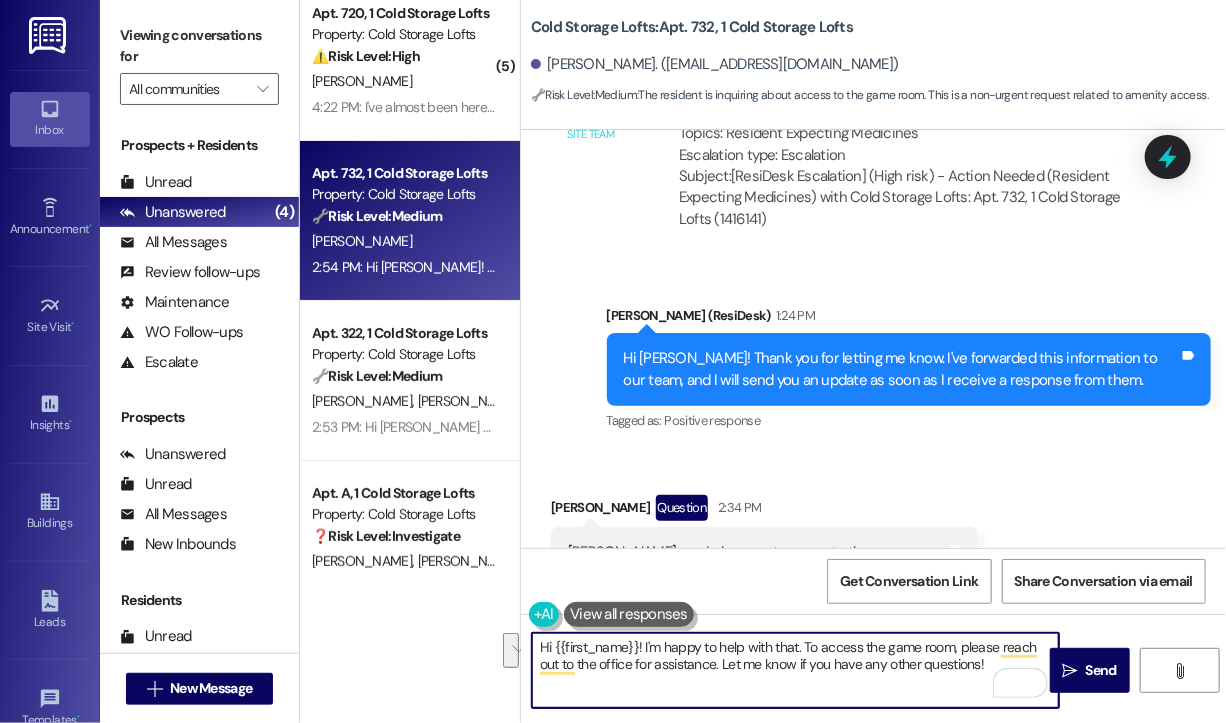 paste on "Thanks for reaching out! I’m happy to check on that for you—do you happen to know if the site team mentioned any requirements for game room access, like a form or key setup? If not, I’ll reach out and find out what’s needed." 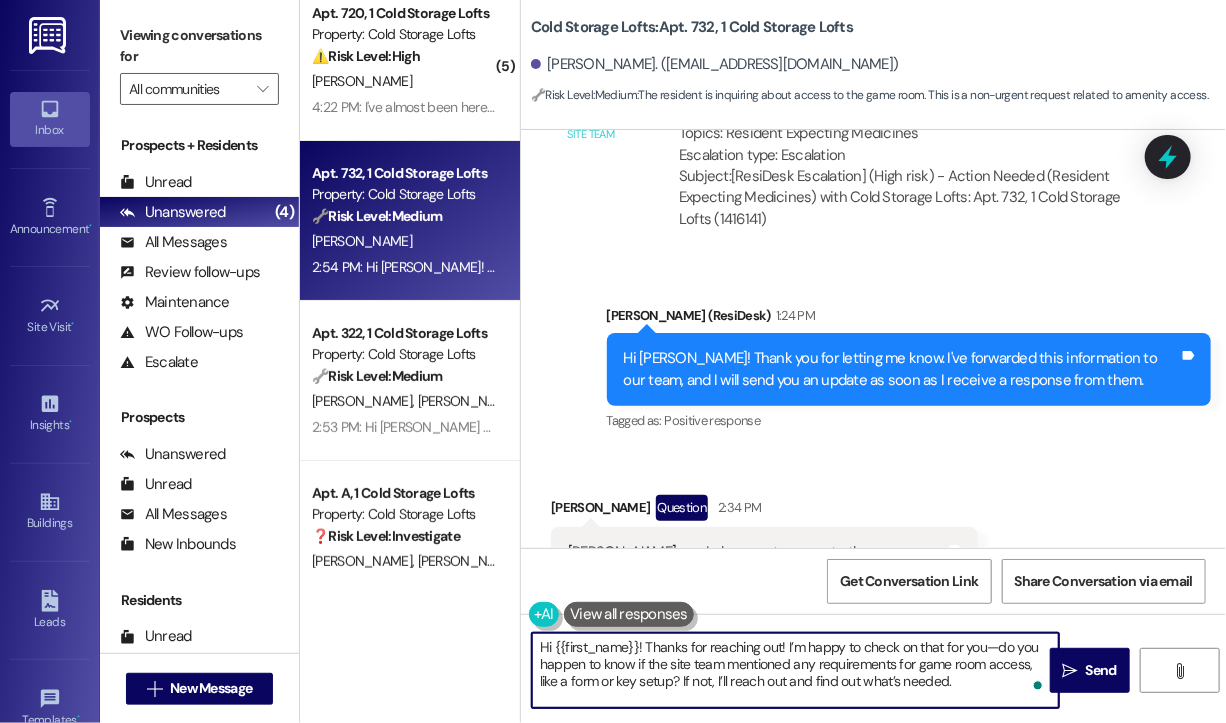 click on "Hi {{first_name}}! Thanks for reaching out! I’m happy to check on that for you—do you happen to know if the site team mentioned any requirements for game room access, like a form or key setup? If not, I’ll reach out and find out what’s needed." at bounding box center [795, 670] 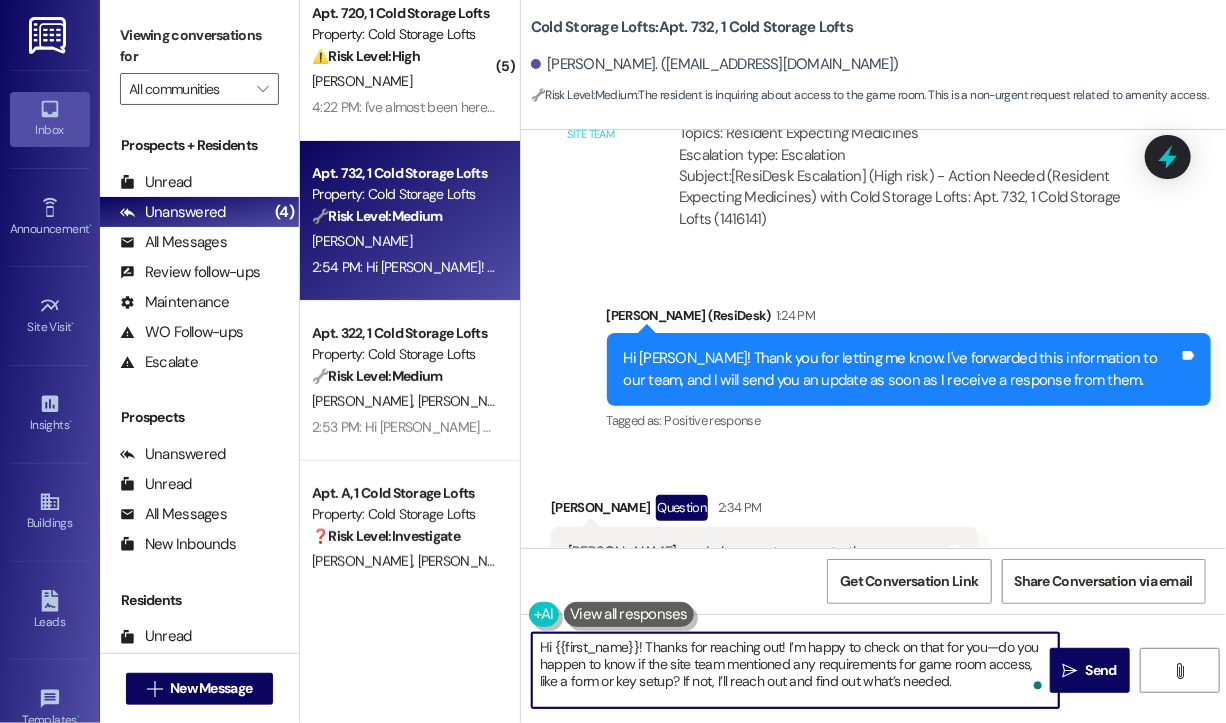 click on "Hi {{first_name}}! Thanks for reaching out! I’m happy to check on that for you—do you happen to know if the site team mentioned any requirements for game room access, like a form or key setup? If not, I’ll reach out and find out what’s needed." at bounding box center (795, 670) 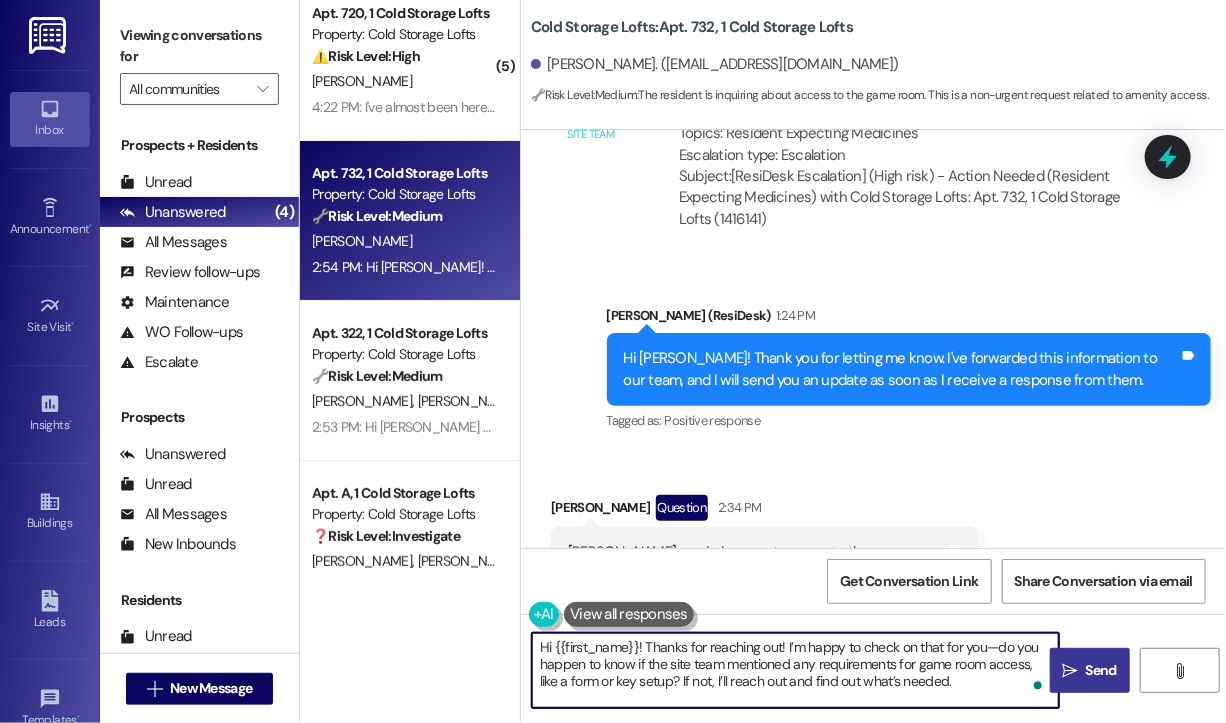 type on "Hi {{first_name}}! Thanks for reaching out! I’m happy to check on that for you—do you happen to know if the site team mentioned any requirements for game room access, like a form or key setup? If not, I’ll reach out and find out what’s needed." 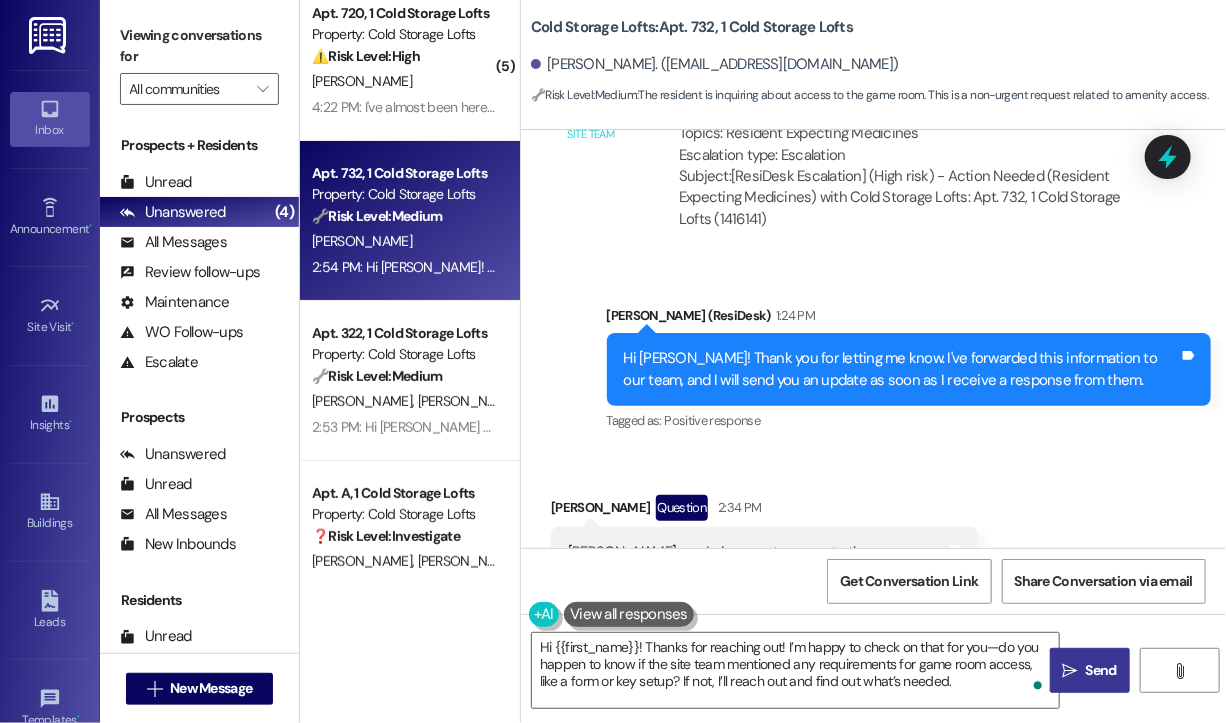 click on "Send" at bounding box center [1101, 670] 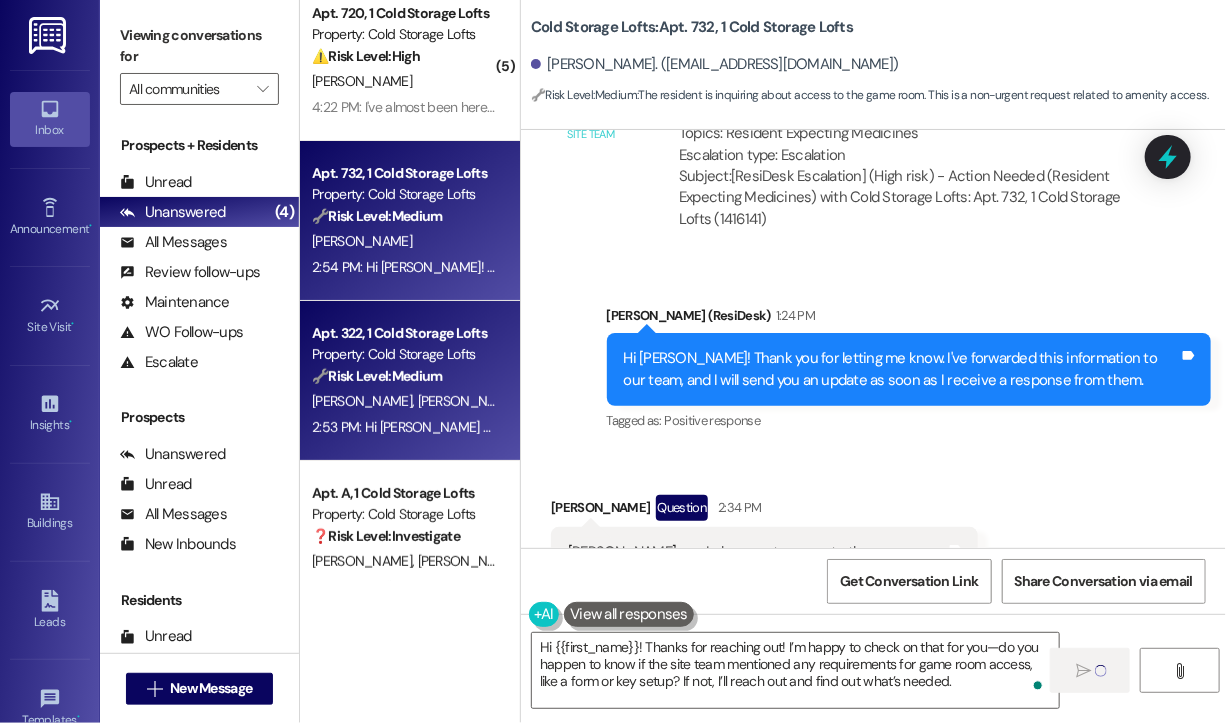 click on "🔧  Risk Level:  Medium" at bounding box center [377, 376] 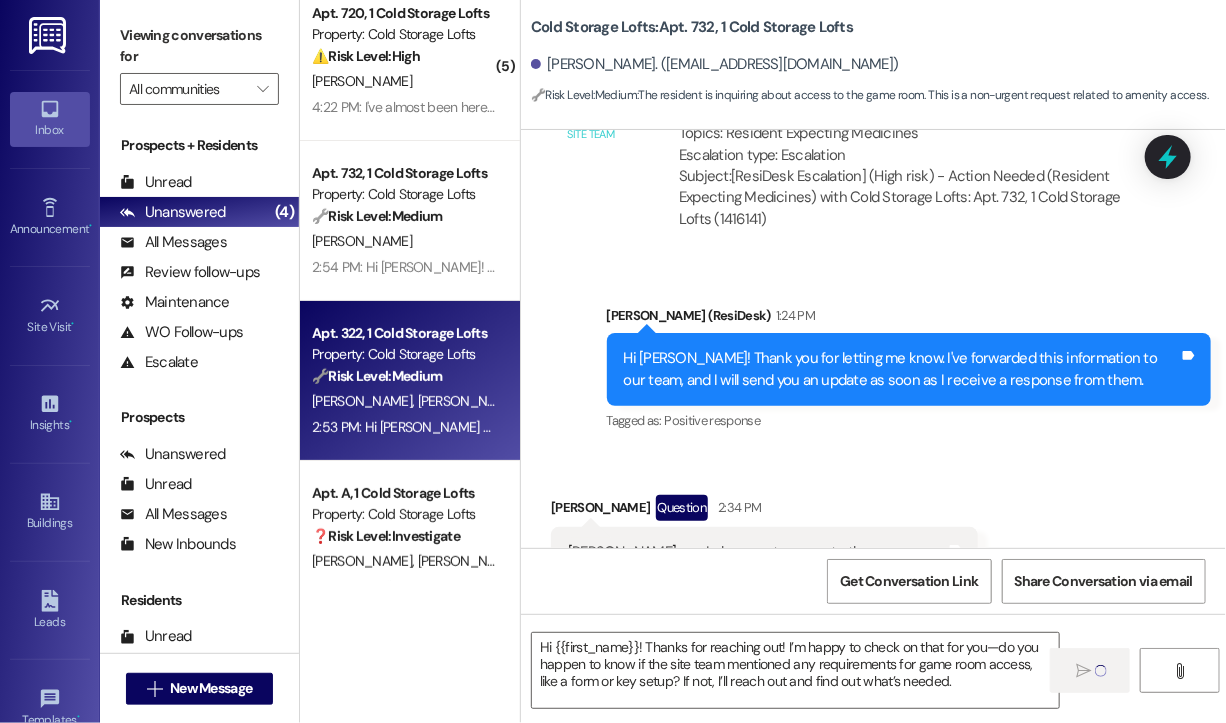 type 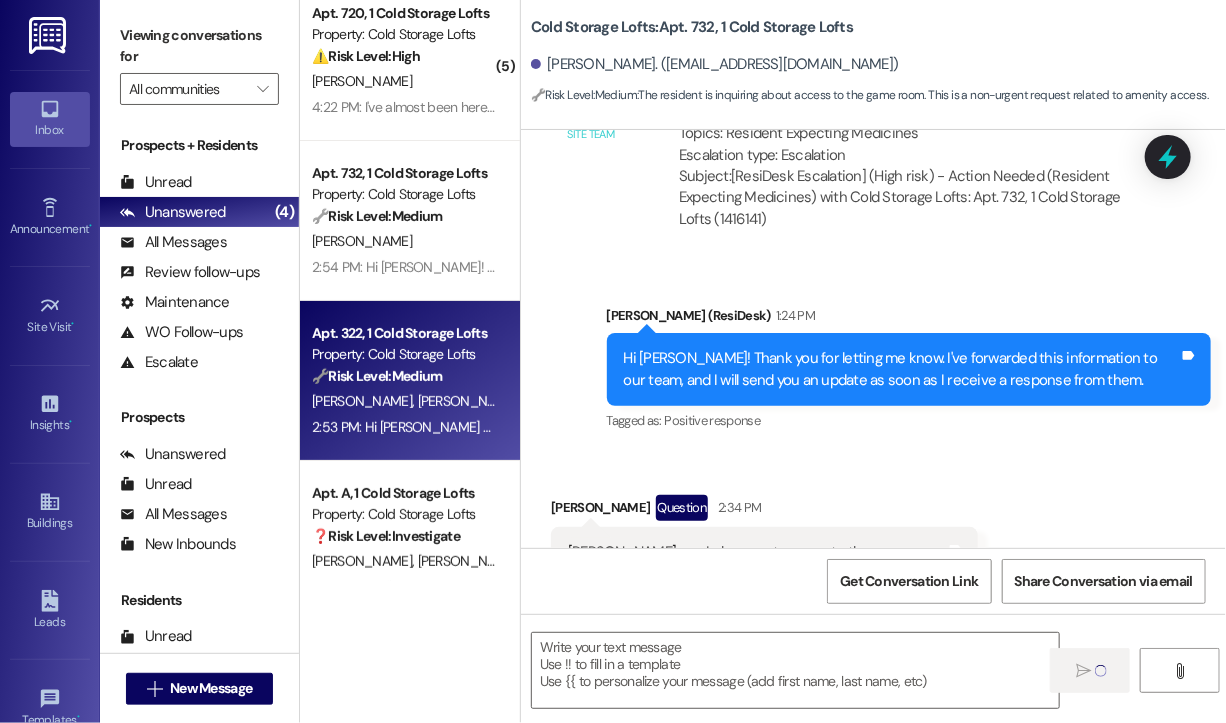 scroll, scrollTop: 0, scrollLeft: 0, axis: both 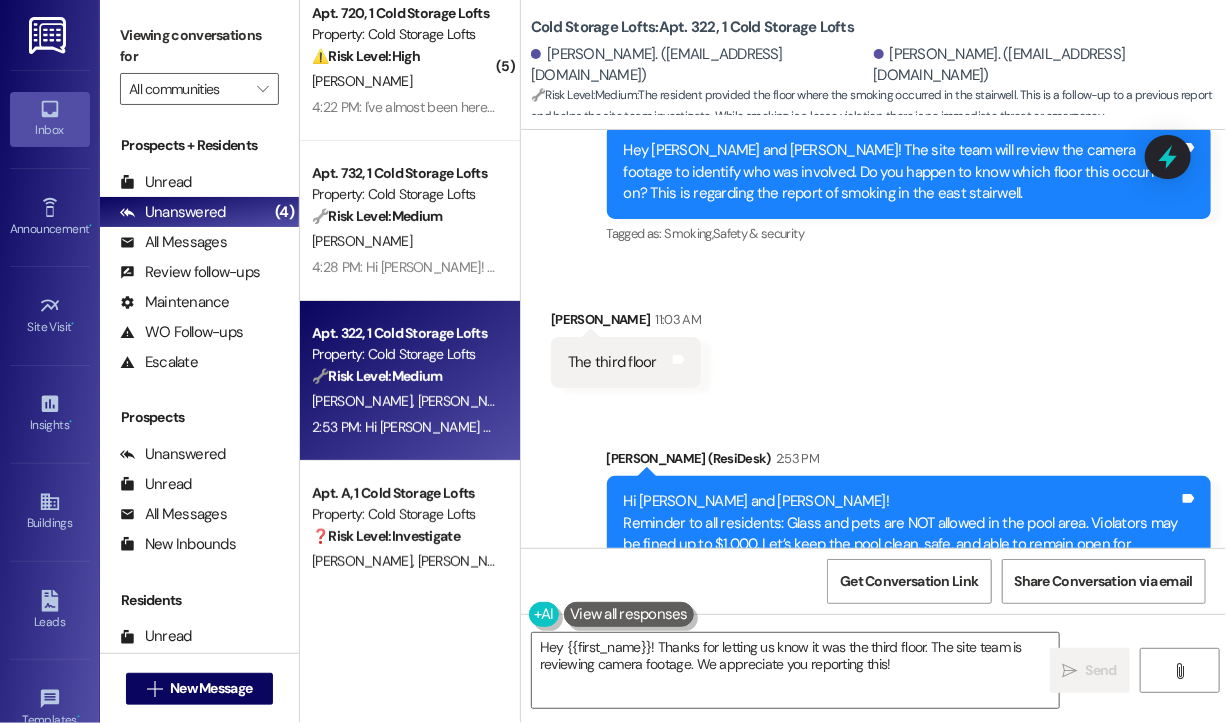 click on "Received via SMS Jonathan Tunnell 11:03 AM The third floor Tags and notes" at bounding box center (873, 333) 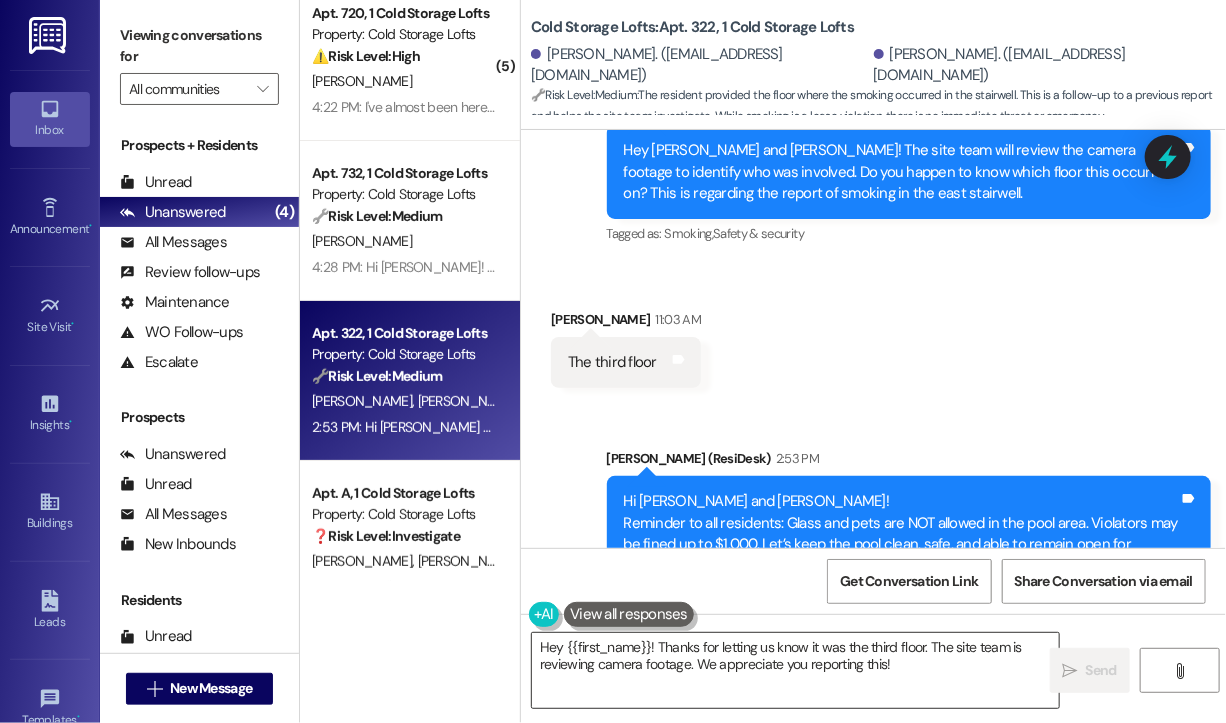click on "Hey {{first_name}}! Thanks for letting us know it was the third floor. The site team is reviewing camera footage. We appreciate you reporting this!" at bounding box center [795, 670] 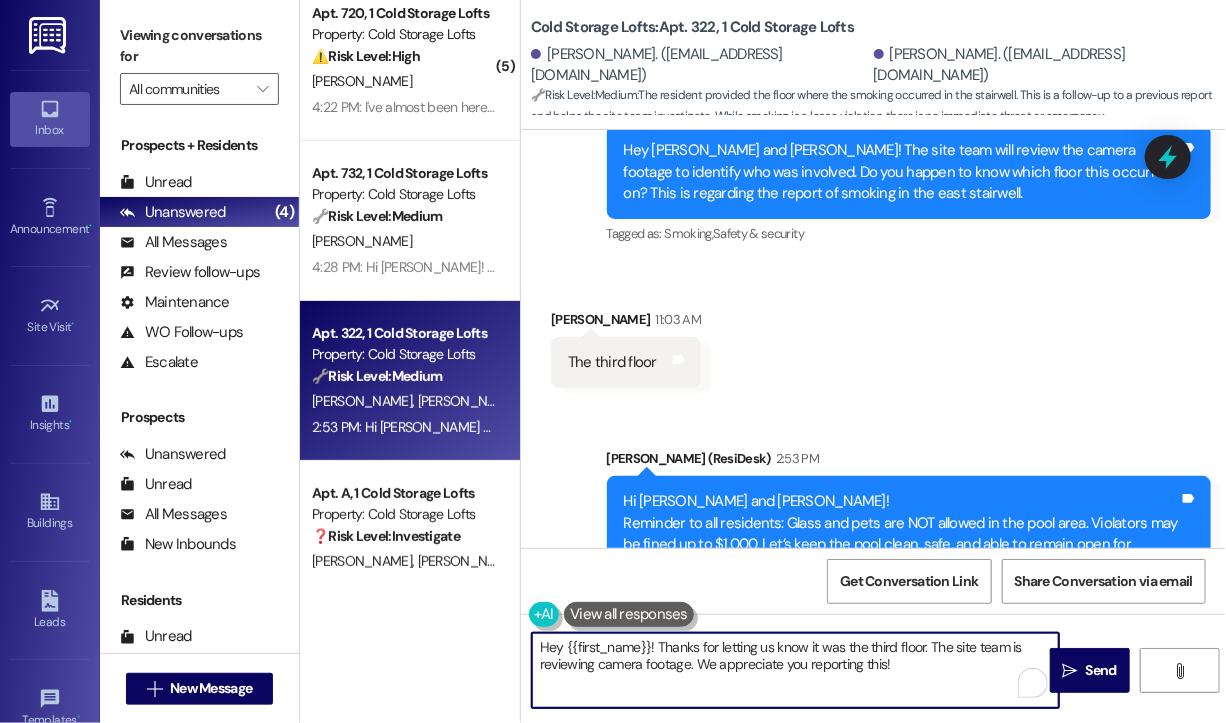drag, startPoint x: 912, startPoint y: 659, endPoint x: 927, endPoint y: 652, distance: 16.552946 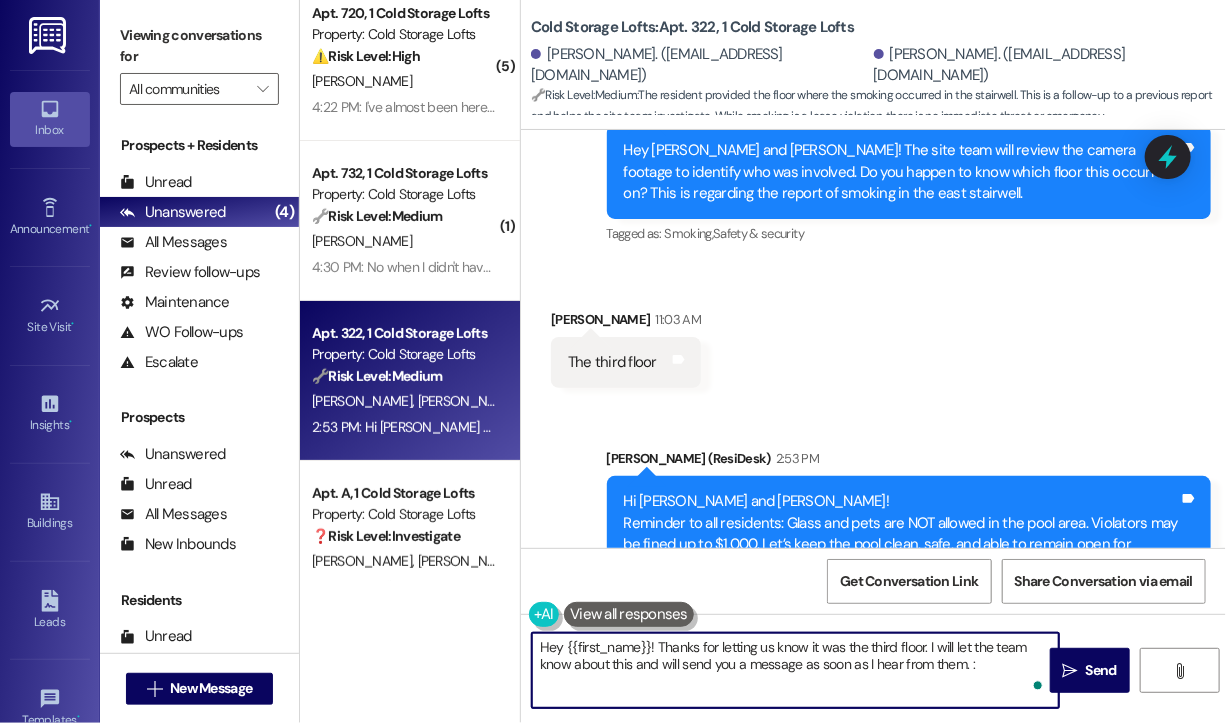 type on "Hey {{first_name}}! Thanks for letting us know it was the third floor. I will let the team know about this and will send you a message as soon as I hear from them. :)" 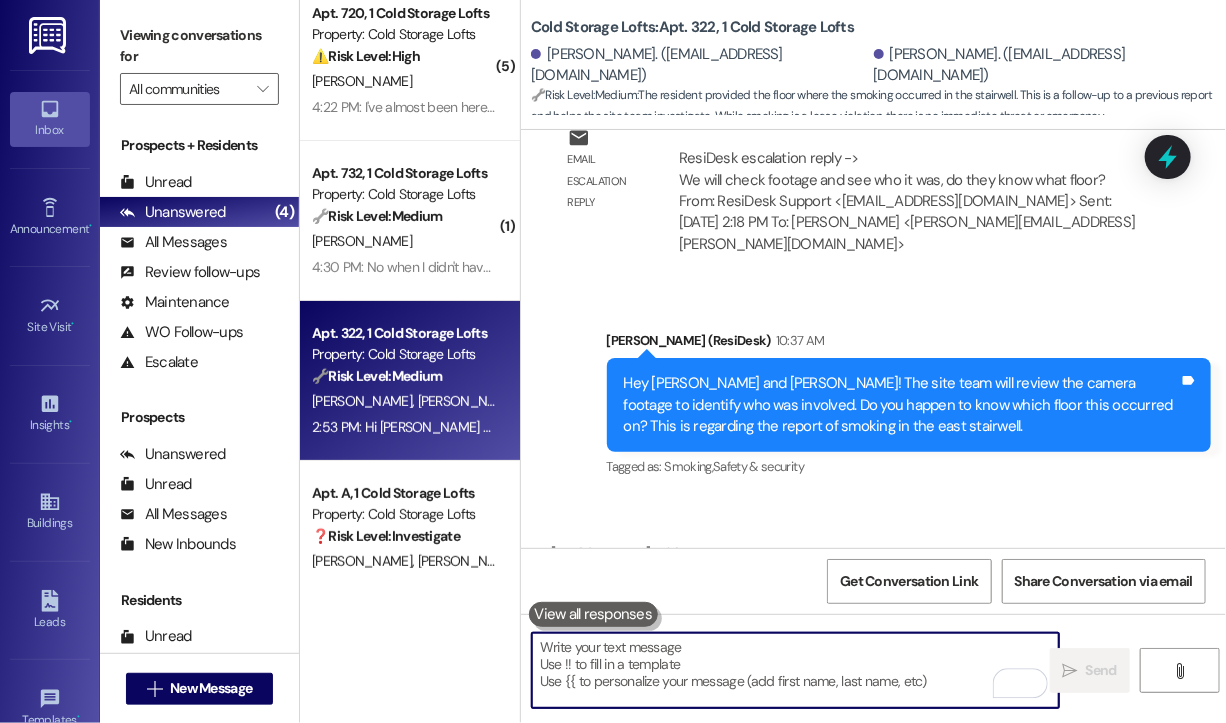 scroll, scrollTop: 25363, scrollLeft: 0, axis: vertical 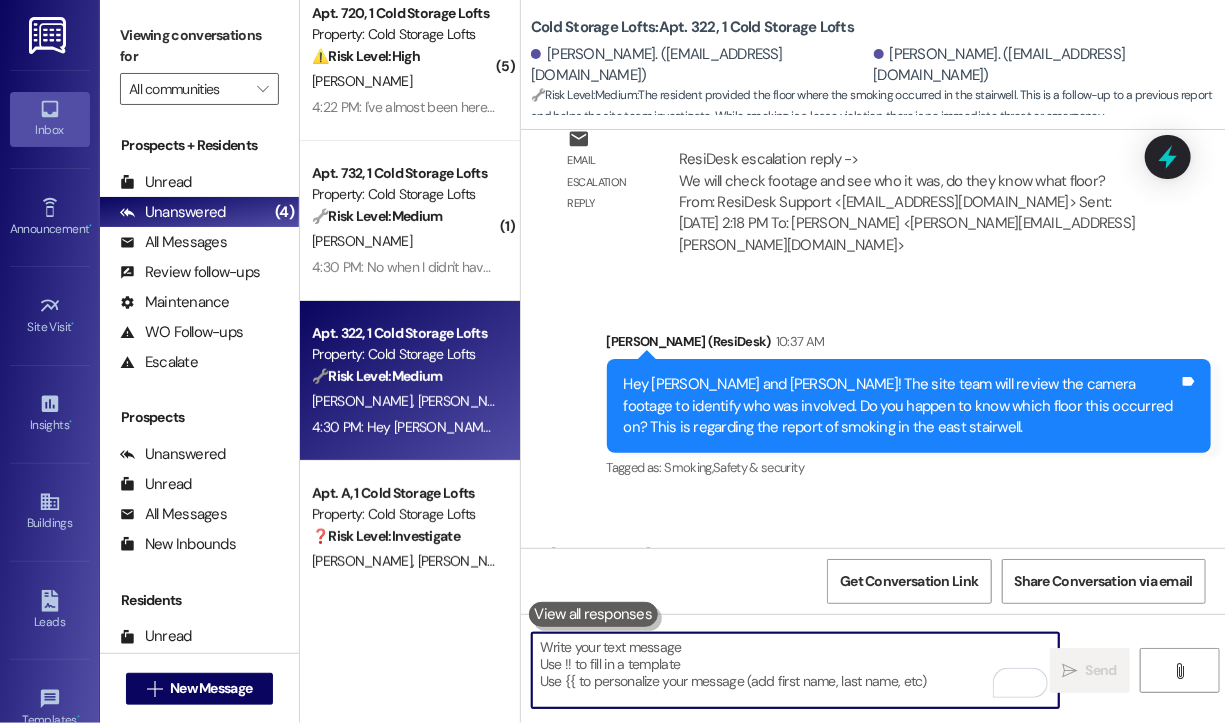 type 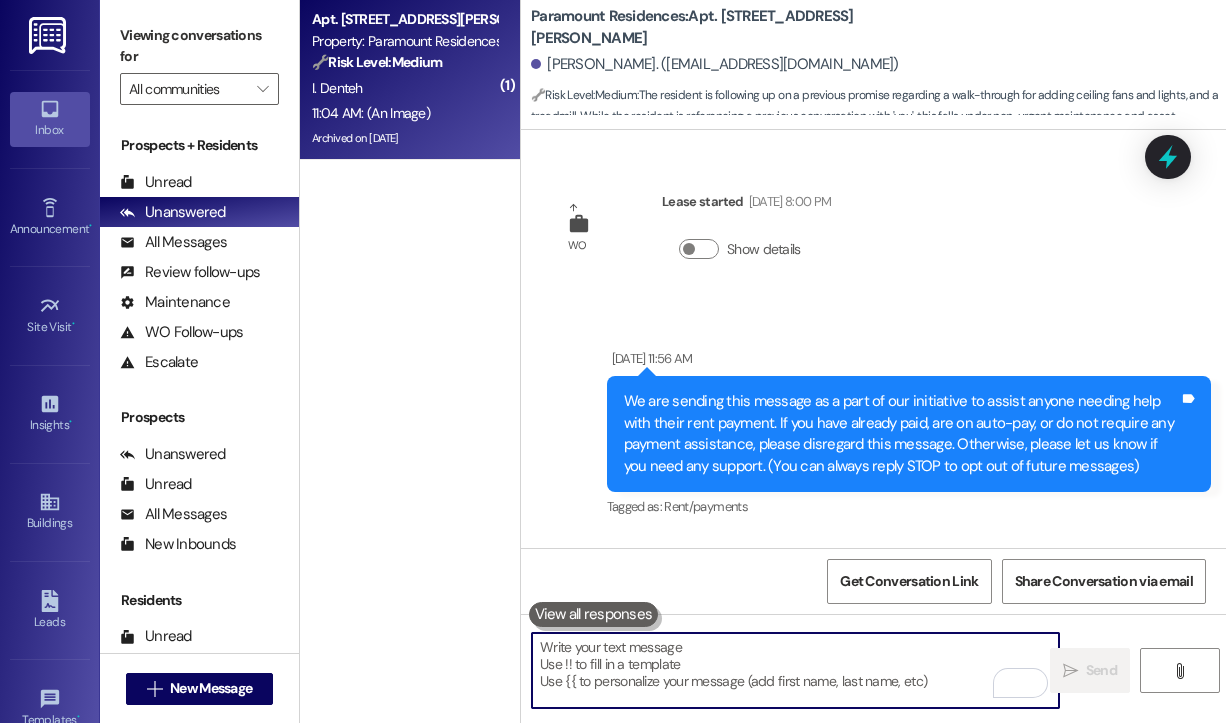 scroll, scrollTop: 0, scrollLeft: 0, axis: both 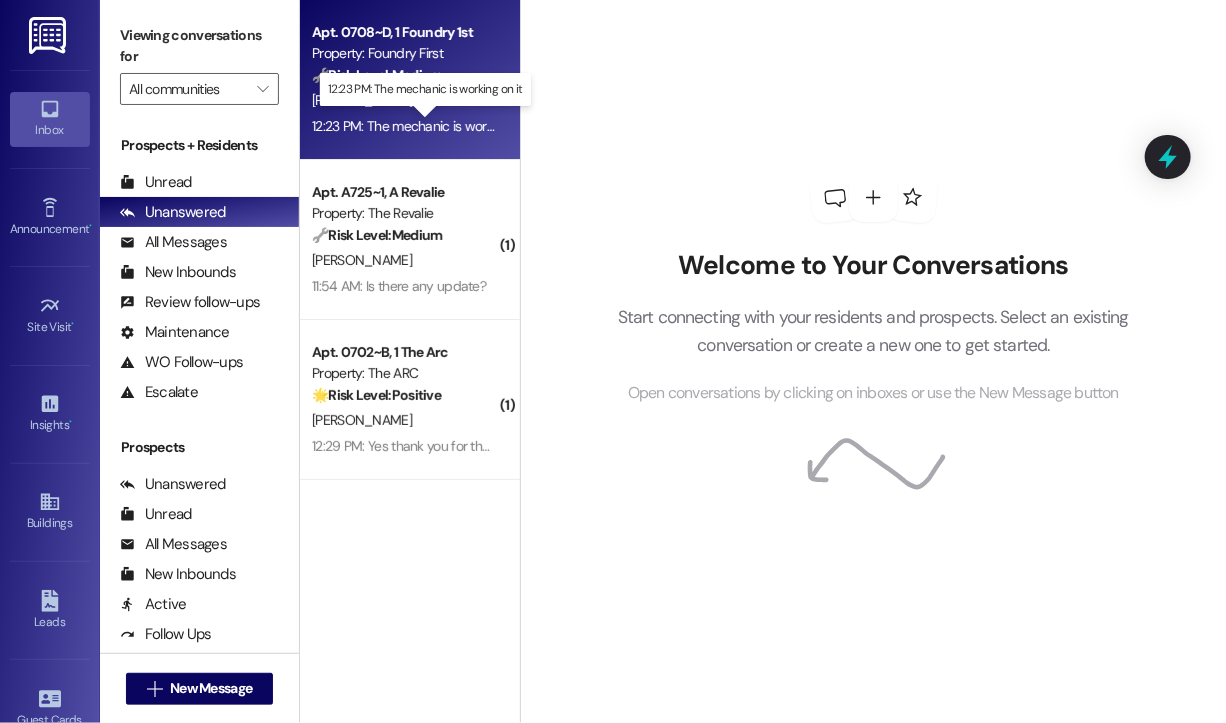 click on "12:23 PM: The mechanic is working on it  12:23 PM: The mechanic is working on it" at bounding box center [425, 126] 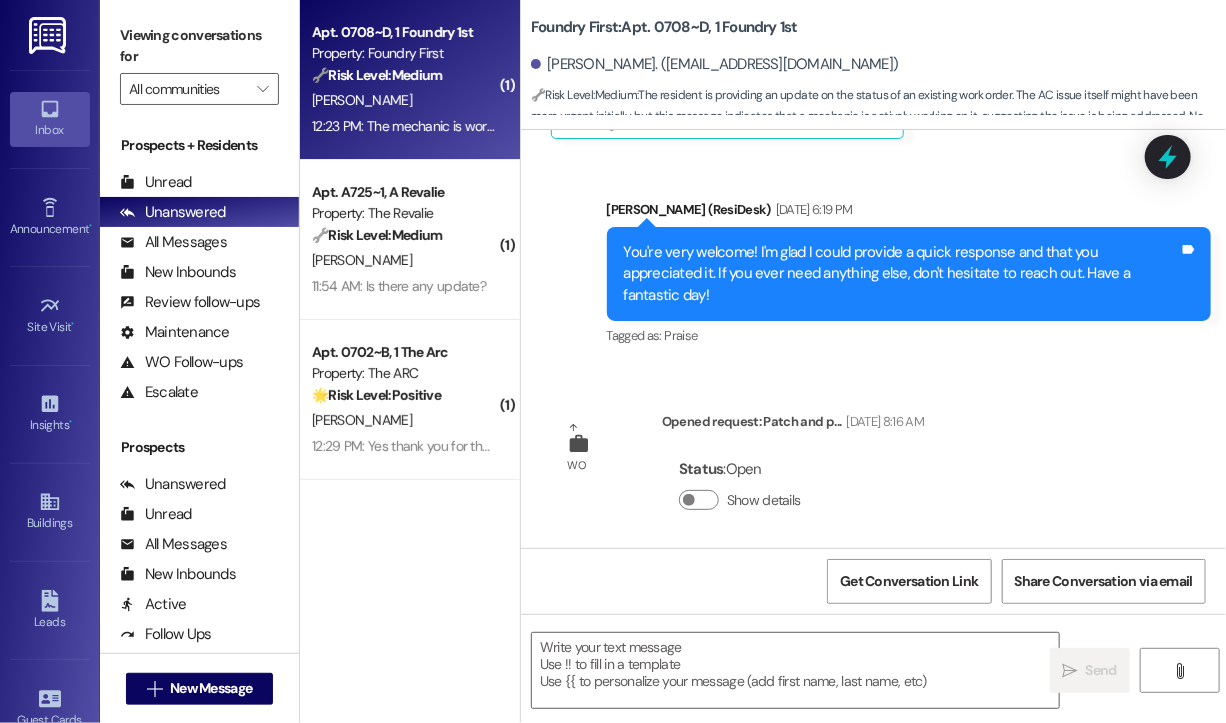 scroll, scrollTop: 2407, scrollLeft: 0, axis: vertical 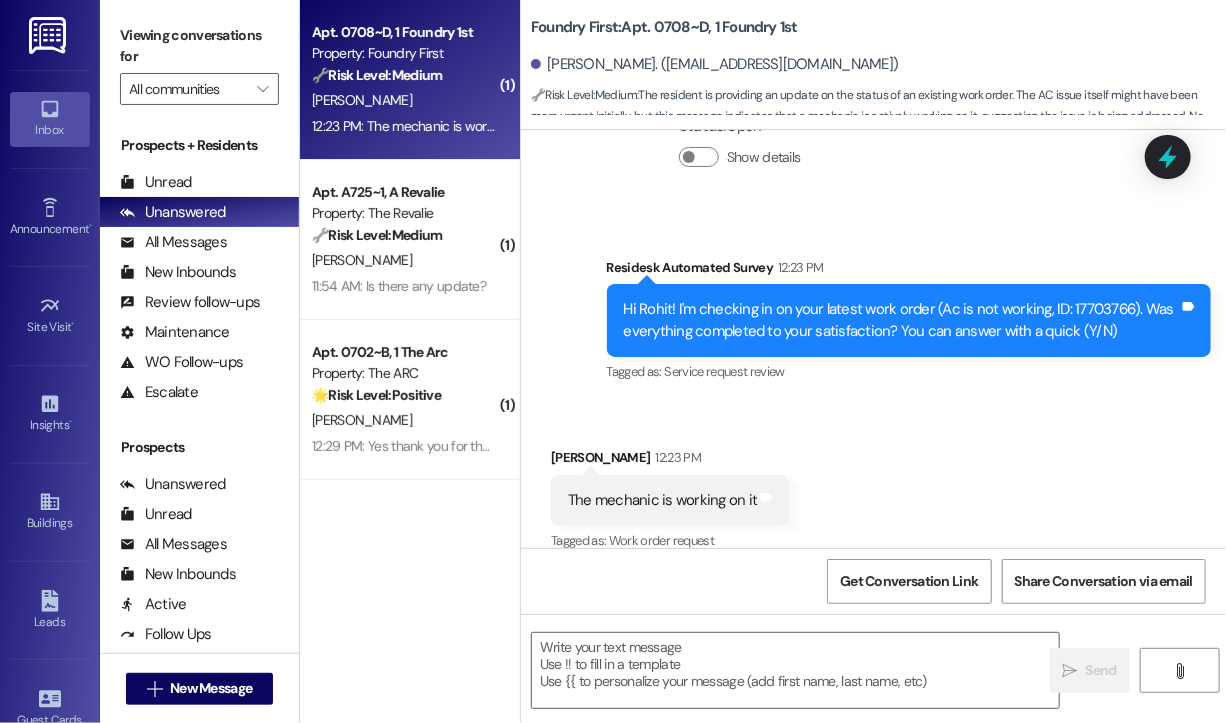 type on "Fetching suggested responses. Please feel free to read through the conversation in the meantime." 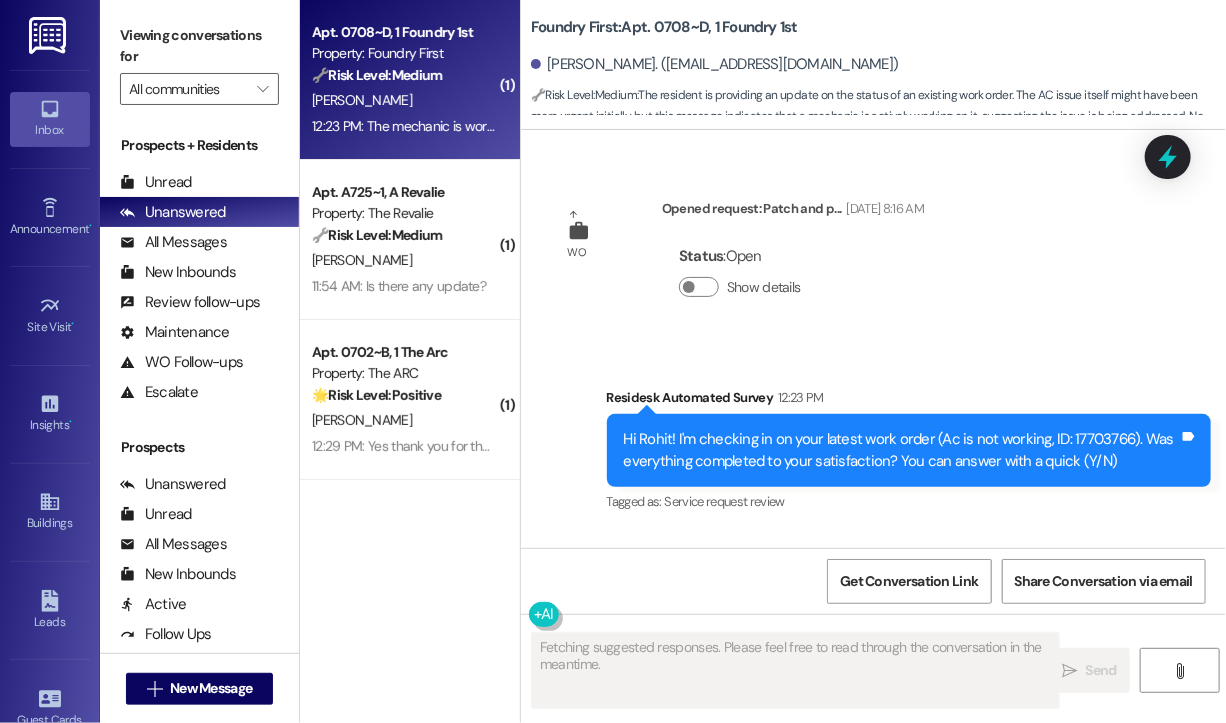 scroll, scrollTop: 2407, scrollLeft: 0, axis: vertical 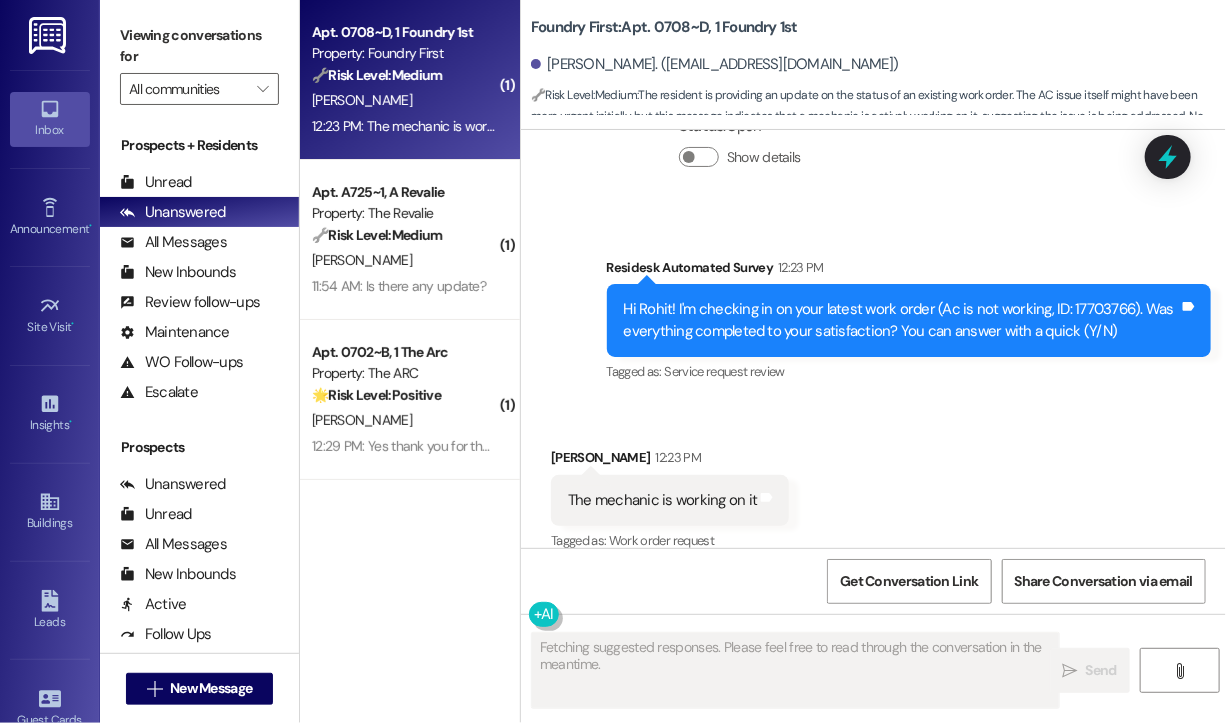 type 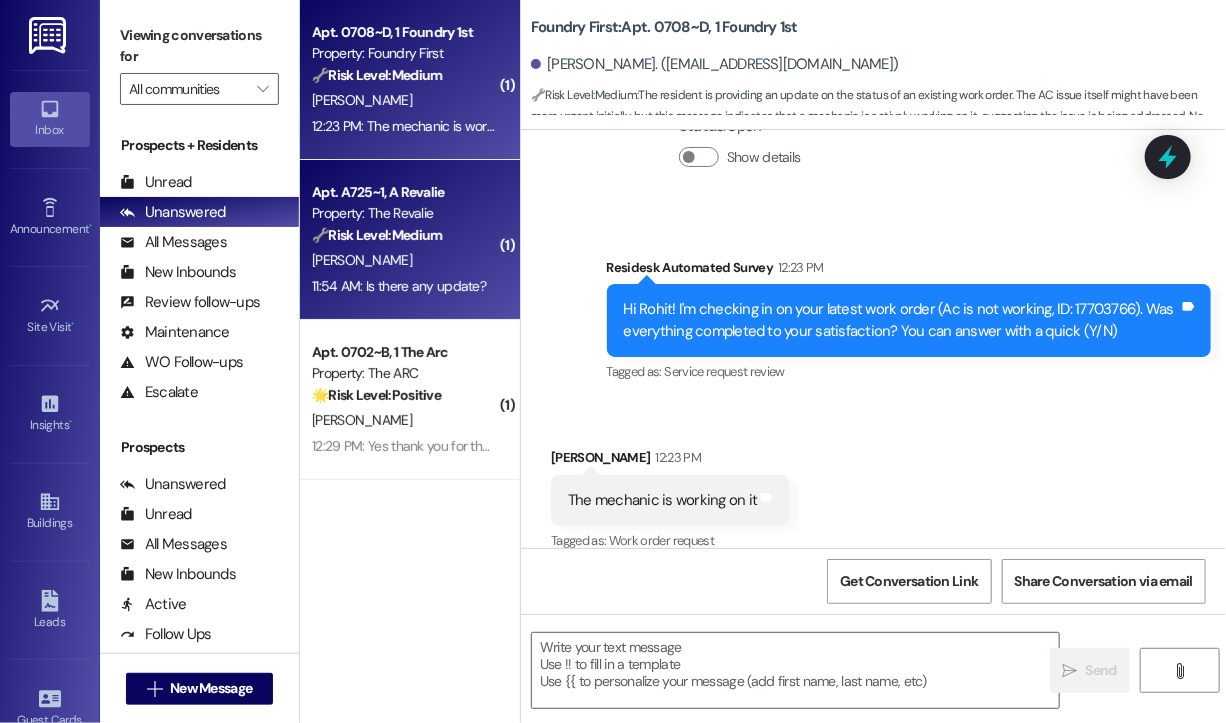 click on "11:54 AM: Is there any update? 11:54 AM: Is there any update?" at bounding box center [399, 286] 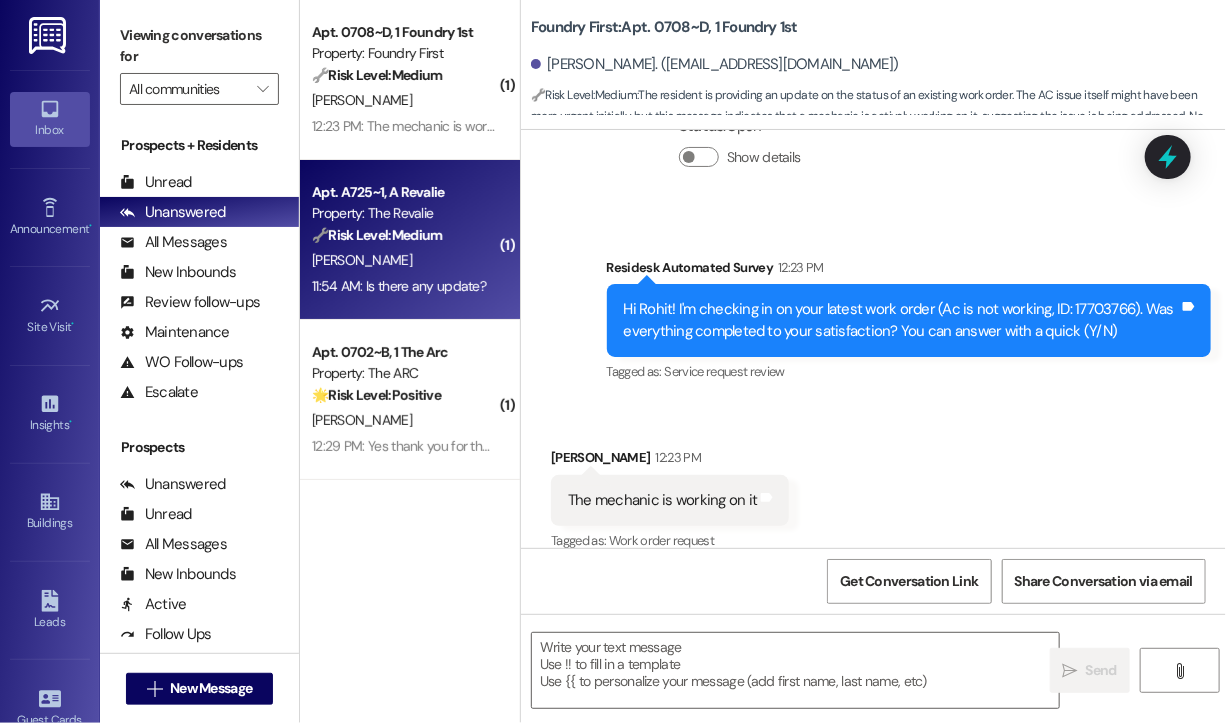 type on "Fetching suggested responses. Please feel free to read through the conversation in the meantime." 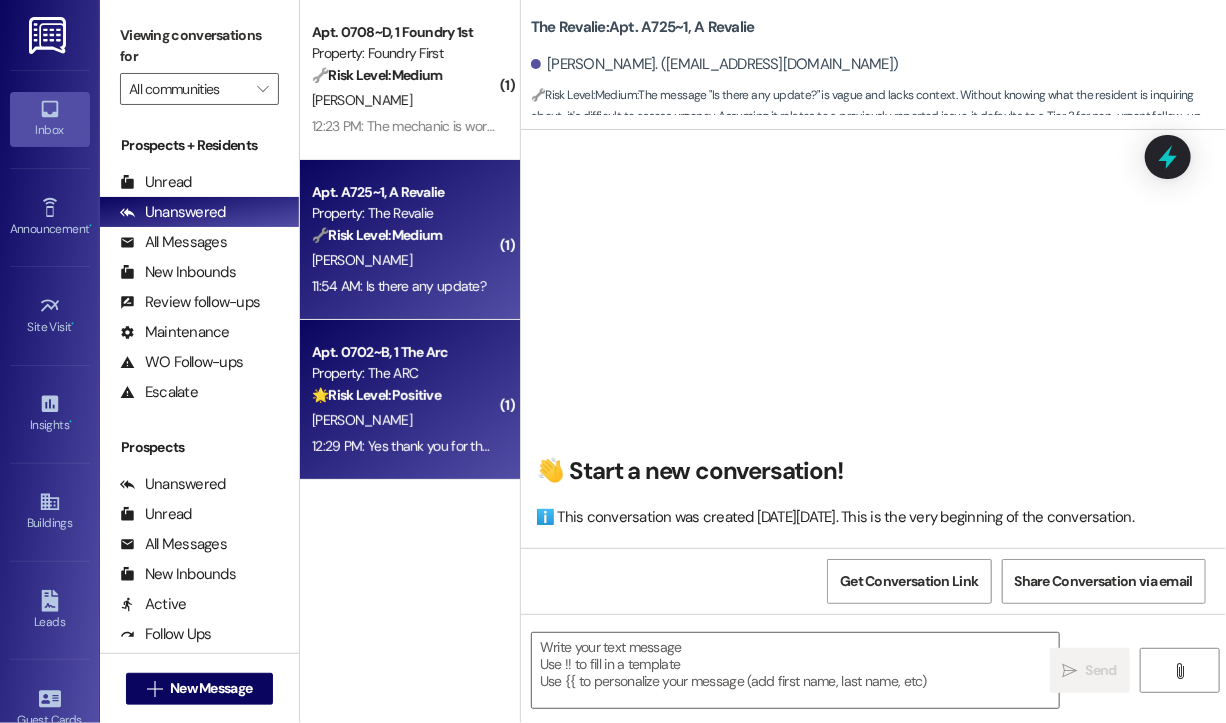 click on "Apt. 0702~B, 1 The Arc" at bounding box center (404, 352) 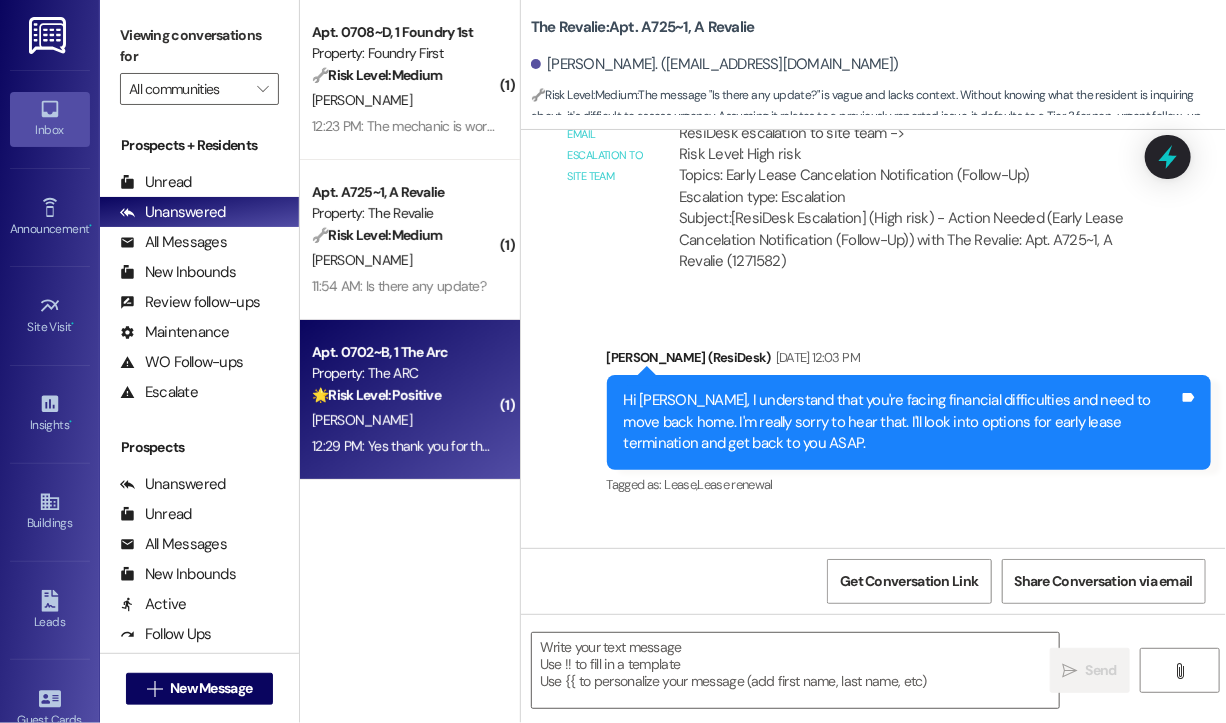 scroll, scrollTop: 0, scrollLeft: 0, axis: both 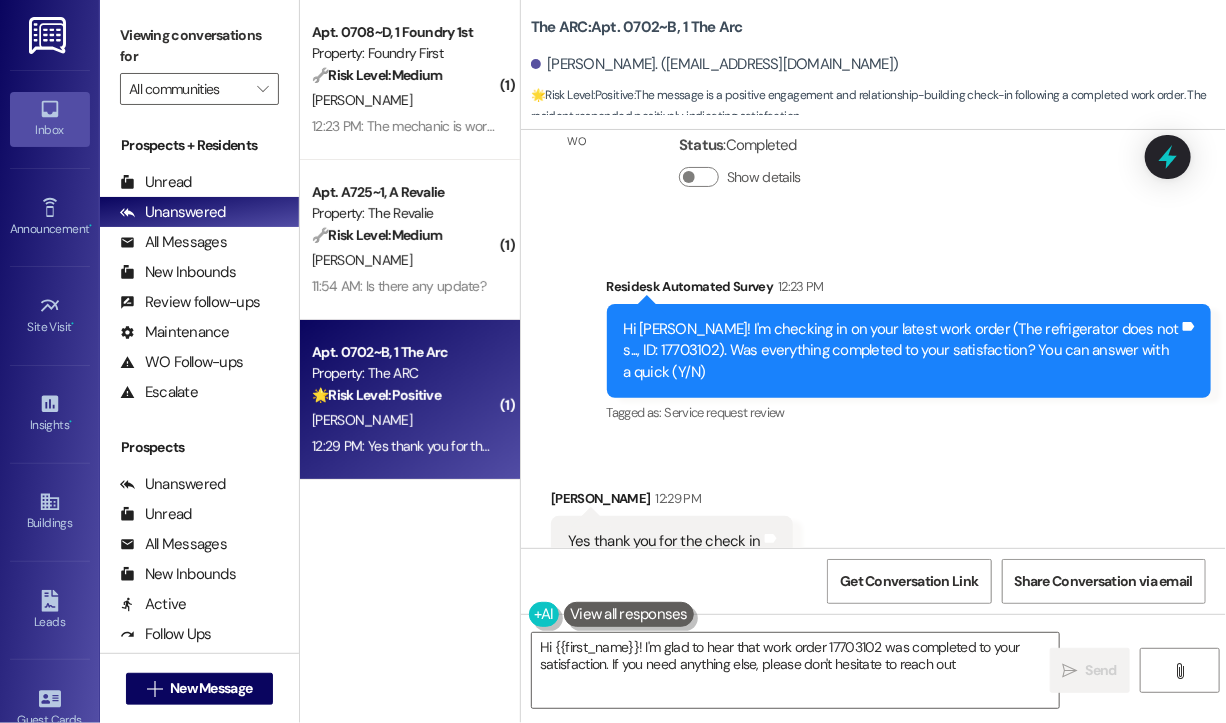 type on "Hi {{first_name}}! I'm glad to hear that work order 17703102 was completed to your satisfaction. If you need anything else, please don't hesitate to reach out!" 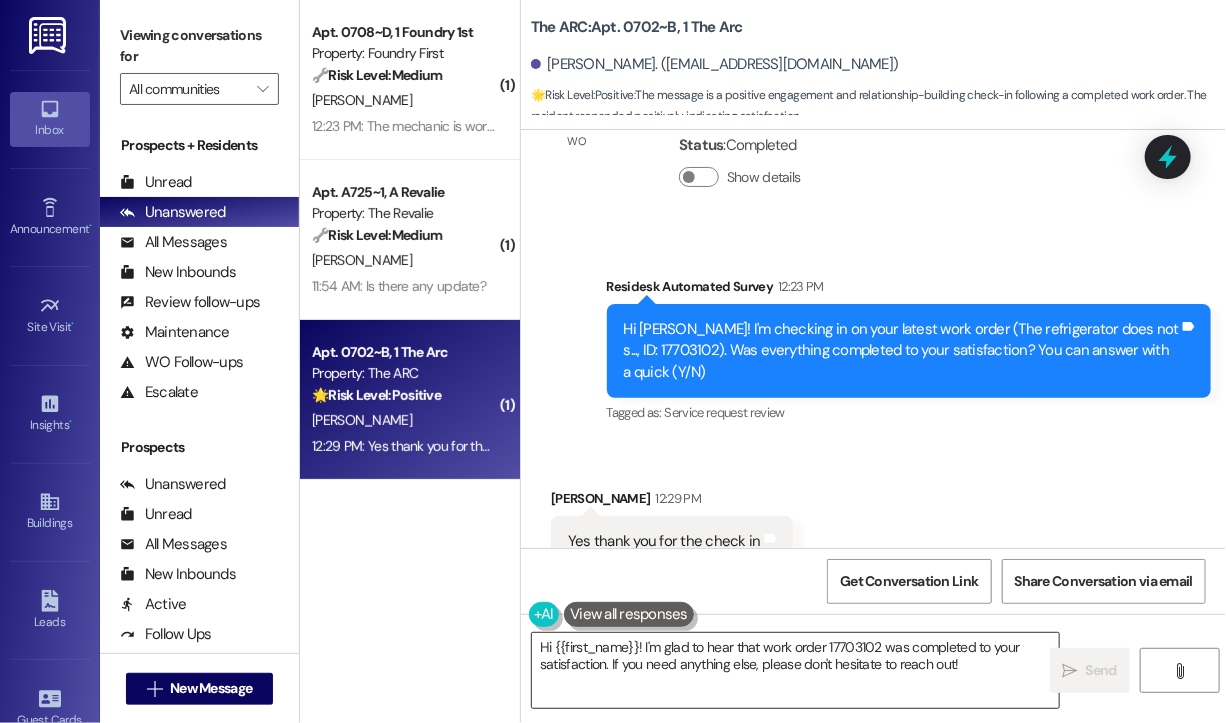 click on "Hi {{first_name}}! I'm glad to hear that work order 17703102 was completed to your satisfaction. If you need anything else, please don't hesitate to reach out!" at bounding box center (795, 670) 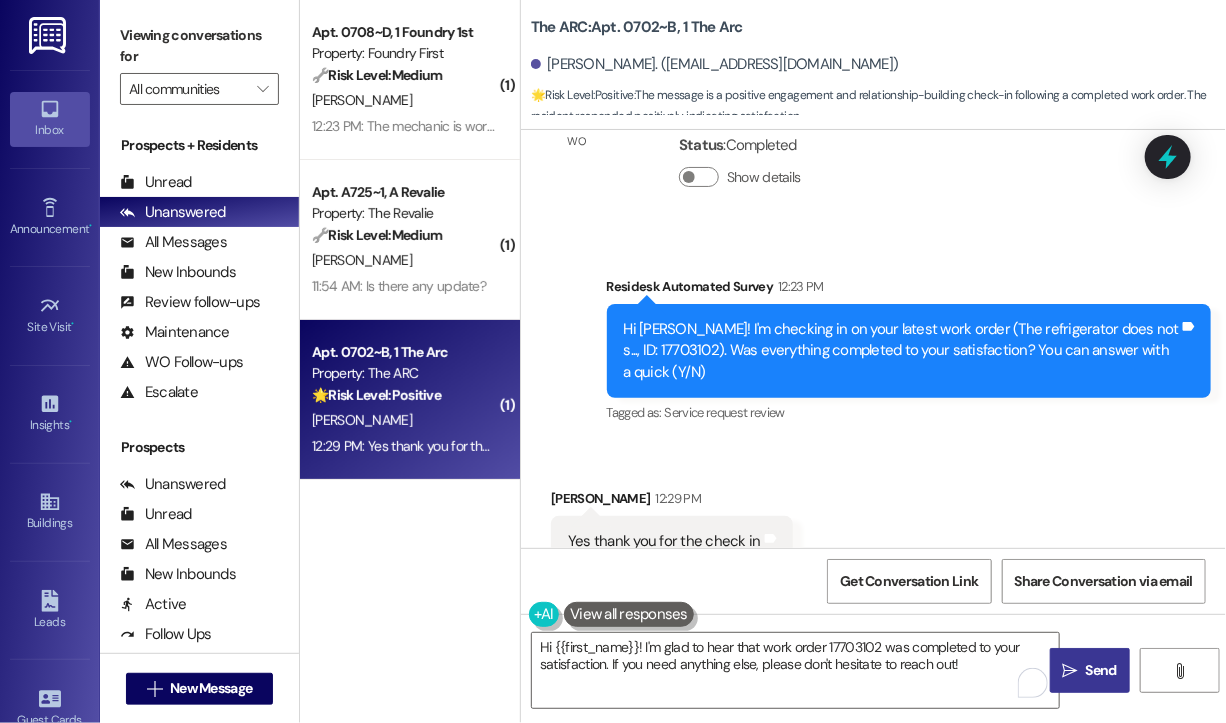 click on "Send" at bounding box center (1101, 670) 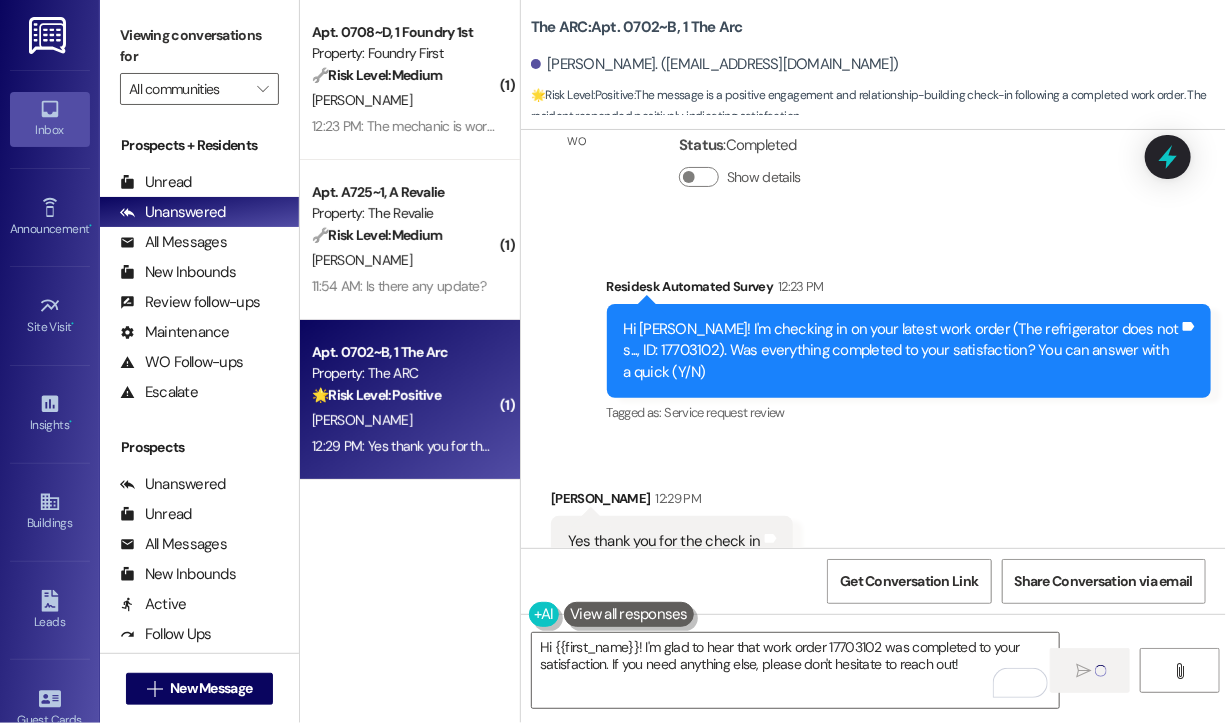 type 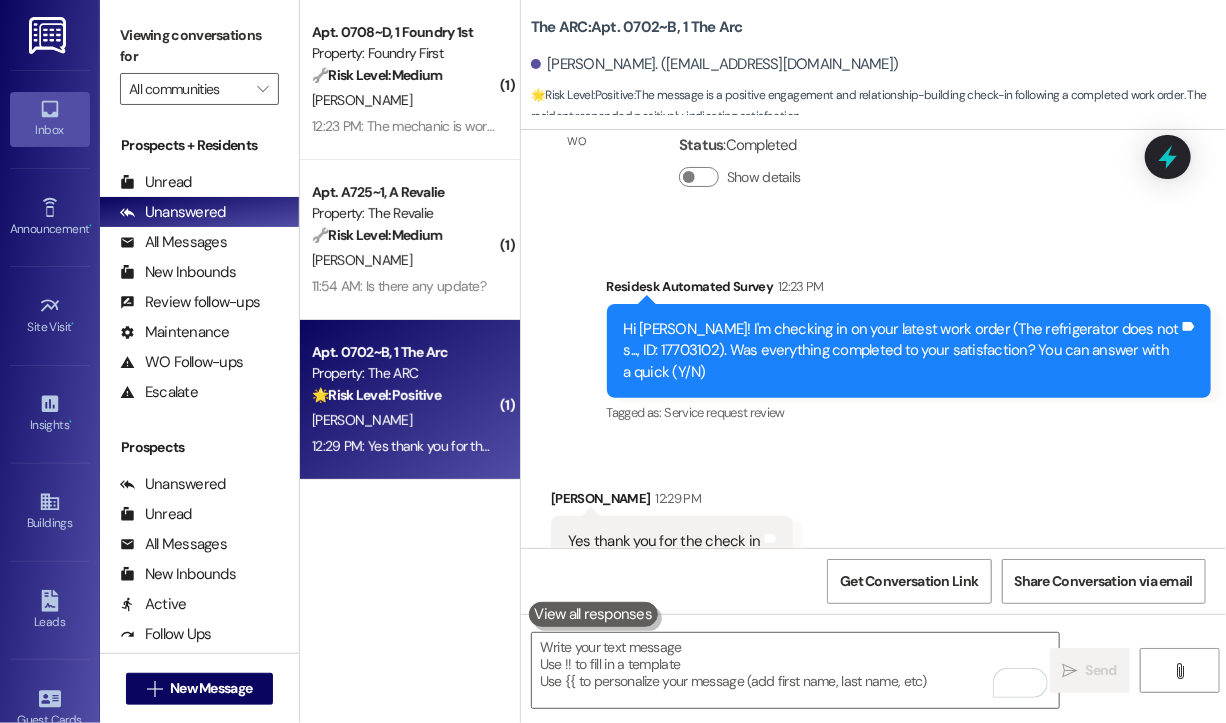 scroll, scrollTop: 10182, scrollLeft: 0, axis: vertical 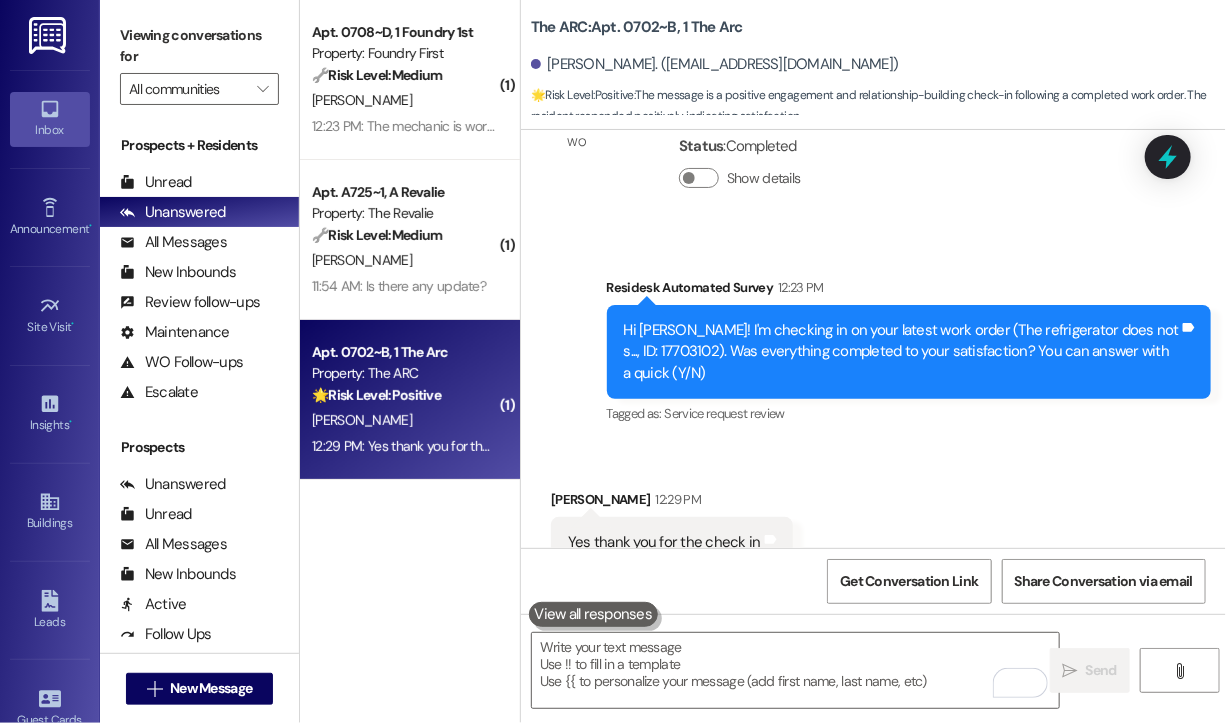 click on "Received via SMS [PERSON_NAME] 12:29 PM Yes thank you for the check in Tags and notes Tagged as:   Positive response ,  Click to highlight conversations about Positive response Praise Click to highlight conversations about Praise" at bounding box center [873, 528] 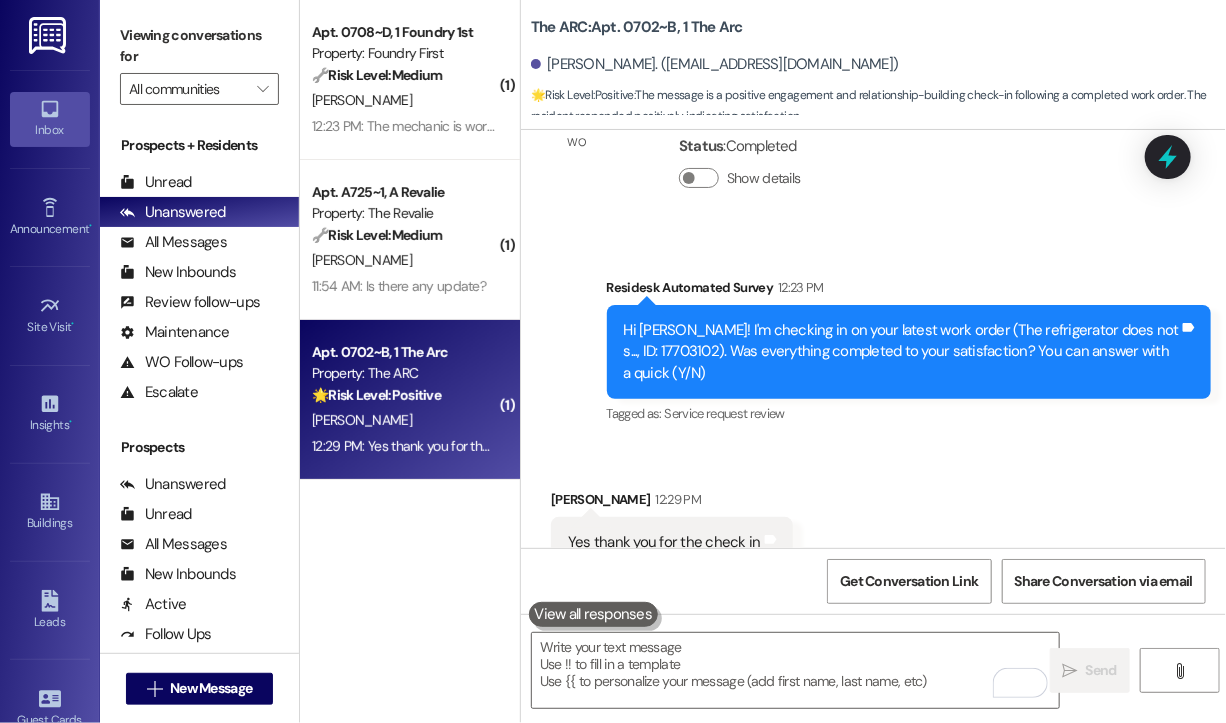 click on "Received via SMS [PERSON_NAME] 12:29 PM Yes thank you for the check in Tags and notes Tagged as:   Positive response ,  Click to highlight conversations about Positive response Praise Click to highlight conversations about Praise" at bounding box center (873, 528) 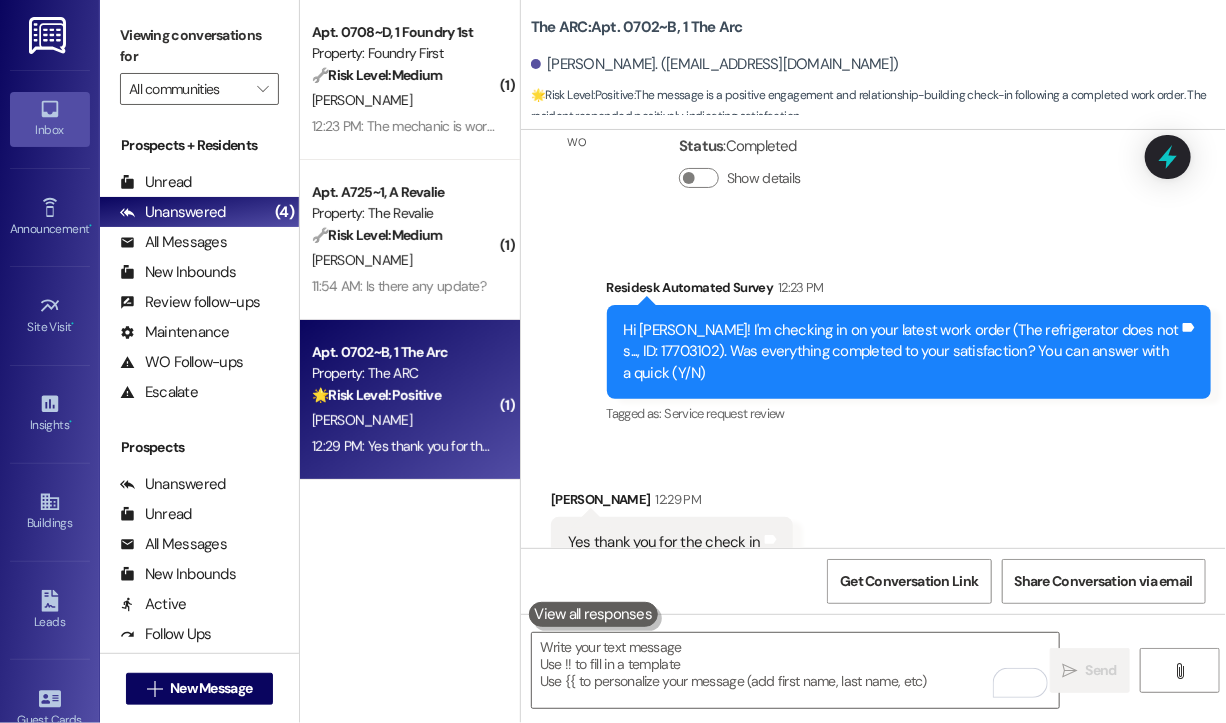 scroll, scrollTop: 10344, scrollLeft: 0, axis: vertical 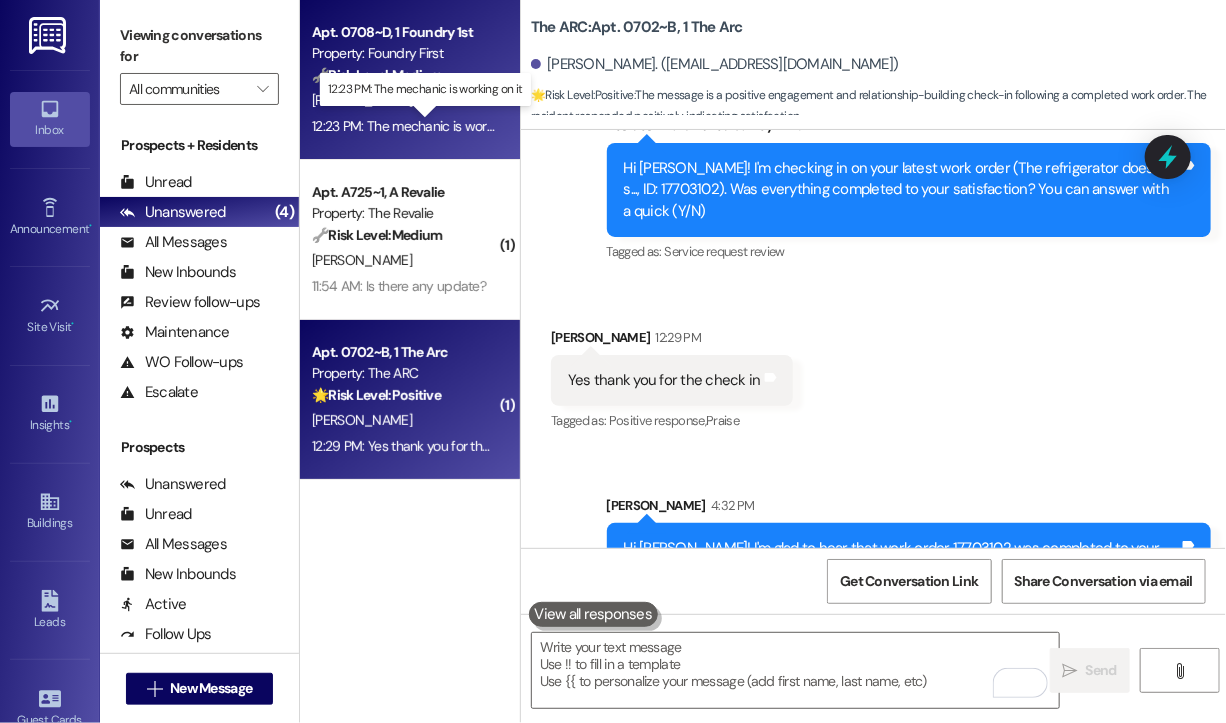 click on "12:23 PM: The mechanic is working on it  12:23 PM: The mechanic is working on it" at bounding box center (425, 126) 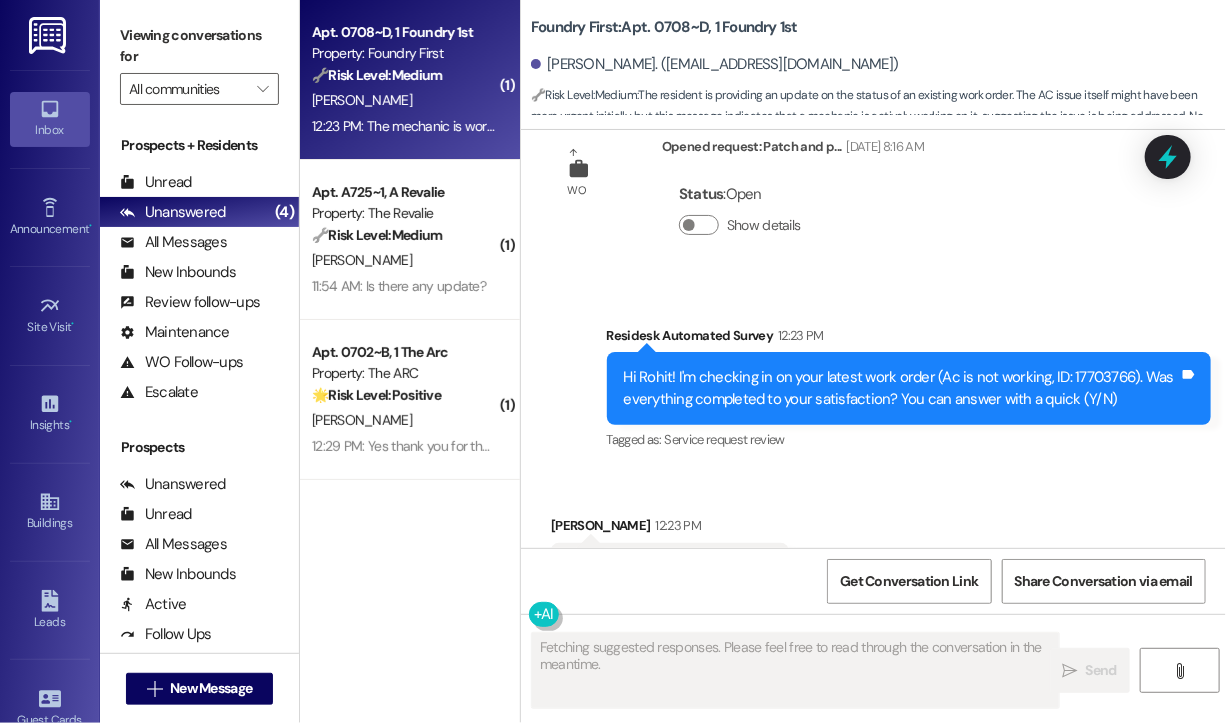 scroll, scrollTop: 2407, scrollLeft: 0, axis: vertical 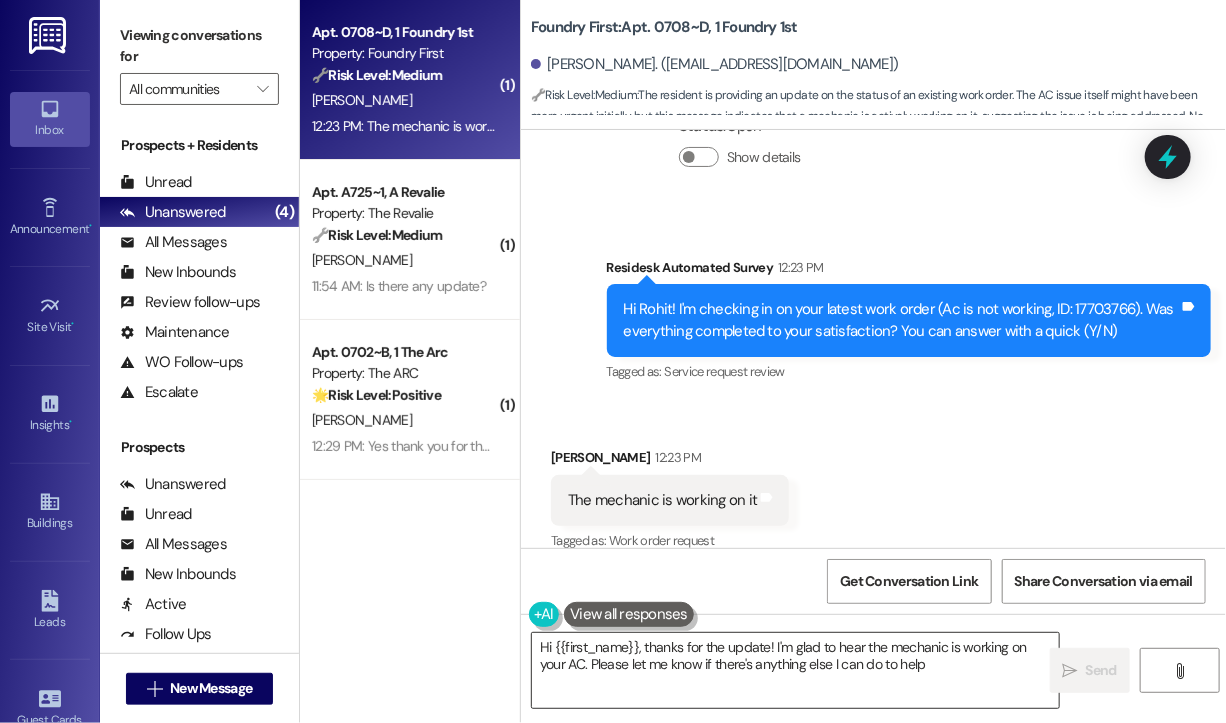 type on "Hi {{first_name}}, thanks for the update! I'm glad to hear the mechanic is working on your AC. Please let me know if there's anything else I can do to help!" 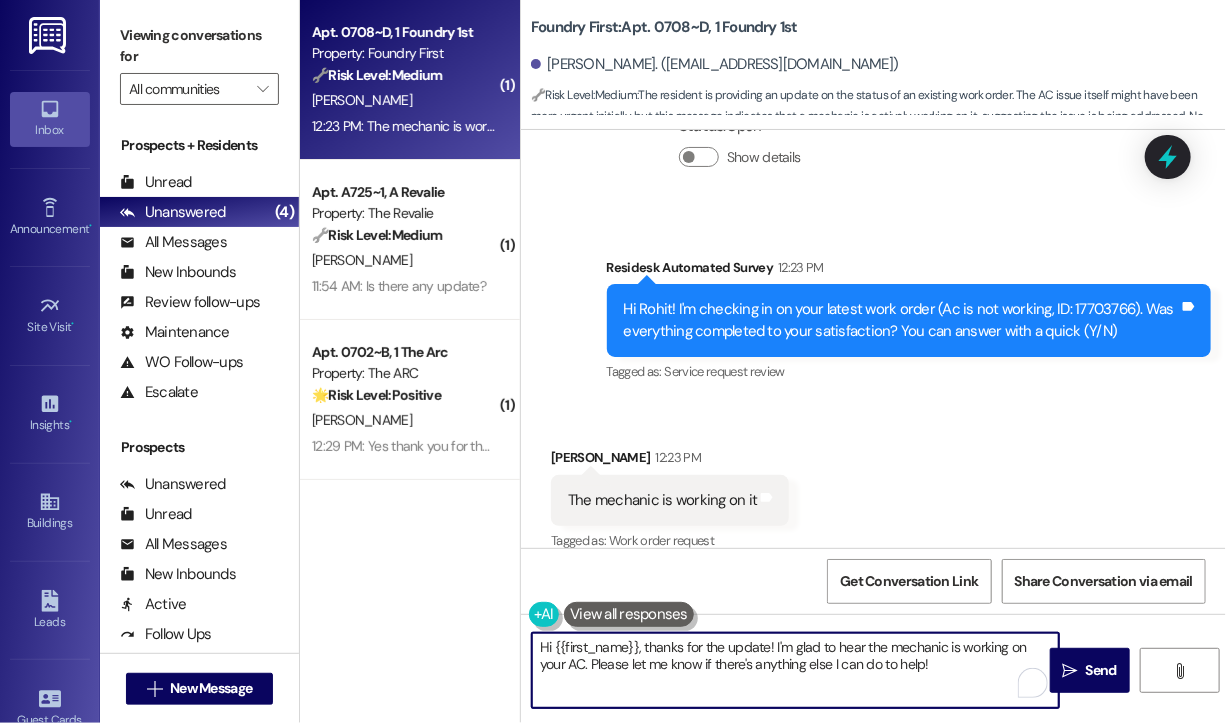 click on "Hi {{first_name}}, thanks for the update! I'm glad to hear the mechanic is working on your AC. Please let me know if there's anything else I can do to help!" at bounding box center (795, 670) 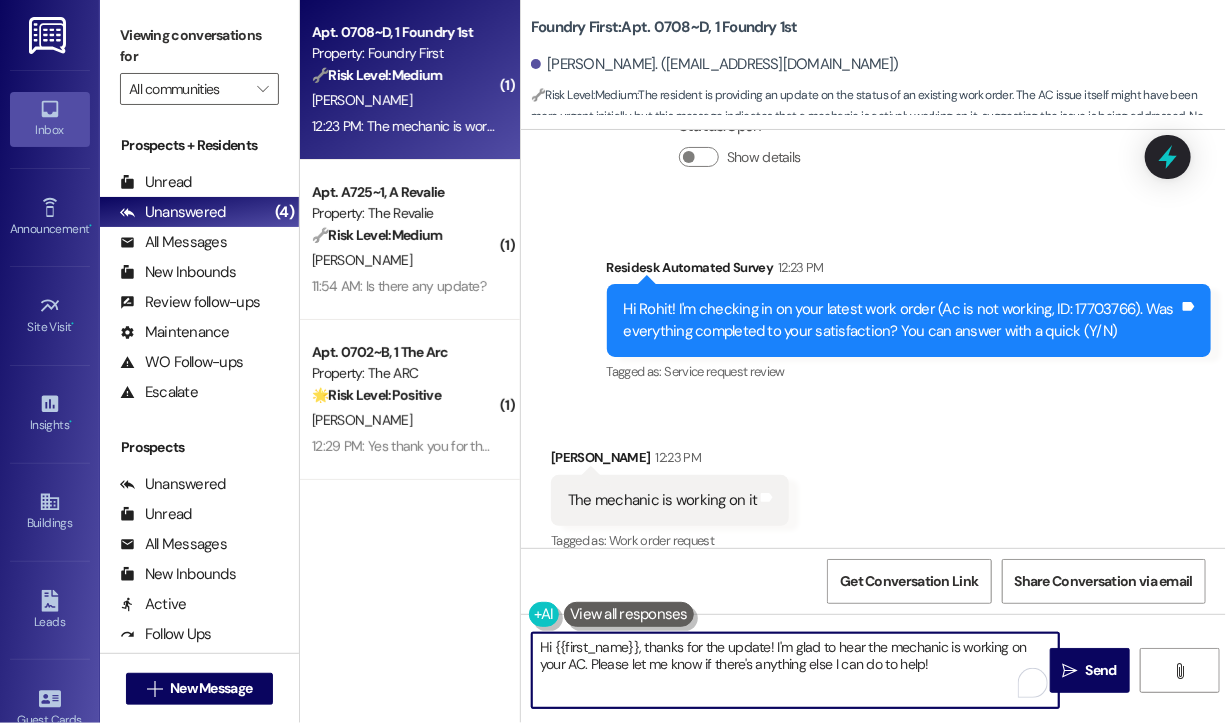 click on "Hi {{first_name}}, thanks for the update! I'm glad to hear the mechanic is working on your AC. Please let me know if there's anything else I can do to help!" at bounding box center [795, 670] 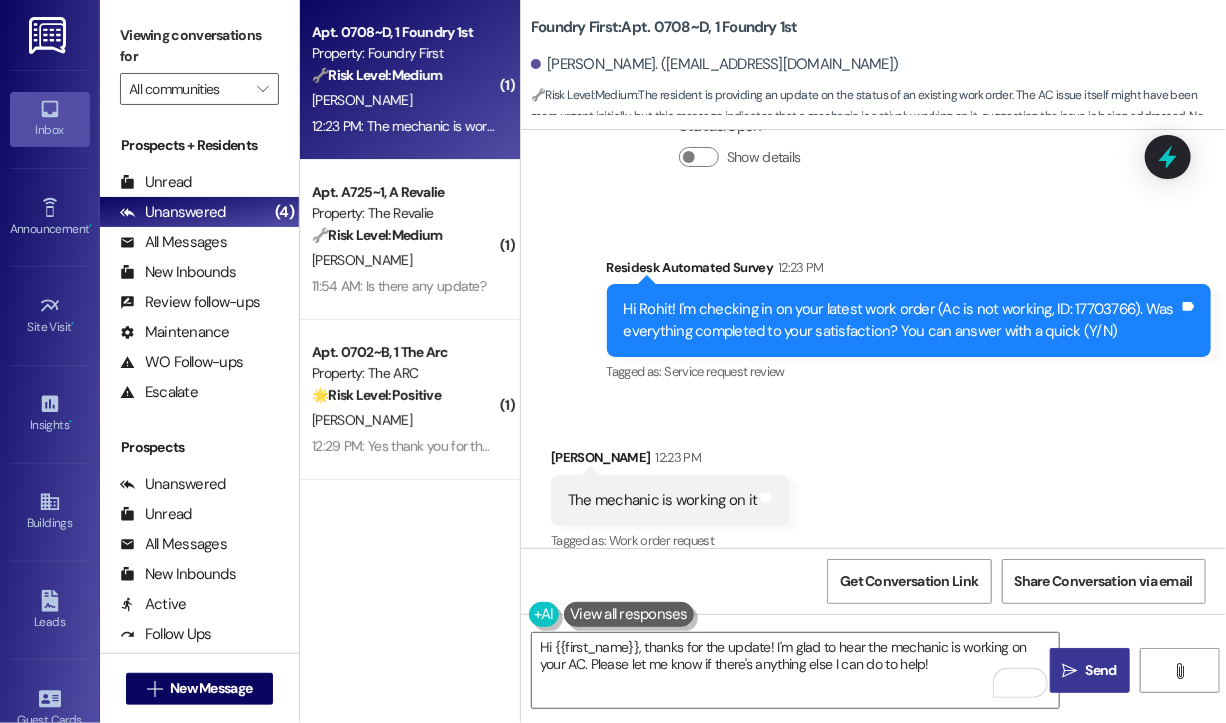 click on " Send" at bounding box center (1090, 670) 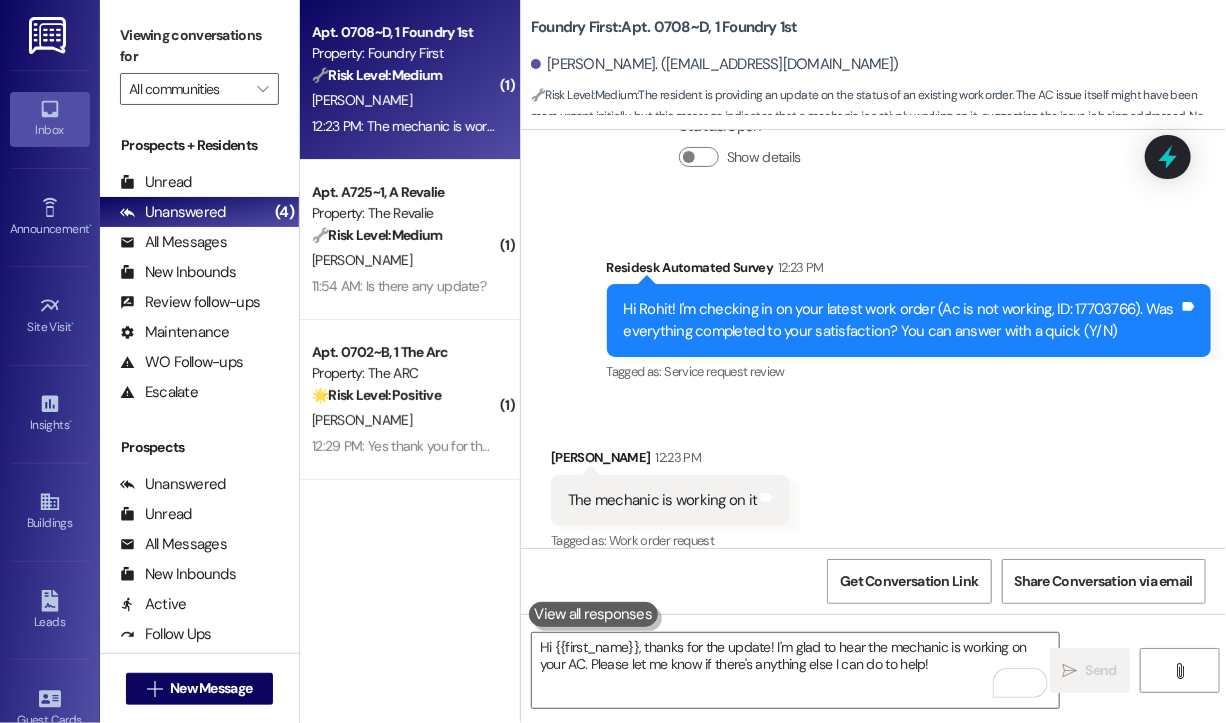 type 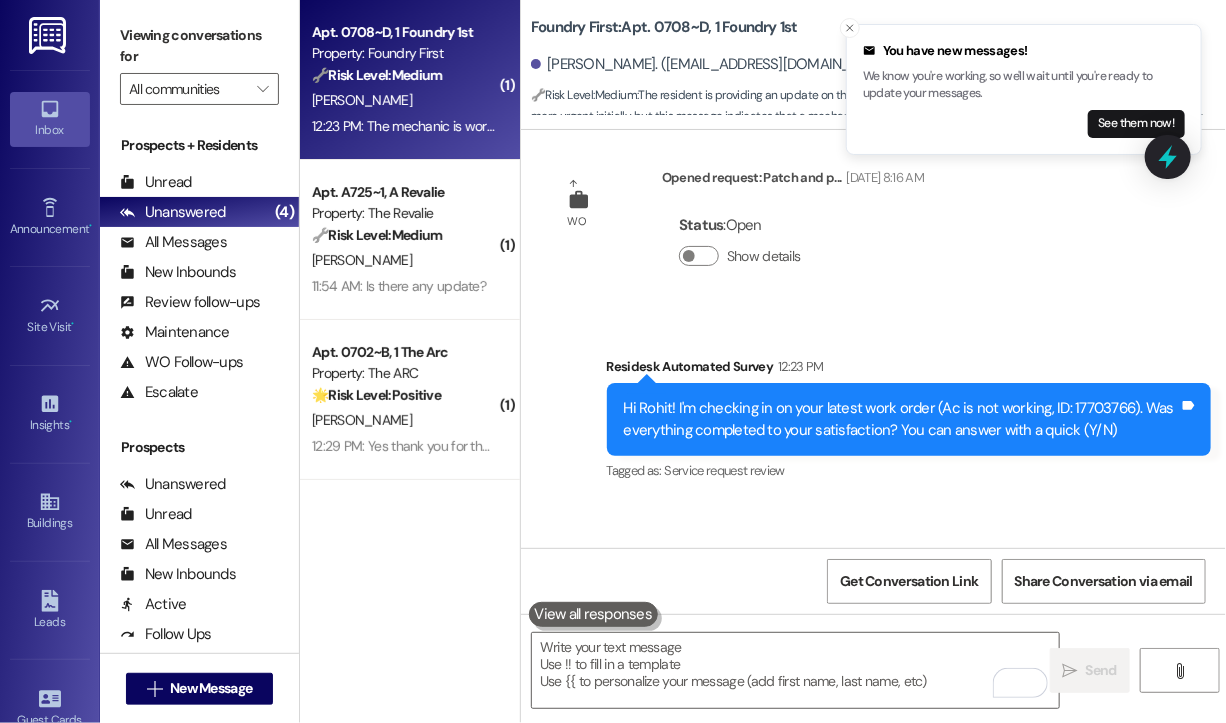 scroll, scrollTop: 2708, scrollLeft: 0, axis: vertical 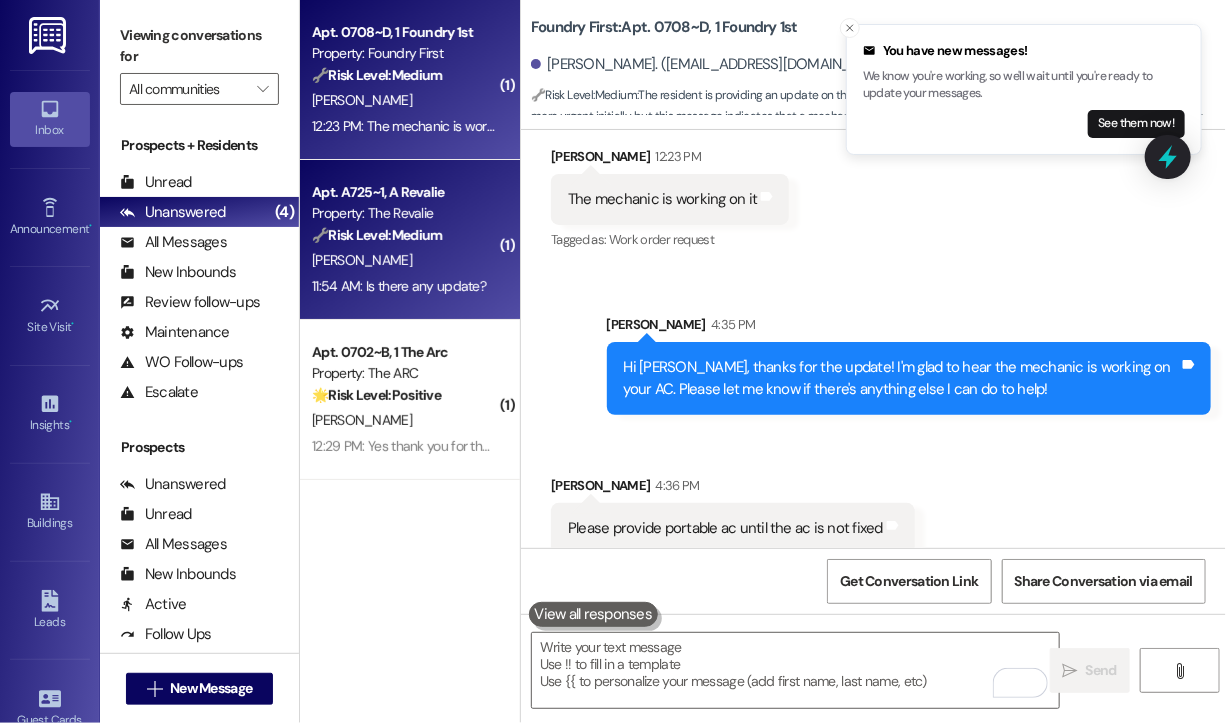 click on "11:54 AM: Is there any update? 11:54 AM: Is there any update?" at bounding box center (399, 286) 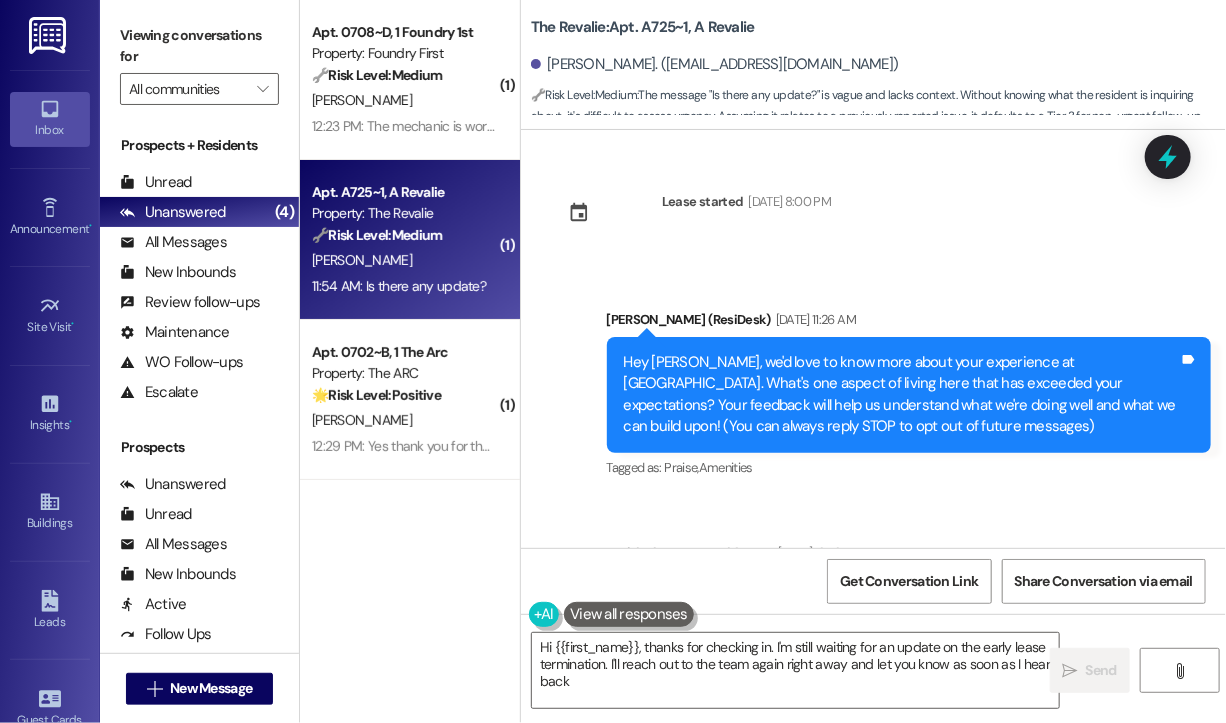 type on "Hi {{first_name}}, thanks for checking in. I'm still waiting for an update on the early lease termination. I'll reach out to the team again right away and let you know as soon as I hear back." 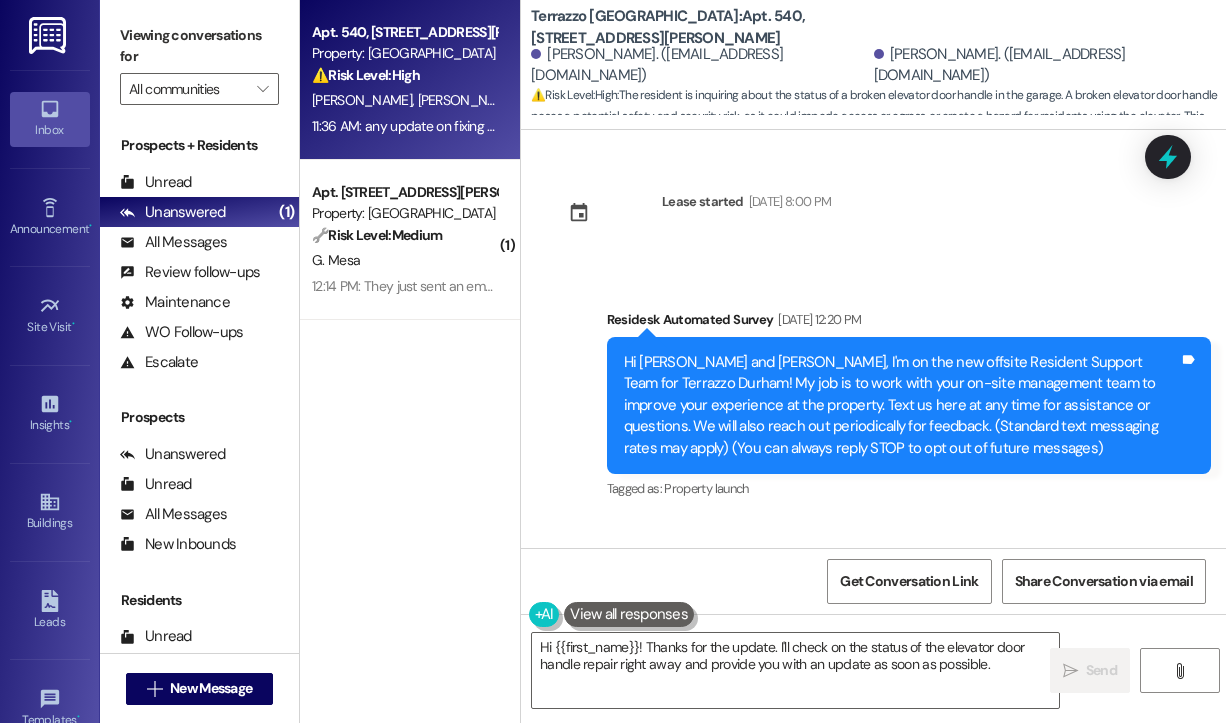 scroll, scrollTop: 0, scrollLeft: 0, axis: both 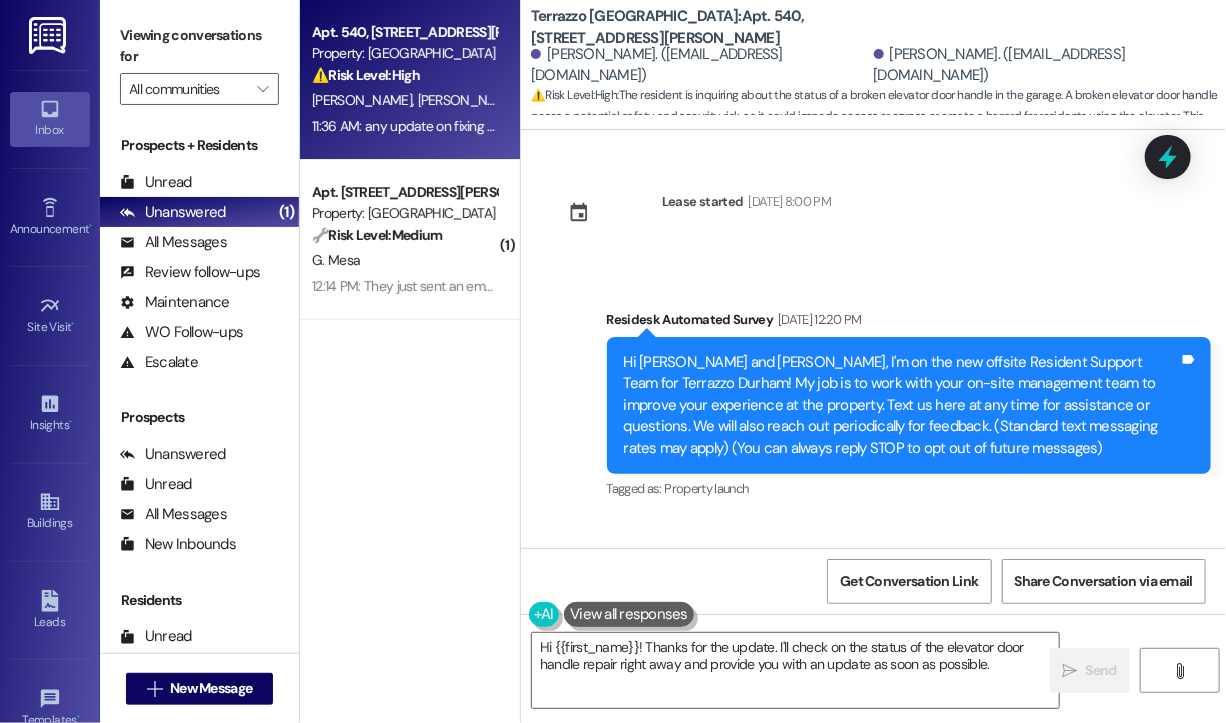 click on "⚠️  Risk Level:  High The resident is inquiring about the status of a broken elevator door handle in the garage. A broken elevator door handle poses a potential safety and security risk, as it could impede access or egress, or create a hazard for residents using the elevator. This requires prompt attention." at bounding box center [404, 75] 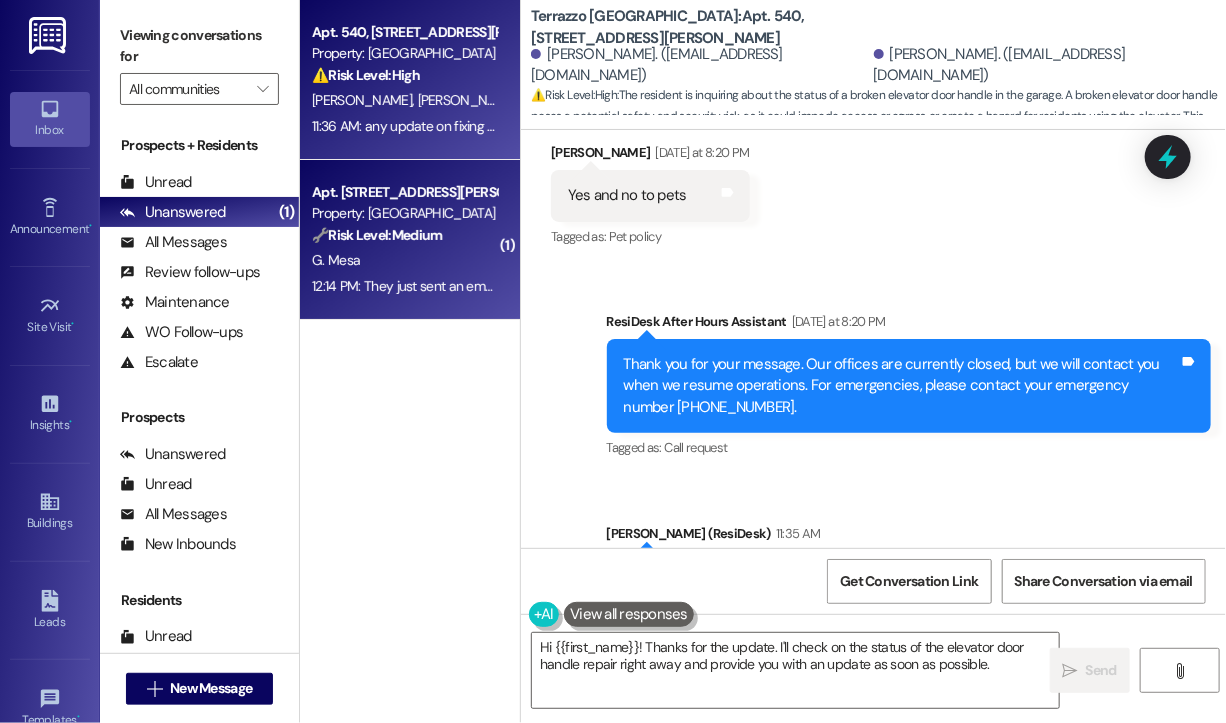 click on "🔧  Risk Level:  Medium" at bounding box center (377, 235) 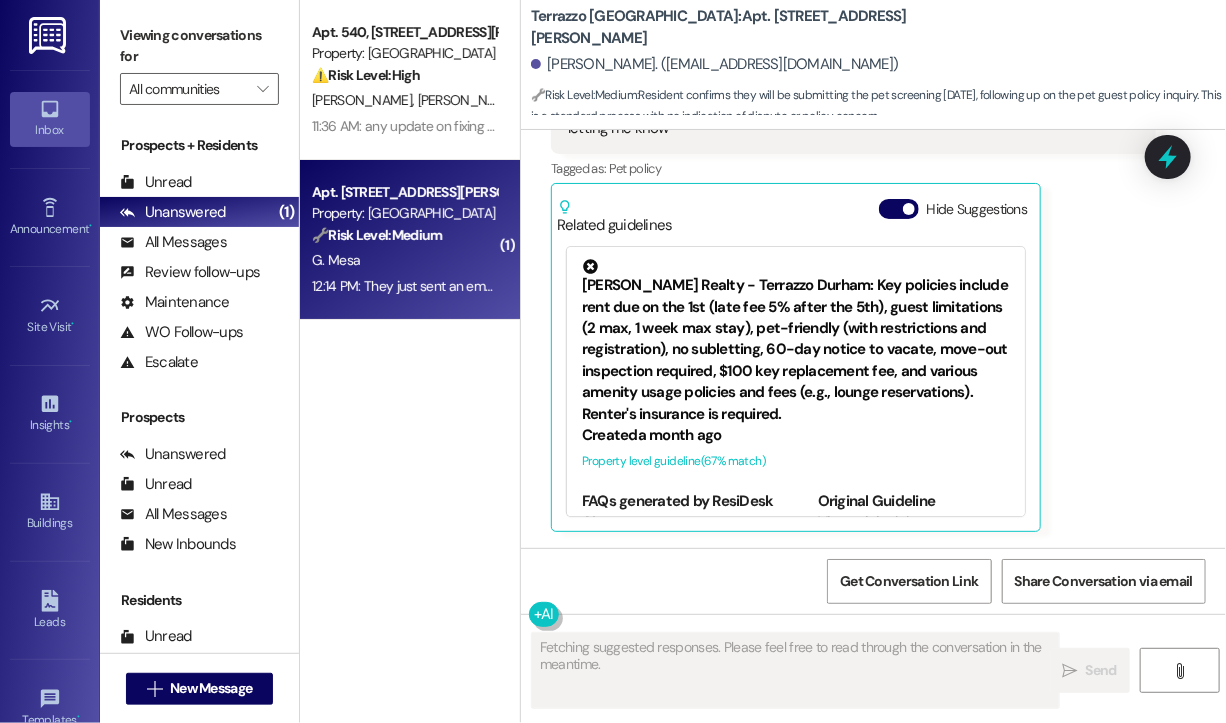 scroll, scrollTop: 5103, scrollLeft: 0, axis: vertical 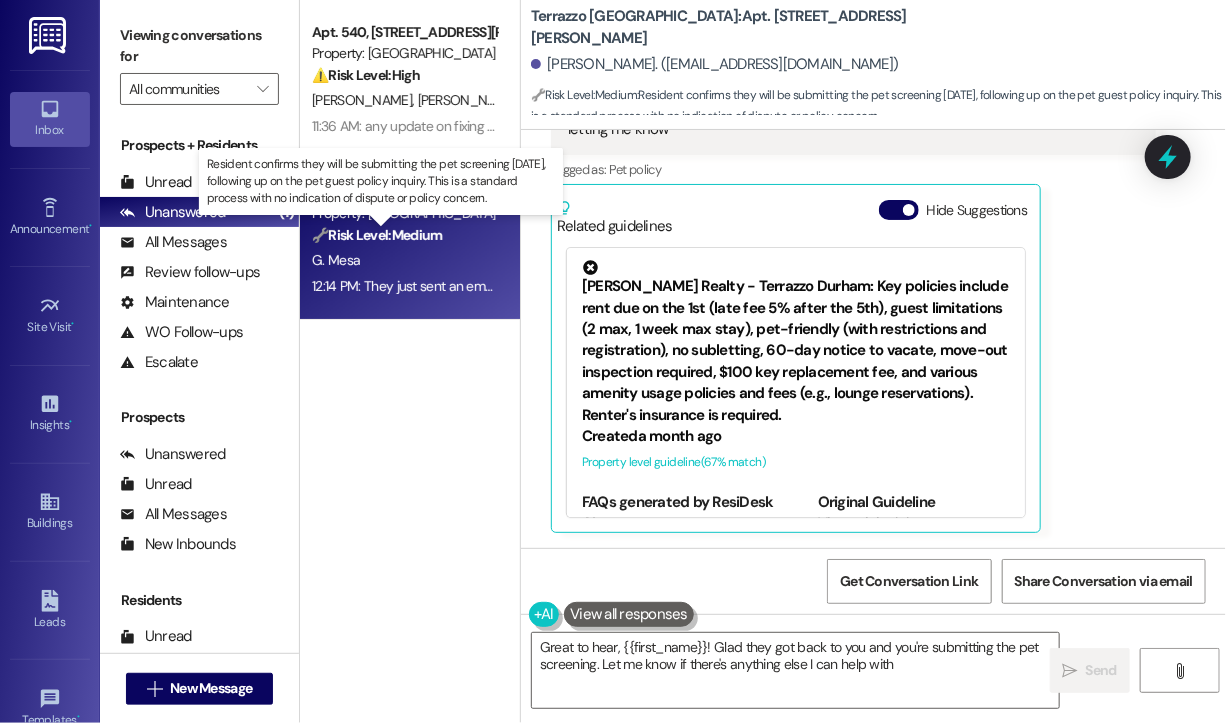 type on "Great to hear, {{first_name}}! Glad they got back to you and you're submitting the pet screening. Let me know if there's anything else I can help with!" 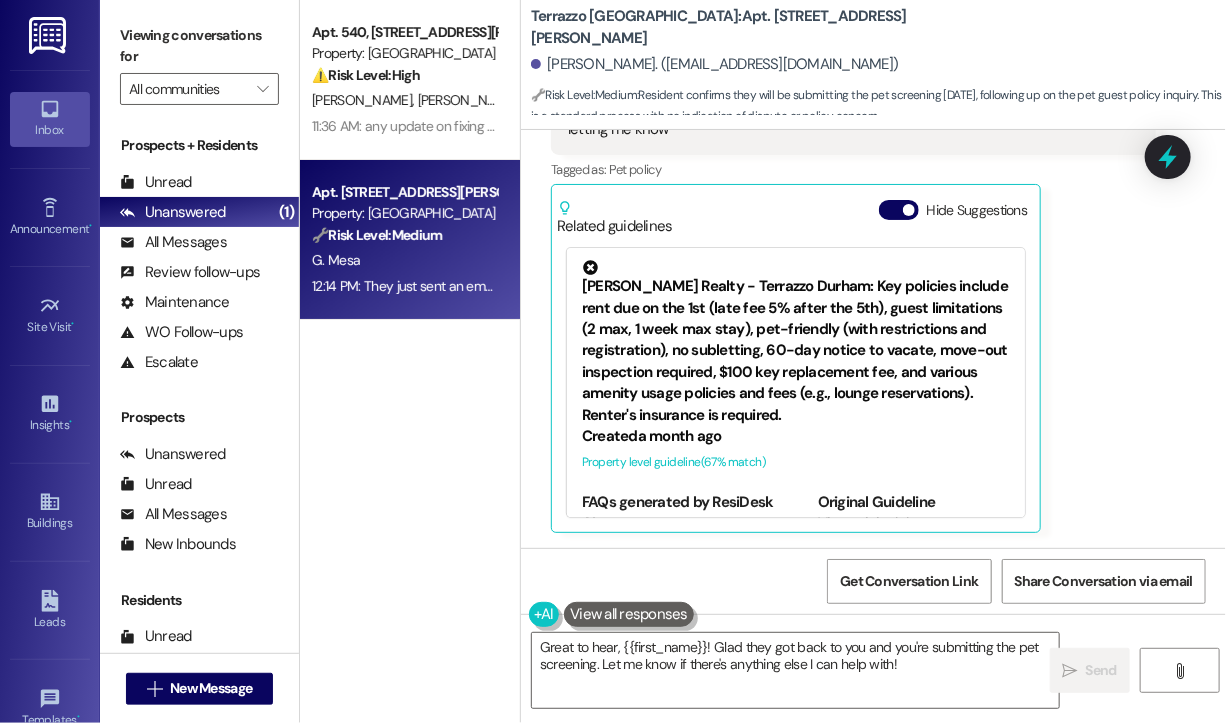 click on "🔧  Risk Level:  Medium" at bounding box center (377, 235) 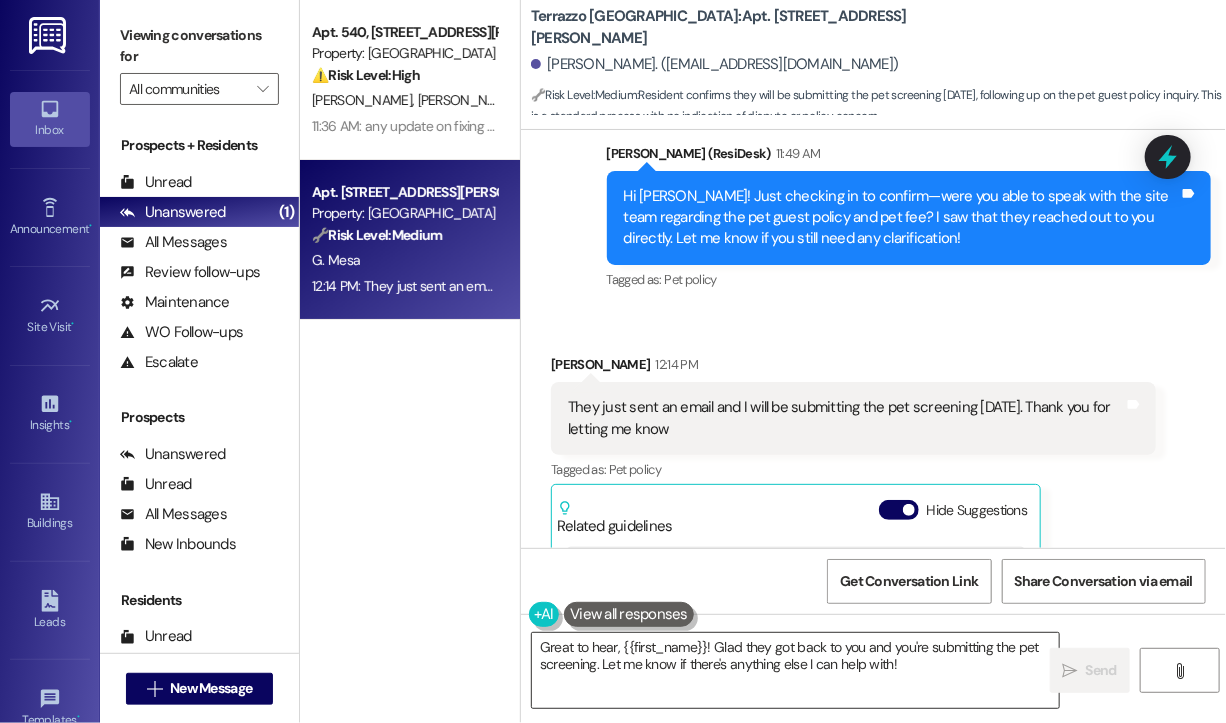 click on "Great to hear, {{first_name}}! Glad they got back to you and you're submitting the pet screening. Let me know if there's anything else I can help with!" at bounding box center [795, 670] 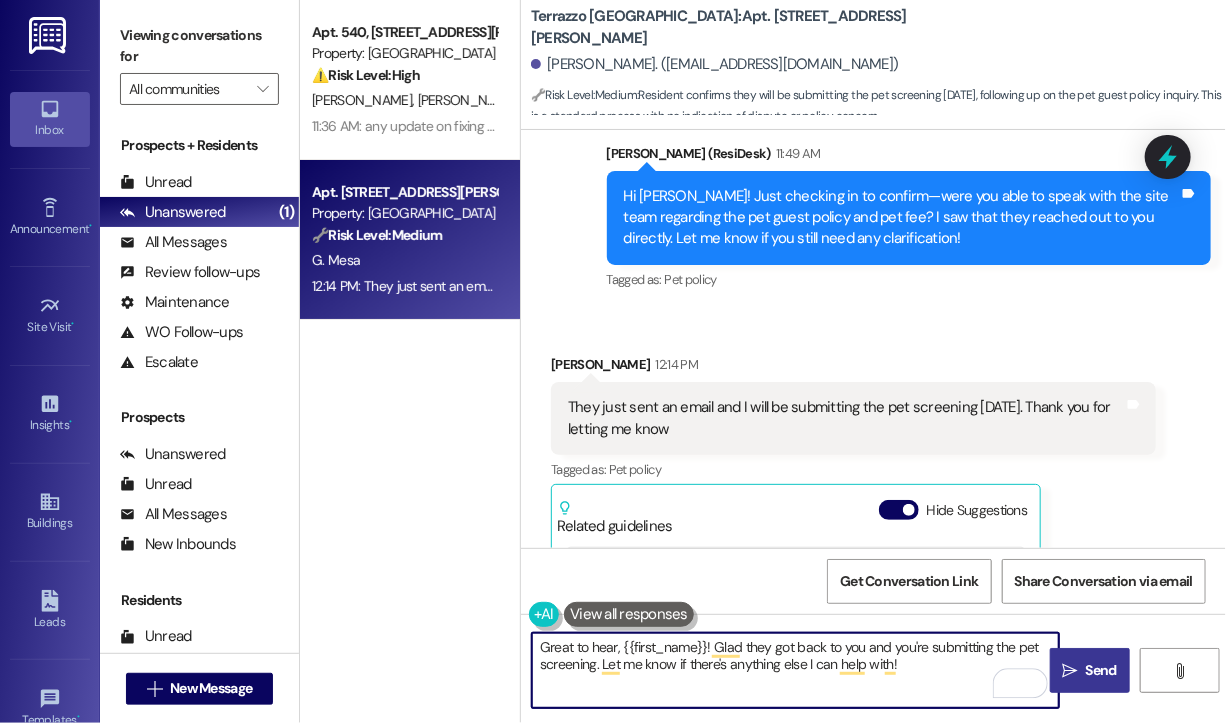 click on "Send" at bounding box center [1101, 670] 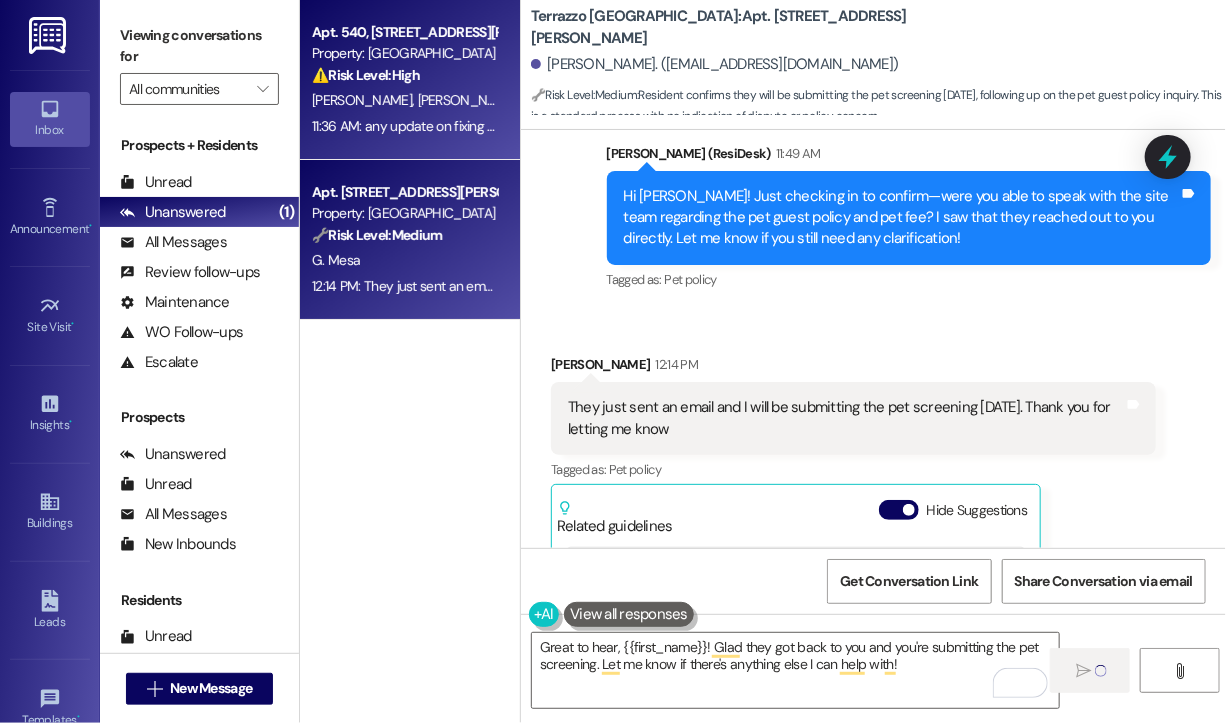 type 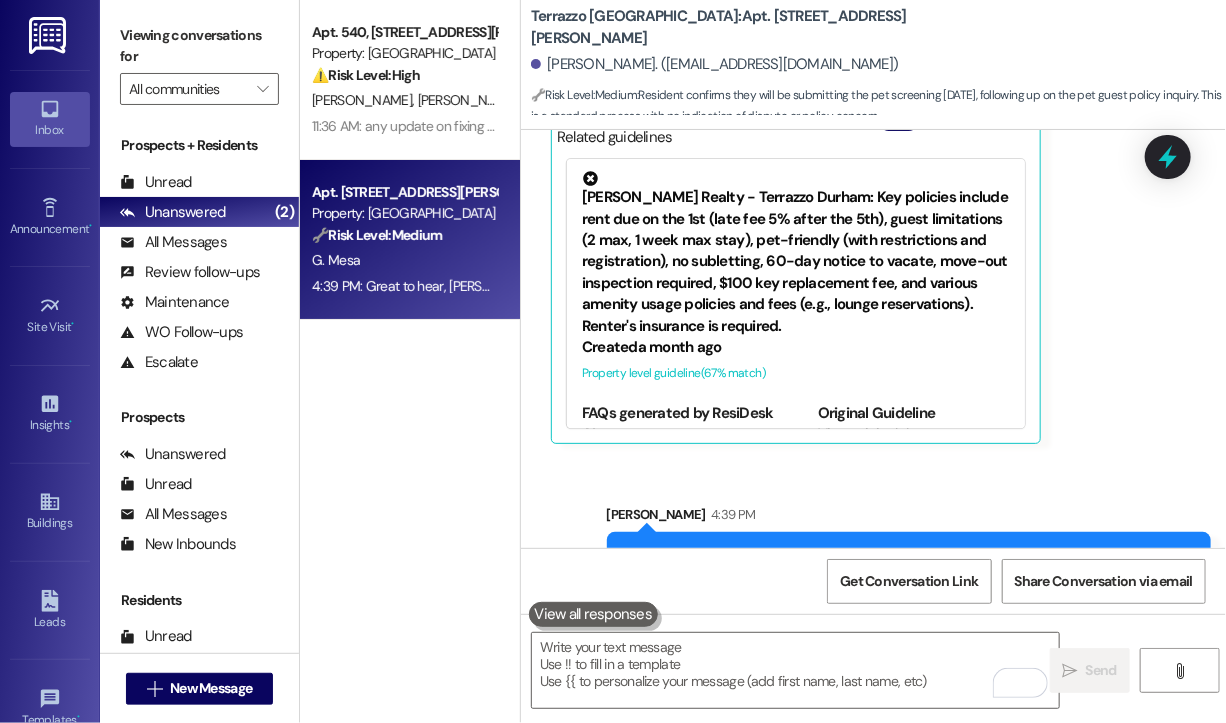 scroll, scrollTop: 5264, scrollLeft: 0, axis: vertical 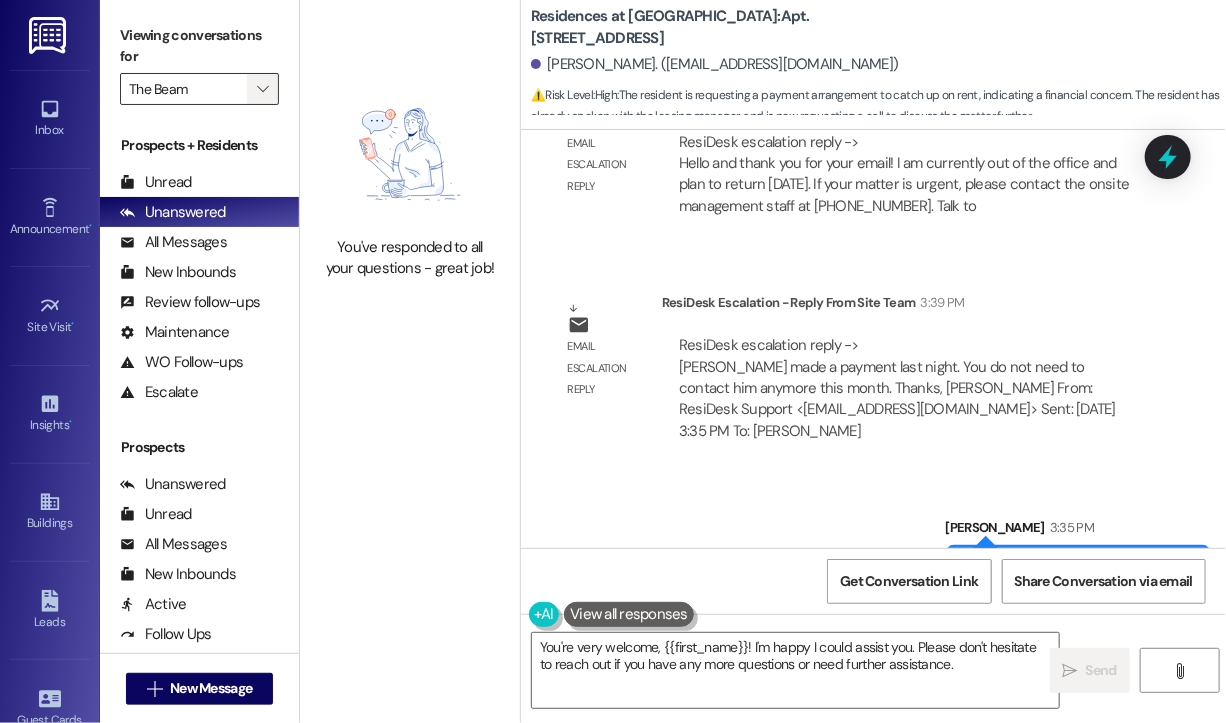 click on "" at bounding box center (262, 89) 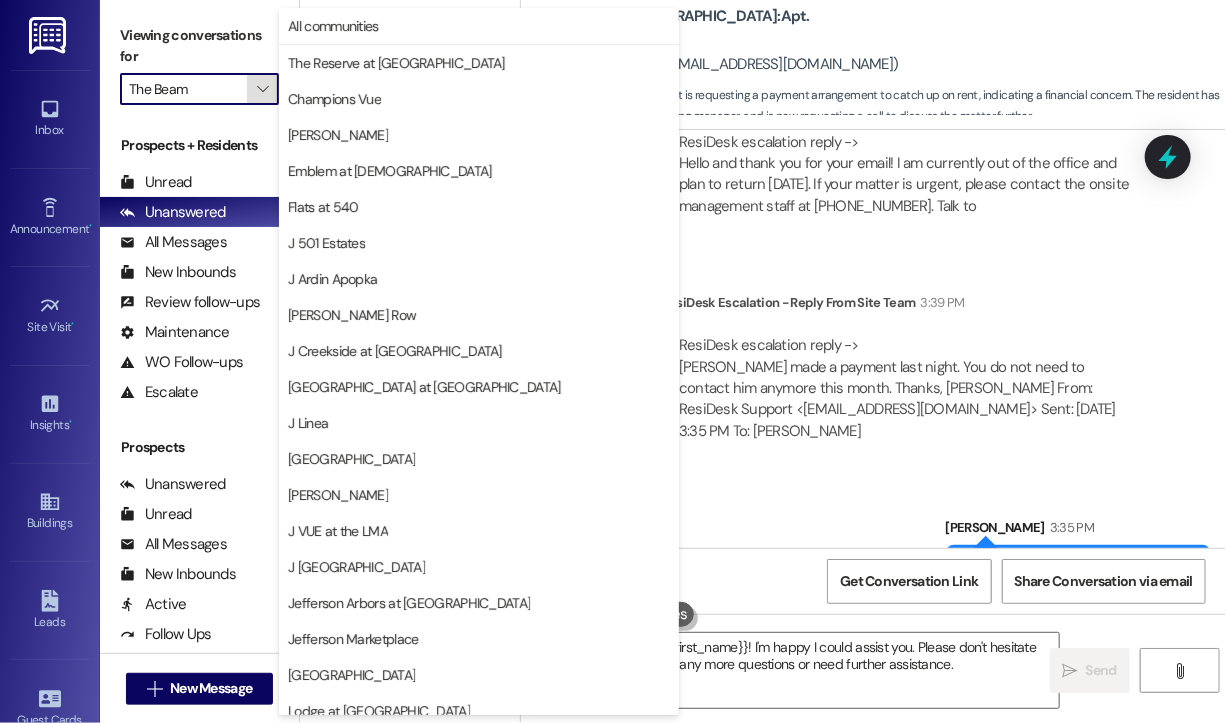 scroll, scrollTop: 301, scrollLeft: 0, axis: vertical 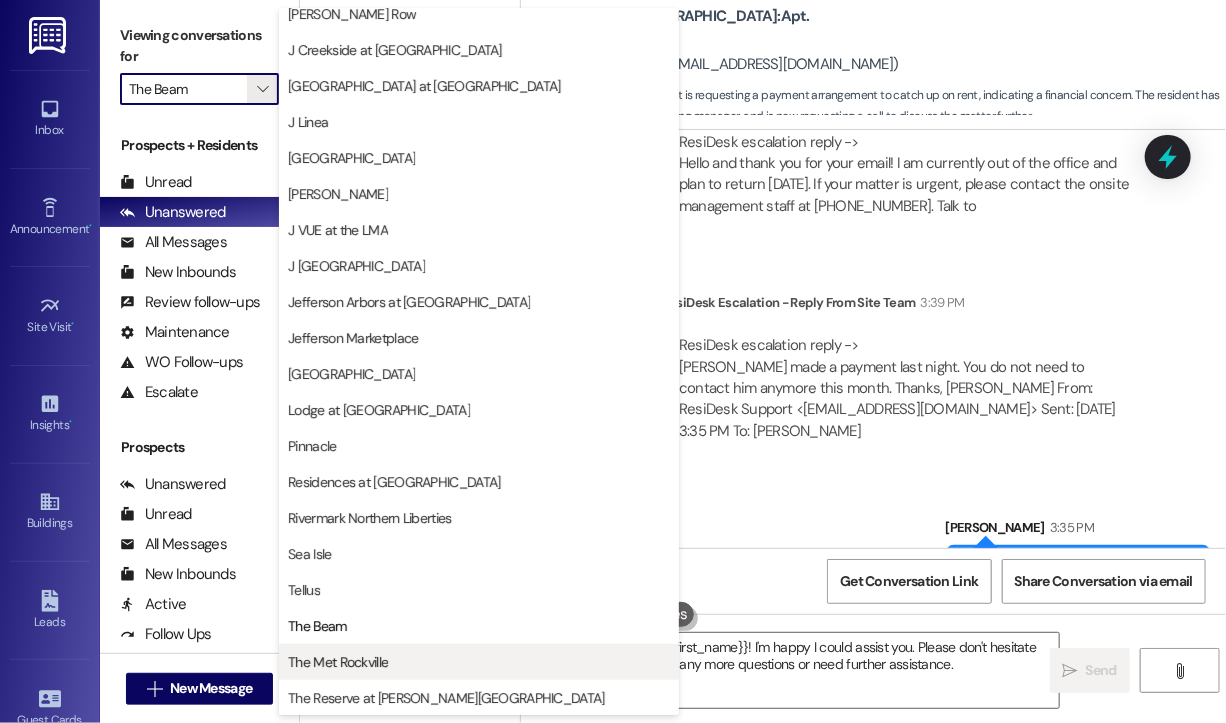 click on "The Met Rockville" at bounding box center (479, 662) 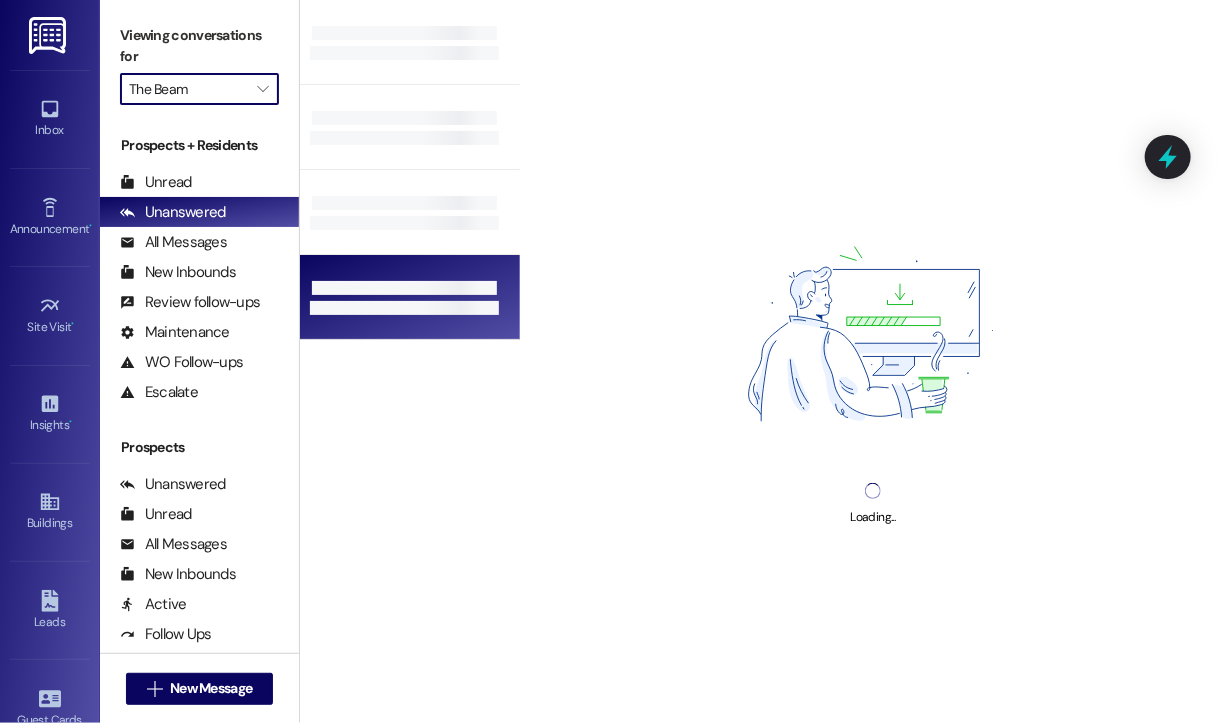 type on "The Met Rockville" 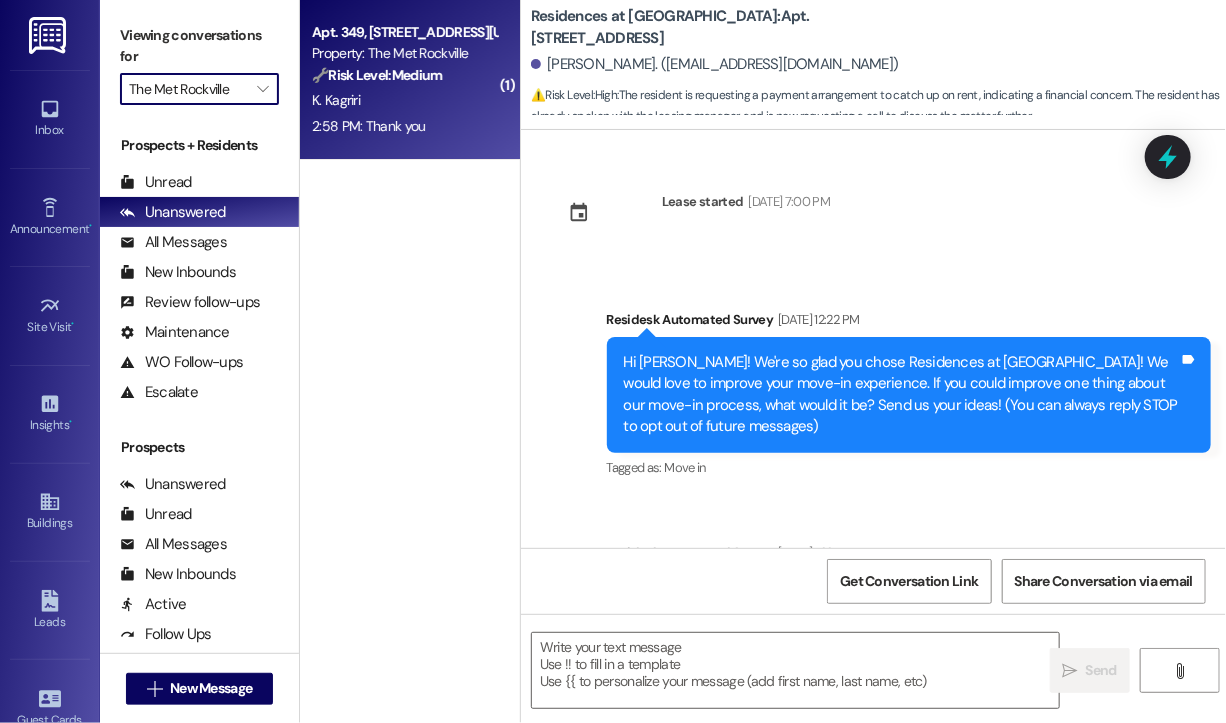 scroll, scrollTop: 1026, scrollLeft: 0, axis: vertical 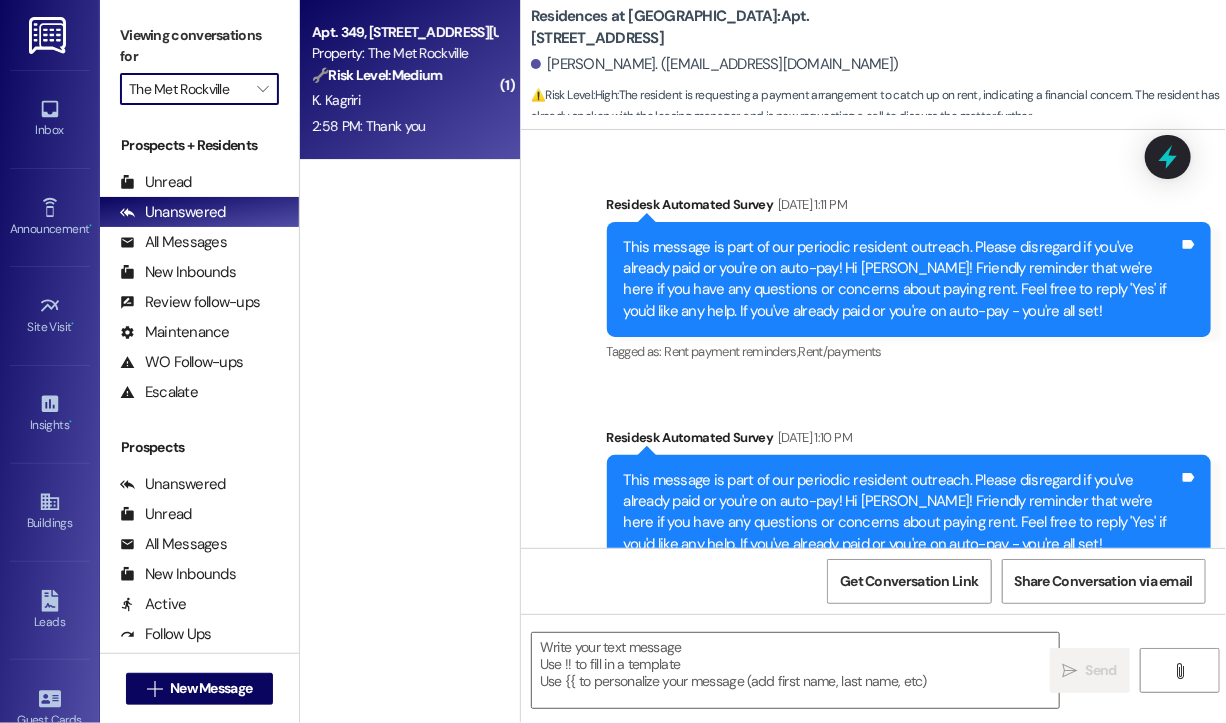 click on "K. Kagriri" at bounding box center [404, 100] 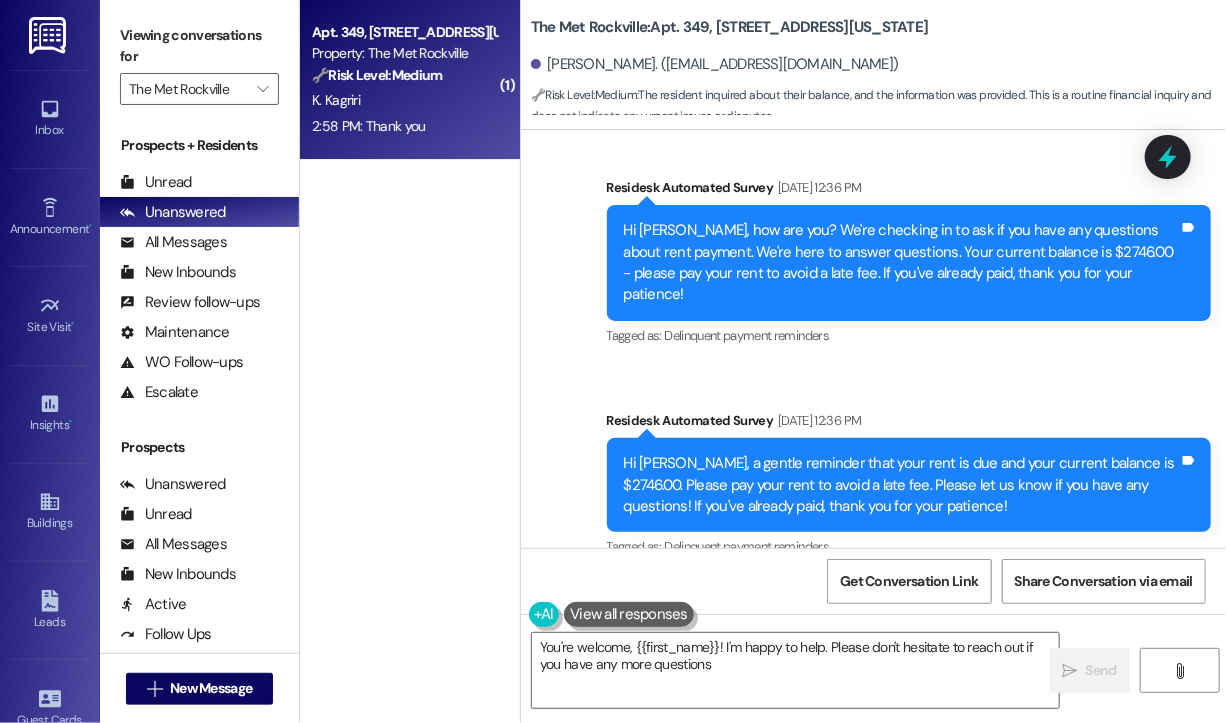type on "You're welcome, {{first_name}}! I'm happy to help. Please don't hesitate to reach out if you have any more questions!" 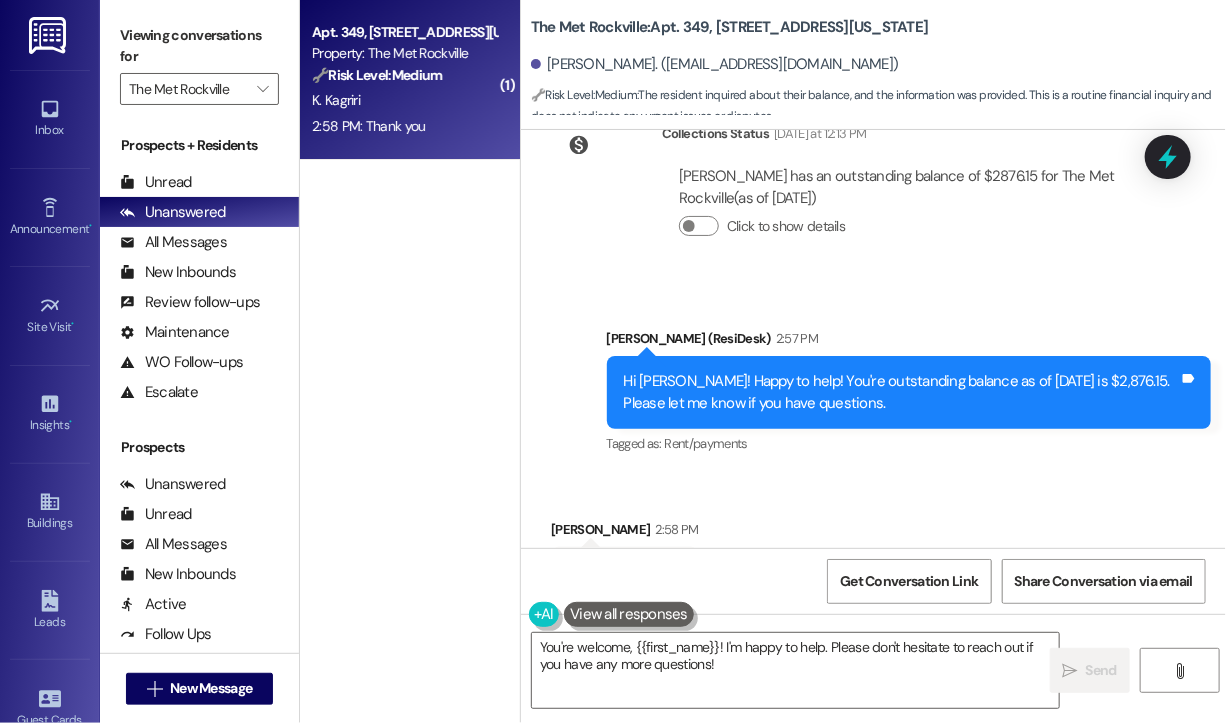 scroll, scrollTop: 2572, scrollLeft: 0, axis: vertical 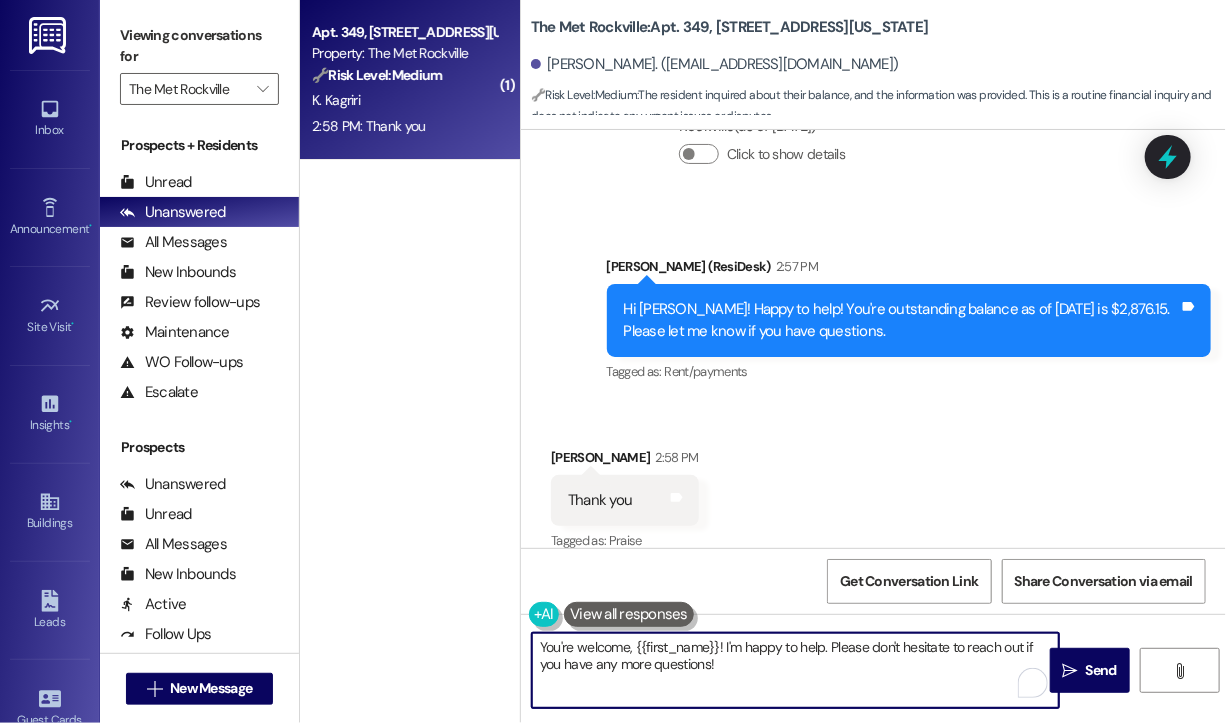 click on "You're welcome, {{first_name}}! I'm happy to help. Please don't hesitate to reach out if you have any more questions!" at bounding box center [795, 670] 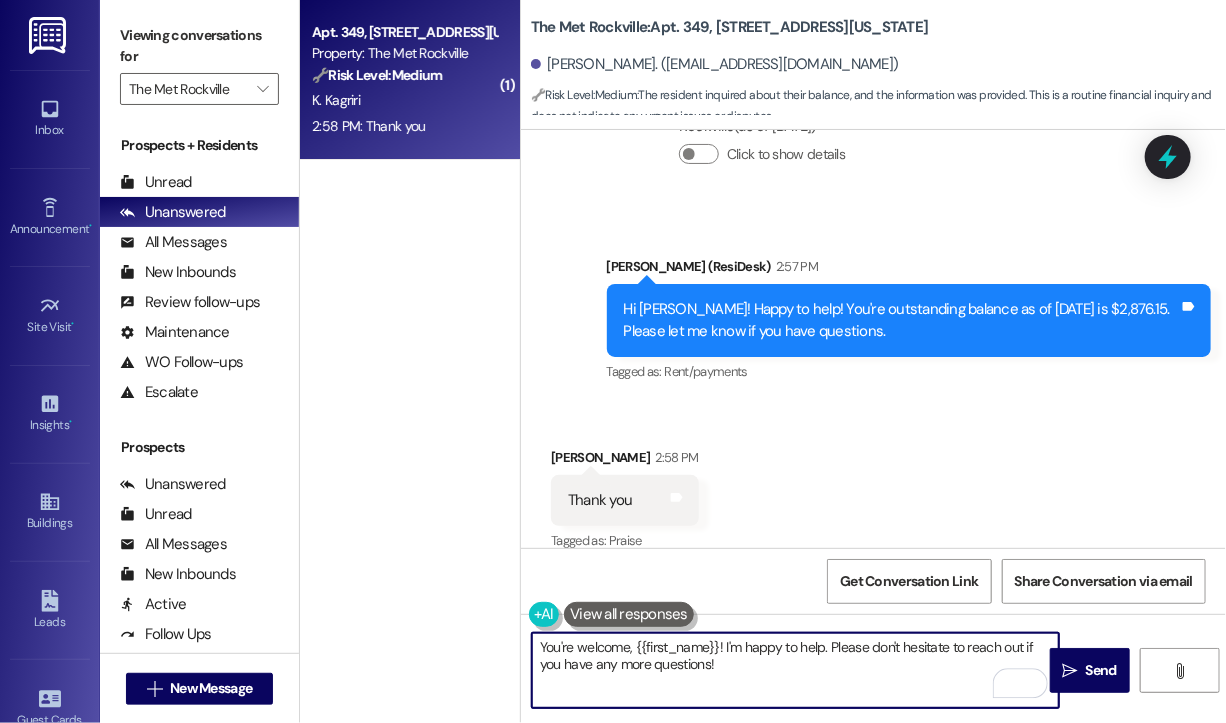 scroll, scrollTop: 2573, scrollLeft: 0, axis: vertical 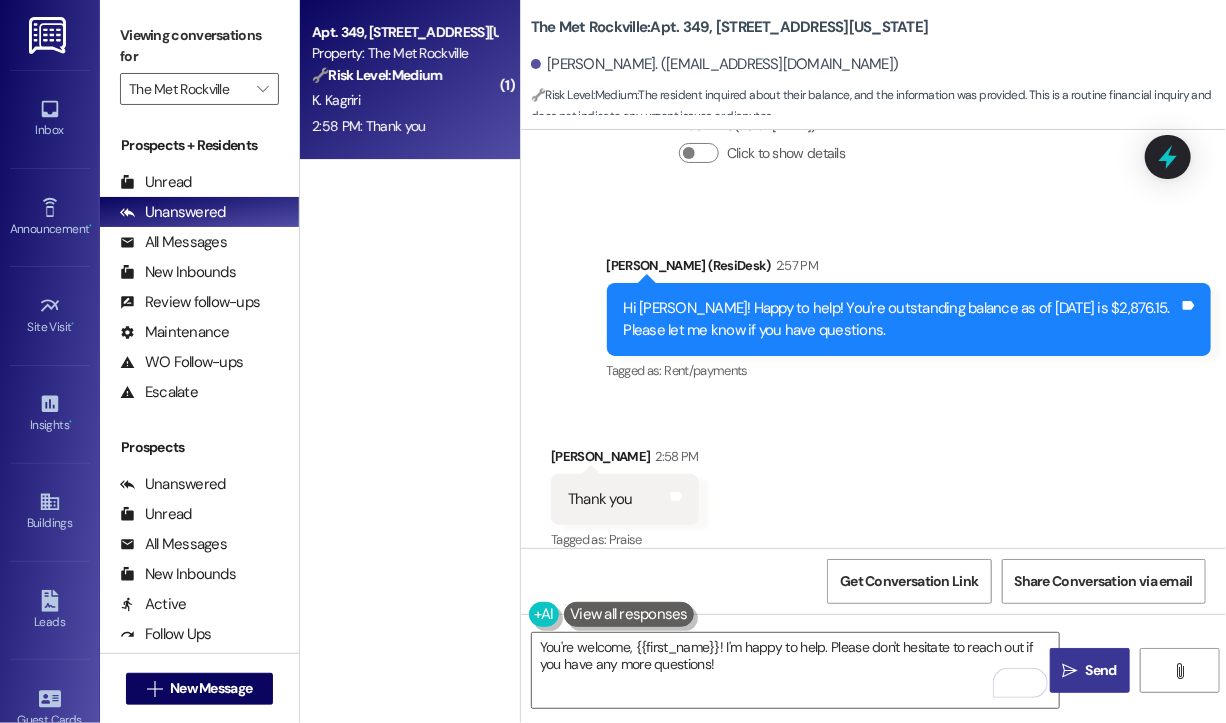 click on "Send" at bounding box center [1101, 670] 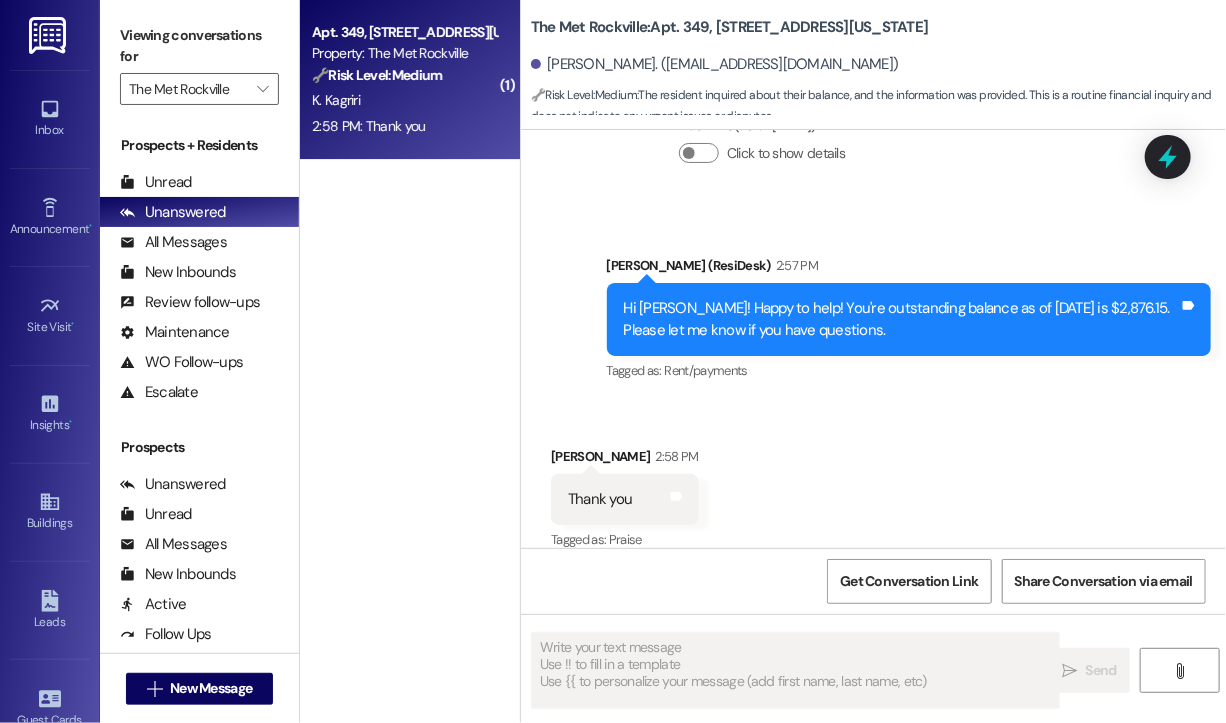 scroll, scrollTop: 2572, scrollLeft: 0, axis: vertical 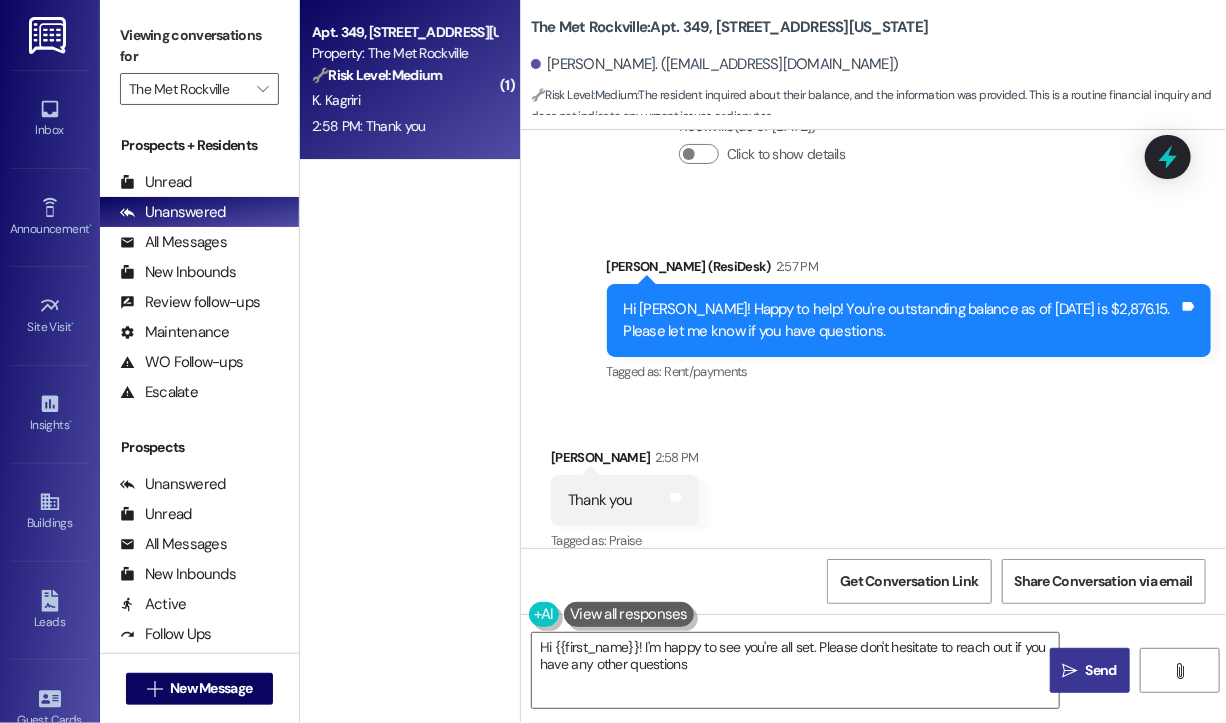 type on "Hi {{first_name}}! I'm happy to see you're all set. Please don't hesitate to reach out if you have any other questions!" 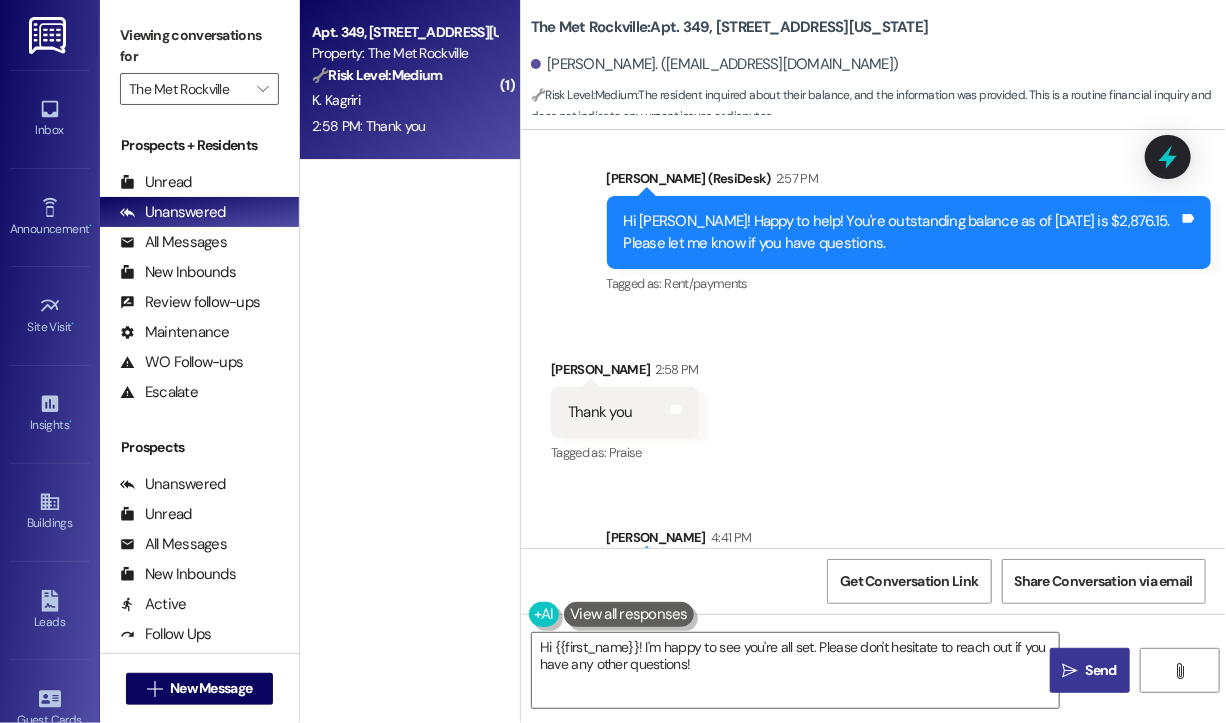 scroll, scrollTop: 2734, scrollLeft: 0, axis: vertical 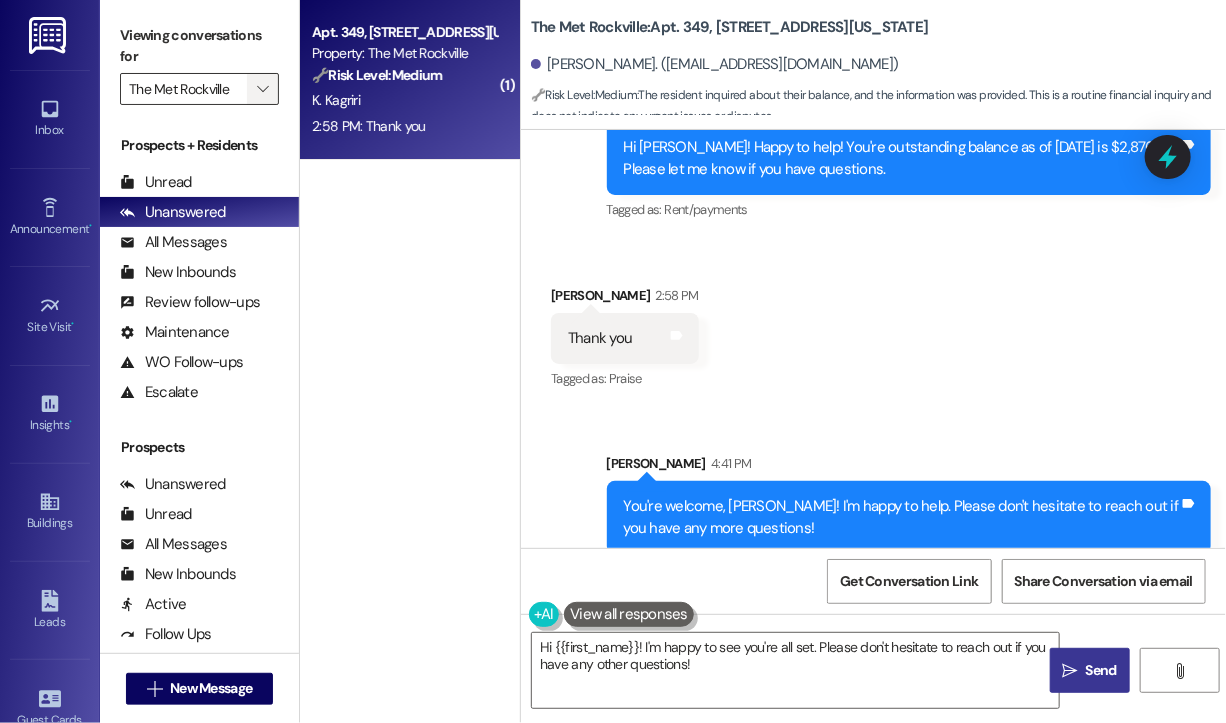 click on "" at bounding box center (262, 89) 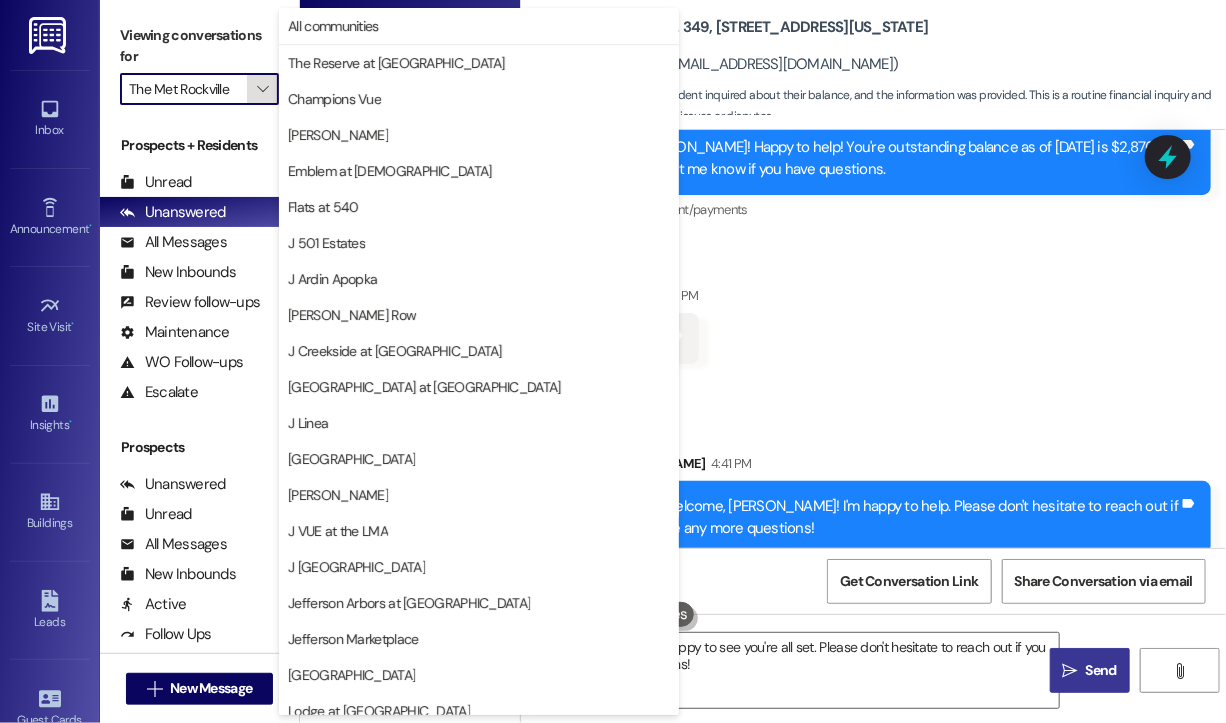 scroll, scrollTop: 301, scrollLeft: 0, axis: vertical 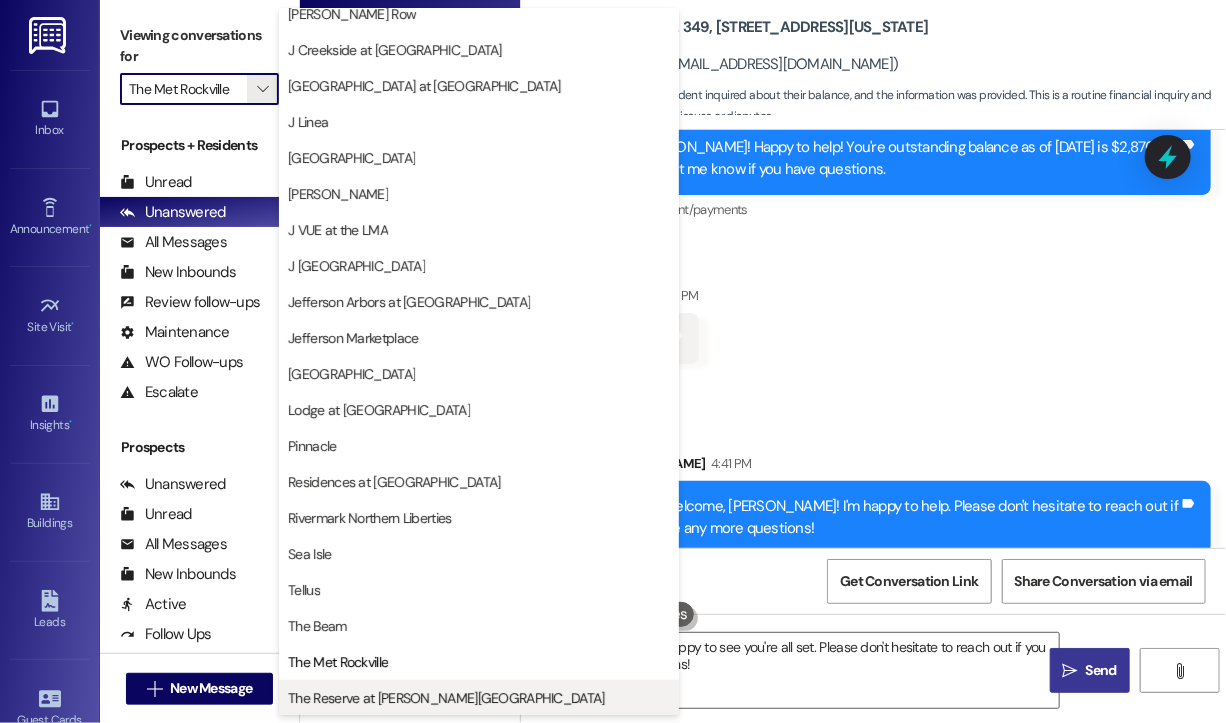 click on "The Reserve at Patterson Place" at bounding box center [446, 698] 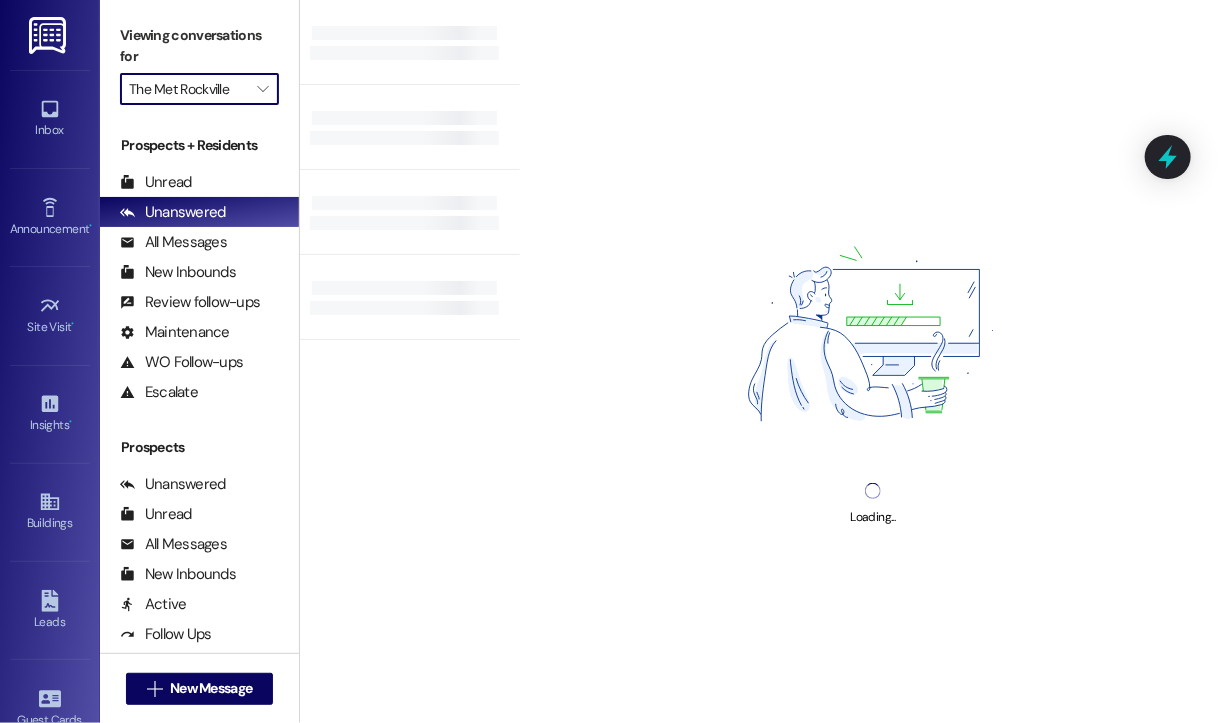 type on "The Reserve at Patterson Place" 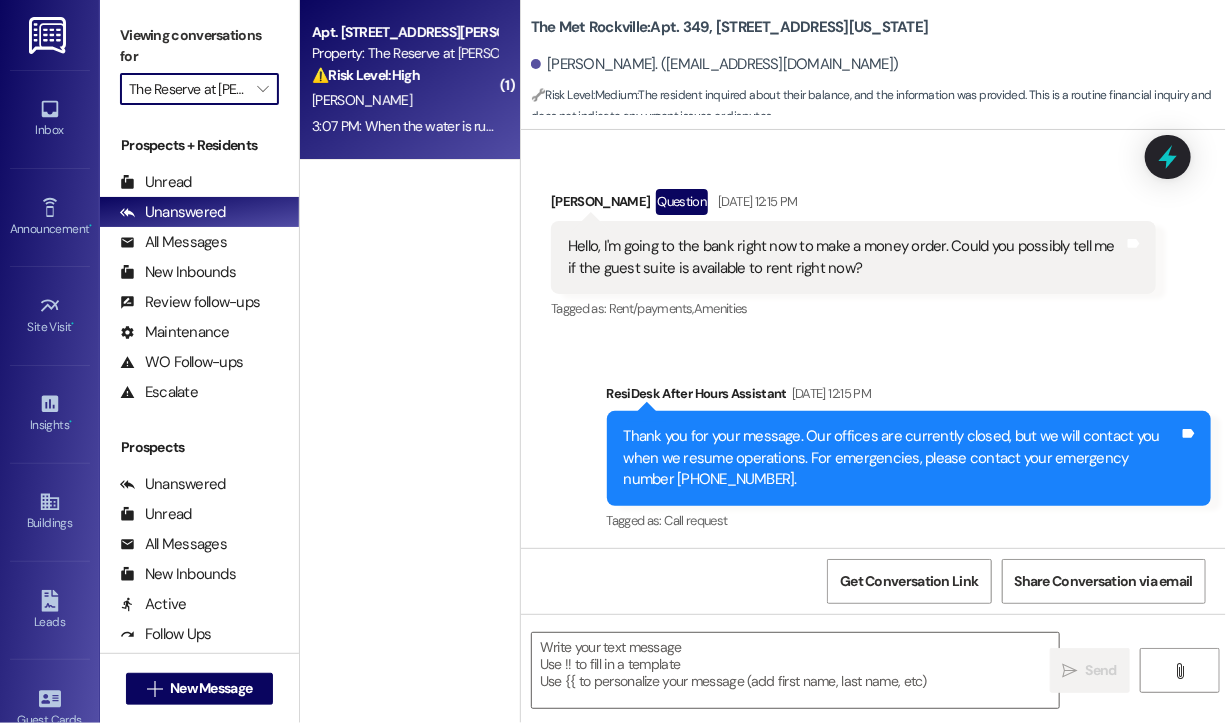type on "Fetching suggested responses. Please feel free to read through the conversation in the meantime." 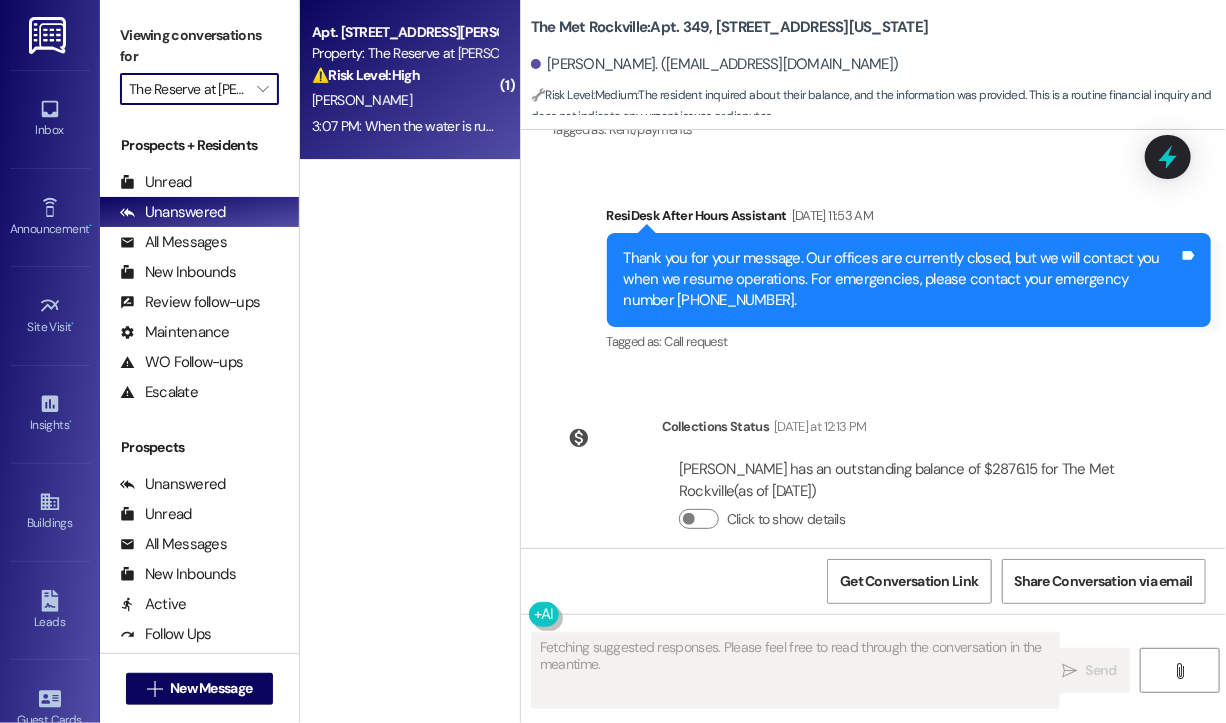 click on "3:07 PM: When the water is running - I would like to schedule when I'm home. No pets maintenance should be aware of  3:07 PM: When the water is running - I would like to schedule when I'm home. No pets maintenance should be aware of" at bounding box center [657, 126] 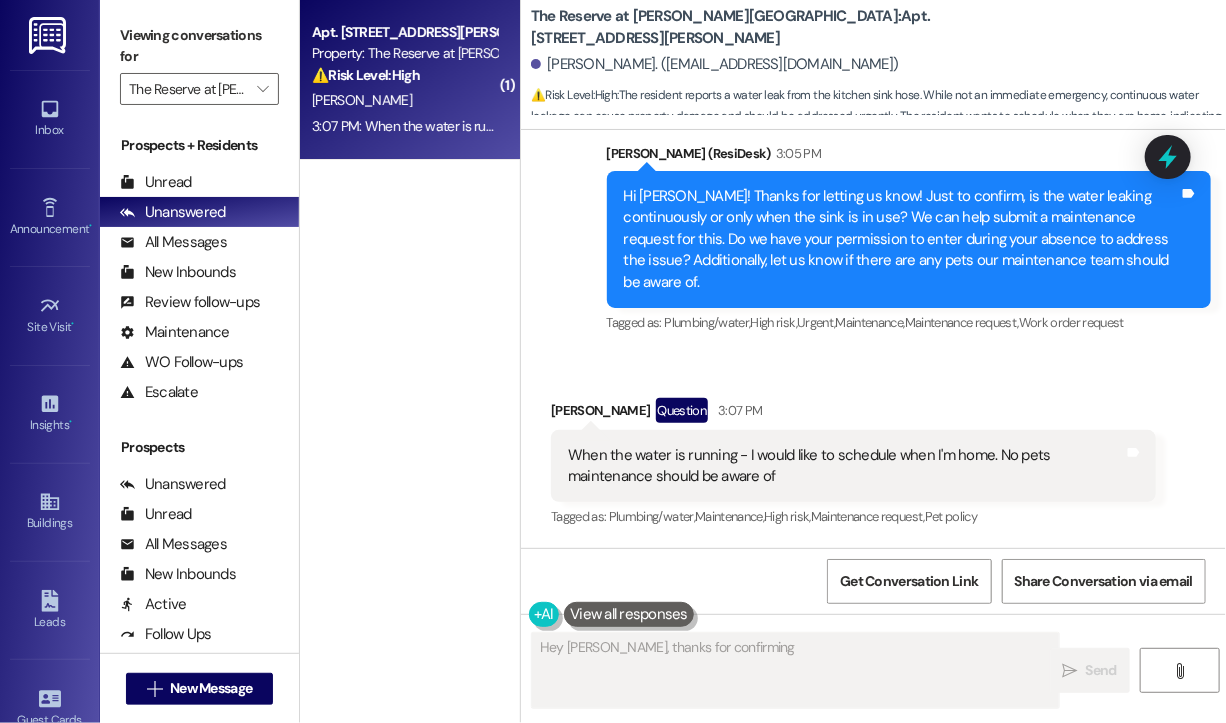 scroll, scrollTop: 588, scrollLeft: 0, axis: vertical 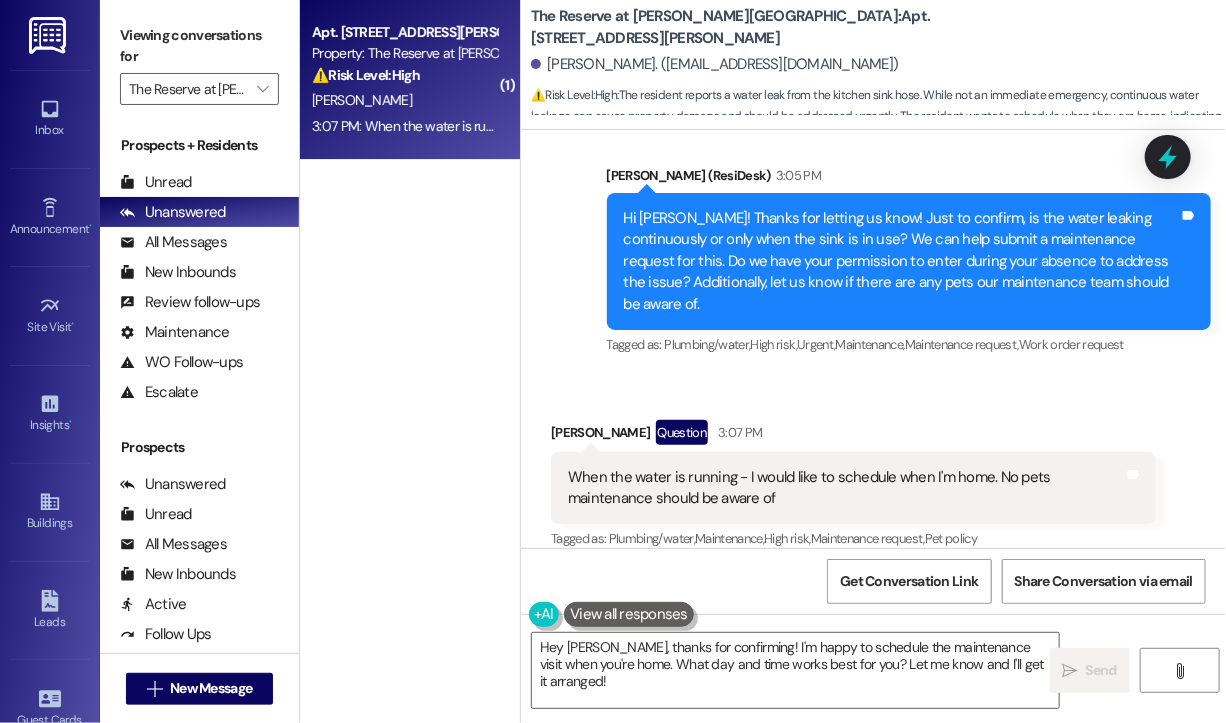 click on "Received via SMS David Roque Question 3:07 PM When the water is running - I would like to schedule when I'm home. No pets maintenance should be aware of  Tags and notes Tagged as:   Plumbing/water ,  Click to highlight conversations about Plumbing/water Maintenance ,  Click to highlight conversations about Maintenance High risk ,  Click to highlight conversations about High risk Maintenance request ,  Click to highlight conversations about Maintenance request Pet policy Click to highlight conversations about Pet policy" at bounding box center [853, 487] 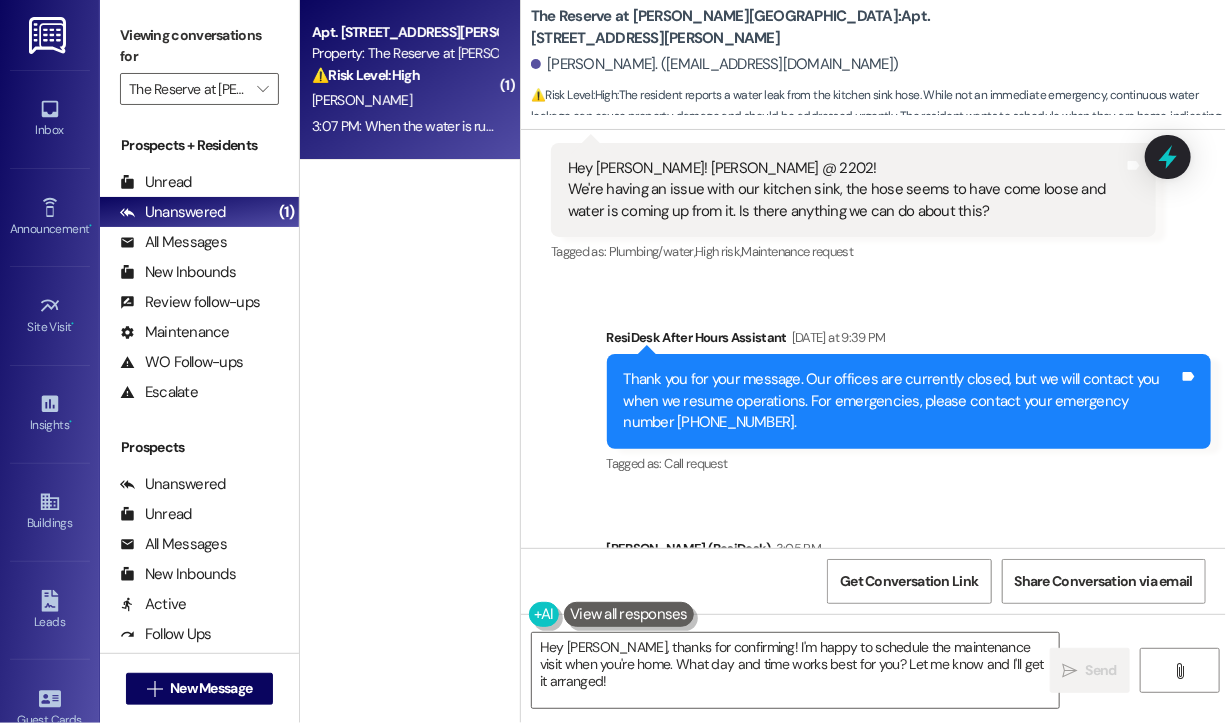 scroll, scrollTop: 0, scrollLeft: 0, axis: both 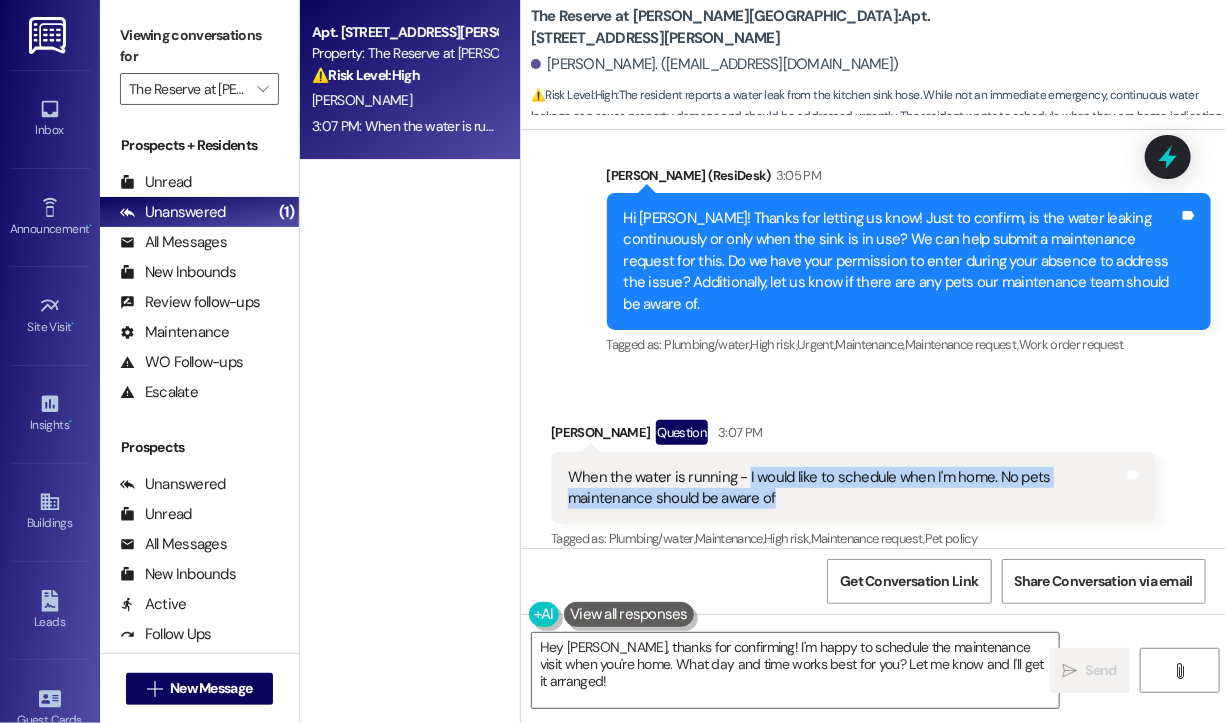 drag, startPoint x: 838, startPoint y: 473, endPoint x: 744, endPoint y: 450, distance: 96.77293 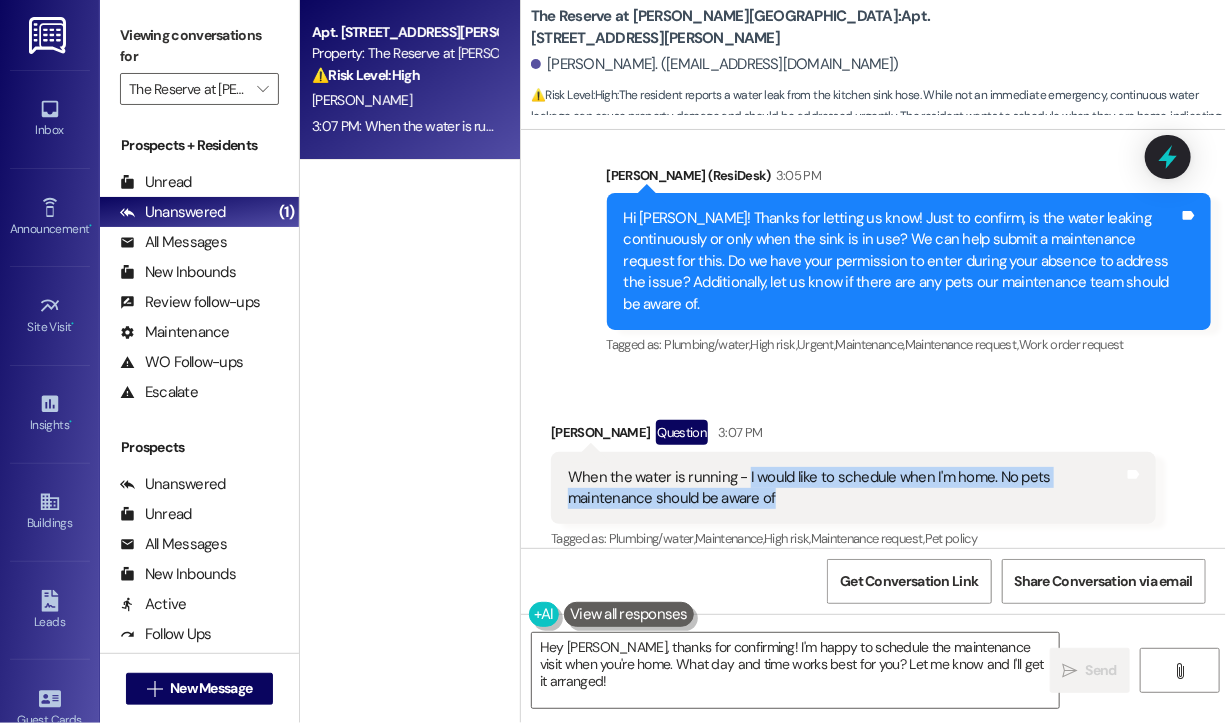 copy on "I would like to schedule when I'm home. No pets maintenance should be aware of" 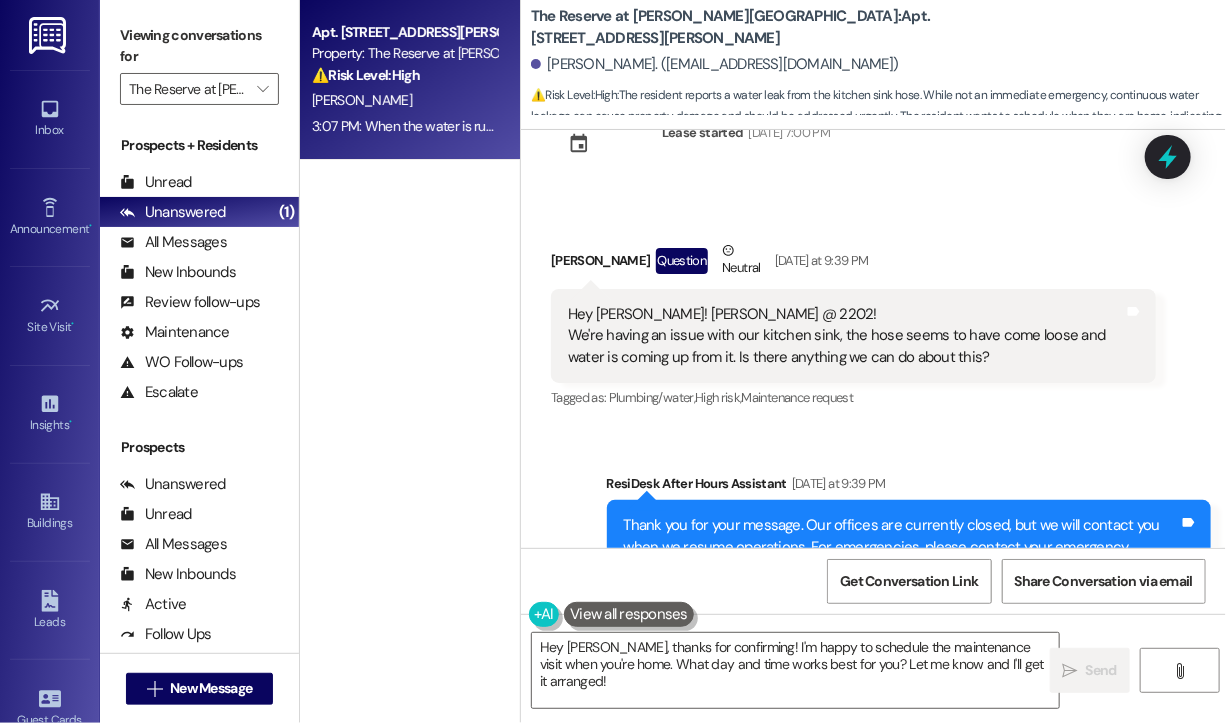 scroll, scrollTop: 0, scrollLeft: 0, axis: both 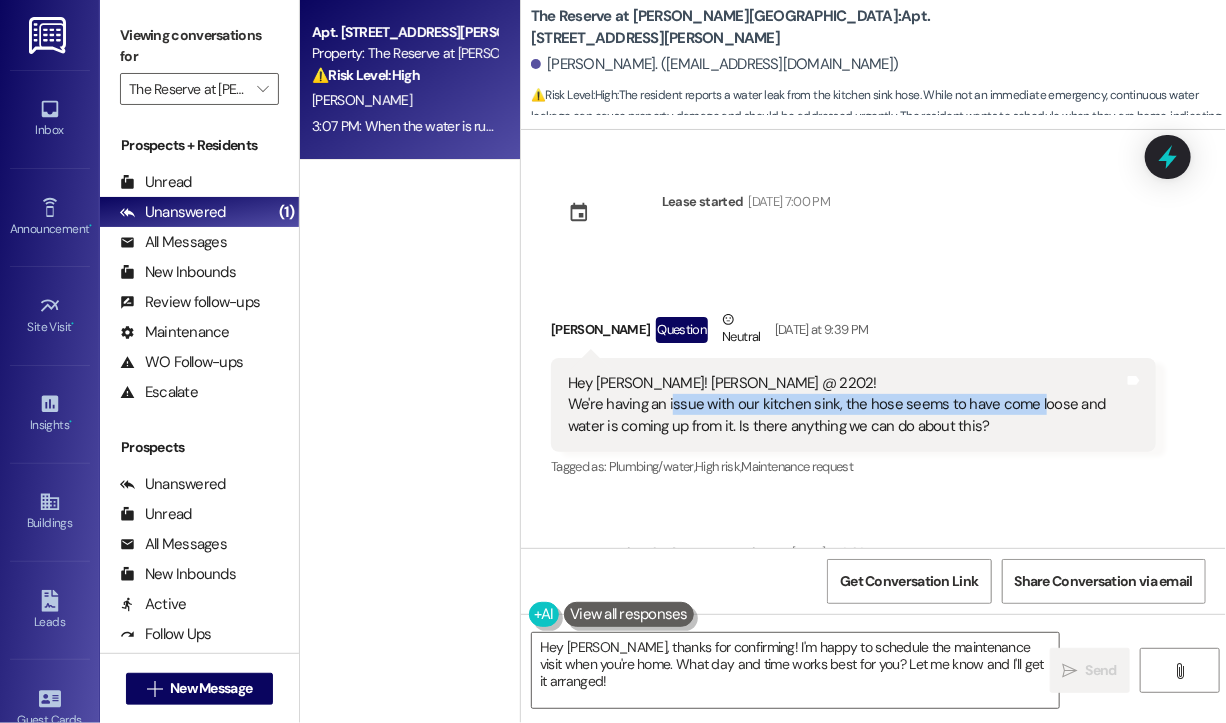 drag, startPoint x: 1031, startPoint y: 415, endPoint x: 668, endPoint y: 409, distance: 363.0496 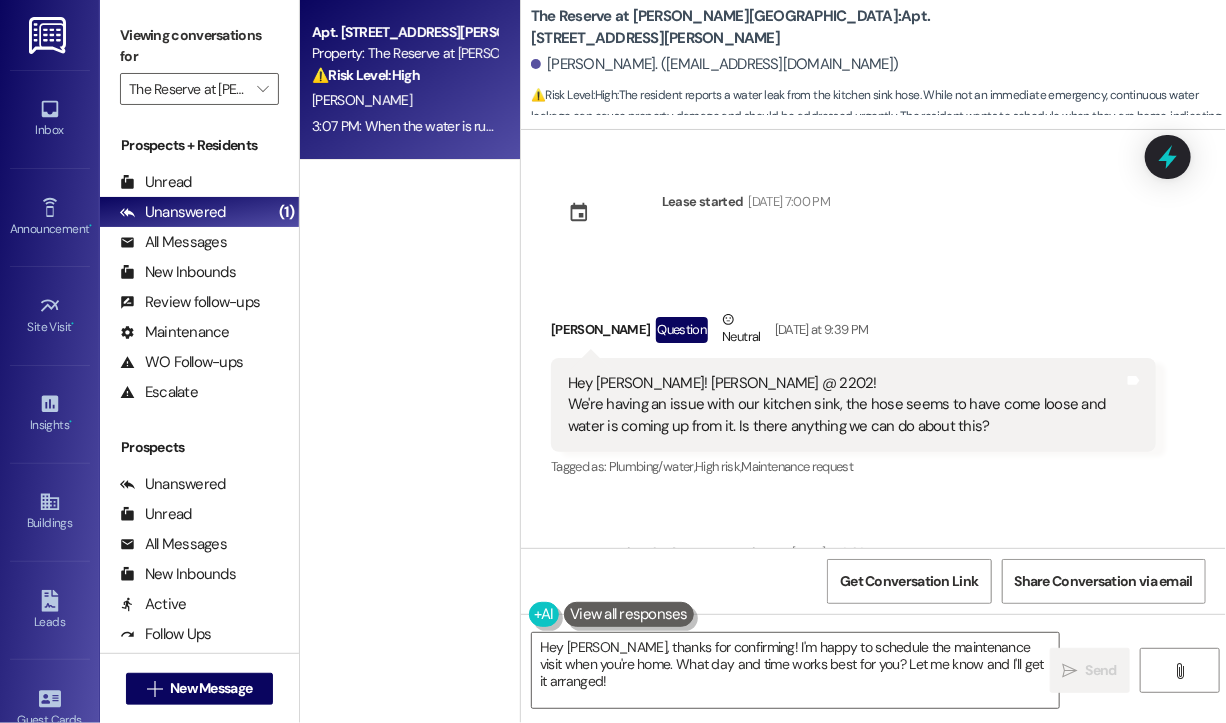 click on "Hey Jay! David @ 2202!
We're having an issue with our kitchen sink, the hose seems to have come loose and water is coming up from it. Is there anything we can do about this?" at bounding box center [846, 405] 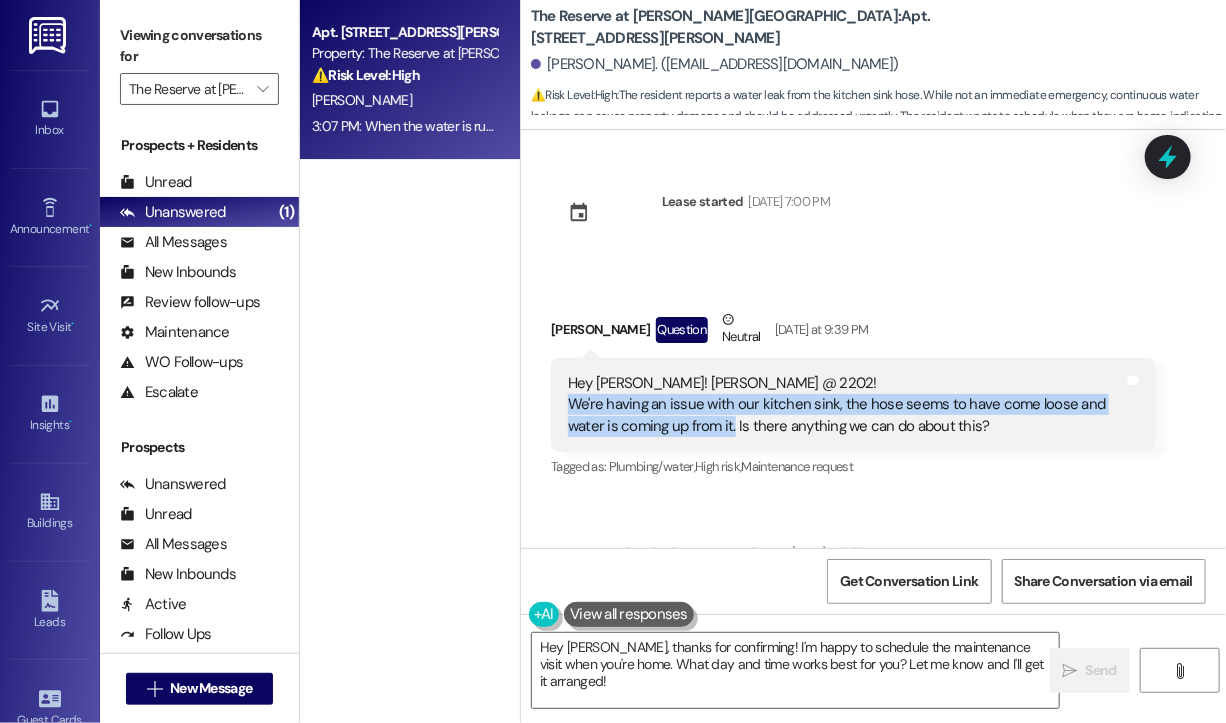 drag, startPoint x: 732, startPoint y: 426, endPoint x: 571, endPoint y: 406, distance: 162.23749 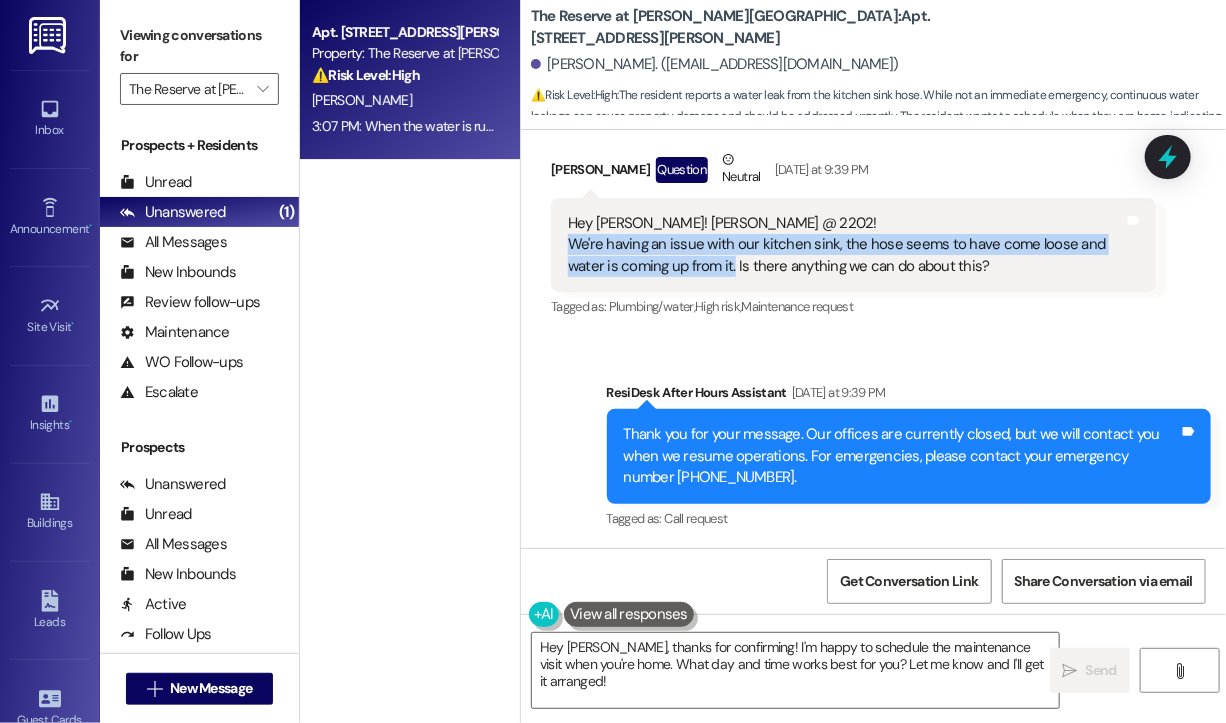 scroll, scrollTop: 400, scrollLeft: 0, axis: vertical 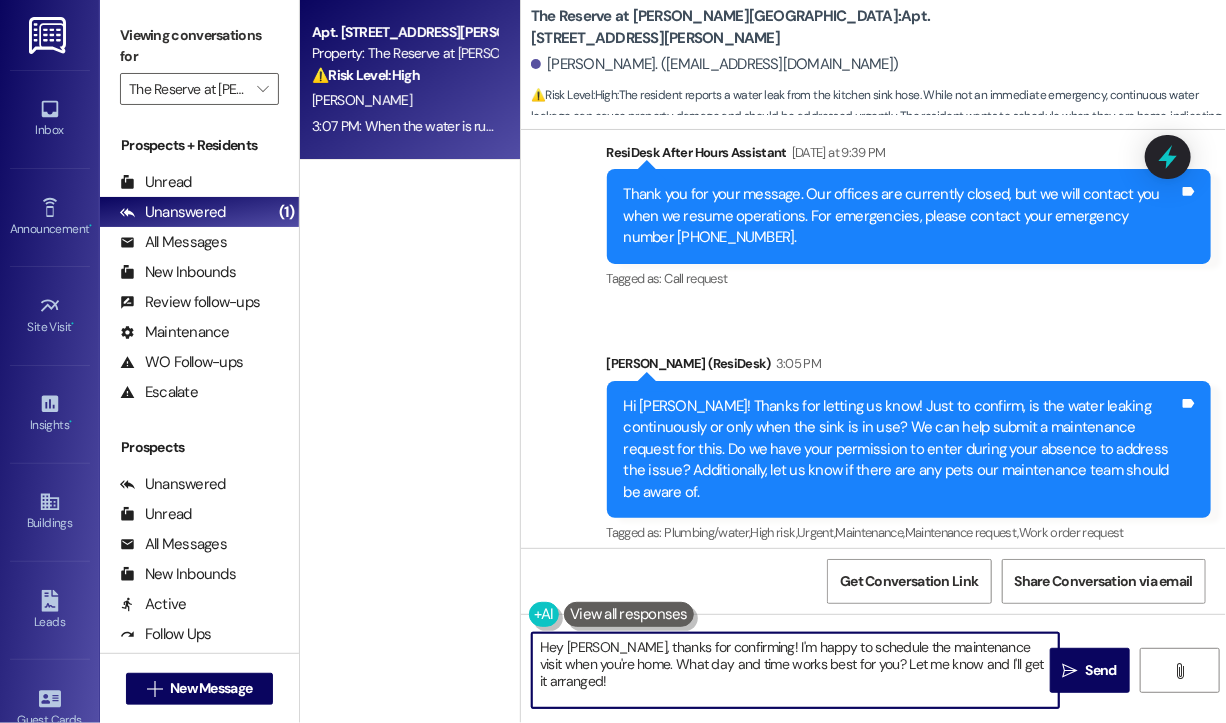 click on "Hey David, thanks for confirming! I'm happy to schedule the maintenance visit when you're home. What day and time works best for you? Let me know and I'll get it arranged!" at bounding box center (795, 670) 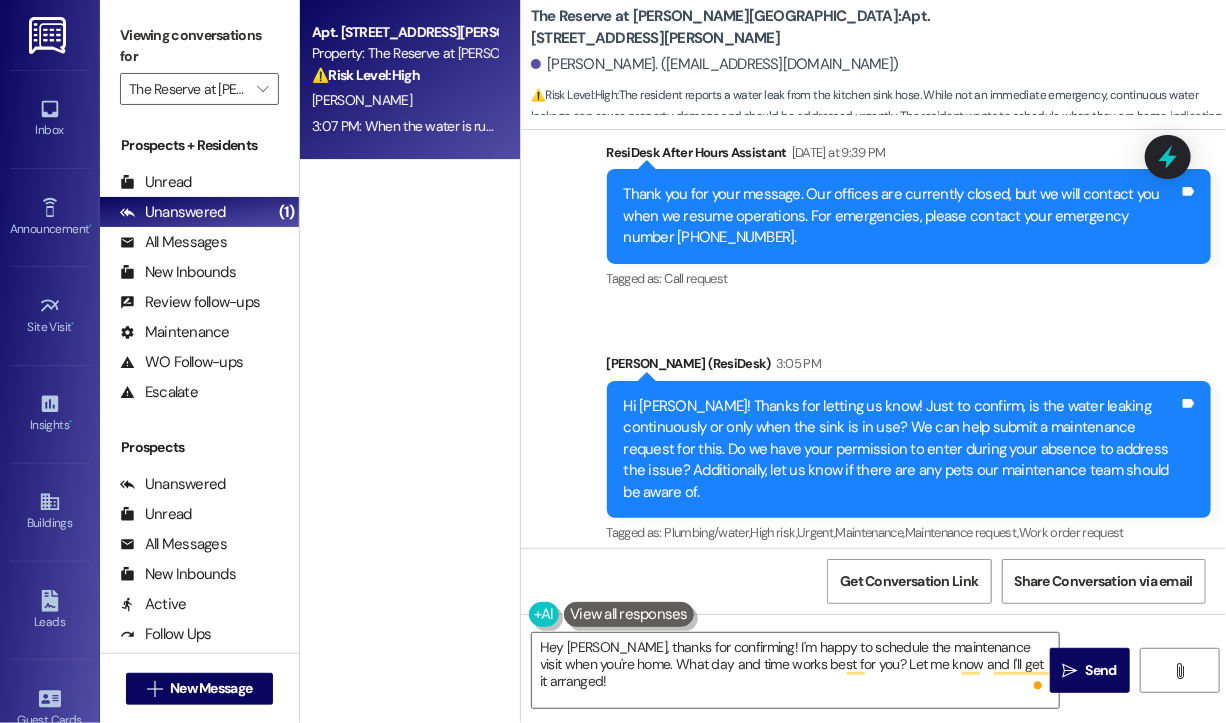 drag, startPoint x: 546, startPoint y: 465, endPoint x: 578, endPoint y: 496, distance: 44.553337 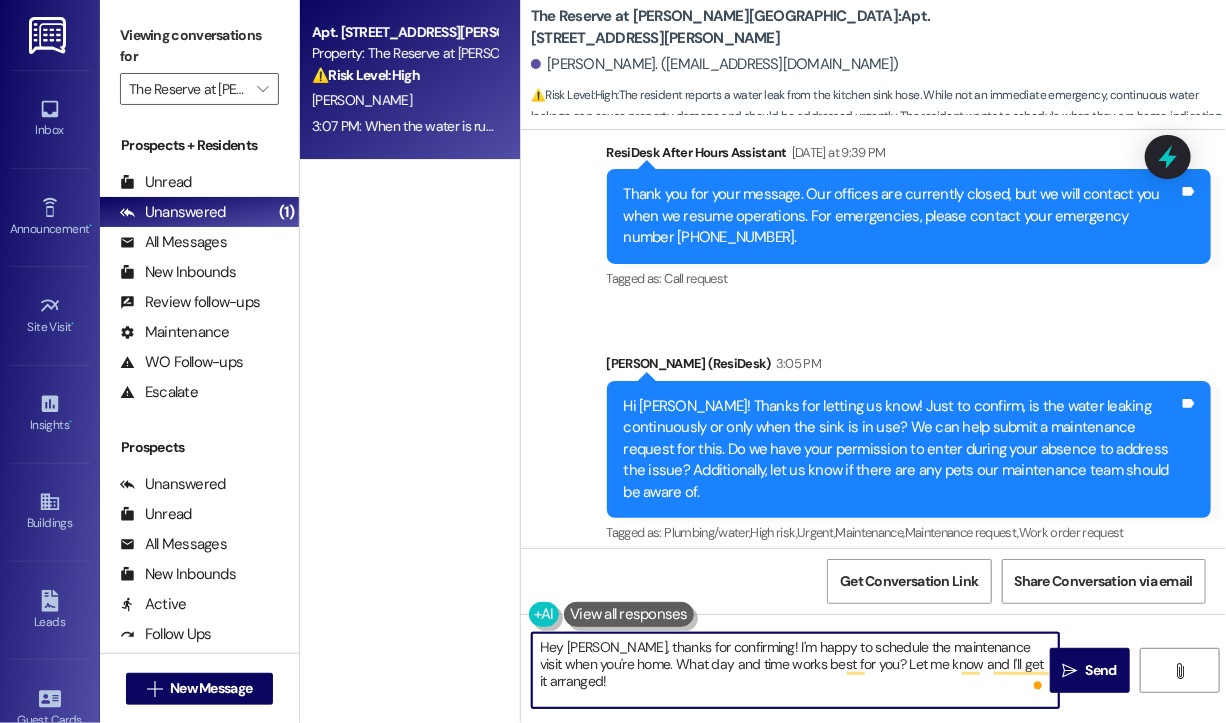 click on "Hey David, thanks for confirming! I'm happy to schedule the maintenance visit when you're home. What day and time works best for you? Let me know and I'll get it arranged!" at bounding box center (795, 670) 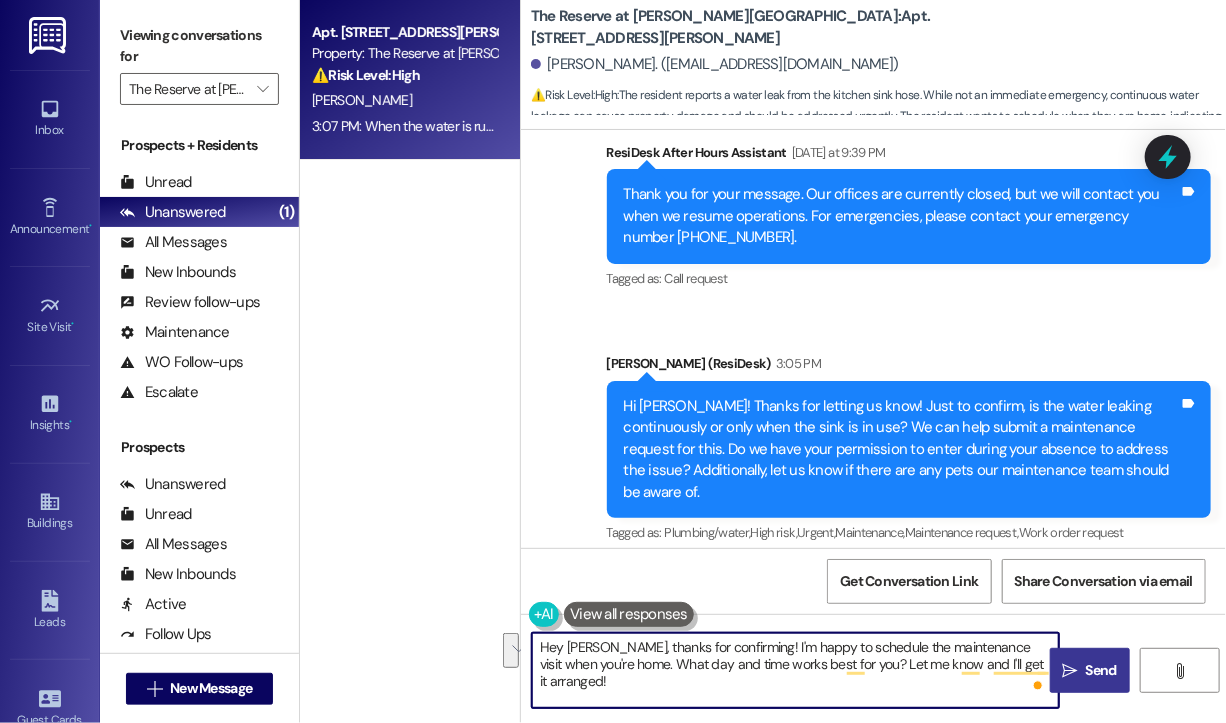 drag, startPoint x: 729, startPoint y: 643, endPoint x: 1065, endPoint y: 692, distance: 339.5541 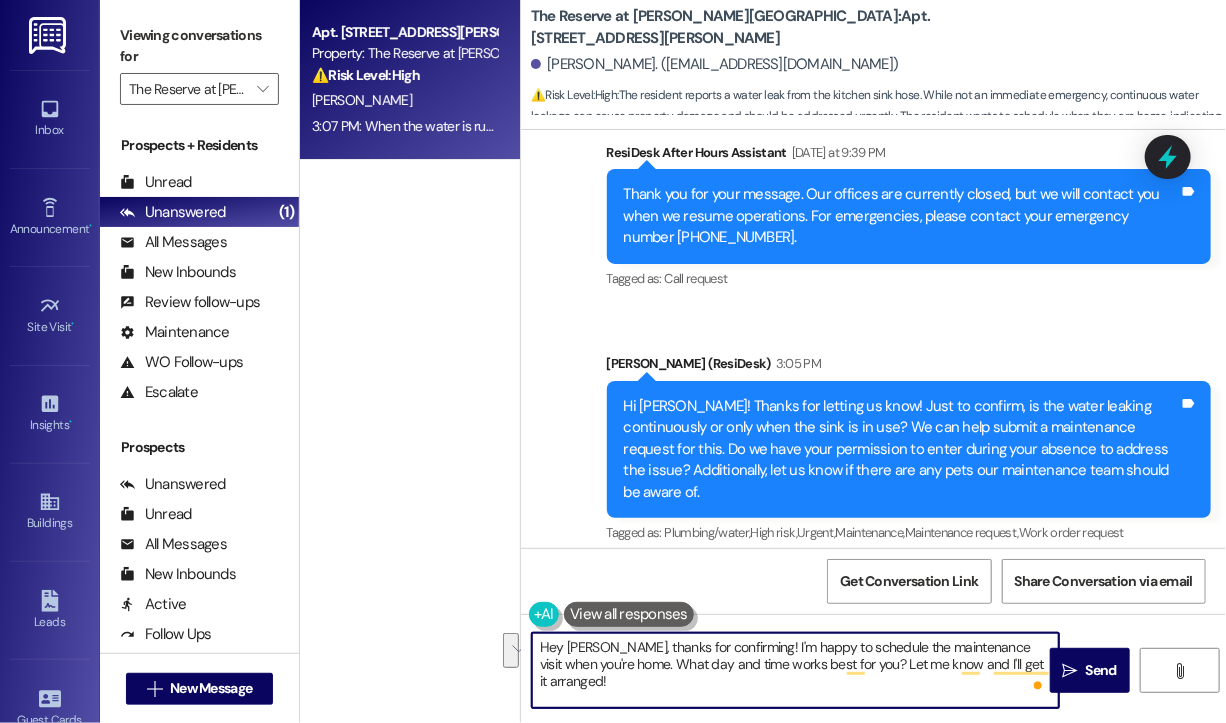 paste on "’ve submitted a work order on your behalf. Please let me know if you need further help or if you have questions." 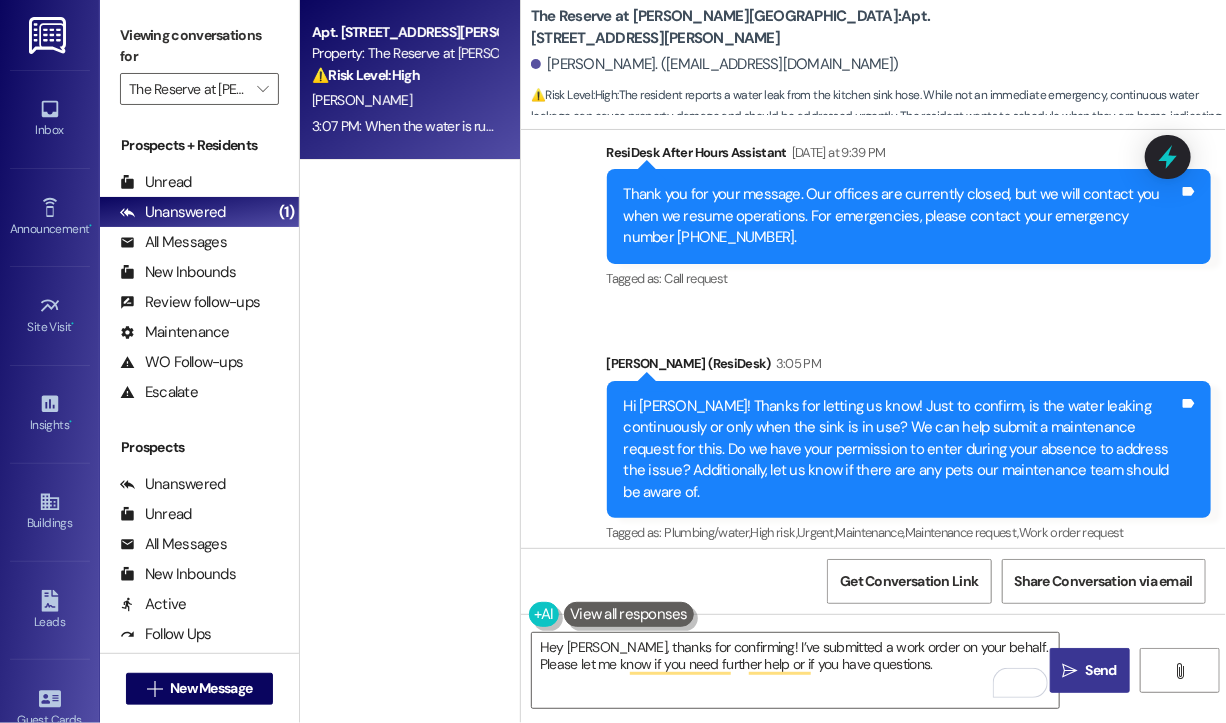 click on "Send" at bounding box center (1101, 670) 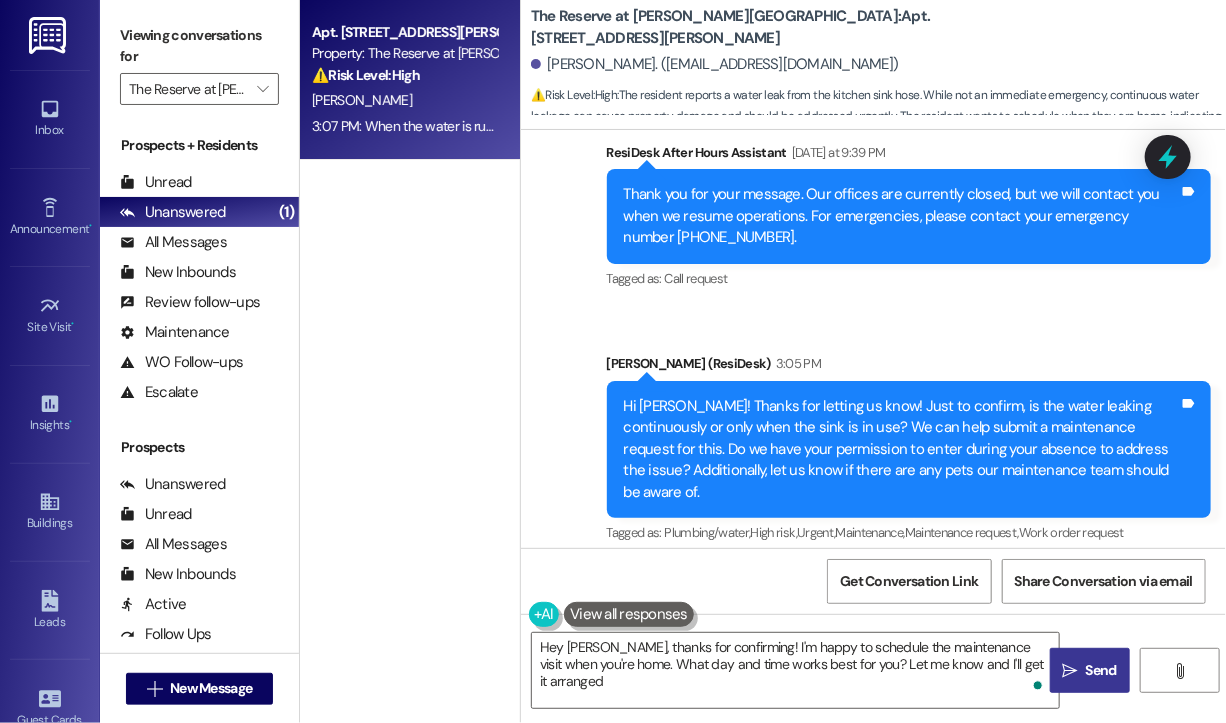 type on "Hey David, thanks for confirming! I'm happy to schedule the maintenance visit when you're home. What day and time works best for you? Let me know and I'll get it arranged!" 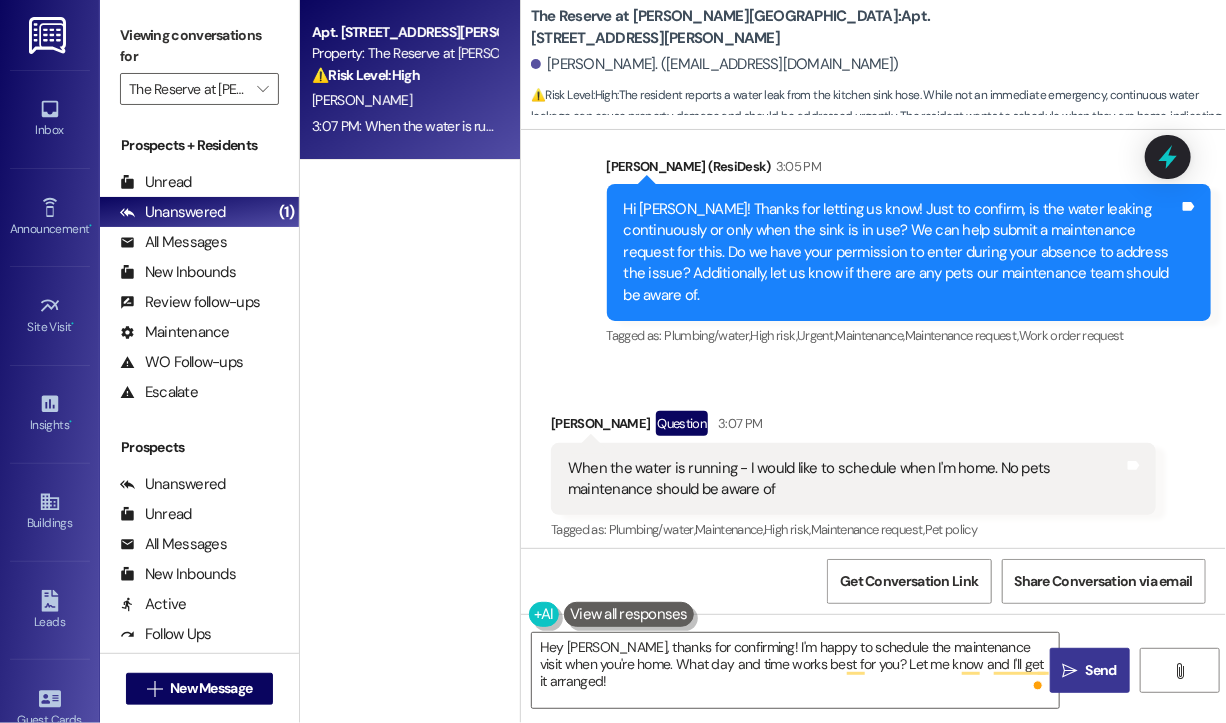 scroll, scrollTop: 748, scrollLeft: 0, axis: vertical 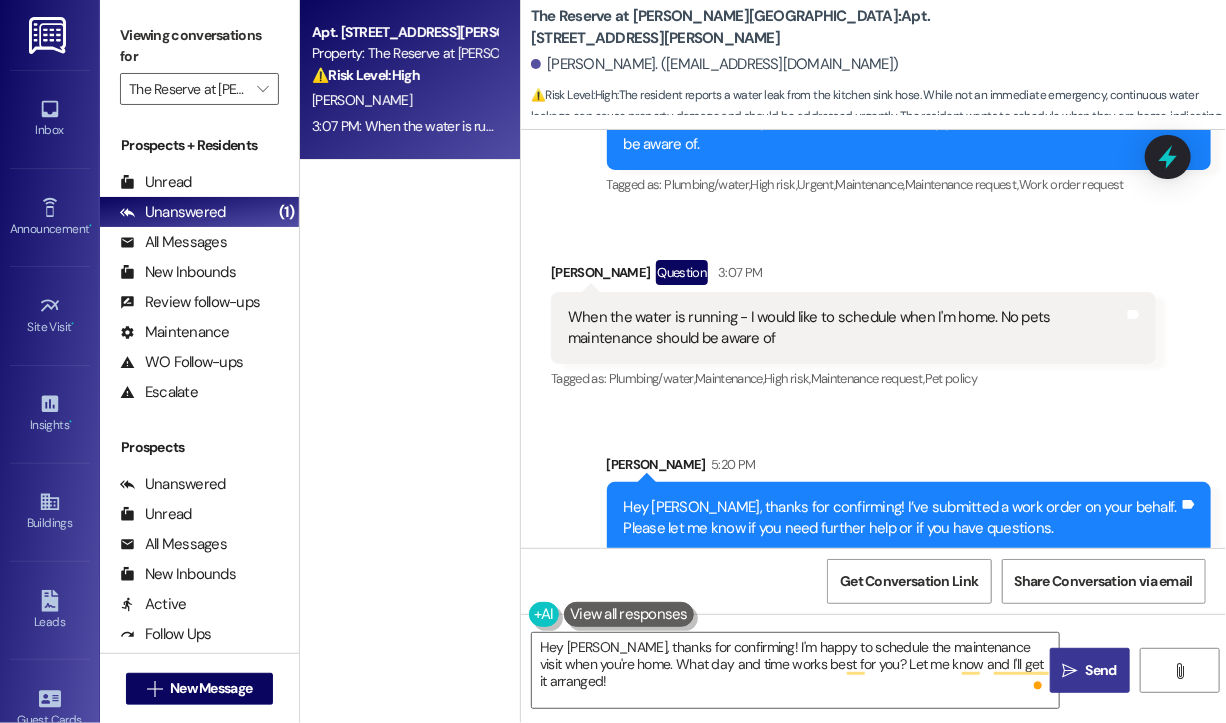 click on "Apt. 2202, 1055 Stillwell Drive Property: The Reserve at Patterson Place ⚠️  Risk Level:  High The resident reports a water leak from the kitchen sink hose. While not an immediate emergency, continuous water leakage can cause property damage and should be addressed urgently. The resident wants to schedule when they are home, indicating they are available and want to be present during the repair. D. Roque 3:07 PM: When the water is running - I would like to schedule when I'm home. No pets maintenance should be aware of  3:07 PM: When the water is running - I would like to schedule when I'm home. No pets maintenance should be aware of" at bounding box center [410, 290] 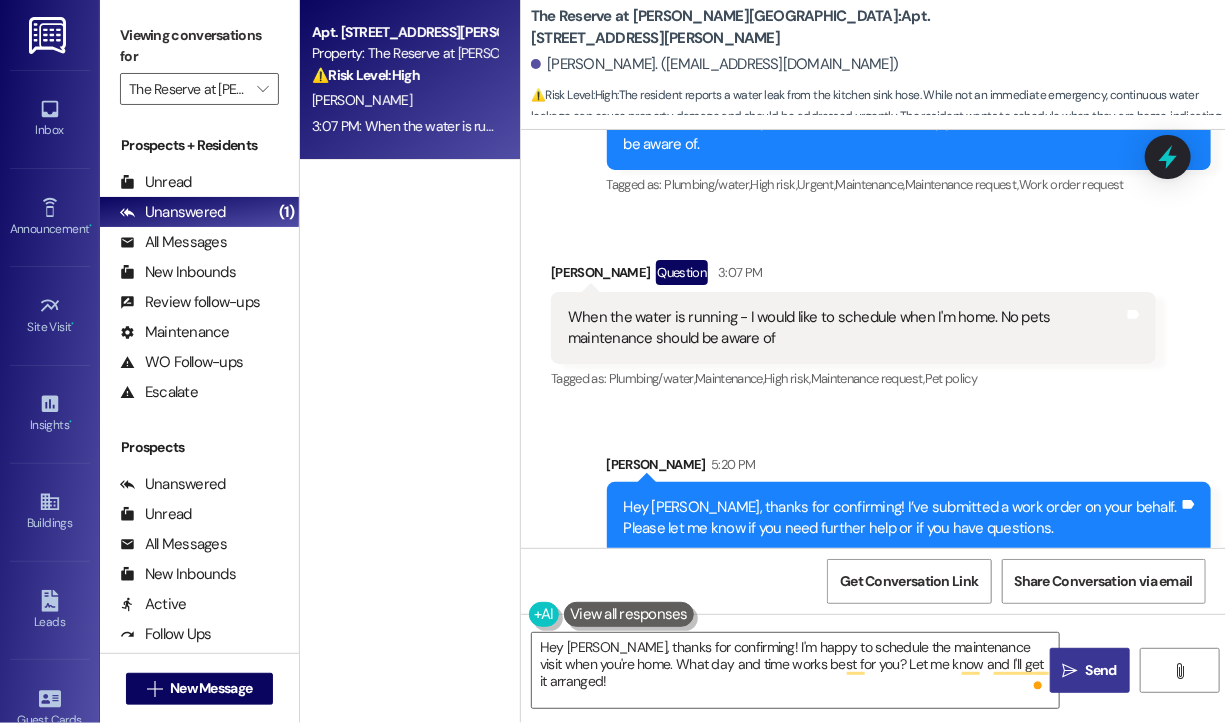 click on "Apt. 2202, 1055 Stillwell Drive Property: The Reserve at Patterson Place ⚠️  Risk Level:  High The resident reports a water leak from the kitchen sink hose. While not an immediate emergency, continuous water leakage can cause property damage and should be addressed urgently. The resident wants to schedule when they are home, indicating they are available and want to be present during the repair. D. Roque 3:07 PM: When the water is running - I would like to schedule when I'm home. No pets maintenance should be aware of  3:07 PM: When the water is running - I would like to schedule when I'm home. No pets maintenance should be aware of" at bounding box center (410, 290) 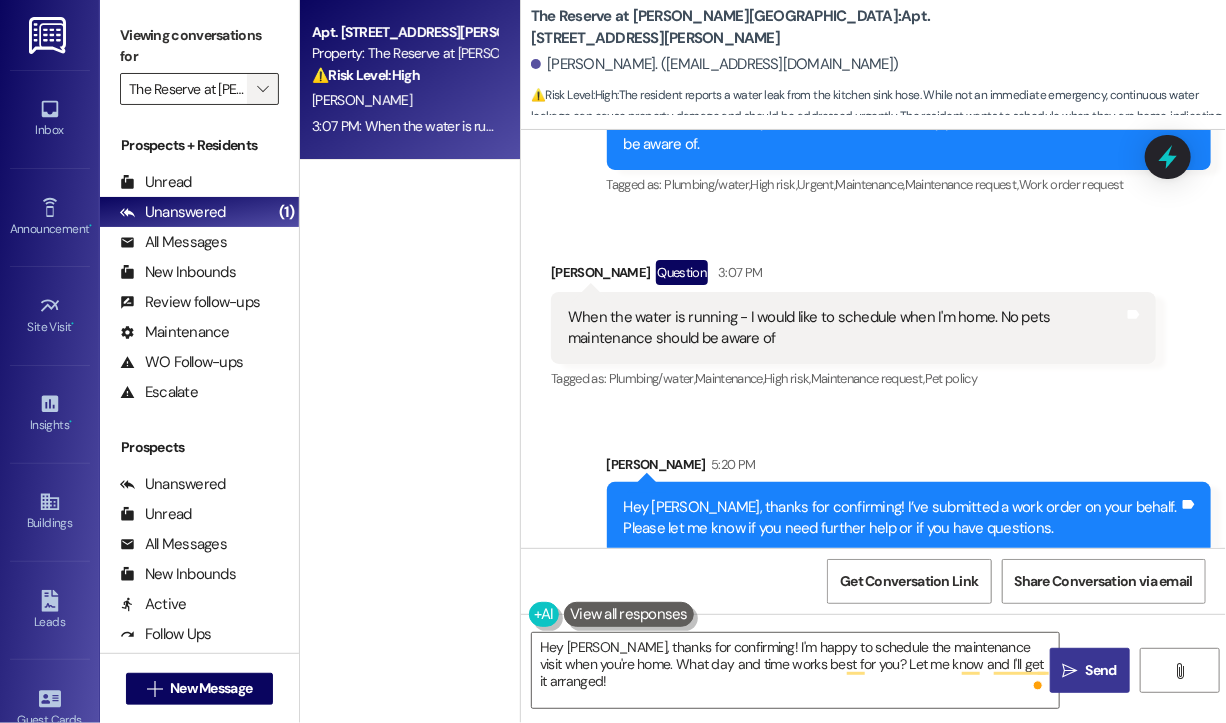 click on "" at bounding box center [262, 89] 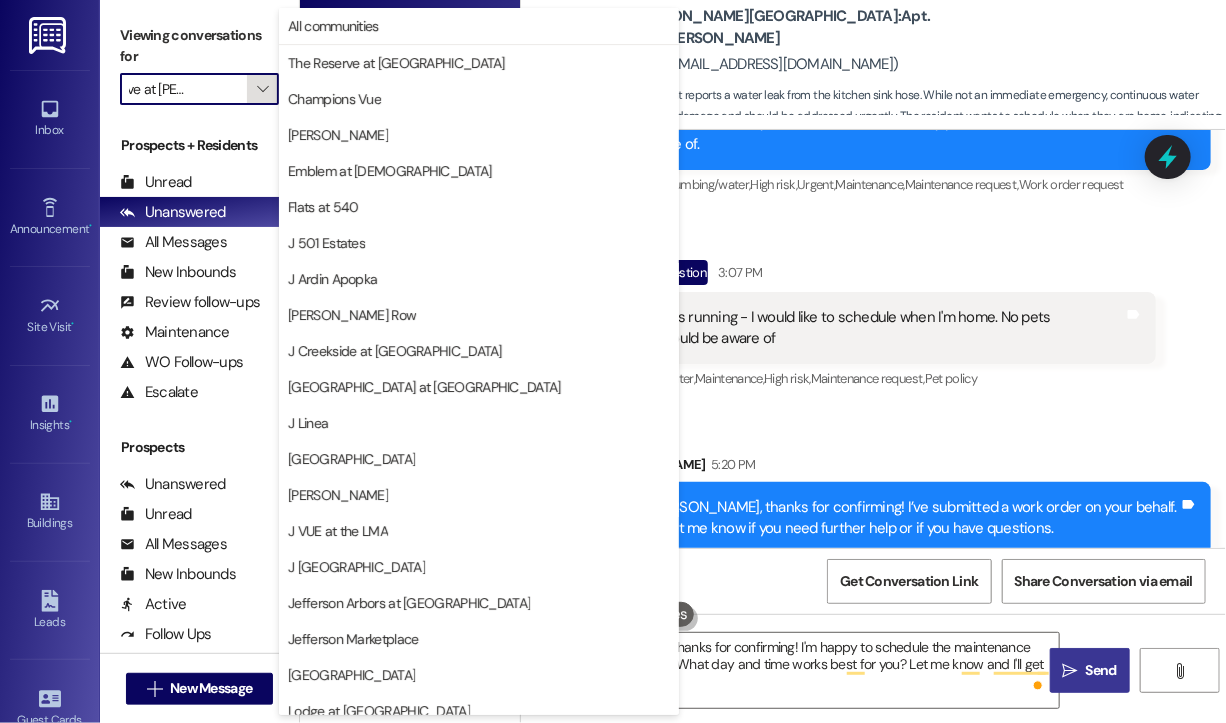 scroll, scrollTop: 301, scrollLeft: 0, axis: vertical 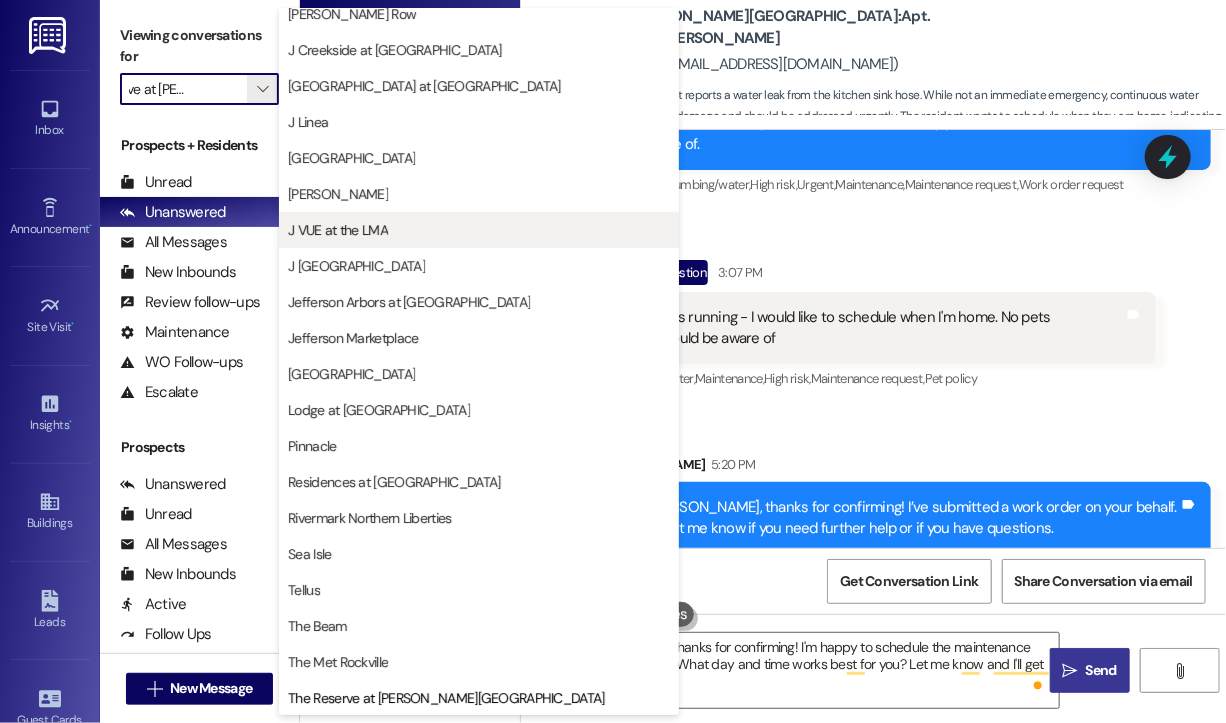 click on "J VUE at the LMA" at bounding box center (338, 230) 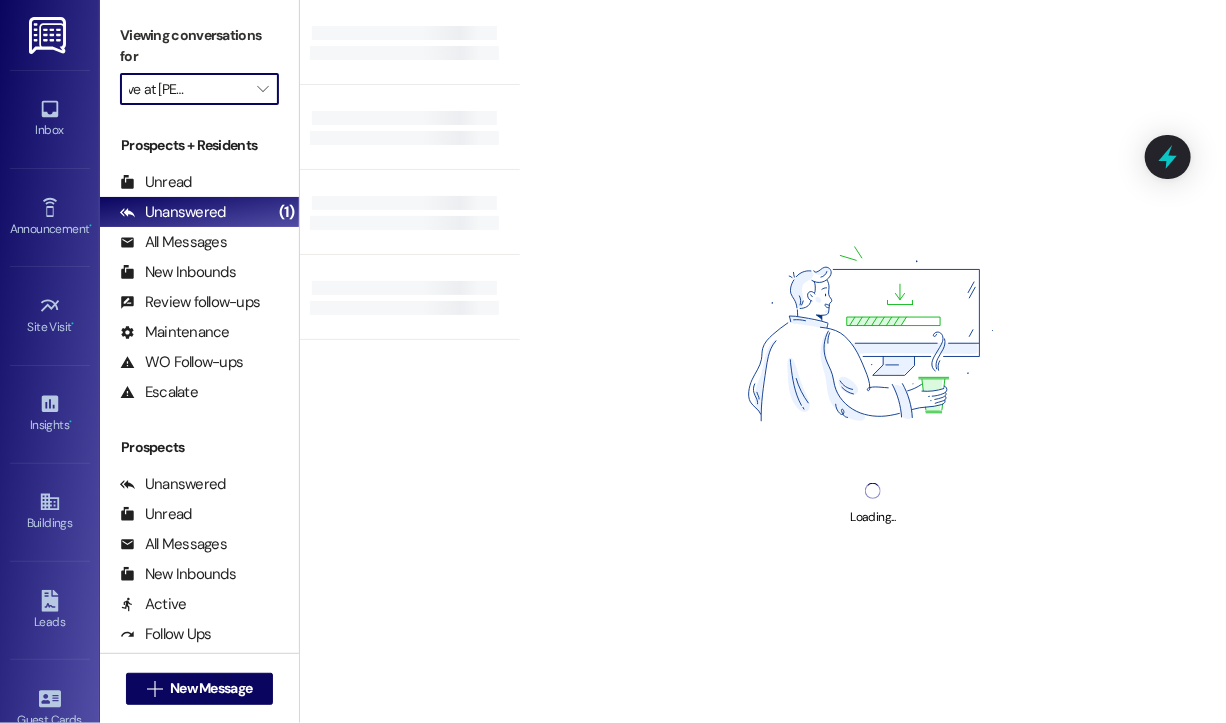 type on "J VUE at the LMA" 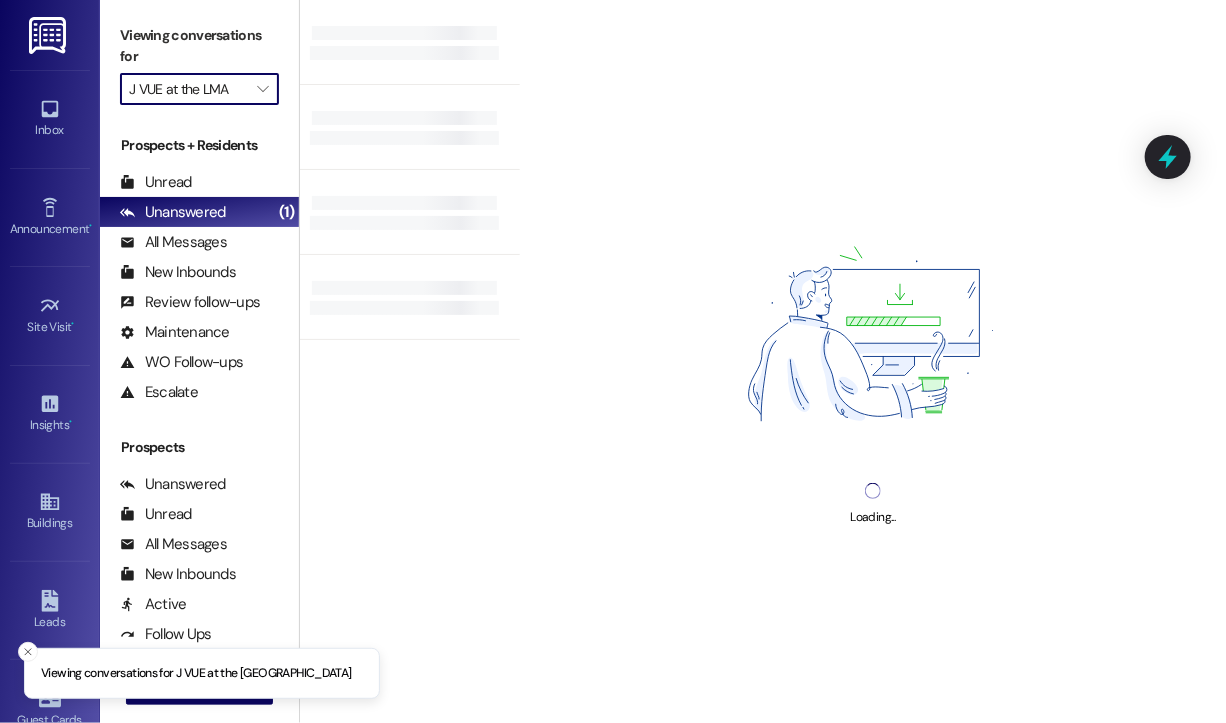 scroll, scrollTop: 0, scrollLeft: 0, axis: both 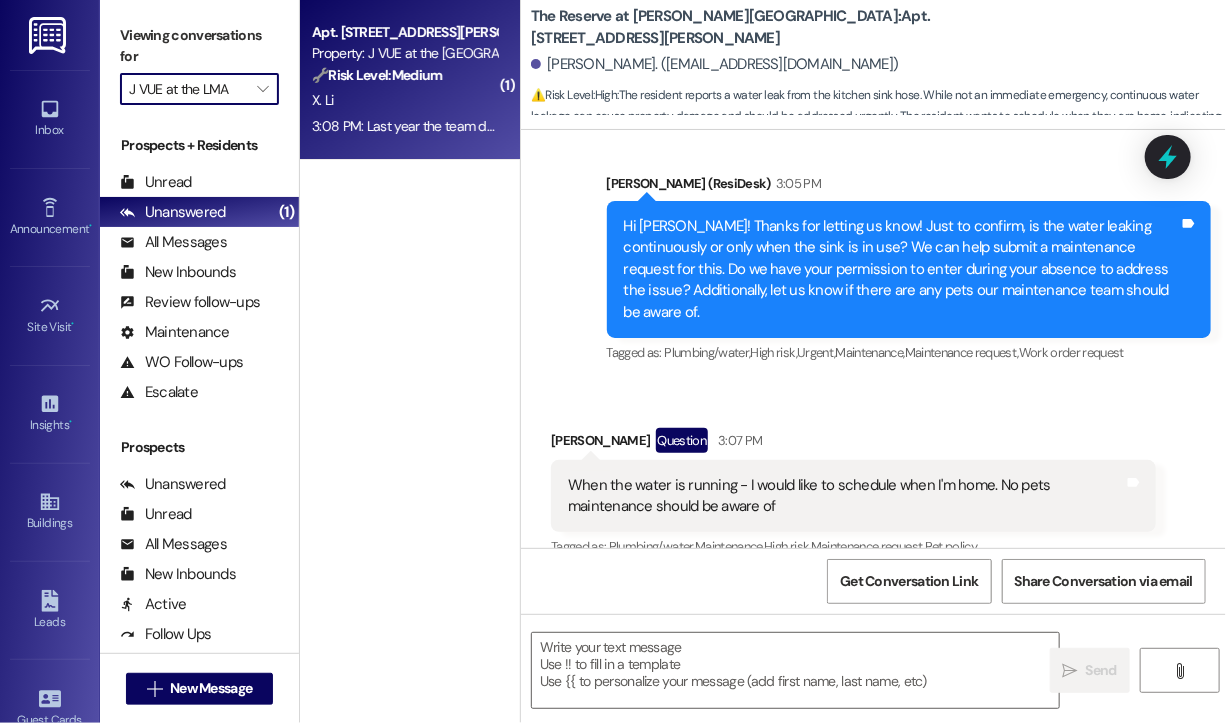 type on "Fetching suggested responses. Please feel free to read through the conversation in the meantime." 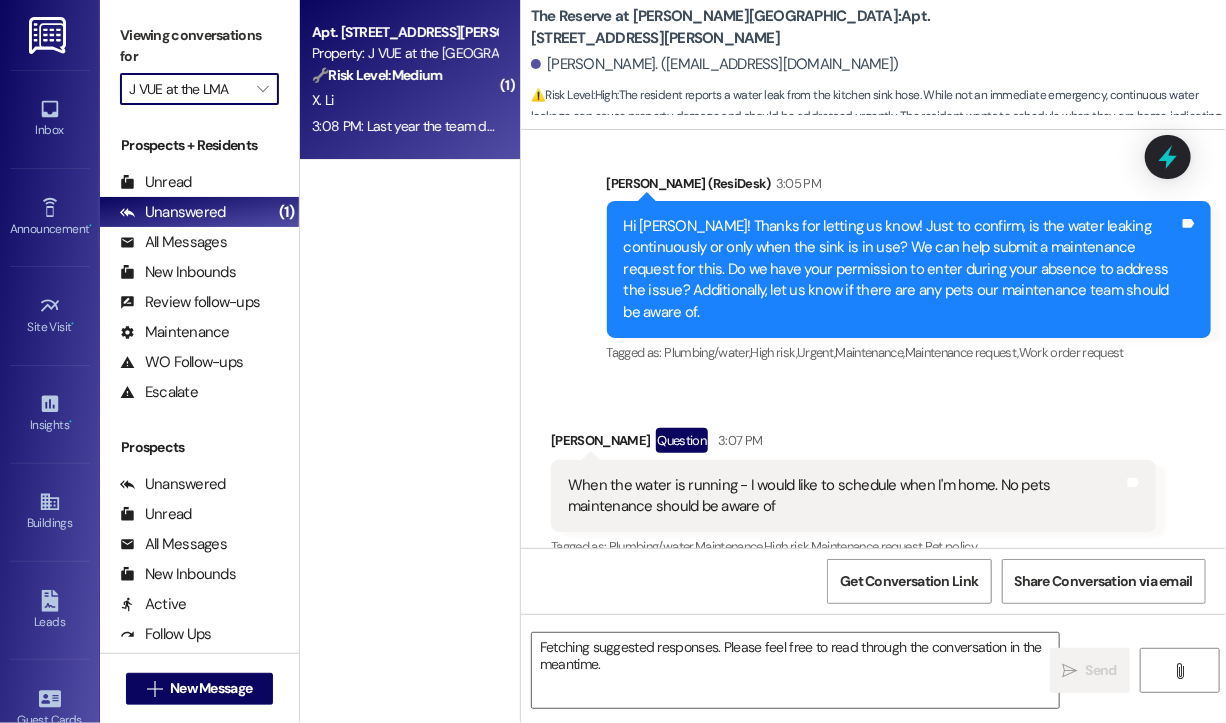 click on "3:08 PM: Last year the team didn't open the swimming pool and this year it seems that they don't have plan to open the swimming pool. But that is unfair for our residents. Please take a look at this. Thanks 3:08 PM: Last year the team didn't open the swimming pool and this year it seems that they don't have plan to open the swimming pool. But that is unfair for our residents. Please take a look at this. Thanks" at bounding box center [898, 126] 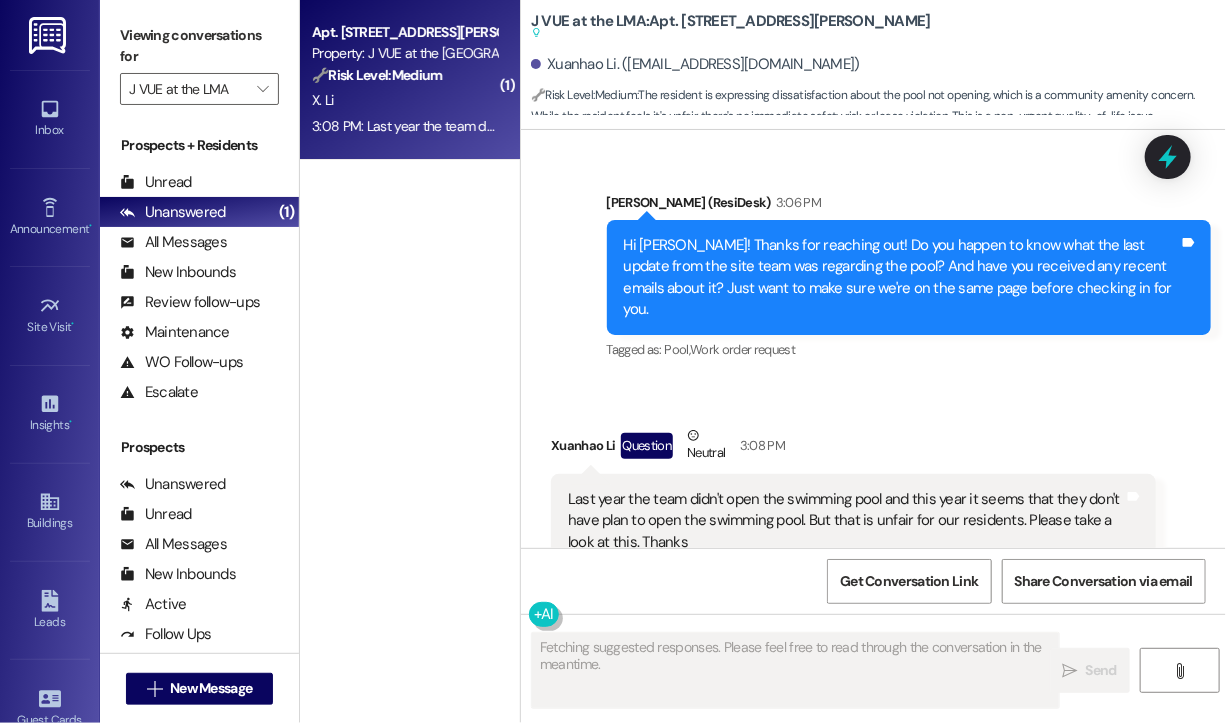 scroll, scrollTop: 17600, scrollLeft: 0, axis: vertical 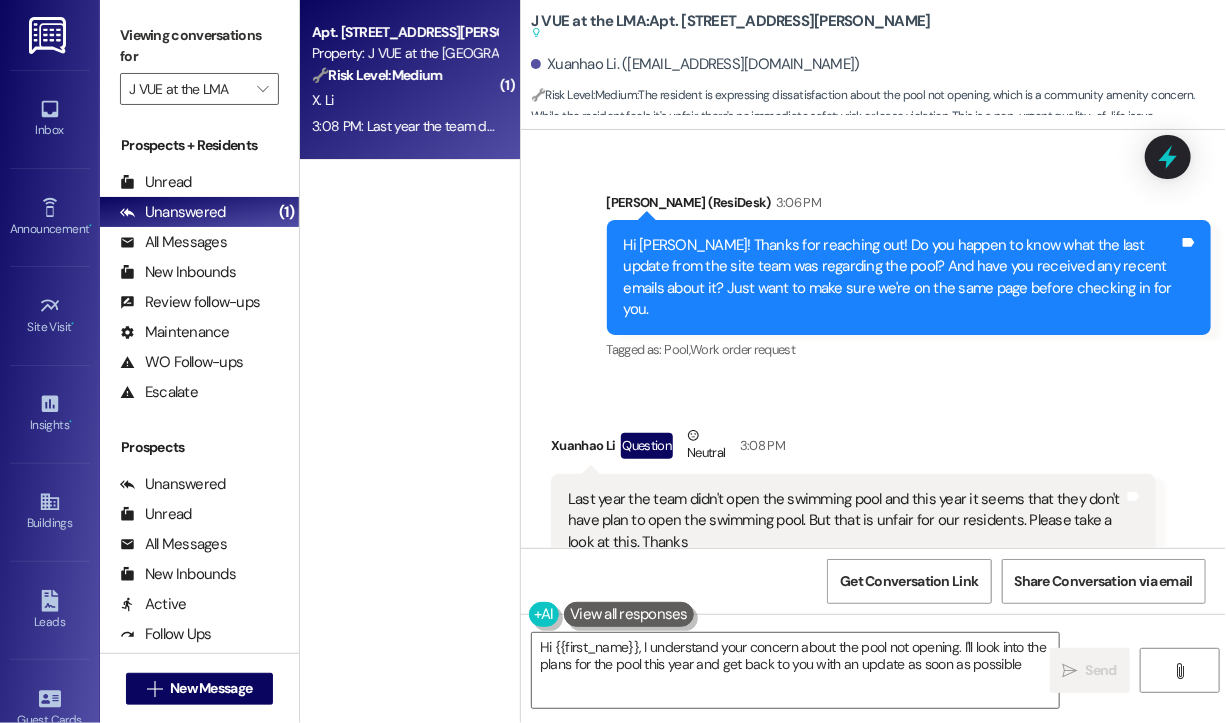 type on "Hi {{first_name}}, I understand your concern about the pool not opening. I'll look into the plans for the pool this year and get back to you with an update as soon as possible." 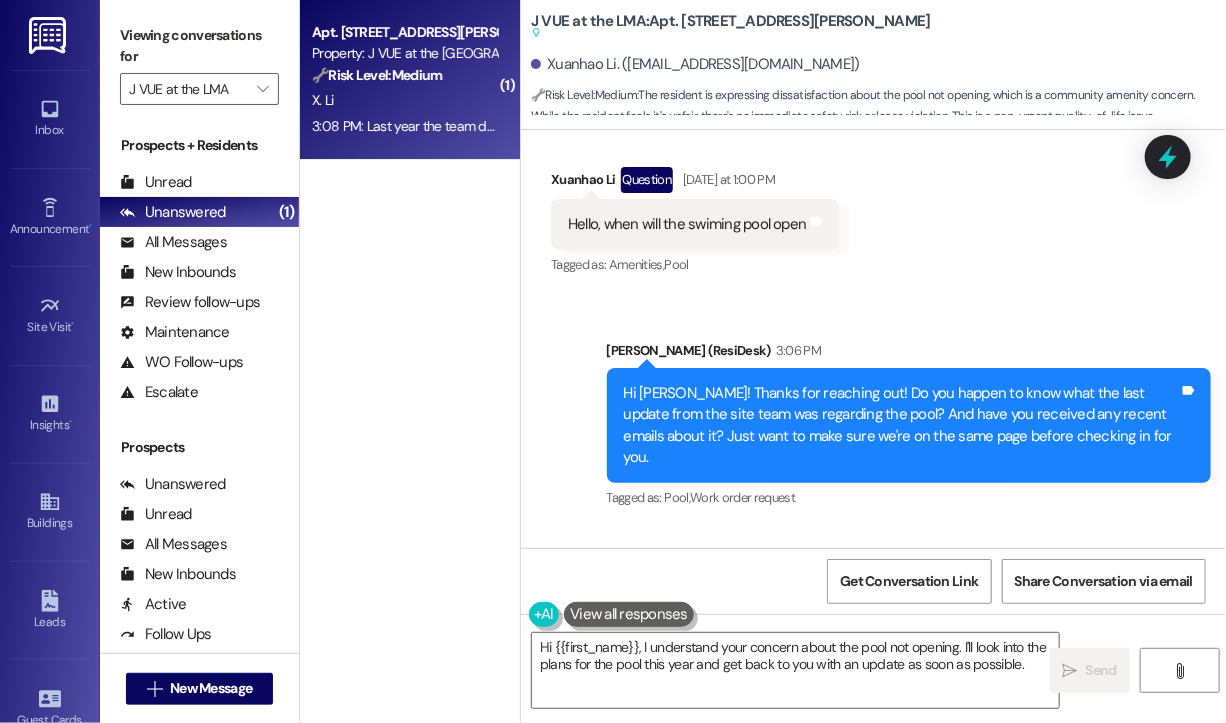 scroll, scrollTop: 17400, scrollLeft: 0, axis: vertical 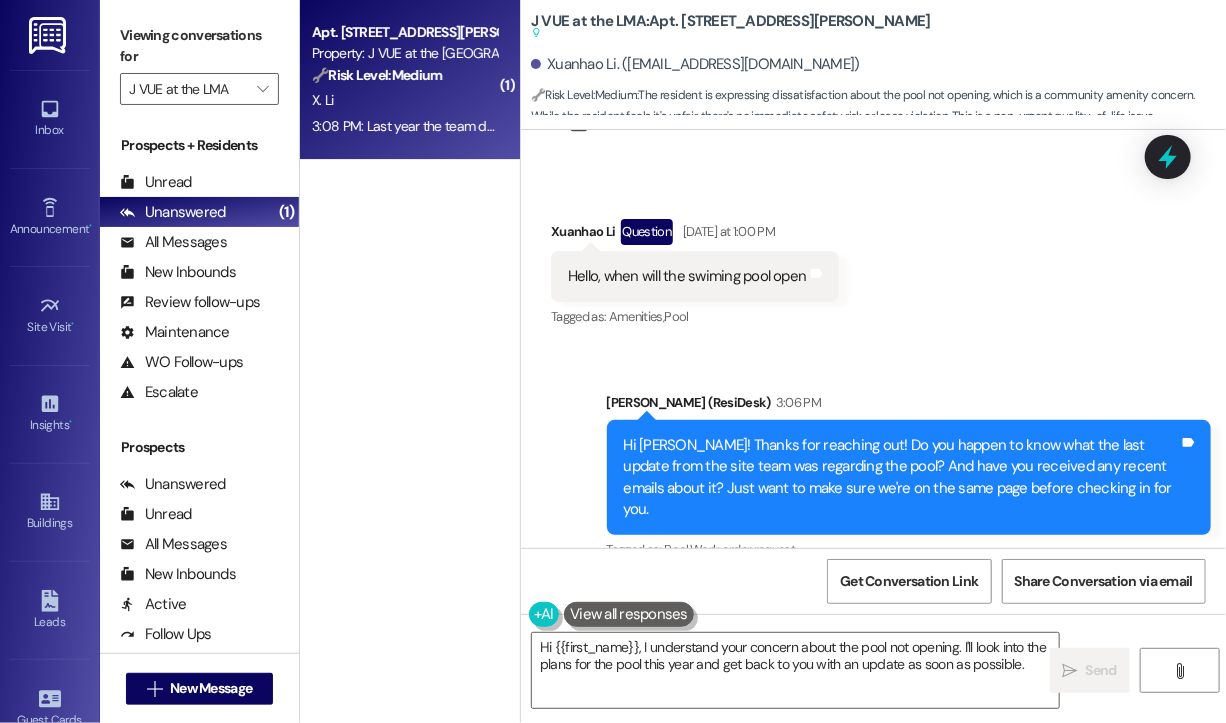 click on "Received via SMS Xuanhao Li Question Yesterday at 1:00 PM Hello, when will the swiming pool open Tags and notes Tagged as:   Amenities ,  Click to highlight conversations about Amenities Pool Click to highlight conversations about Pool" at bounding box center [873, 260] 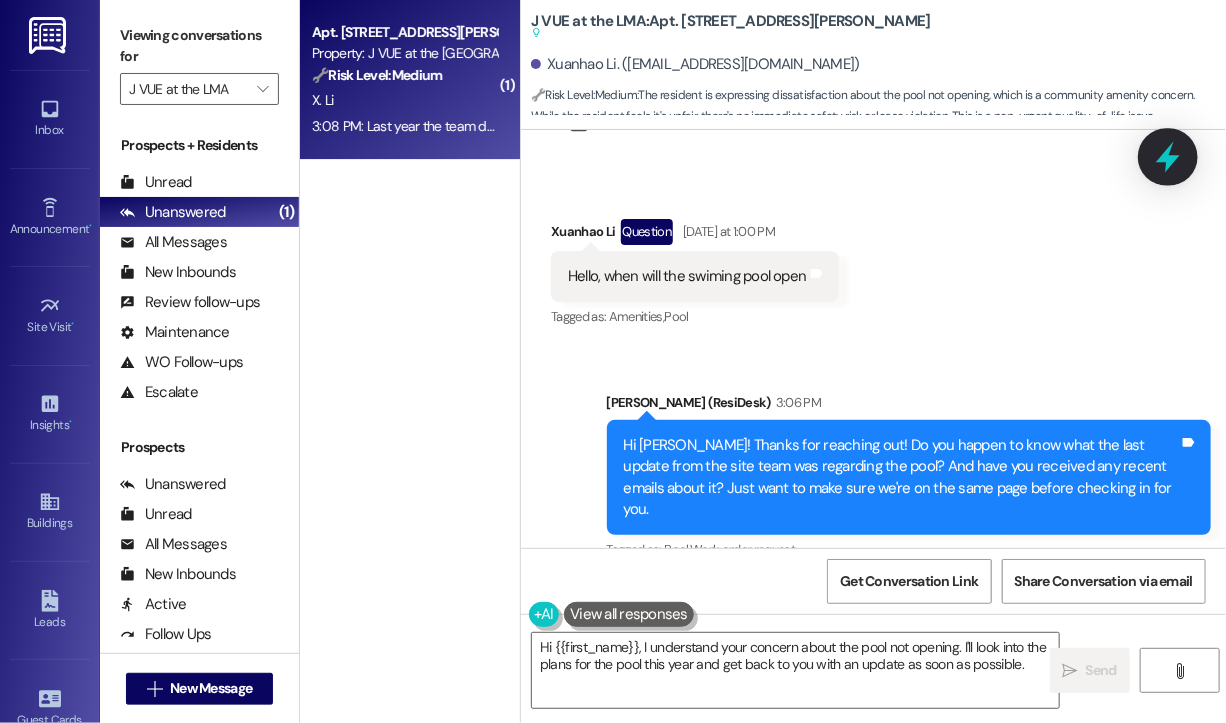click 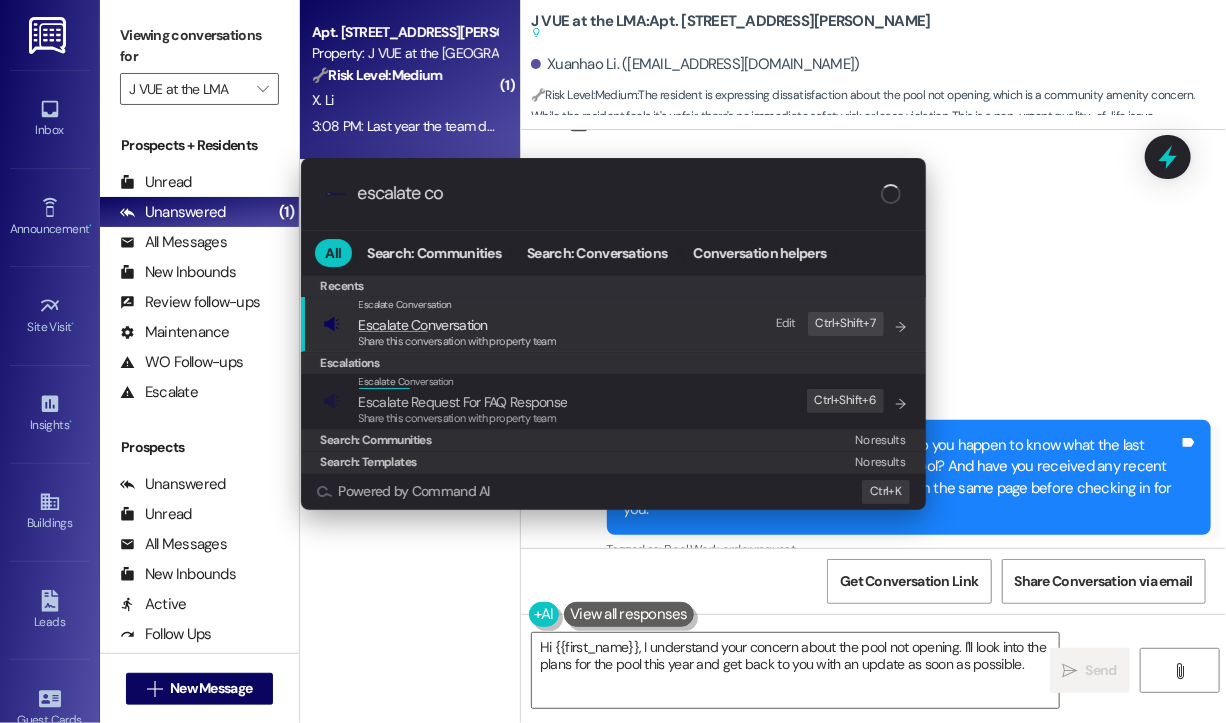 type on "escalate con" 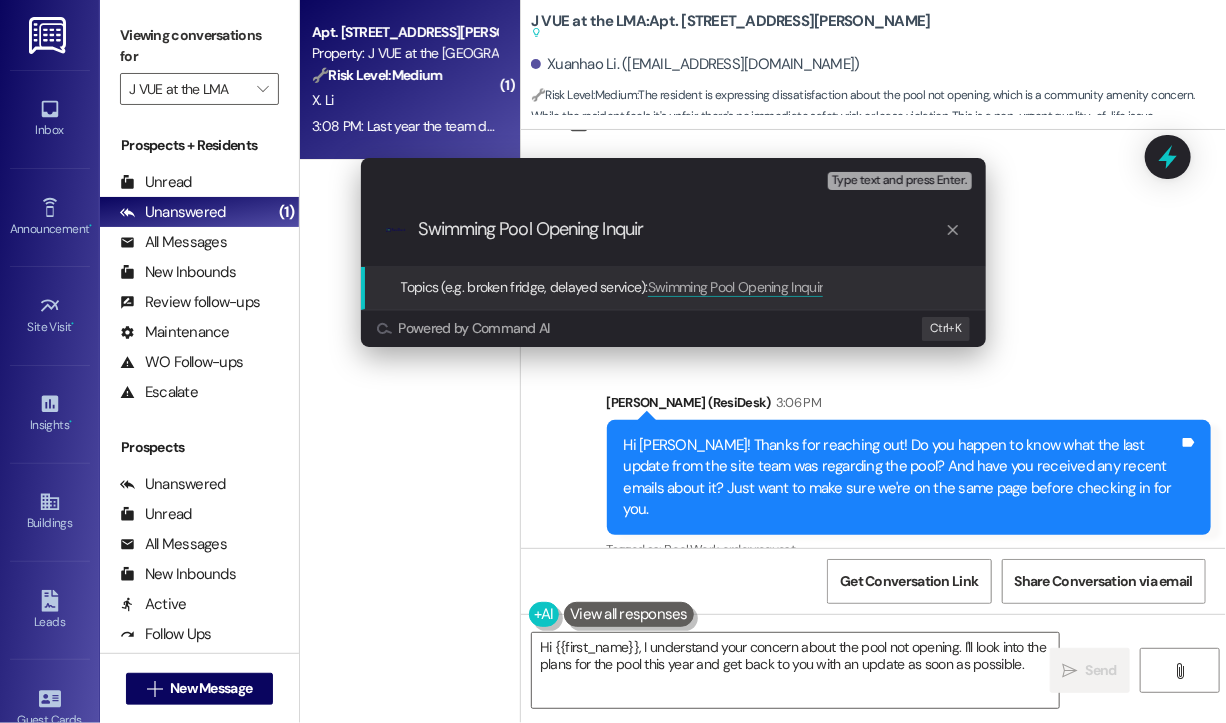 type on "Swimming Pool Opening Inquiry" 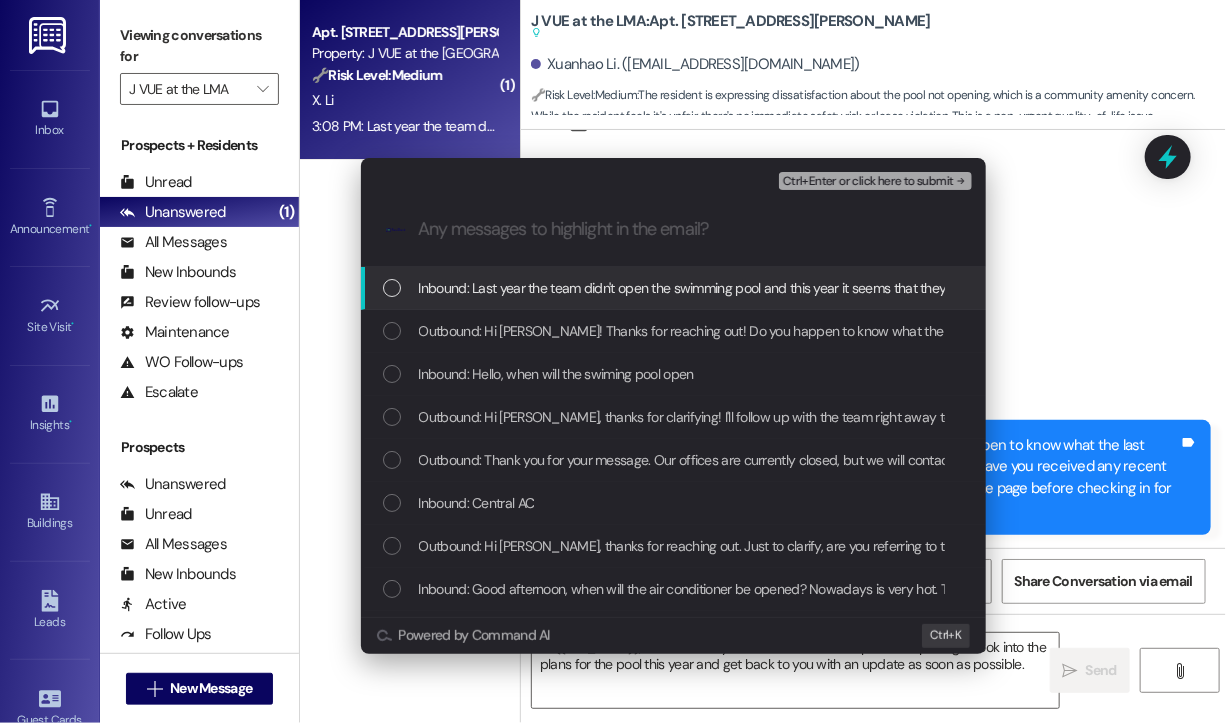 click on "Inbound: Last year the team didn't open the swimming pool and this year it seems that they don't have plan to open the swimming pool. But that is unfair for our residents. Please take a look at this. Thanks" at bounding box center [1004, 288] 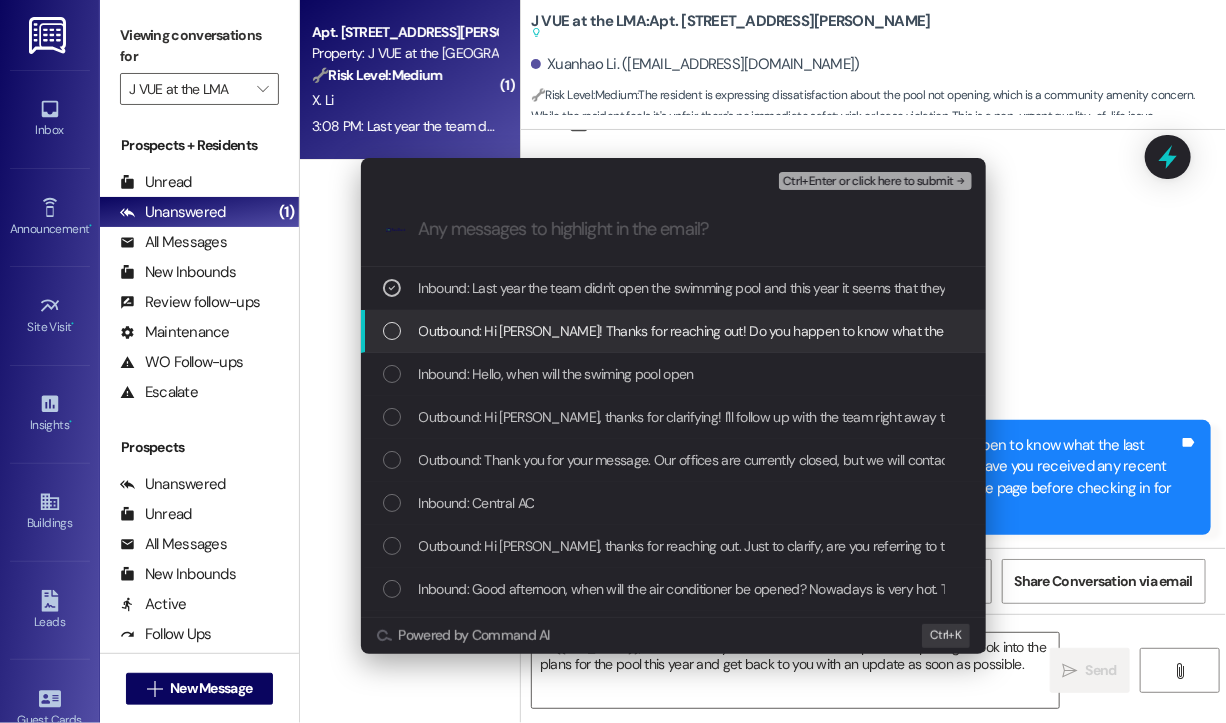 click on "Outbound: Hi Xuanhao! Thanks for reaching out! Do you happen to know what the last update from the site team was regarding the pool? And have you received any recent emails about it? Just want to make sure we're on the same page before checking in for you." at bounding box center [1209, 331] 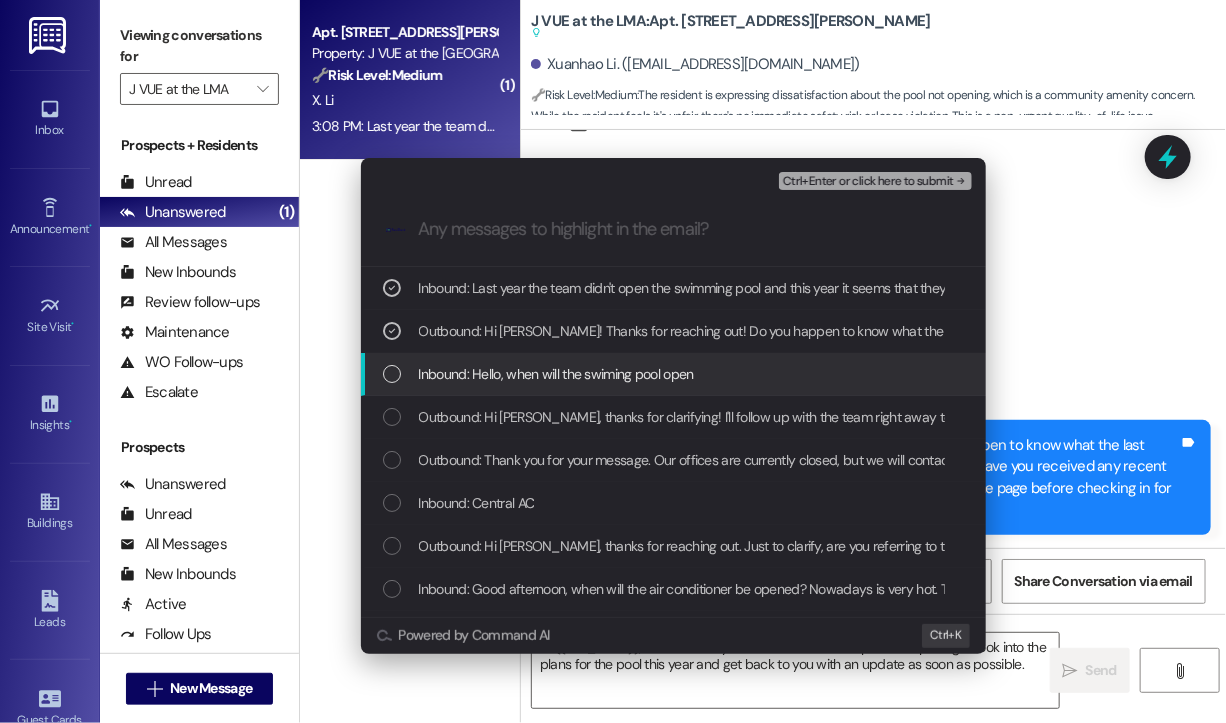 click on "Inbound: Hello, when will the swiming pool open" at bounding box center (556, 374) 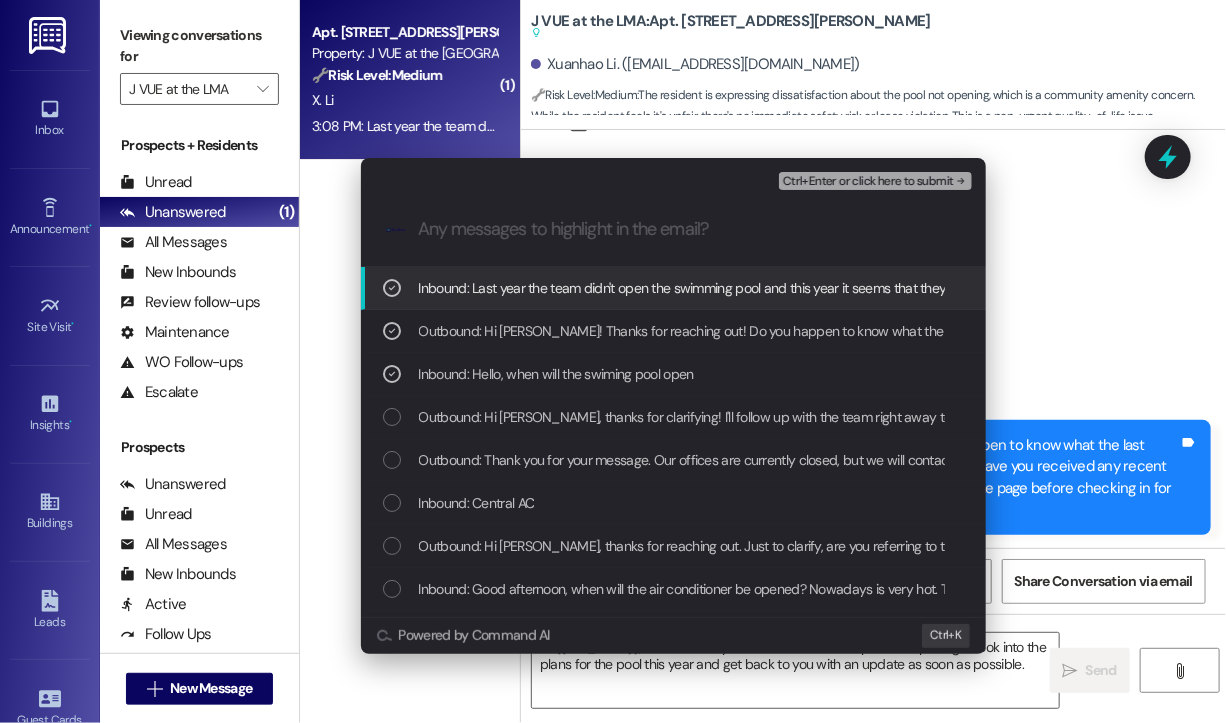 click on "Ctrl+Enter or click here to submit" at bounding box center [868, 182] 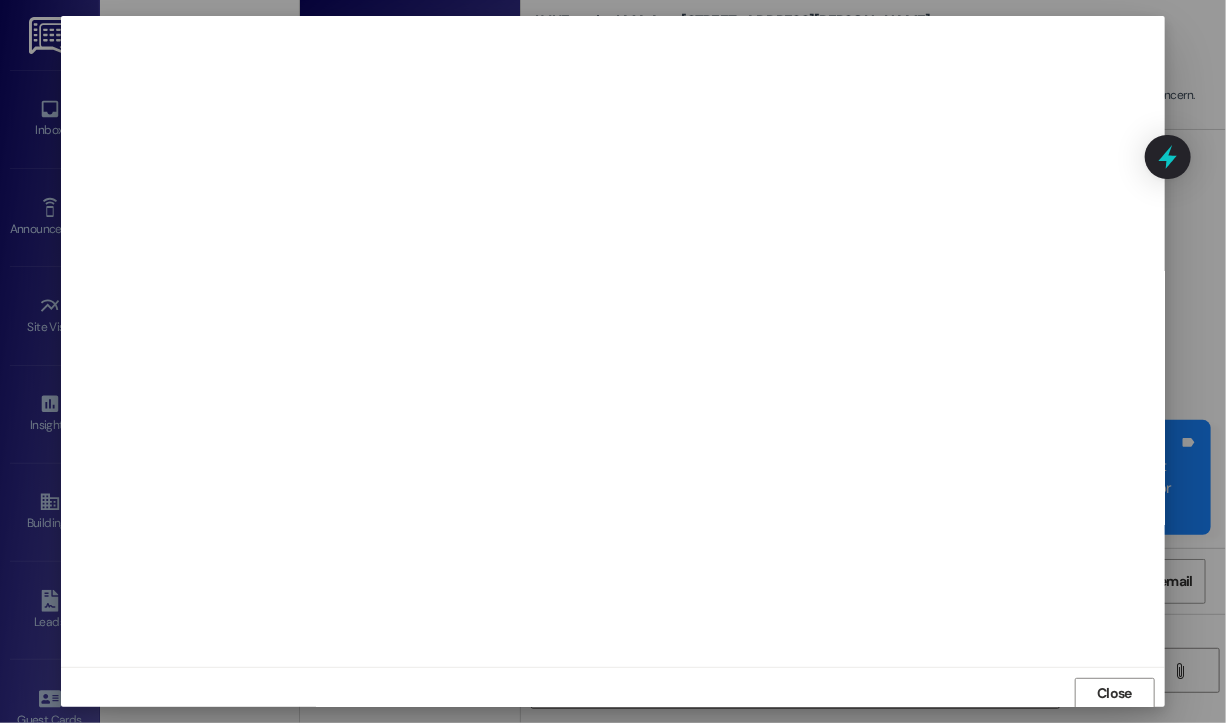 scroll, scrollTop: 2, scrollLeft: 0, axis: vertical 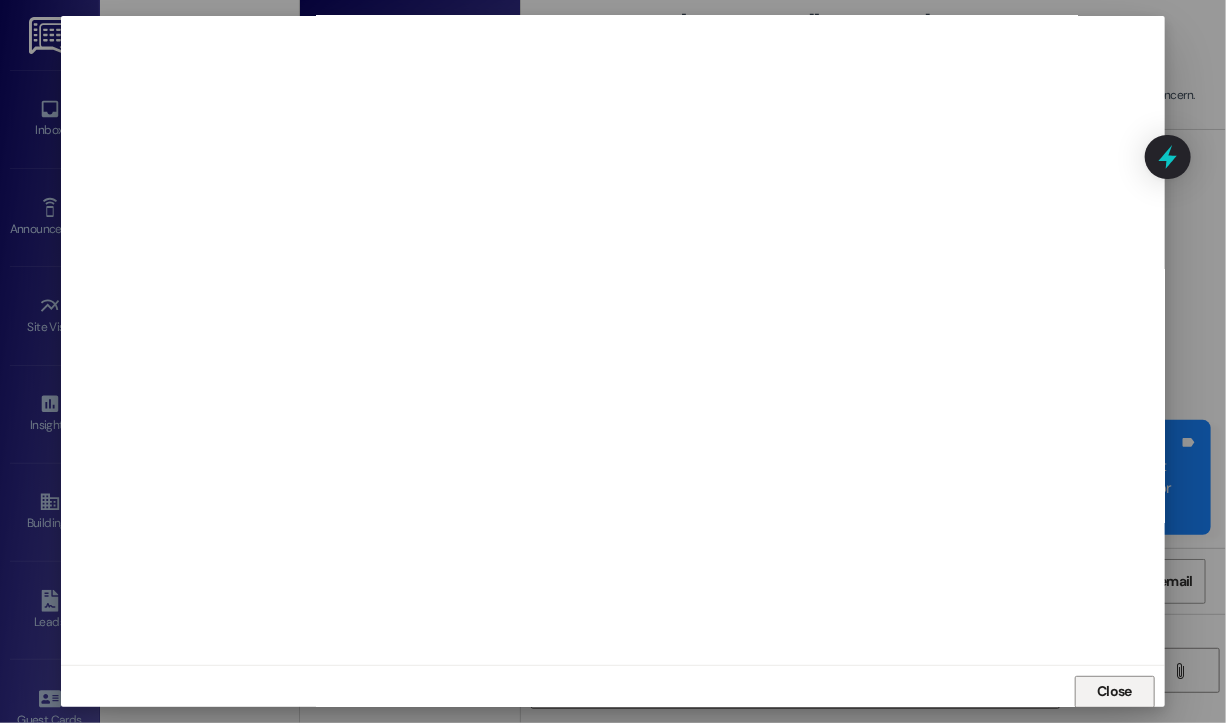 click on "Close" at bounding box center [1114, 691] 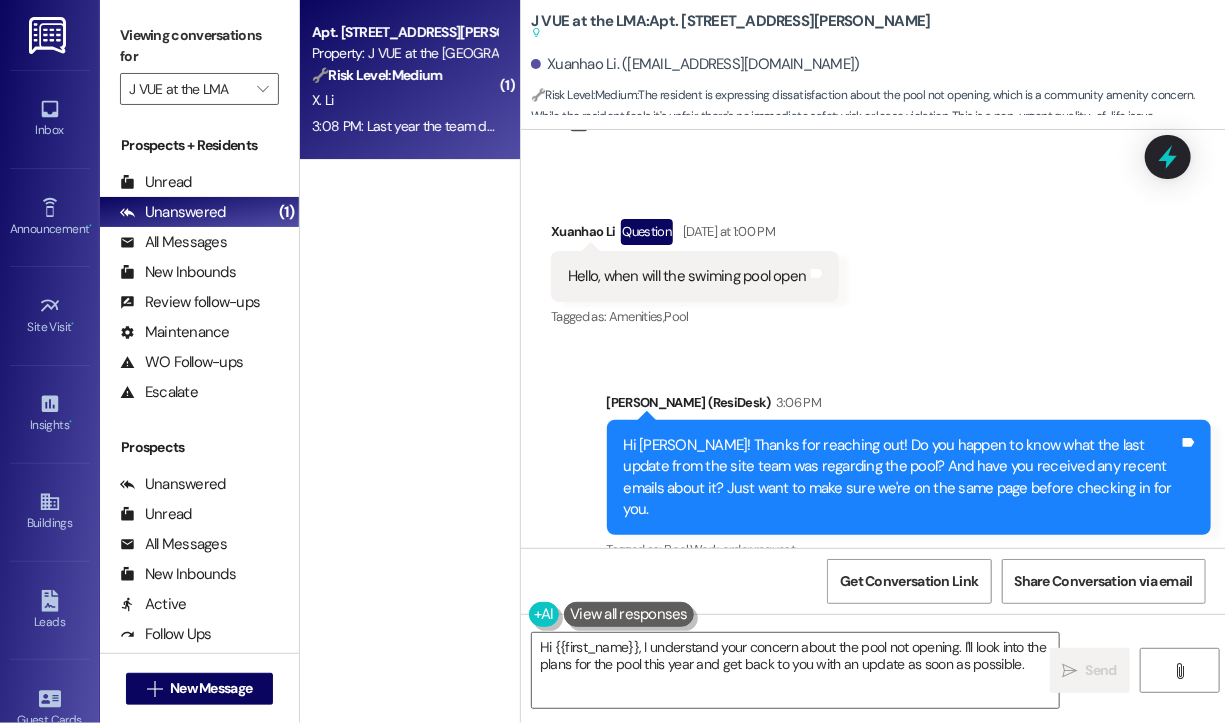 click 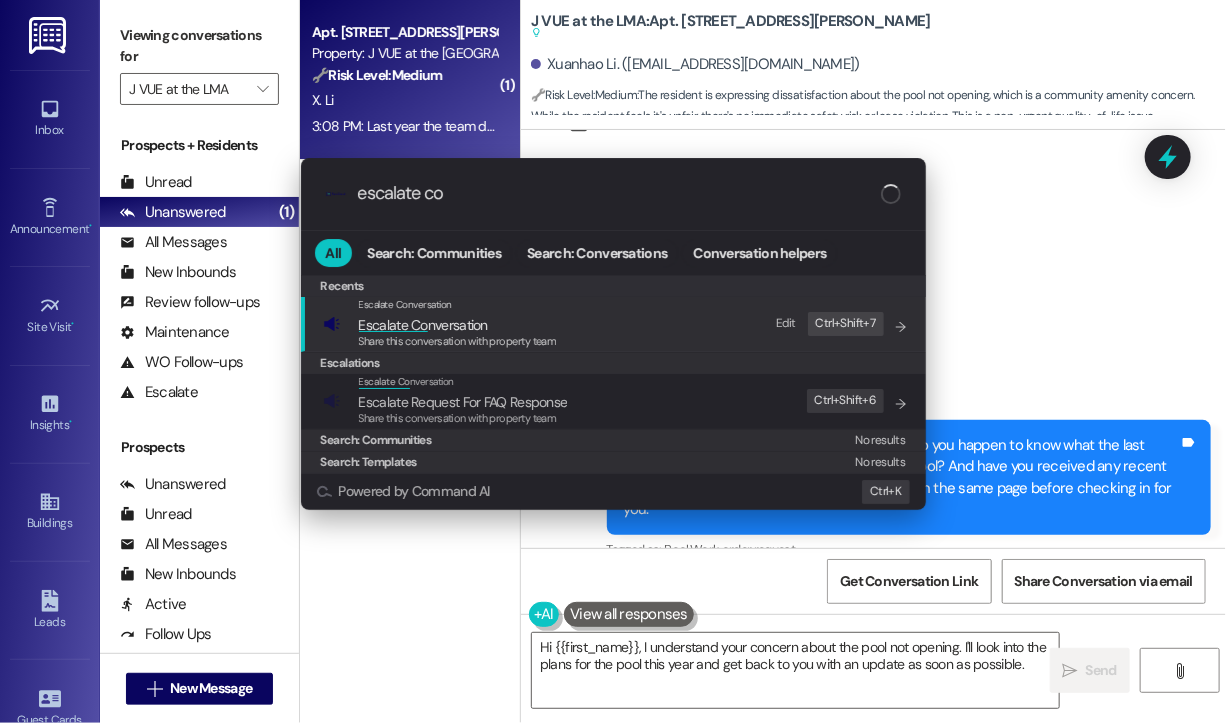 type on "escalate con" 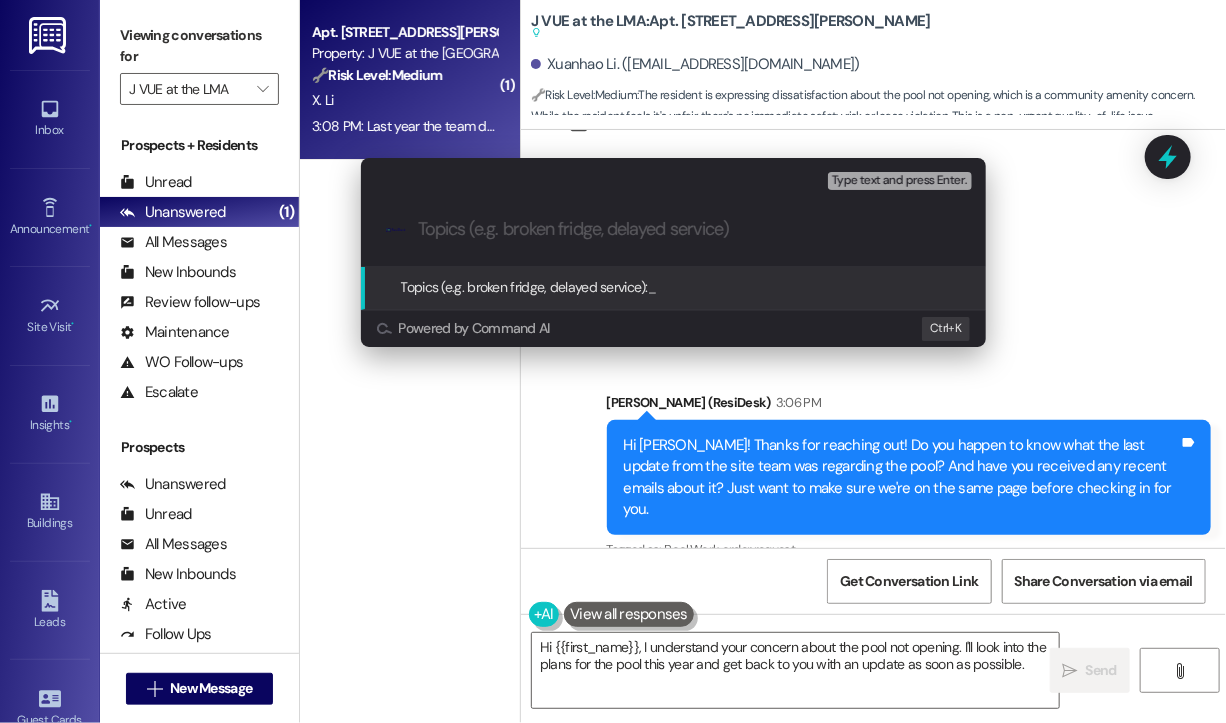 paste on "Swimming Pool Opening Inquiry" 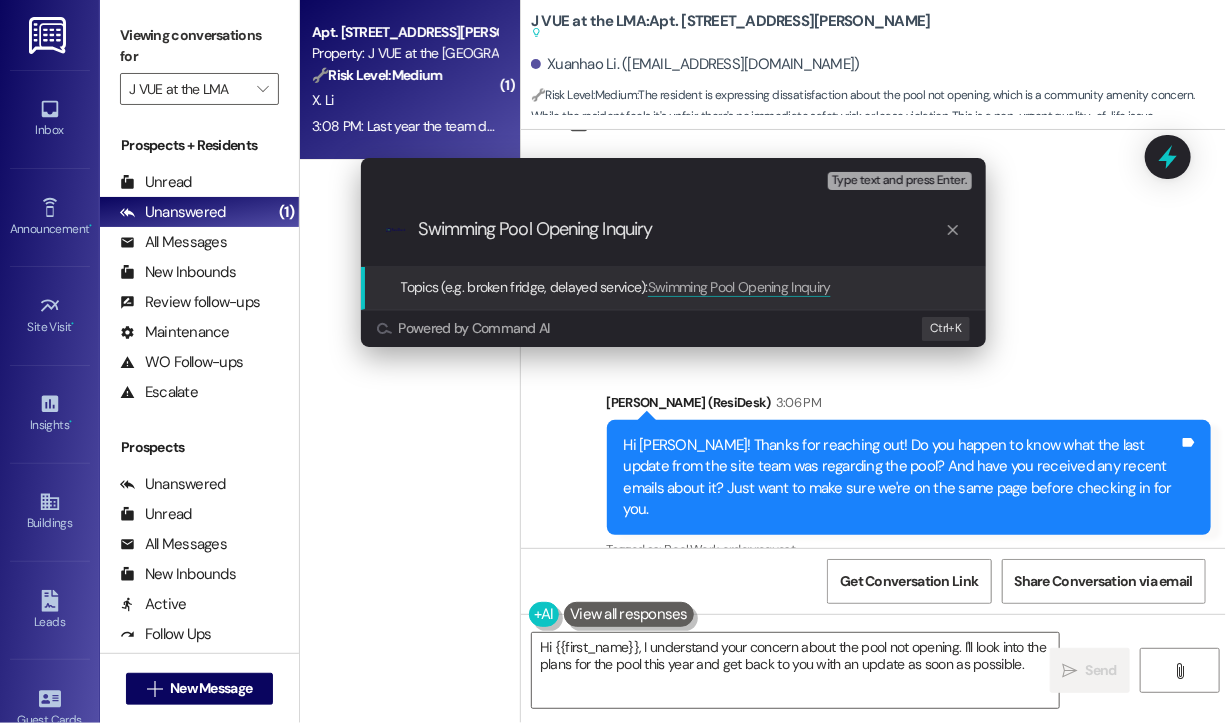 type 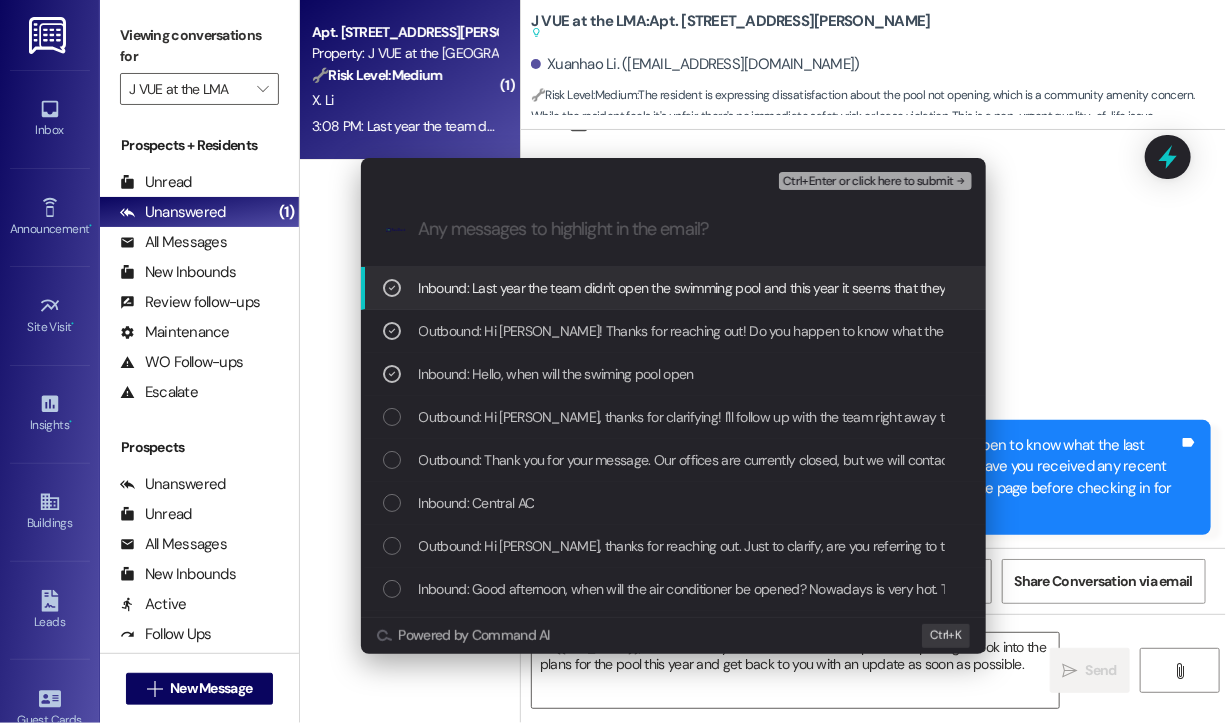 click on "Ctrl+Enter or click here to submit" at bounding box center [868, 182] 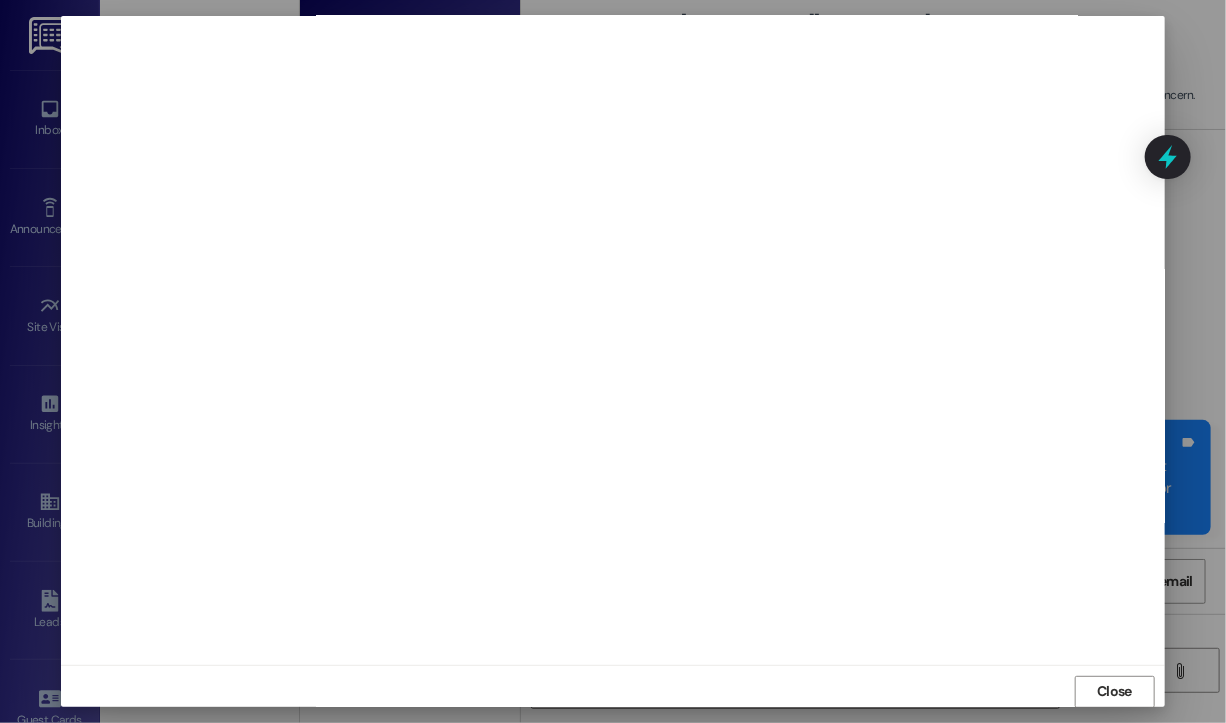 scroll, scrollTop: 12, scrollLeft: 0, axis: vertical 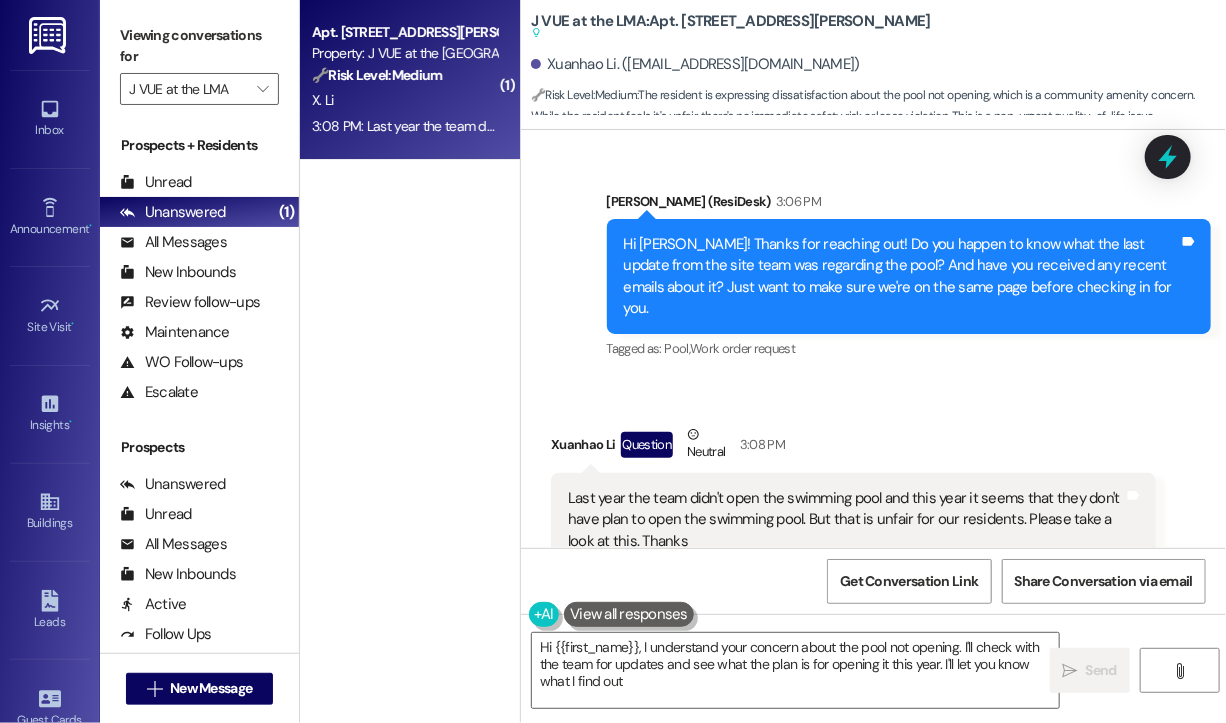 type on "Hi {{first_name}}, I understand your concern about the pool not opening. I'll check with the team for updates and see what the plan is for opening it this year. I'll let you know what I find out!" 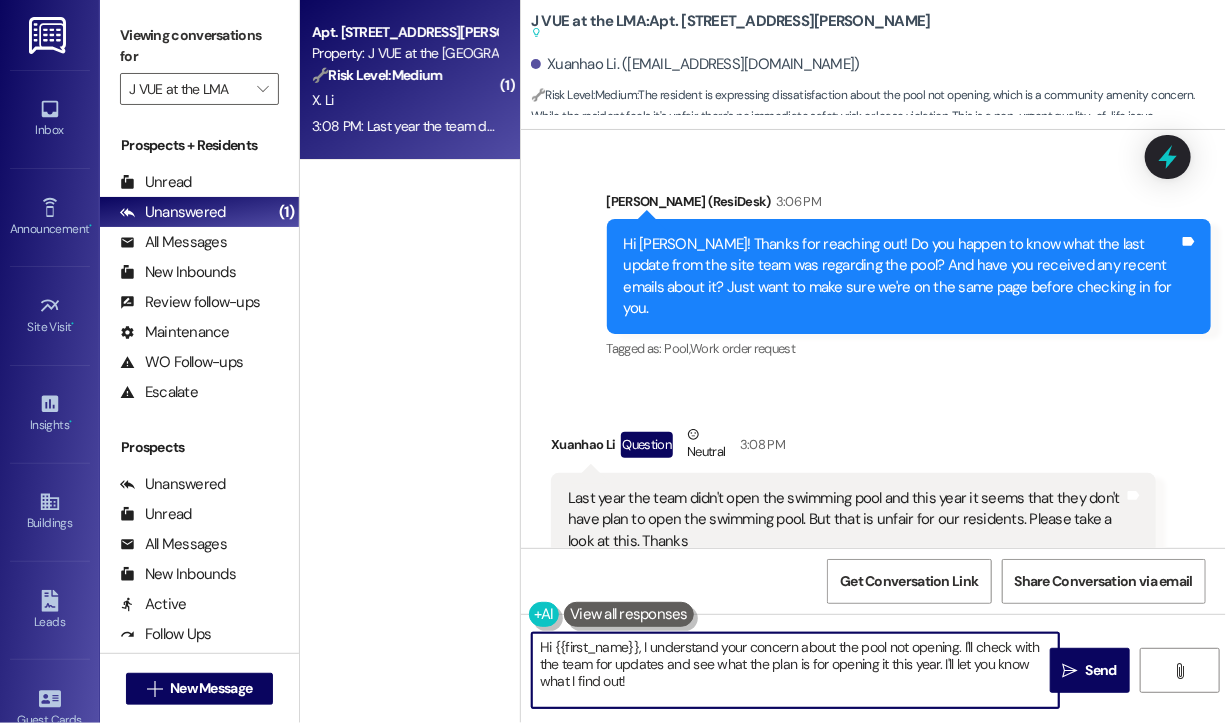 click on "Hi {{first_name}}, I understand your concern about the pool not opening. I'll check with the team for updates and see what the plan is for opening it this year. I'll let you know what I find out!" at bounding box center [795, 670] 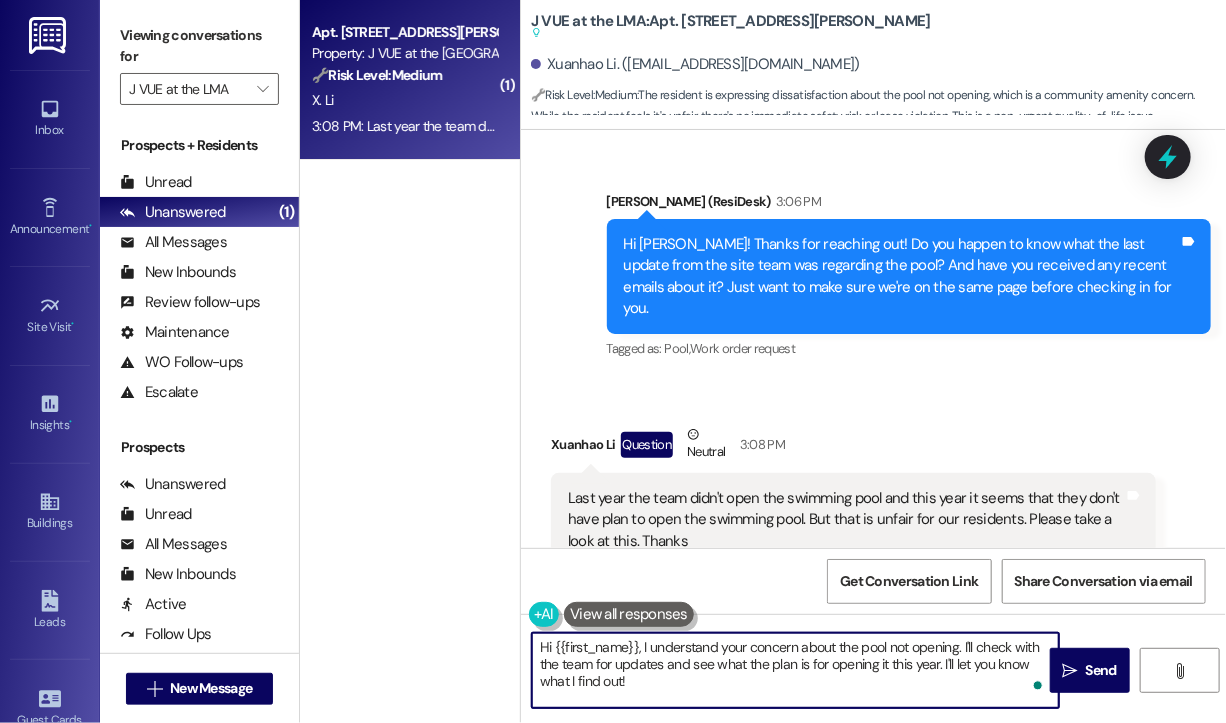 click on "Hi {{first_name}}, I understand your concern about the pool not opening. I'll check with the team for updates and see what the plan is for opening it this year. I'll let you know what I find out!" at bounding box center (795, 670) 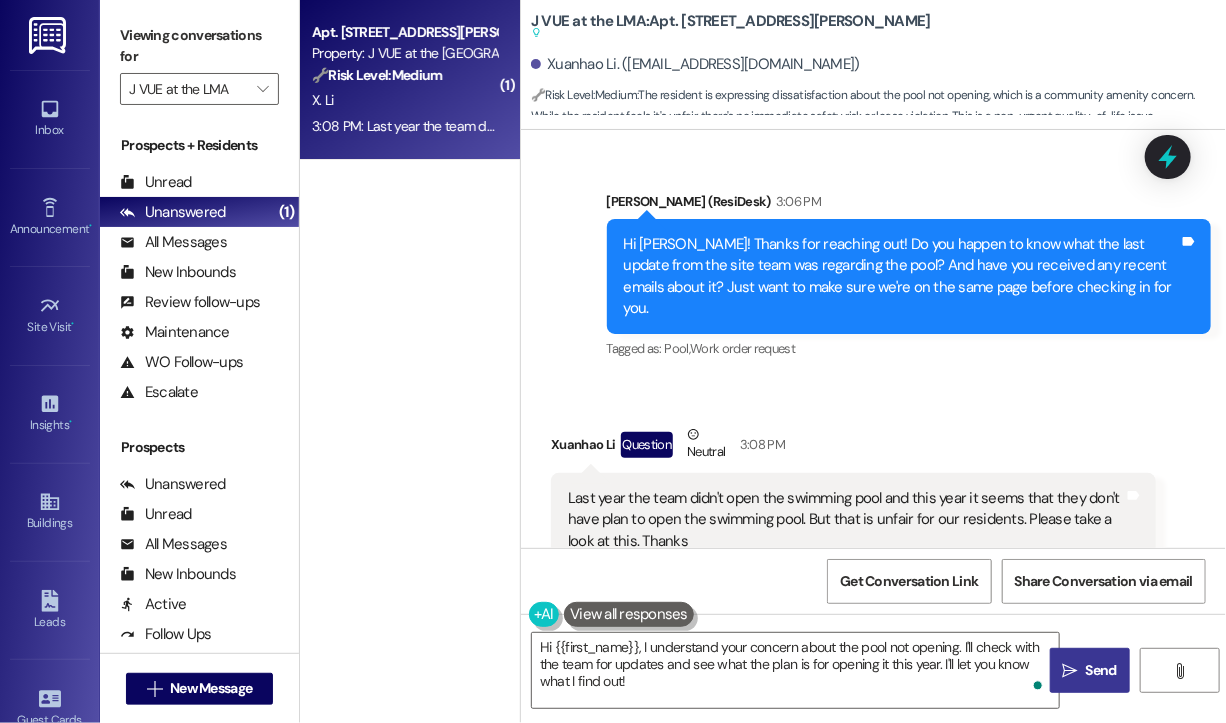 click on "Send" at bounding box center [1101, 670] 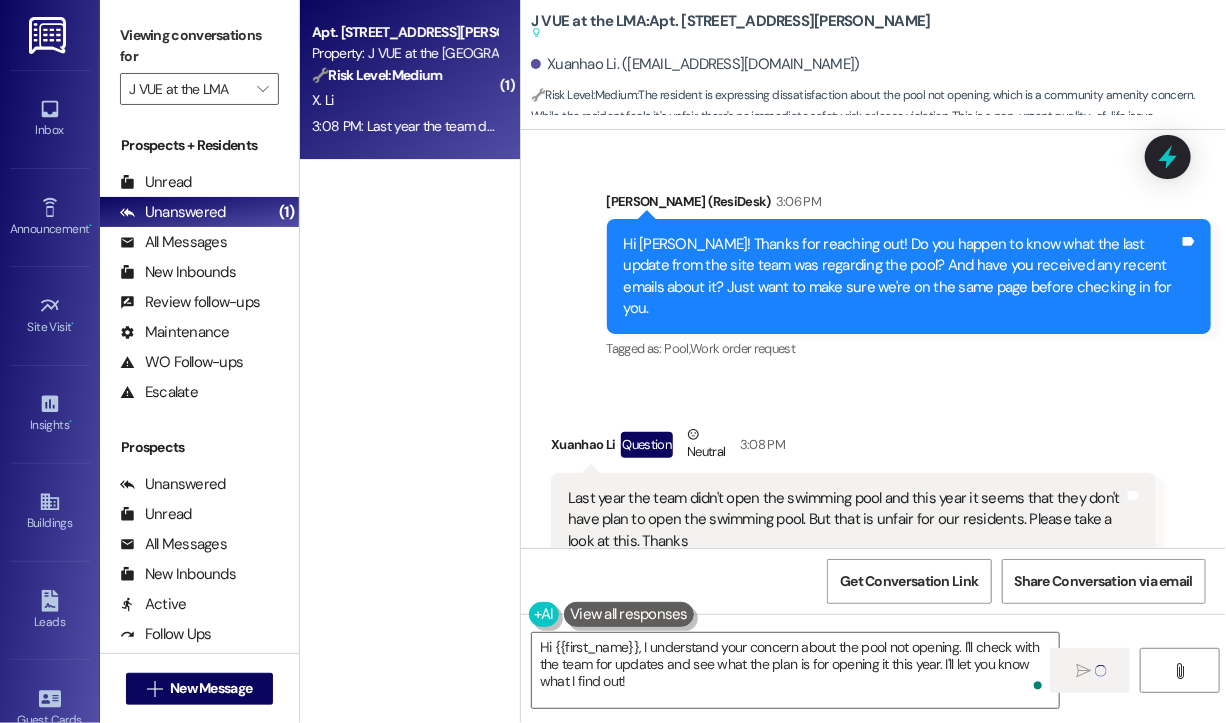 type 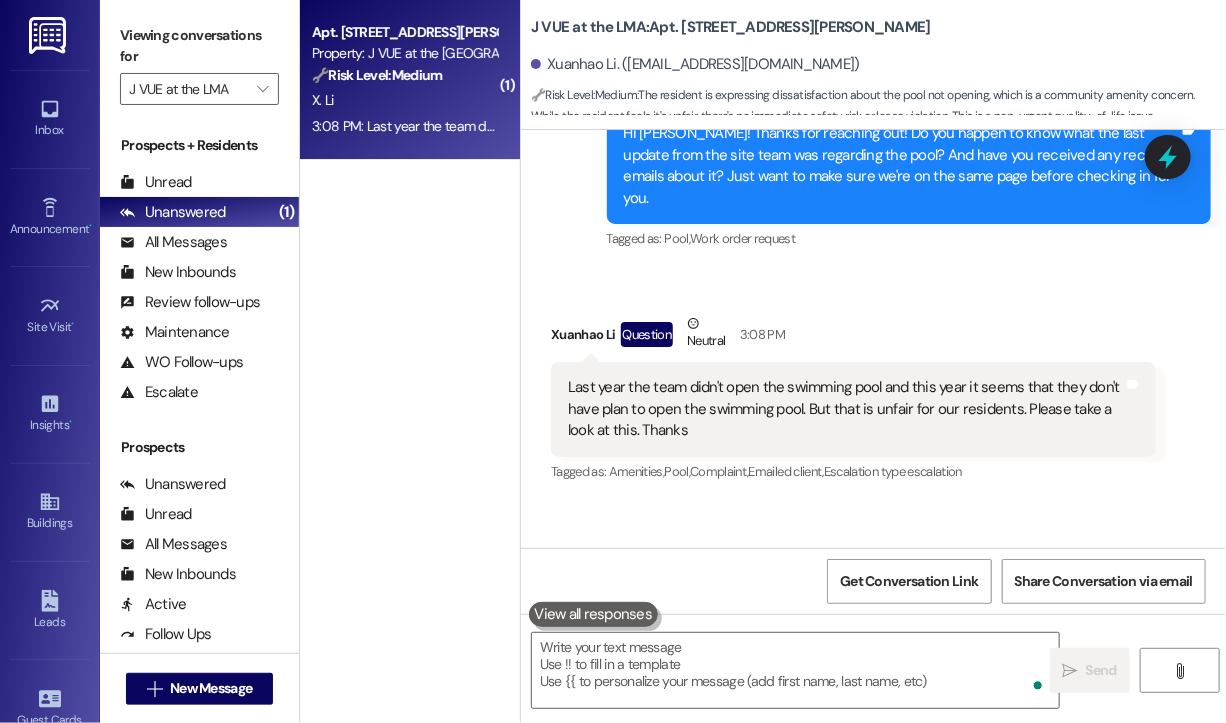 scroll, scrollTop: 17724, scrollLeft: 0, axis: vertical 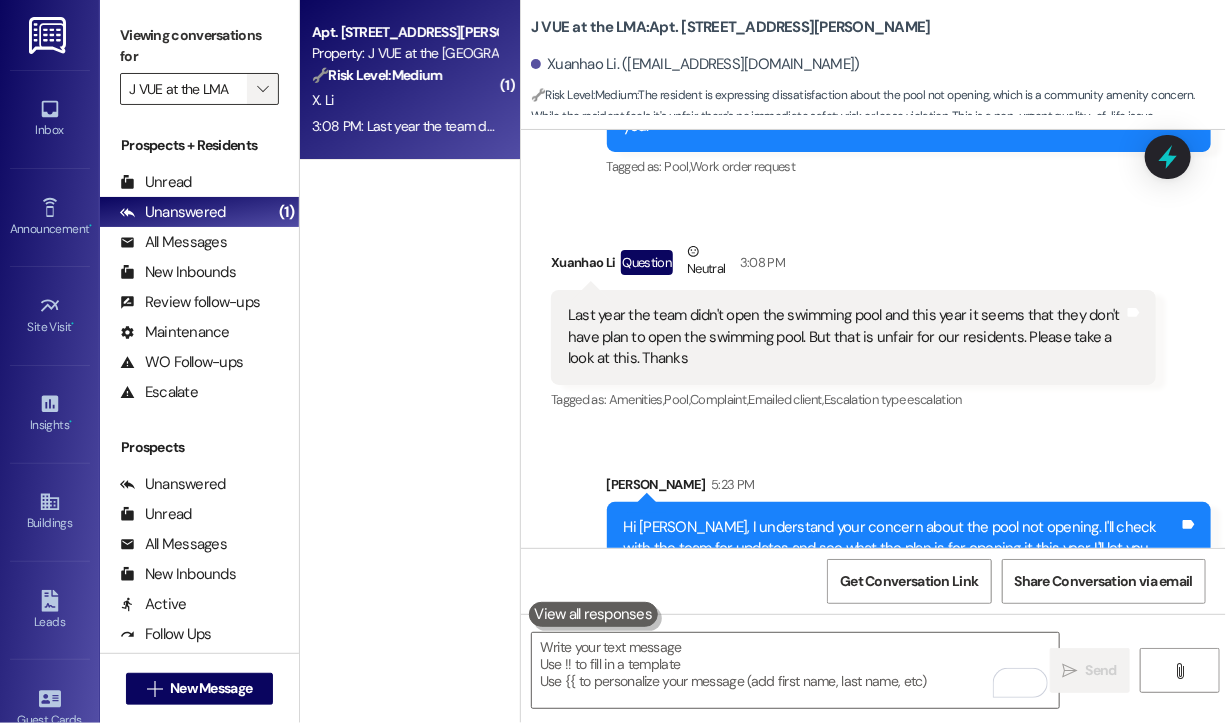 click on "" at bounding box center [262, 89] 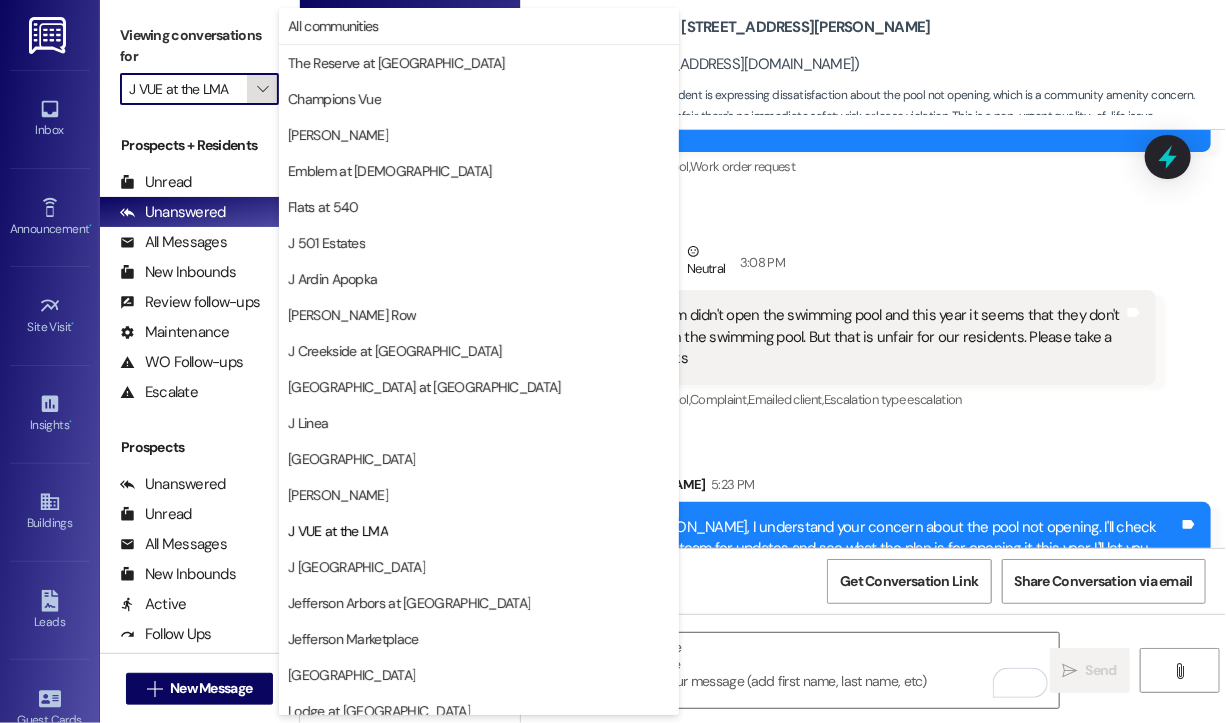 scroll, scrollTop: 301, scrollLeft: 0, axis: vertical 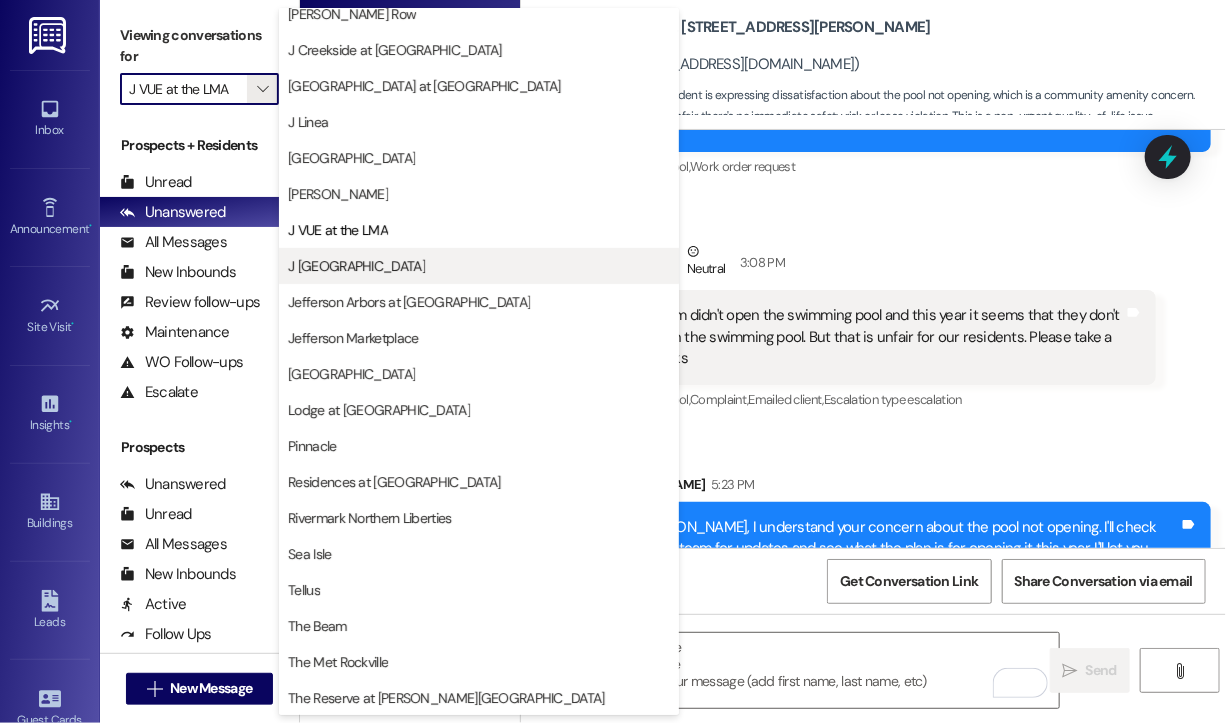 click on "J Woburn Heights" at bounding box center [356, 266] 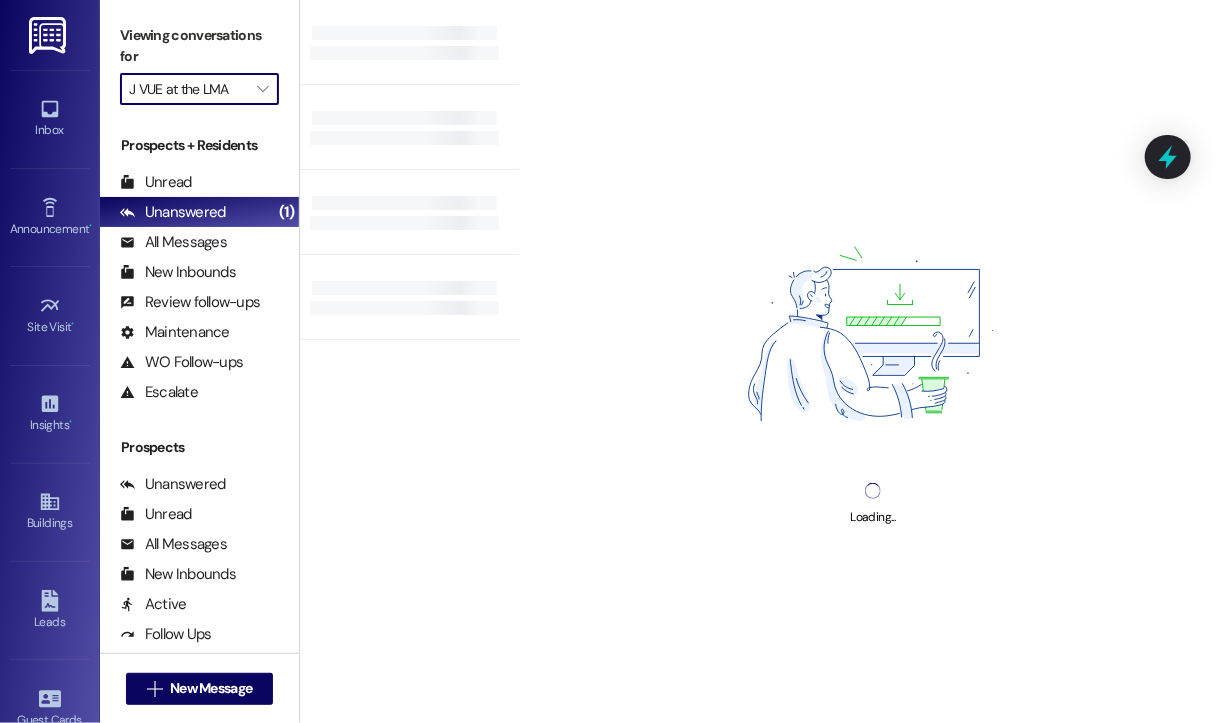 type on "J Woburn Heights" 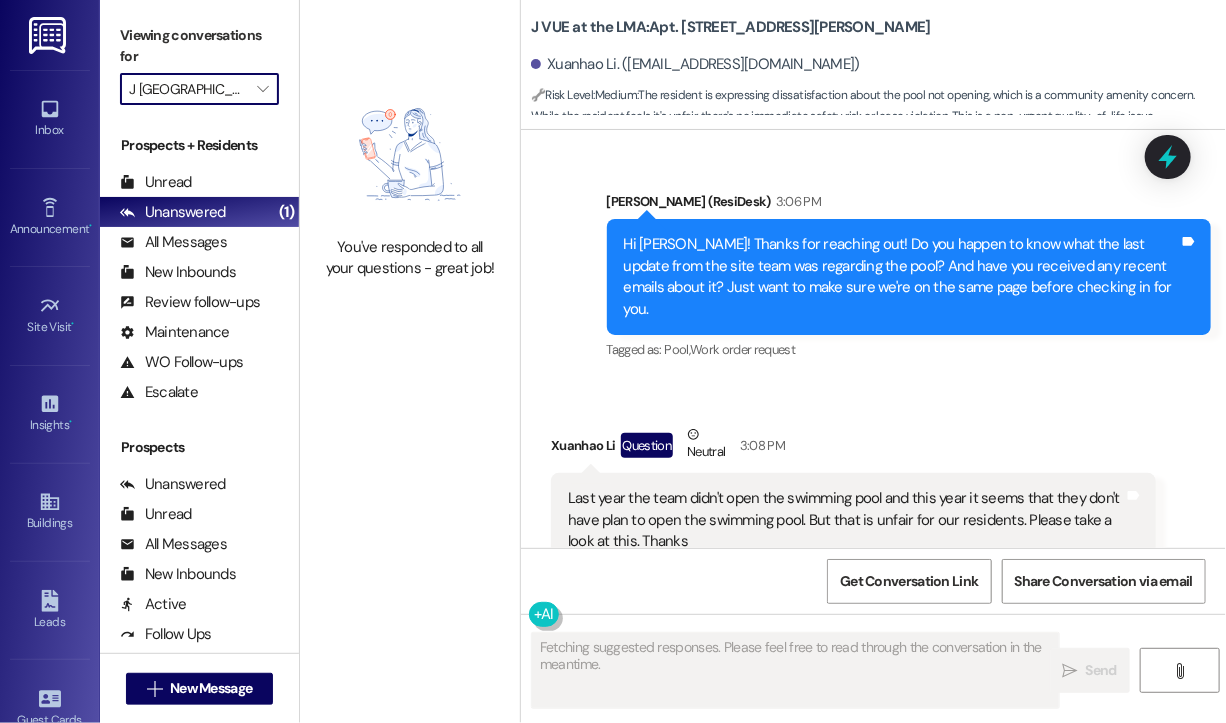 scroll, scrollTop: 18022, scrollLeft: 0, axis: vertical 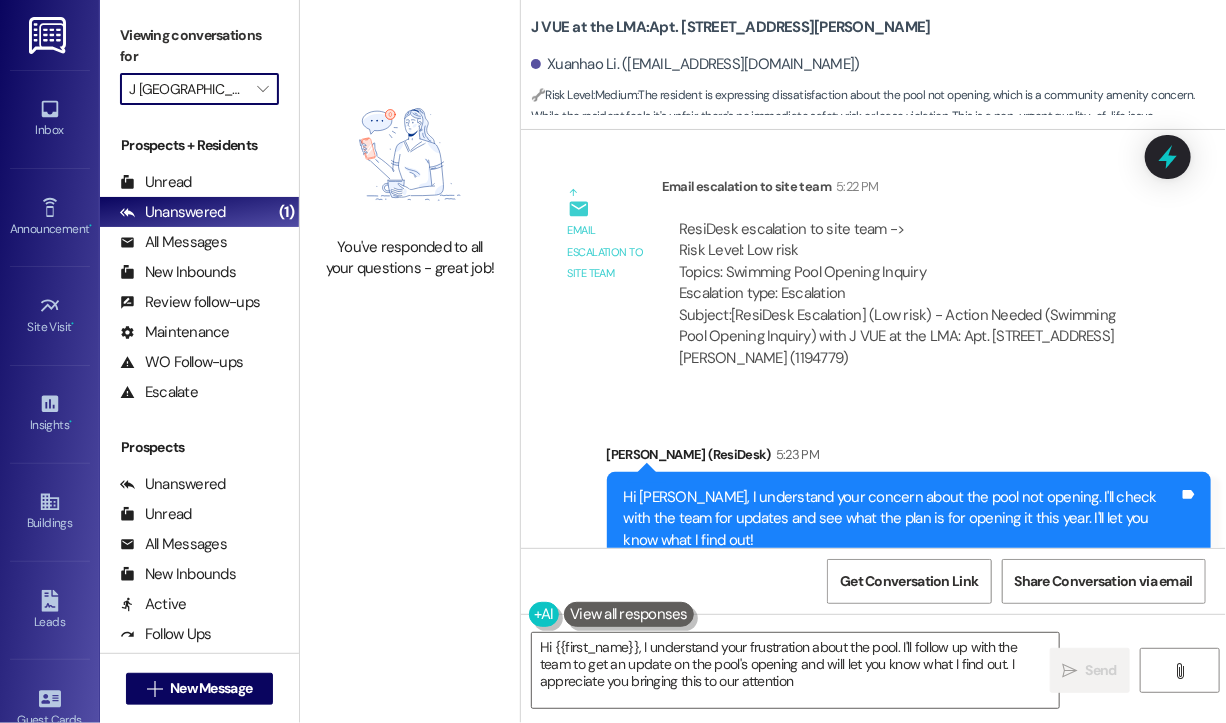 type on "Hi {{first_name}}, I understand your frustration about the pool. I'll follow up with the team to get an update on the pool's opening and will let you know what I find out. I appreciate you bringing this to our attention!" 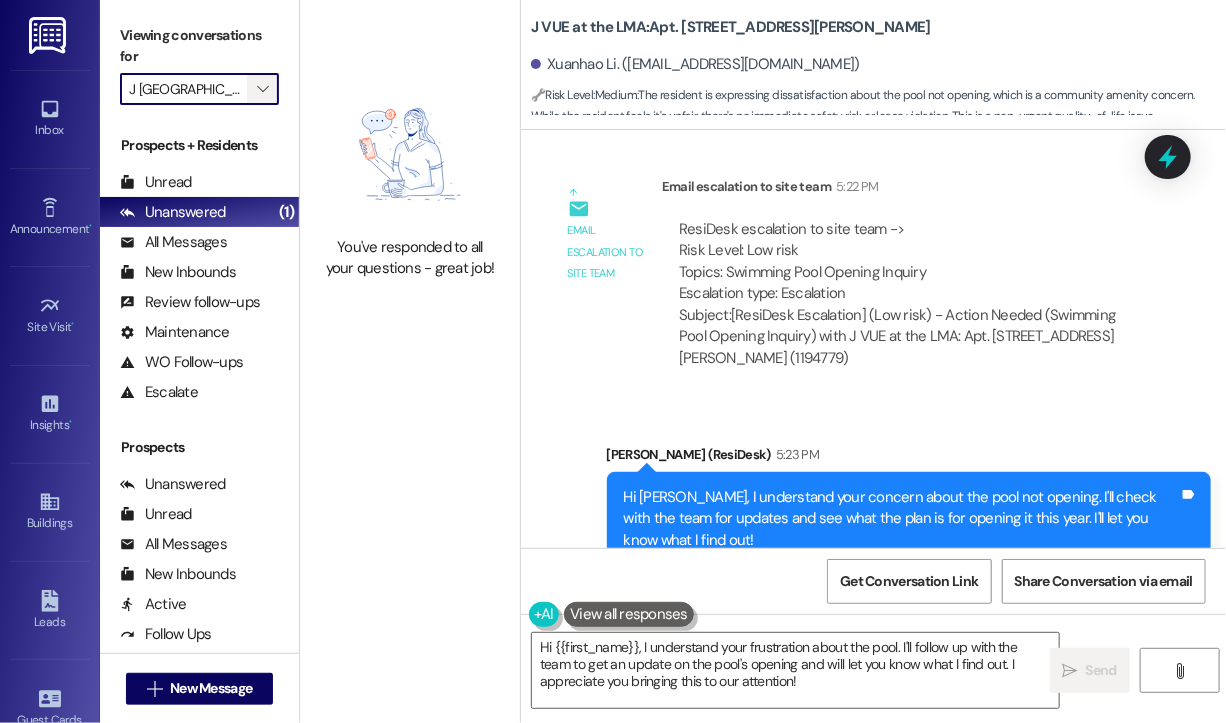 click on "" at bounding box center (262, 89) 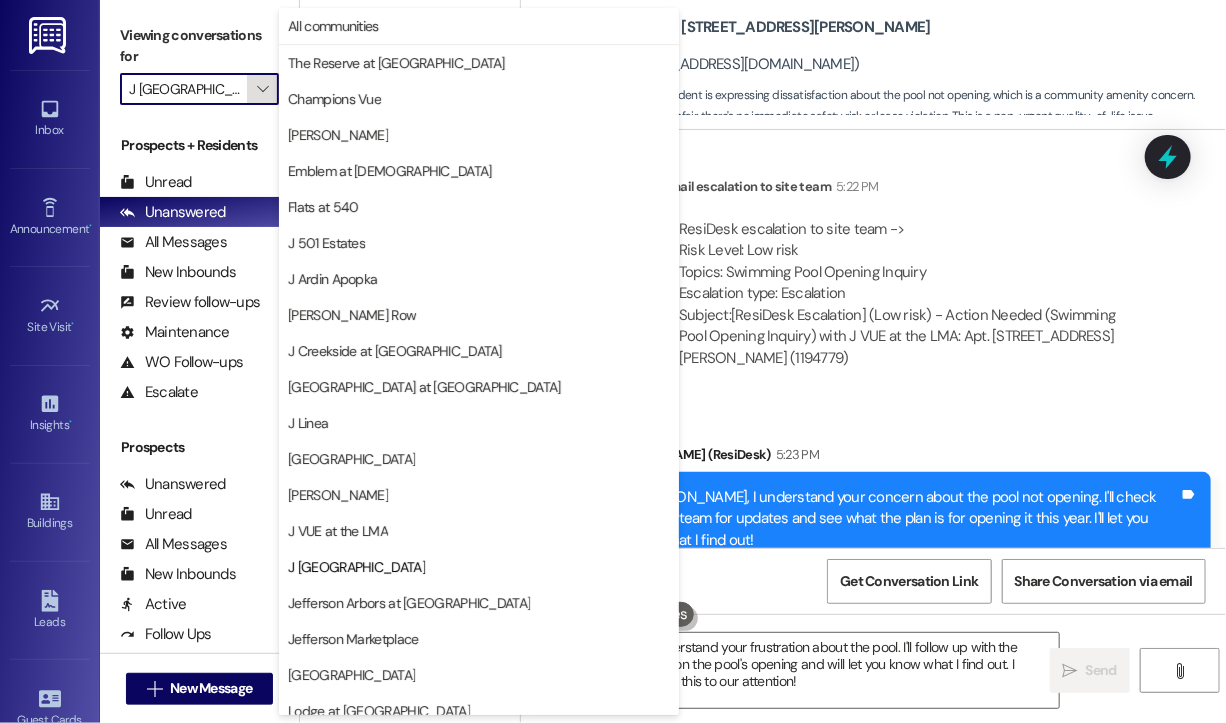 scroll, scrollTop: 301, scrollLeft: 0, axis: vertical 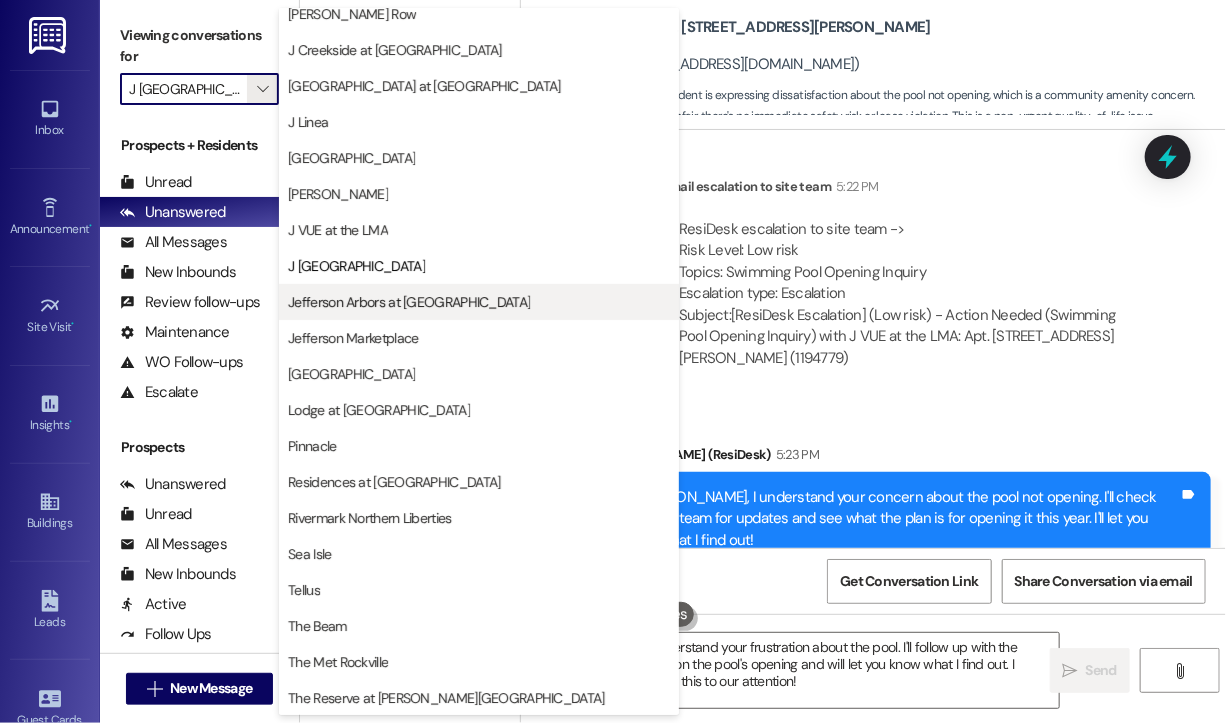 click on "Jefferson Arbors at Broadlands" at bounding box center [409, 302] 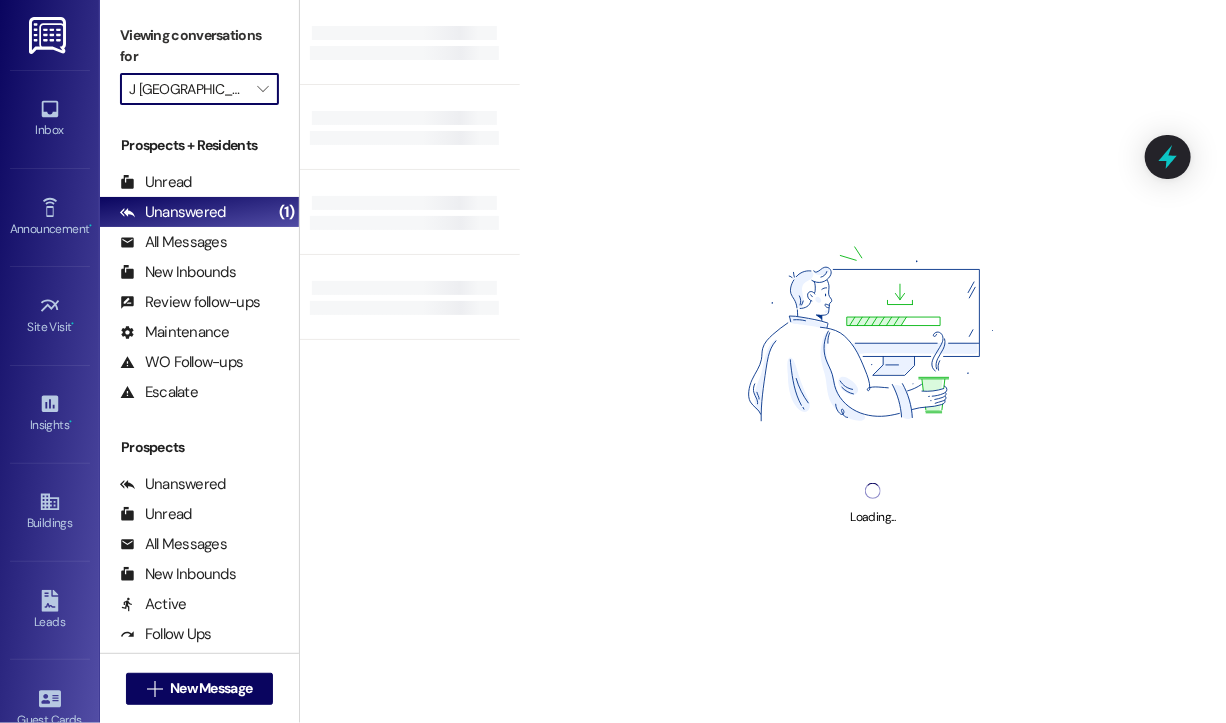 type on "Jefferson Arbors at Broadlands" 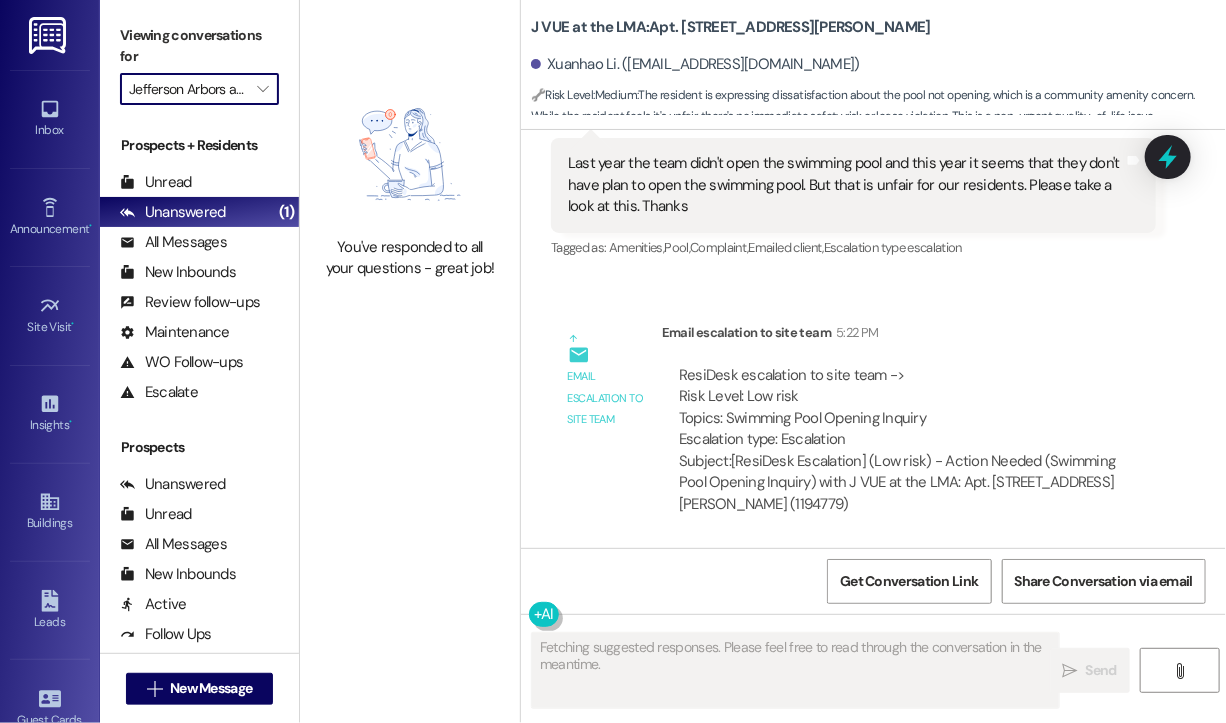 scroll, scrollTop: 18022, scrollLeft: 0, axis: vertical 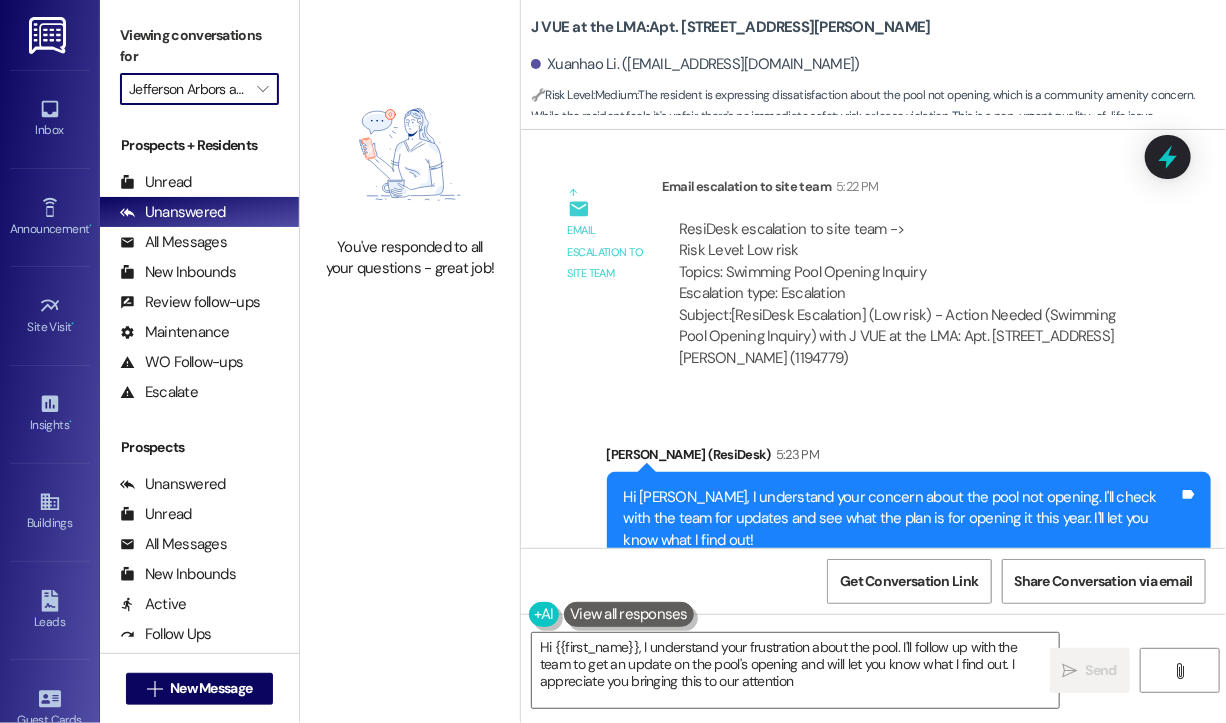 type on "Hi {{first_name}}, I understand your frustration about the pool. I'll follow up with the team to get an update on the pool's opening and will let you know what I find out. I appreciate you bringing this to our attention!" 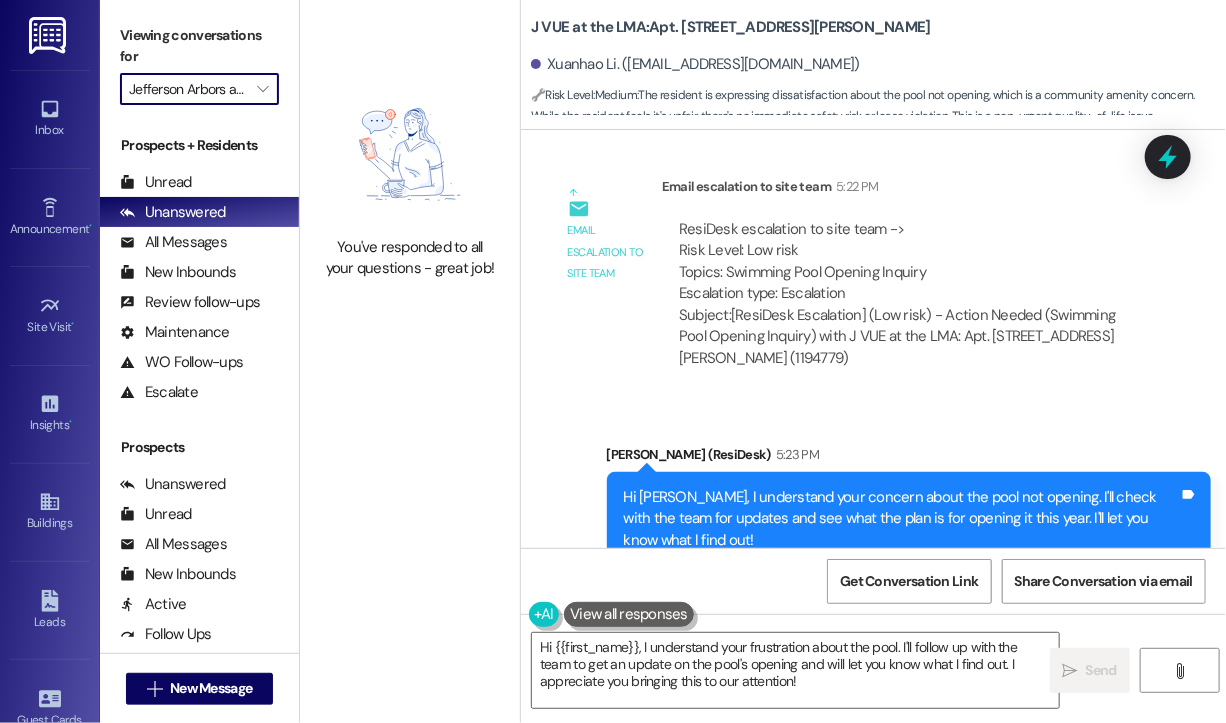scroll, scrollTop: 18160, scrollLeft: 0, axis: vertical 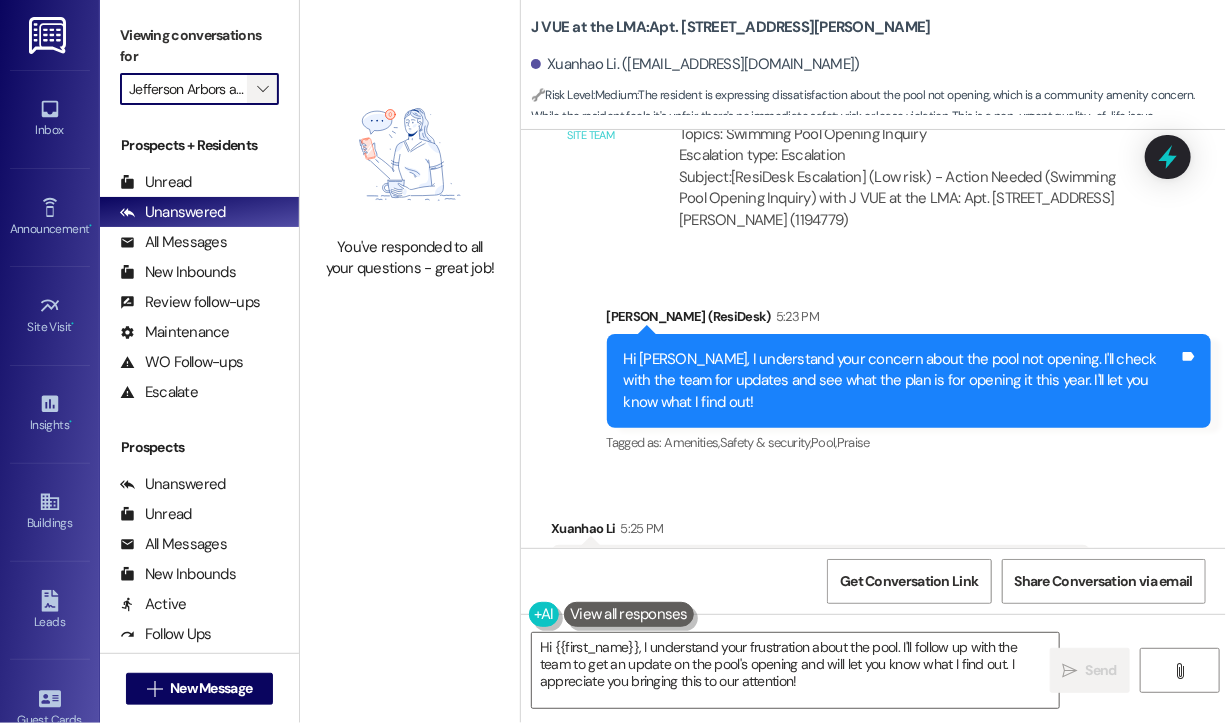 click on "" at bounding box center [262, 89] 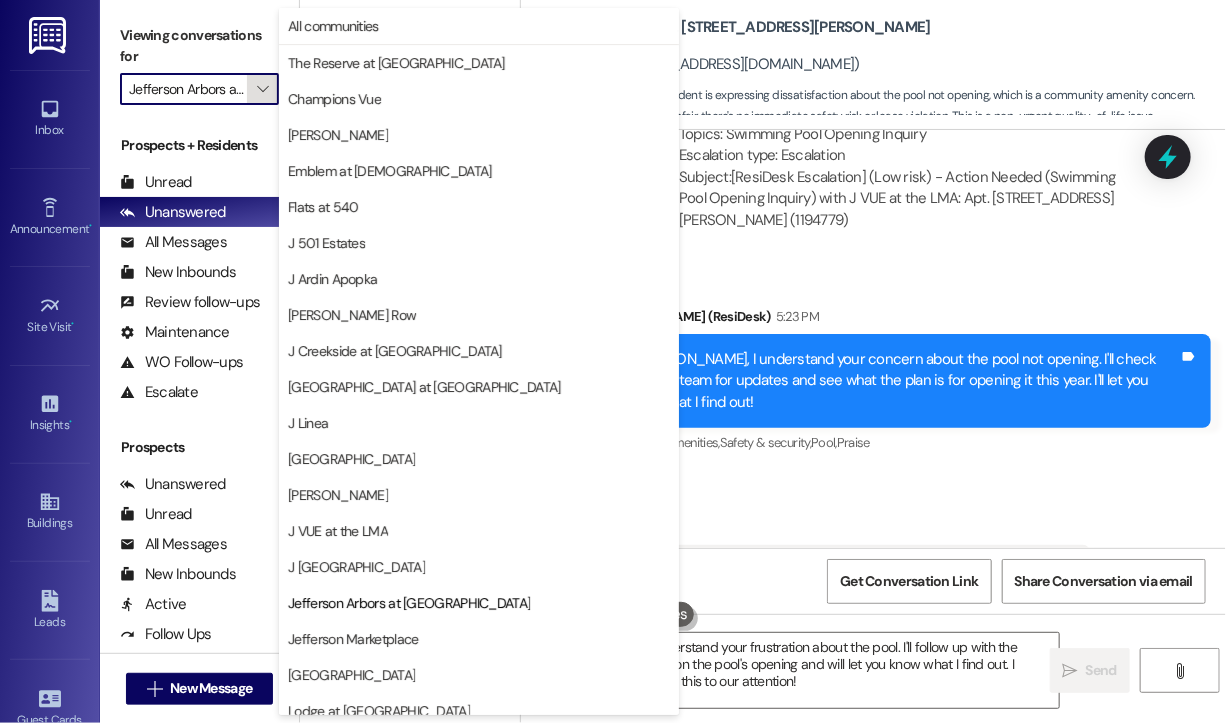 scroll, scrollTop: 301, scrollLeft: 0, axis: vertical 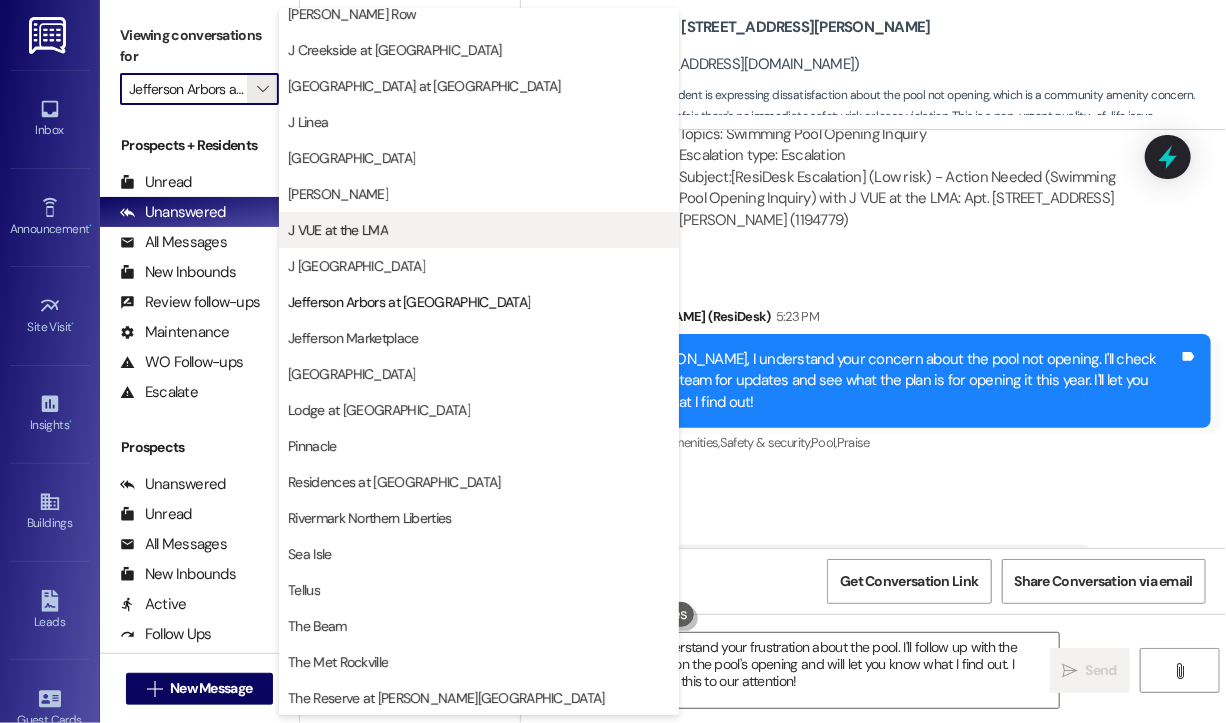 click on "J VUE at the LMA" at bounding box center (479, 230) 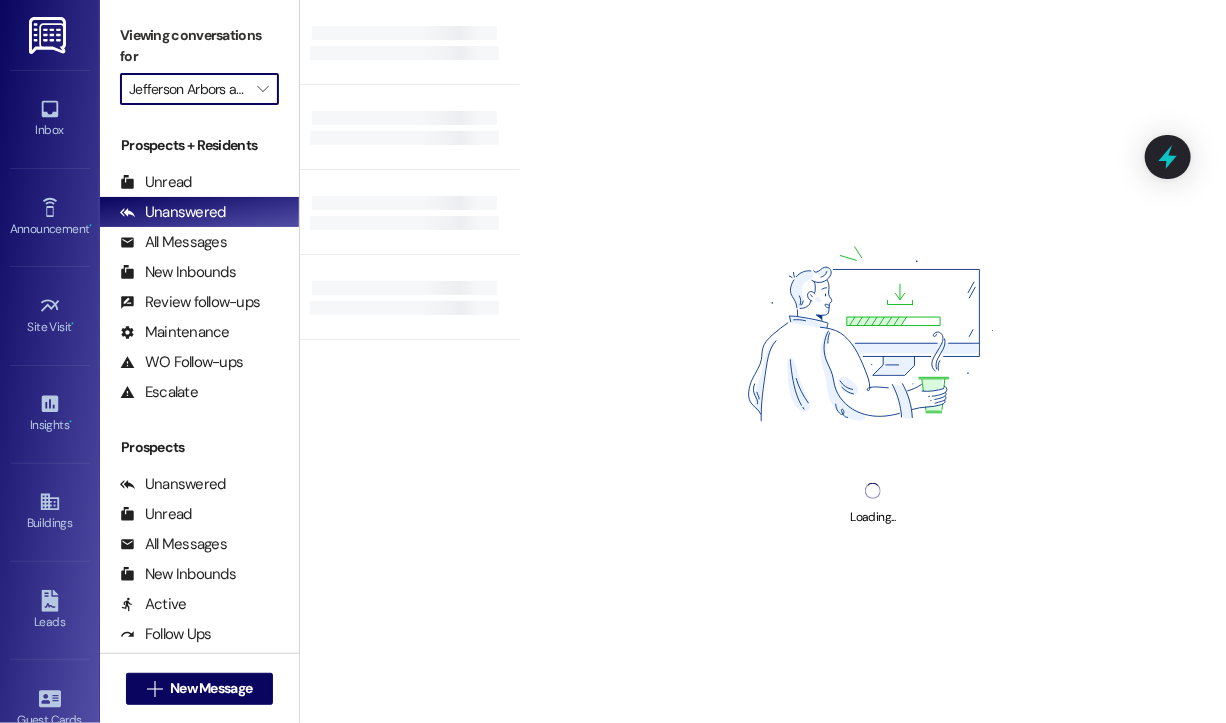 type on "J VUE at the LMA" 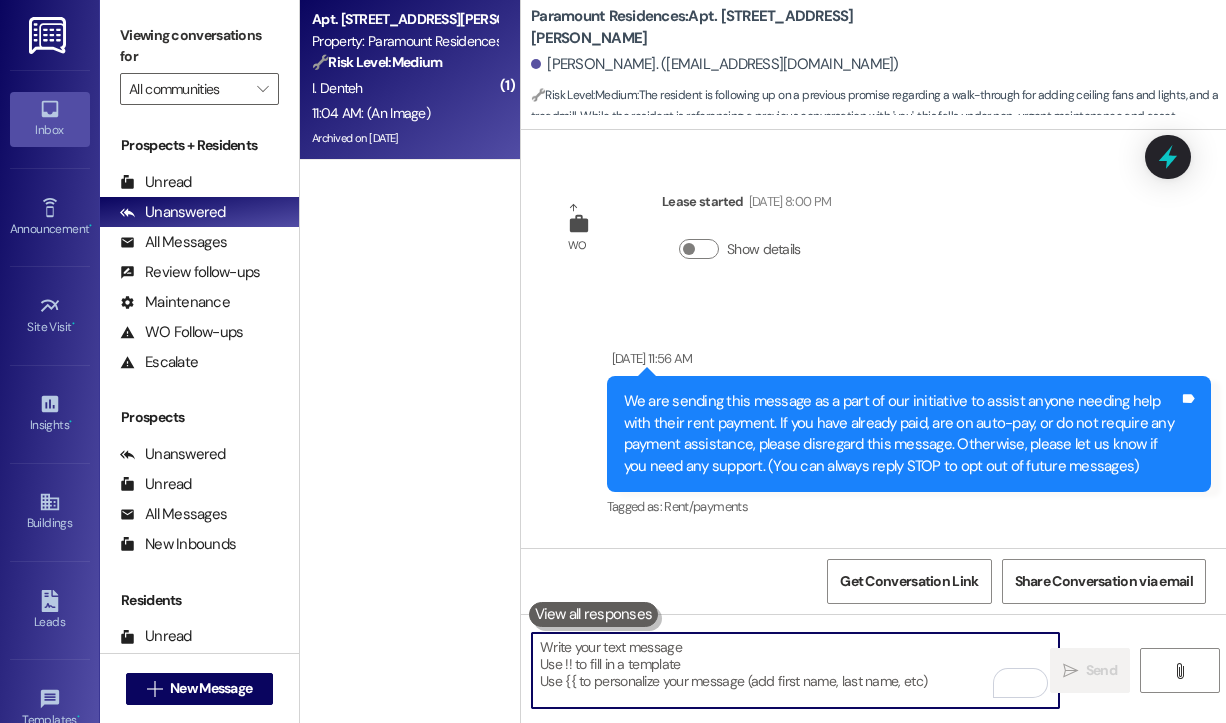 scroll, scrollTop: 0, scrollLeft: 0, axis: both 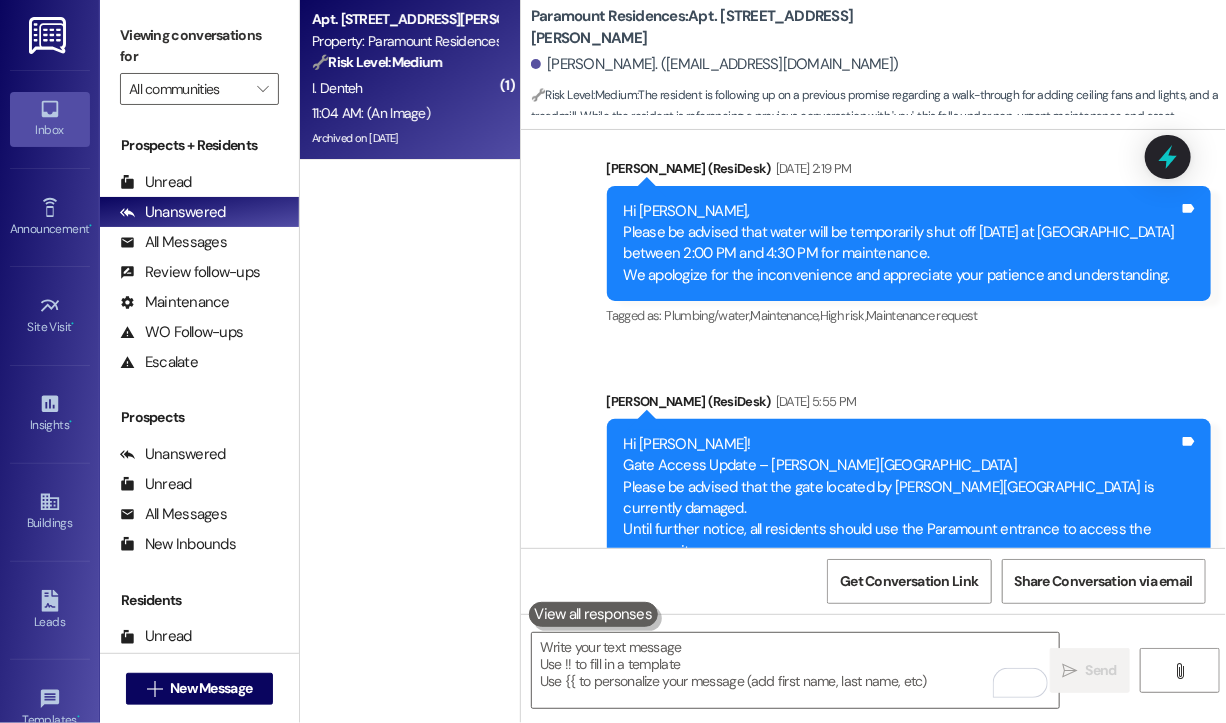 drag, startPoint x: 947, startPoint y: 402, endPoint x: 590, endPoint y: 385, distance: 357.40454 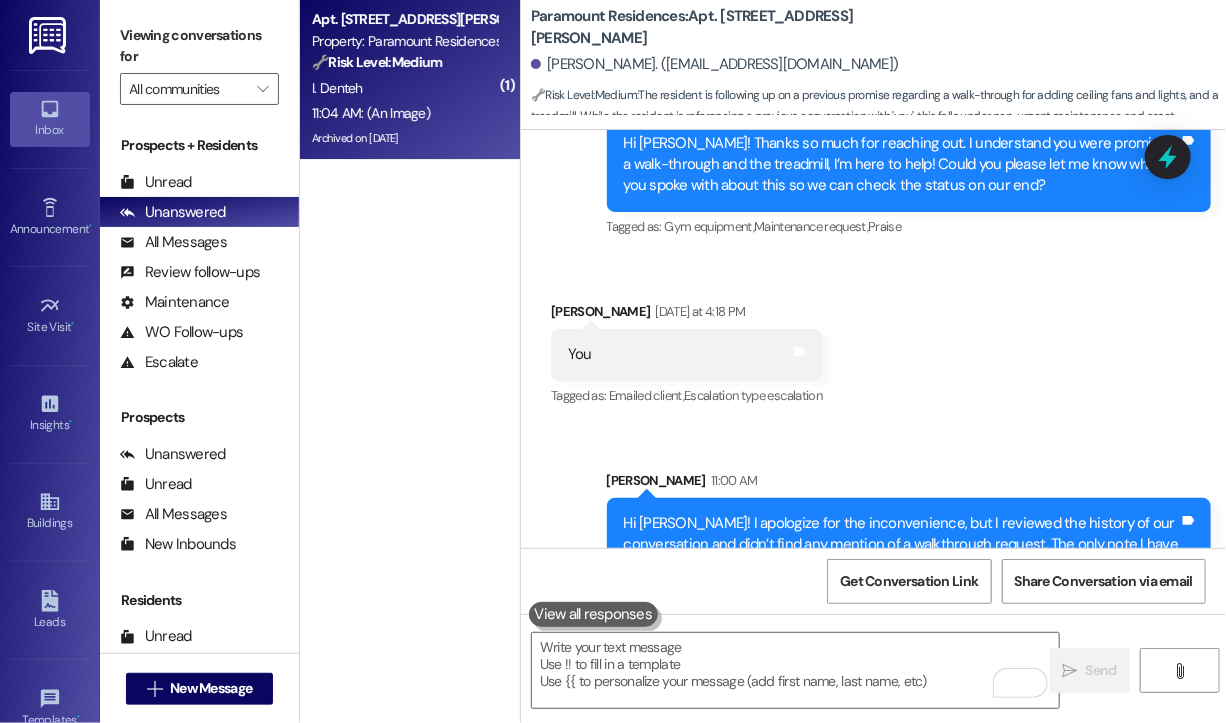 scroll, scrollTop: 47512, scrollLeft: 0, axis: vertical 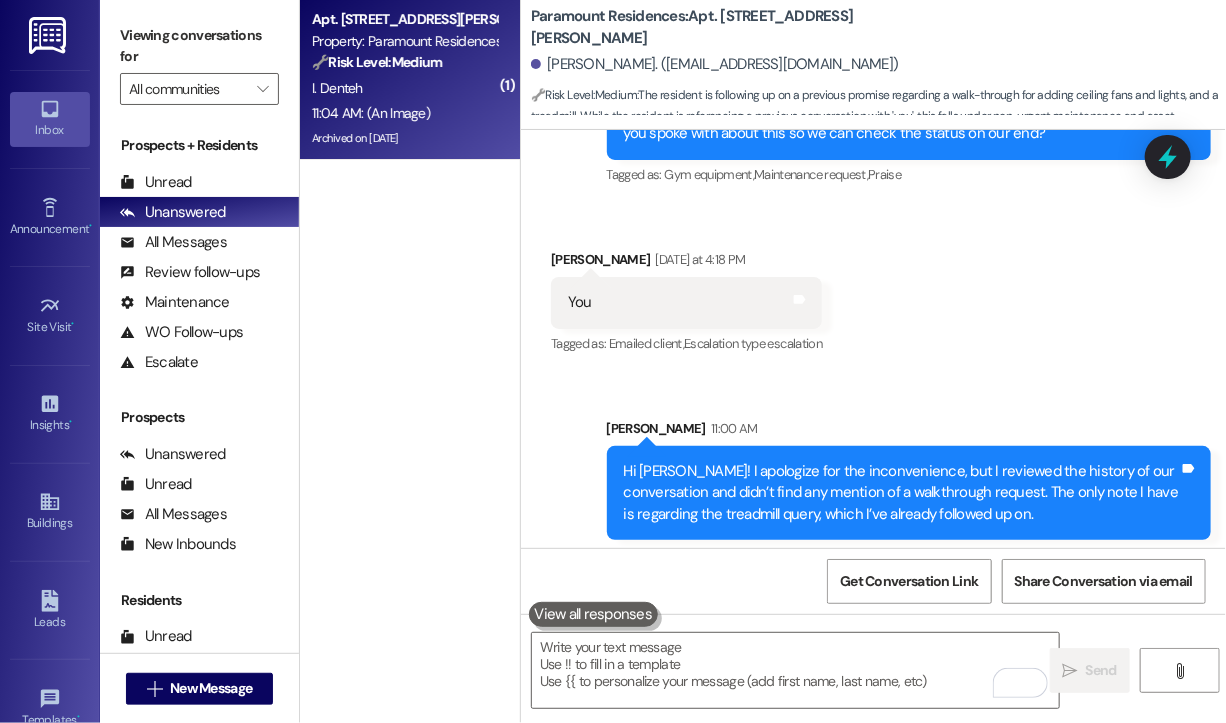 click on "Received via SMS [PERSON_NAME] 11:04 AM Yeah that's not true  JPG  attachment   Download   (Click to zoom) Tags and notes" at bounding box center [873, 832] 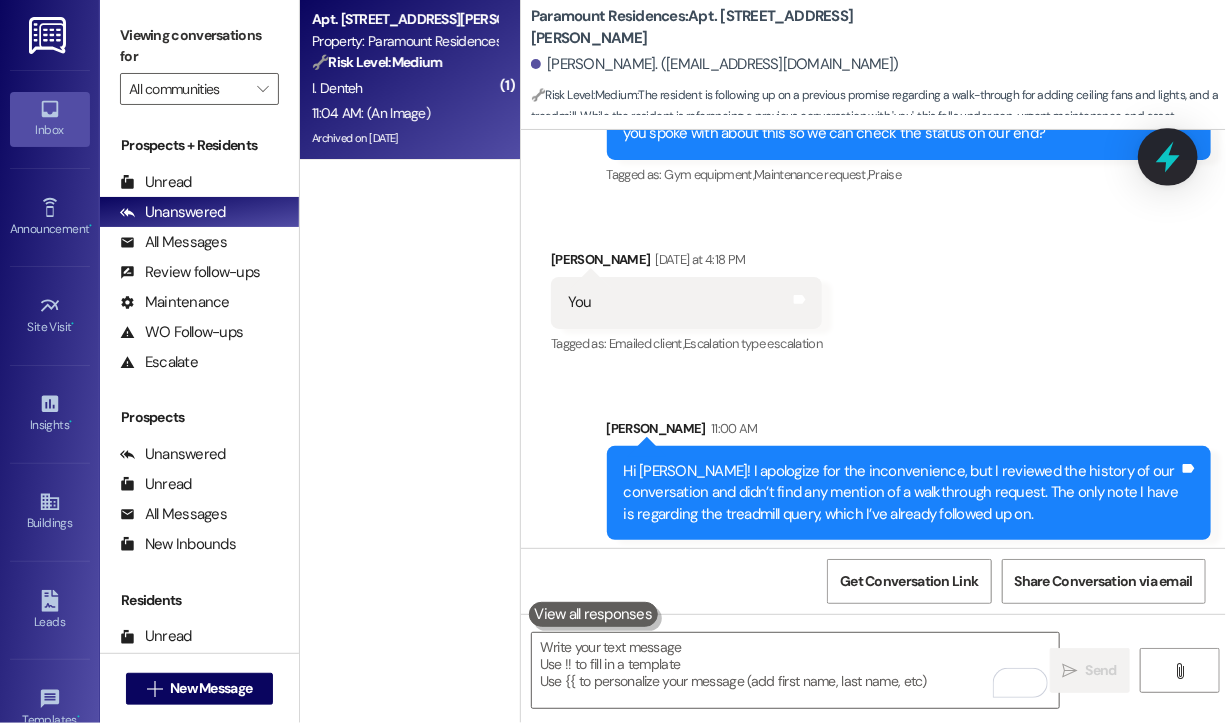click 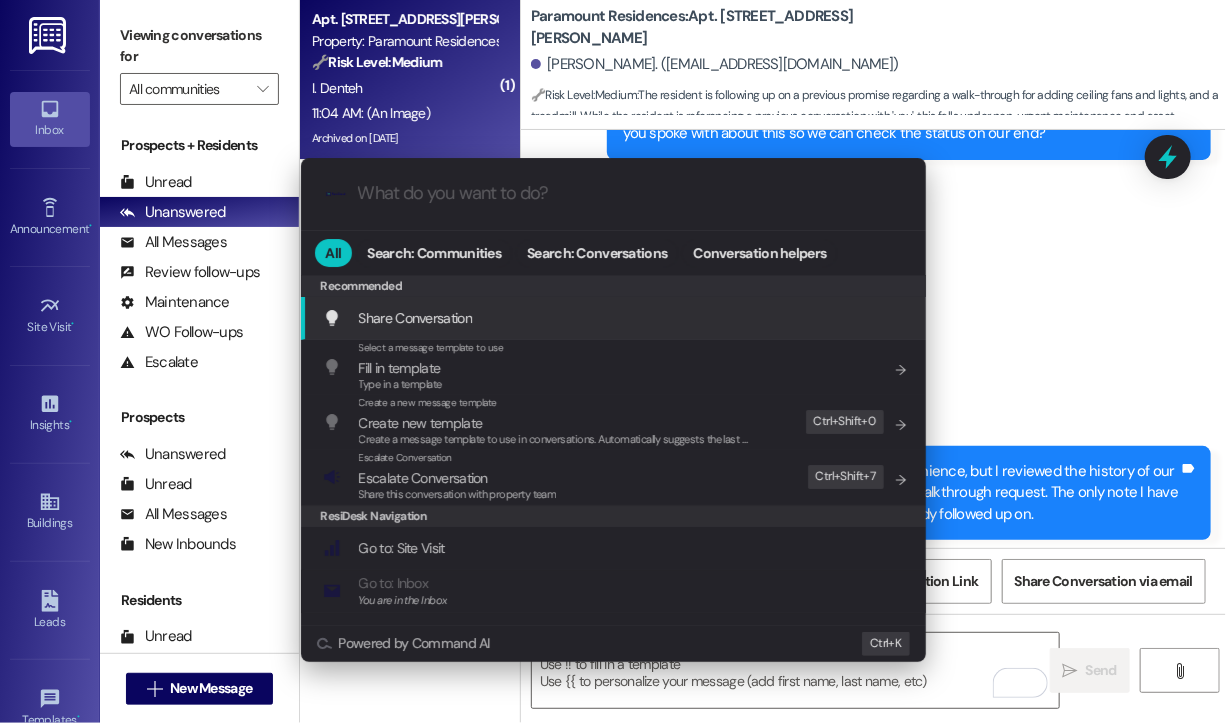 click at bounding box center [629, 193] 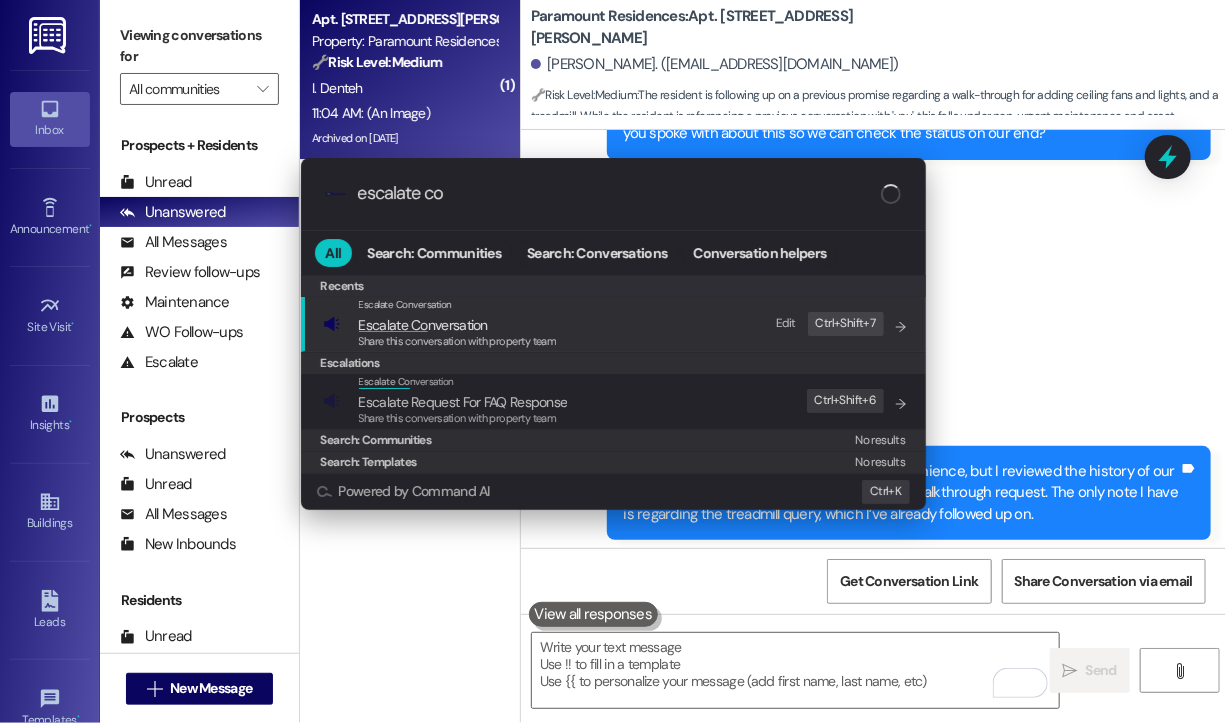 type on "escalate con" 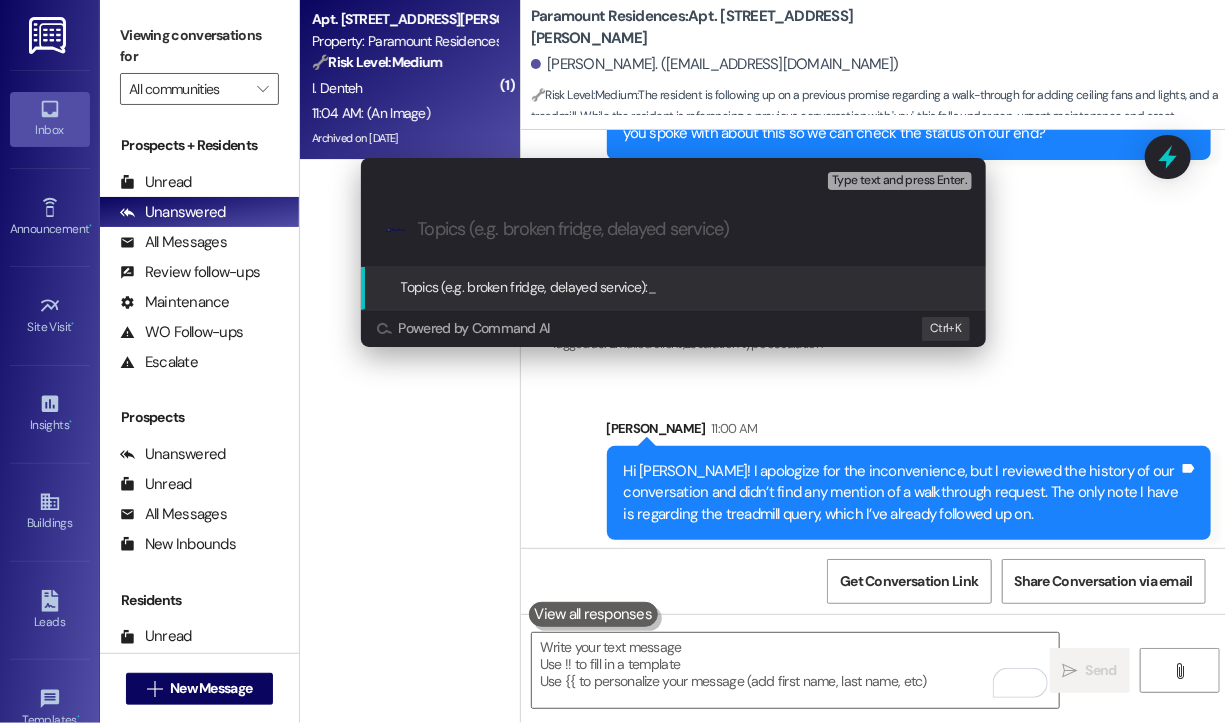 click on "Escalate Conversation High risk Topics (e.g. broken fridge, delayed service) Any messages to highlight in the email? Type text and press Enter. .cls-1{fill:#0a055f;}.cls-2{fill:#0cc4c4;} resideskLogoBlueOrange Topics (e.g. broken fridge, delayed service):  _ Powered by Command AI Ctrl+ K" at bounding box center (613, 361) 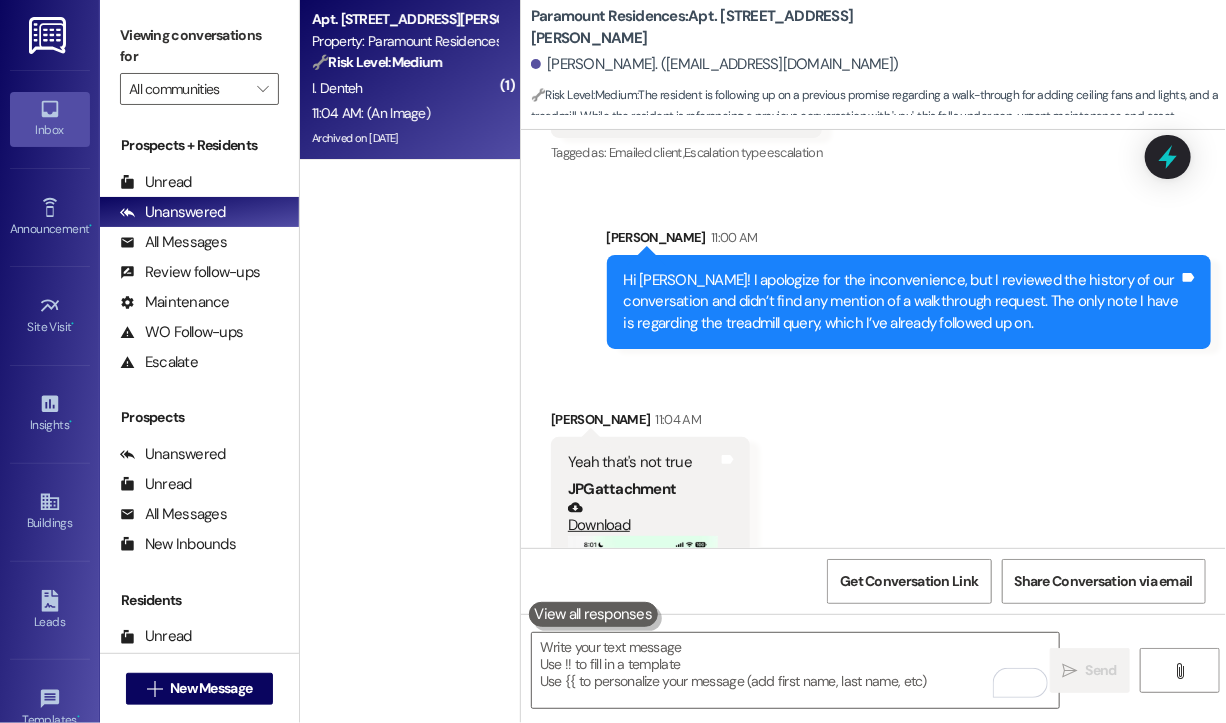 scroll, scrollTop: 47712, scrollLeft: 0, axis: vertical 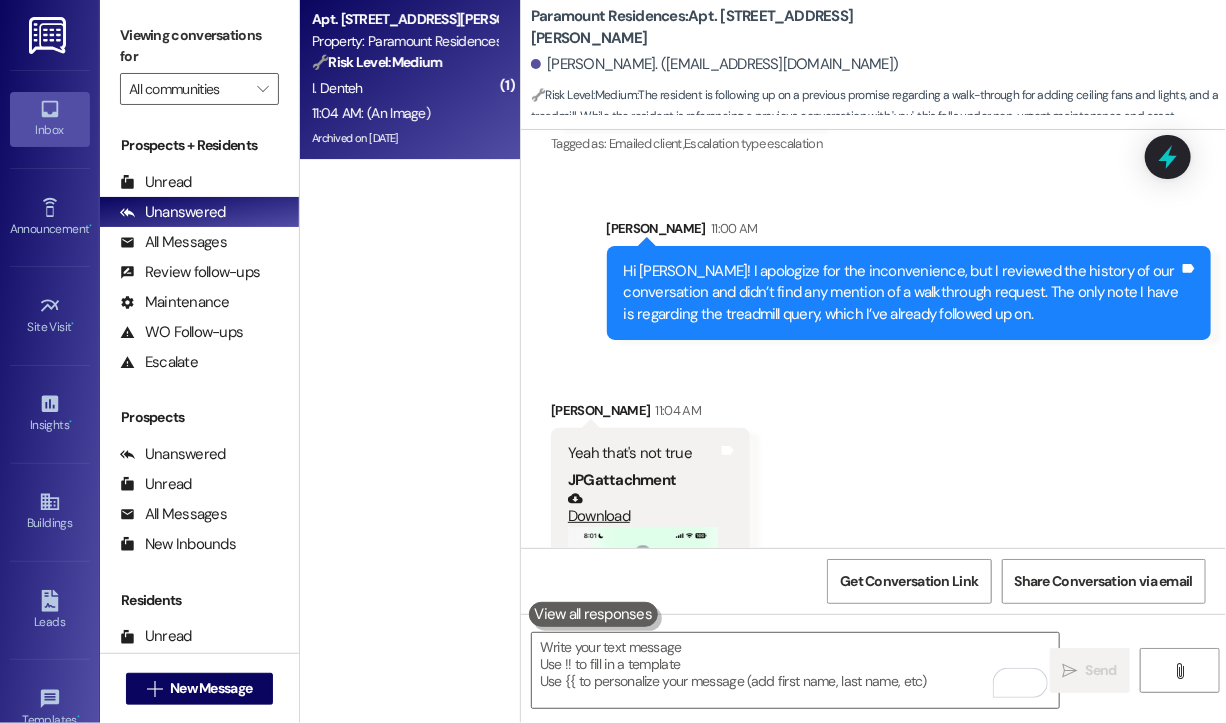 click at bounding box center (643, 689) 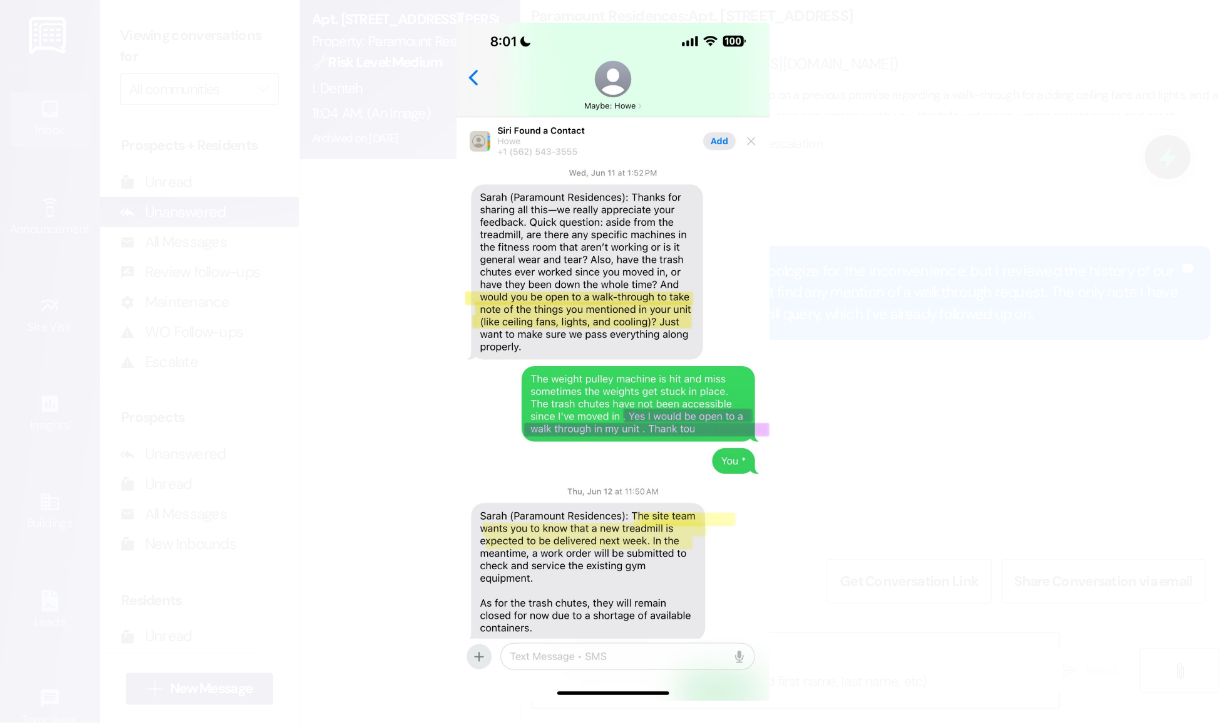 click at bounding box center (613, 361) 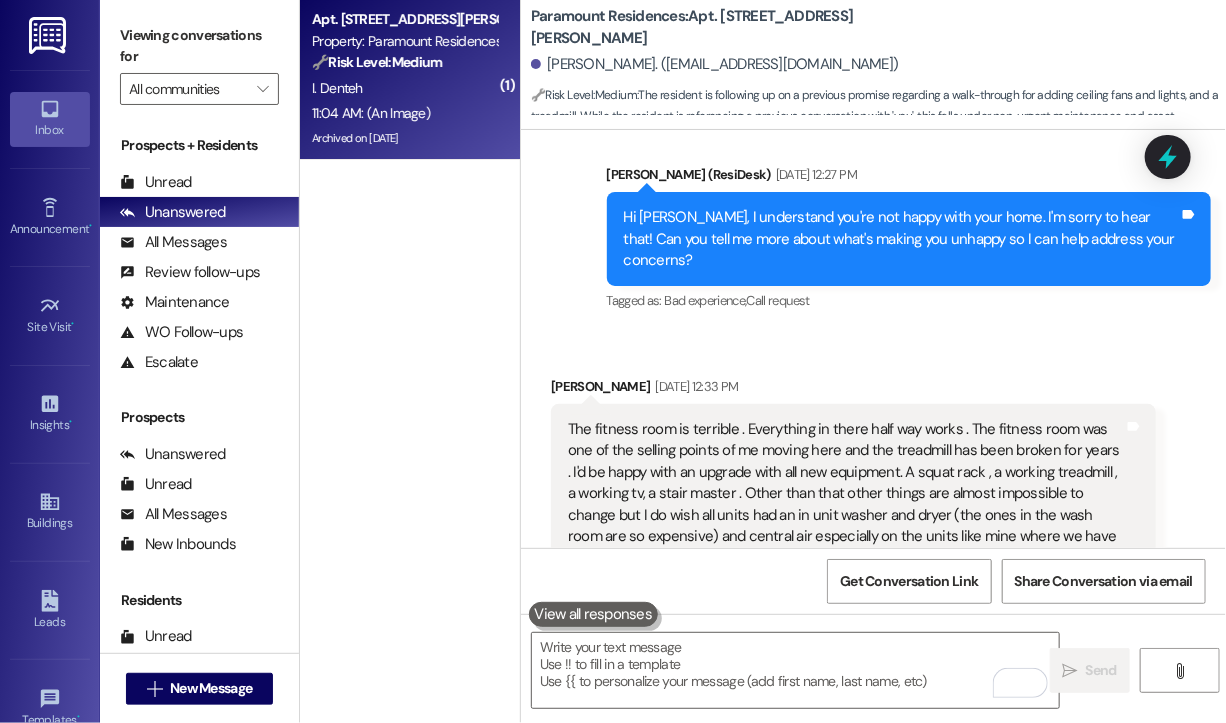 scroll, scrollTop: 42812, scrollLeft: 0, axis: vertical 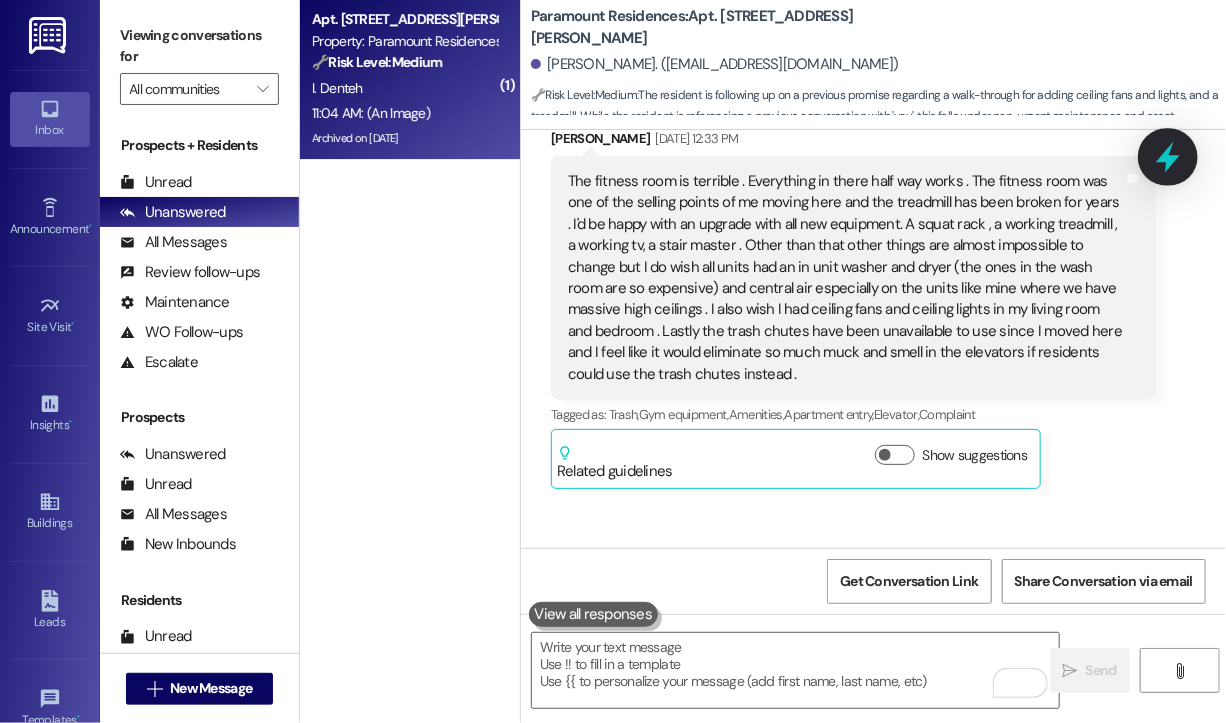click 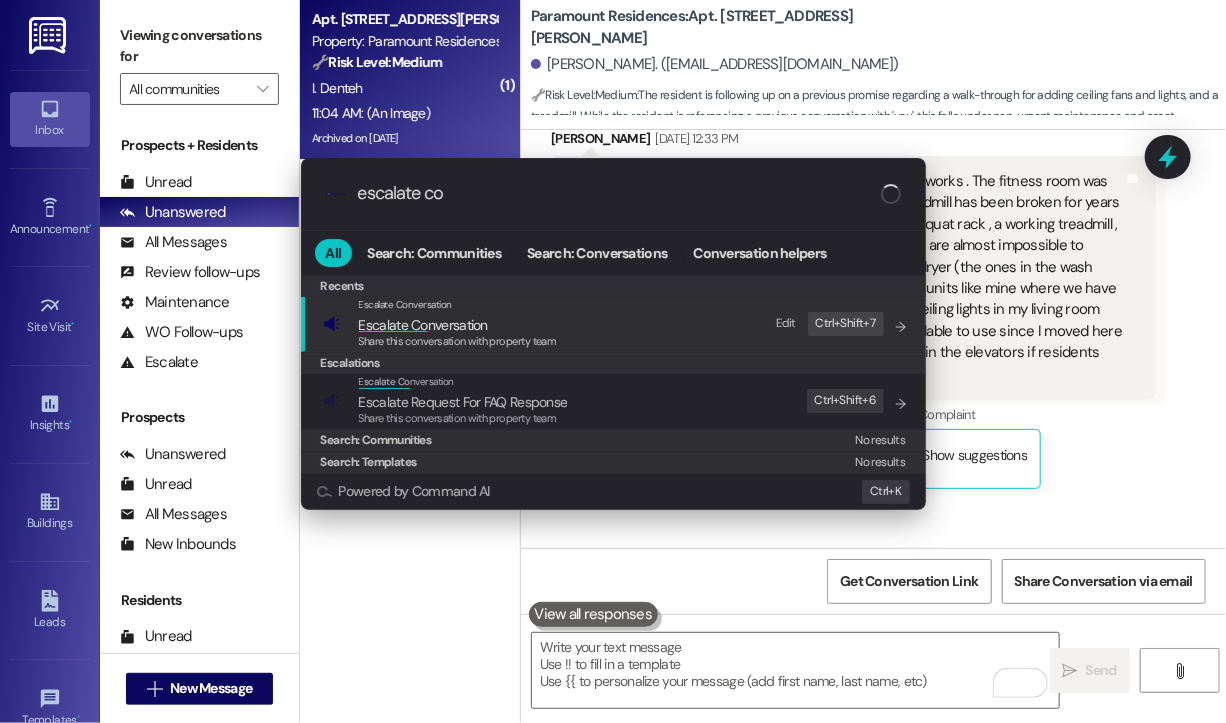 type on "escalate con" 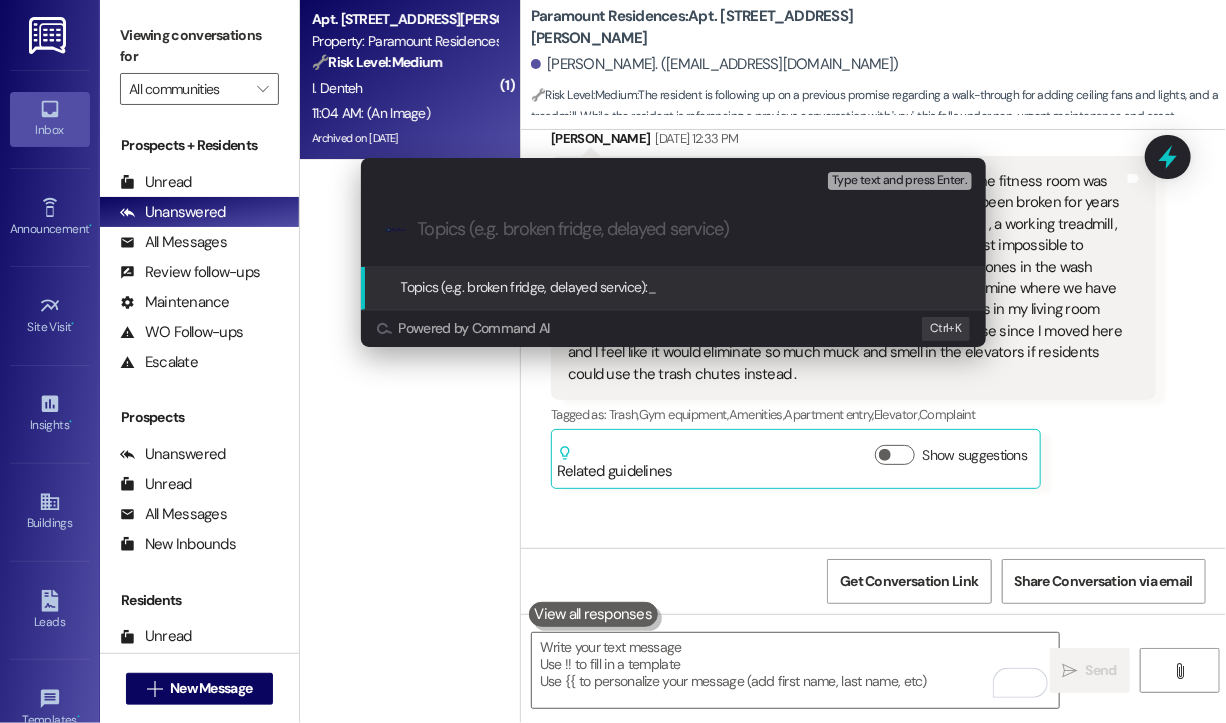 paste on "Follow-Up on Promised Walkthrough for Ceiling Fans/Lights & Treadmill Update" 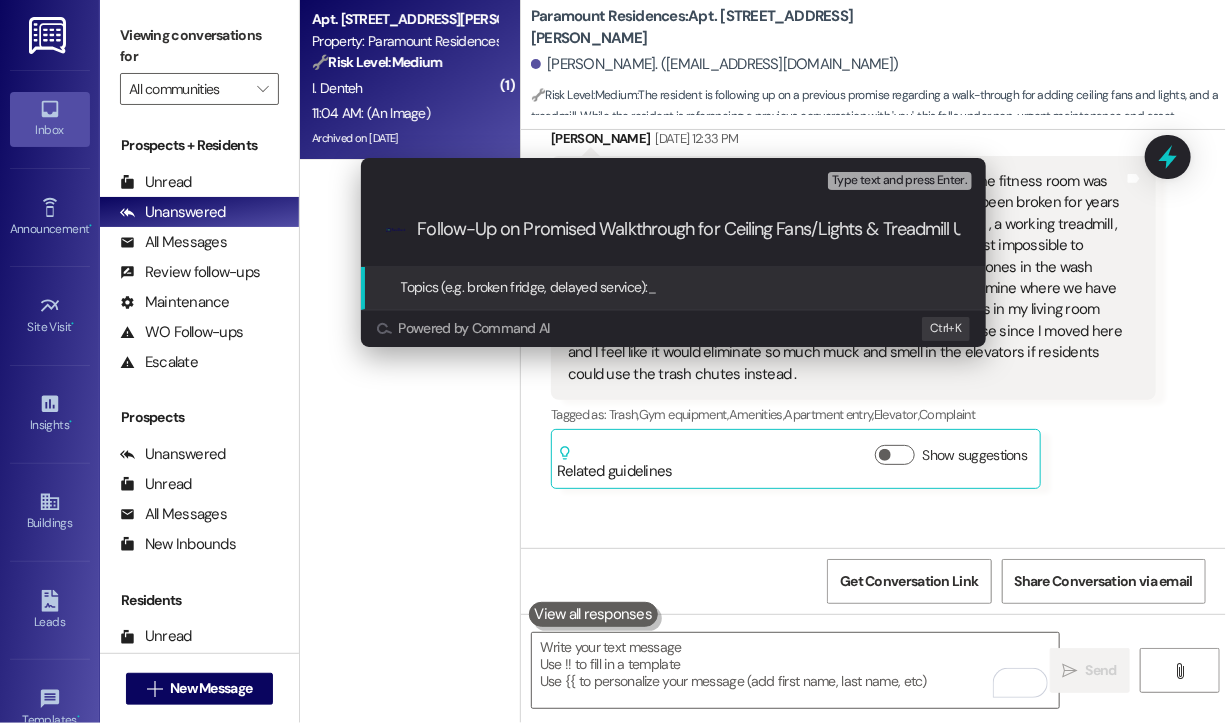 scroll, scrollTop: 0, scrollLeft: 68, axis: horizontal 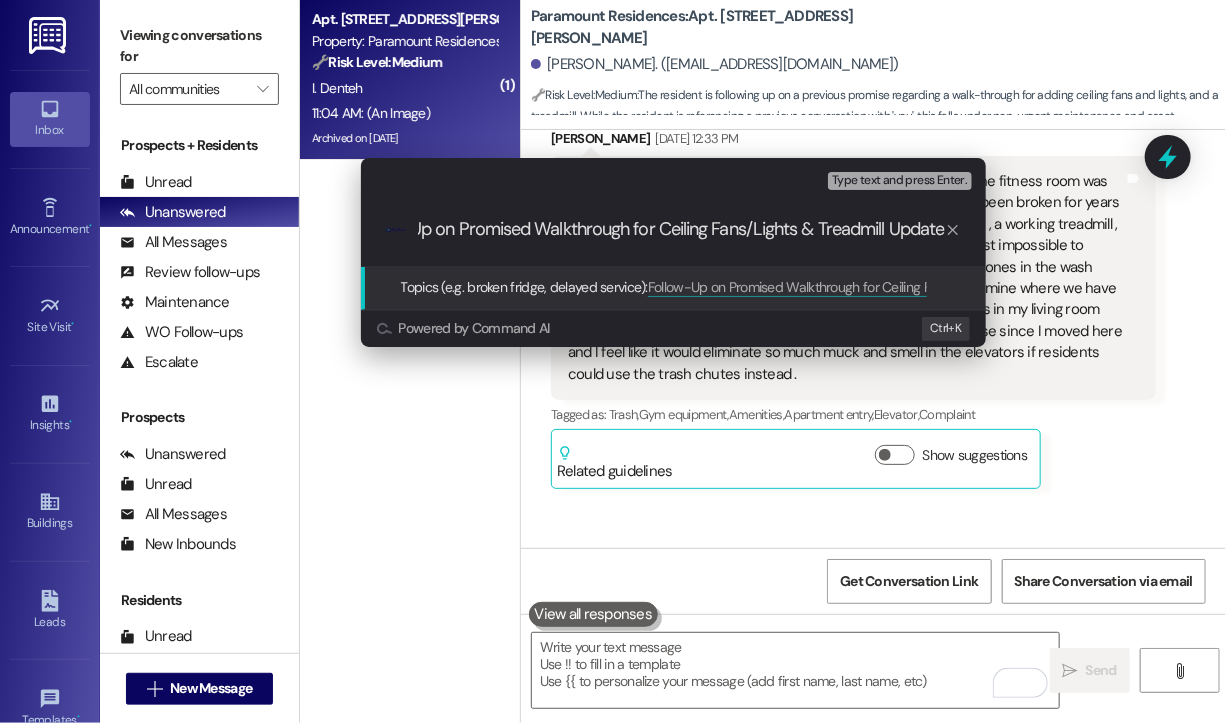 type 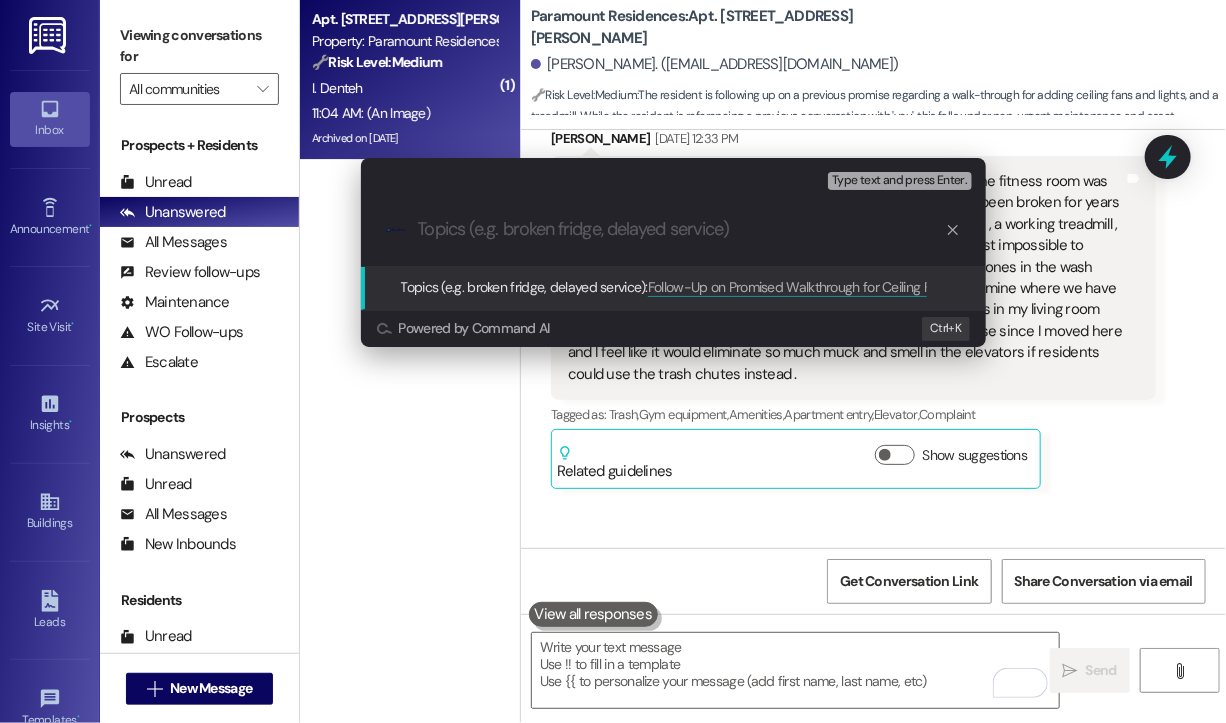 scroll, scrollTop: 0, scrollLeft: 0, axis: both 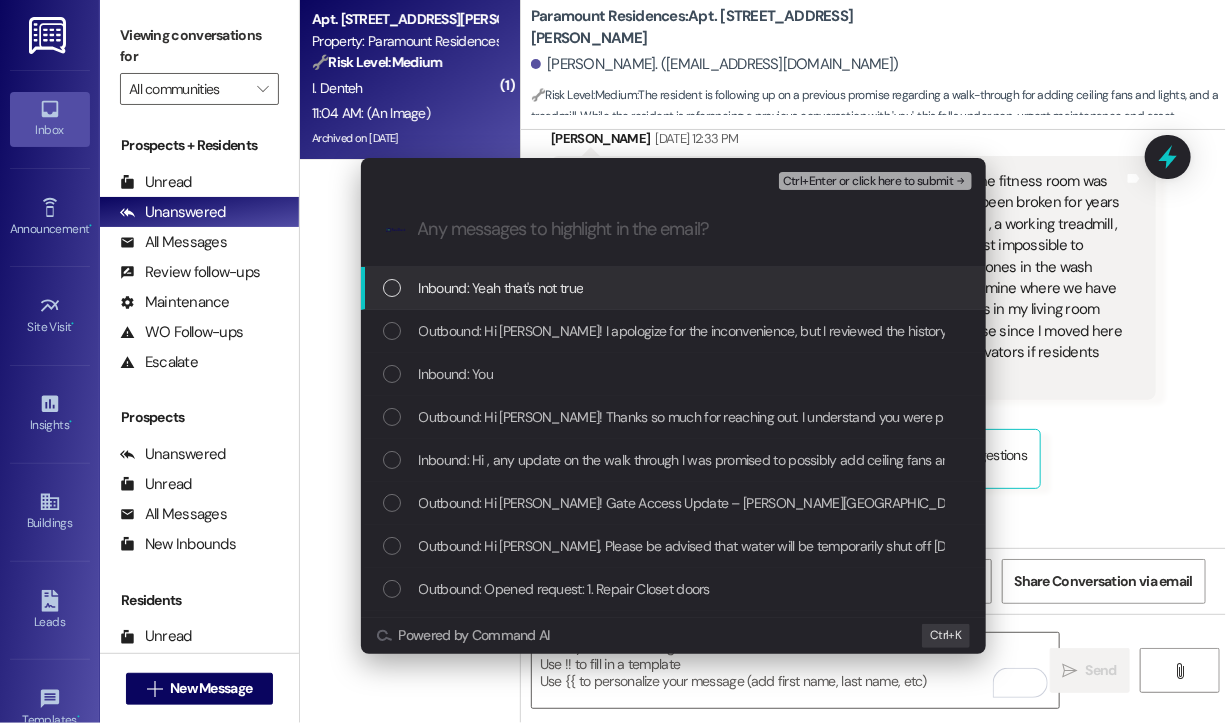 click on "Inbound: Yeah that's not true" at bounding box center [501, 288] 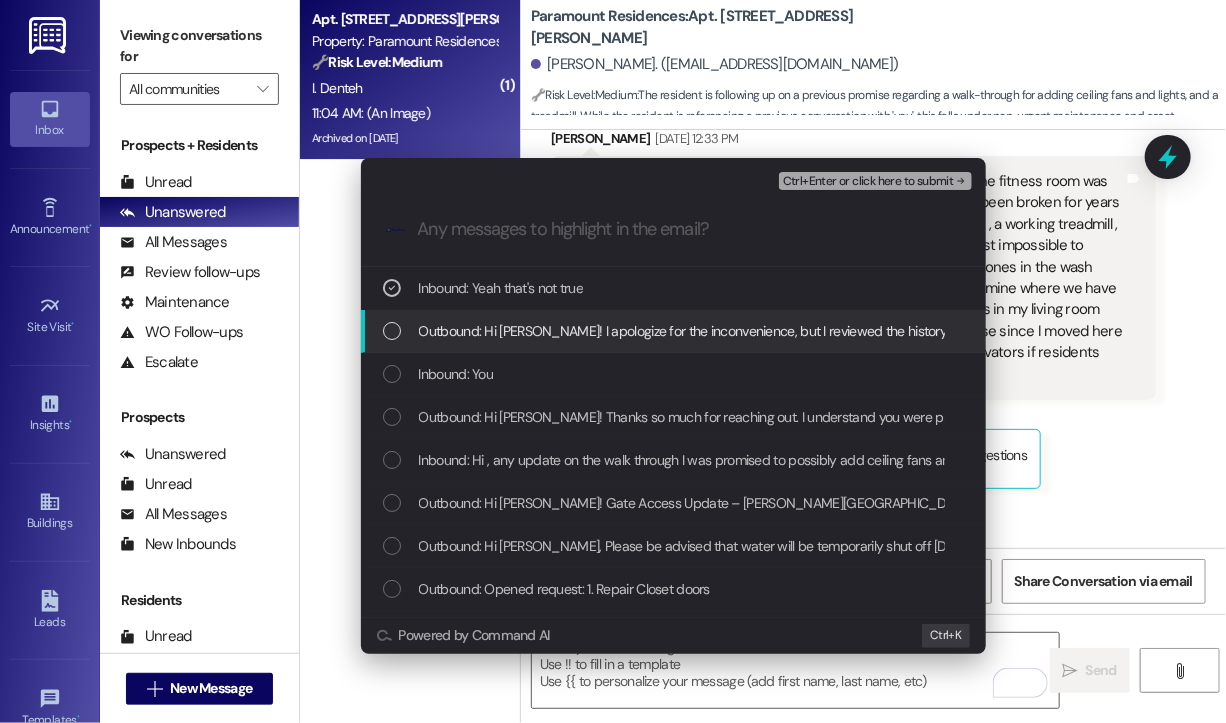 click on "Outbound: Hi Iman! I apologize for the inconvenience, but I reviewed the history of our conversation and didn’t find any mention of a walkthrough request. The only note I have is regarding the treadmill query, which I’ve already followed up on." at bounding box center (1149, 331) 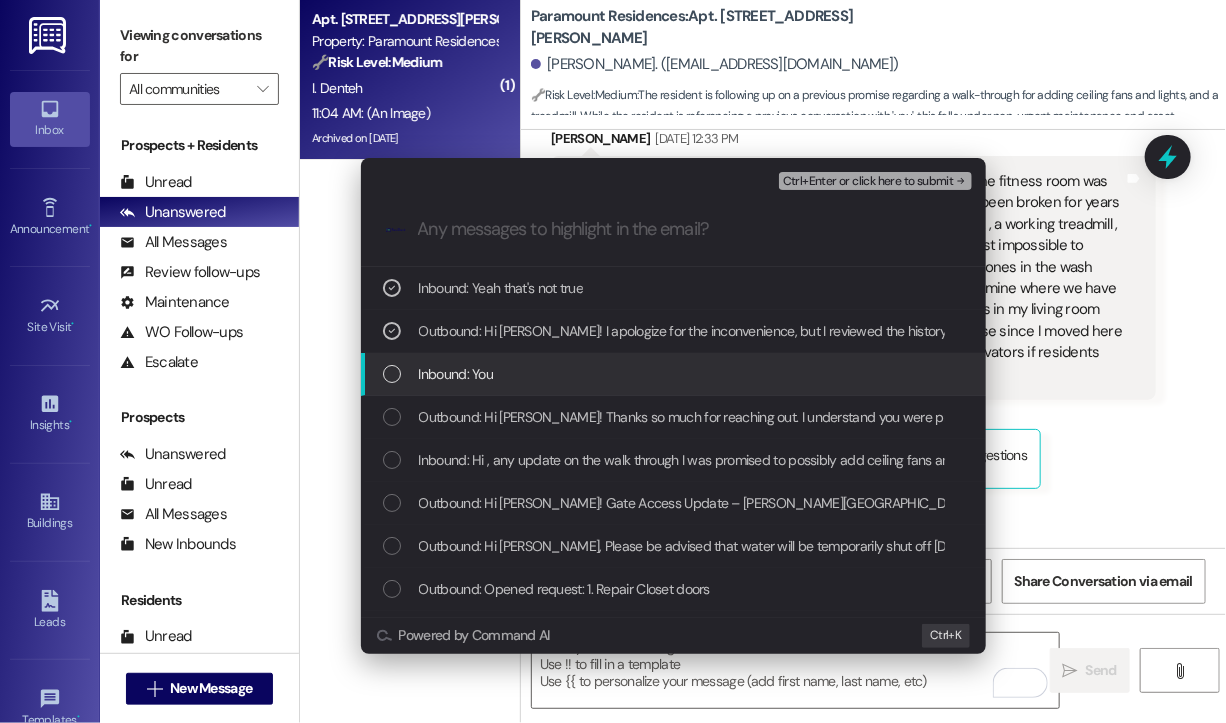 click on "Inbound: You" at bounding box center (456, 374) 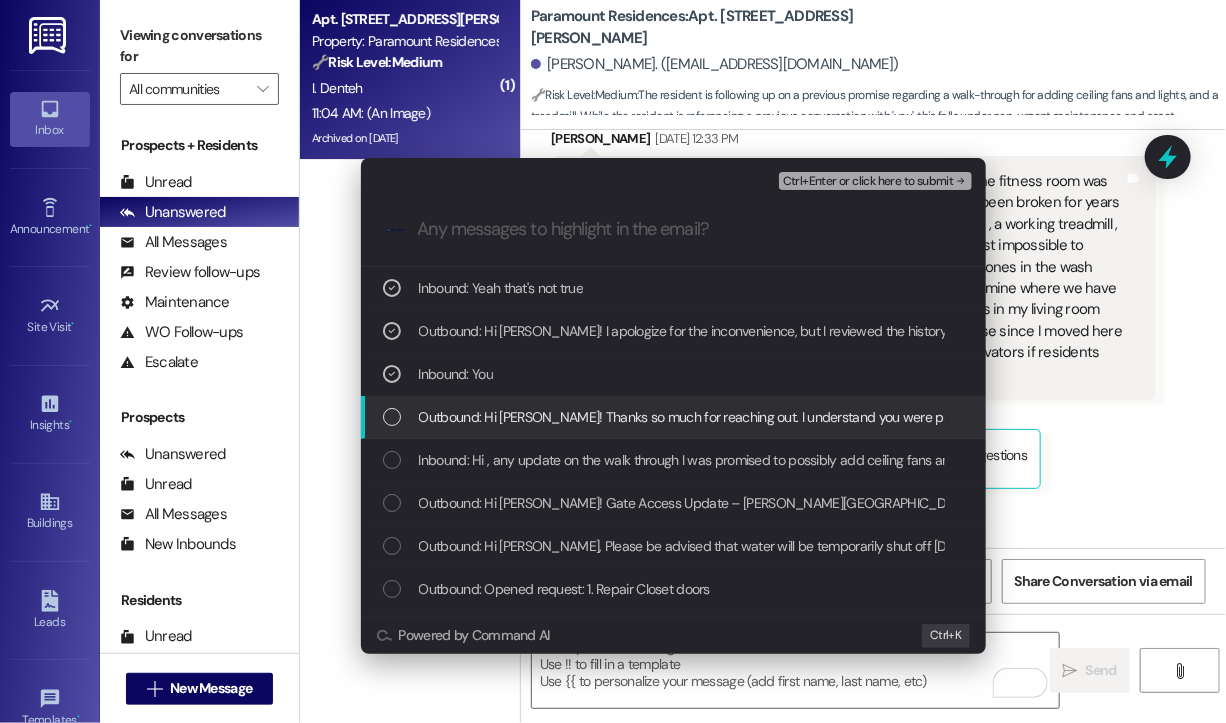 click on "Outbound: Hi Iman! Thanks so much for reaching out. I understand you were promised a walk-through and the treadmill, I’m here to help! Could you please let me know who you spoke with about this so we can check the status on our end?" at bounding box center [1147, 417] 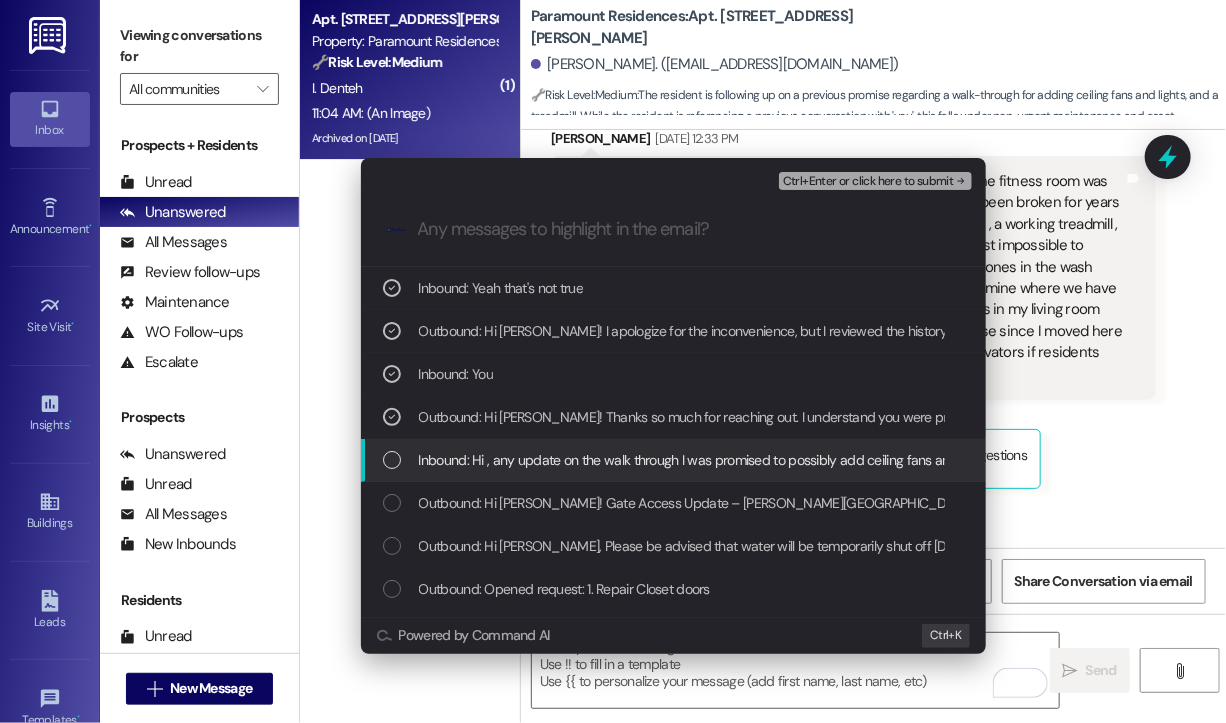 click on "Inbound: Hi , any update on the walk through I was promised to possibly add ceiling fans and lights to my unit ? And the treadmill that was promised" at bounding box center (673, 460) 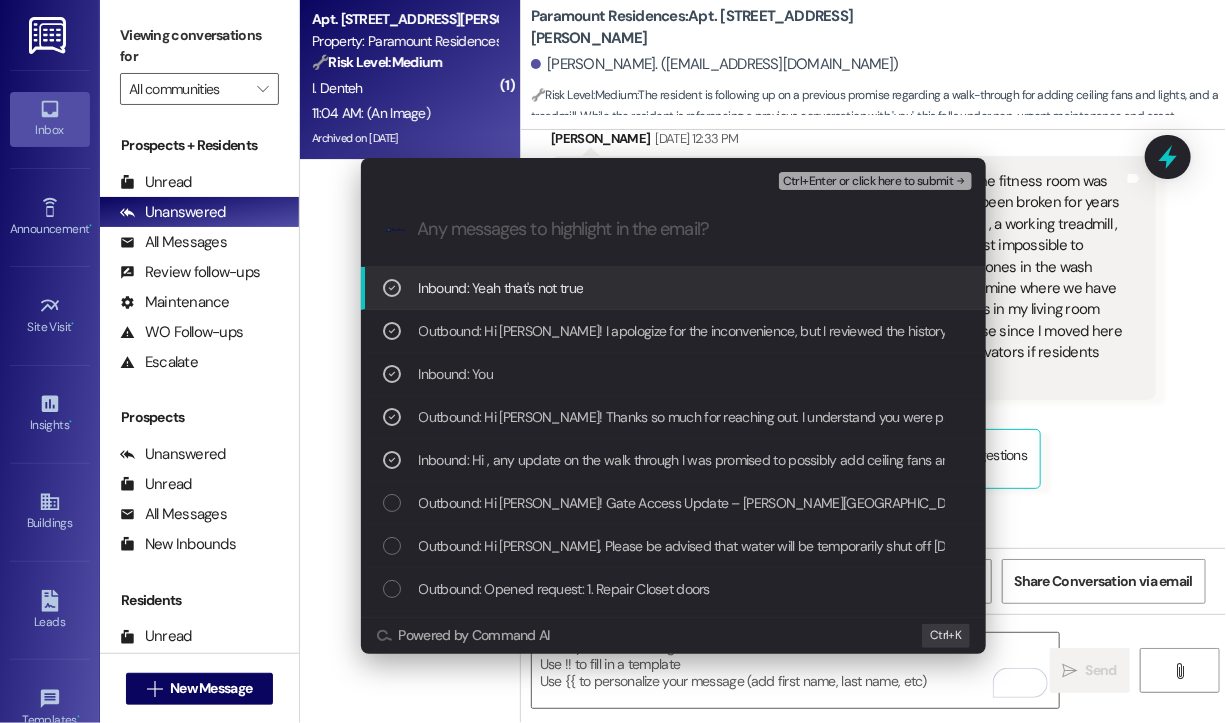 click on "Ctrl+Enter or click here to submit" at bounding box center [868, 182] 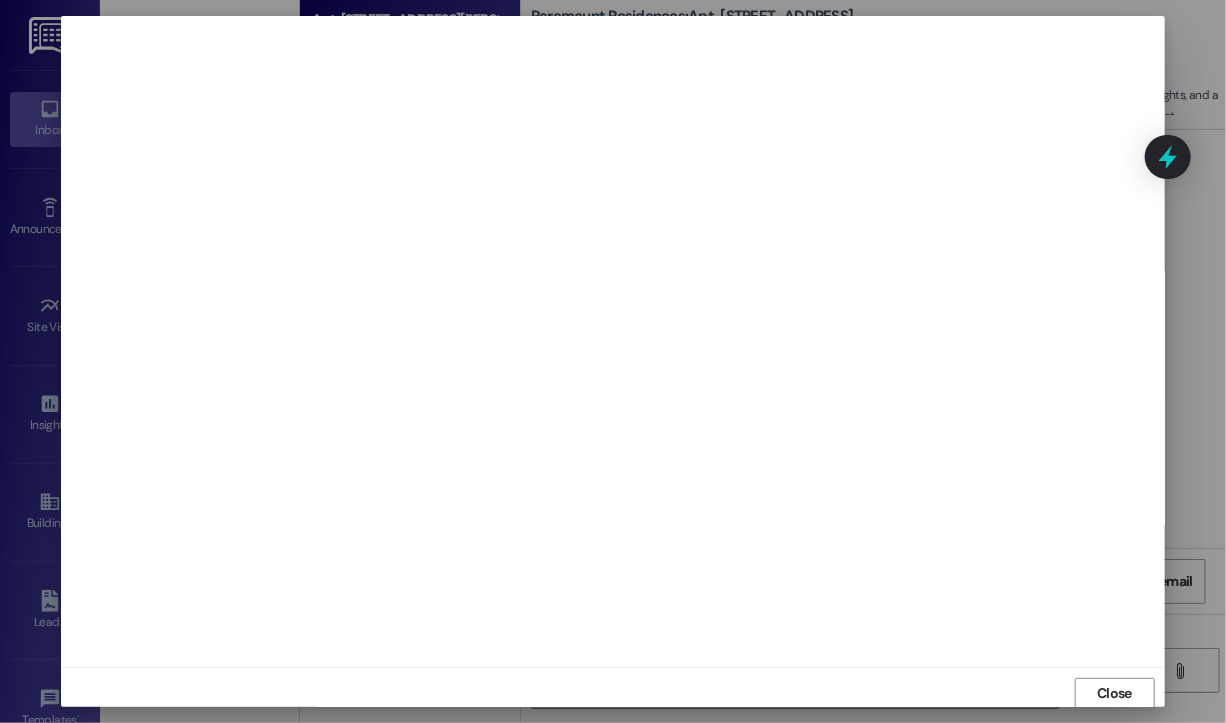 scroll, scrollTop: 2, scrollLeft: 0, axis: vertical 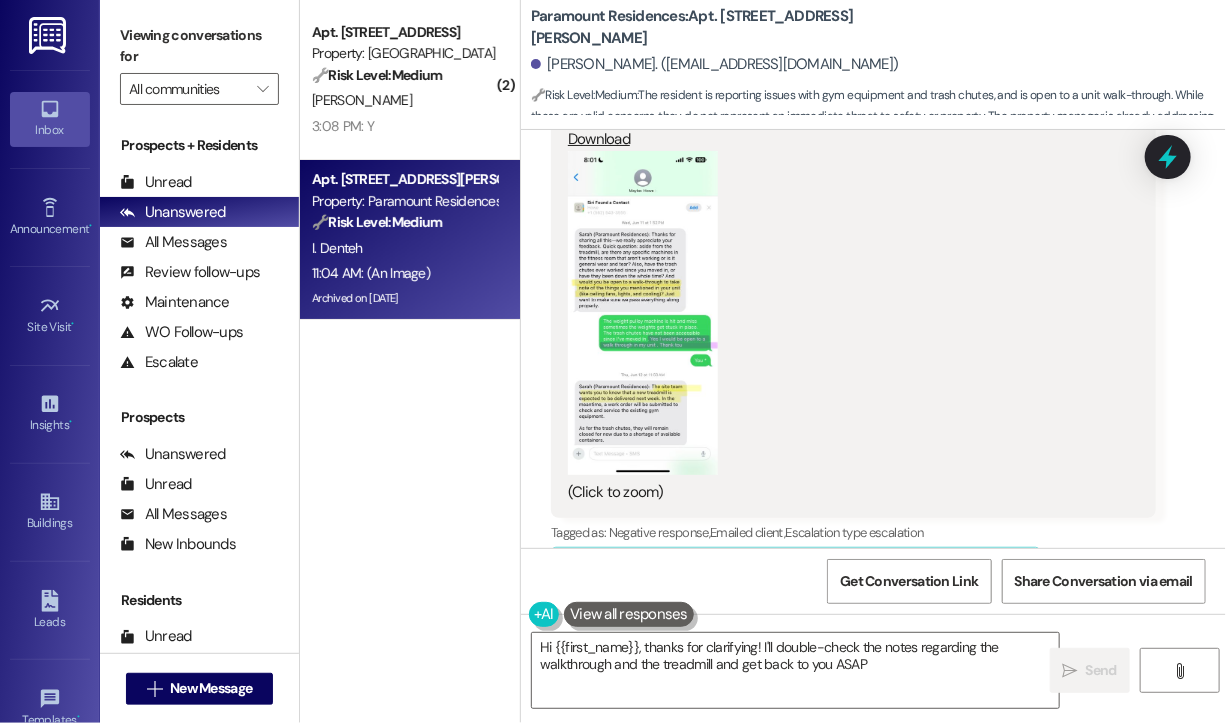 type on "Hi {{first_name}}, thanks for clarifying! I'll double-check the notes regarding the walkthrough and the treadmill and get back to you ASAP." 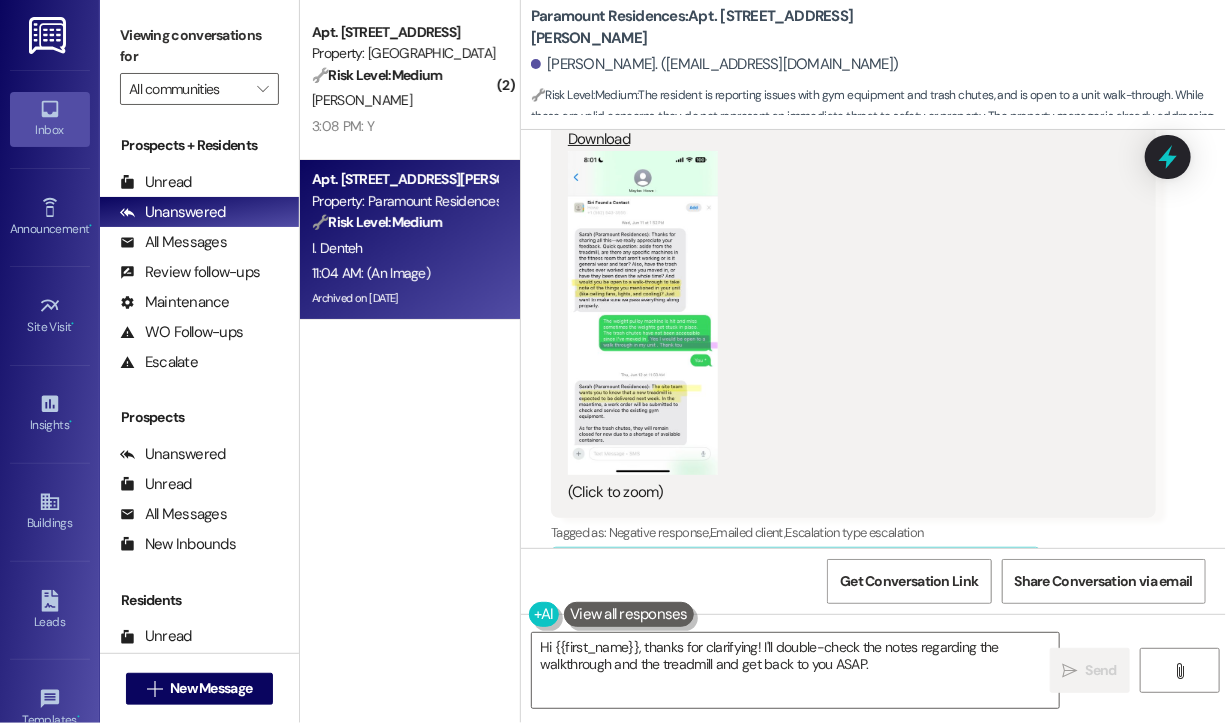 scroll, scrollTop: 48584, scrollLeft: 0, axis: vertical 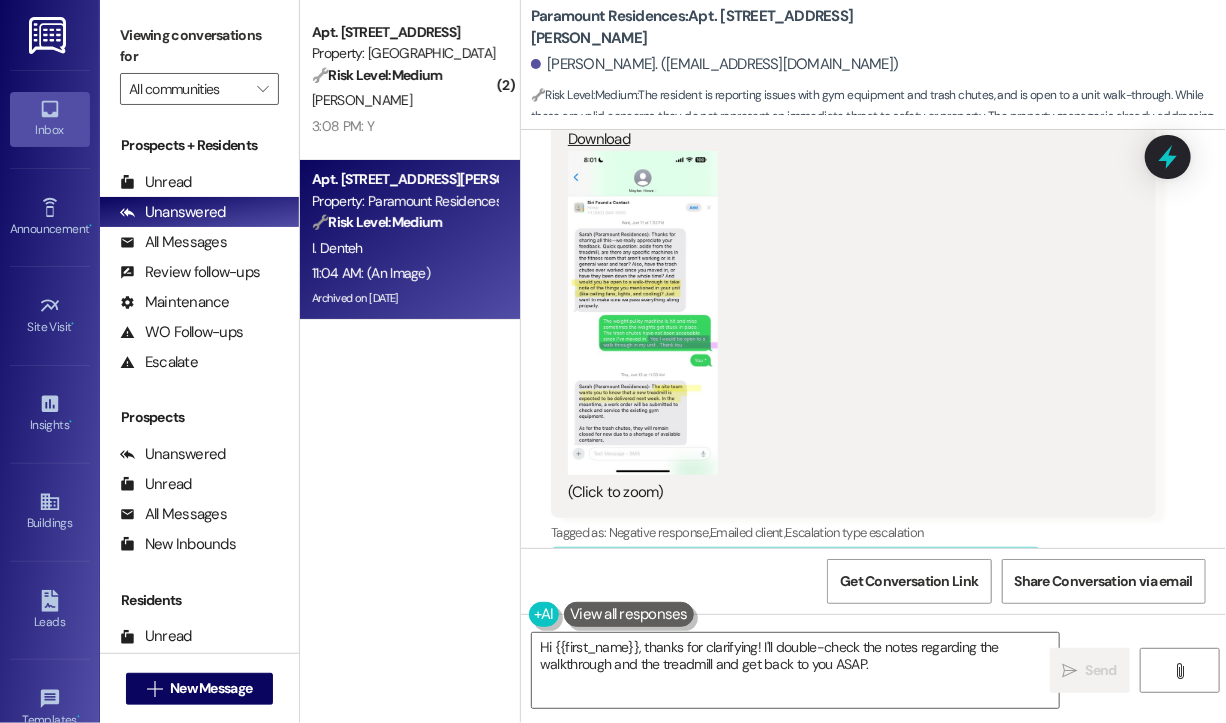 click on "Iman Denteh   Neutral 11:04 AM Yeah that's not true  JPG  attachment ResiDesk found written details in this image   See details The resident reported issues with gym equipment (weight pulley), consistently broken trash chutes, and is open to a unit walk-through. The property manager (Sarah) is addressing these concerns.
Download   (Click to zoom) Tags and notes Tagged as:   Negative response ,  Click to highlight conversations about Negative response Emailed client ,  Click to highlight conversations about Emailed client Escalation type escalation Click to highlight conversations about Escalation type escalation  Related guidelines Hide Suggestions Beachfront - Paramount Residences: Provides guidelines for proper trash disposal, balcony usage, and laundry room rules to maintain a safe and clean community environment for all residents. Created  9 months ago Property level guideline  ( 75 % match) FAQs generated by ResiDesk AI What are the hours of operation for the laundry room? Original Guideline Created" at bounding box center (853, 361) 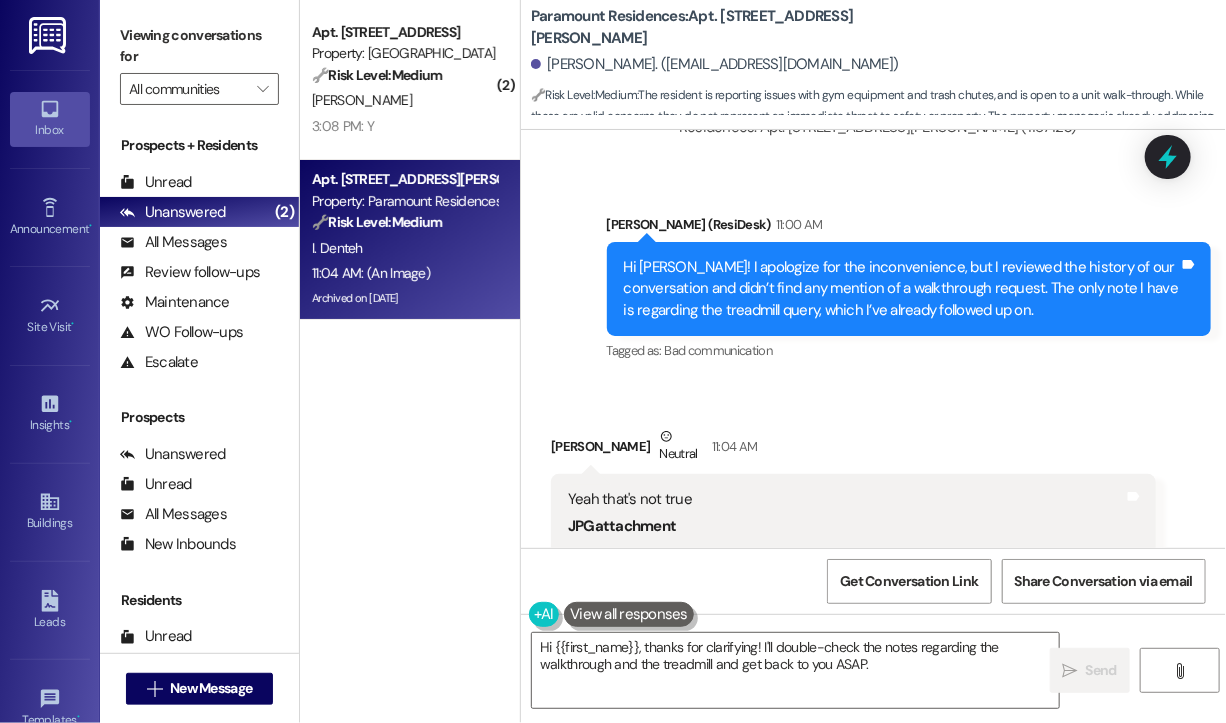 scroll, scrollTop: 48584, scrollLeft: 0, axis: vertical 